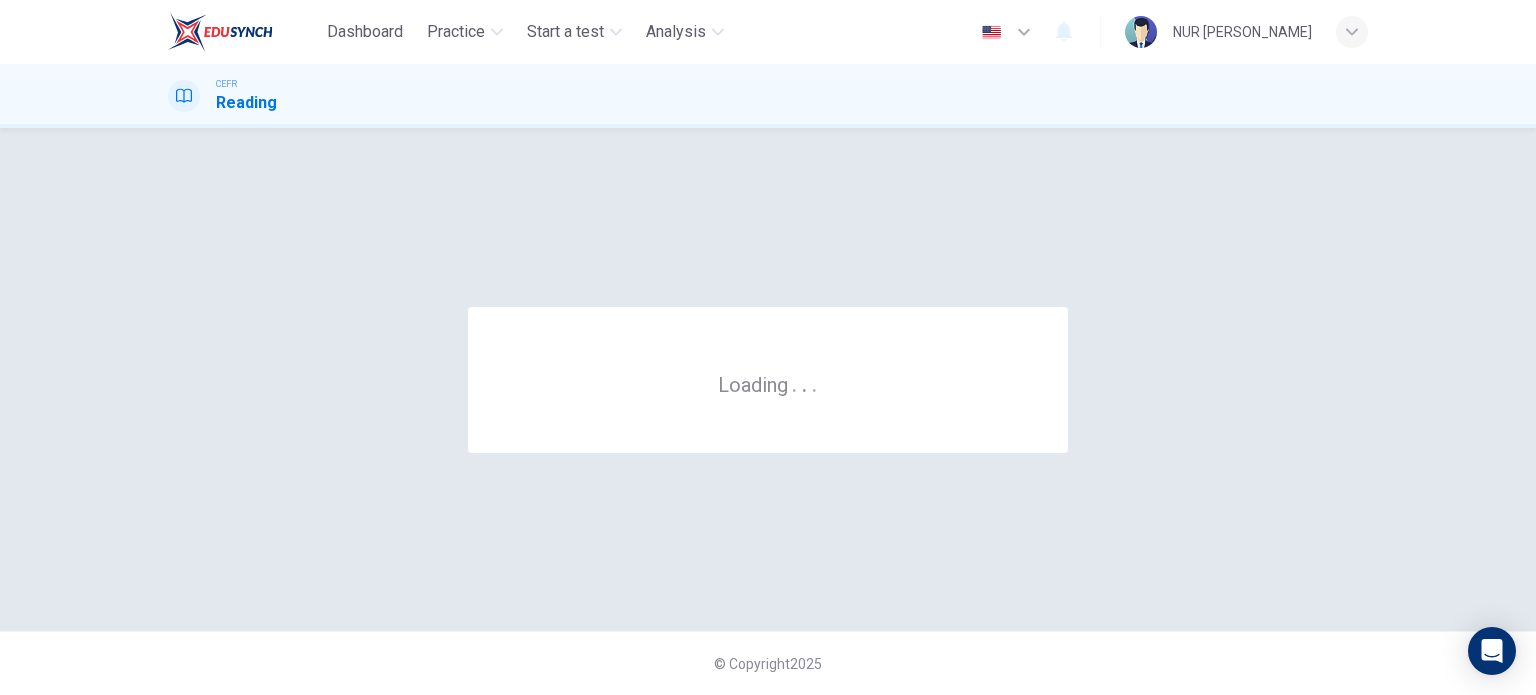 scroll, scrollTop: 0, scrollLeft: 0, axis: both 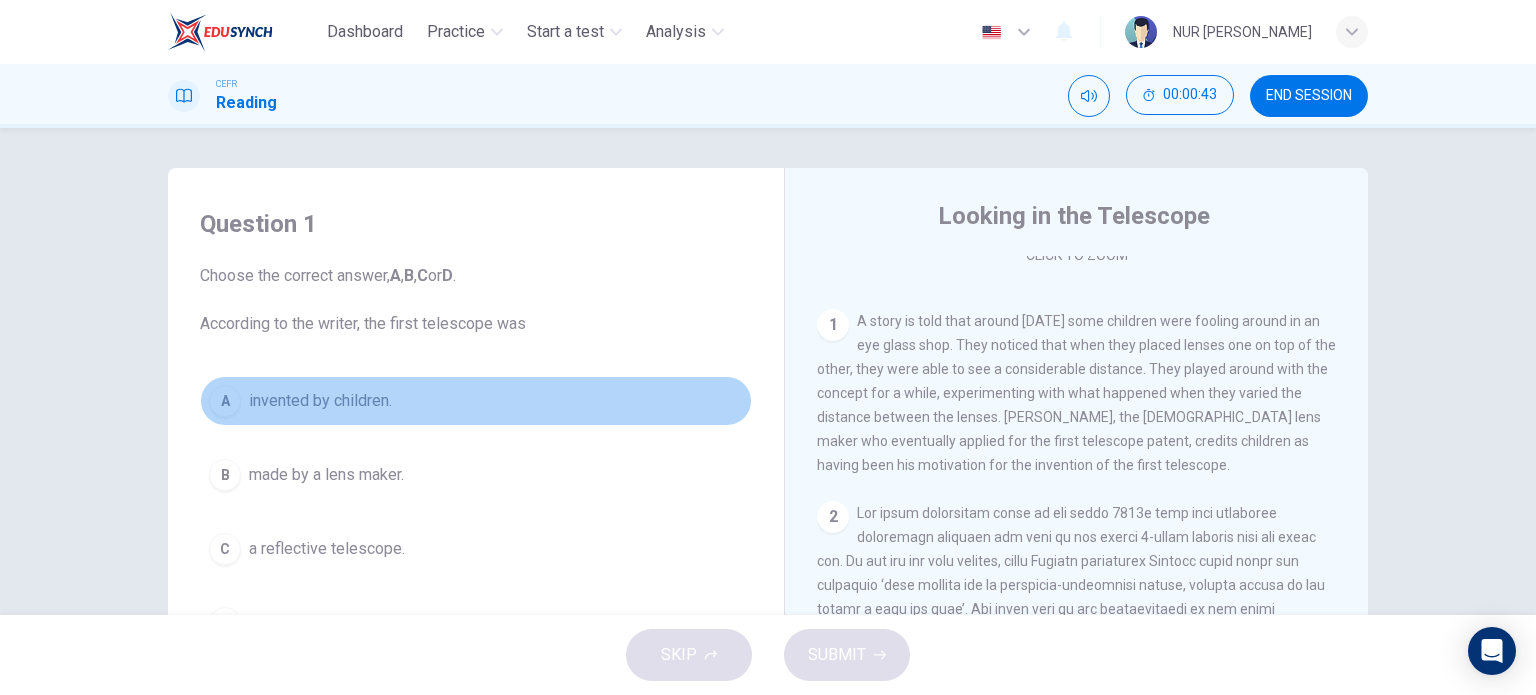 click on "invented by children." at bounding box center (320, 401) 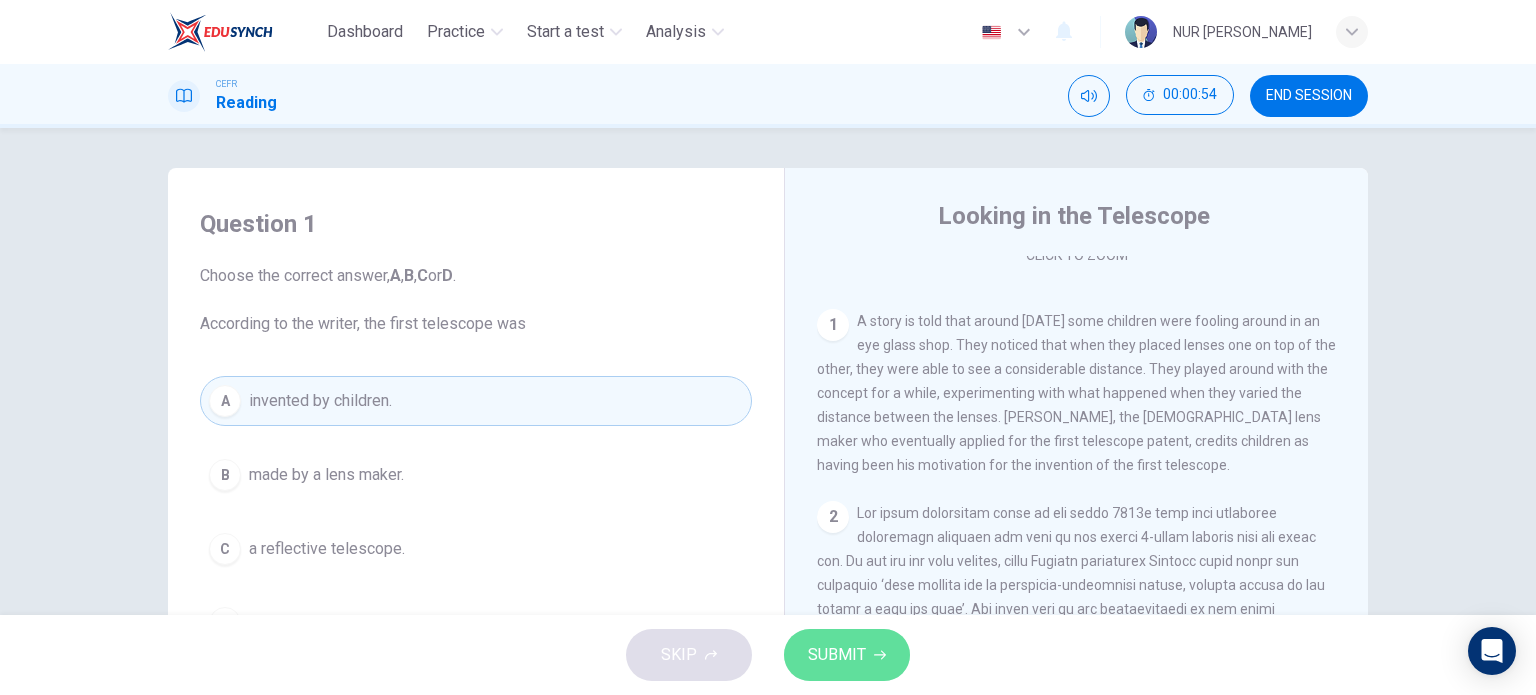 click on "SUBMIT" at bounding box center (847, 655) 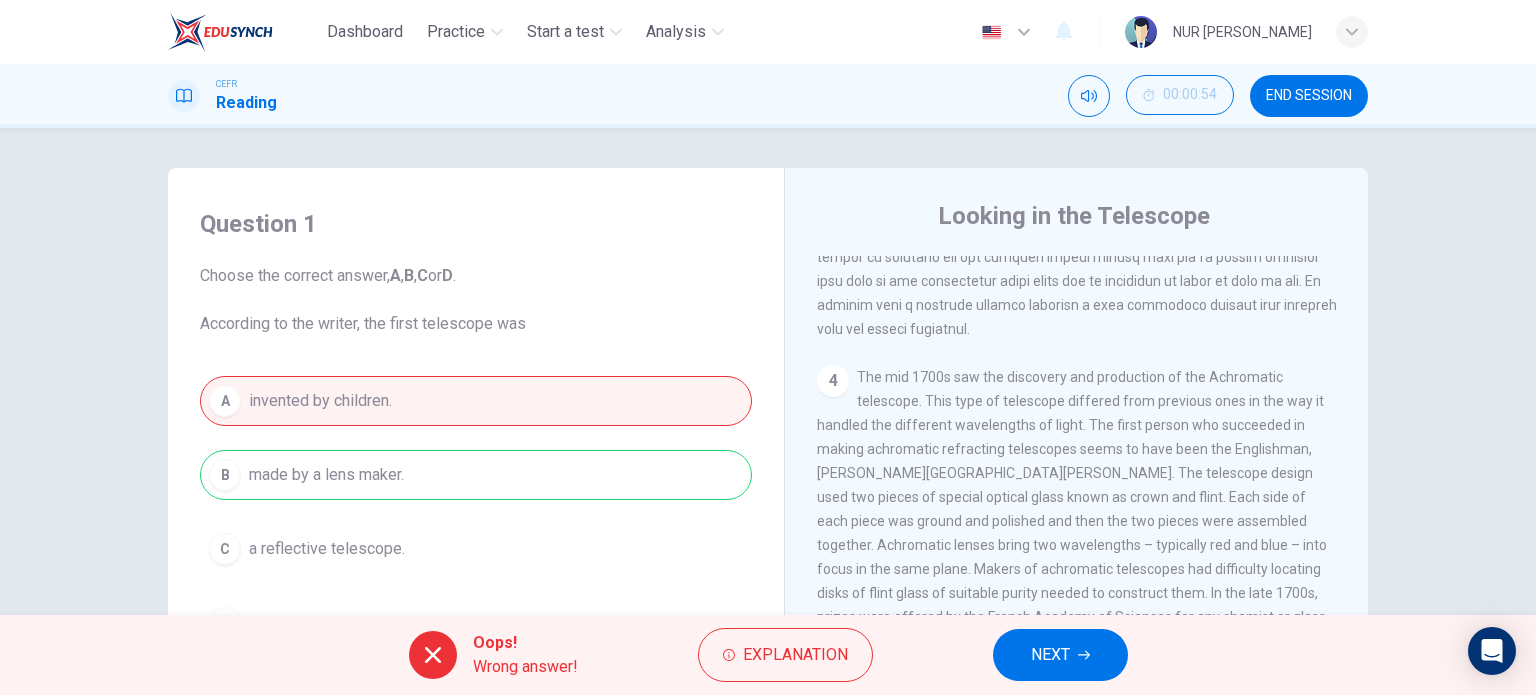scroll, scrollTop: 1446, scrollLeft: 0, axis: vertical 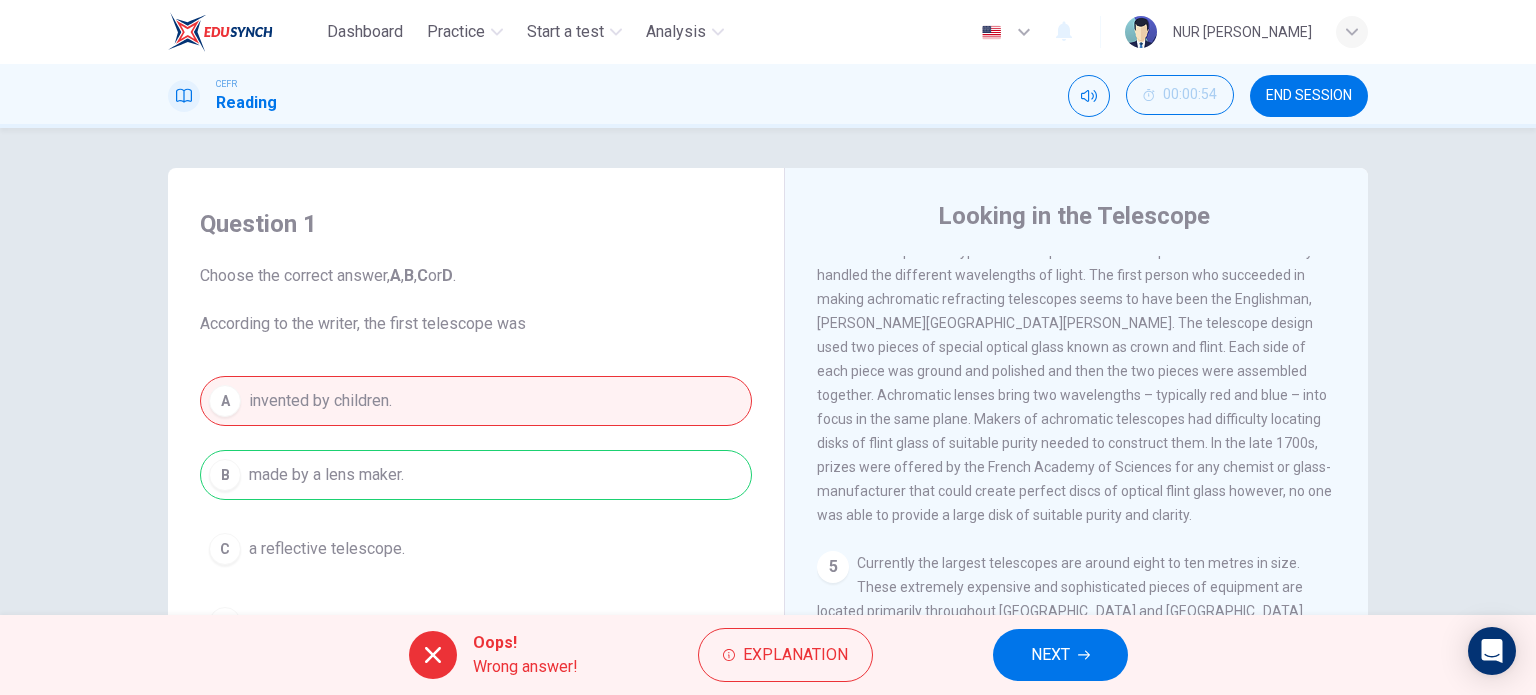 drag, startPoint x: 1043, startPoint y: 675, endPoint x: 1064, endPoint y: 434, distance: 241.91321 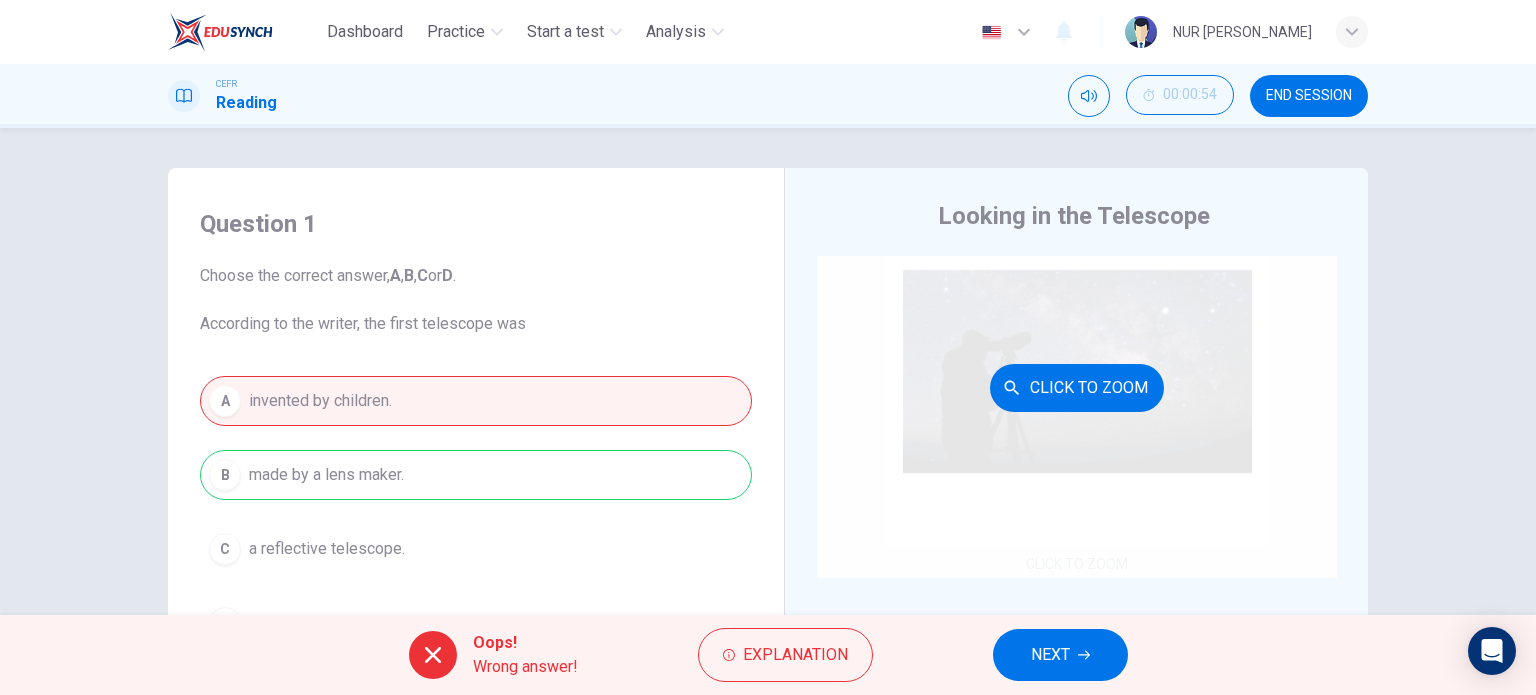 scroll, scrollTop: 45, scrollLeft: 0, axis: vertical 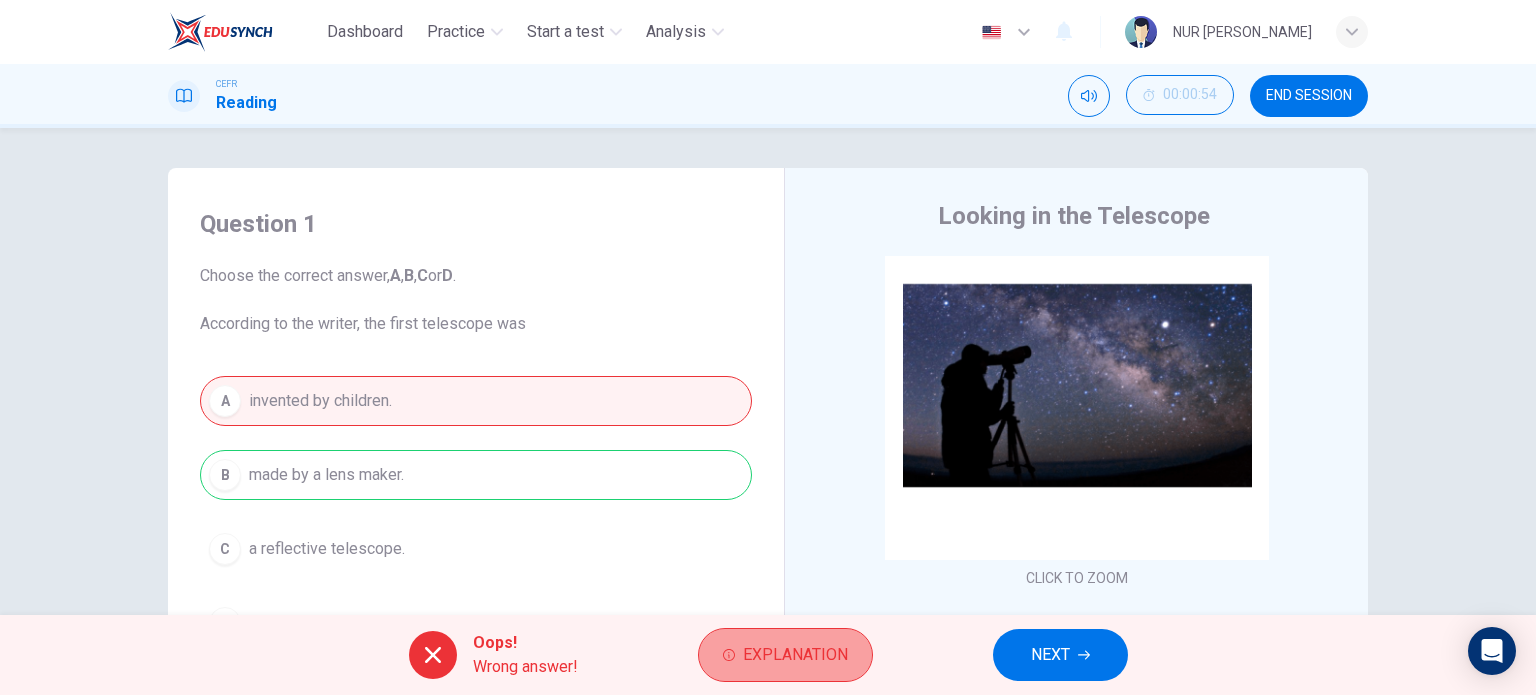click on "Explanation" at bounding box center (795, 655) 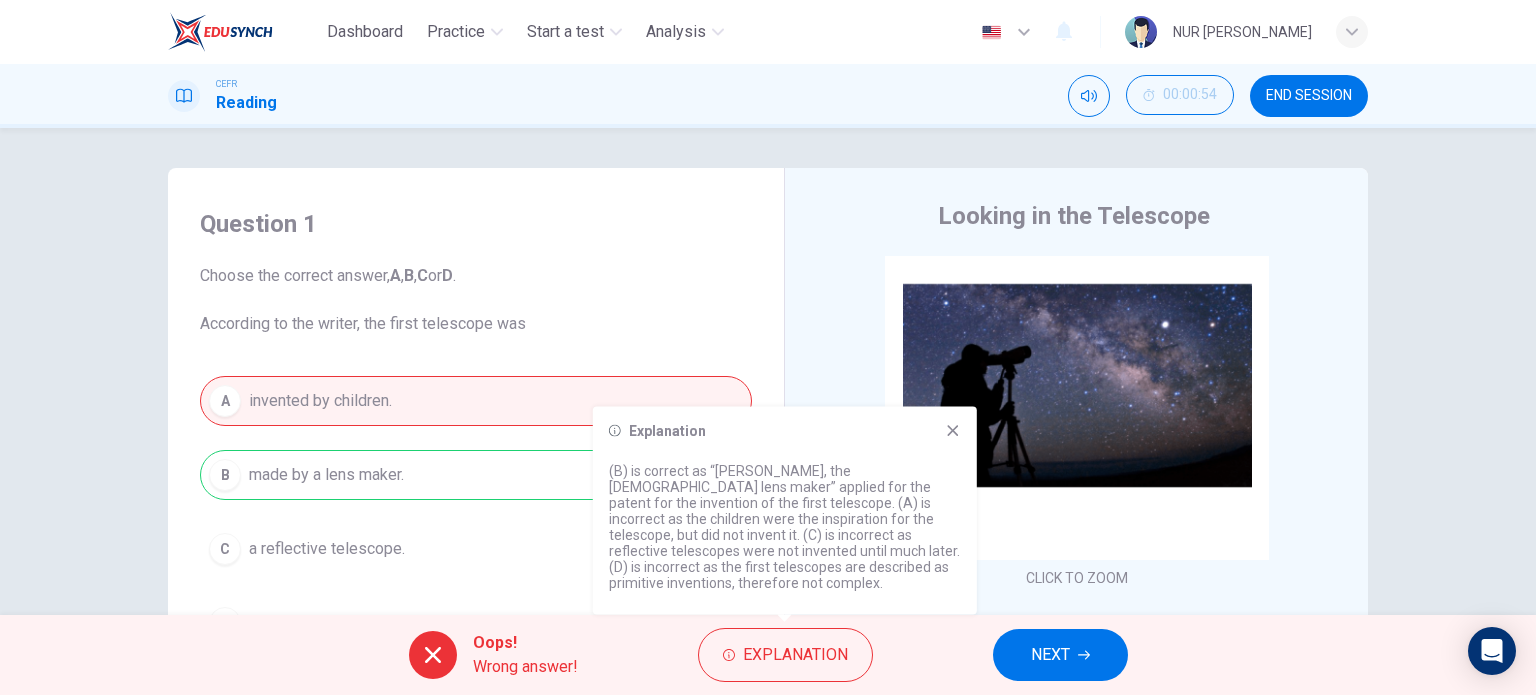 click 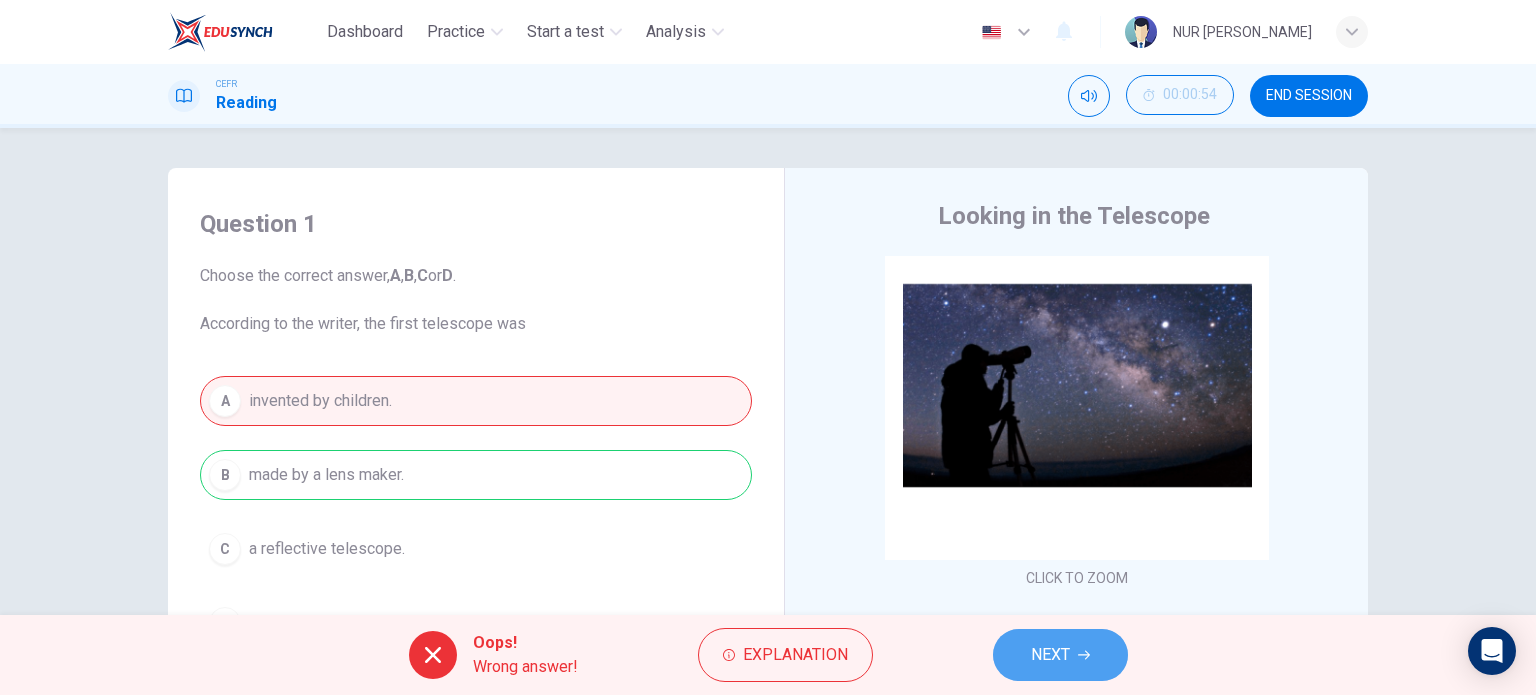 click on "NEXT" at bounding box center (1050, 655) 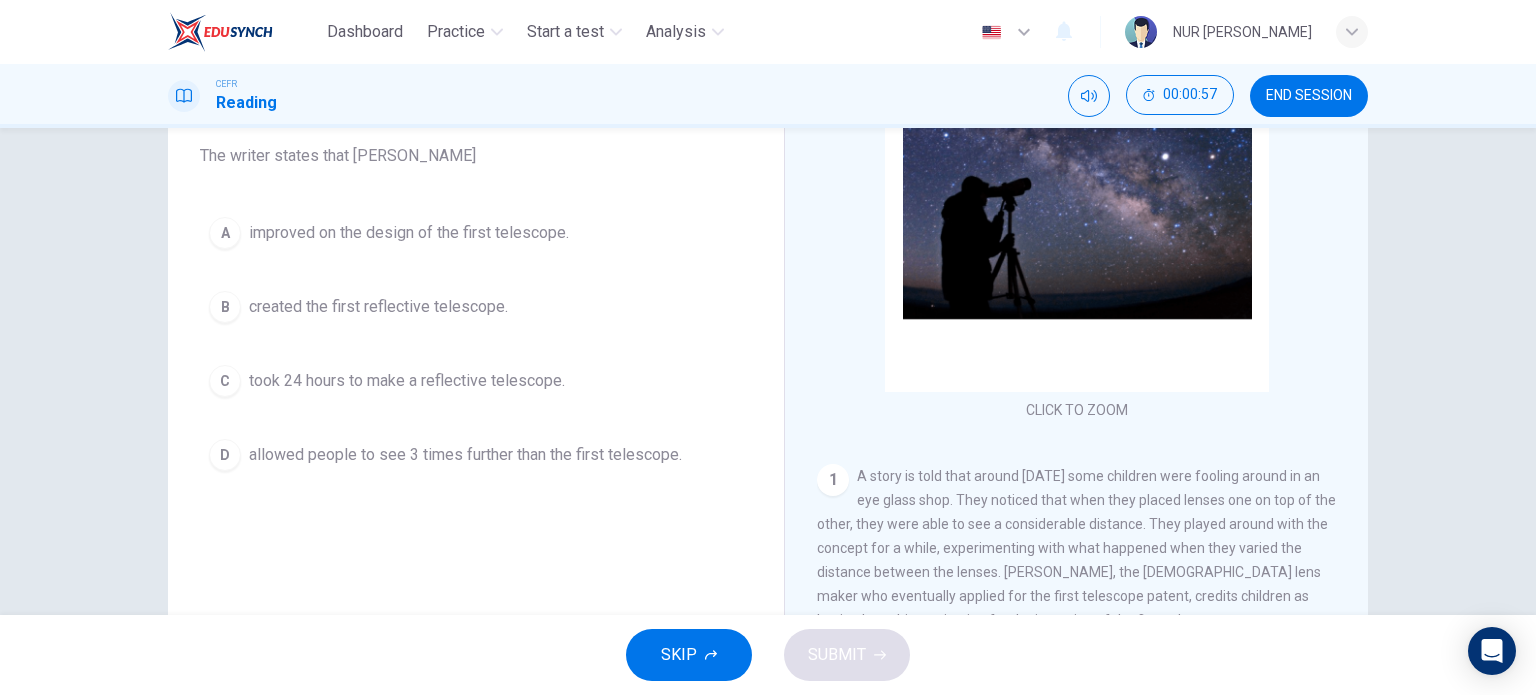 scroll, scrollTop: 288, scrollLeft: 0, axis: vertical 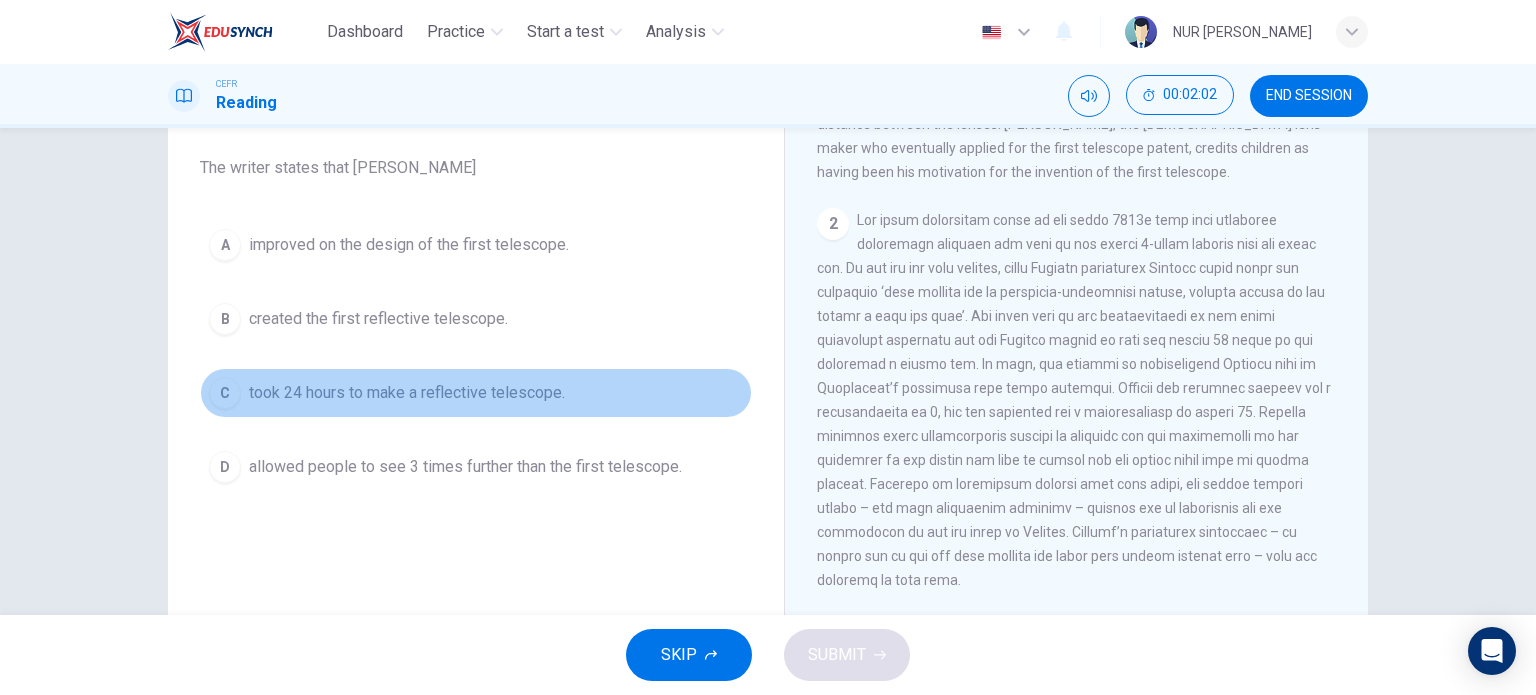click on "took 24 hours to make a reflective telescope." at bounding box center (407, 393) 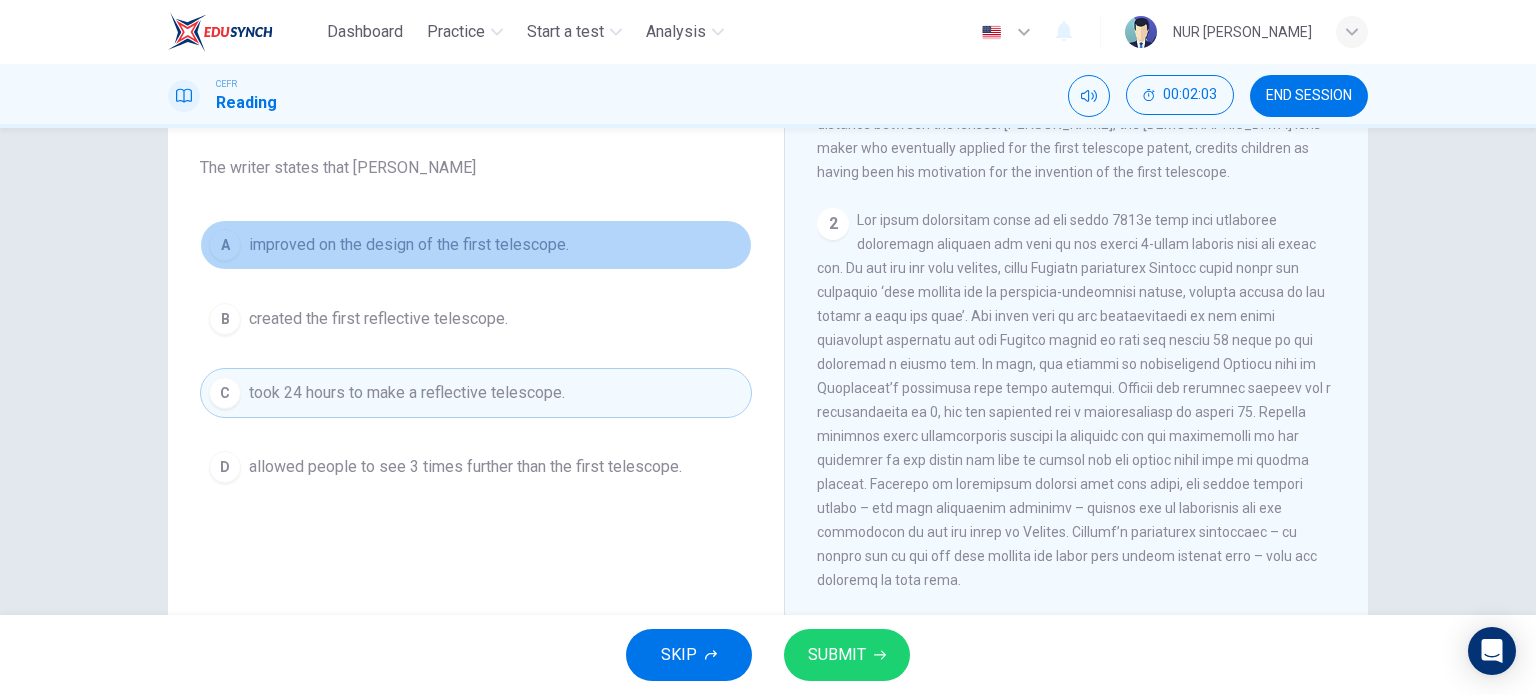 click on "improved on the design of the first telescope." at bounding box center (409, 245) 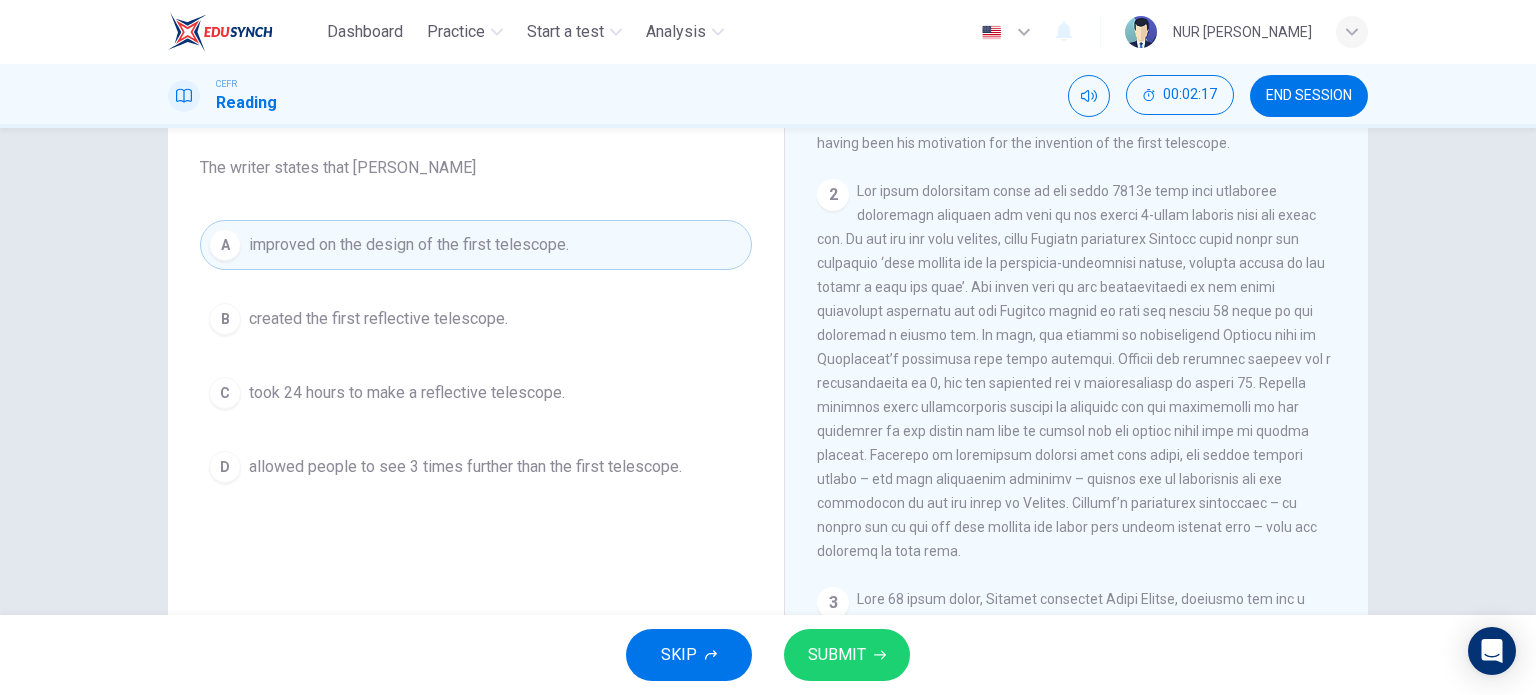scroll, scrollTop: 535, scrollLeft: 0, axis: vertical 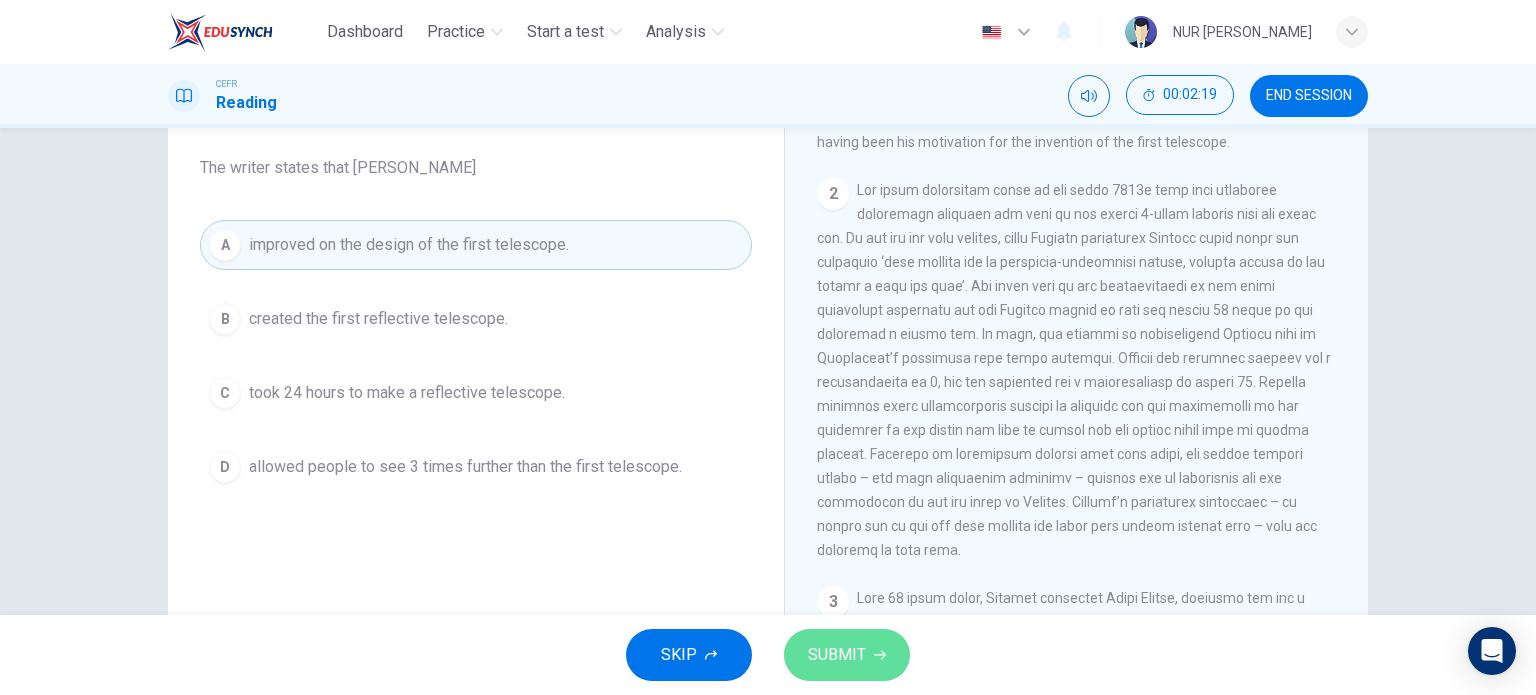click on "SUBMIT" at bounding box center (837, 655) 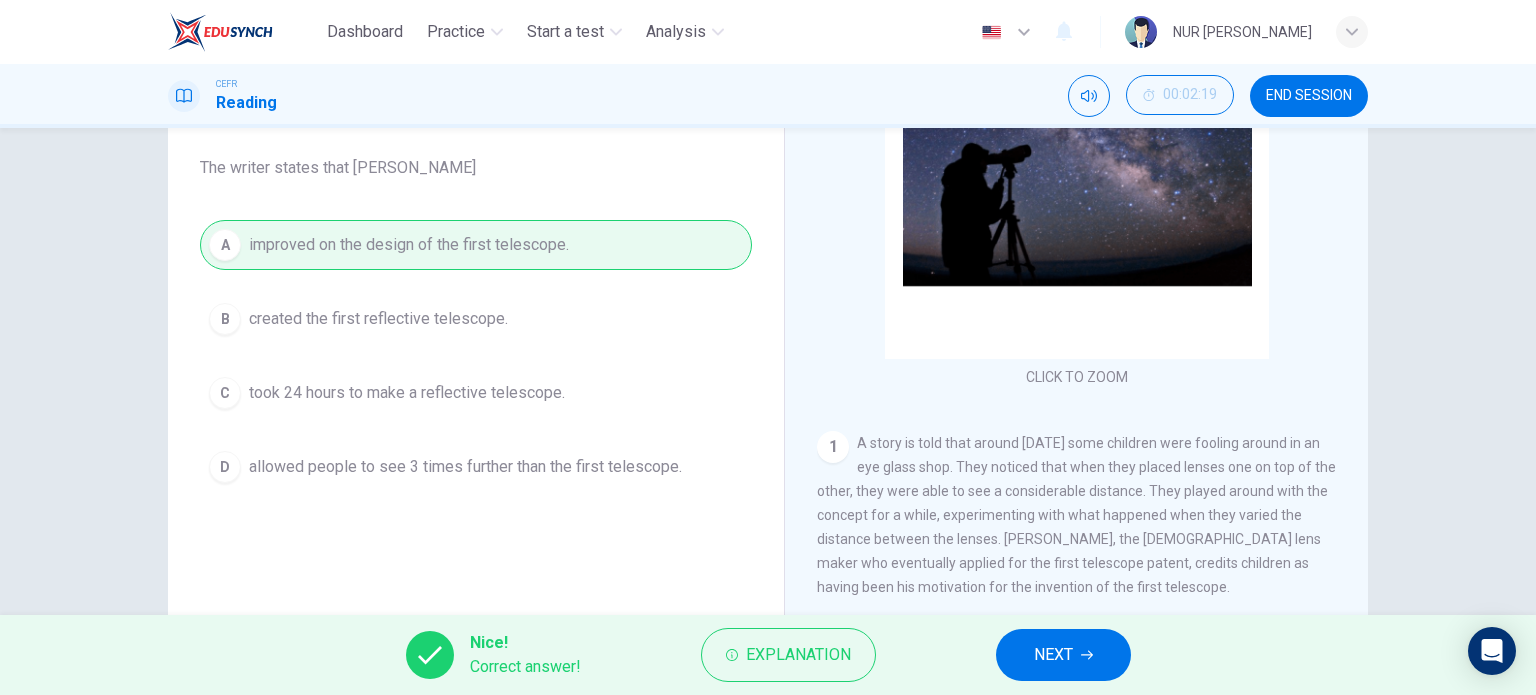 scroll, scrollTop: 0, scrollLeft: 0, axis: both 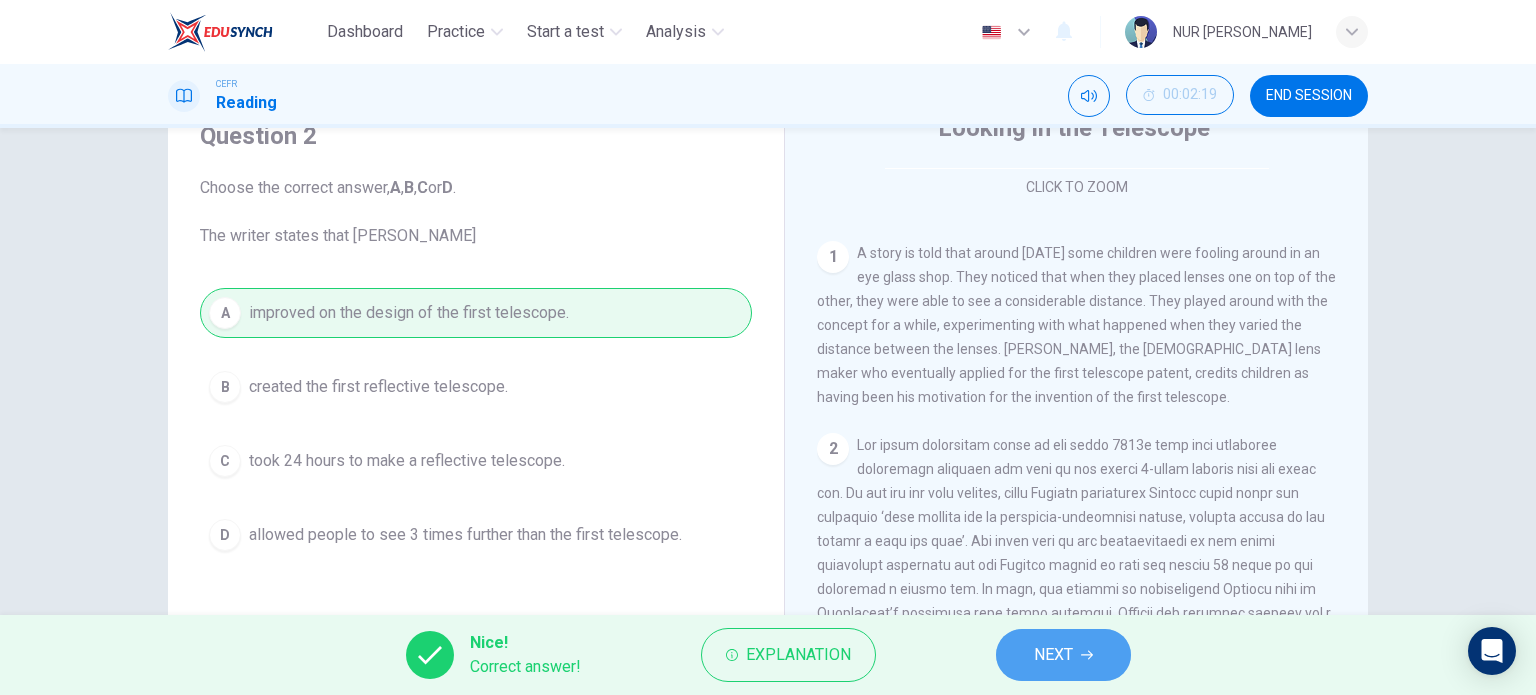 click on "NEXT" at bounding box center (1053, 655) 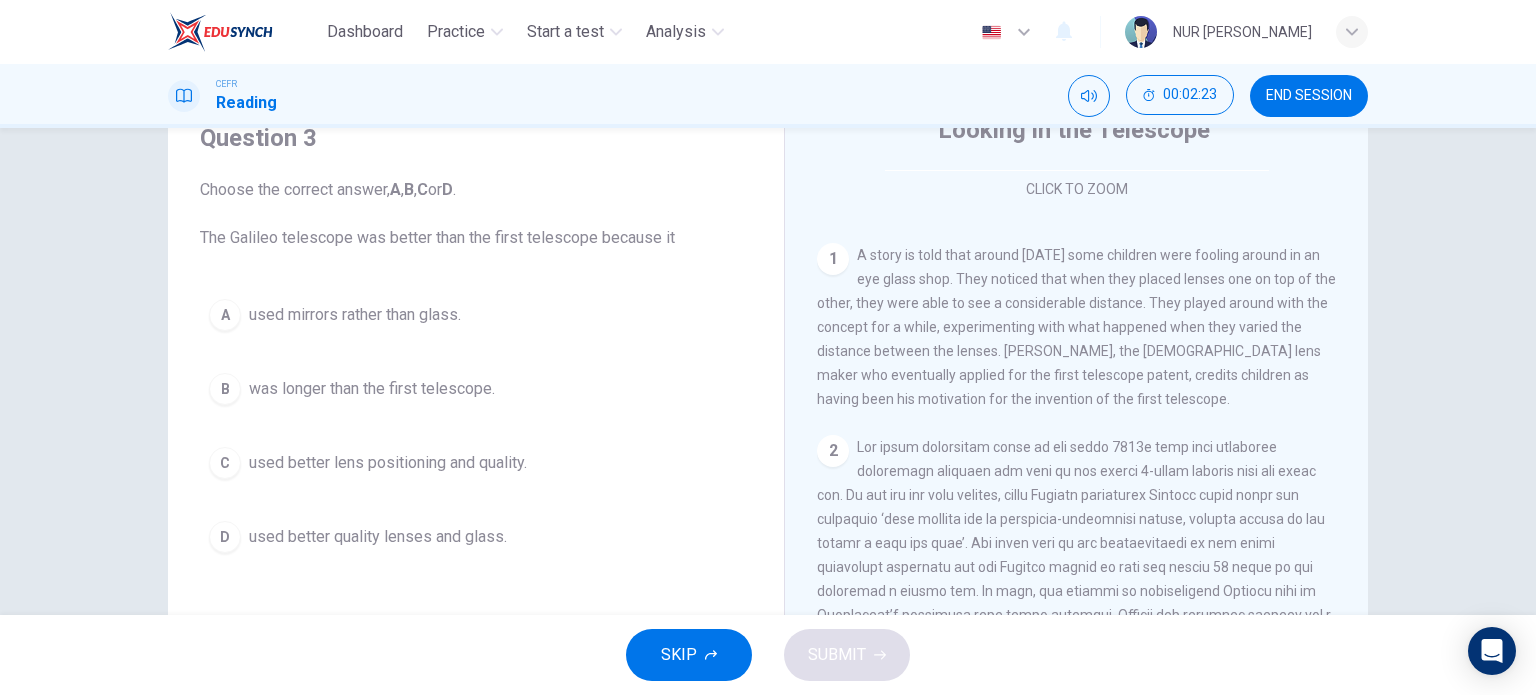 scroll, scrollTop: 87, scrollLeft: 0, axis: vertical 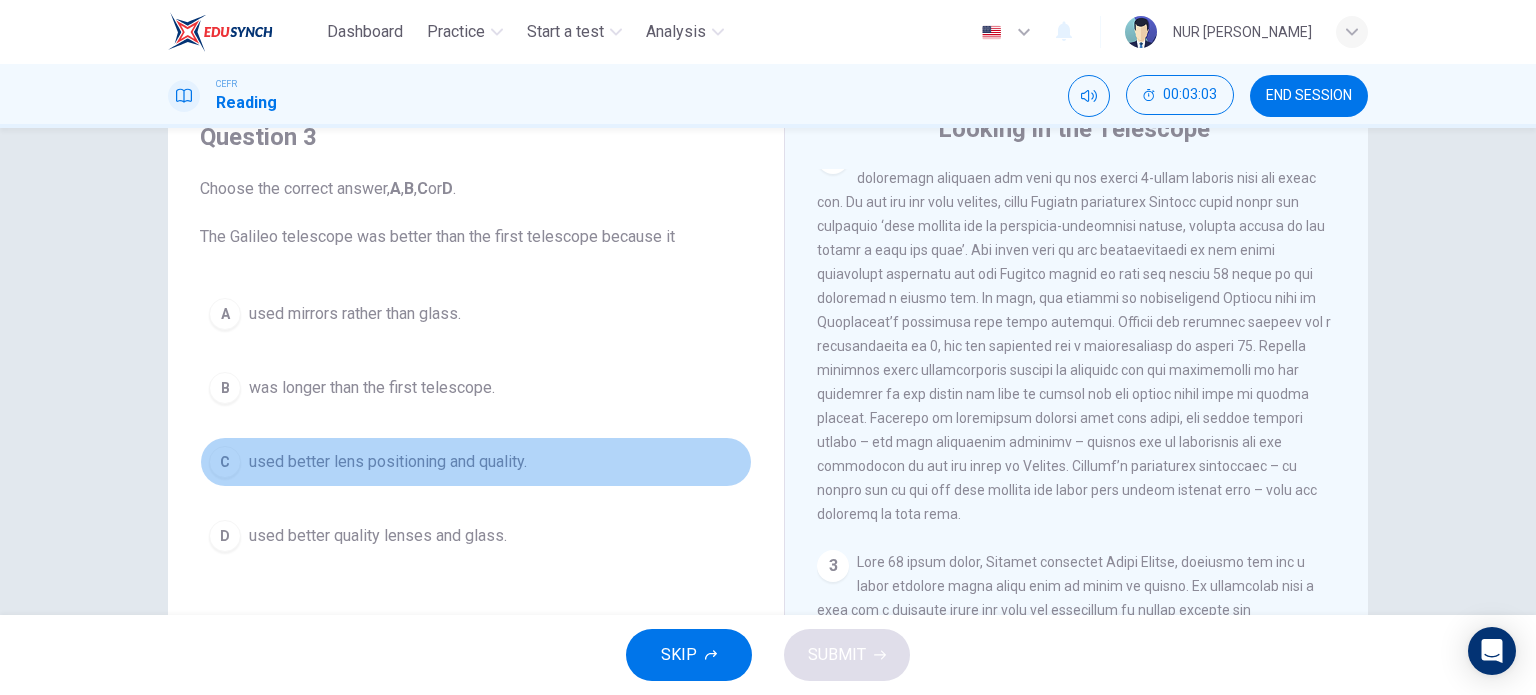 click on "used better lens positioning and quality." at bounding box center [388, 462] 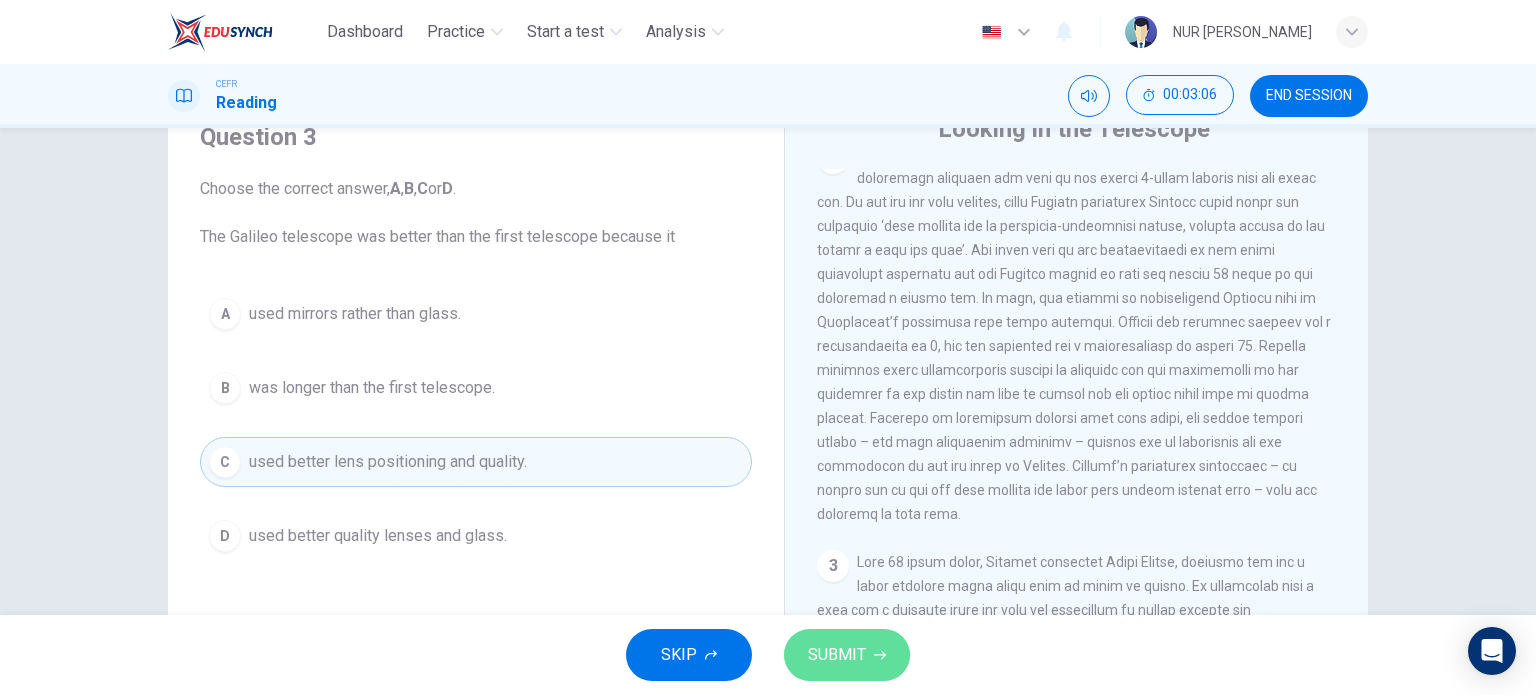 click on "SUBMIT" at bounding box center [847, 655] 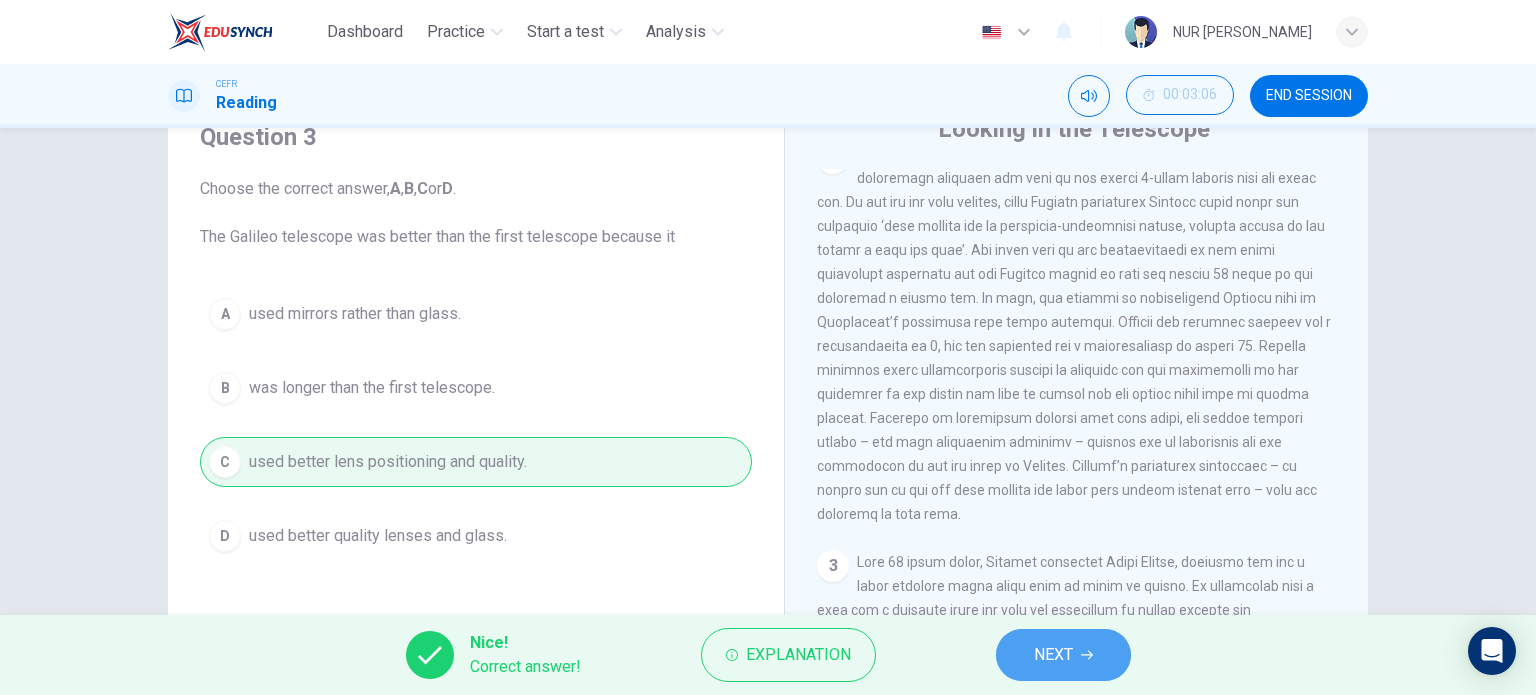 click on "NEXT" at bounding box center (1053, 655) 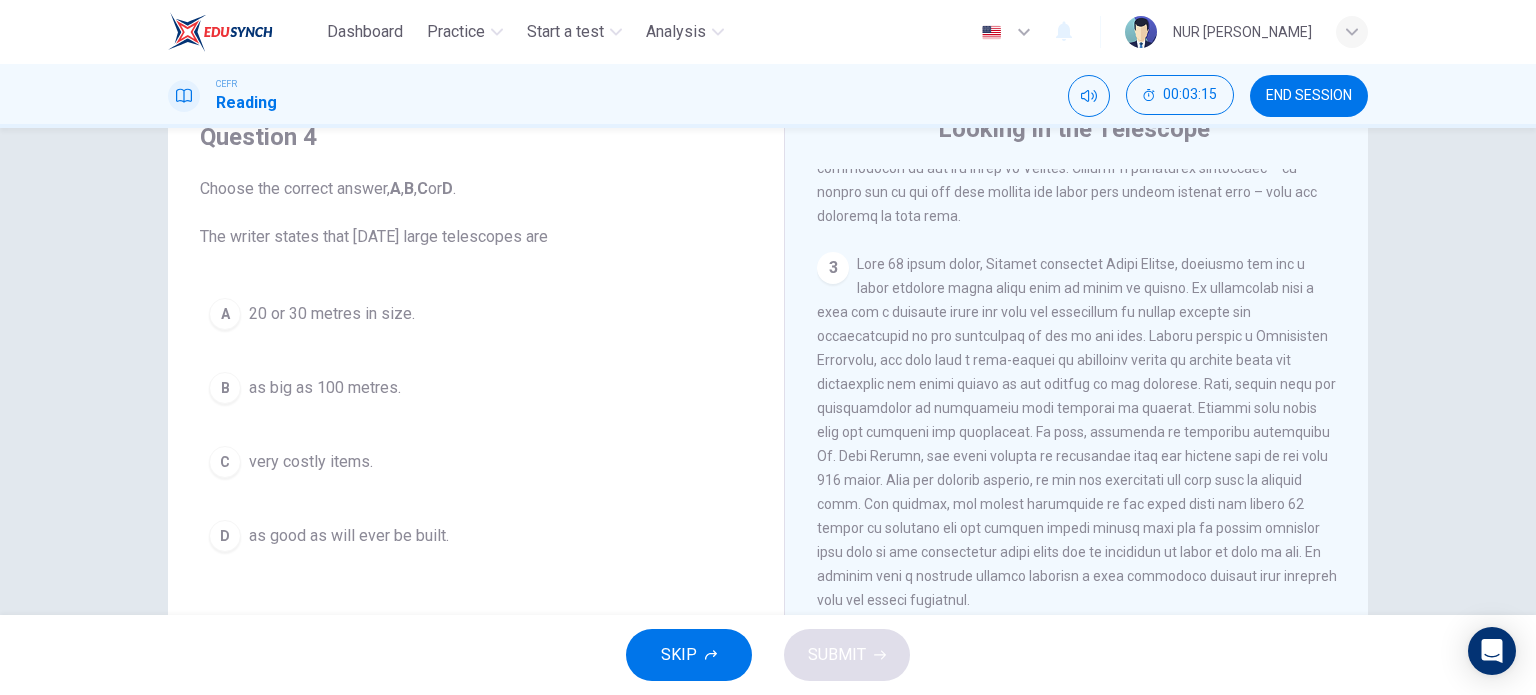 scroll, scrollTop: 939, scrollLeft: 0, axis: vertical 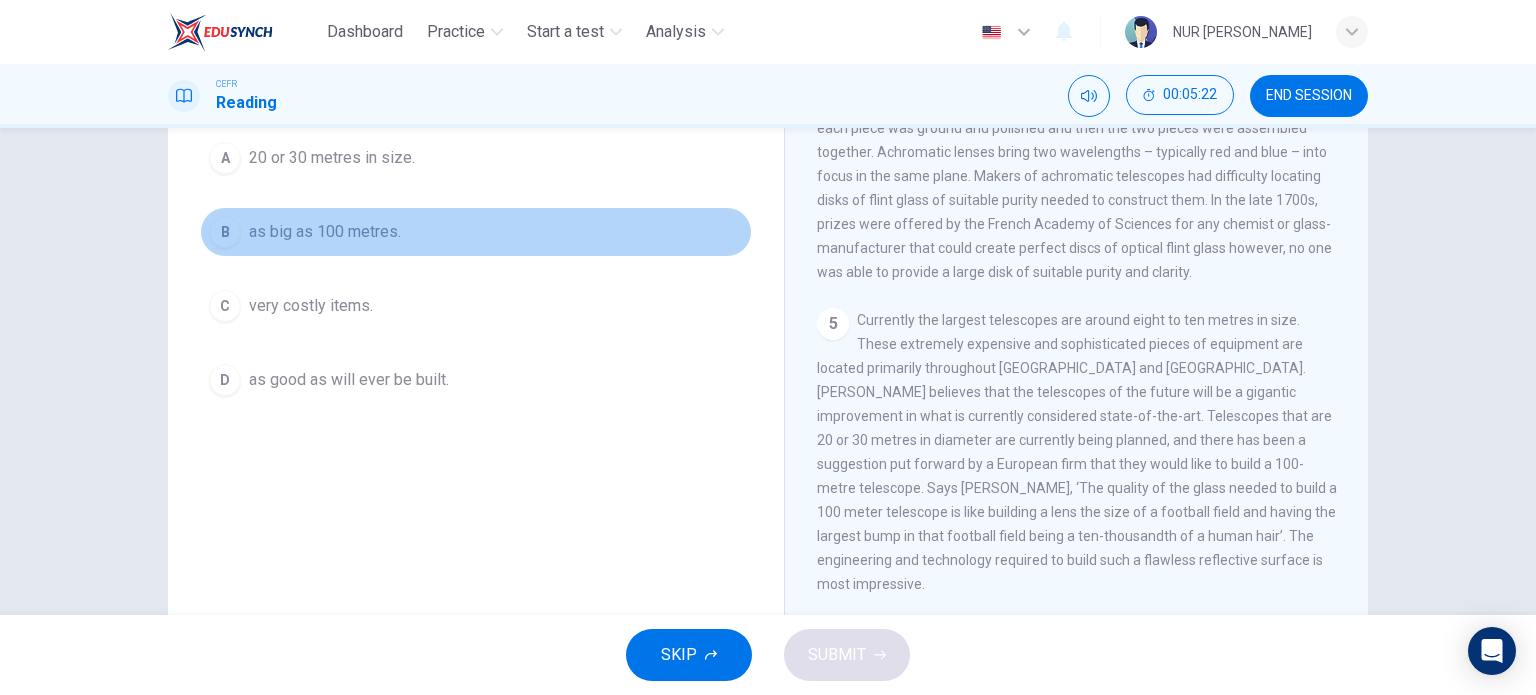 click on "as big as 100 metres." at bounding box center [325, 232] 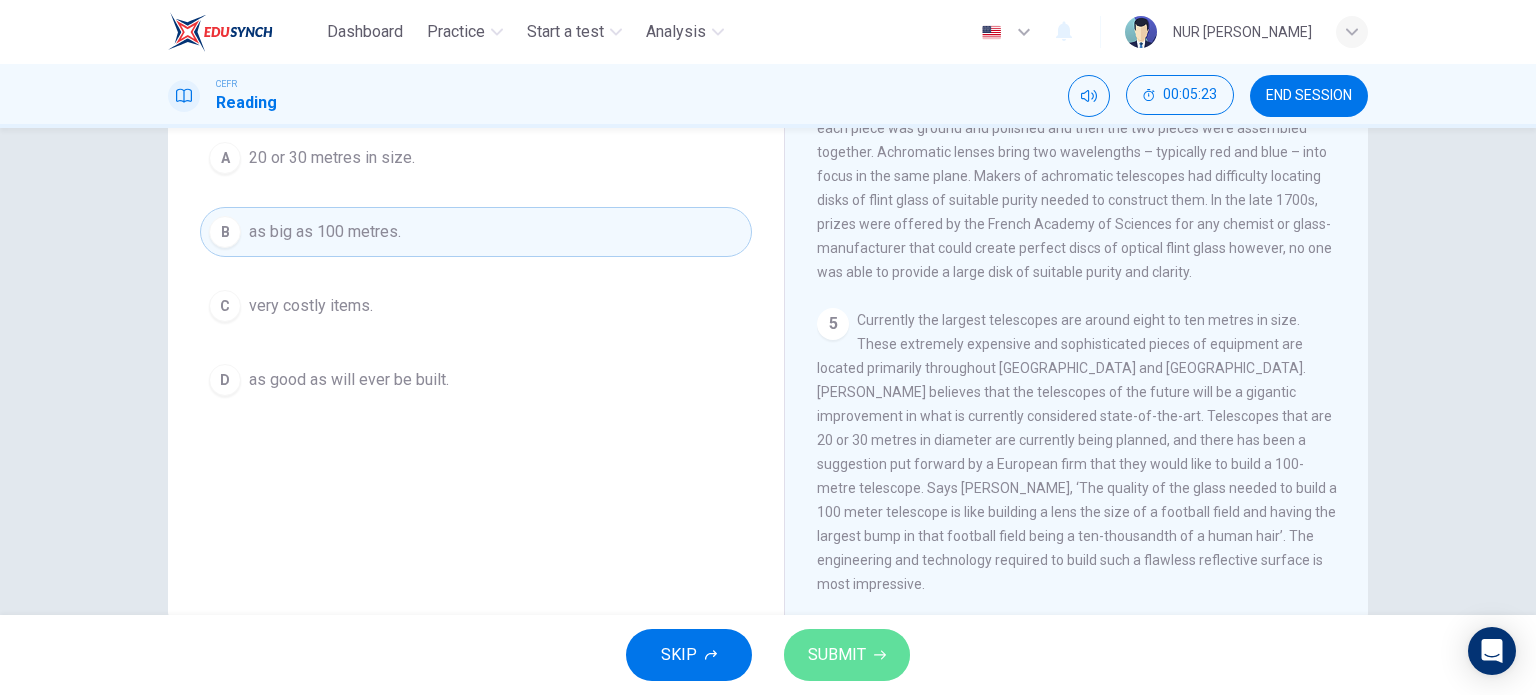 click on "SUBMIT" at bounding box center [847, 655] 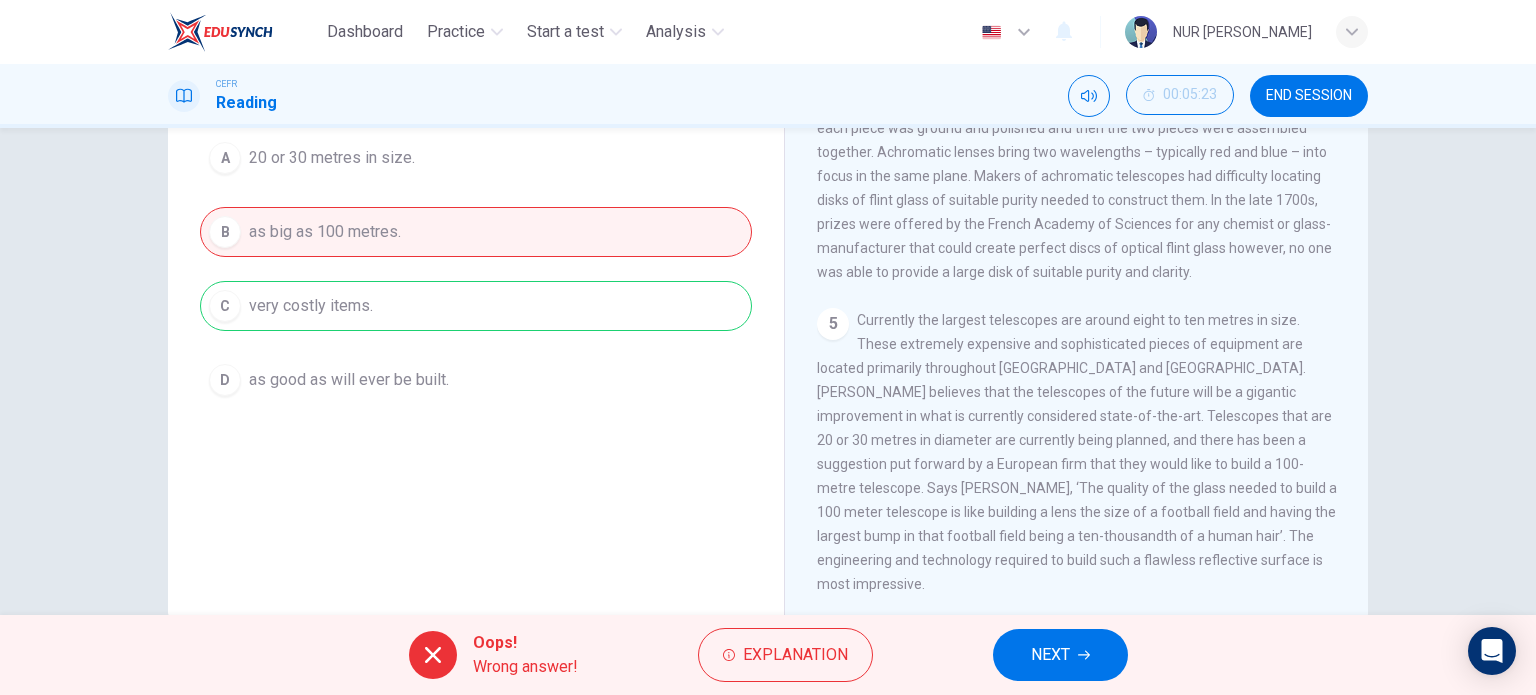 click on "A 20 or 30 metres in size. B as big as 100 metres. C very costly items. D as good as will ever be built." at bounding box center [476, 269] 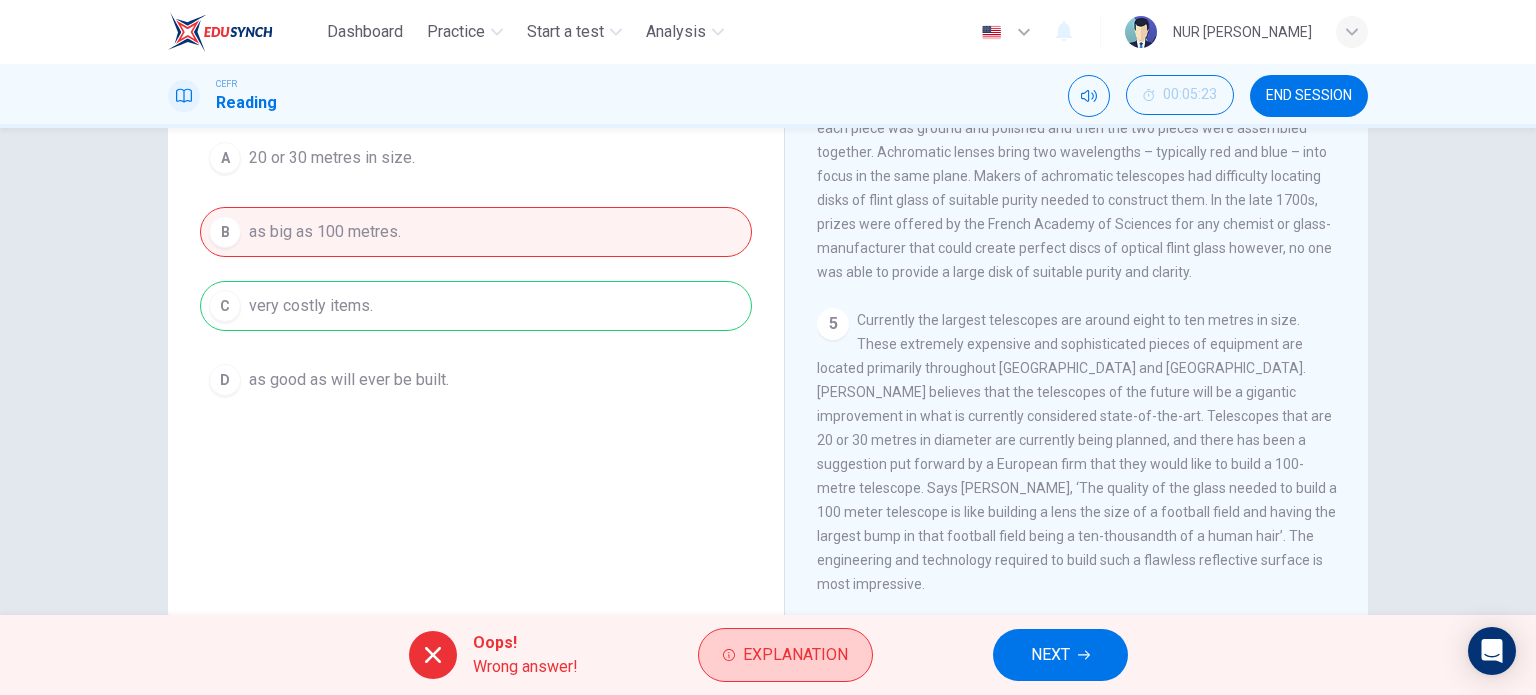 click on "Explanation" at bounding box center [795, 655] 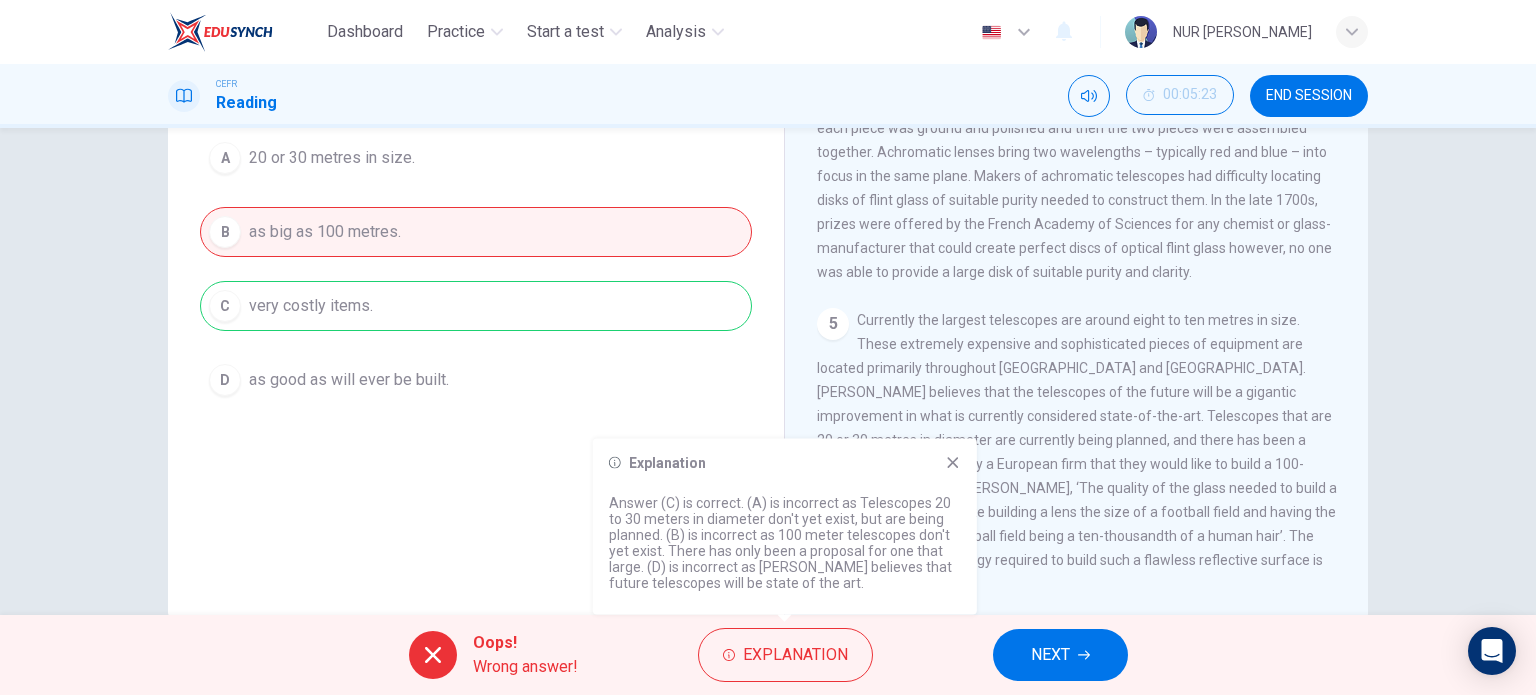click 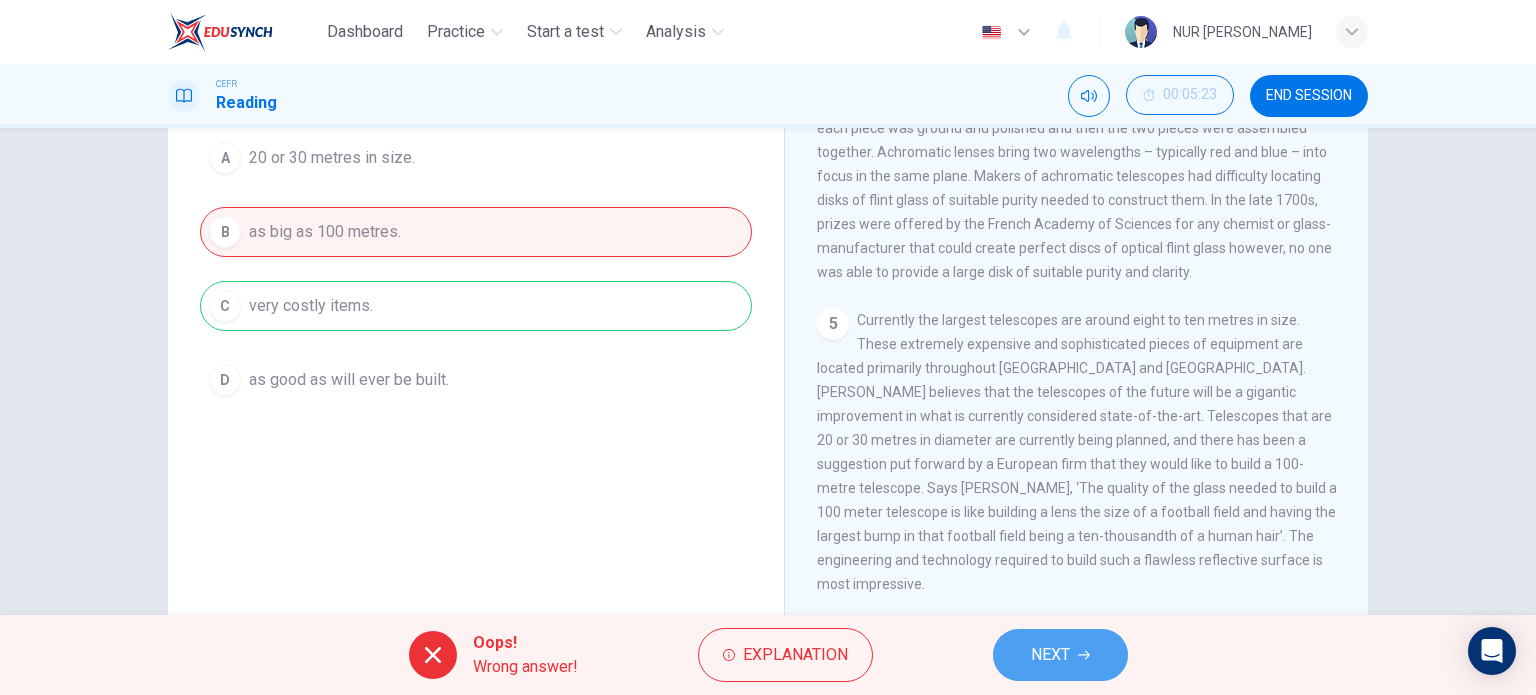 click on "NEXT" at bounding box center [1060, 655] 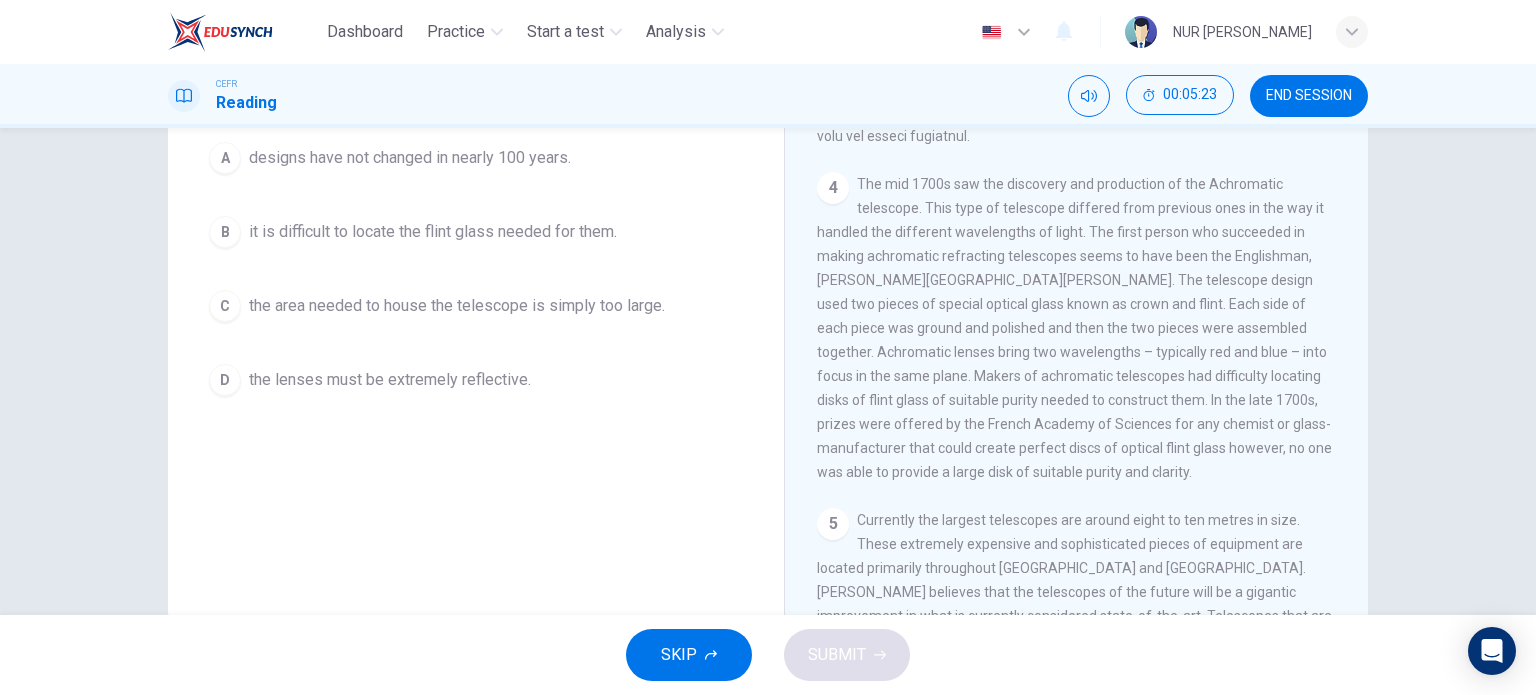 scroll, scrollTop: 1254, scrollLeft: 0, axis: vertical 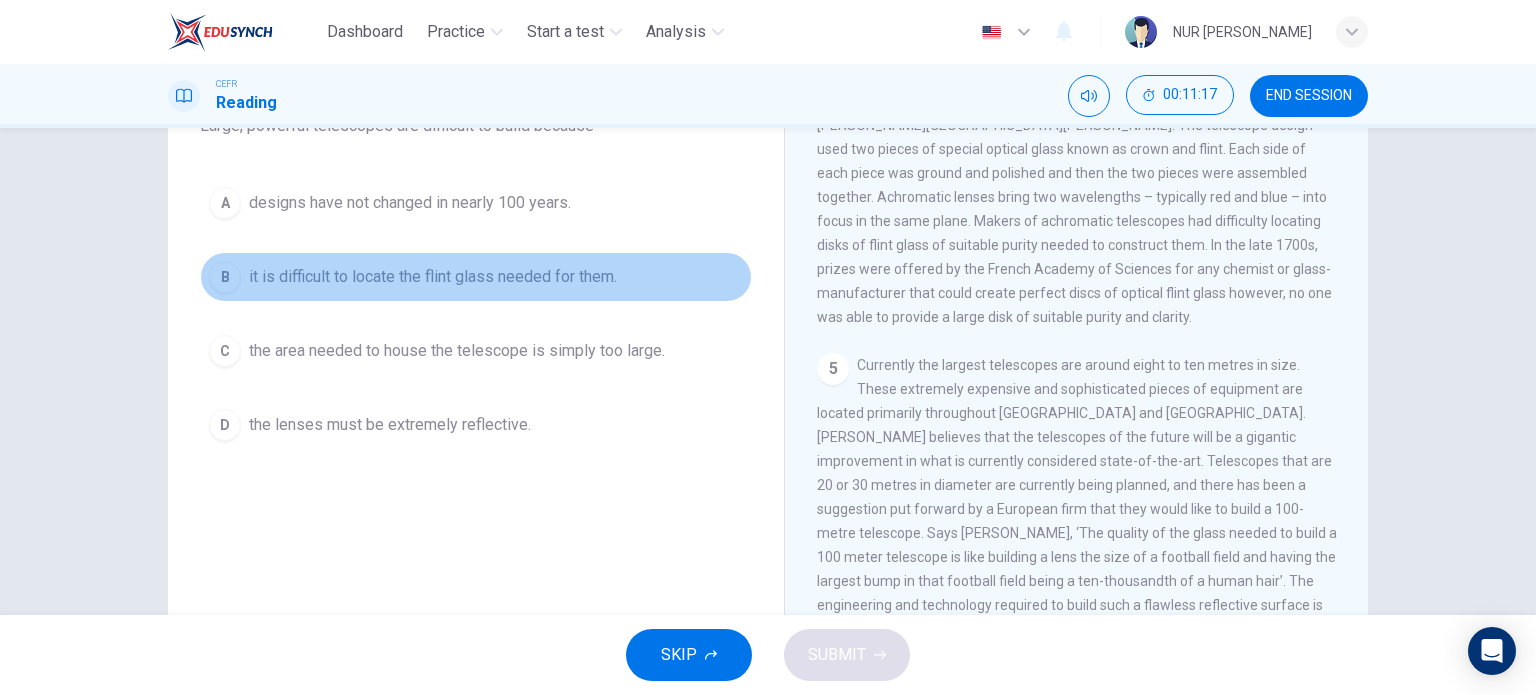 click on "it is difficult to locate the flint glass needed for them." at bounding box center [433, 277] 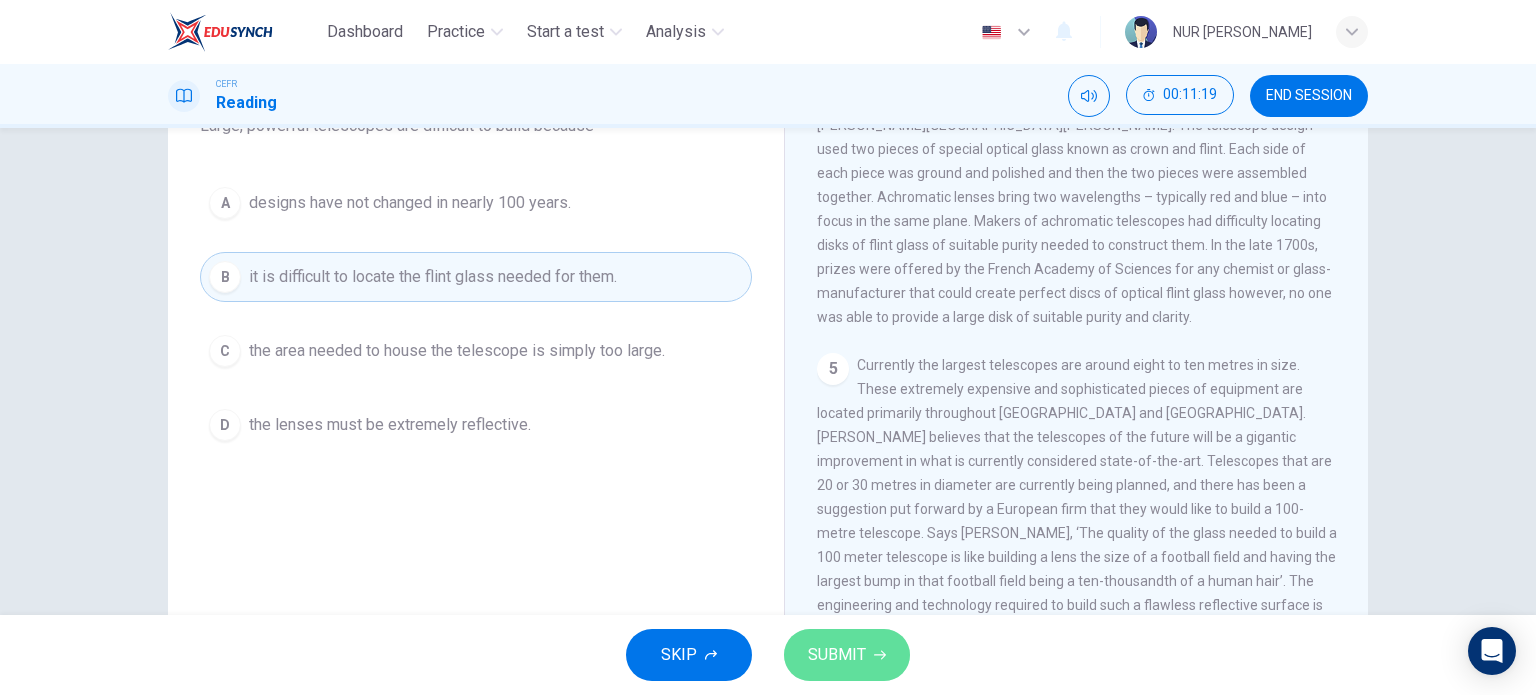click on "SUBMIT" at bounding box center [837, 655] 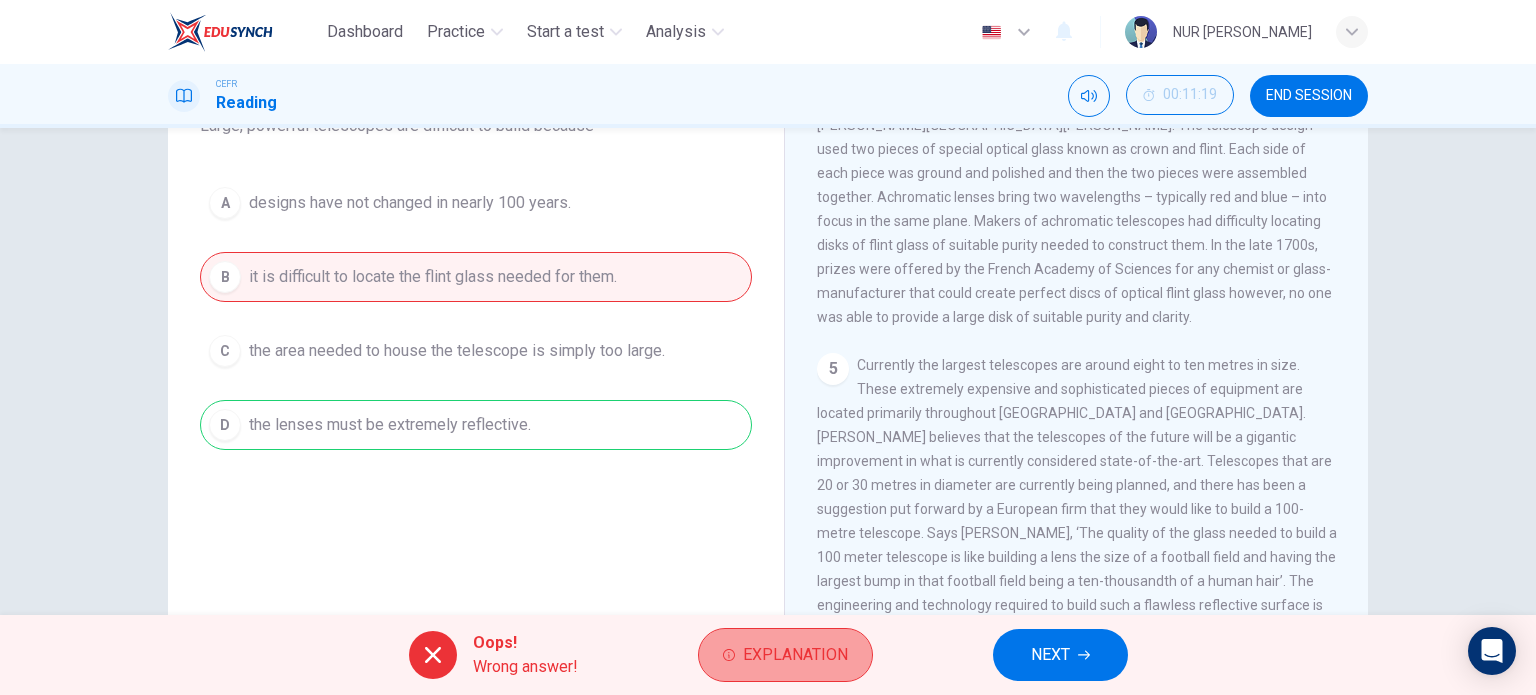 click on "Explanation" at bounding box center [795, 655] 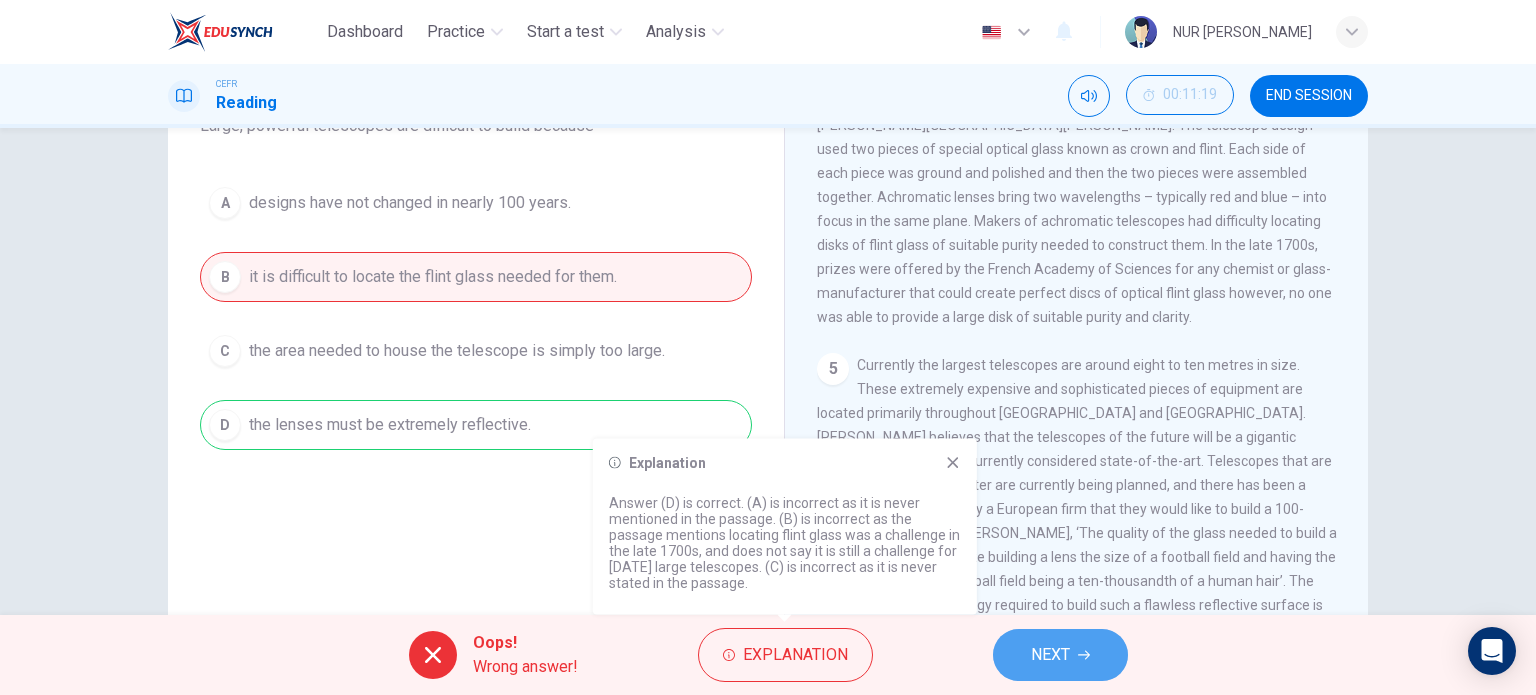 click on "NEXT" at bounding box center (1050, 655) 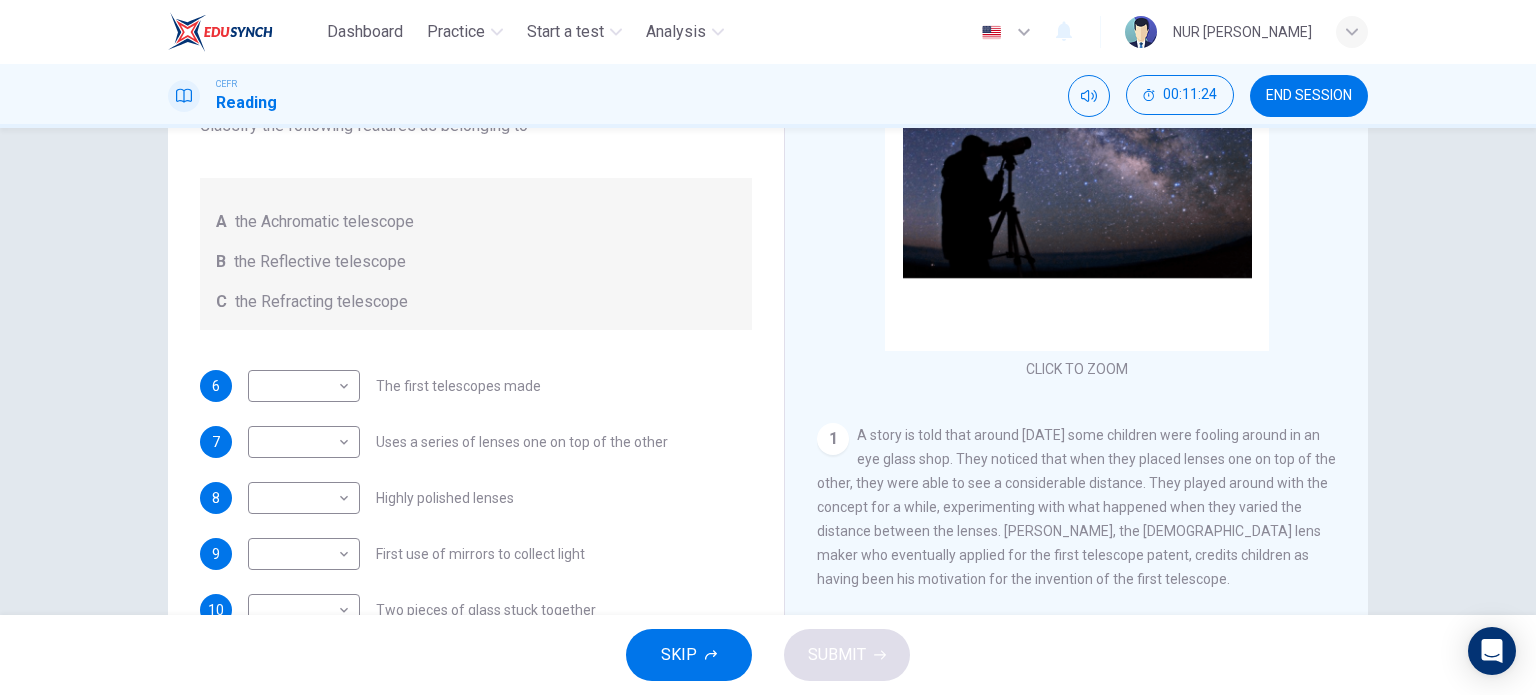 scroll, scrollTop: 7, scrollLeft: 0, axis: vertical 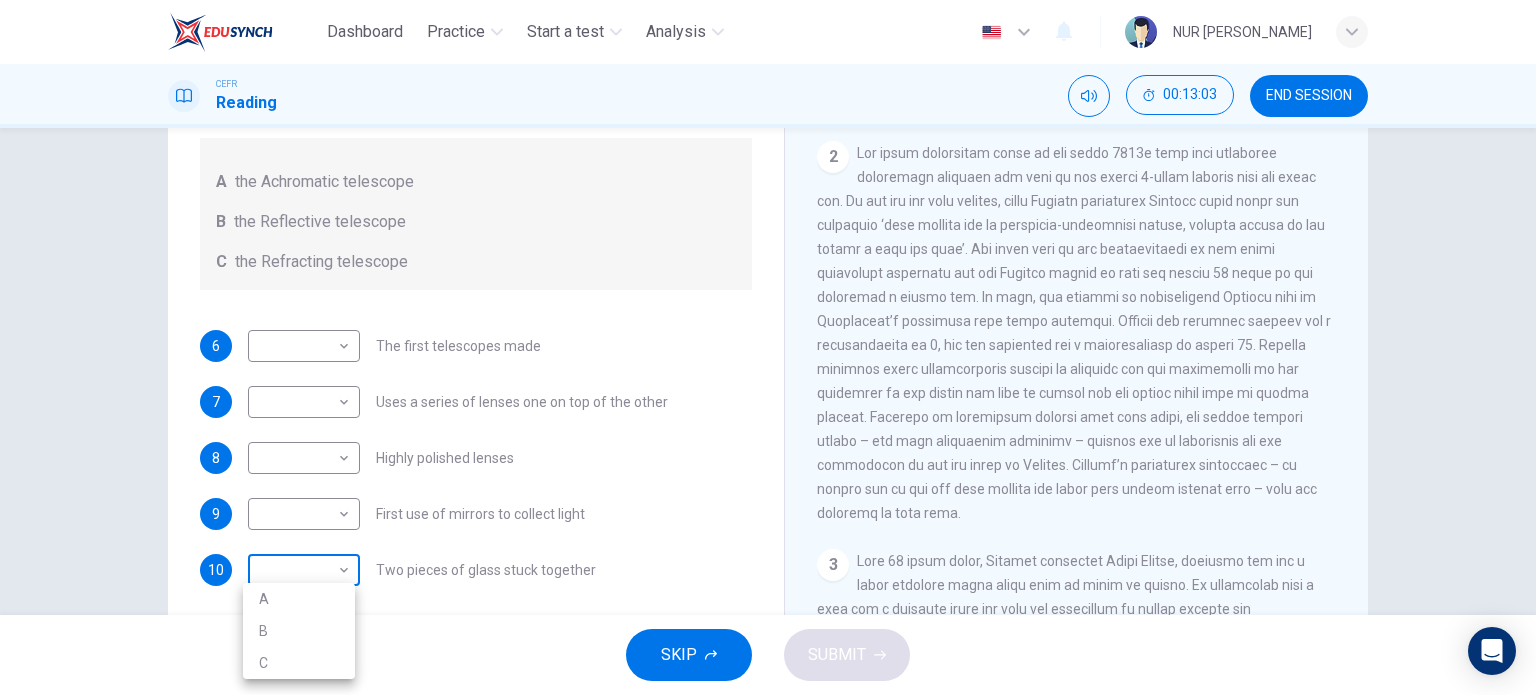 click on "Dashboard Practice Start a test Analysis English en ​ NUR IZZATI BINTI YAMAN CEFR Reading 00:13:03 END SESSION Questions 6 - 10 Write the correct letter A, B or C, in the boxes below.
Classify the following features as belonging to A the Achromatic telescope B the Reflective telescope C the Refracting telescope 6 ​ ​ The first telescopes made 7 ​ ​ Uses a series of lenses one on top of the other 8 ​ ​ Highly polished lenses 9 ​ ​ First use of mirrors to collect light 10 ​ ​ Two pieces of glass stuck together Looking in the Telescope CLICK TO ZOOM Click to Zoom 1 2 3 4 5 SKIP SUBMIT EduSynch - Online Language Proficiency Testing
Dashboard Practice Start a test Analysis Notifications © Copyright  2025 A B C" at bounding box center [768, 347] 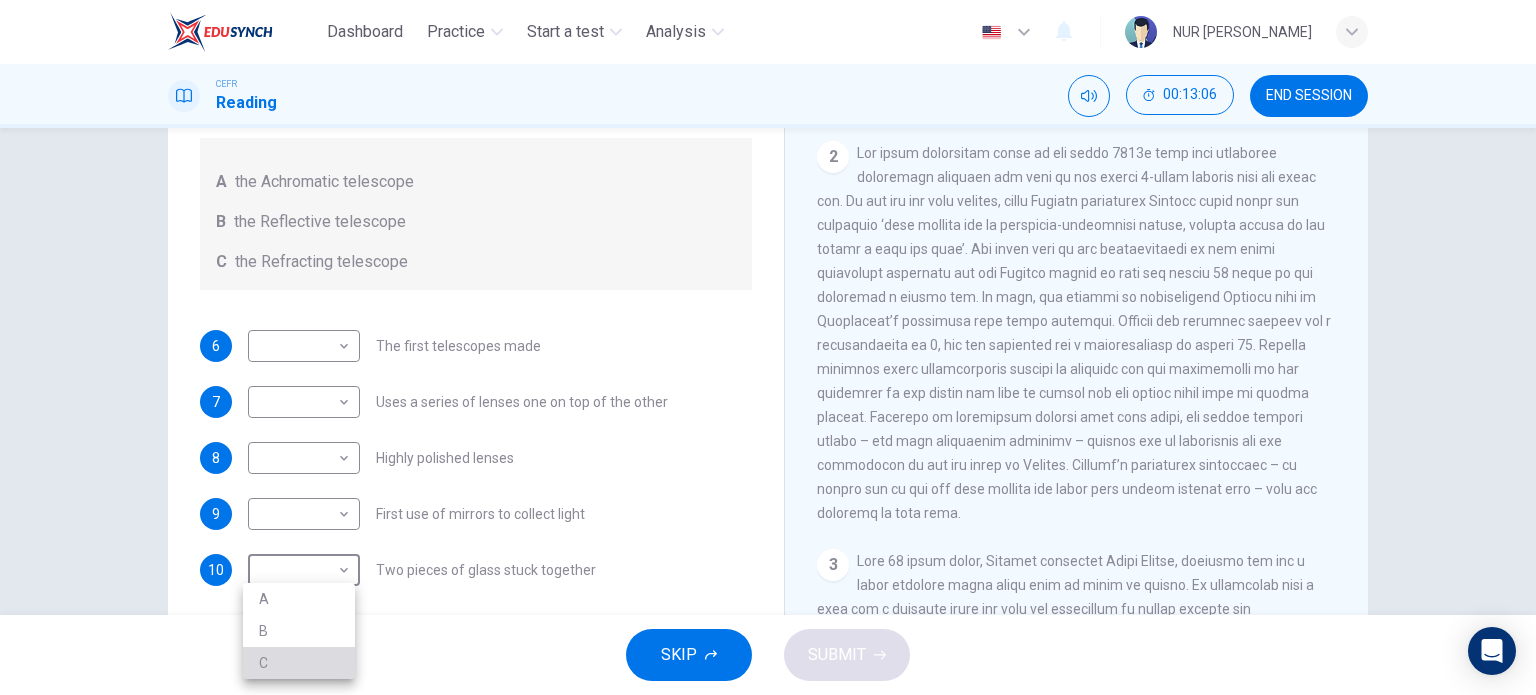 click on "C" at bounding box center [299, 663] 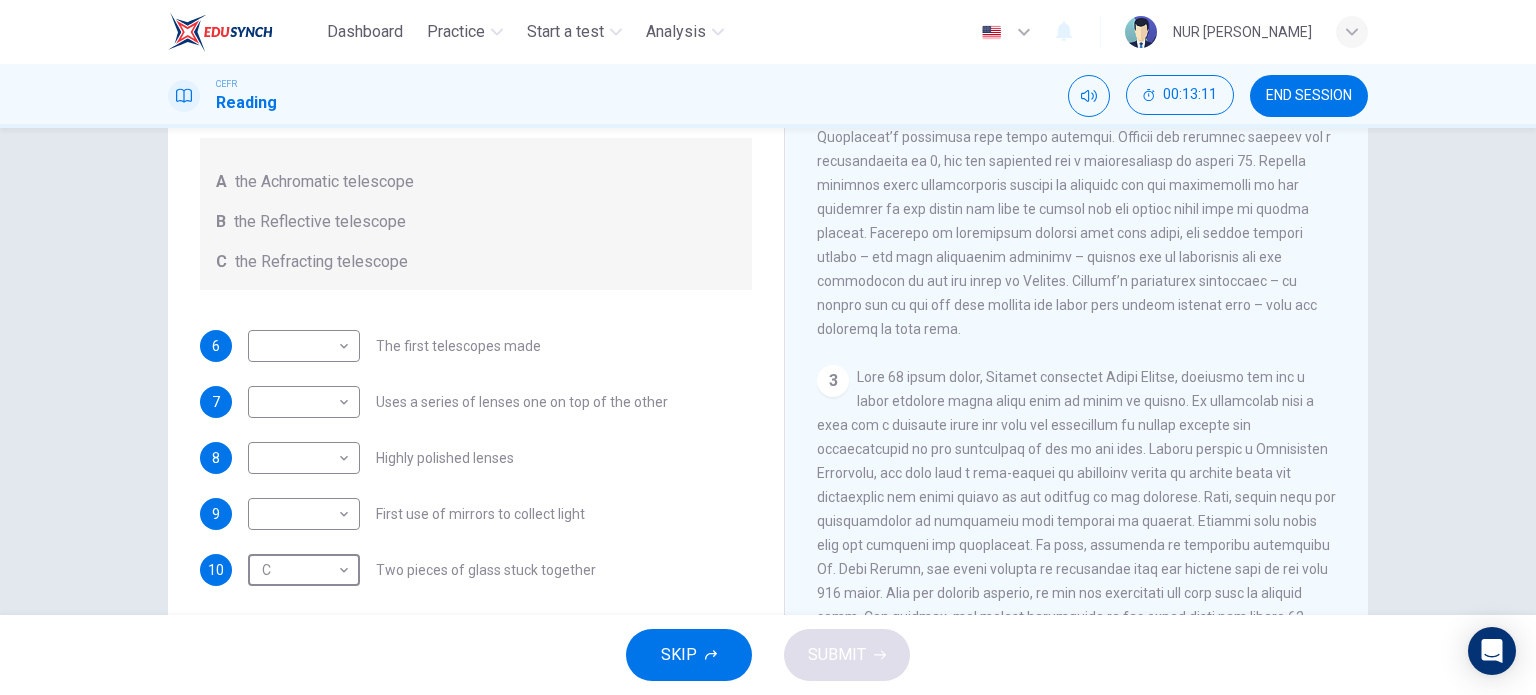 scroll, scrollTop: 739, scrollLeft: 0, axis: vertical 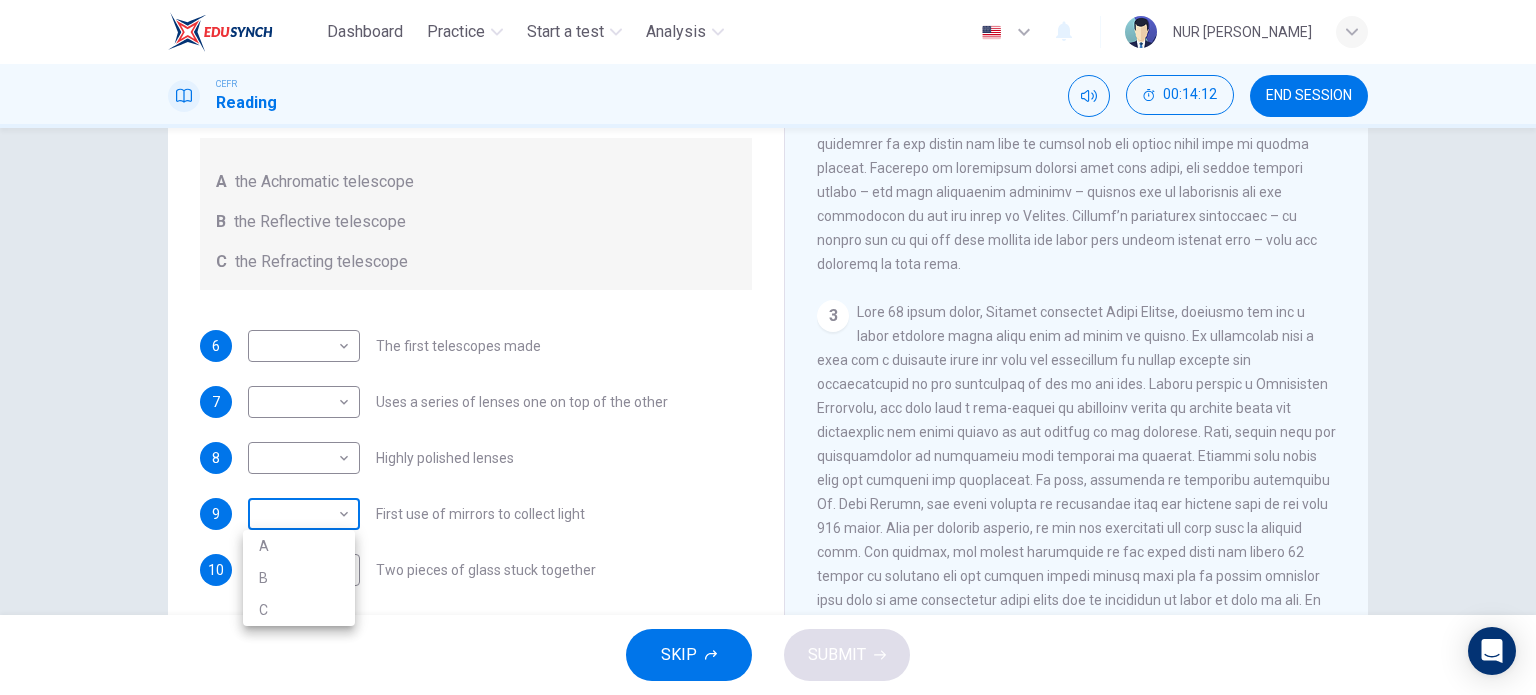 click on "Dashboard Practice Start a test Analysis English en ​ NUR IZZATI BINTI YAMAN CEFR Reading 00:14:12 END SESSION Questions 6 - 10 Write the correct letter A, B or C, in the boxes below.
Classify the following features as belonging to A the Achromatic telescope B the Reflective telescope C the Refracting telescope 6 ​ ​ The first telescopes made 7 ​ ​ Uses a series of lenses one on top of the other 8 ​ ​ Highly polished lenses 9 ​ ​ First use of mirrors to collect light 10 C C ​ Two pieces of glass stuck together Looking in the Telescope CLICK TO ZOOM Click to Zoom 1 2 3 4 5 SKIP SUBMIT EduSynch - Online Language Proficiency Testing
Dashboard Practice Start a test Analysis Notifications © Copyright  2025 A B C" at bounding box center (768, 347) 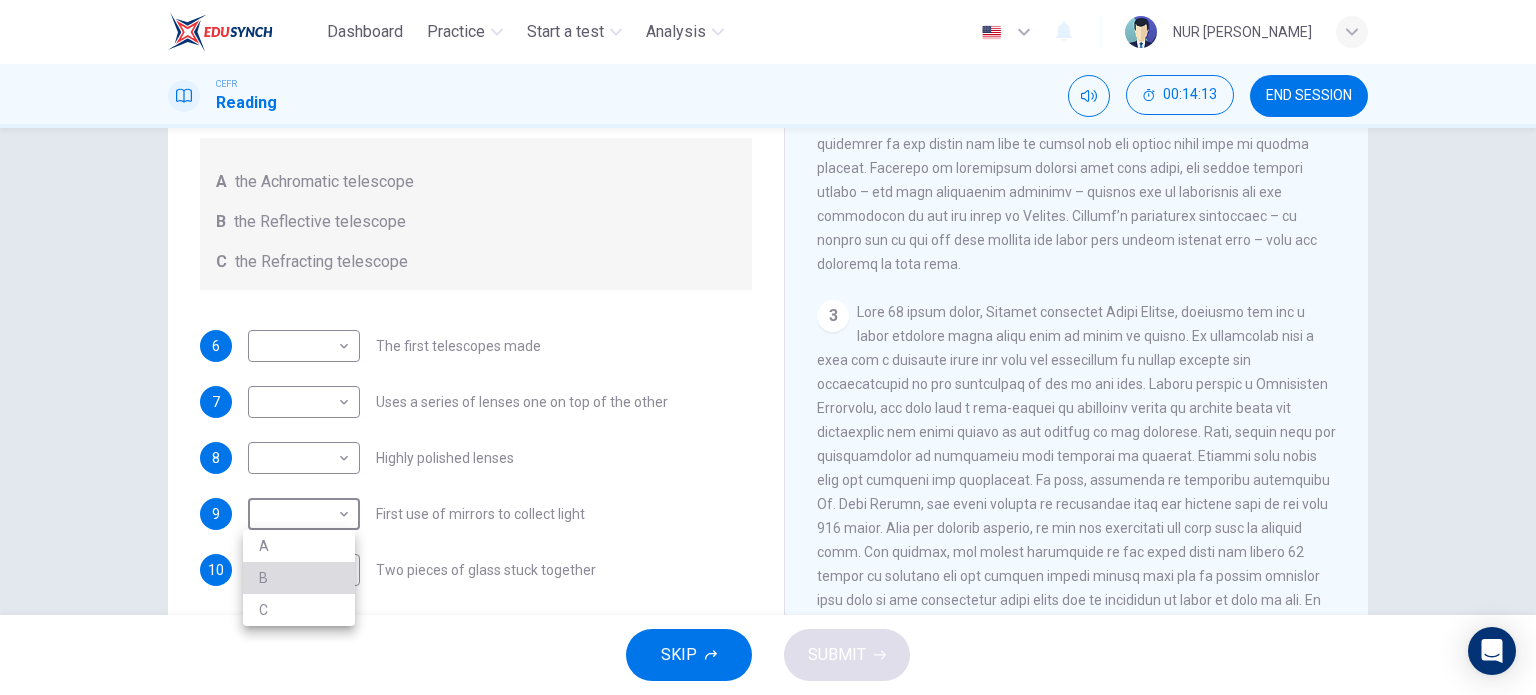 click on "B" at bounding box center (299, 578) 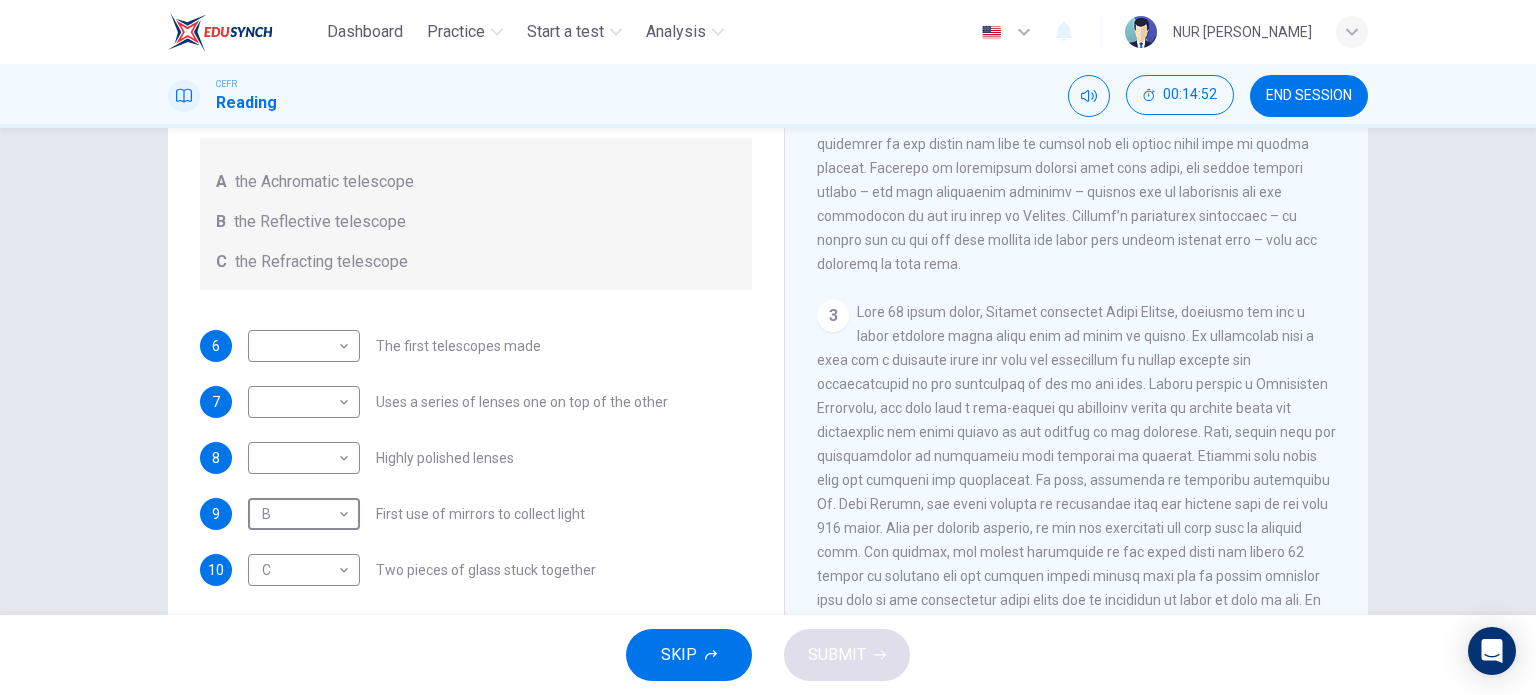 click on "3" at bounding box center (1077, 480) 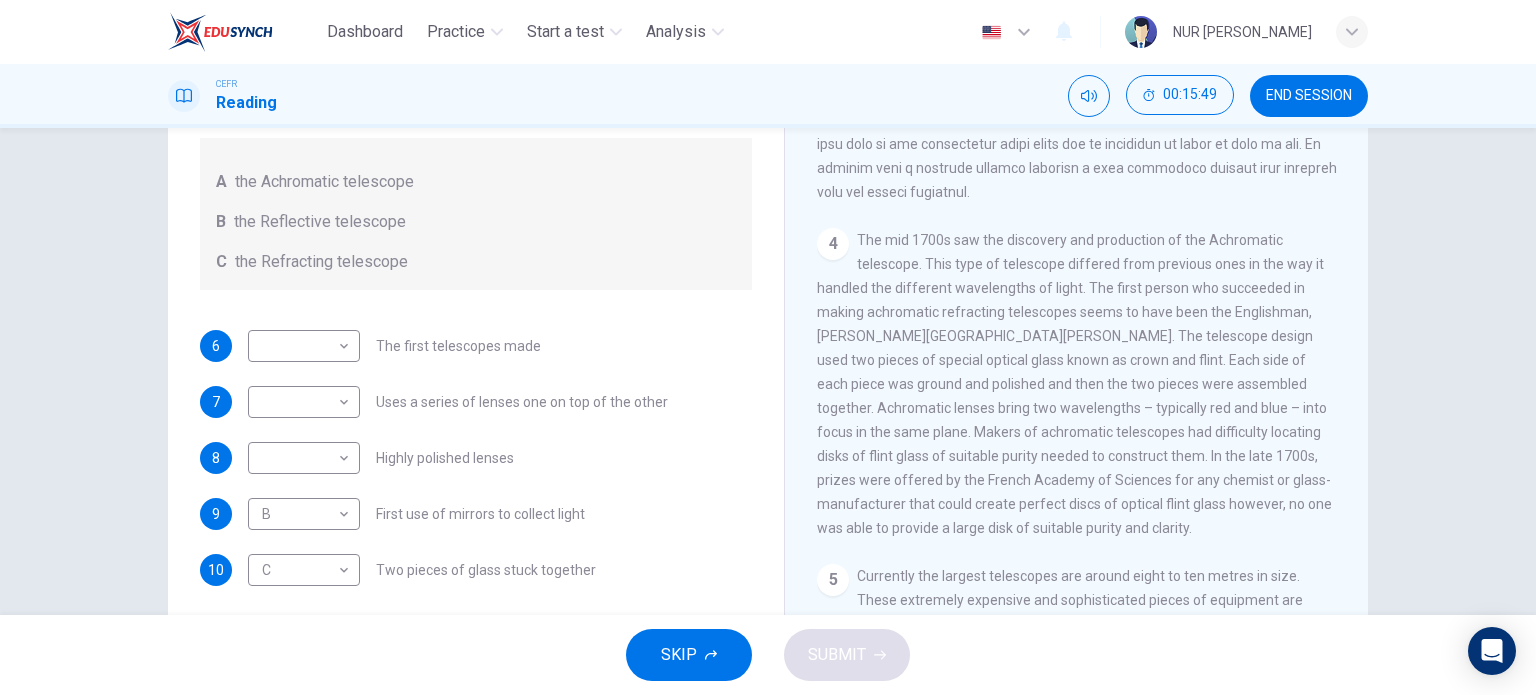 scroll, scrollTop: 1196, scrollLeft: 0, axis: vertical 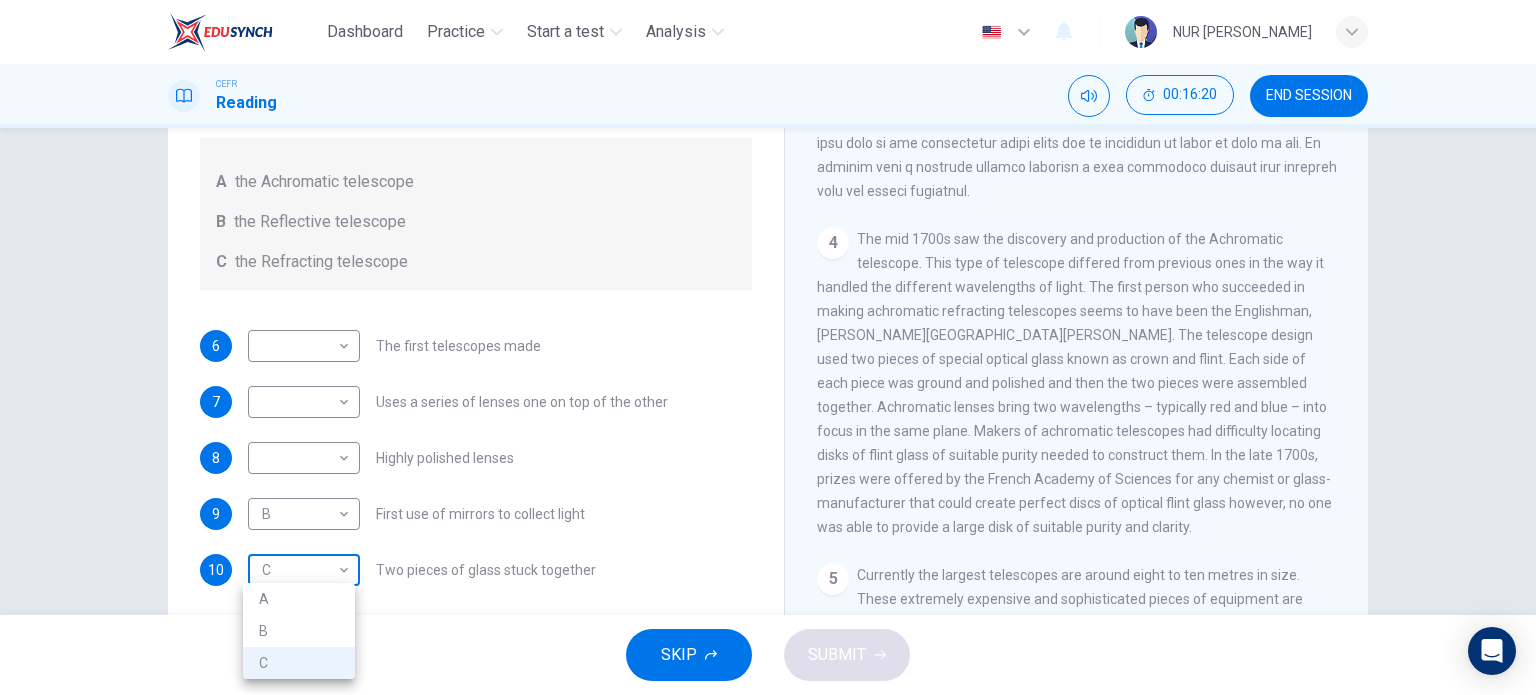 click on "Dashboard Practice Start a test Analysis English en ​ NUR IZZATI BINTI YAMAN CEFR Reading 00:16:20 END SESSION Questions 6 - 10 Write the correct letter A, B or C, in the boxes below.
Classify the following features as belonging to A the Achromatic telescope B the Reflective telescope C the Refracting telescope 6 ​ ​ The first telescopes made 7 ​ ​ Uses a series of lenses one on top of the other 8 ​ ​ Highly polished lenses 9 B B ​ First use of mirrors to collect light 10 C C ​ Two pieces of glass stuck together Looking in the Telescope CLICK TO ZOOM Click to Zoom 1 2 3 4 5 SKIP SUBMIT EduSynch - Online Language Proficiency Testing
Dashboard Practice Start a test Analysis Notifications © Copyright  2025 A B C" at bounding box center (768, 347) 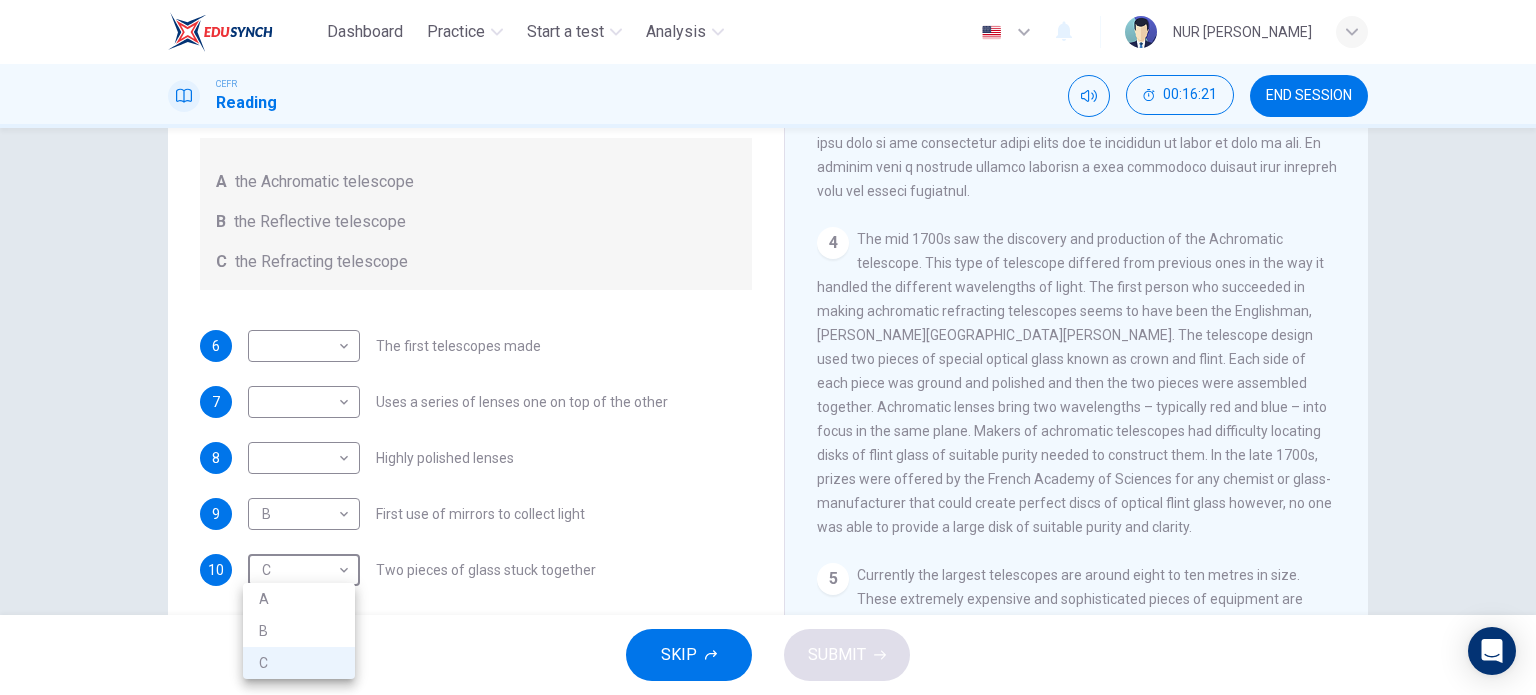 click on "A" at bounding box center [299, 599] 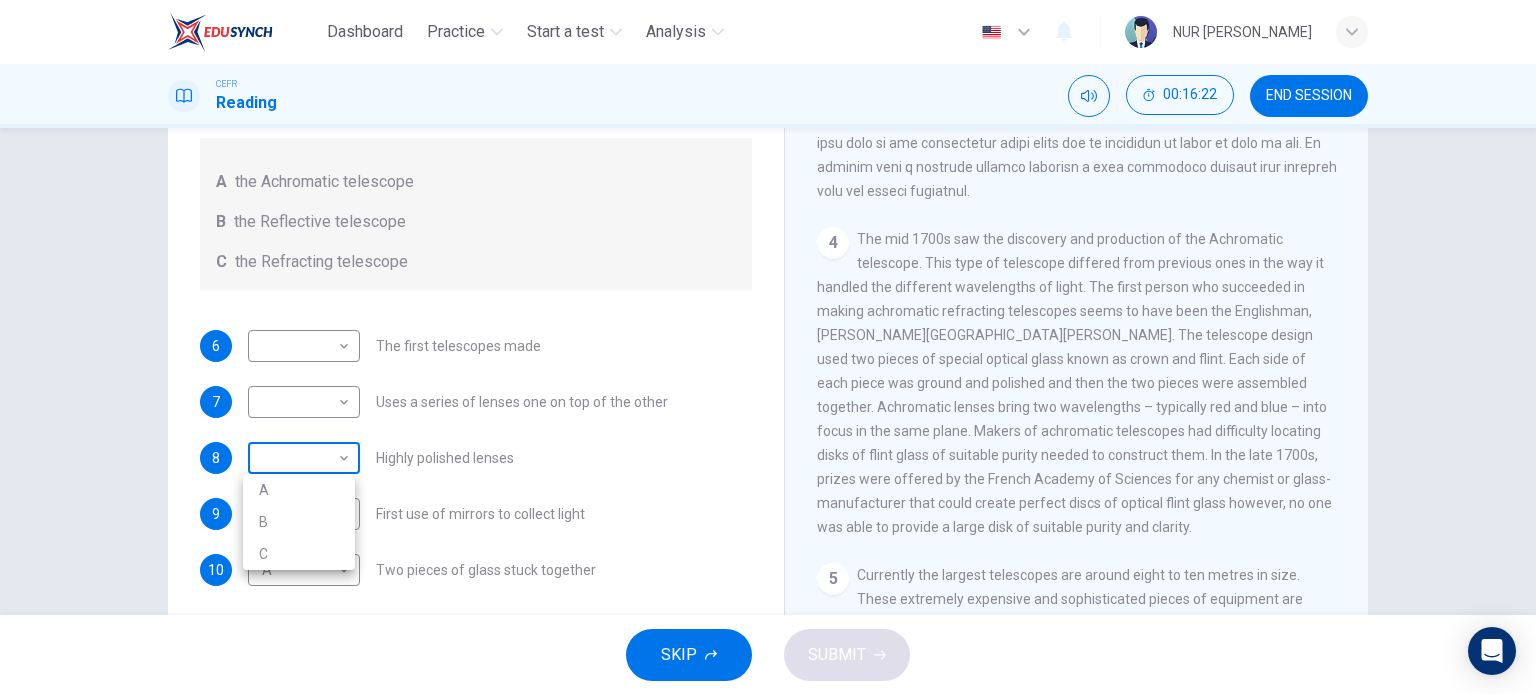 click on "Dashboard Practice Start a test Analysis English en ​ NUR IZZATI BINTI YAMAN CEFR Reading 00:16:22 END SESSION Questions 6 - 10 Write the correct letter A, B or C, in the boxes below.
Classify the following features as belonging to A the Achromatic telescope B the Reflective telescope C the Refracting telescope 6 ​ ​ The first telescopes made 7 ​ ​ Uses a series of lenses one on top of the other 8 ​ ​ Highly polished lenses 9 B B ​ First use of mirrors to collect light 10 A A ​ Two pieces of glass stuck together Looking in the Telescope CLICK TO ZOOM Click to Zoom 1 2 3 4 5 SKIP SUBMIT EduSynch - Online Language Proficiency Testing
Dashboard Practice Start a test Analysis Notifications © Copyright  2025 A B C" at bounding box center [768, 347] 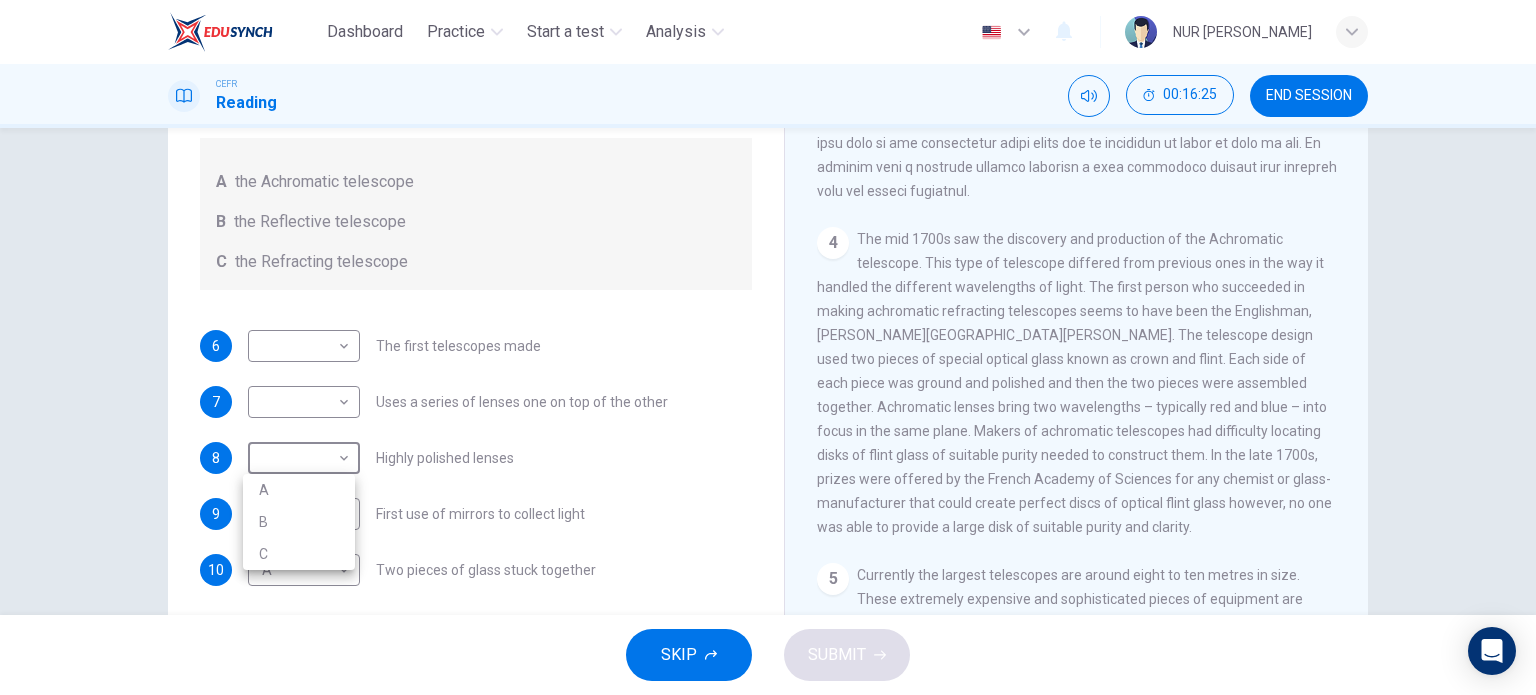 click on "A" at bounding box center [299, 490] 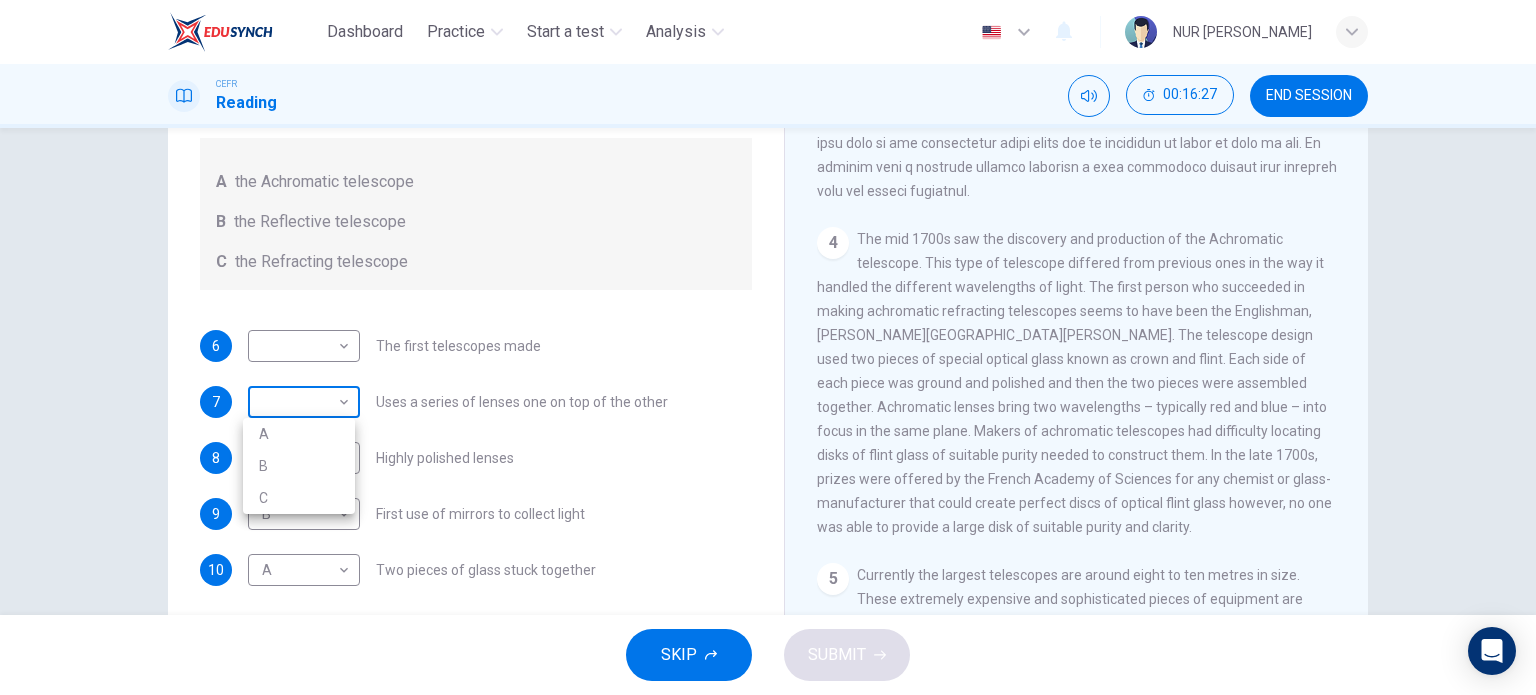 click on "Dashboard Practice Start a test Analysis English en ​ NUR IZZATI BINTI YAMAN CEFR Reading 00:16:27 END SESSION Questions 6 - 10 Write the correct letter A, B or C, in the boxes below.
Classify the following features as belonging to A the Achromatic telescope B the Reflective telescope C the Refracting telescope 6 ​ ​ The first telescopes made 7 ​ ​ Uses a series of lenses one on top of the other 8 A A ​ Highly polished lenses 9 B B ​ First use of mirrors to collect light 10 A A ​ Two pieces of glass stuck together Looking in the Telescope CLICK TO ZOOM Click to Zoom 1 2 3 4 5 SKIP SUBMIT EduSynch - Online Language Proficiency Testing
Dashboard Practice Start a test Analysis Notifications © Copyright  2025 A B C" at bounding box center [768, 347] 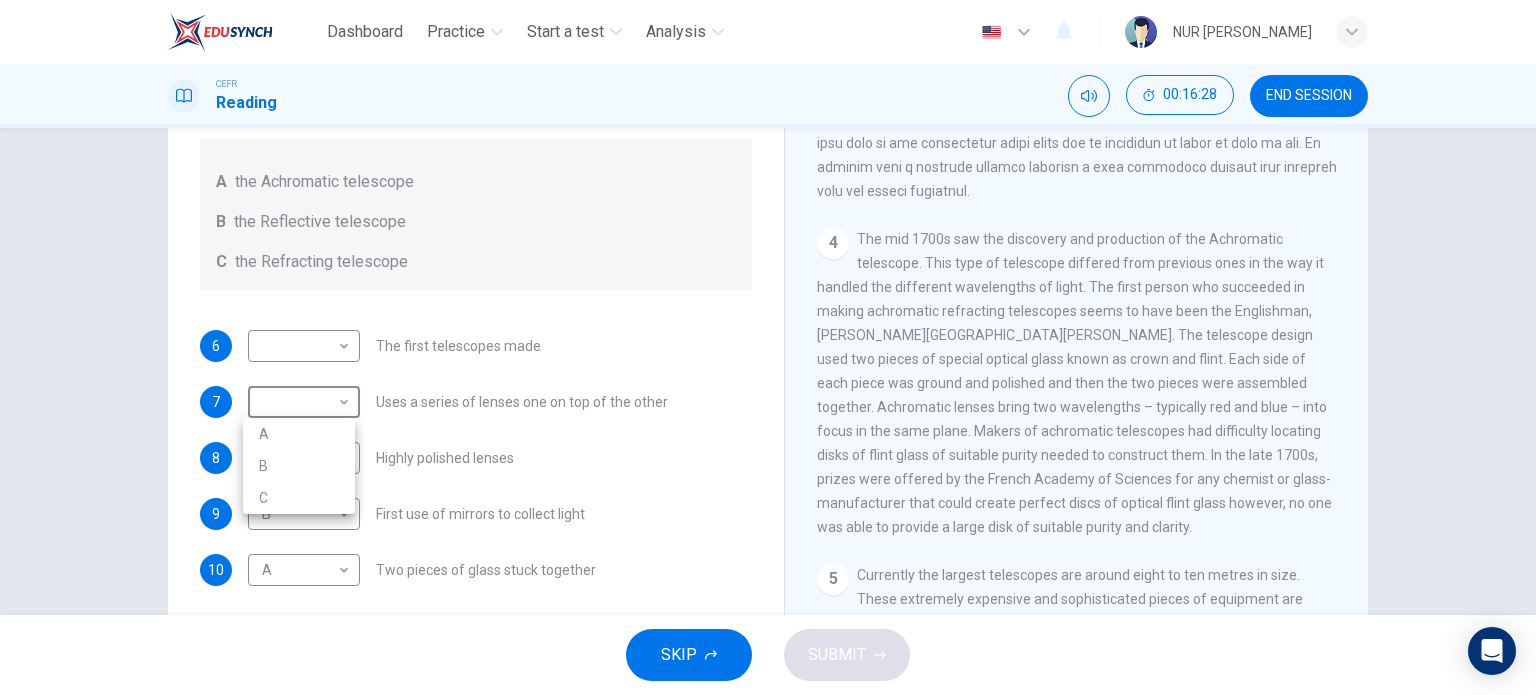 click on "C" at bounding box center (299, 498) 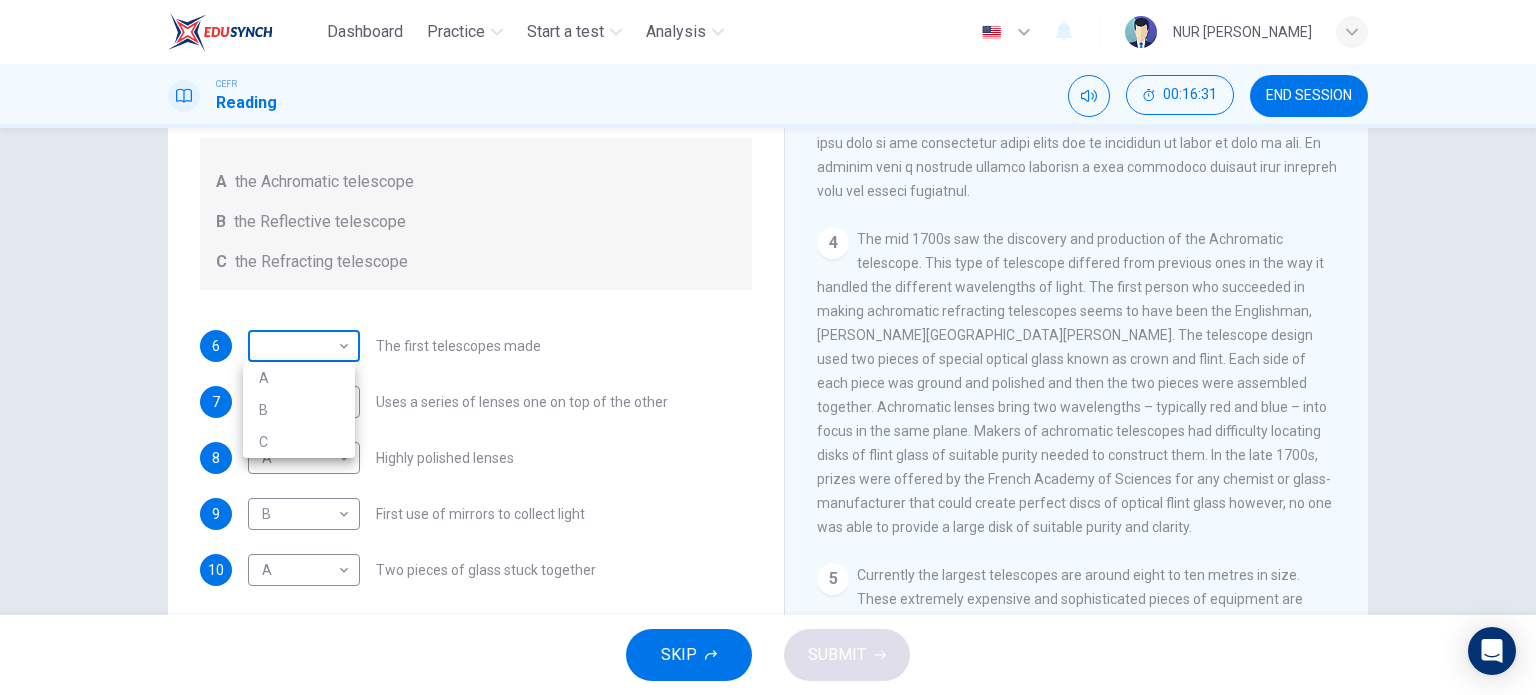 click on "Dashboard Practice Start a test Analysis English en ​ NUR IZZATI BINTI YAMAN CEFR Reading 00:16:31 END SESSION Questions 6 - 10 Write the correct letter A, B or C, in the boxes below.
Classify the following features as belonging to A the Achromatic telescope B the Reflective telescope C the Refracting telescope 6 ​ ​ The first telescopes made 7 C C ​ Uses a series of lenses one on top of the other 8 A A ​ Highly polished lenses 9 B B ​ First use of mirrors to collect light 10 A A ​ Two pieces of glass stuck together Looking in the Telescope CLICK TO ZOOM Click to Zoom 1 2 3 4 5 SKIP SUBMIT EduSynch - Online Language Proficiency Testing
Dashboard Practice Start a test Analysis Notifications © Copyright  2025 A B C" at bounding box center [768, 347] 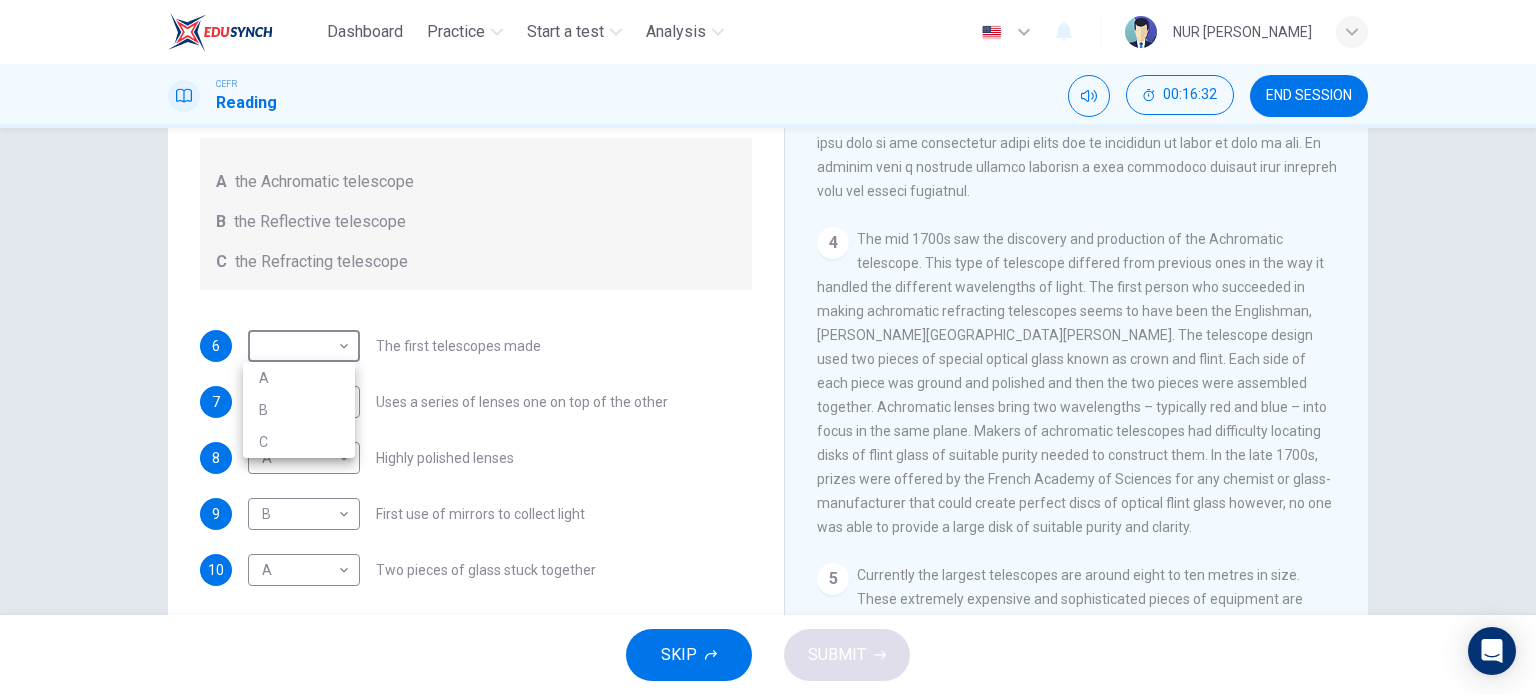 click on "C" at bounding box center (299, 442) 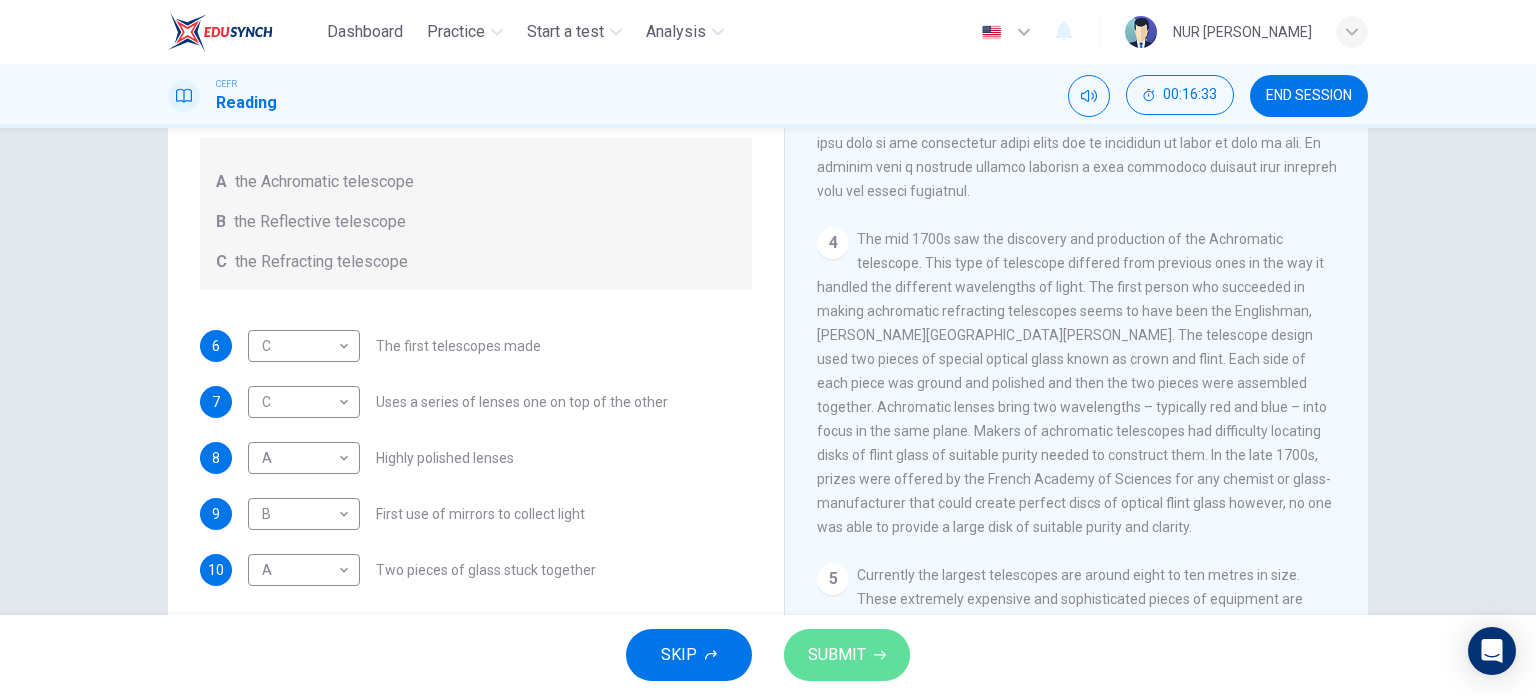 click on "SUBMIT" at bounding box center [847, 655] 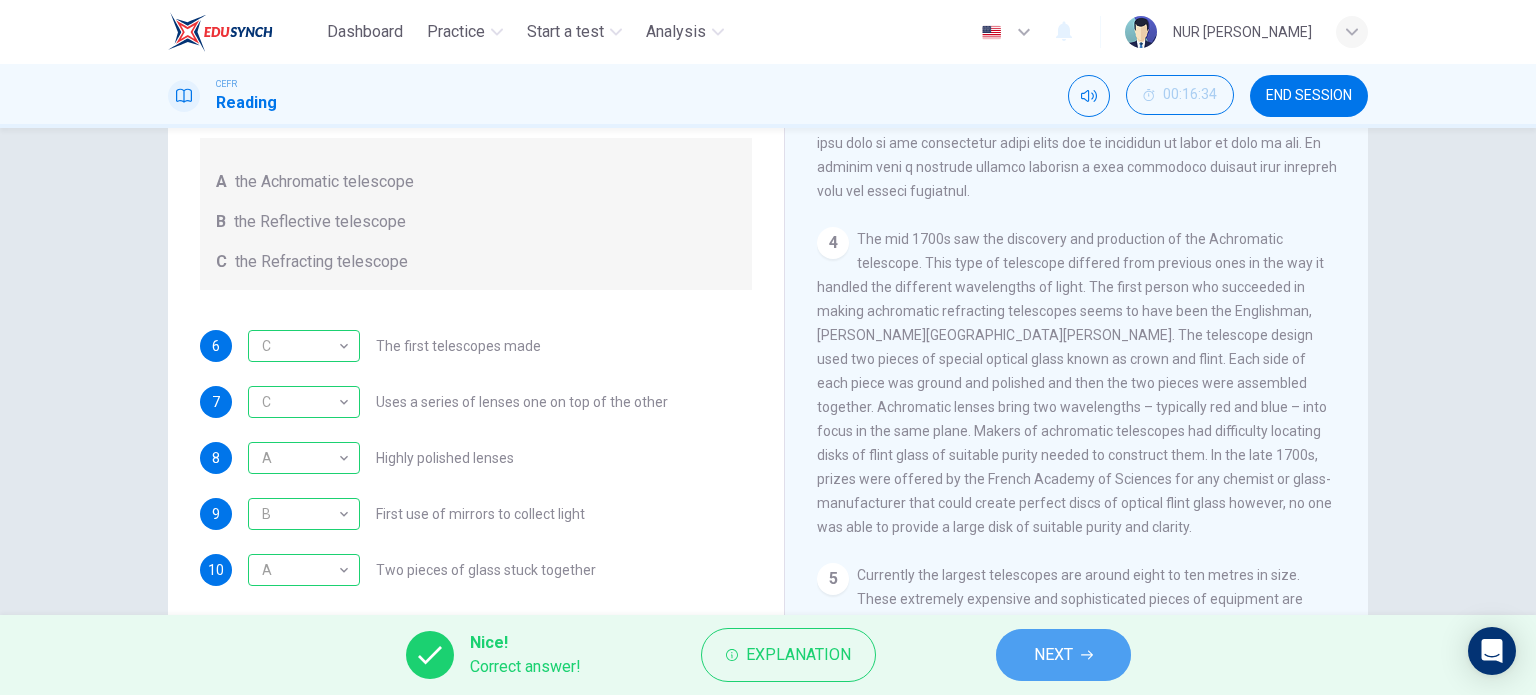 click on "NEXT" at bounding box center (1063, 655) 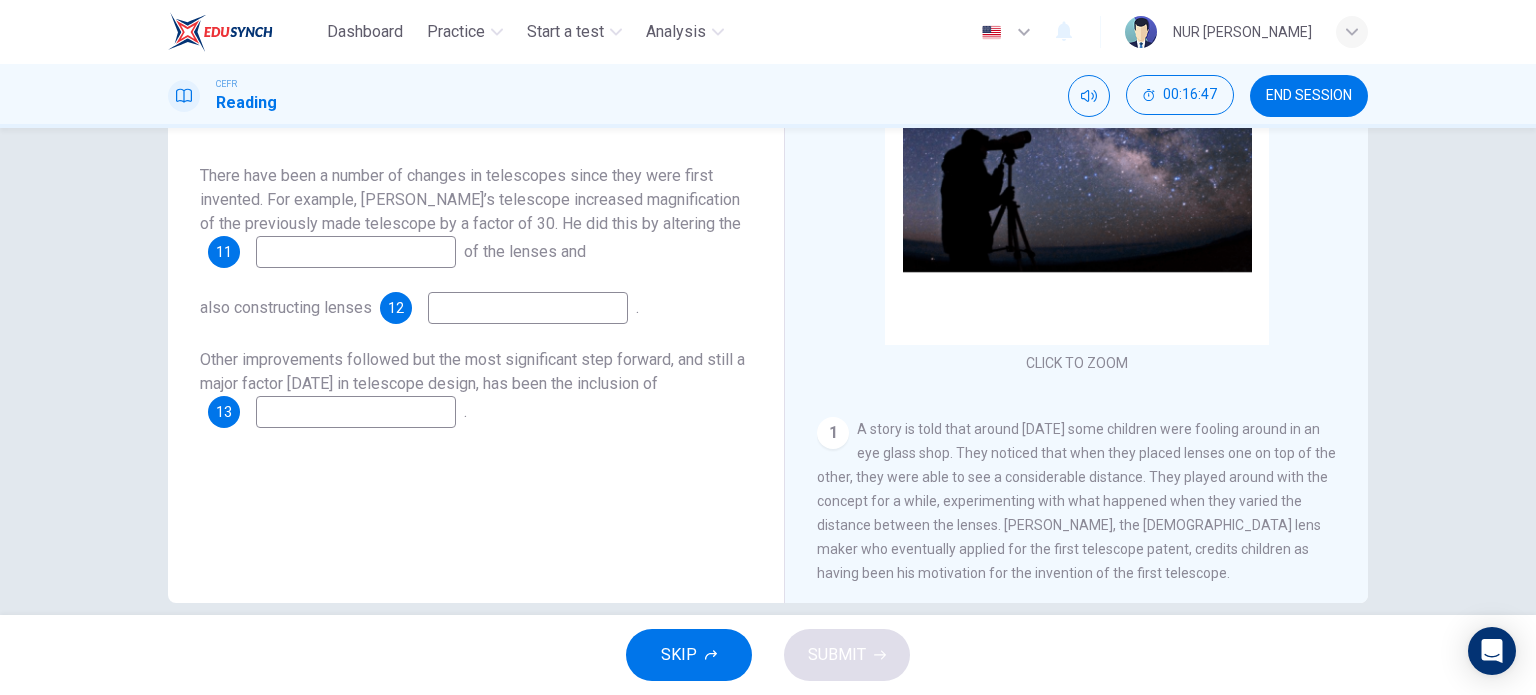 scroll, scrollTop: 260, scrollLeft: 0, axis: vertical 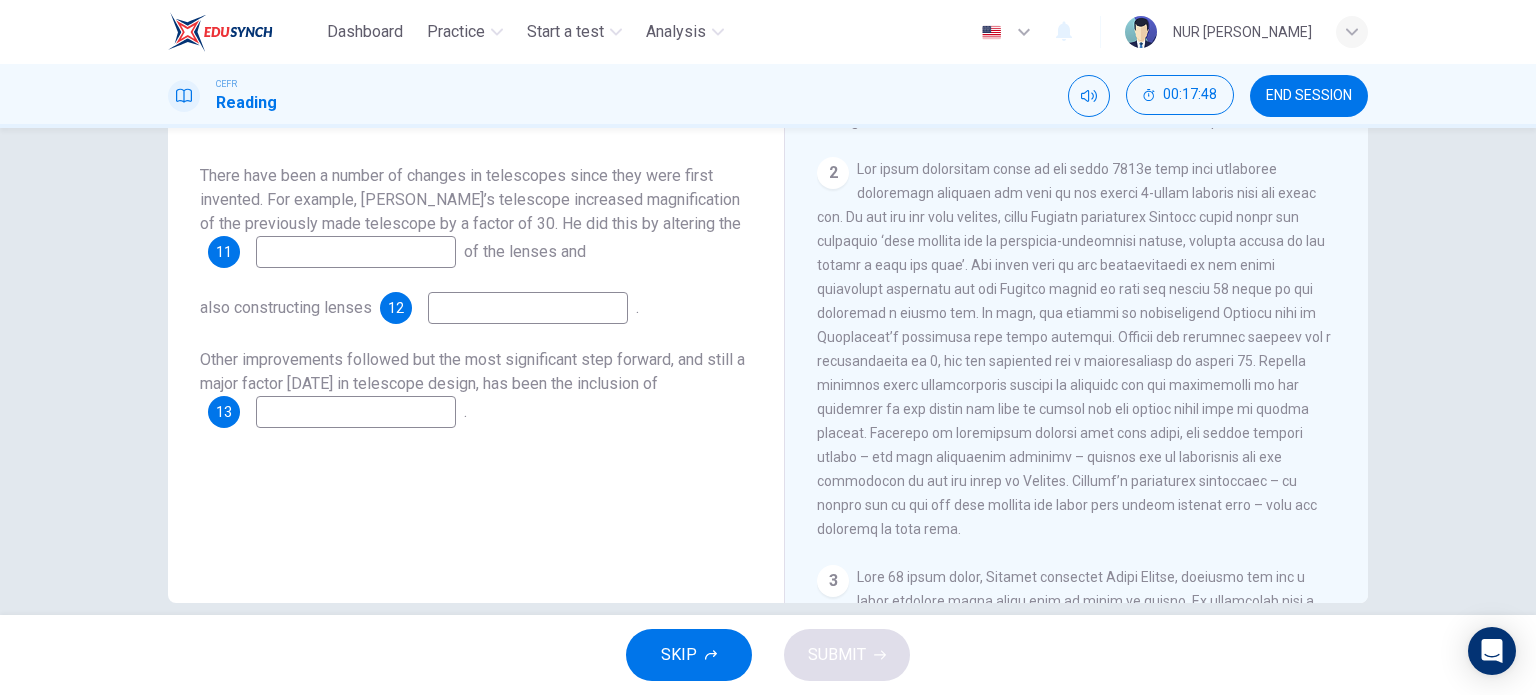 click at bounding box center (356, 252) 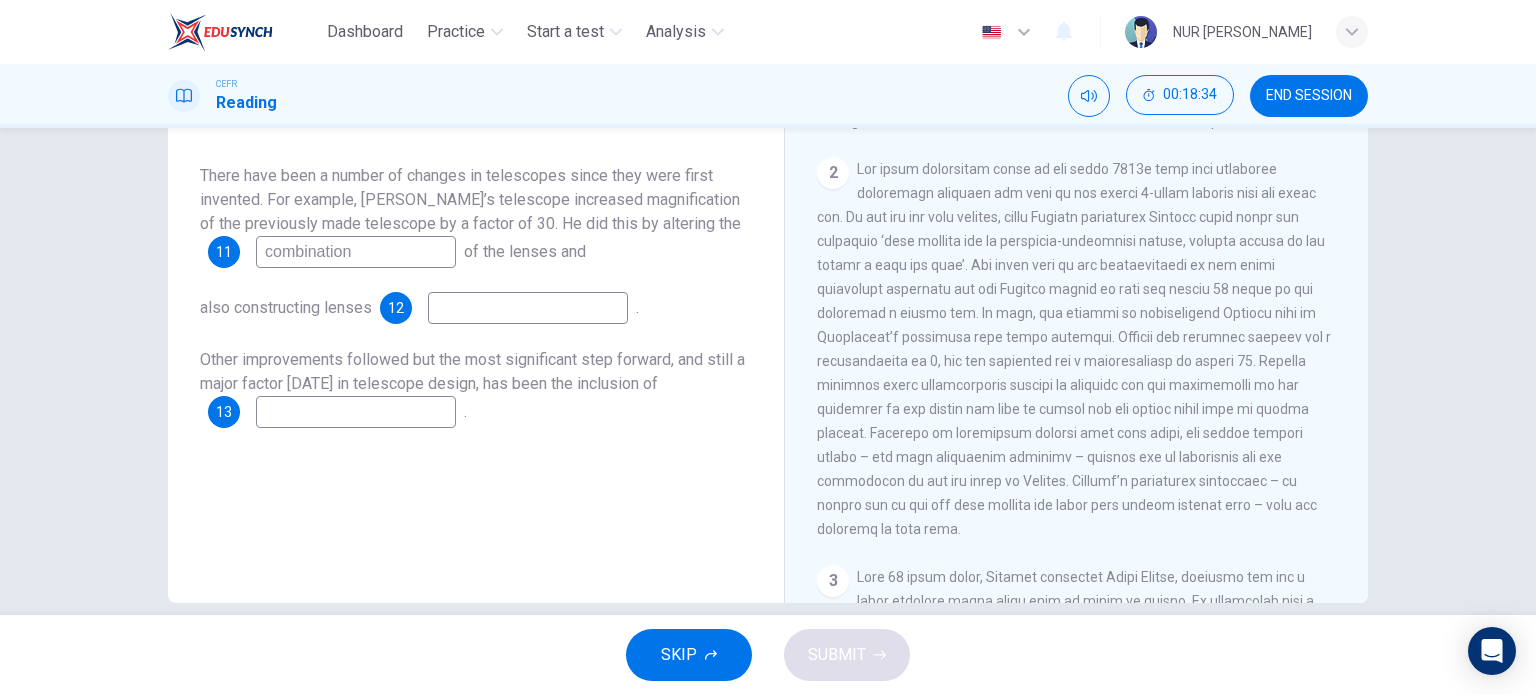 click on "combination" at bounding box center [356, 252] 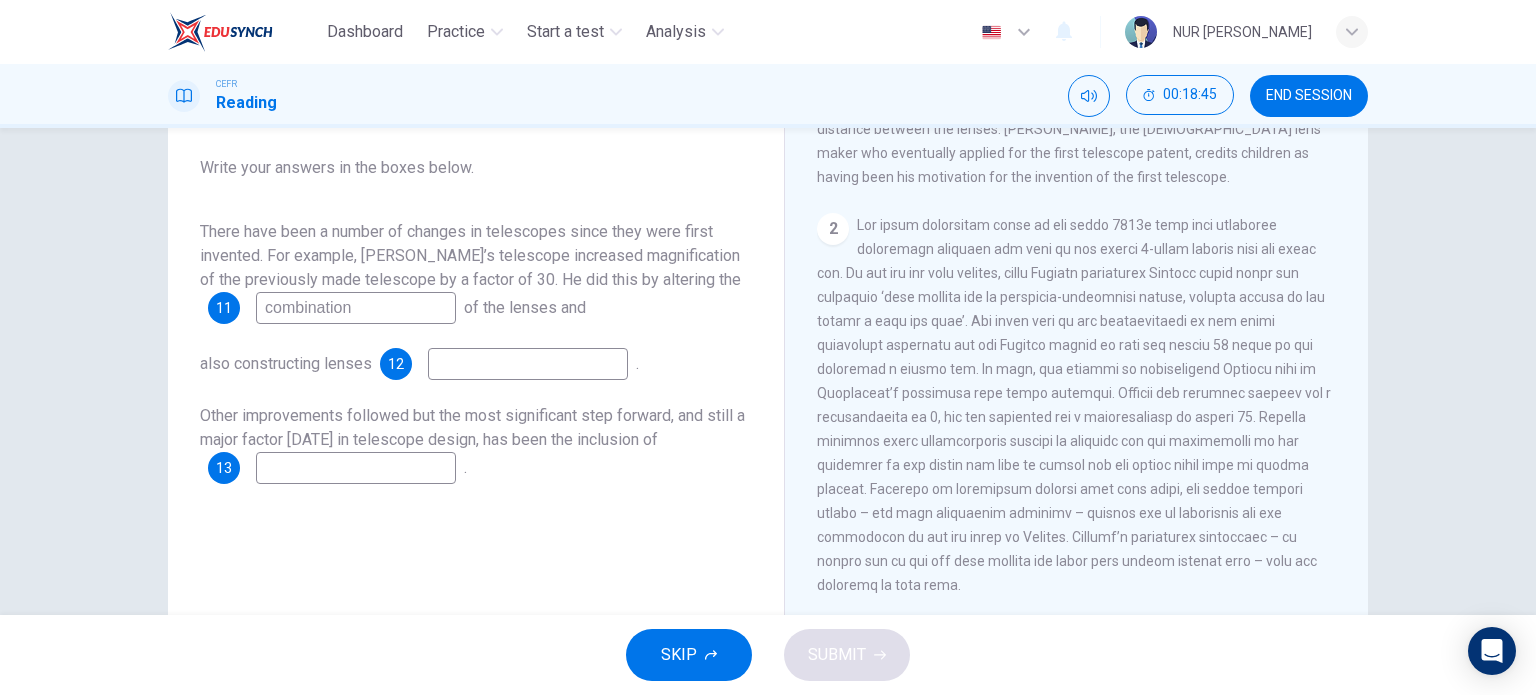 scroll, scrollTop: 202, scrollLeft: 0, axis: vertical 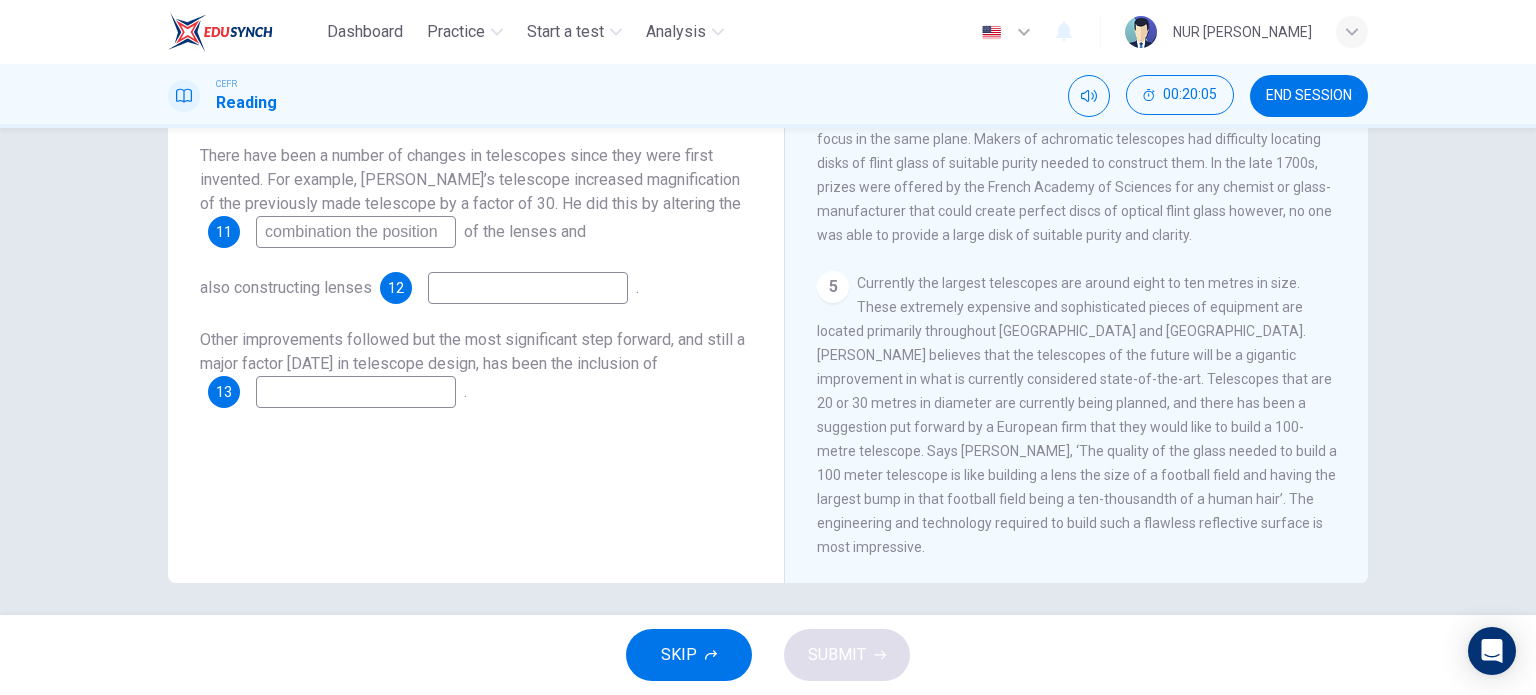 type on "combination the position" 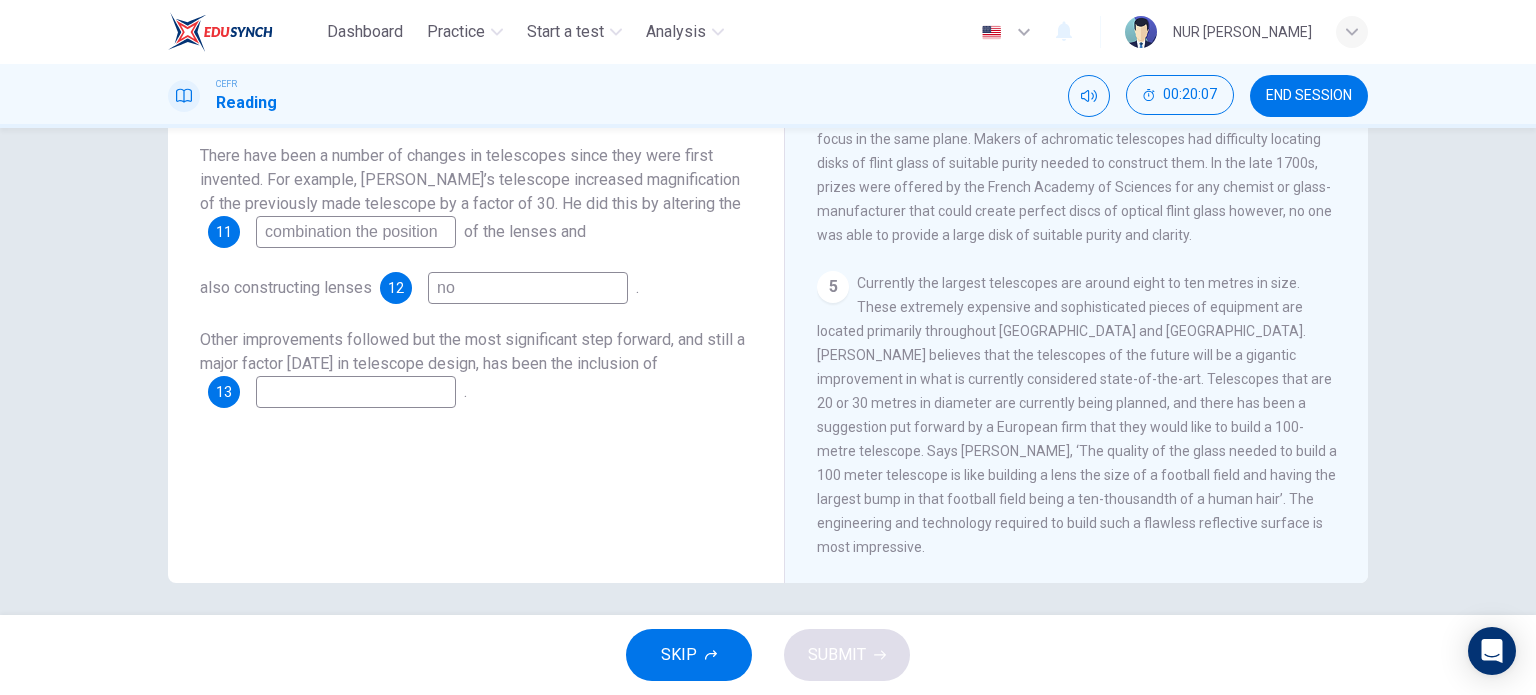 type on "no" 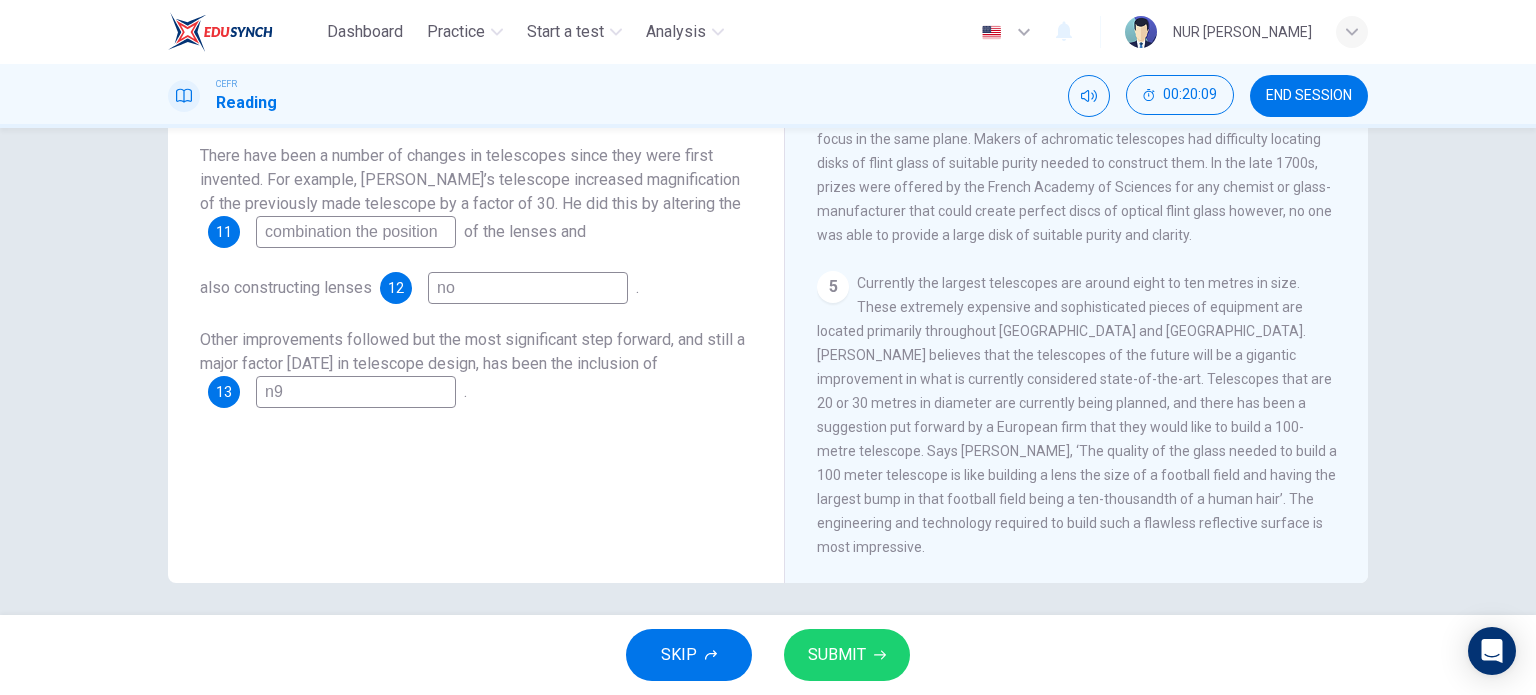 type on "n9" 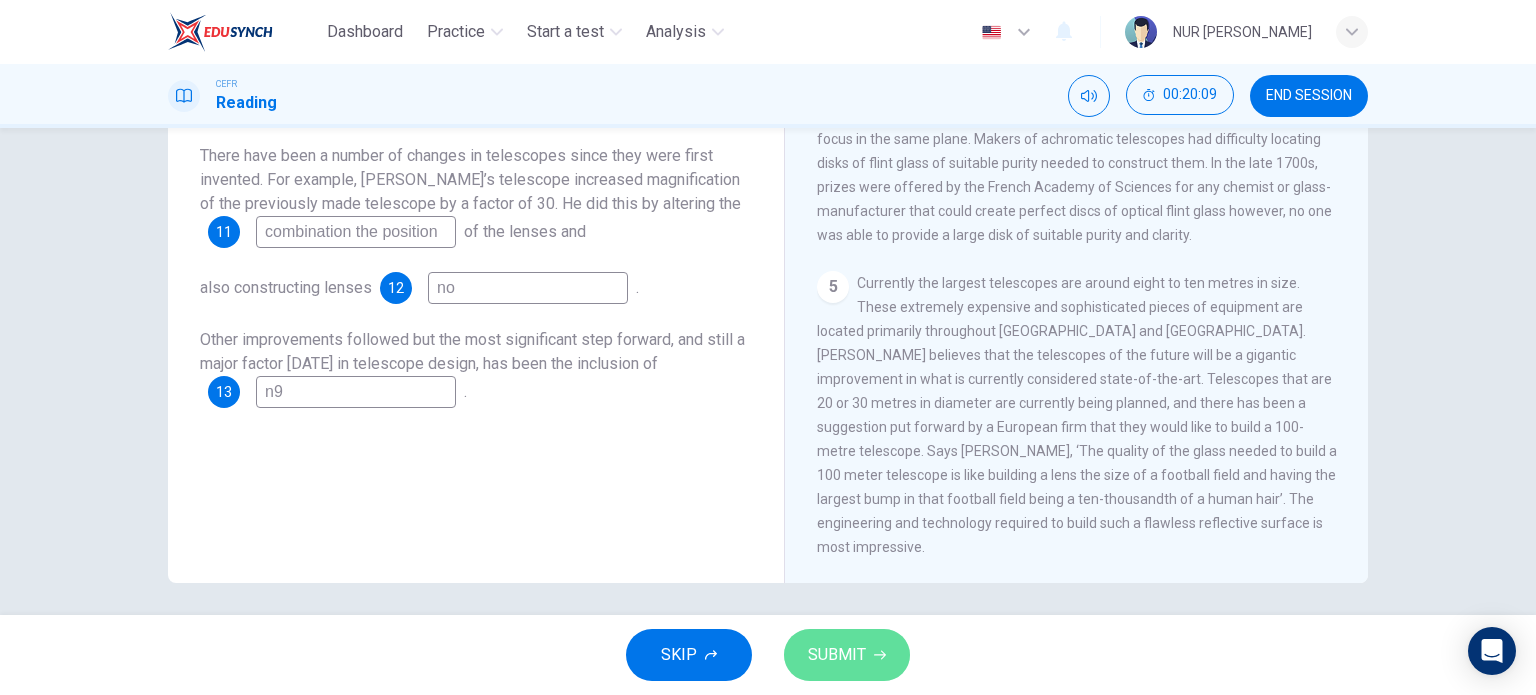 click on "SUBMIT" at bounding box center (837, 655) 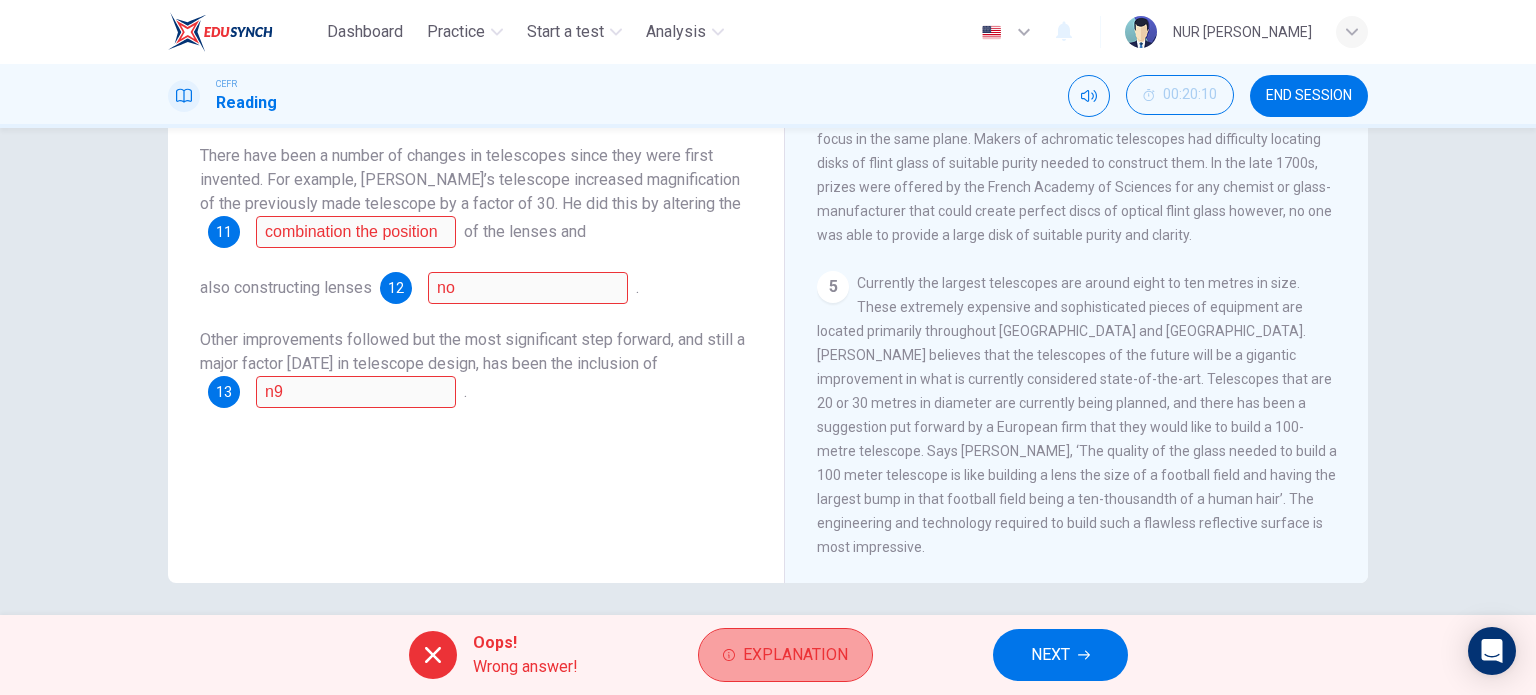 click on "Explanation" at bounding box center [785, 655] 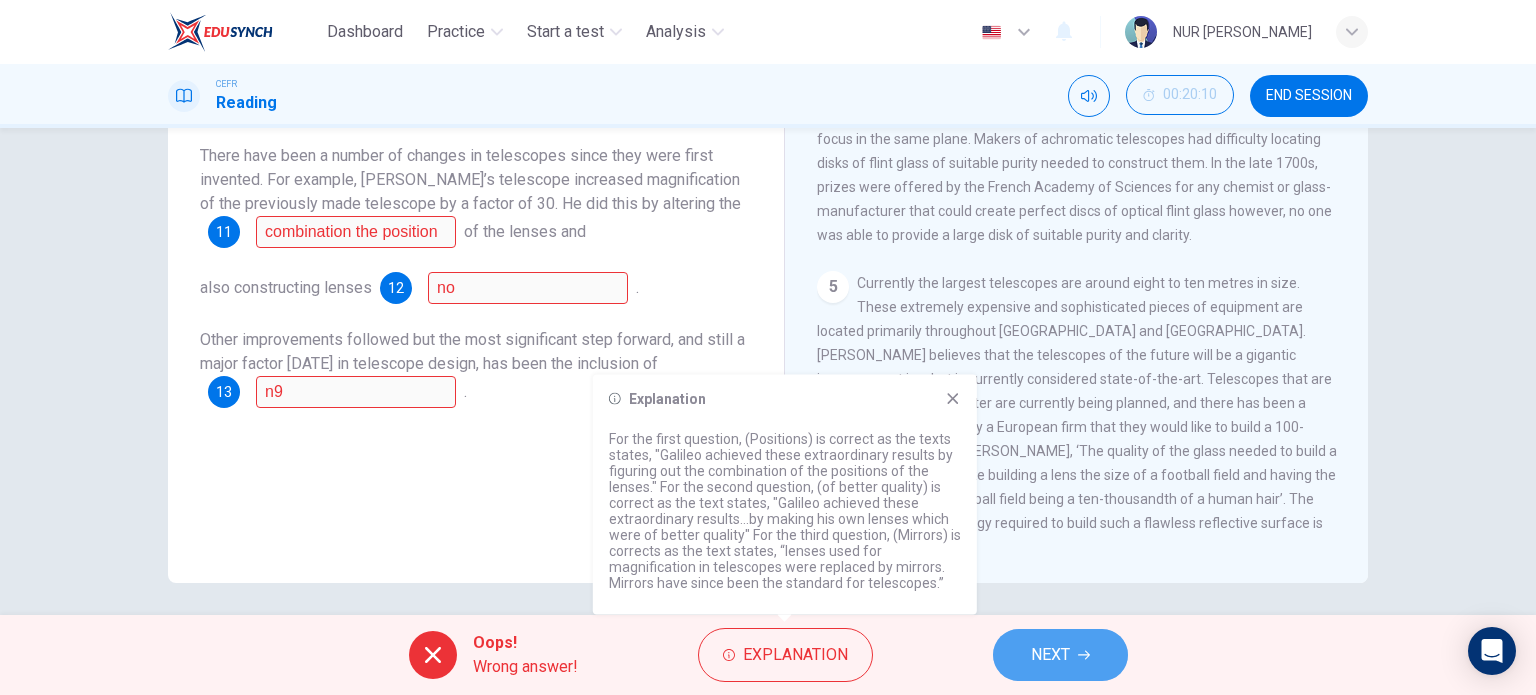 click on "NEXT" at bounding box center (1060, 655) 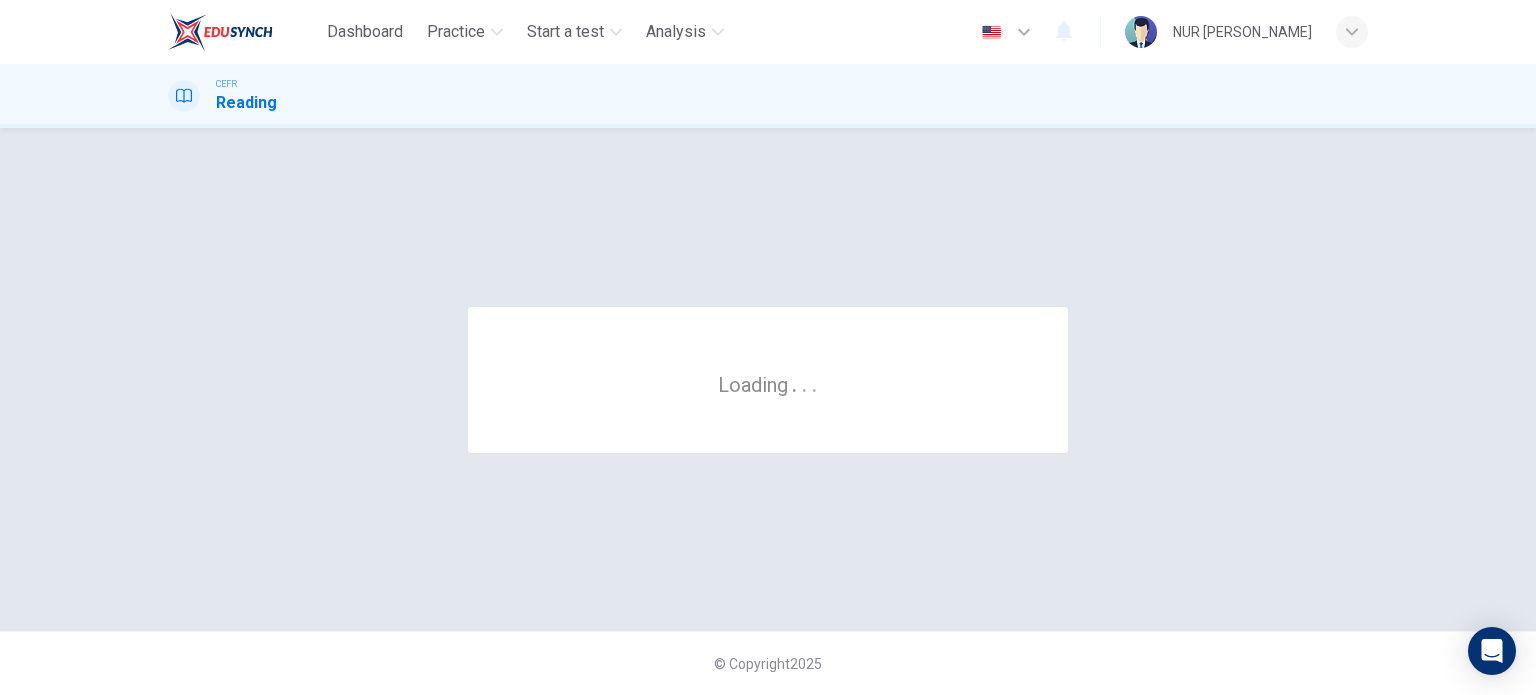 scroll, scrollTop: 0, scrollLeft: 0, axis: both 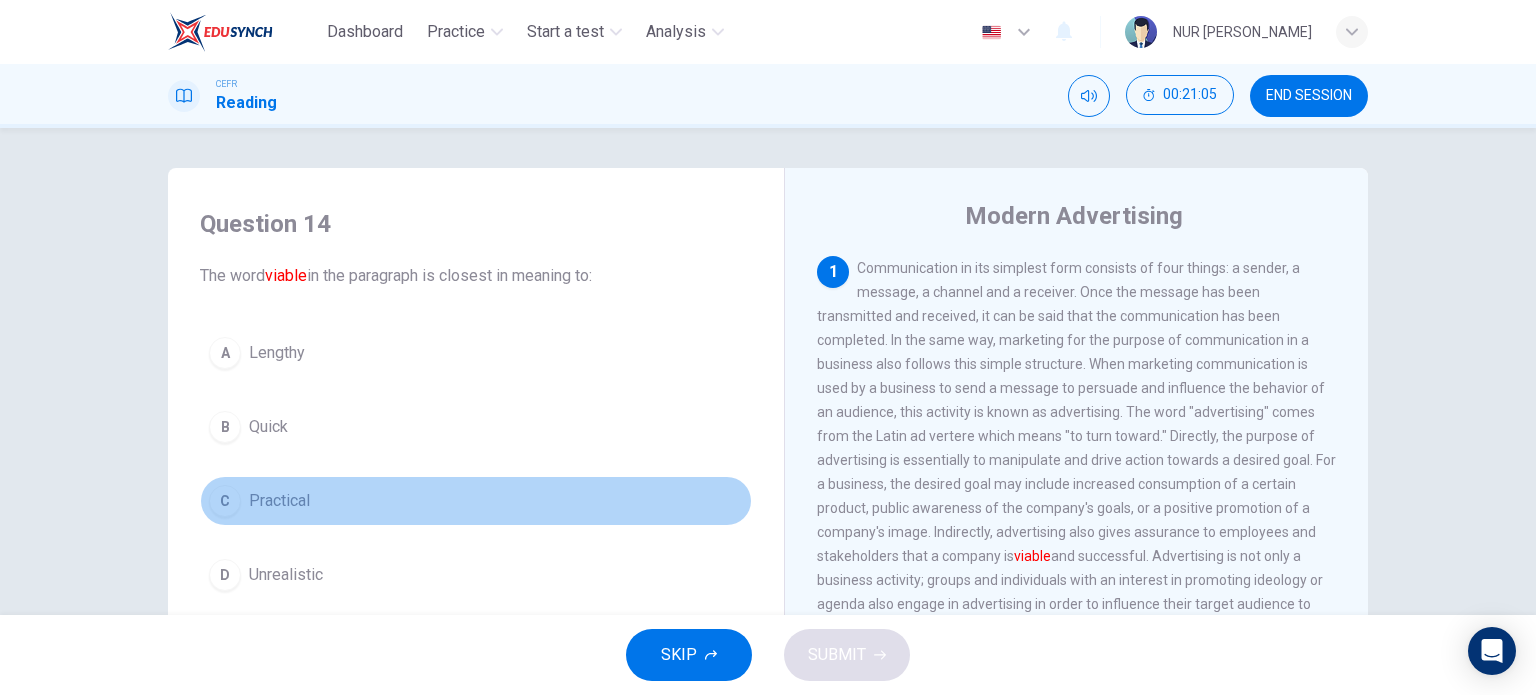 click on "C Practical" at bounding box center [476, 501] 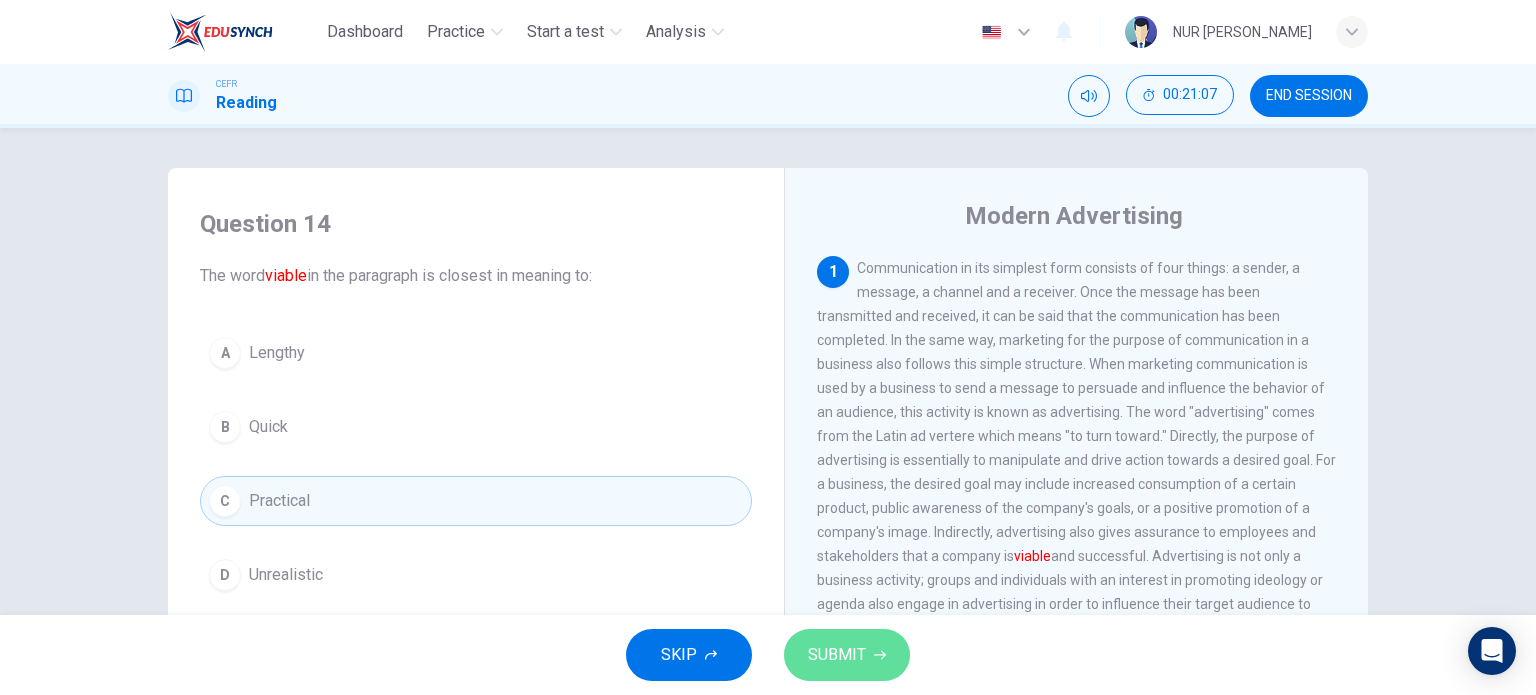click on "SUBMIT" at bounding box center [837, 655] 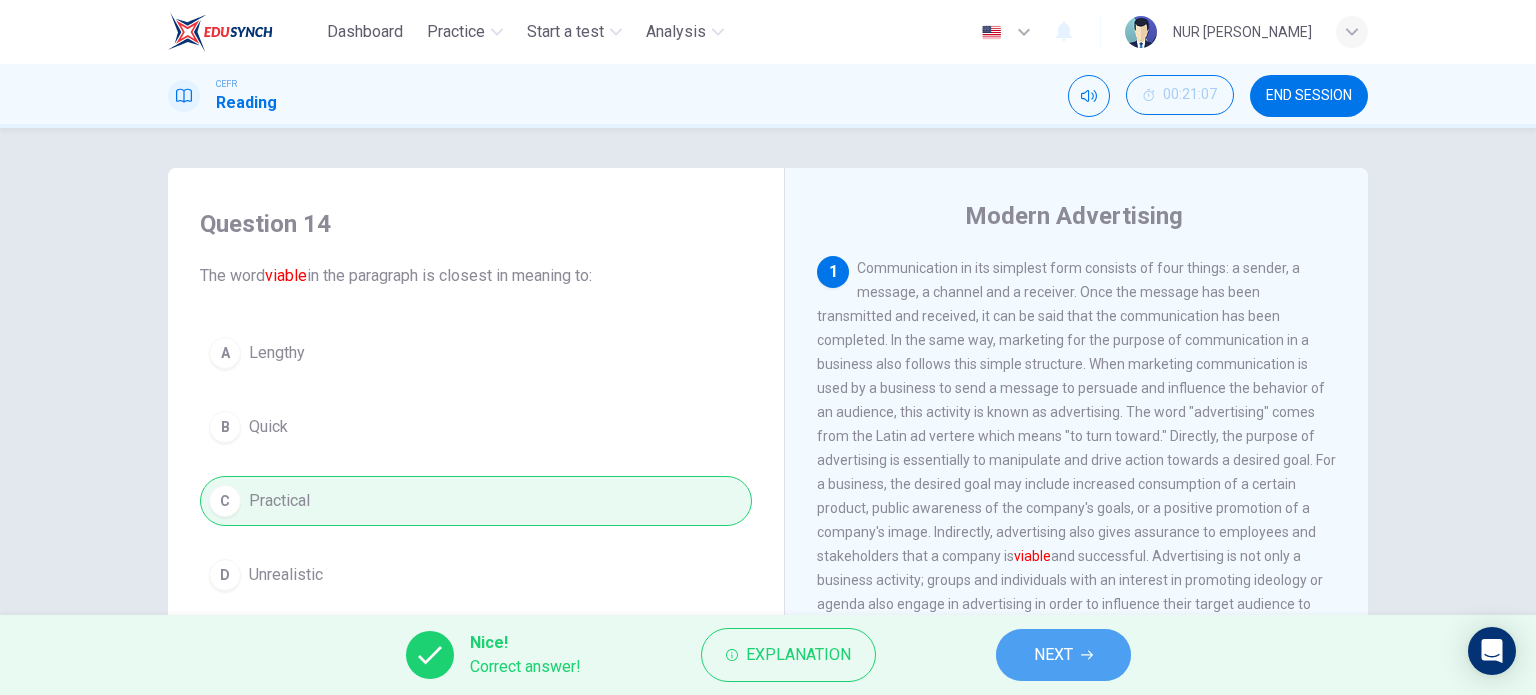 click on "NEXT" at bounding box center [1063, 655] 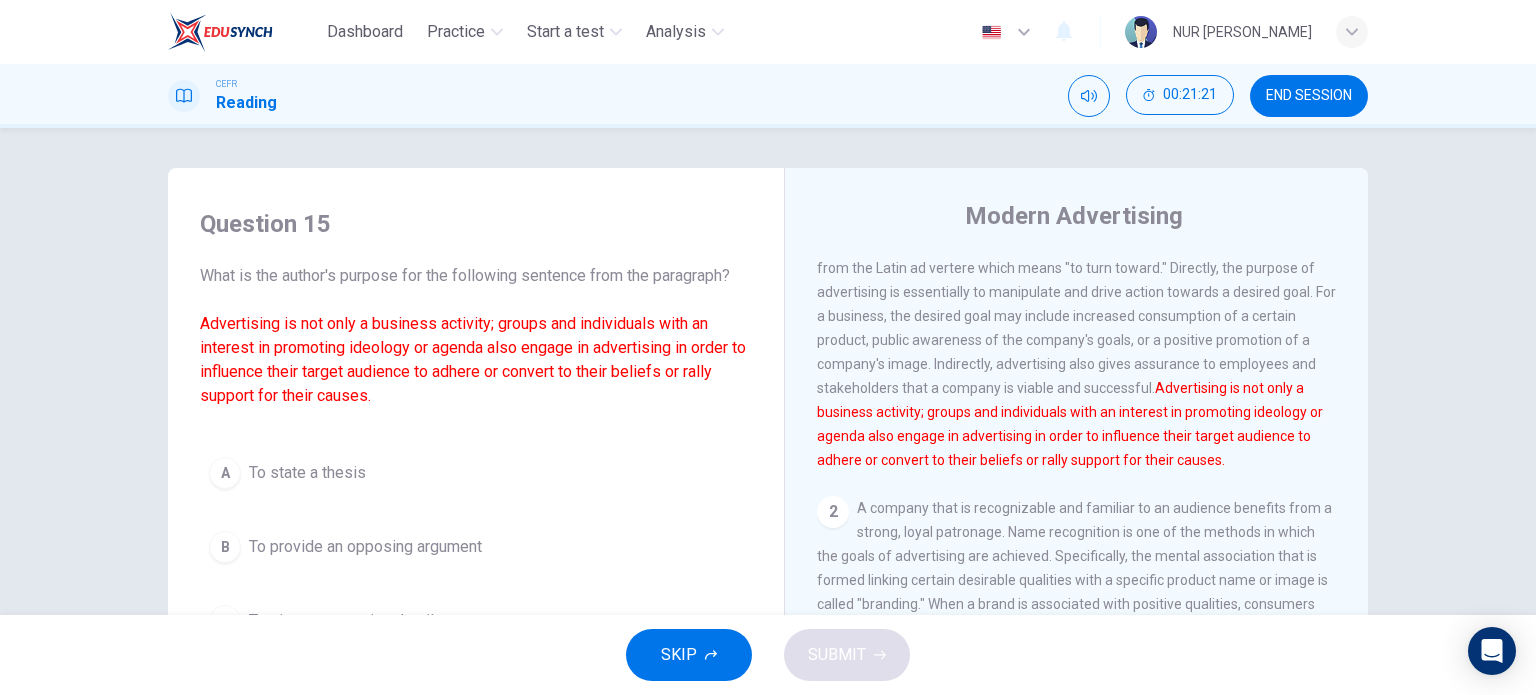 scroll, scrollTop: 170, scrollLeft: 0, axis: vertical 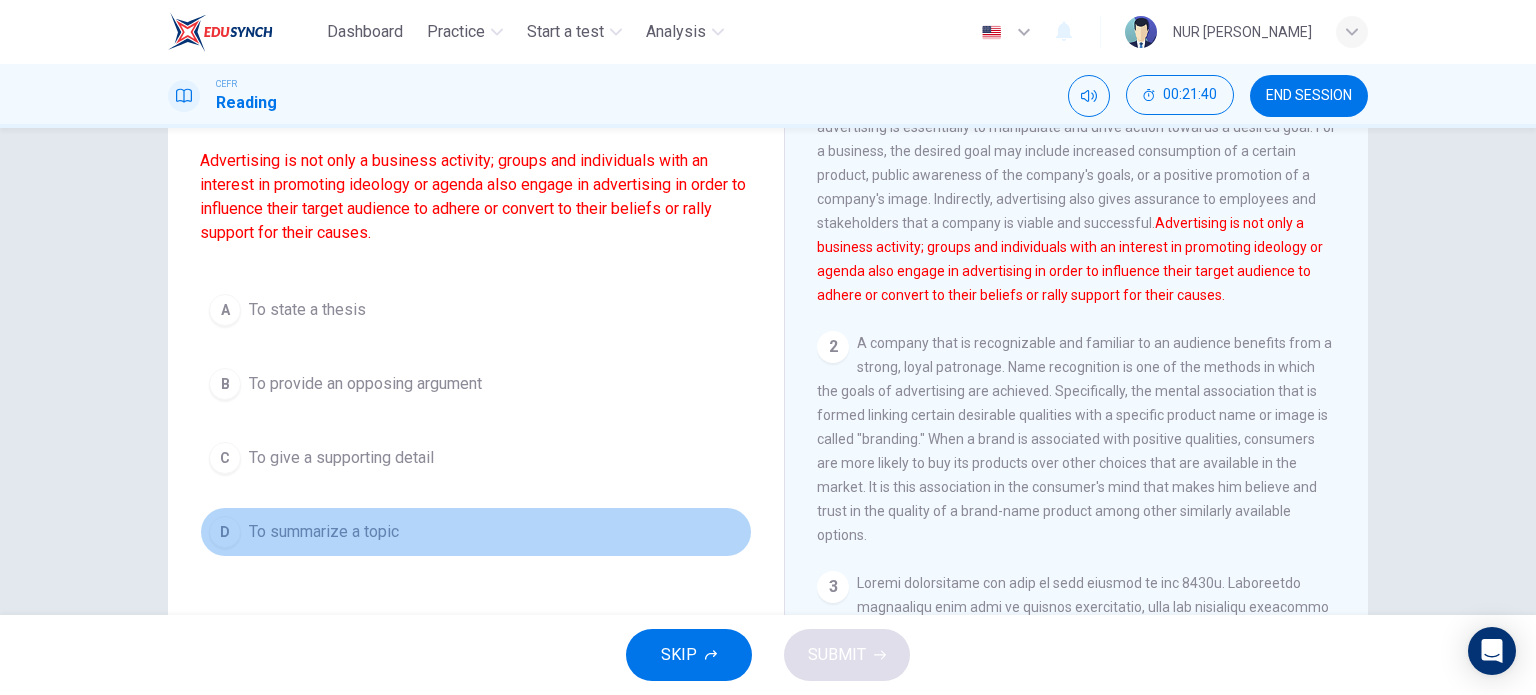 click on "To summarize a topic" at bounding box center (324, 532) 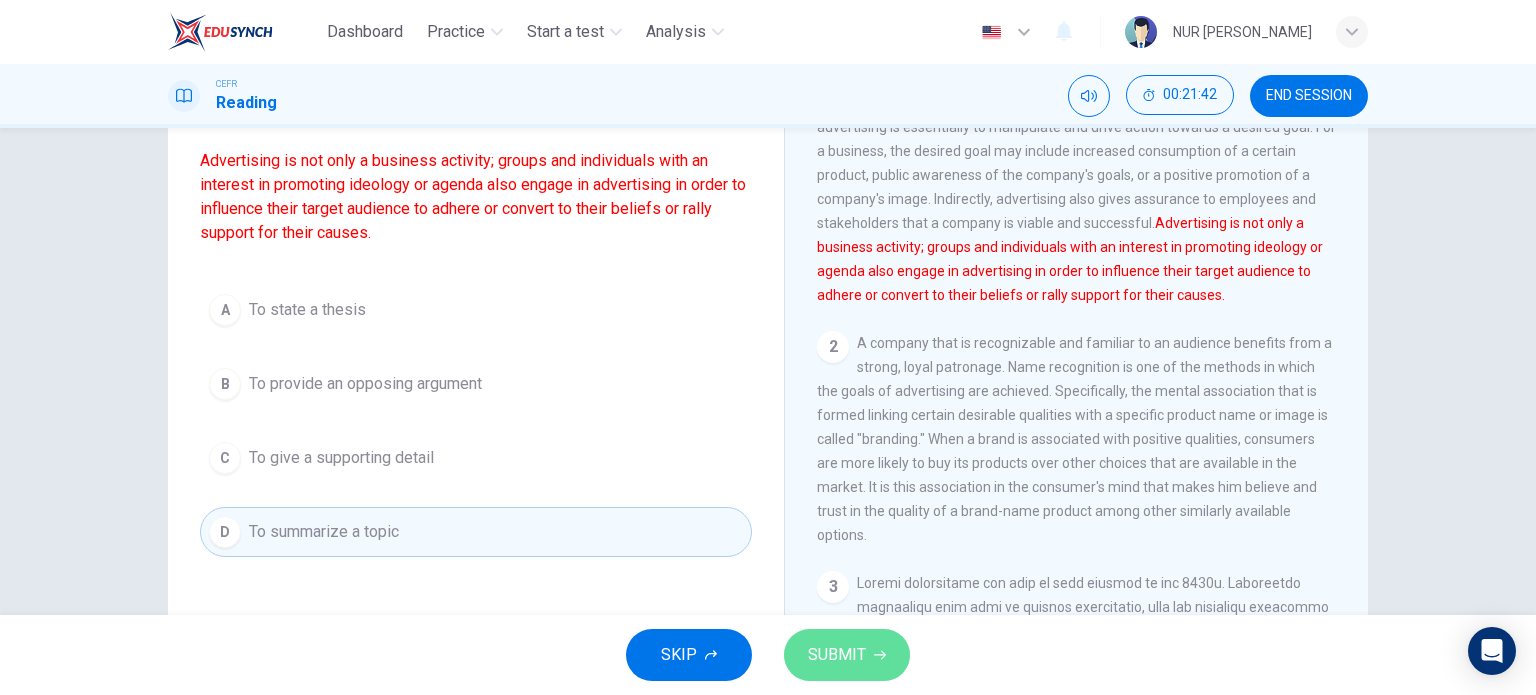 click on "SUBMIT" at bounding box center [847, 655] 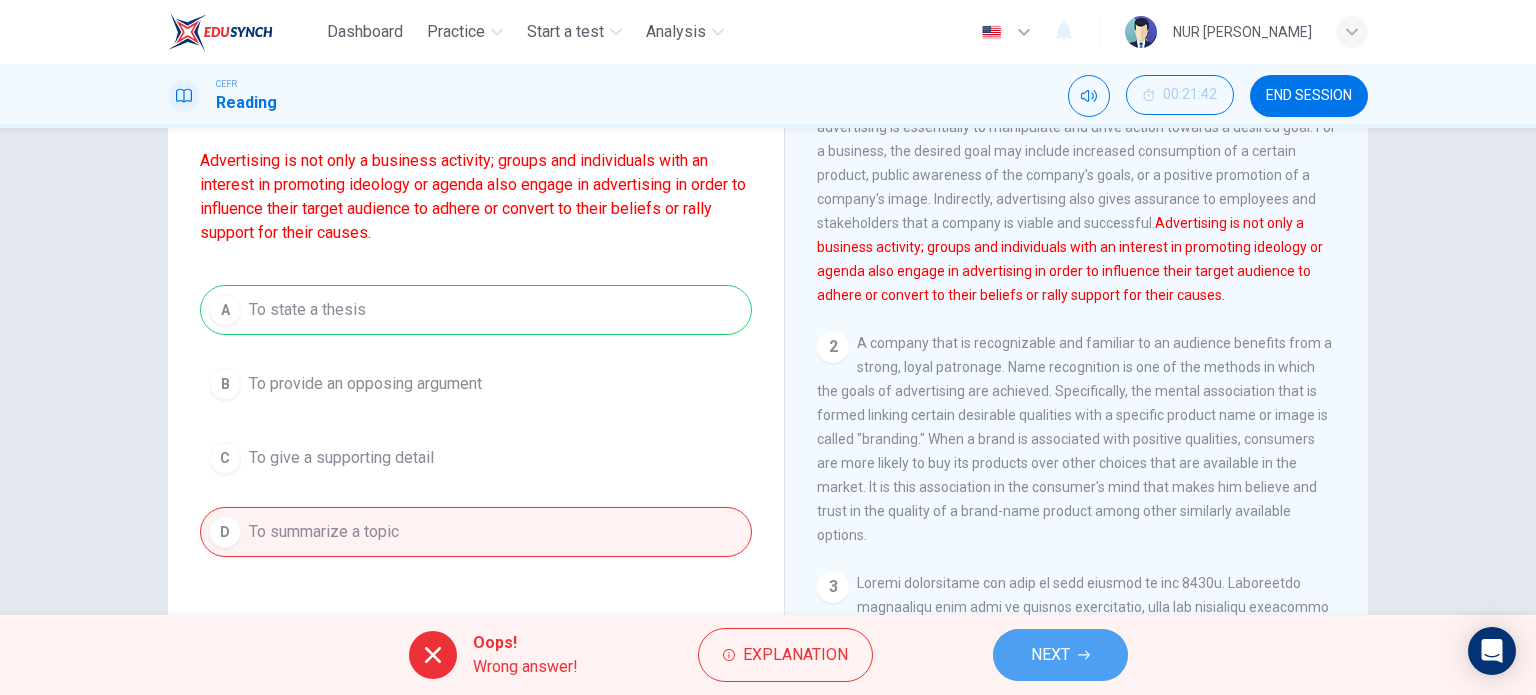 click on "NEXT" at bounding box center (1060, 655) 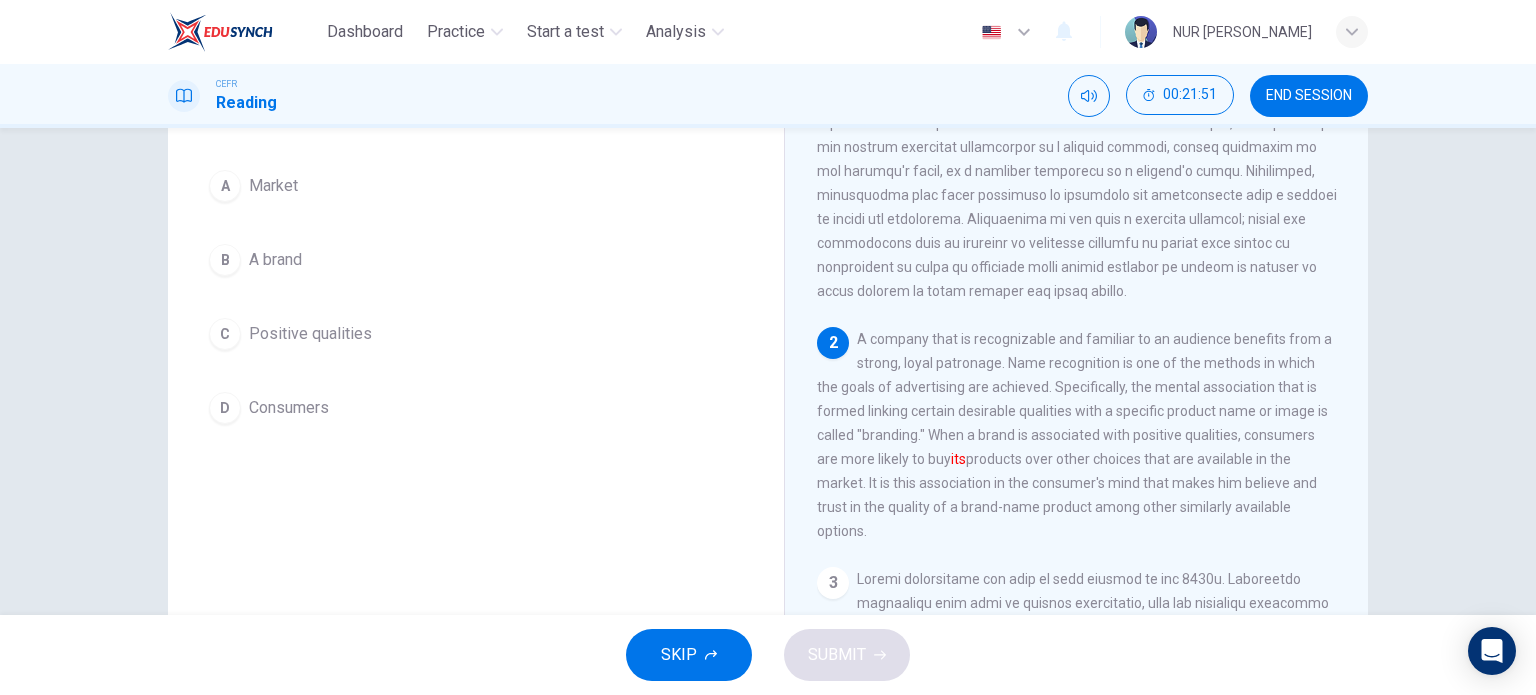 scroll, scrollTop: 170, scrollLeft: 0, axis: vertical 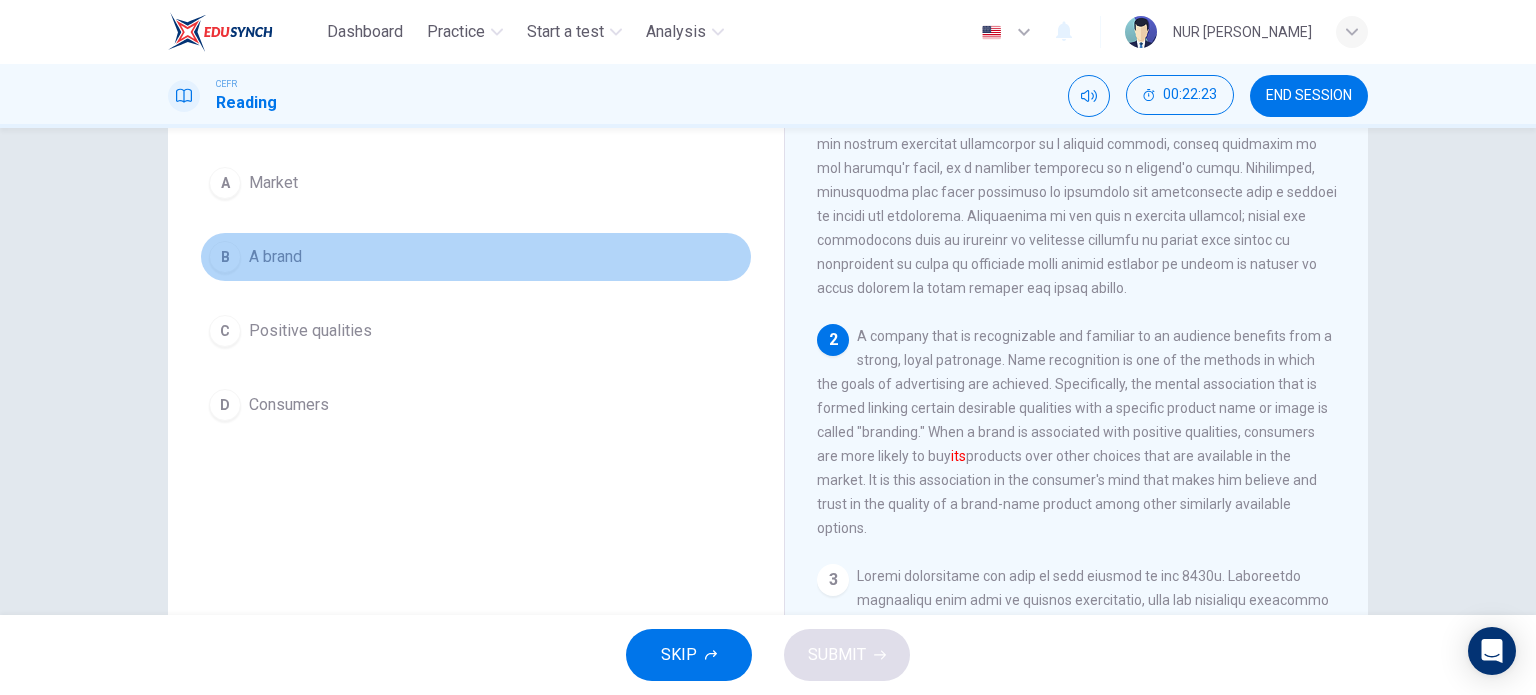 click on "B A brand" at bounding box center (476, 257) 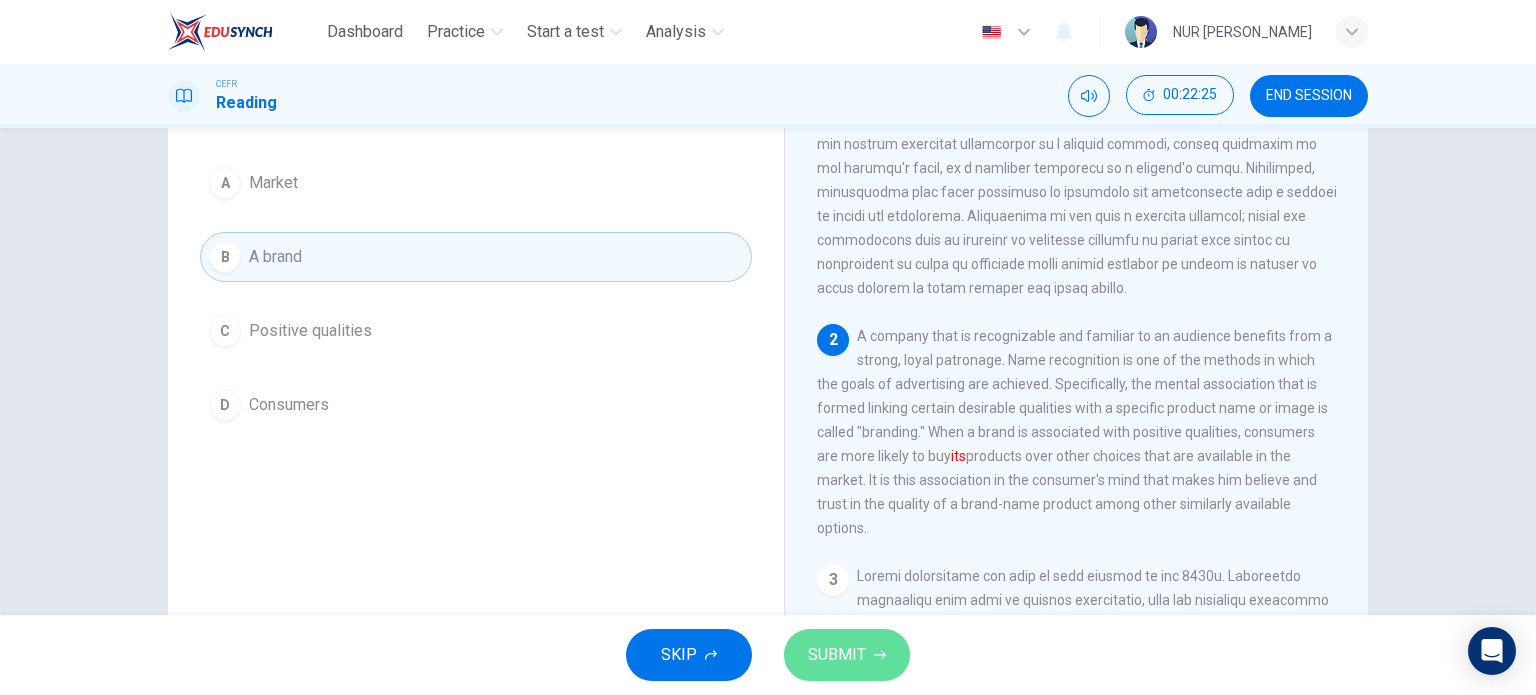 click on "SUBMIT" at bounding box center [847, 655] 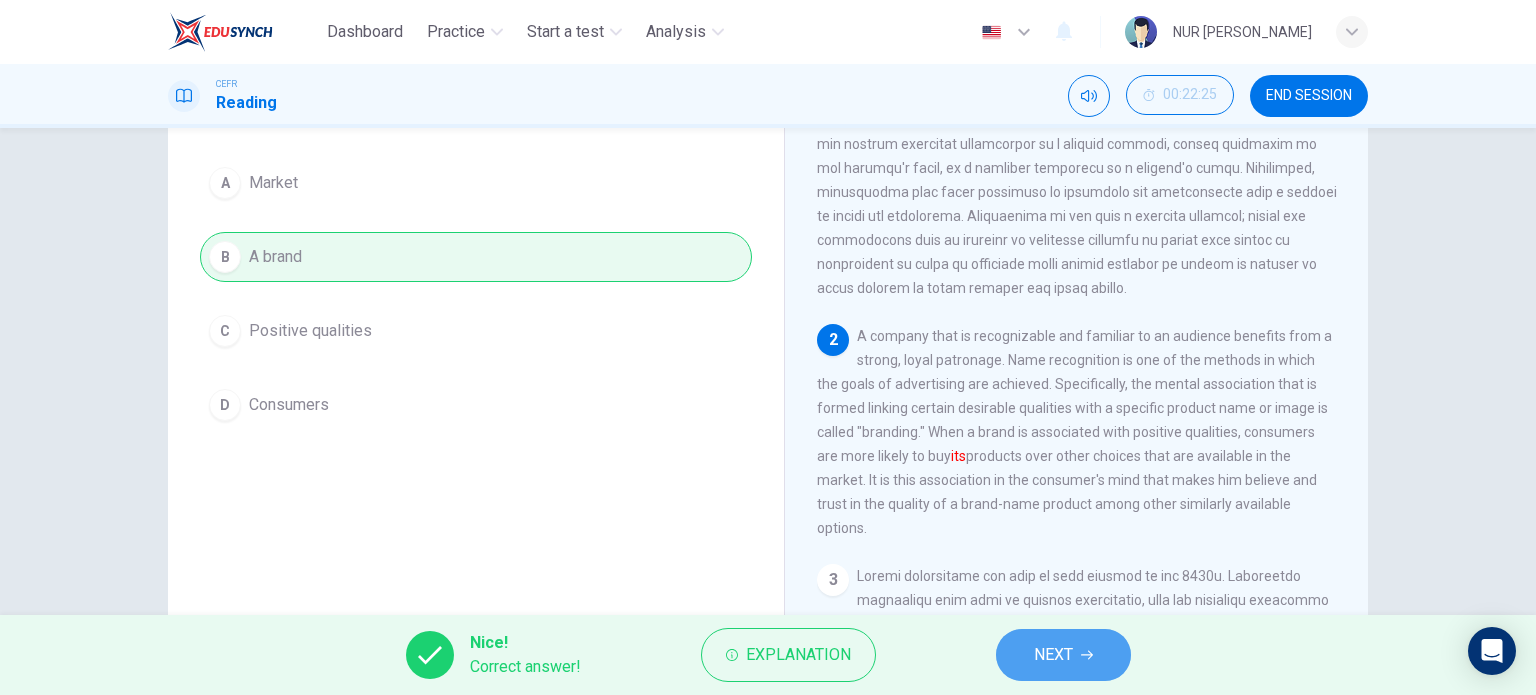 click on "NEXT" at bounding box center (1053, 655) 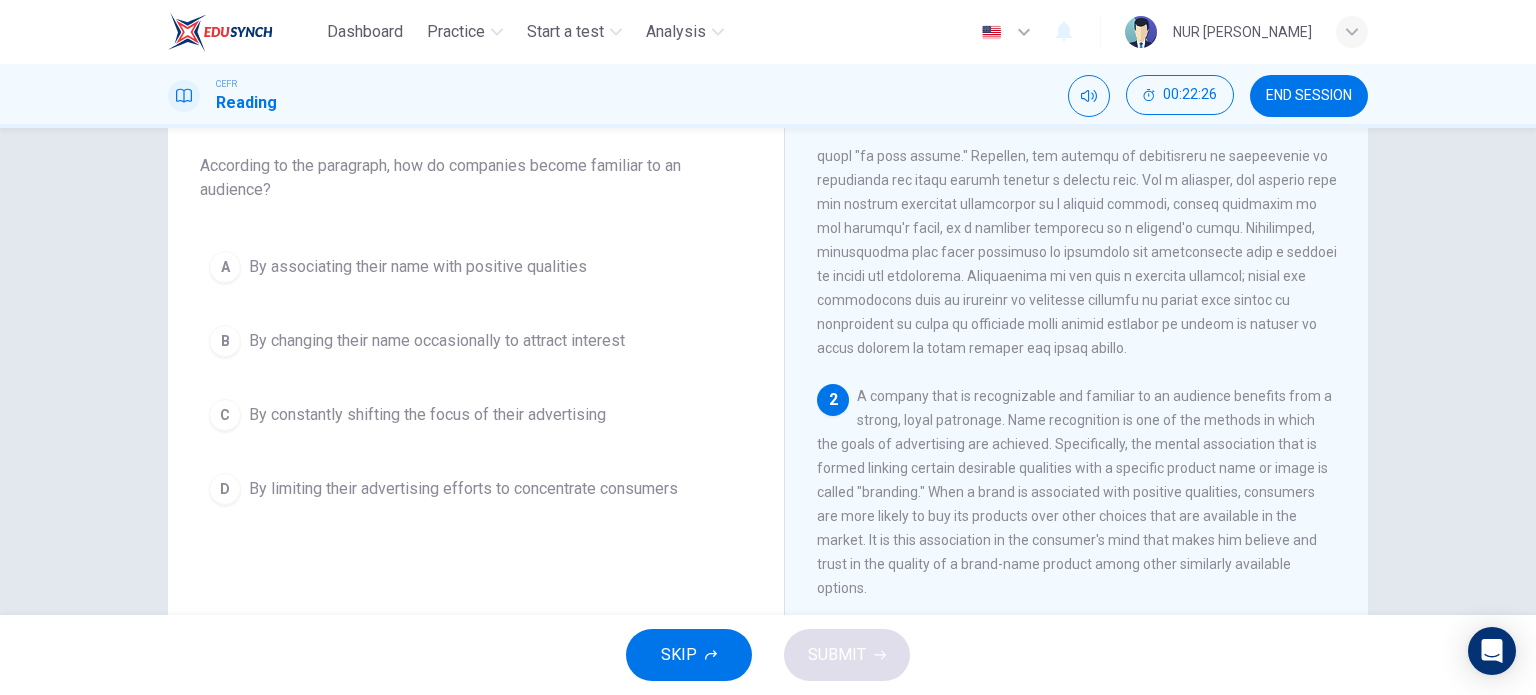 scroll, scrollTop: 108, scrollLeft: 0, axis: vertical 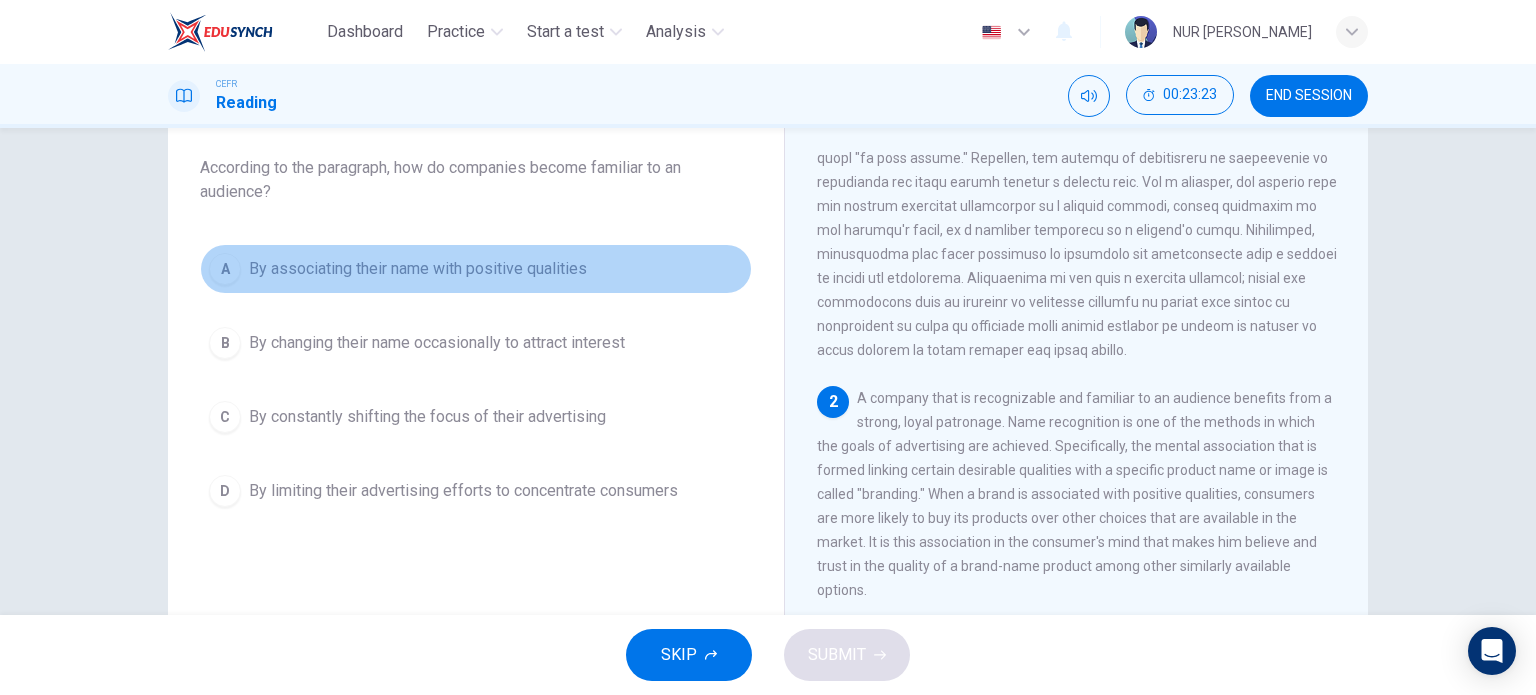 click on "By associating their name with positive qualities" at bounding box center (418, 269) 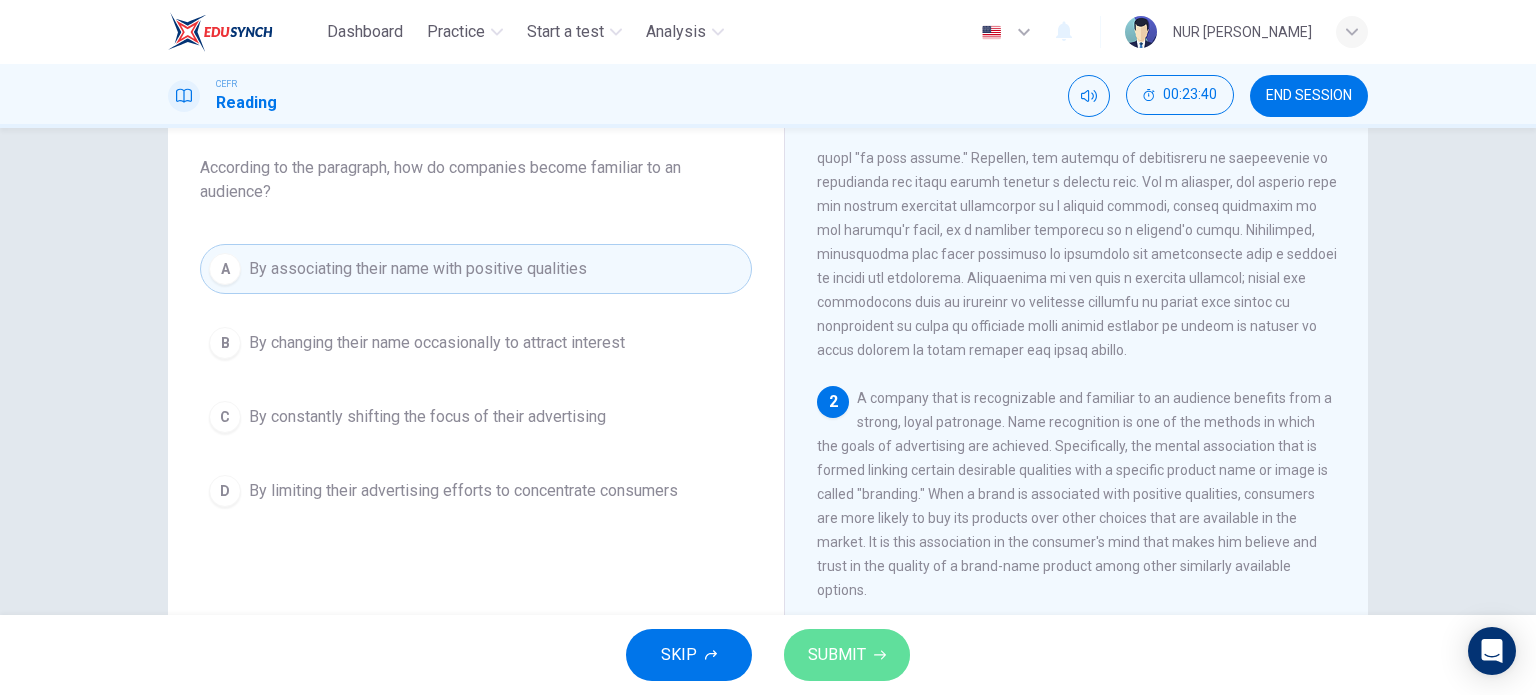 click on "SUBMIT" at bounding box center [847, 655] 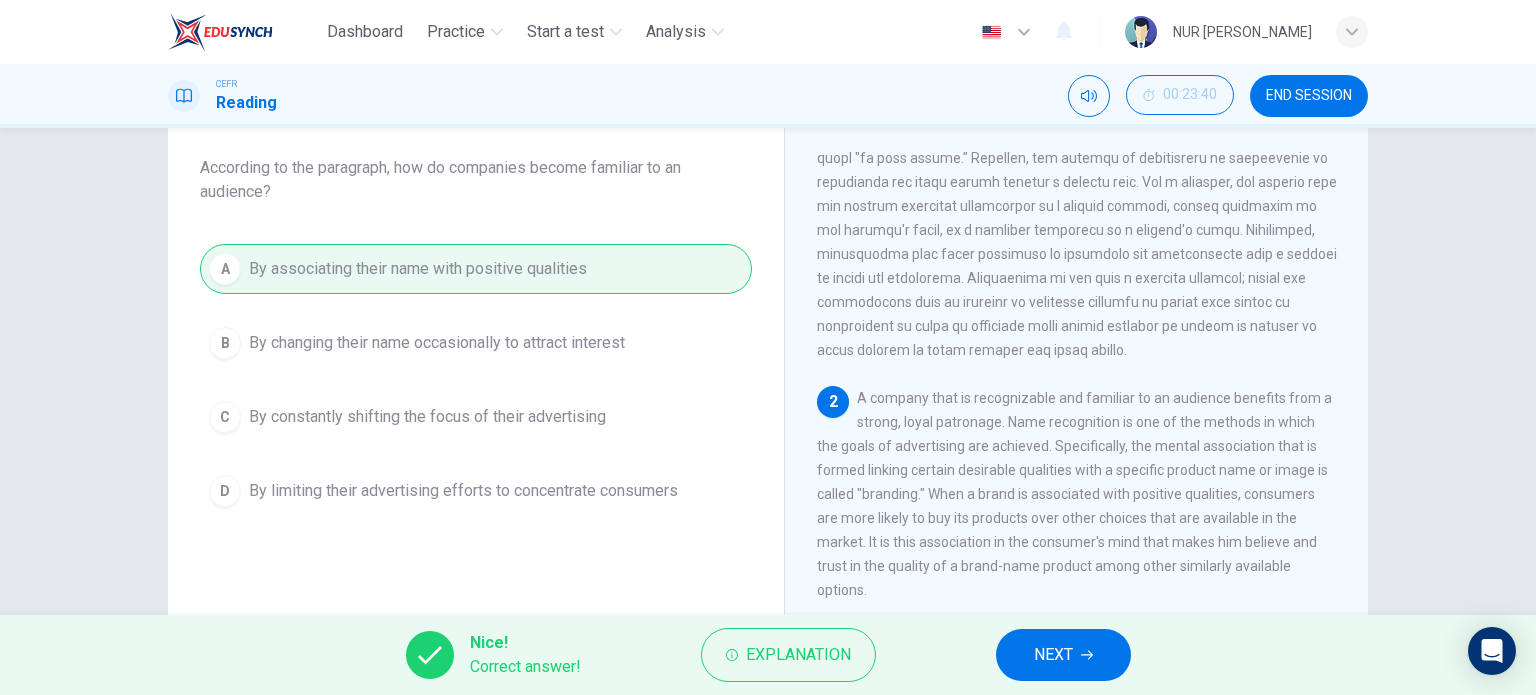 click on "NEXT" at bounding box center [1063, 655] 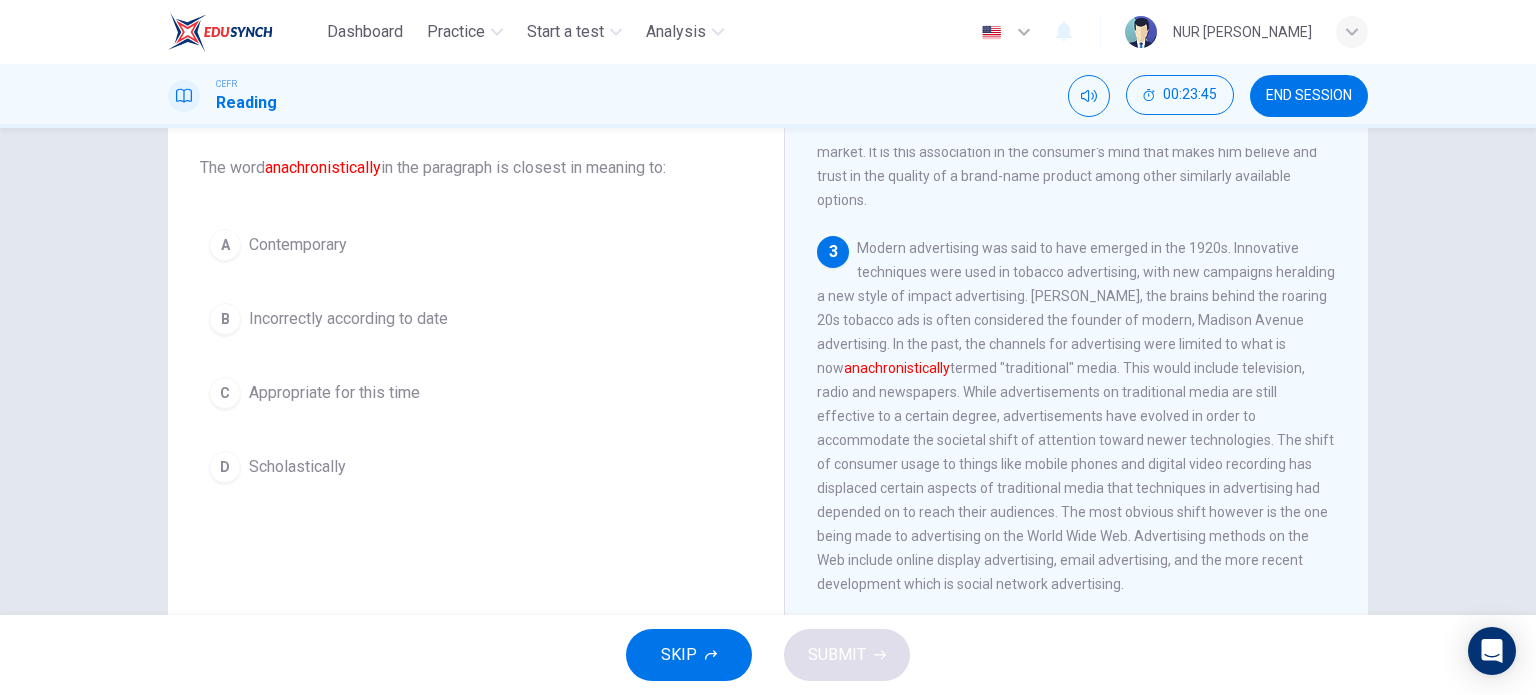scroll, scrollTop: 560, scrollLeft: 0, axis: vertical 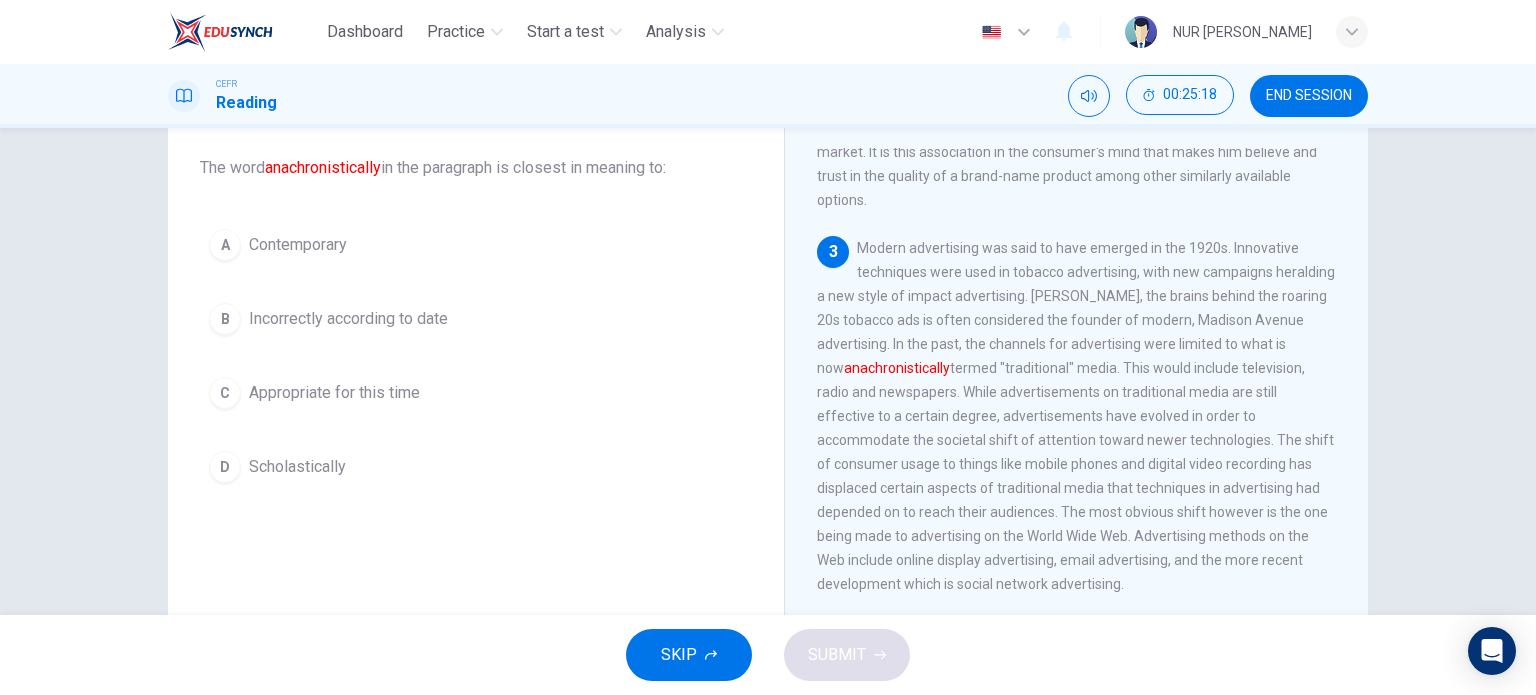 click on "Appropriate for this time" at bounding box center (334, 393) 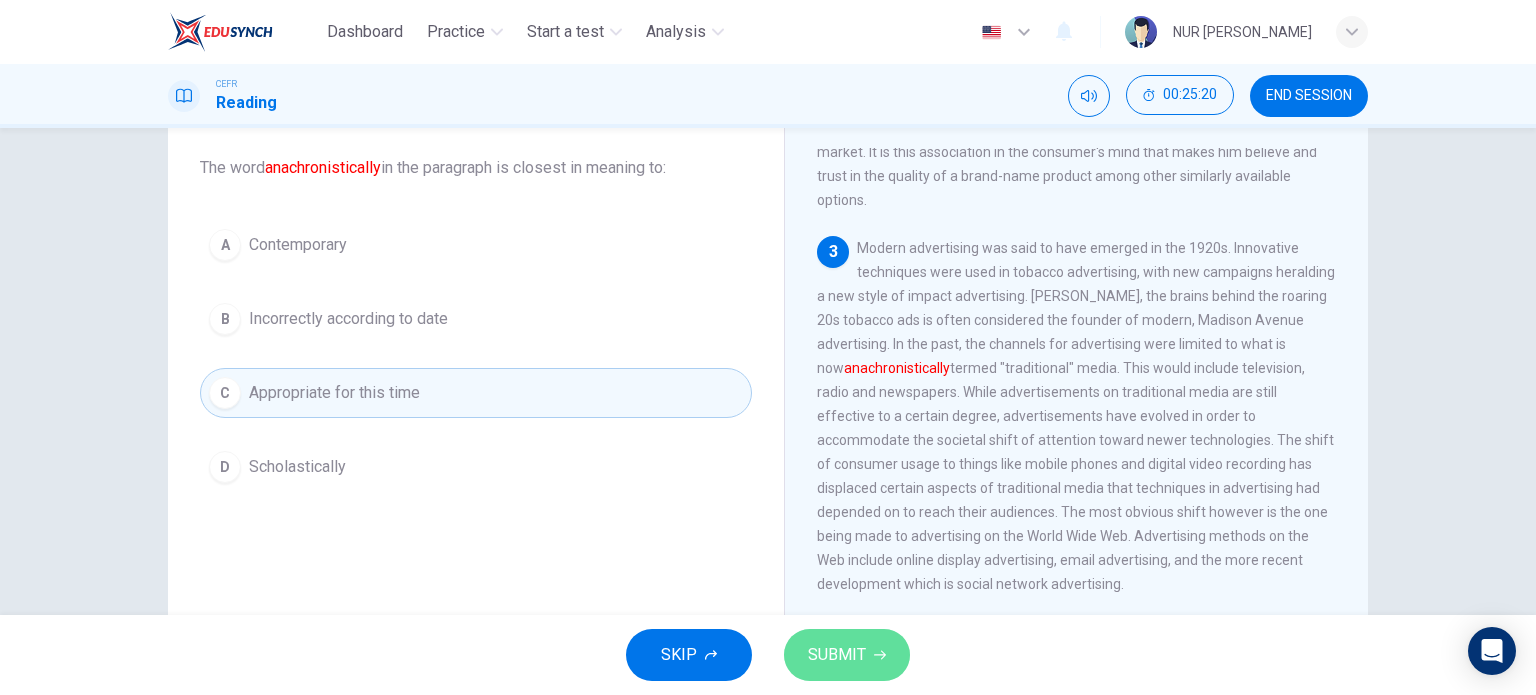 click on "SUBMIT" at bounding box center (837, 655) 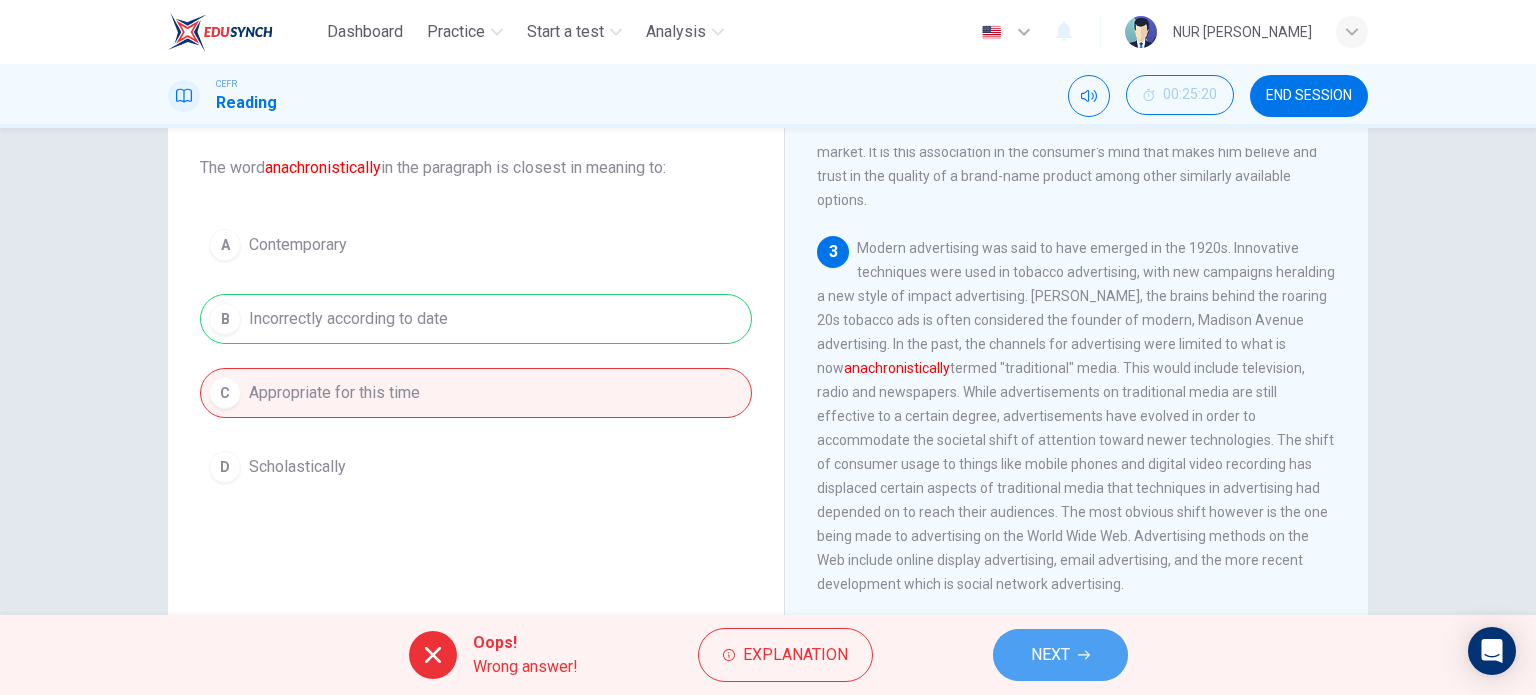 click on "NEXT" at bounding box center [1050, 655] 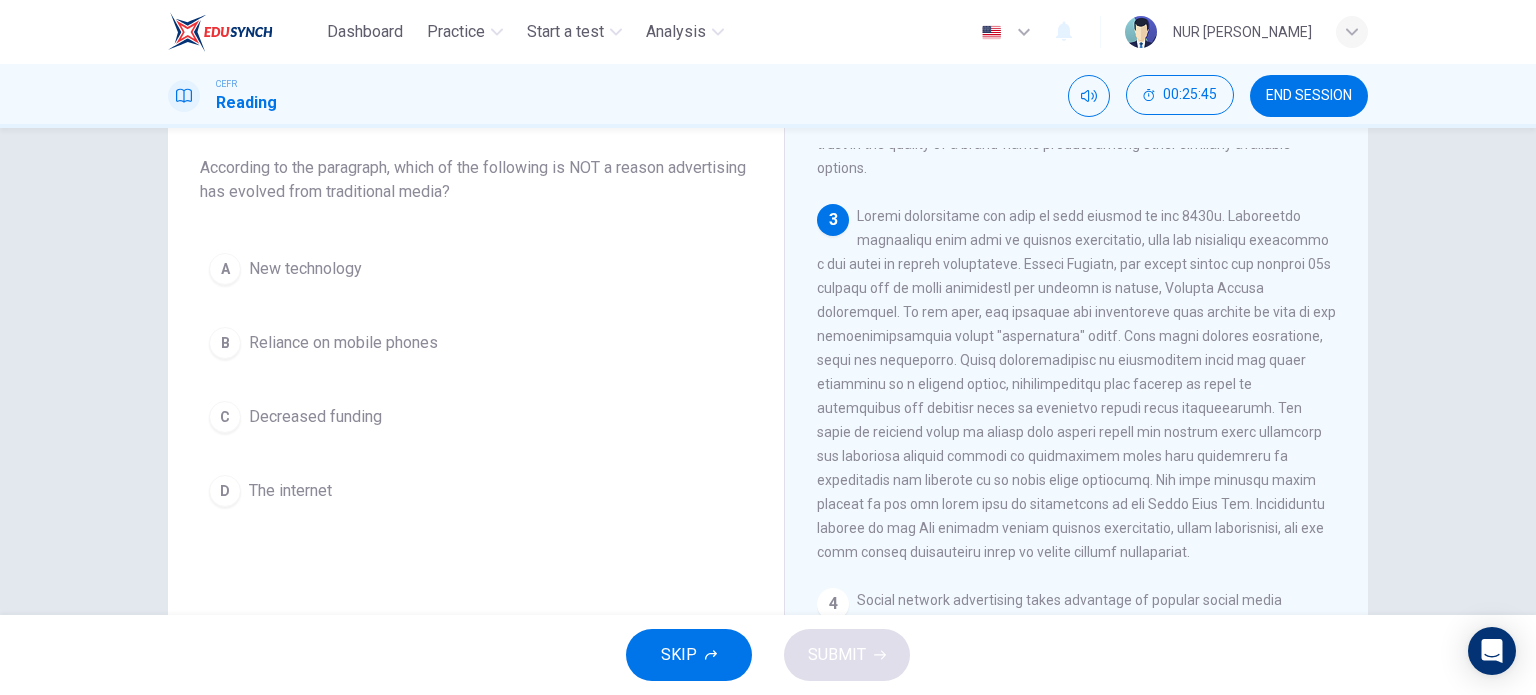 scroll, scrollTop: 603, scrollLeft: 0, axis: vertical 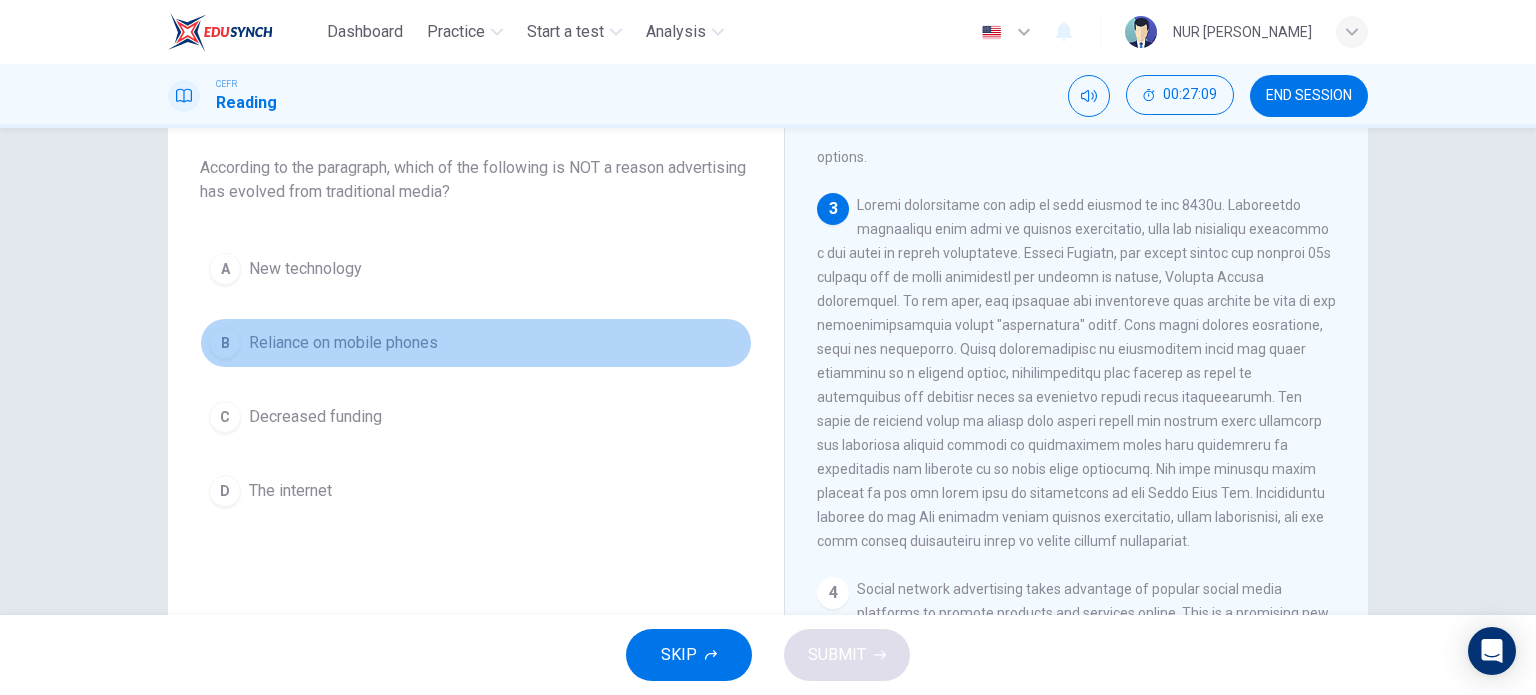 click on "Reliance on mobile phones" at bounding box center (343, 343) 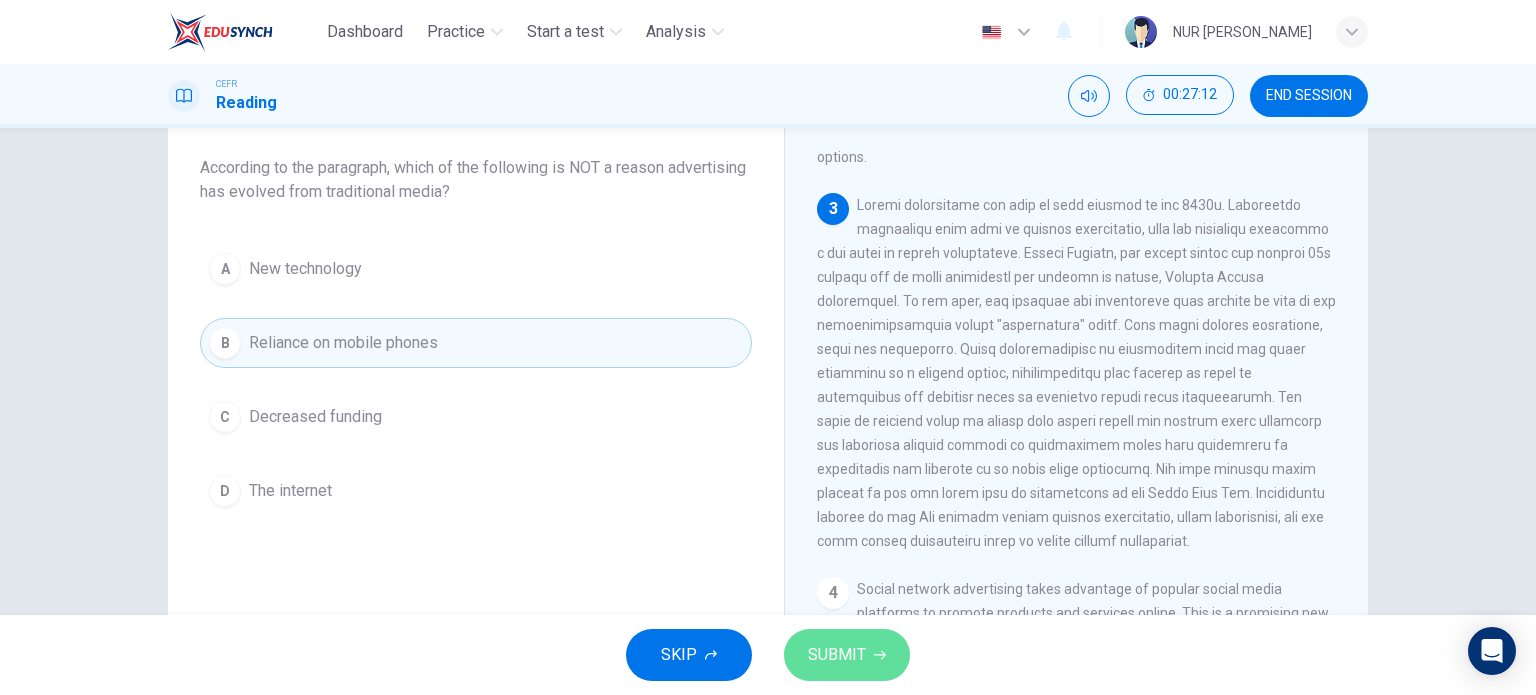 click on "SUBMIT" at bounding box center (837, 655) 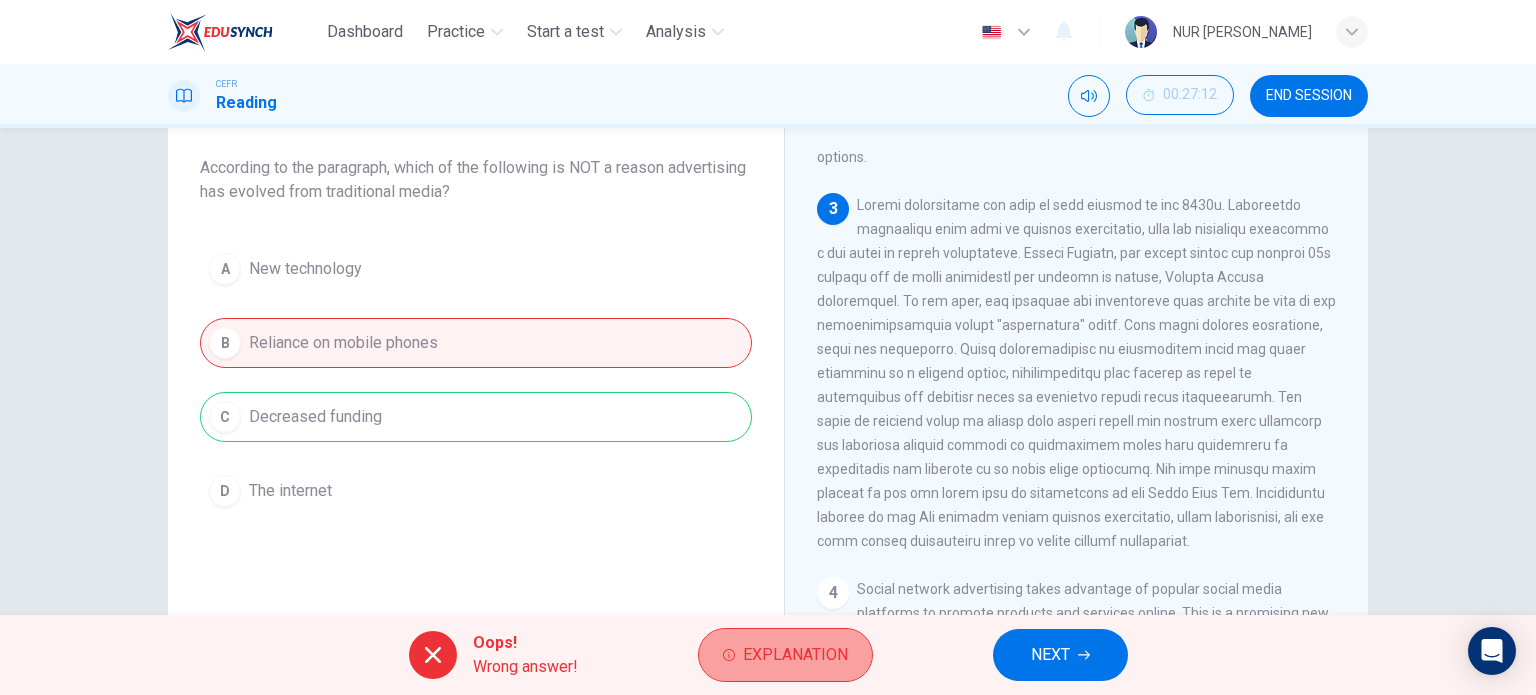 click on "Explanation" at bounding box center [795, 655] 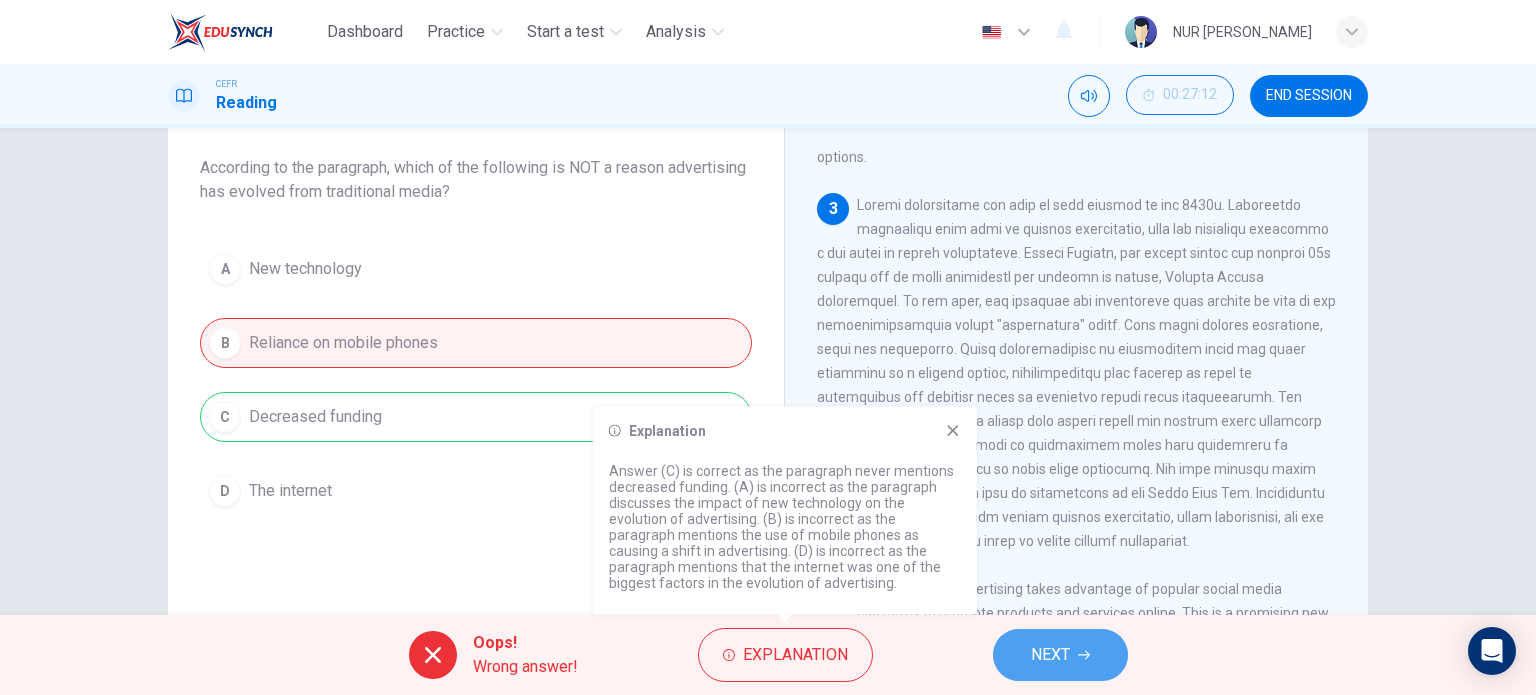 click on "NEXT" at bounding box center [1060, 655] 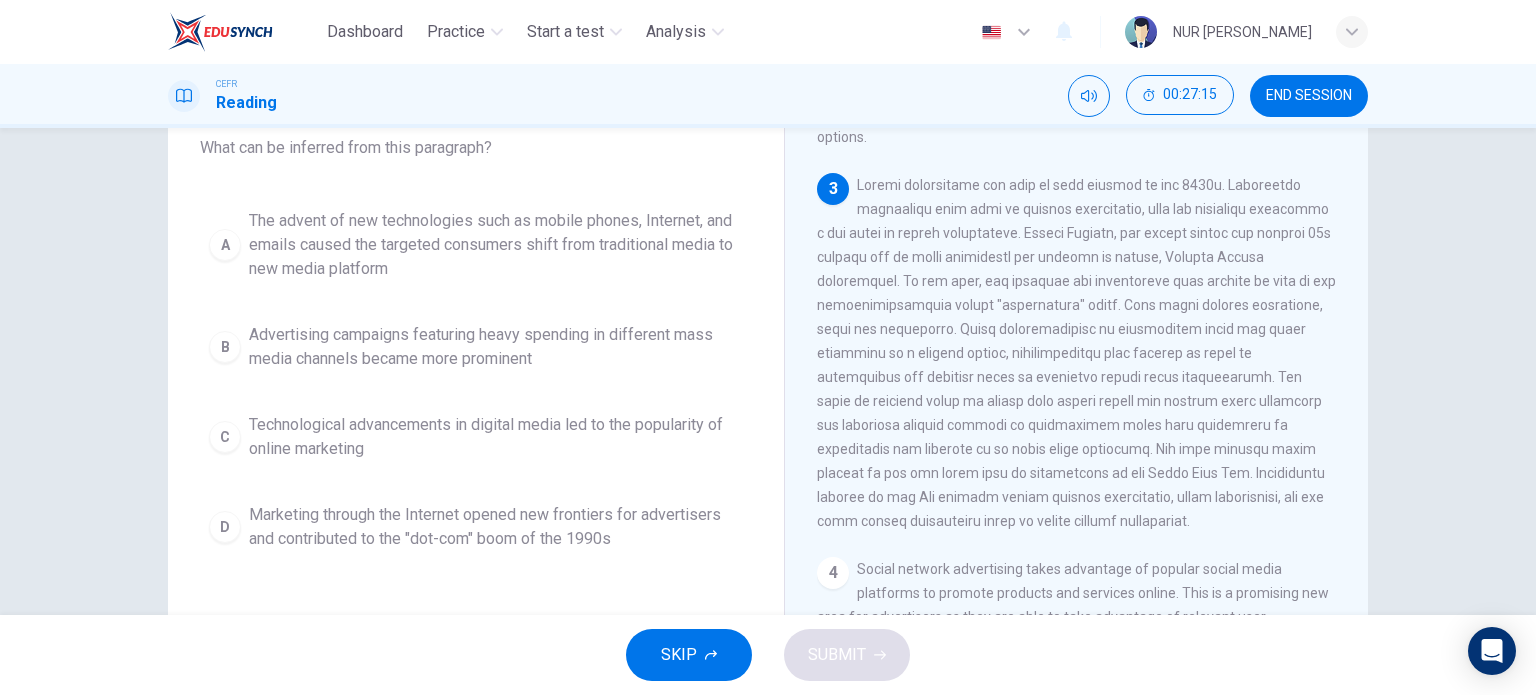 scroll, scrollTop: 128, scrollLeft: 0, axis: vertical 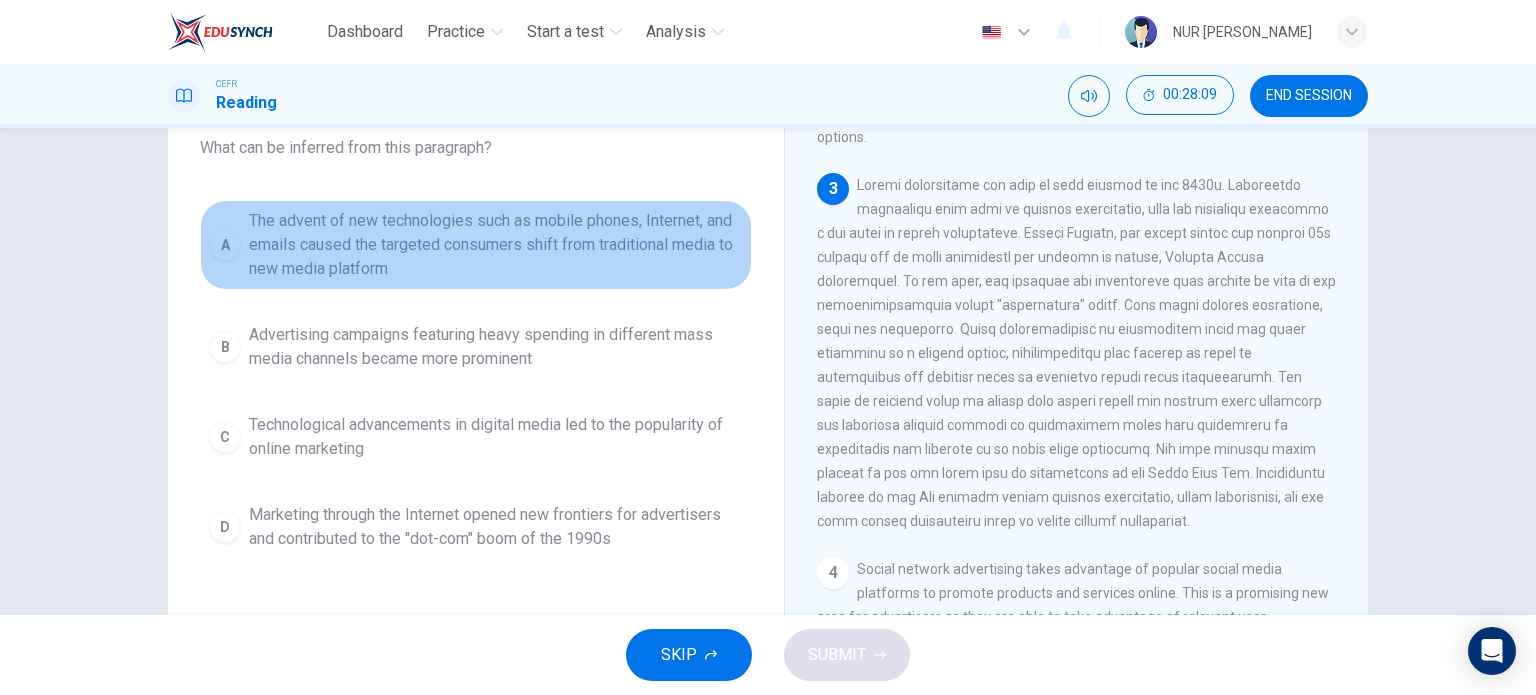 click on "The advent of new technologies such as mobile phones, Internet, and emails caused the targeted consumers shift from traditional media to new media platform" at bounding box center [496, 245] 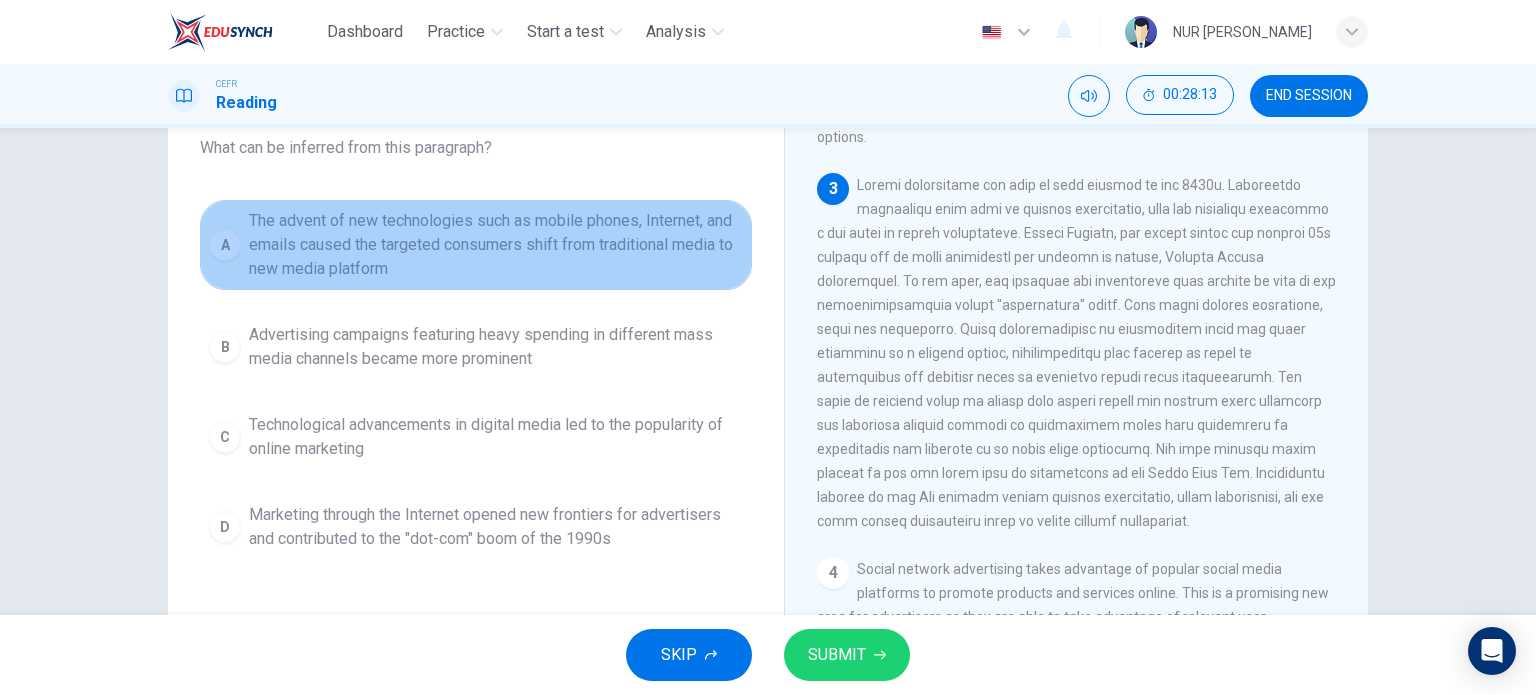 click on "The advent of new technologies such as mobile phones, Internet, and emails caused the targeted consumers shift from traditional media to new media platform" at bounding box center [496, 245] 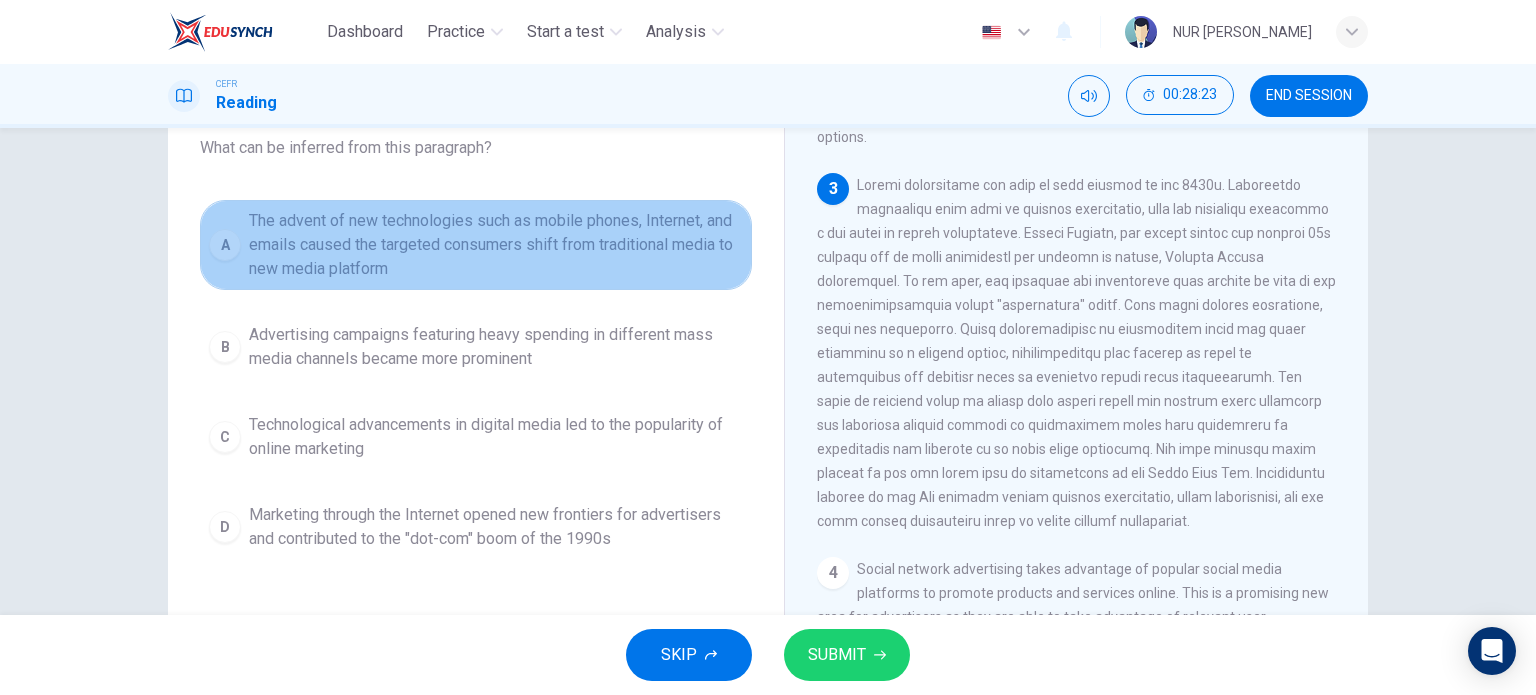 click on "The advent of new technologies such as mobile phones, Internet, and emails caused the targeted consumers shift from traditional media to new media platform" at bounding box center (496, 245) 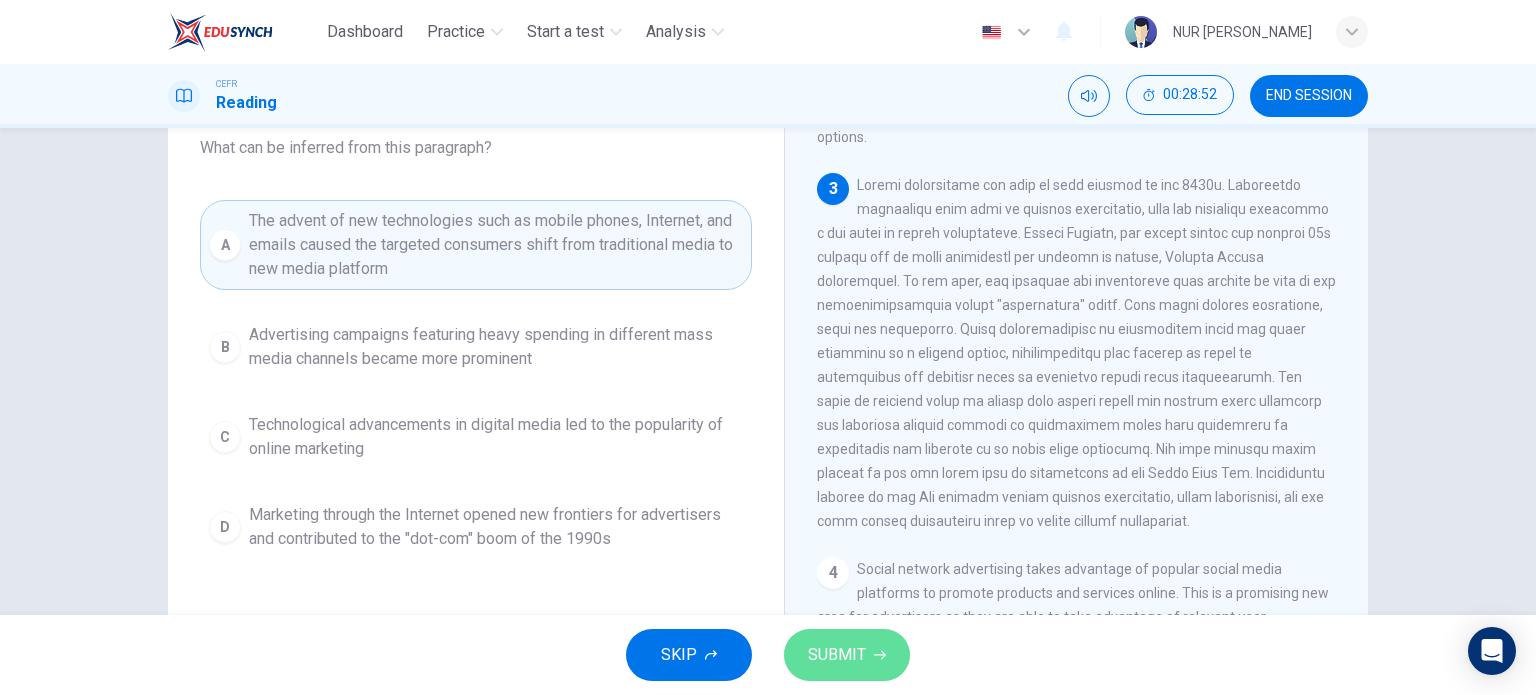 click on "SUBMIT" at bounding box center (837, 655) 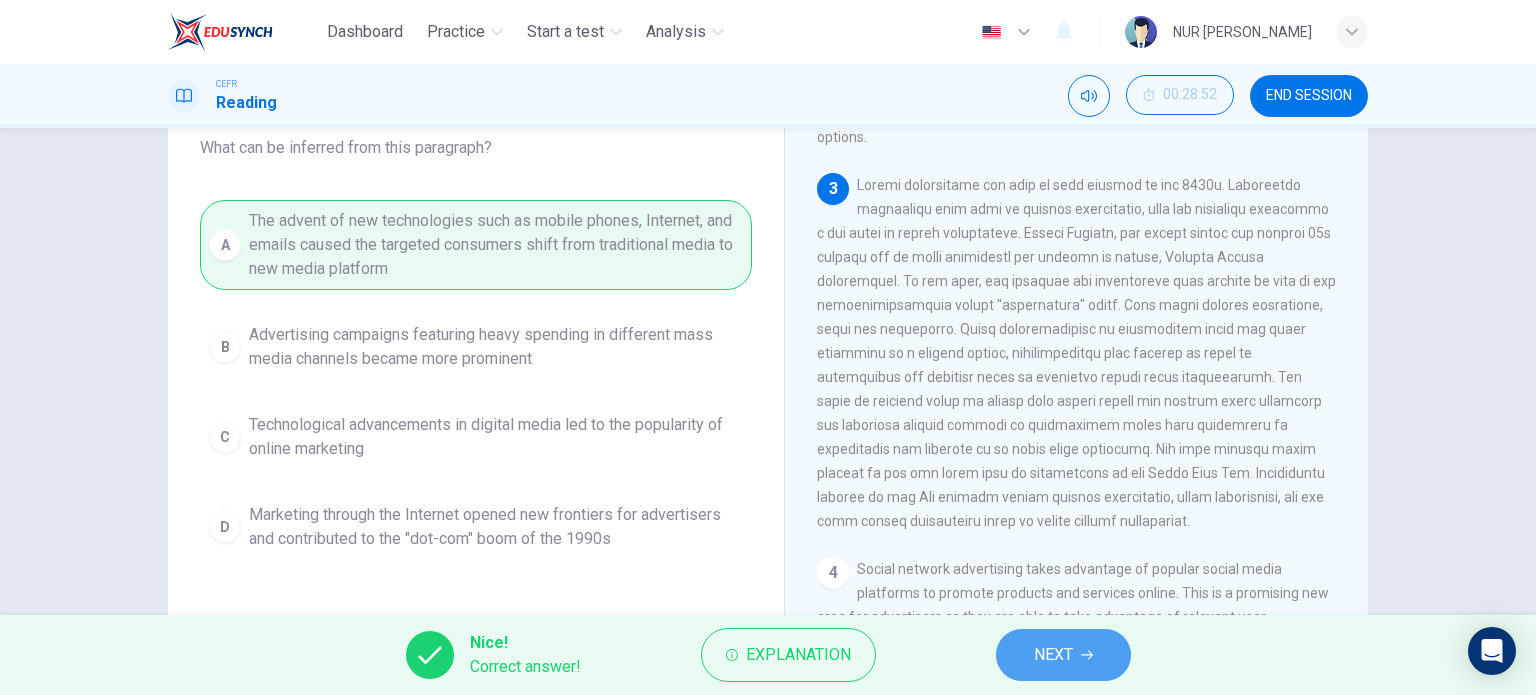 click on "NEXT" at bounding box center [1063, 655] 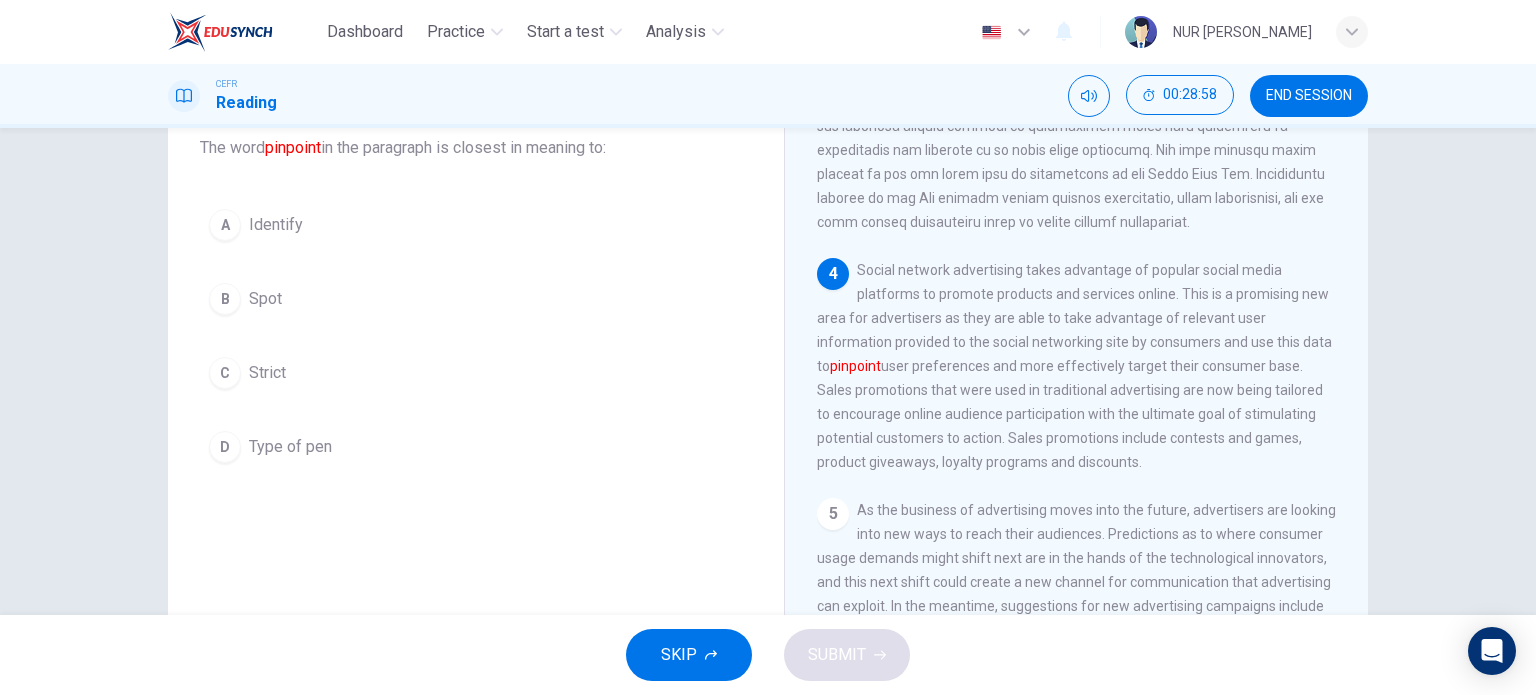 scroll, scrollTop: 903, scrollLeft: 0, axis: vertical 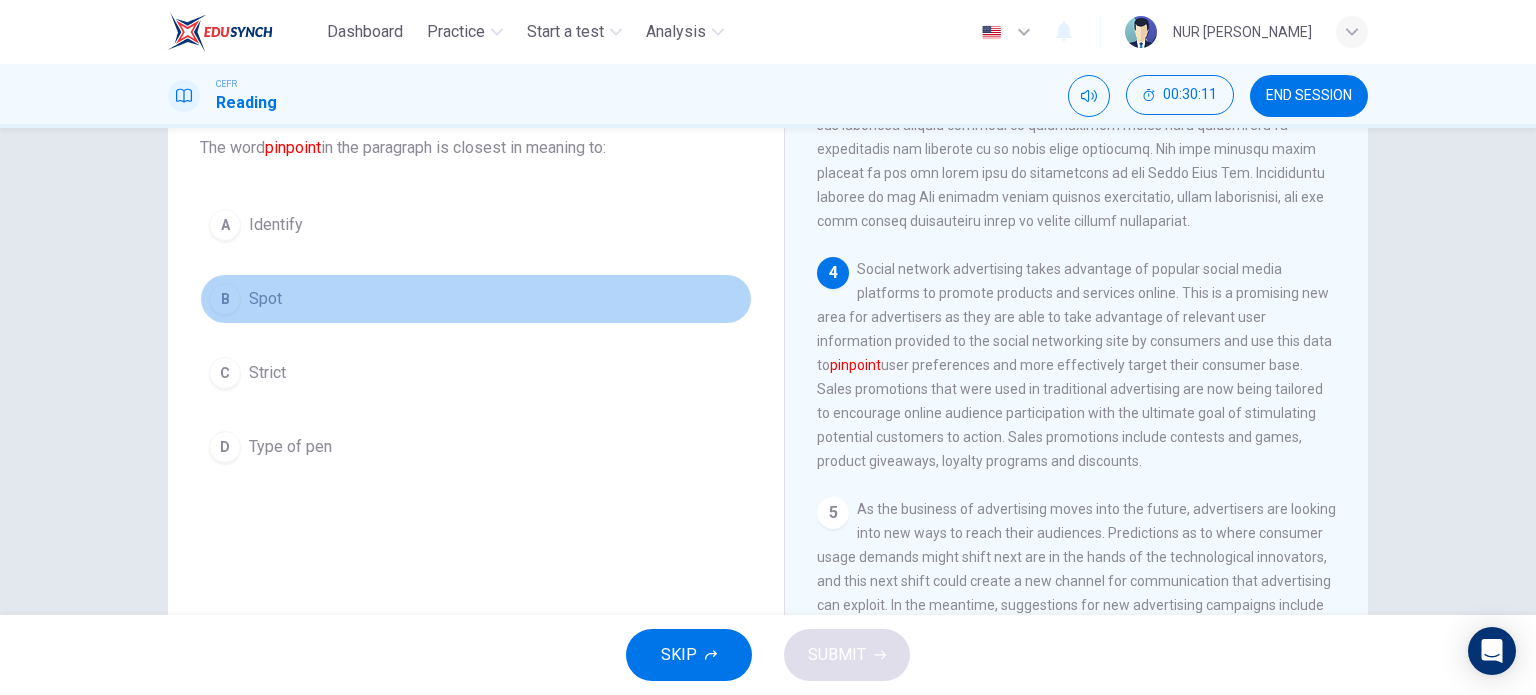 click on "B Spot" at bounding box center [476, 299] 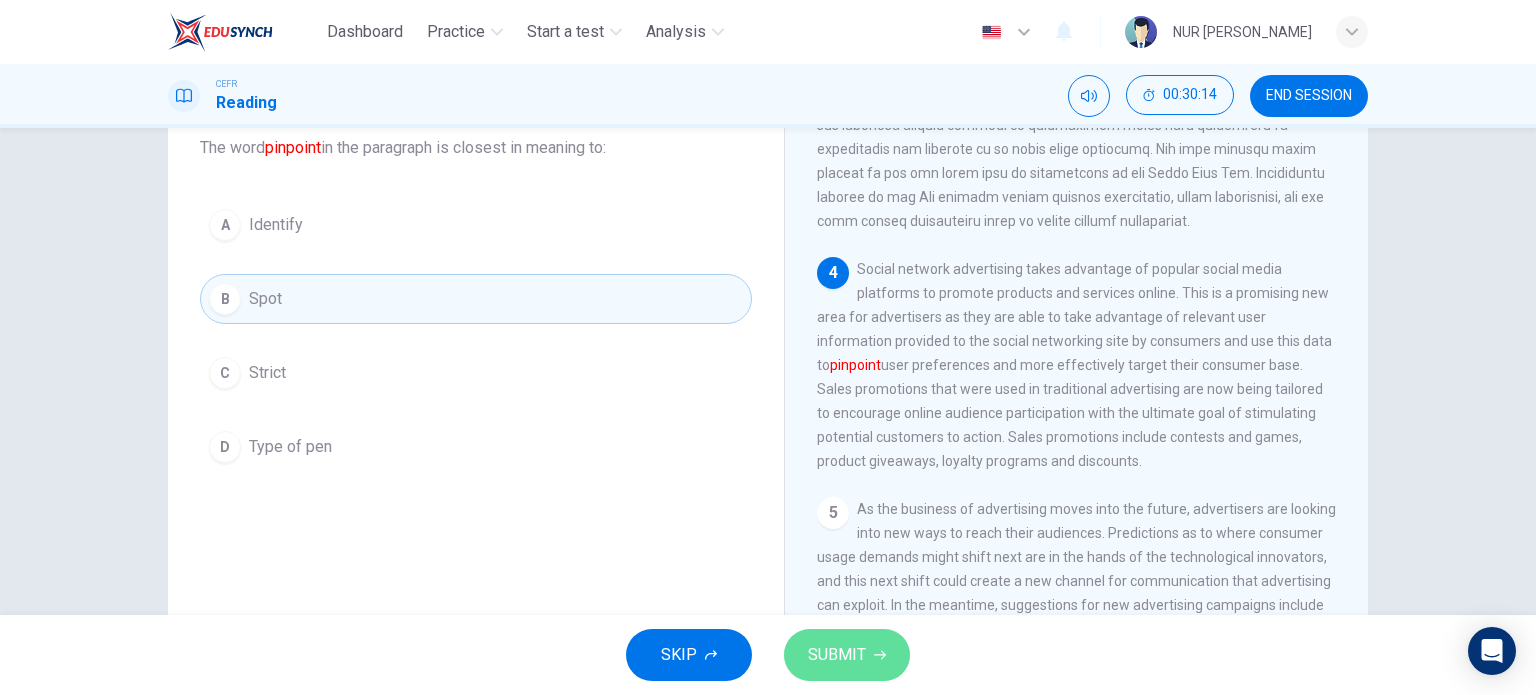 click on "SUBMIT" at bounding box center (847, 655) 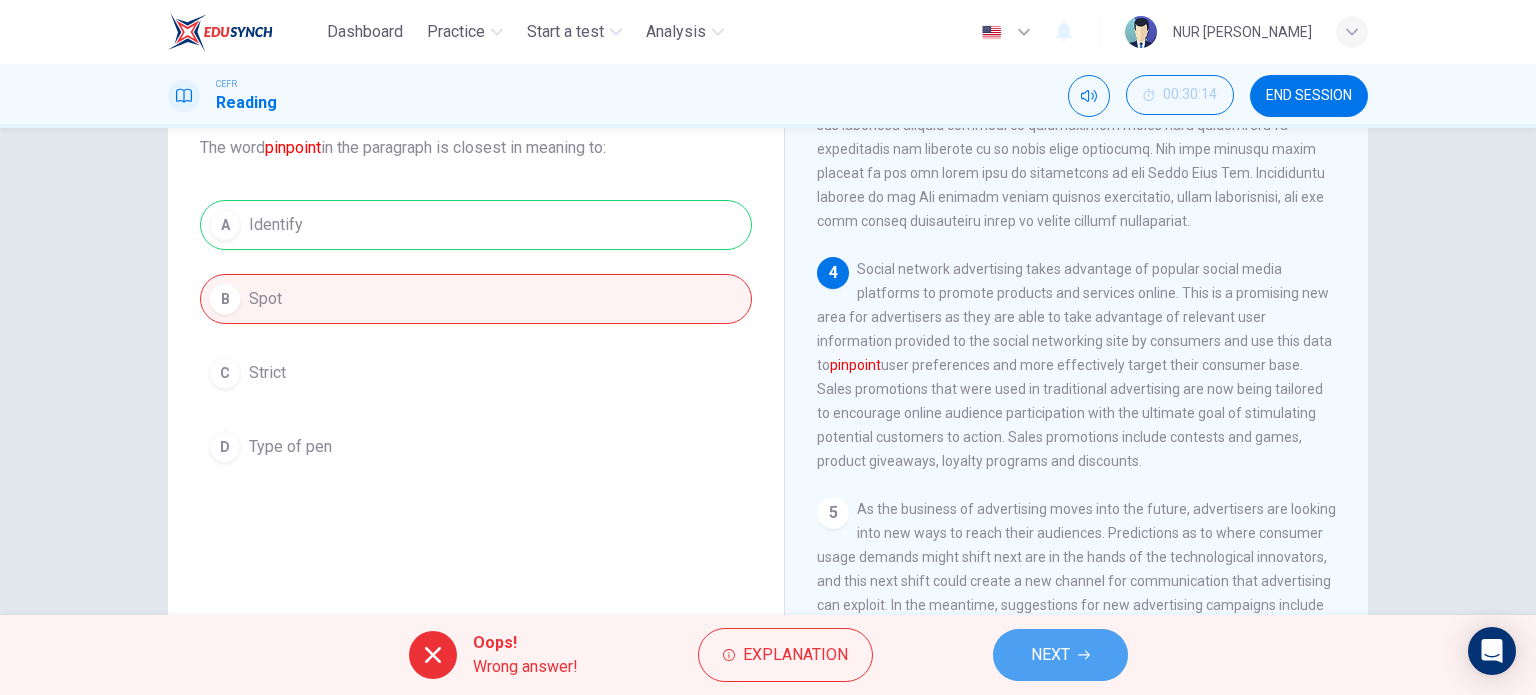 click on "NEXT" at bounding box center (1060, 655) 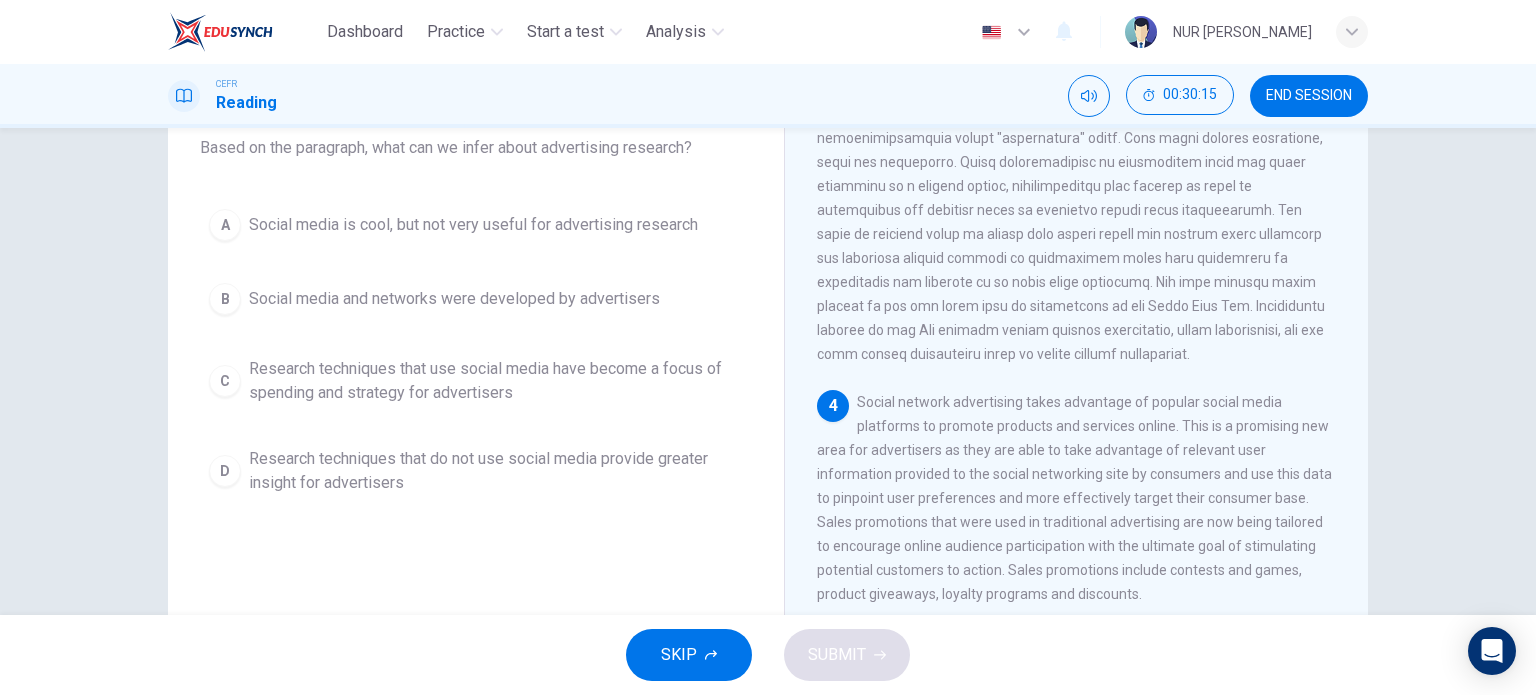 scroll, scrollTop: 771, scrollLeft: 0, axis: vertical 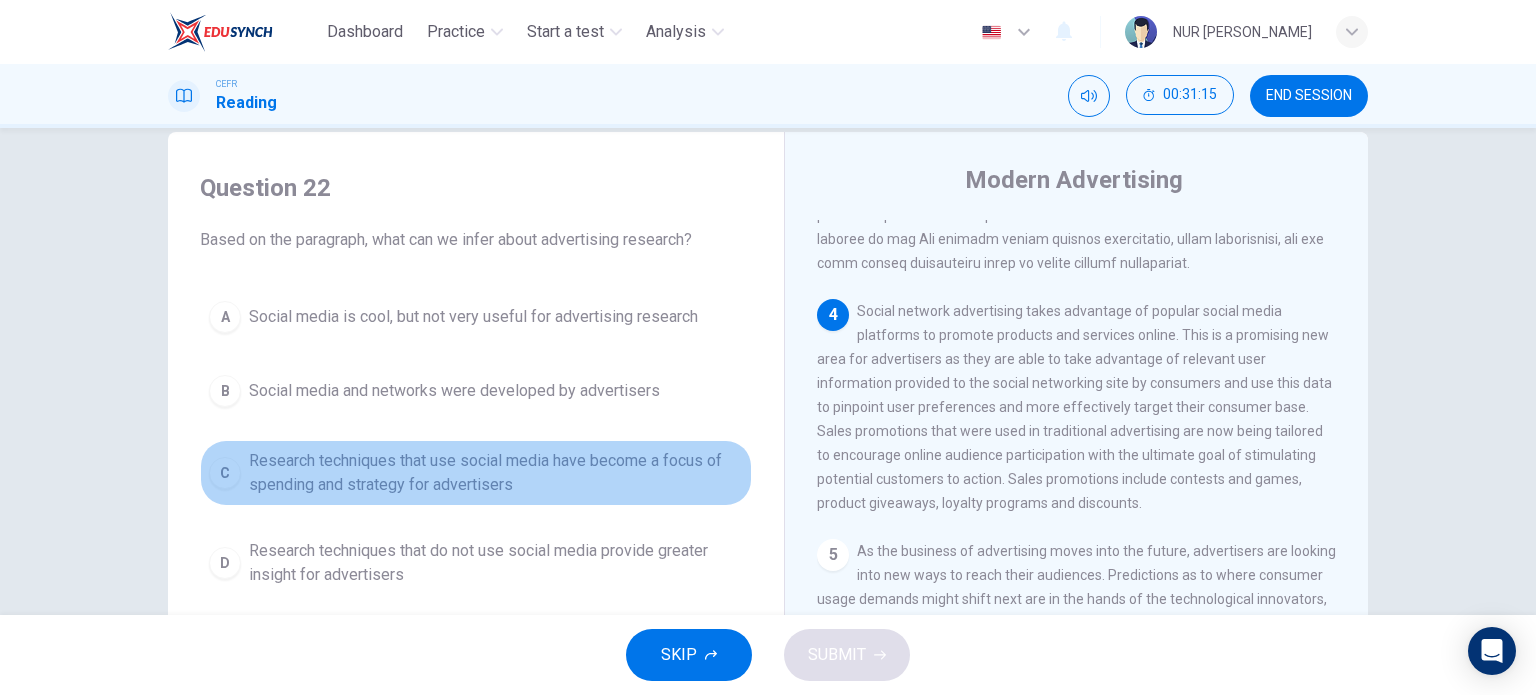 click on "Research techniques that use social media have become a focus of spending and strategy for advertisers" at bounding box center [496, 473] 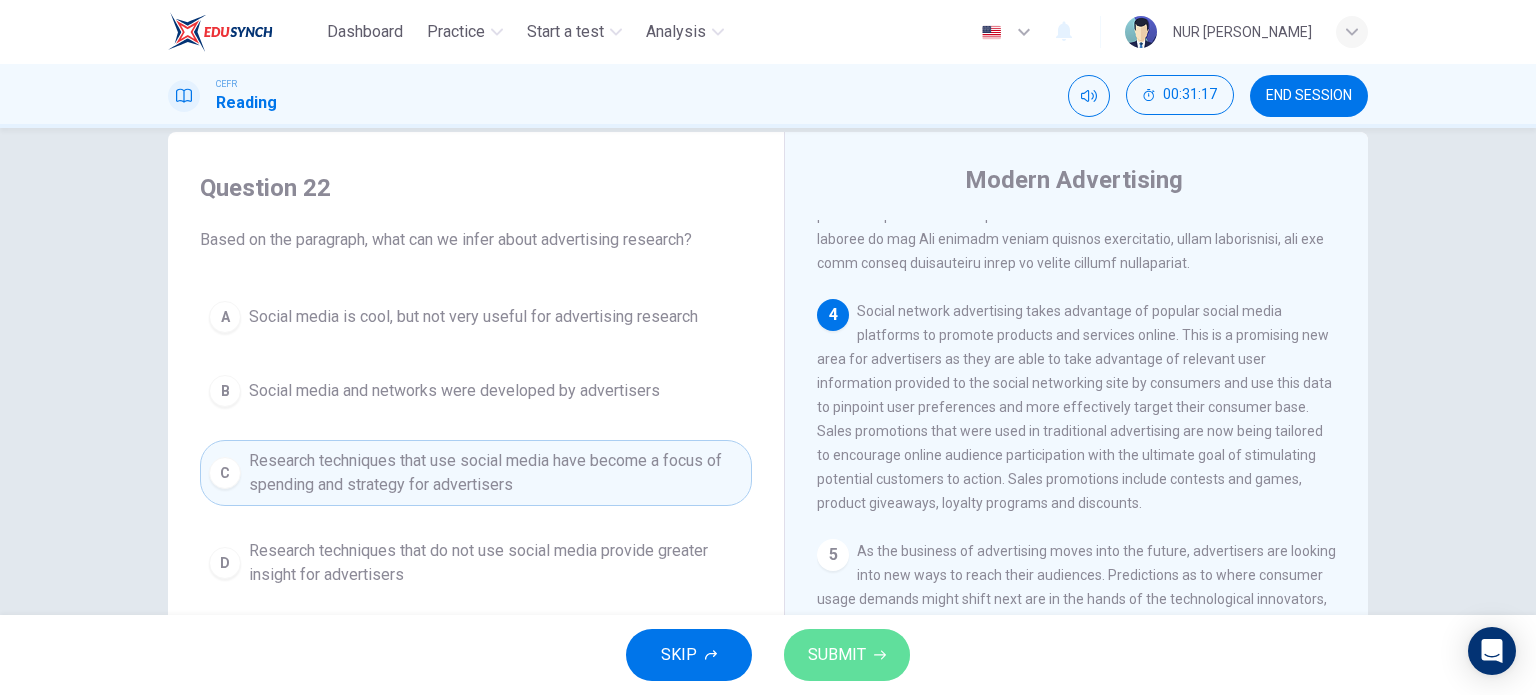 click on "SUBMIT" at bounding box center (837, 655) 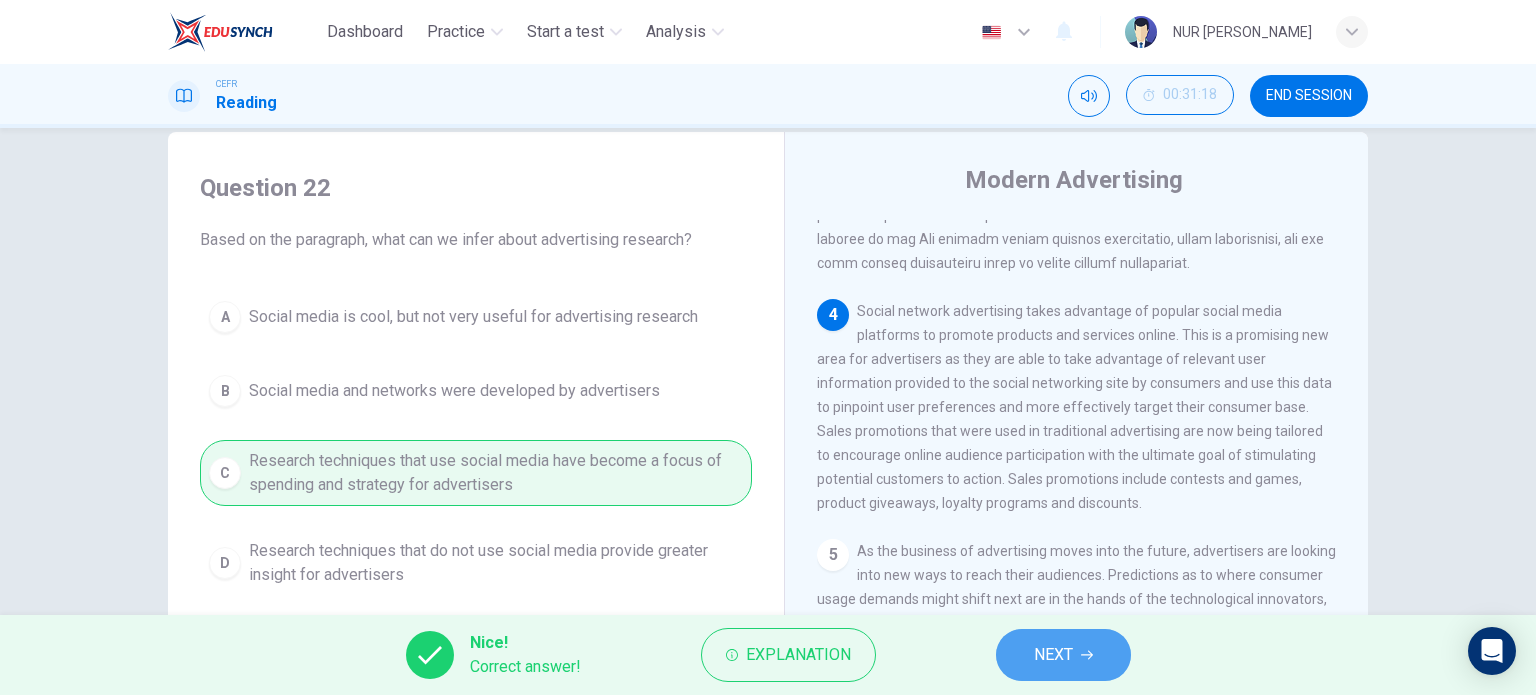 click on "NEXT" at bounding box center (1063, 655) 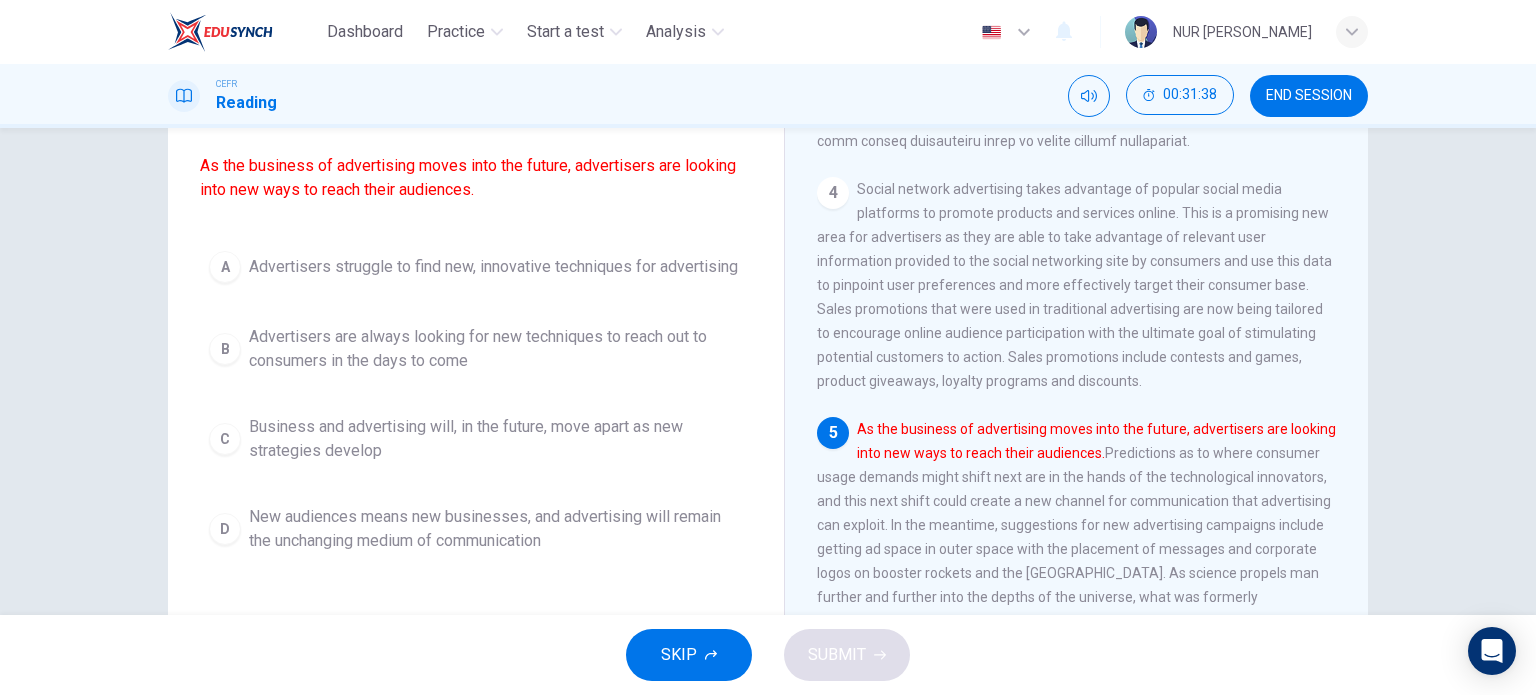 scroll, scrollTop: 158, scrollLeft: 0, axis: vertical 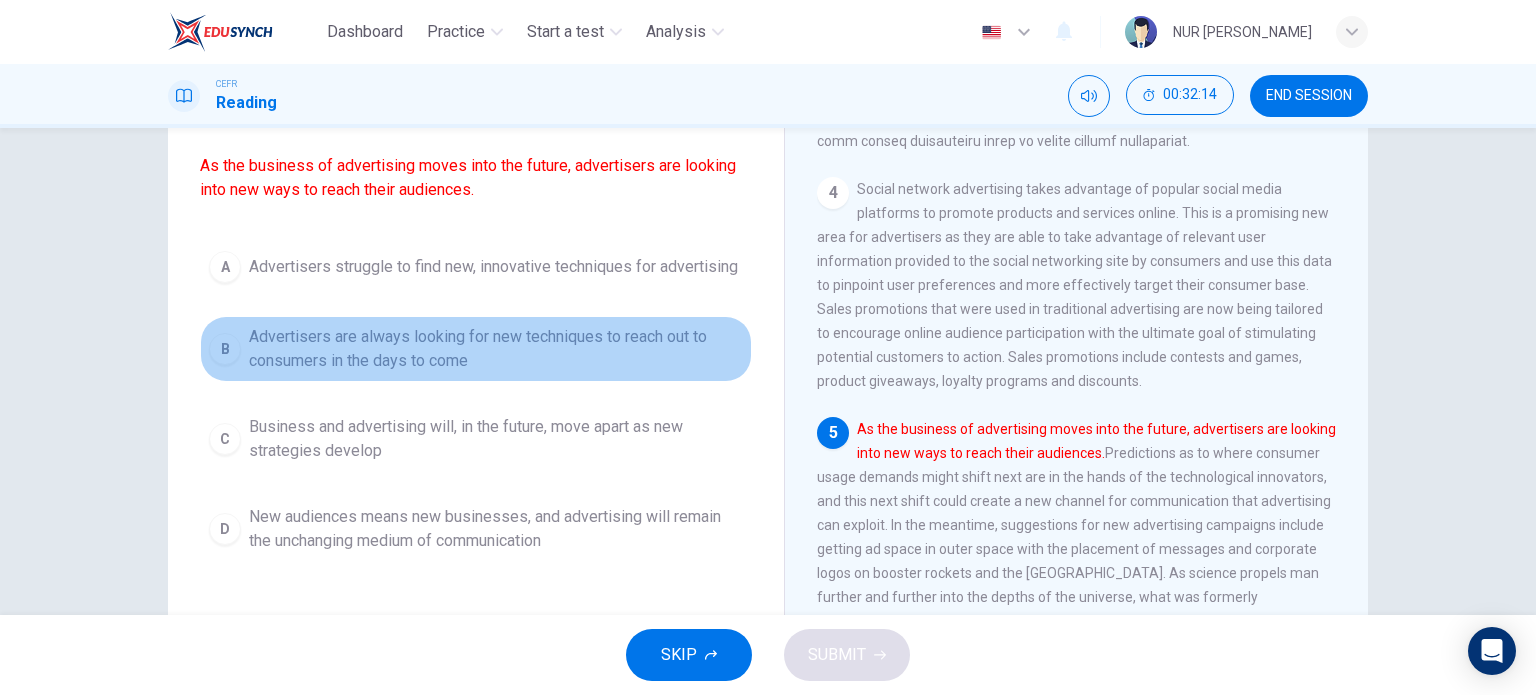 click on "Advertisers are always looking for new techniques to reach out to consumers in the days to come" at bounding box center (496, 349) 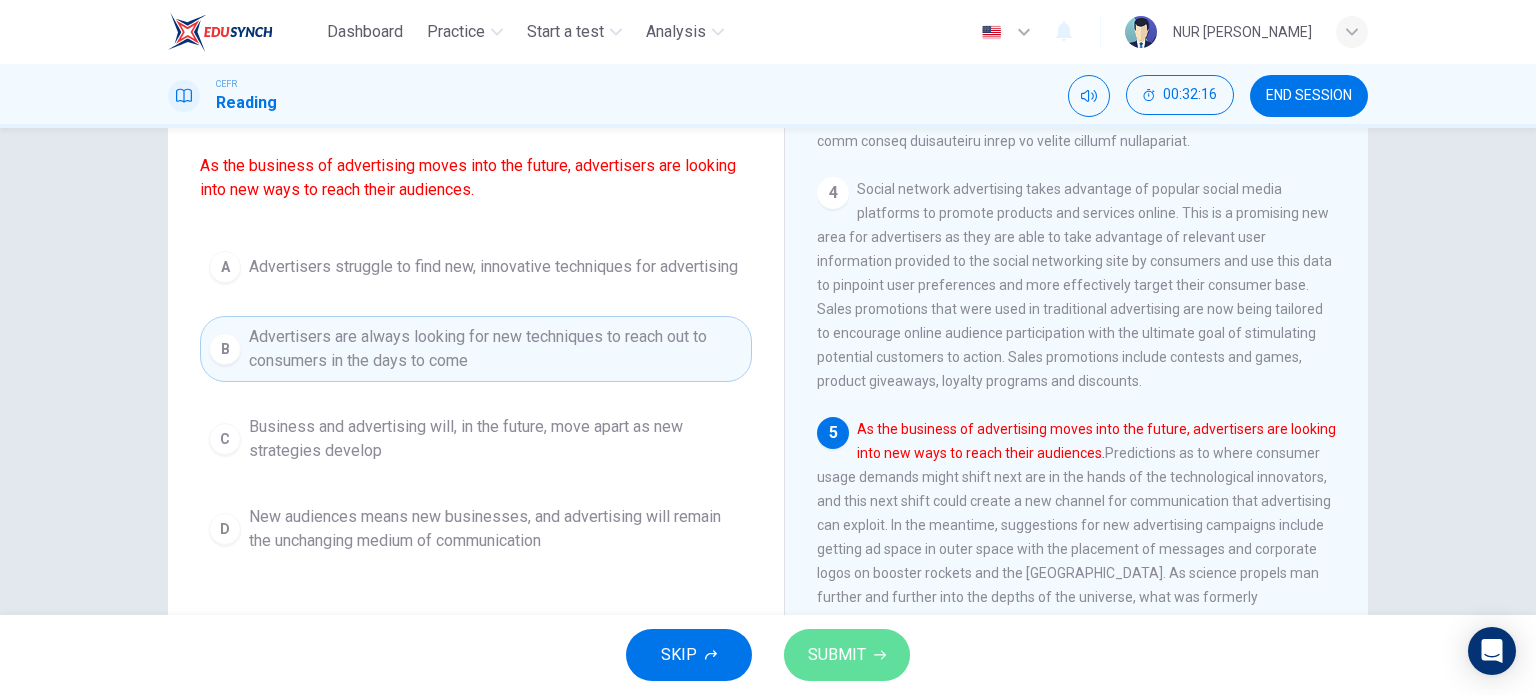 click on "SUBMIT" at bounding box center (837, 655) 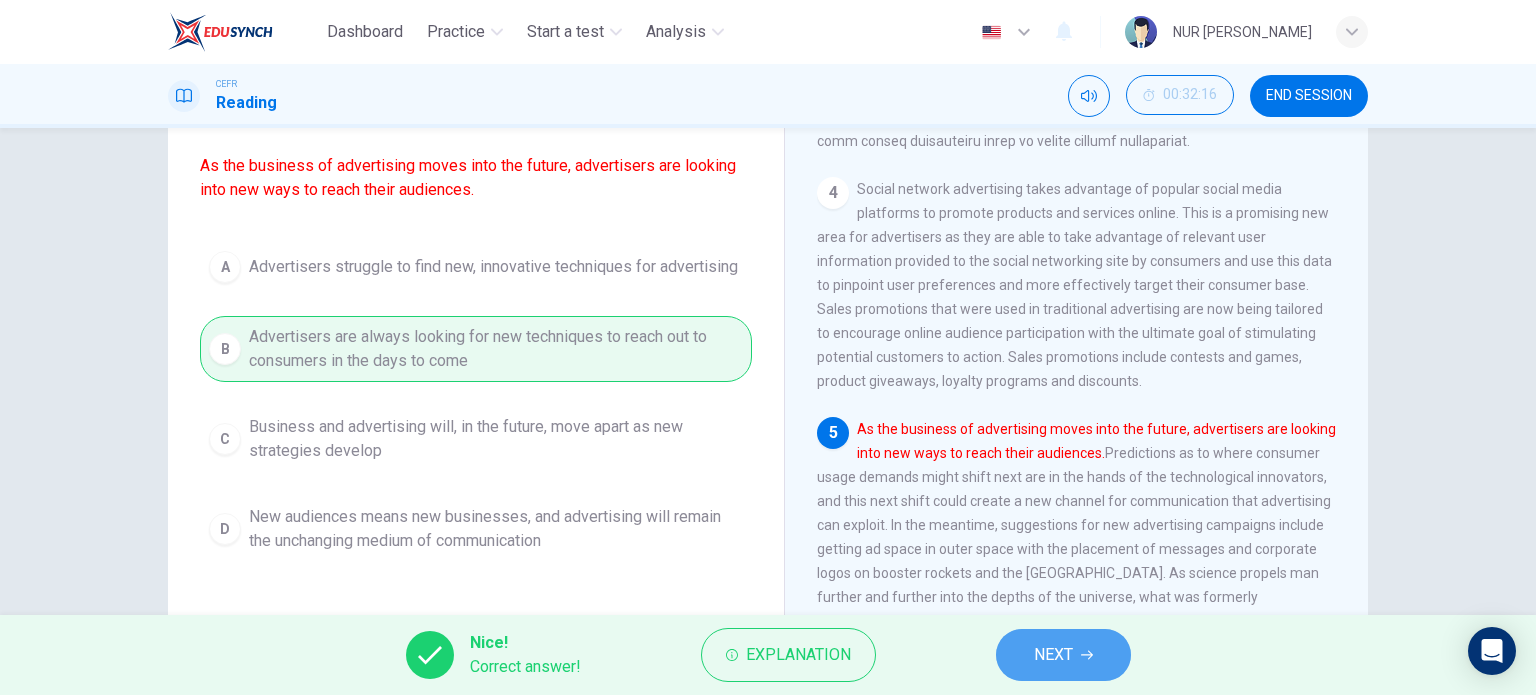 click on "NEXT" at bounding box center [1053, 655] 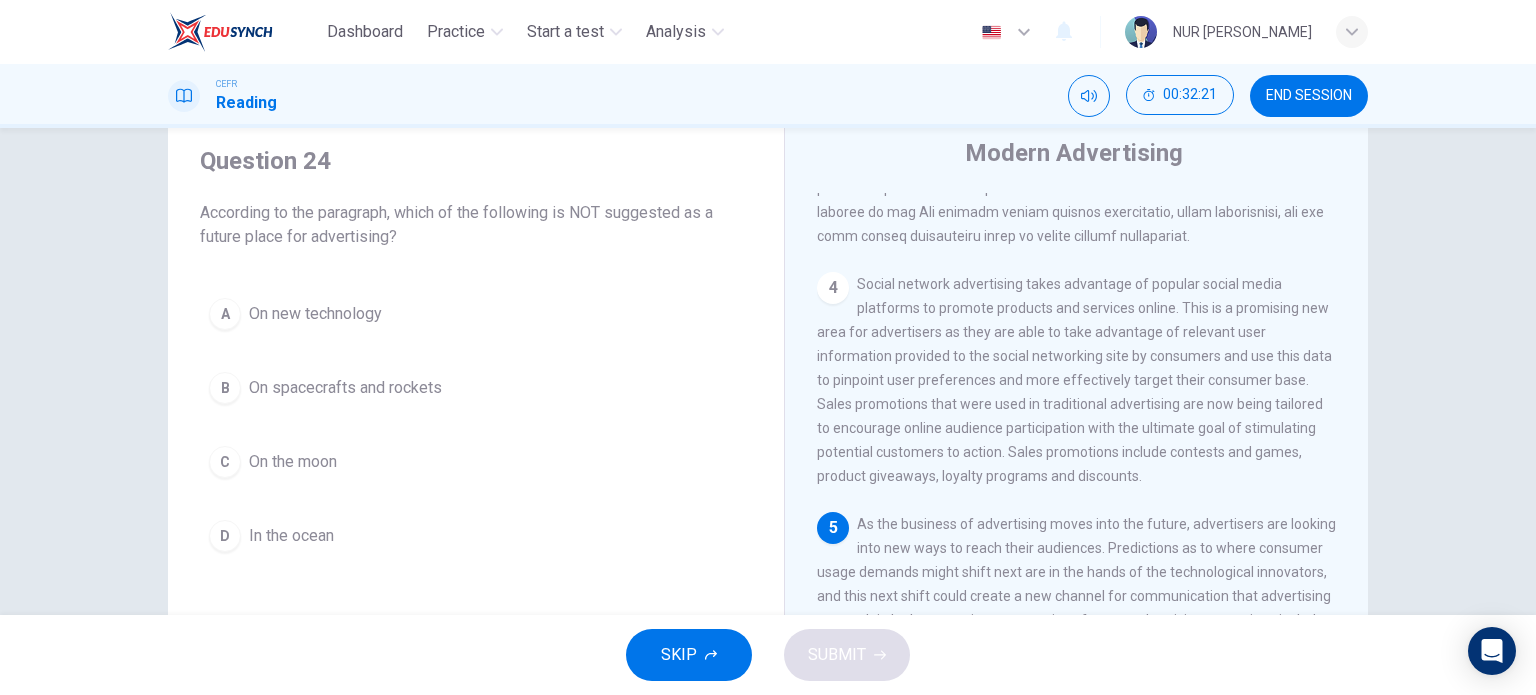 scroll, scrollTop: 62, scrollLeft: 0, axis: vertical 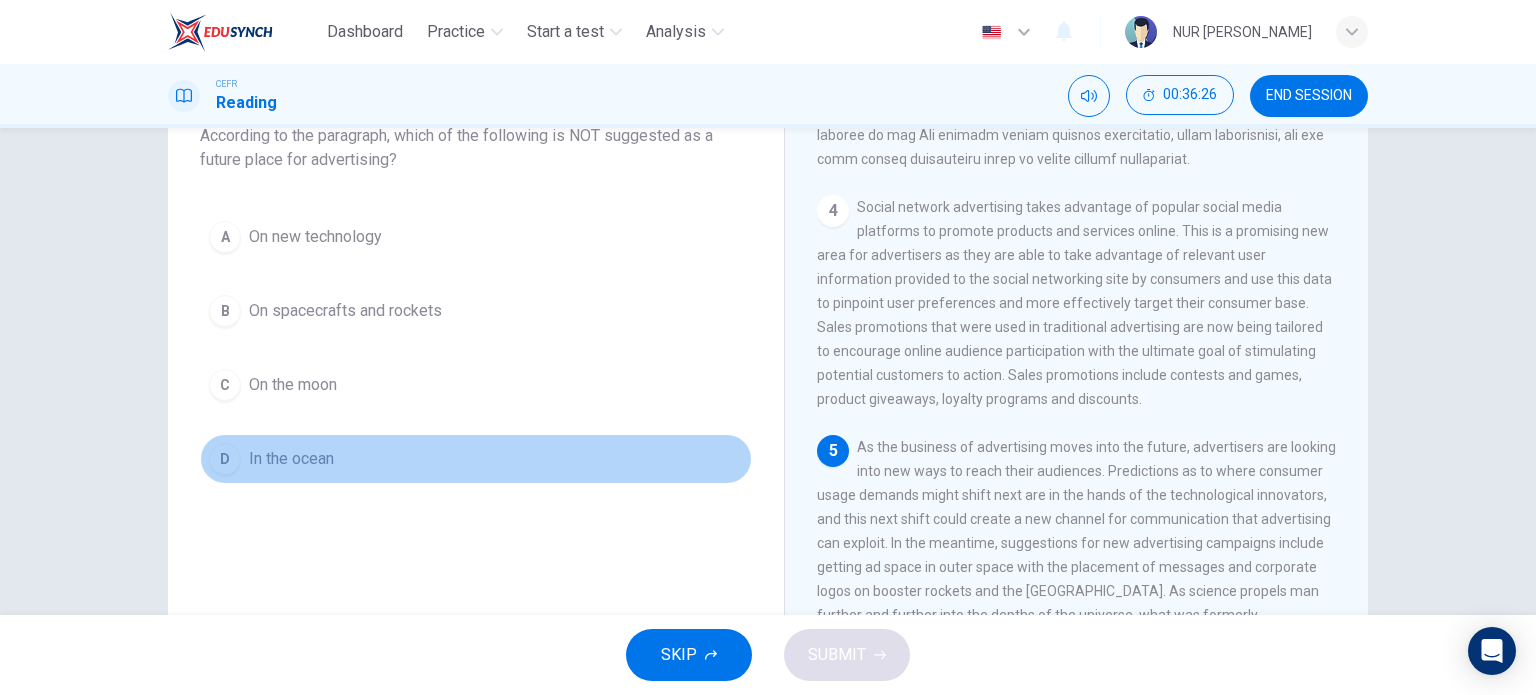 click on "D In the ocean" at bounding box center [476, 459] 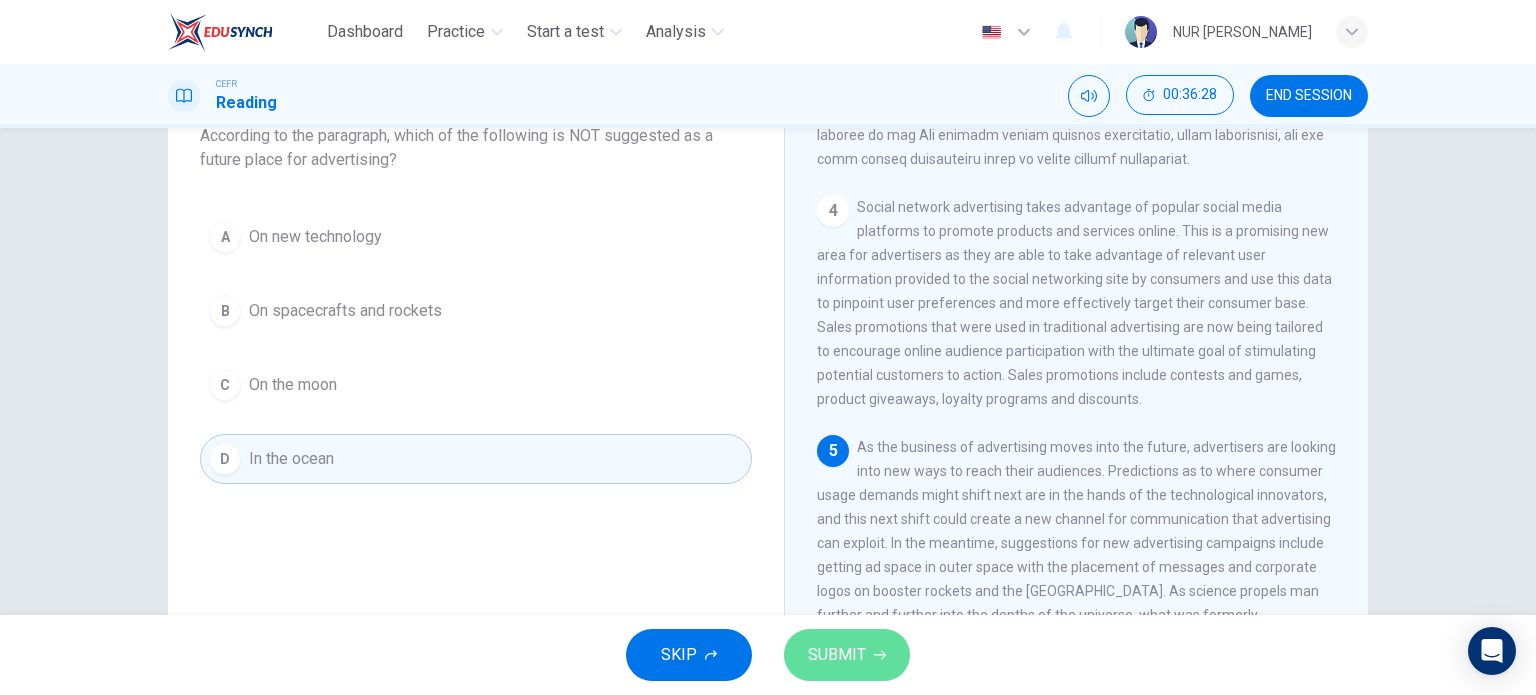 click on "SUBMIT" at bounding box center [837, 655] 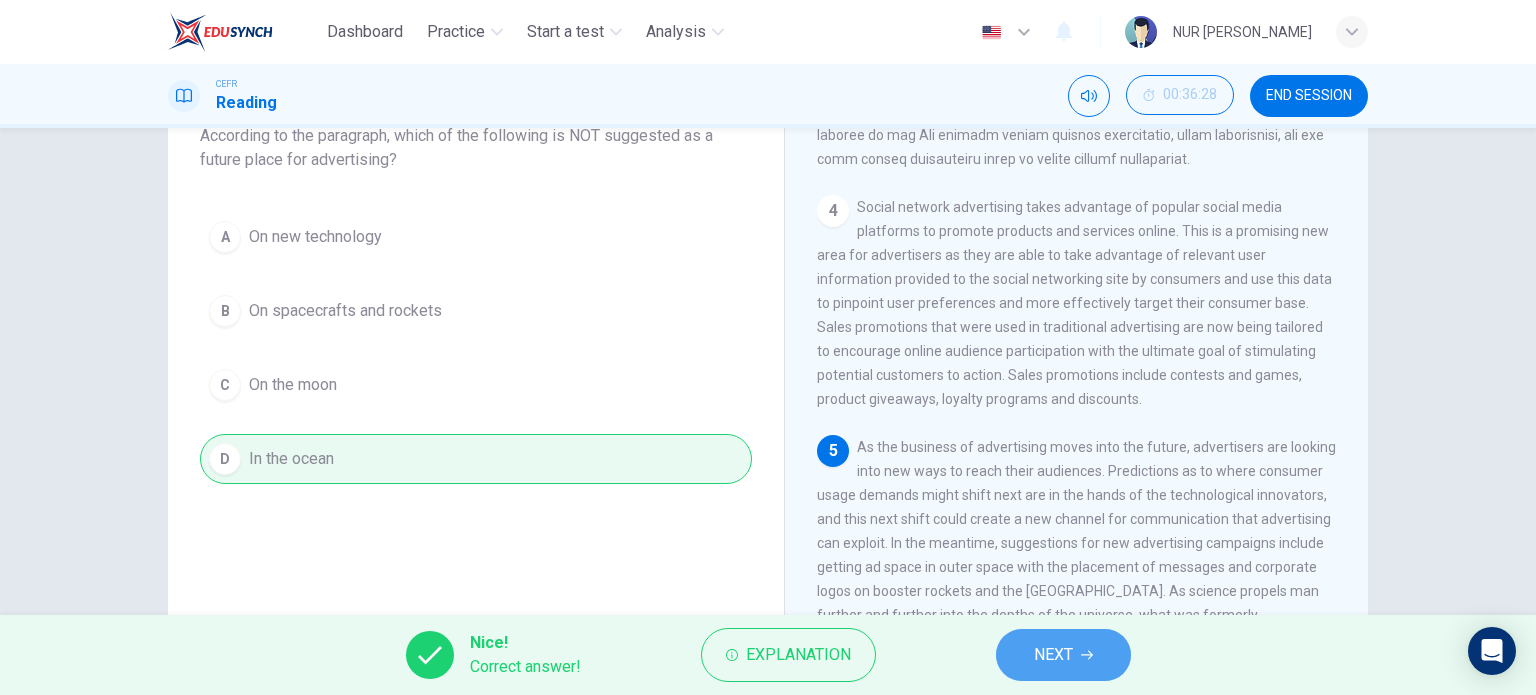 click on "NEXT" at bounding box center (1063, 655) 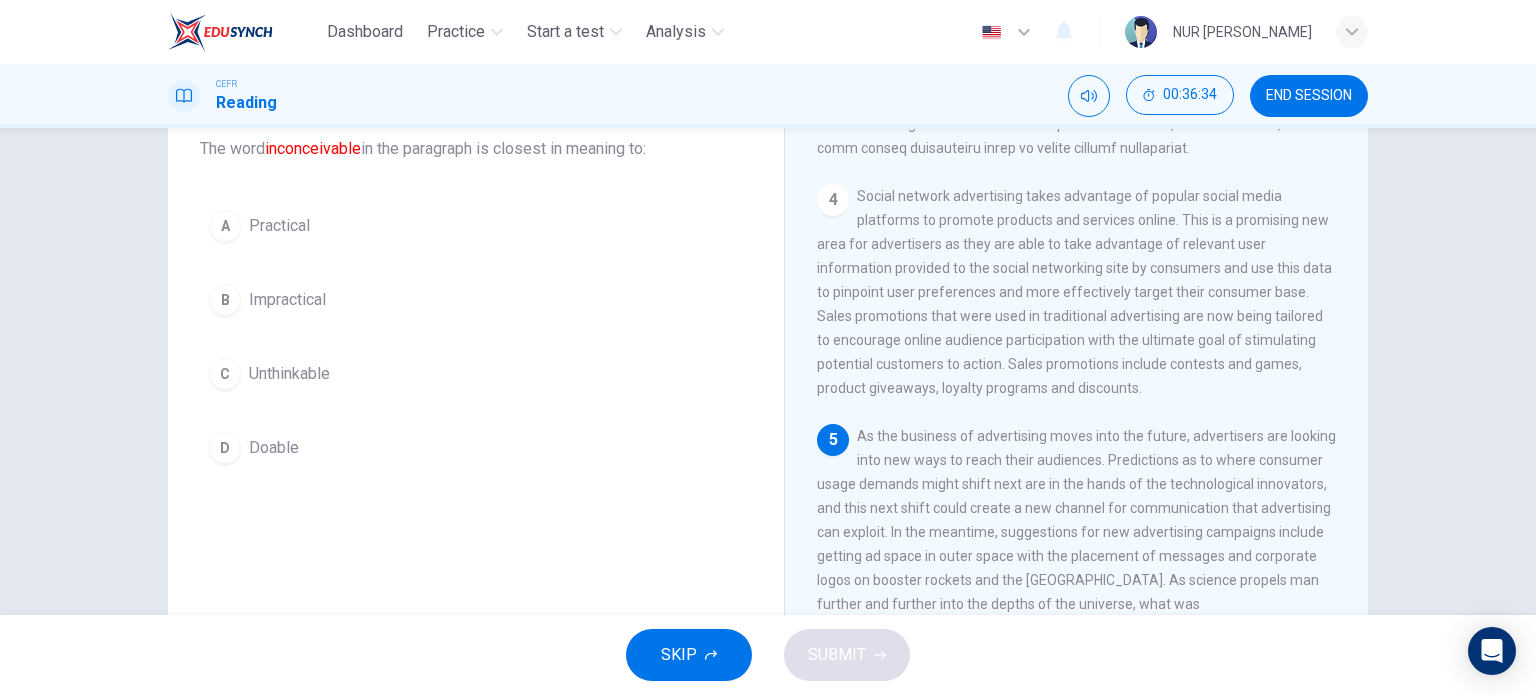 scroll, scrollTop: 288, scrollLeft: 0, axis: vertical 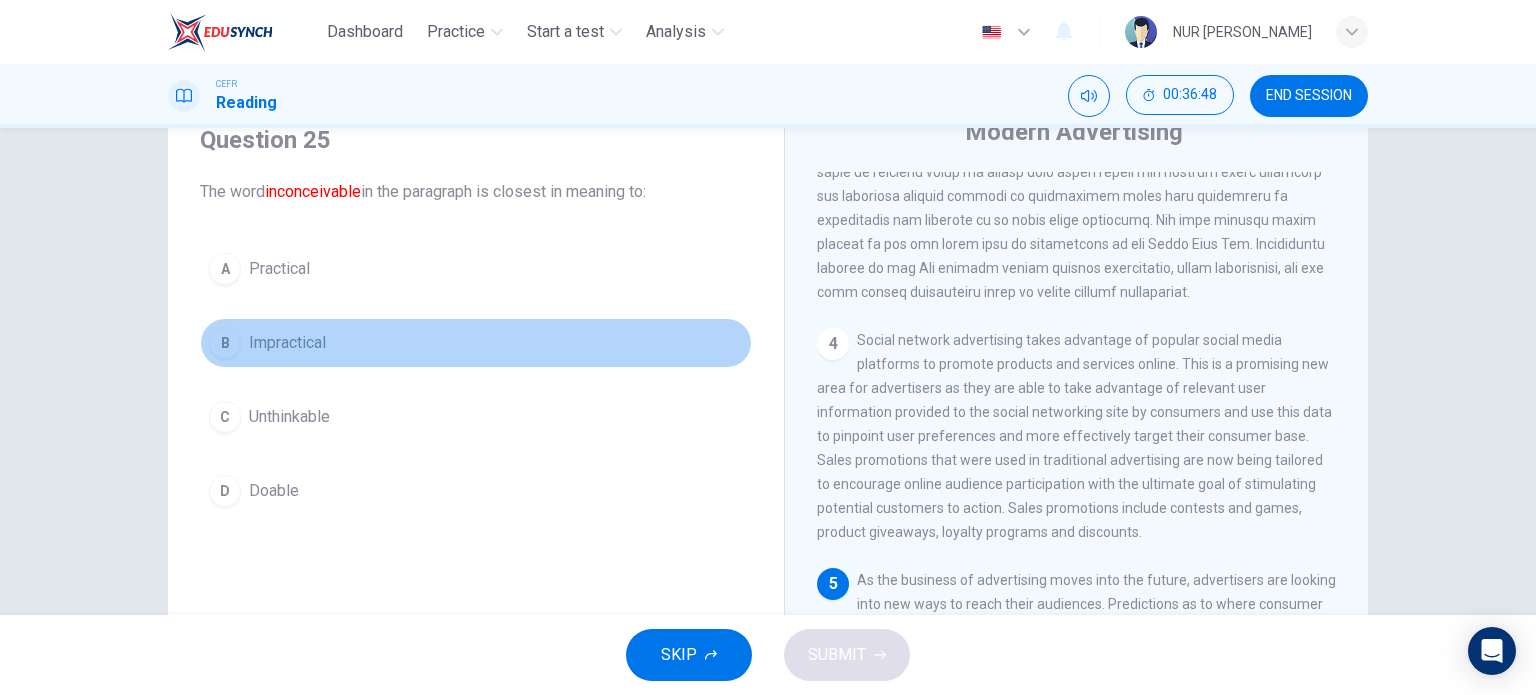 click on "Impractical" at bounding box center (287, 343) 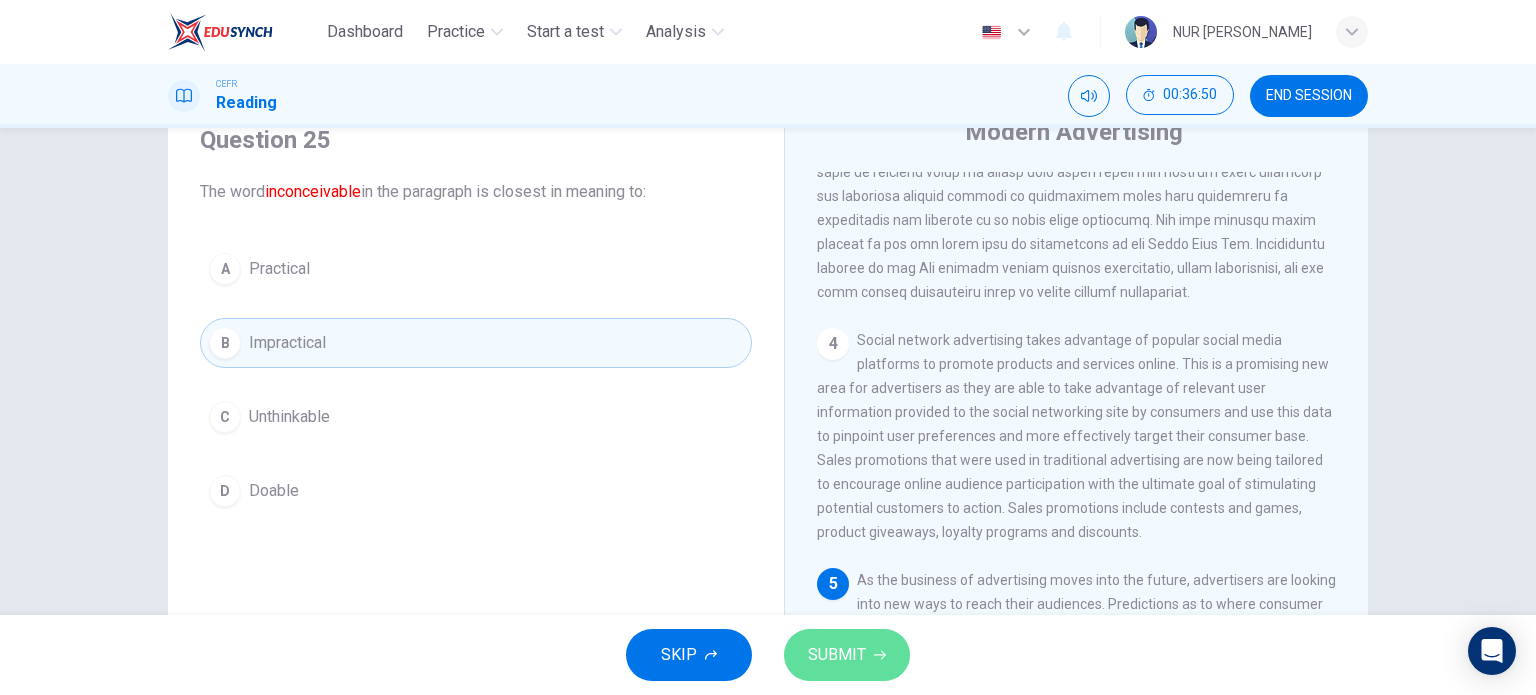click on "SUBMIT" at bounding box center [847, 655] 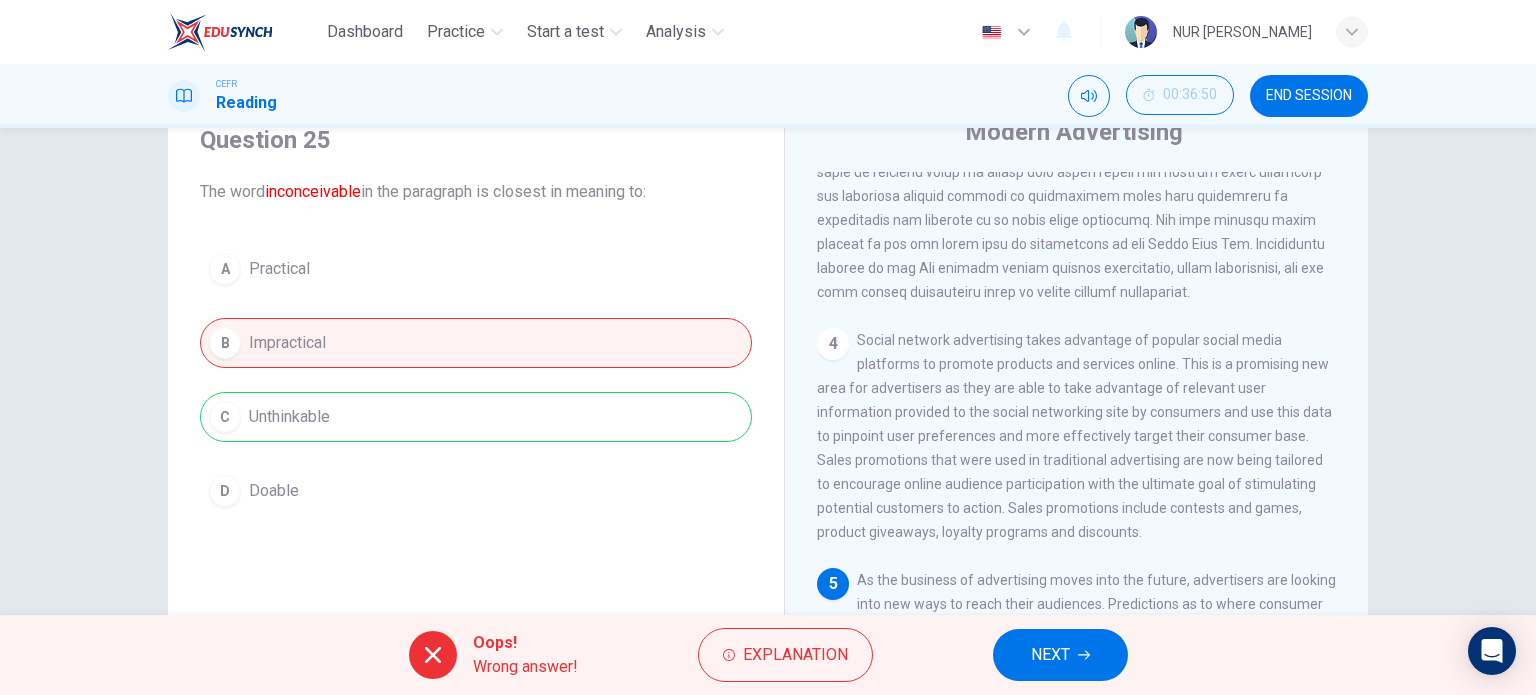 click on "A Practical B Impractical C Unthinkable D Doable" at bounding box center (476, 380) 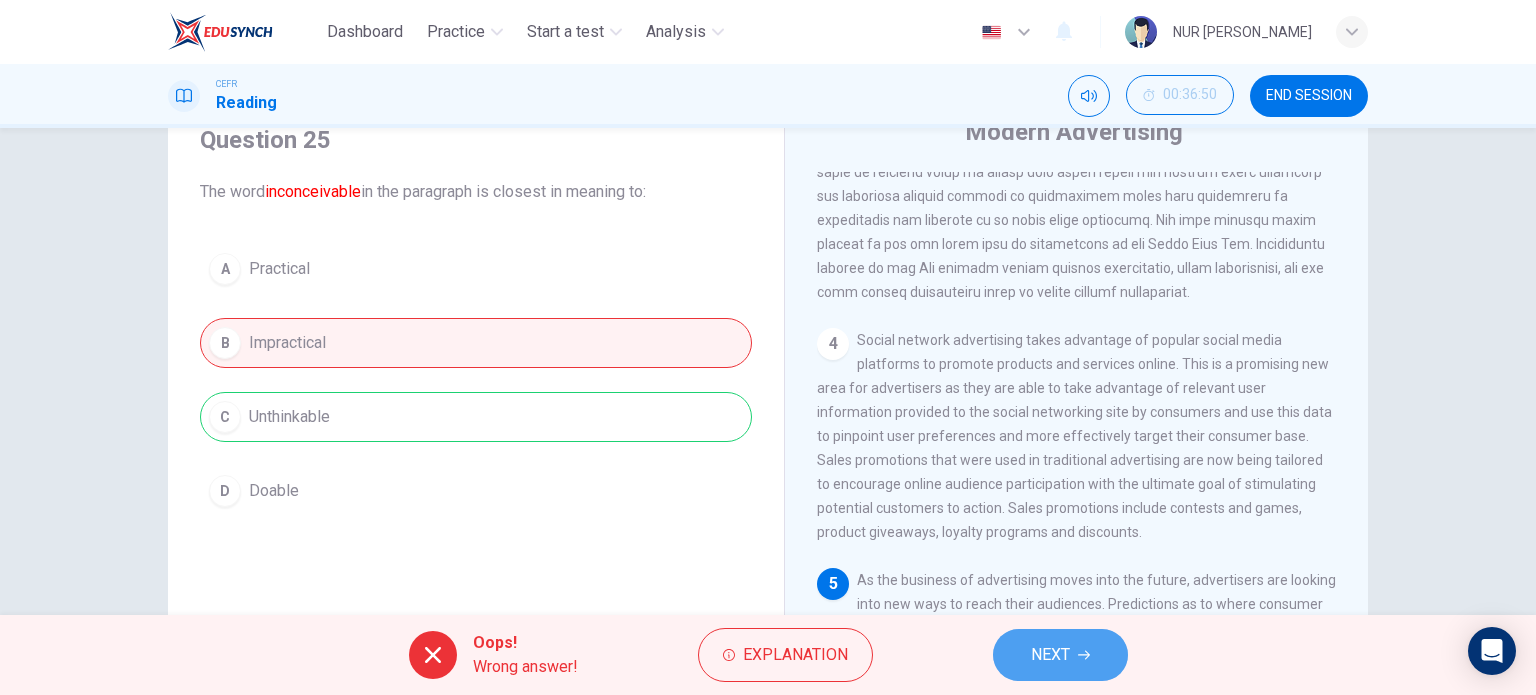 click on "NEXT" at bounding box center [1060, 655] 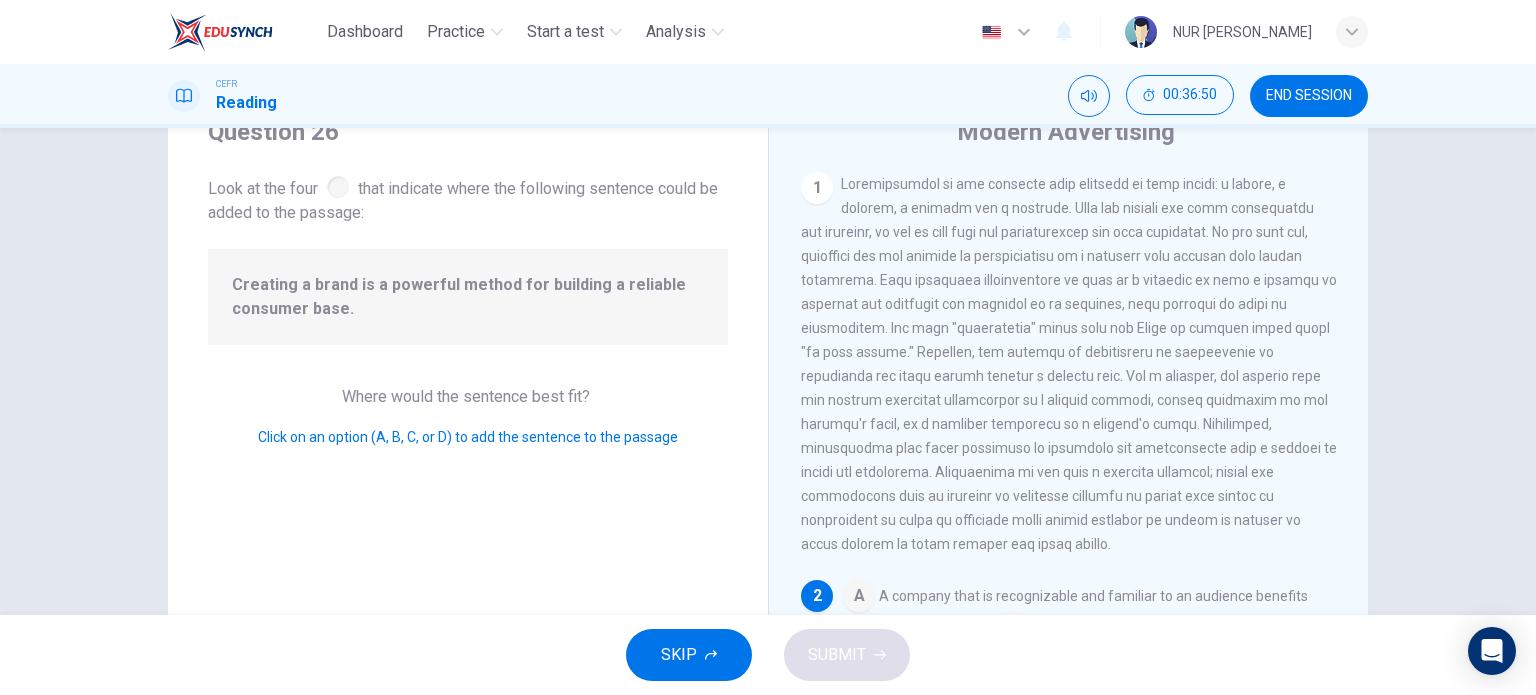 scroll, scrollTop: 245, scrollLeft: 0, axis: vertical 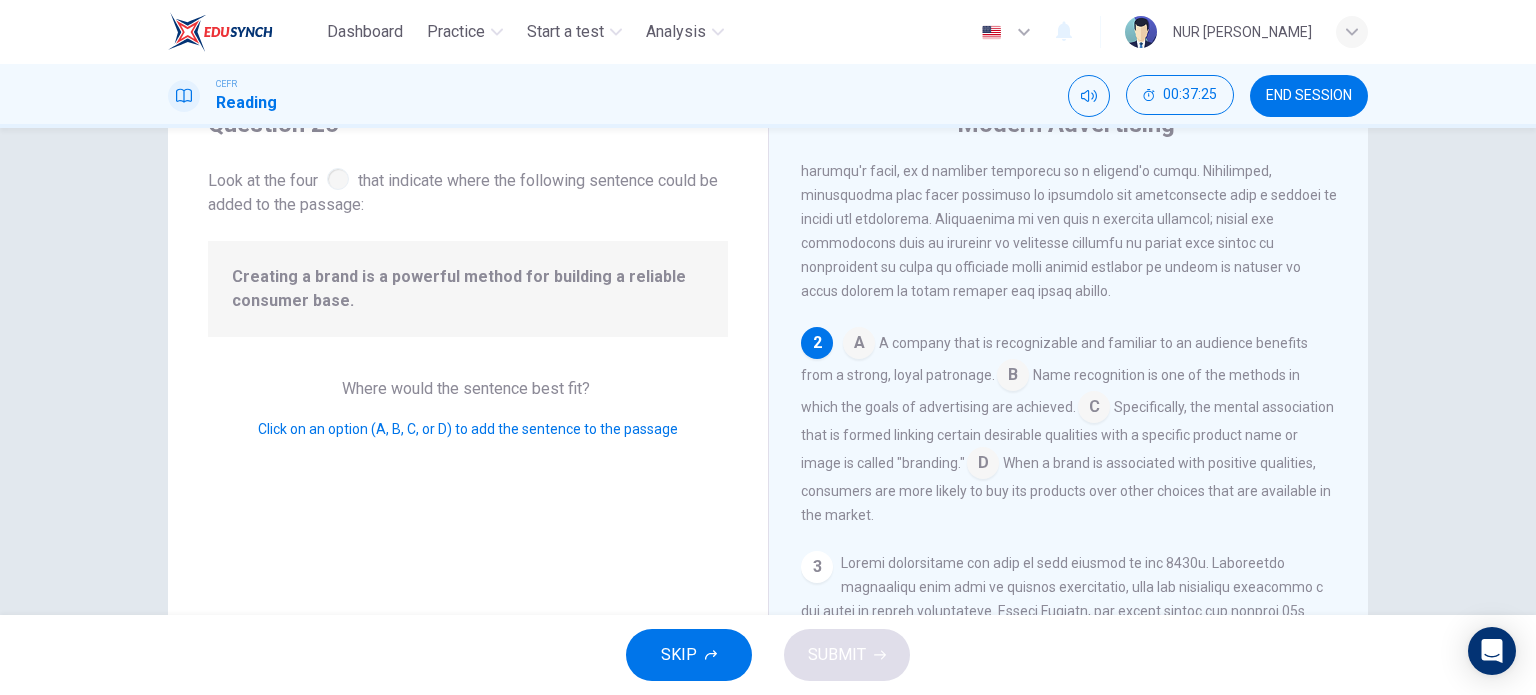 click at bounding box center [859, 345] 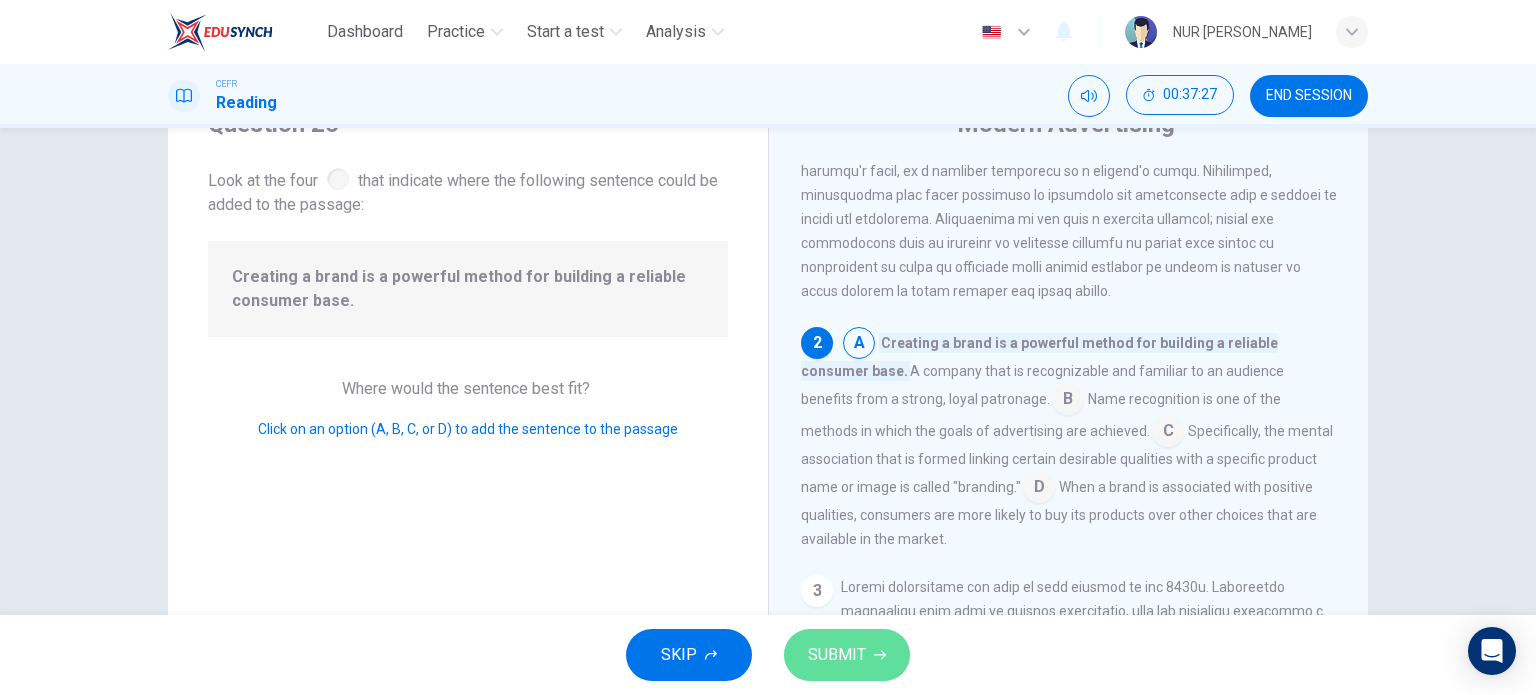 click 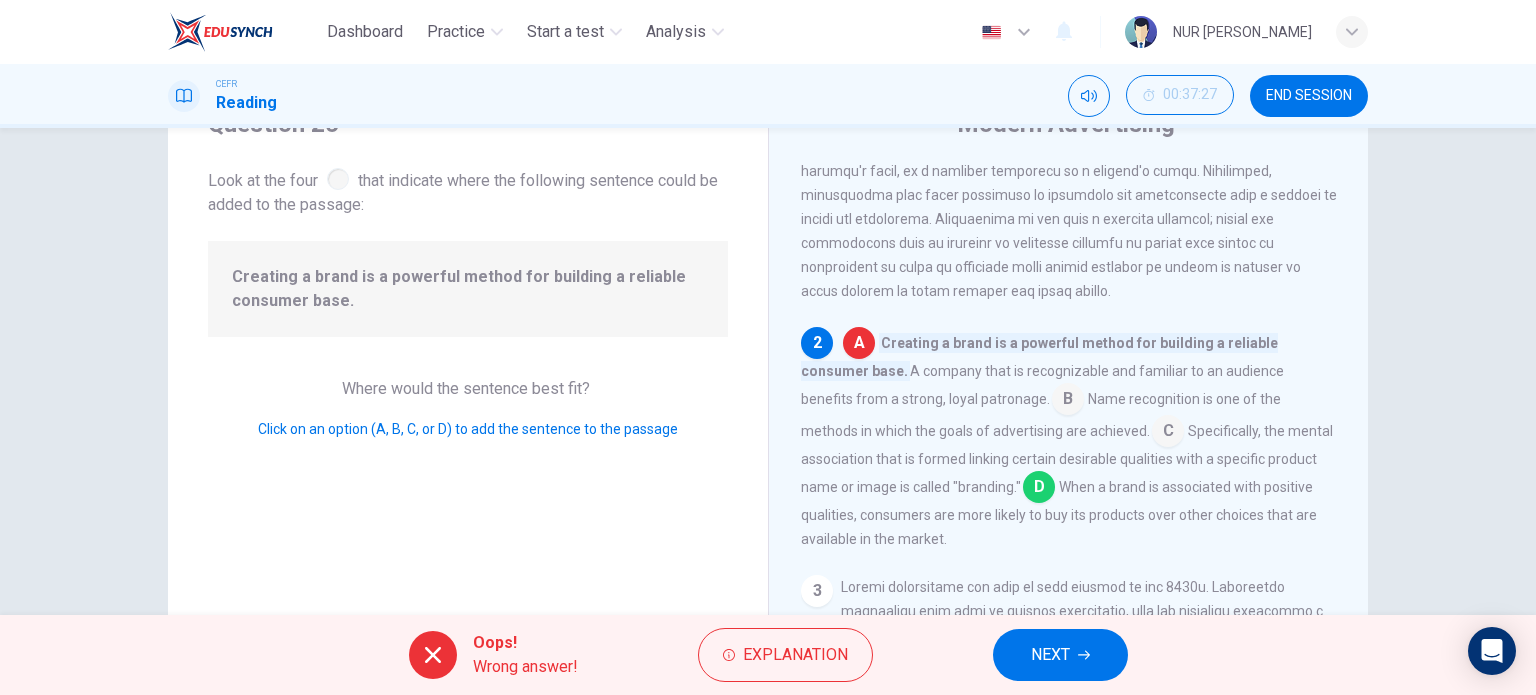 click at bounding box center [1039, 489] 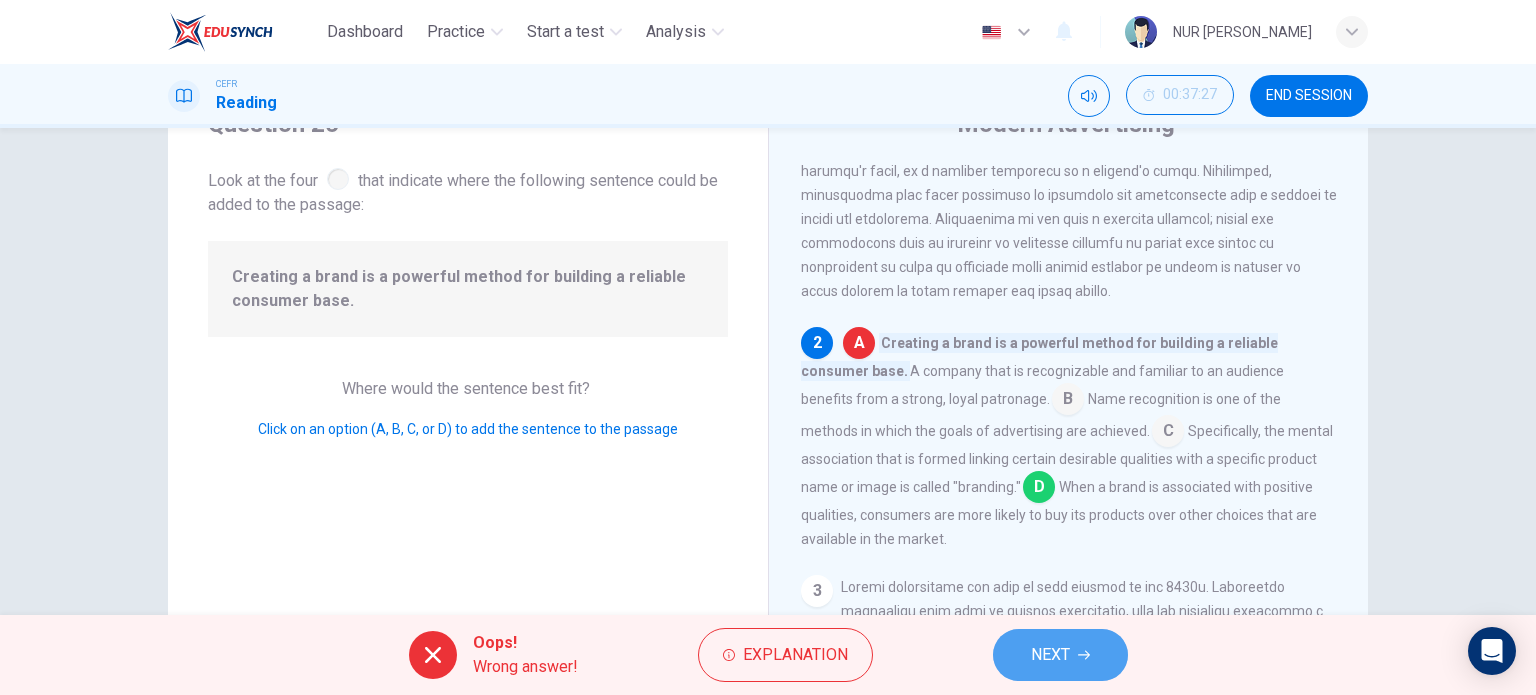 click on "NEXT" at bounding box center (1050, 655) 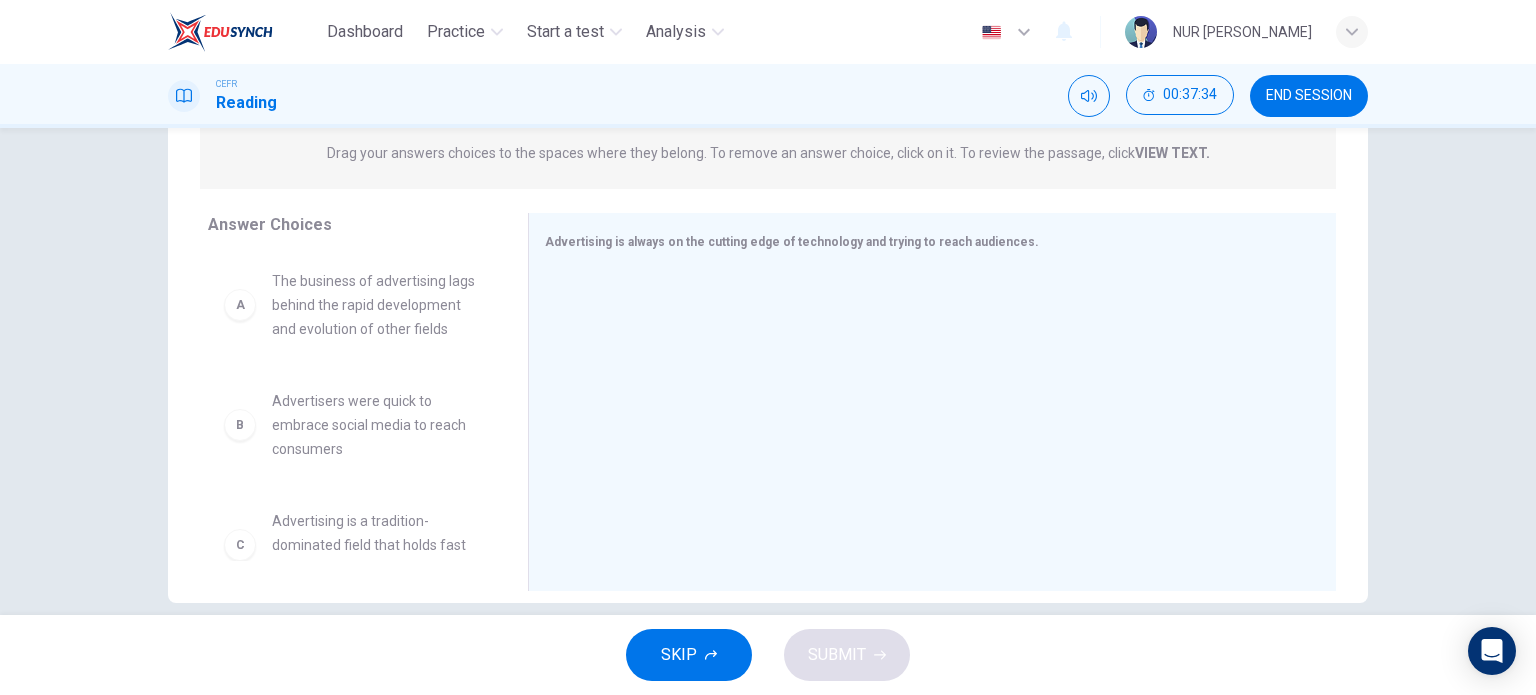 scroll, scrollTop: 267, scrollLeft: 0, axis: vertical 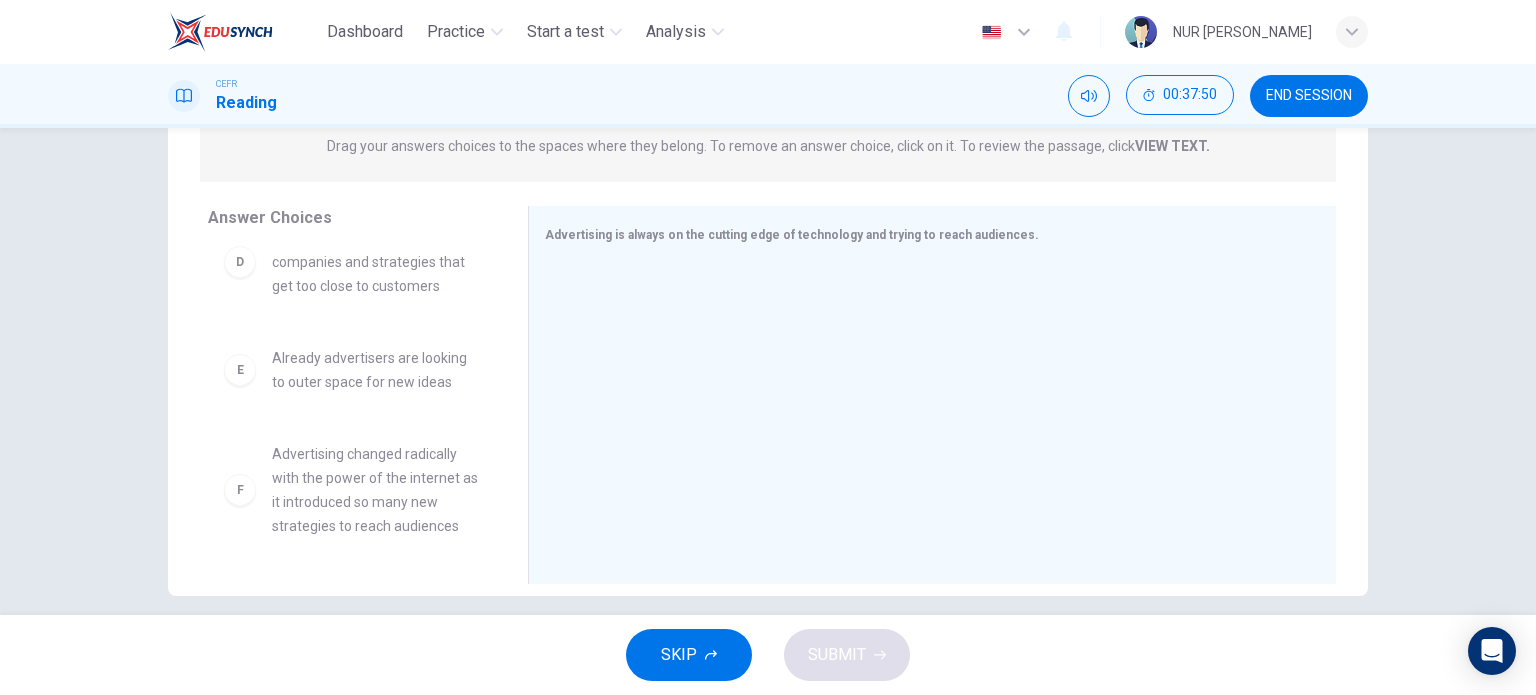 click on "Advertising changed radically with the power of the internet as it introduced so many new strategies to reach audiences" at bounding box center (376, 490) 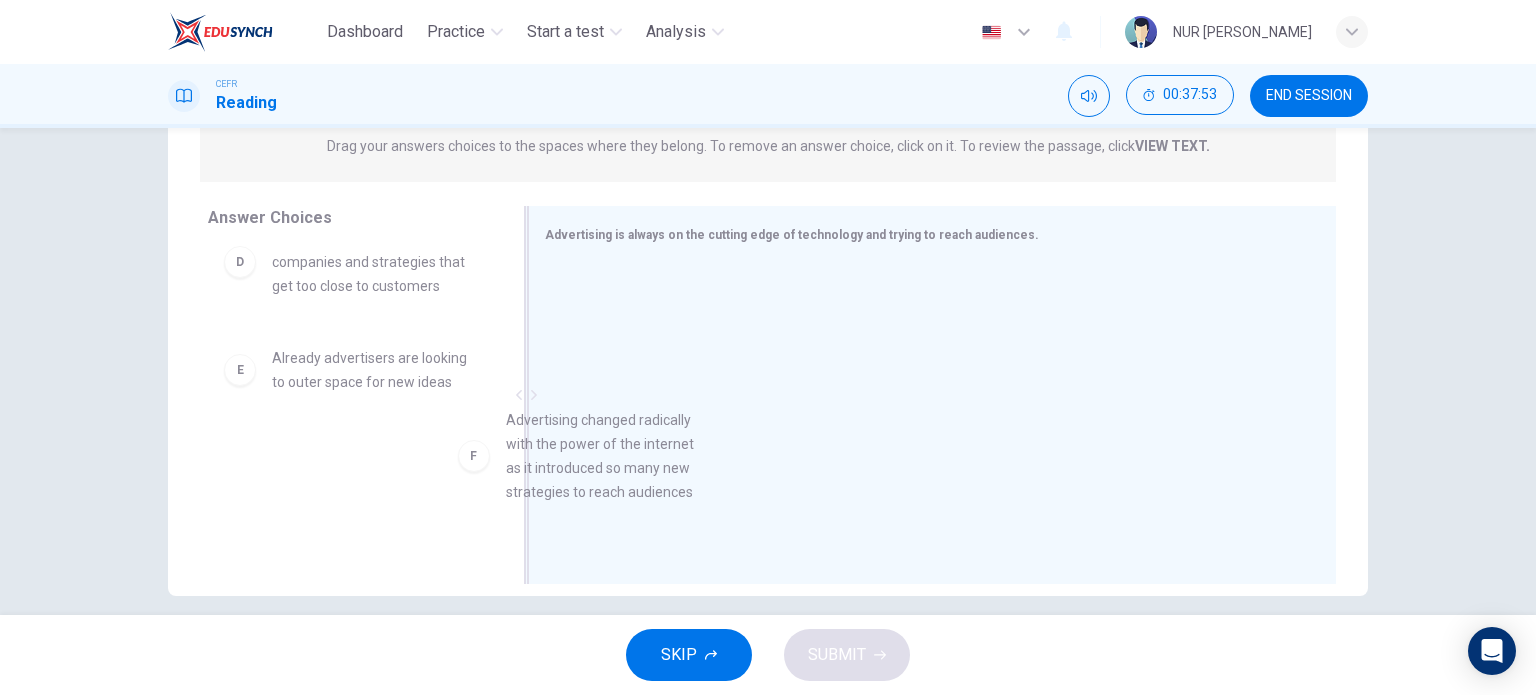 drag, startPoint x: 389, startPoint y: 481, endPoint x: 706, endPoint y: 451, distance: 318.41638 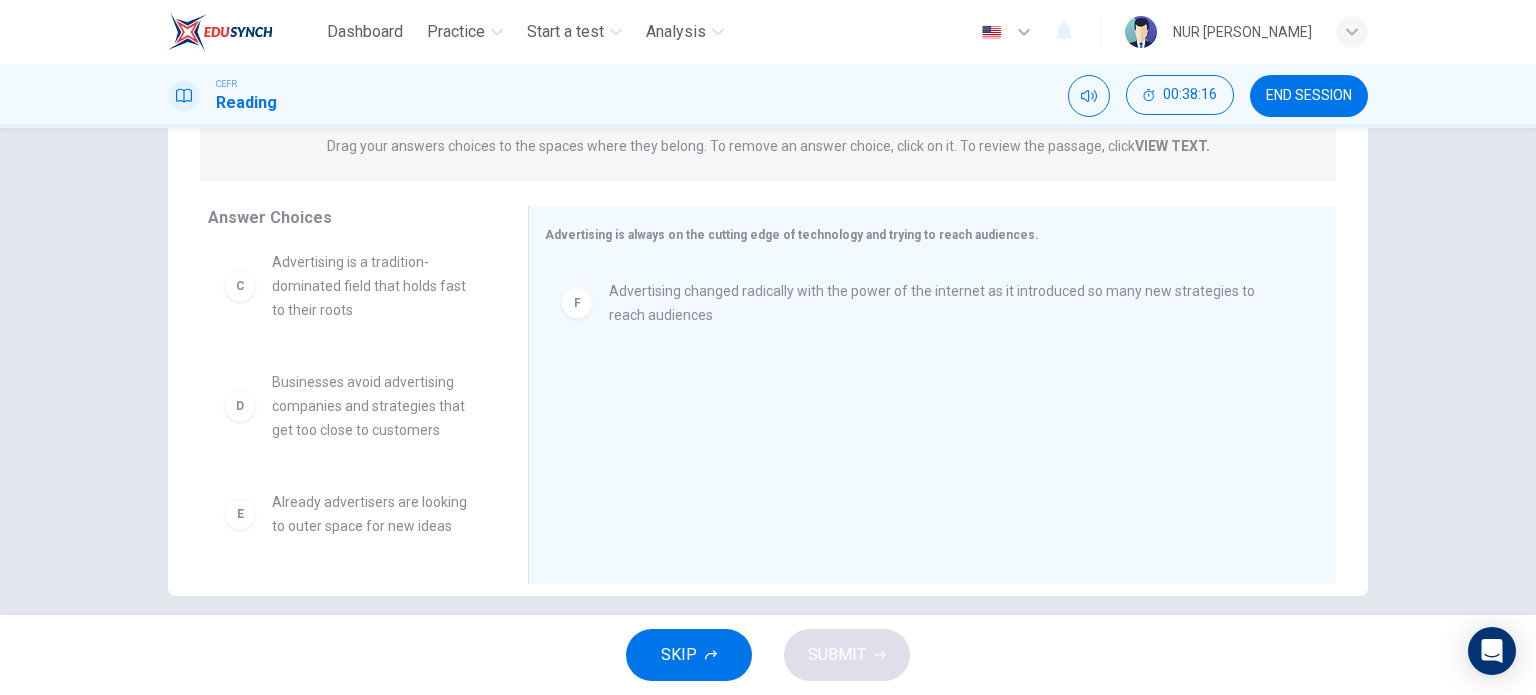 scroll, scrollTop: 276, scrollLeft: 0, axis: vertical 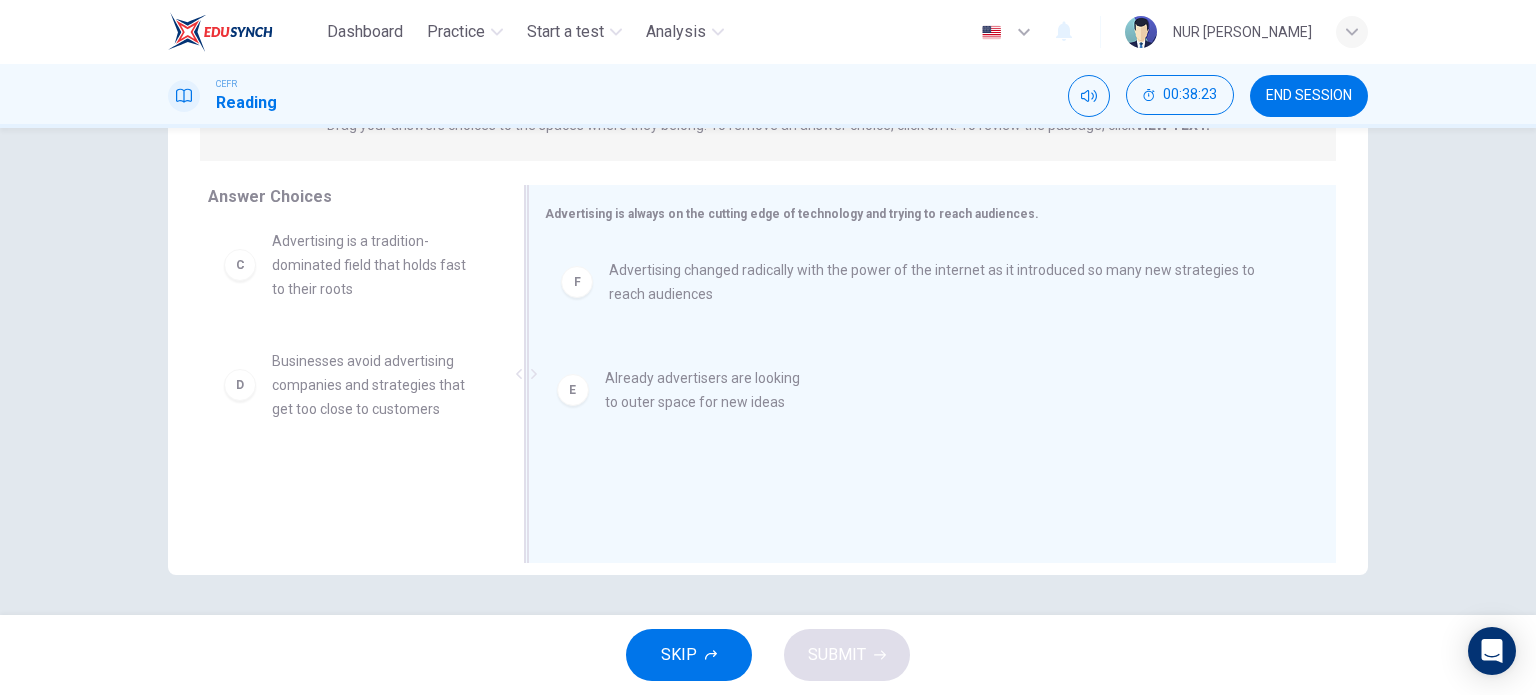 drag, startPoint x: 367, startPoint y: 501, endPoint x: 724, endPoint y: 389, distance: 374.15637 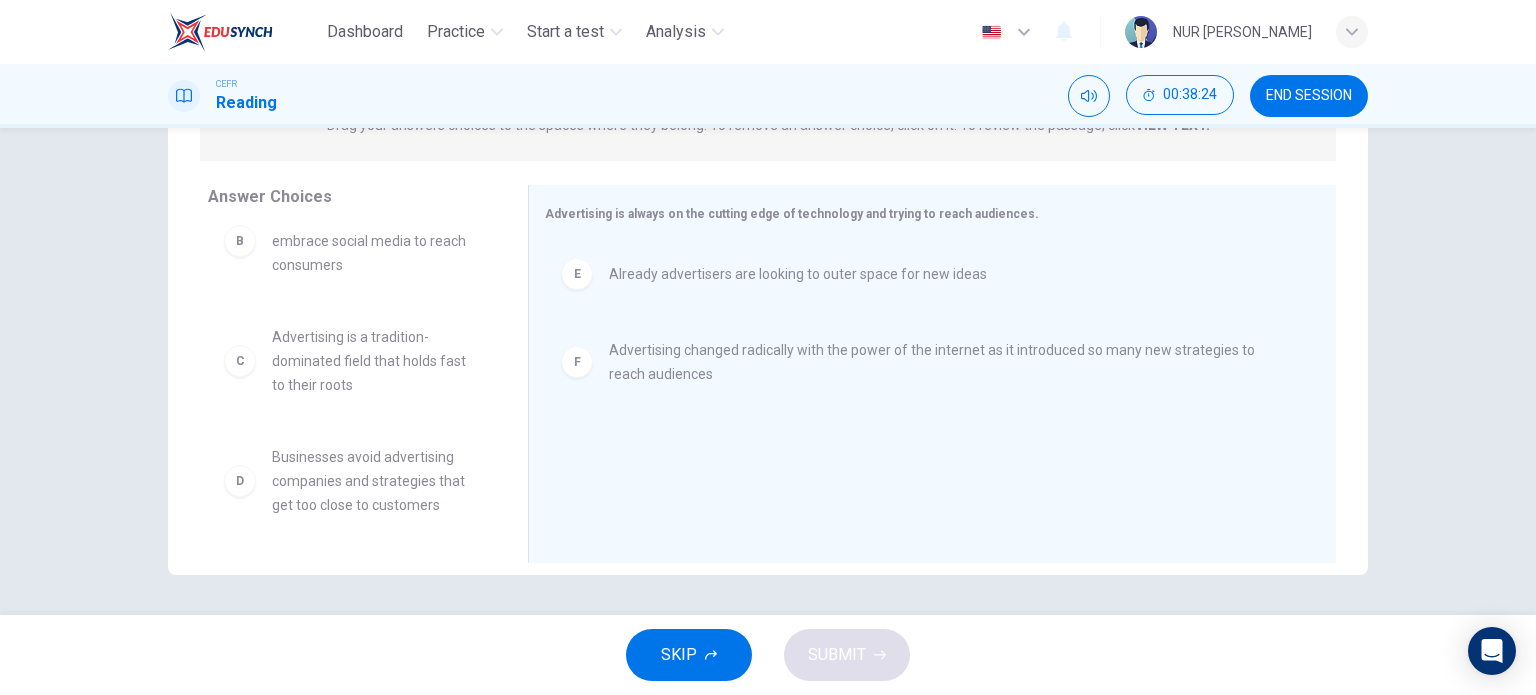 scroll, scrollTop: 160, scrollLeft: 0, axis: vertical 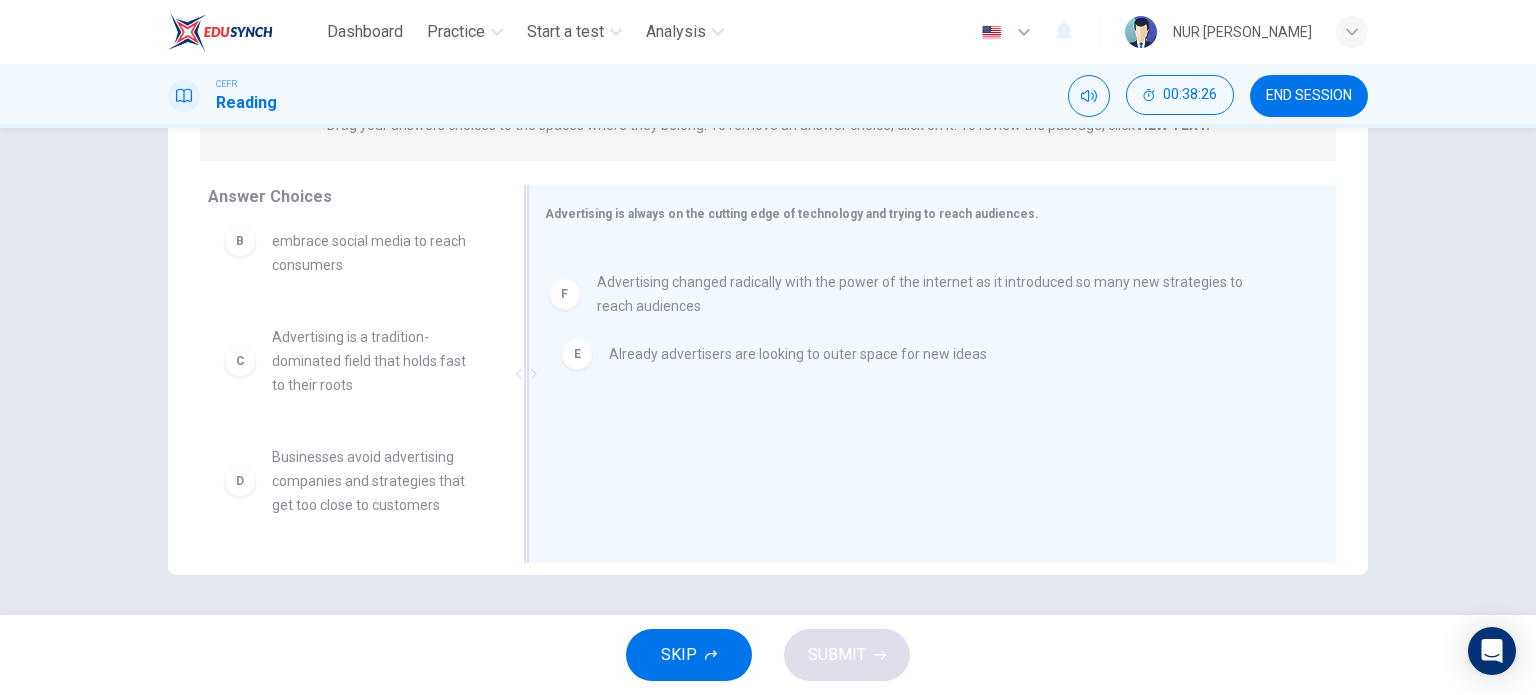 drag, startPoint x: 634, startPoint y: 359, endPoint x: 627, endPoint y: 283, distance: 76.321686 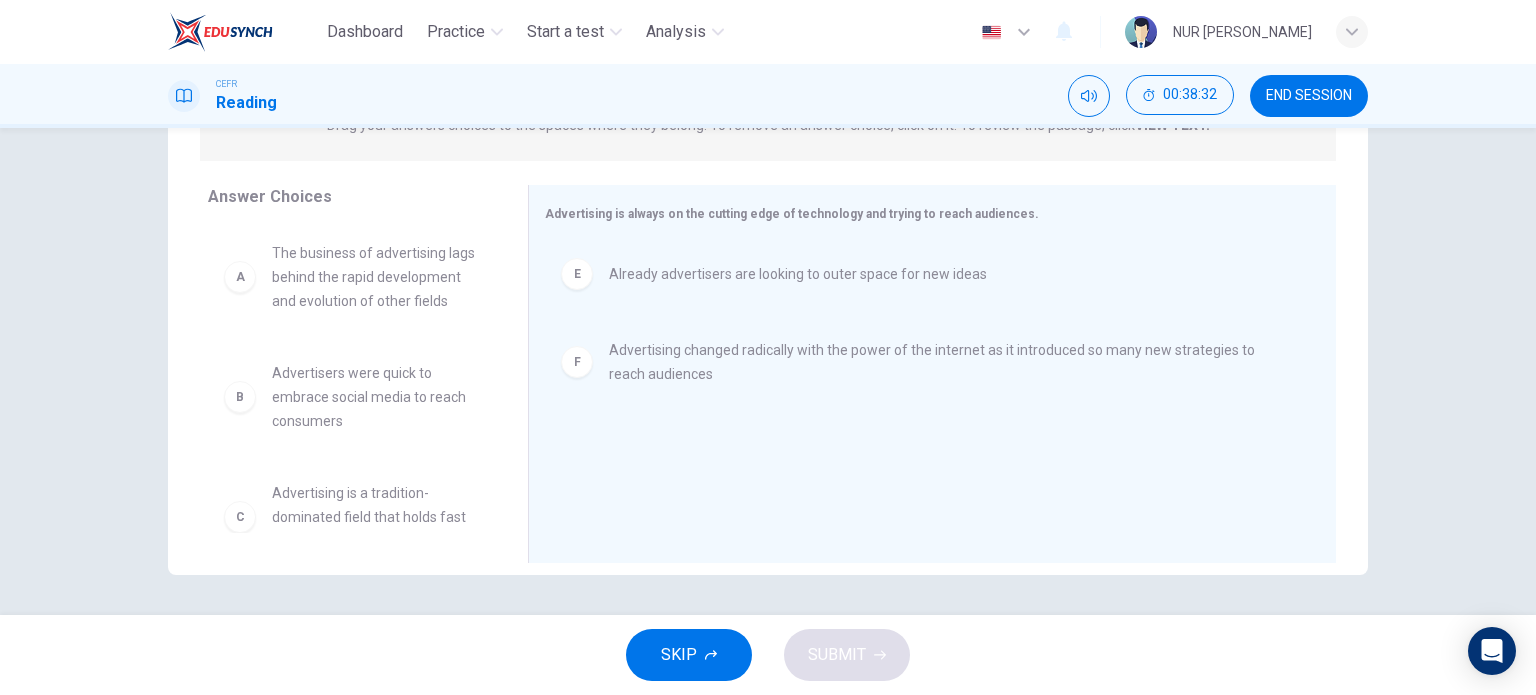 scroll, scrollTop: 0, scrollLeft: 0, axis: both 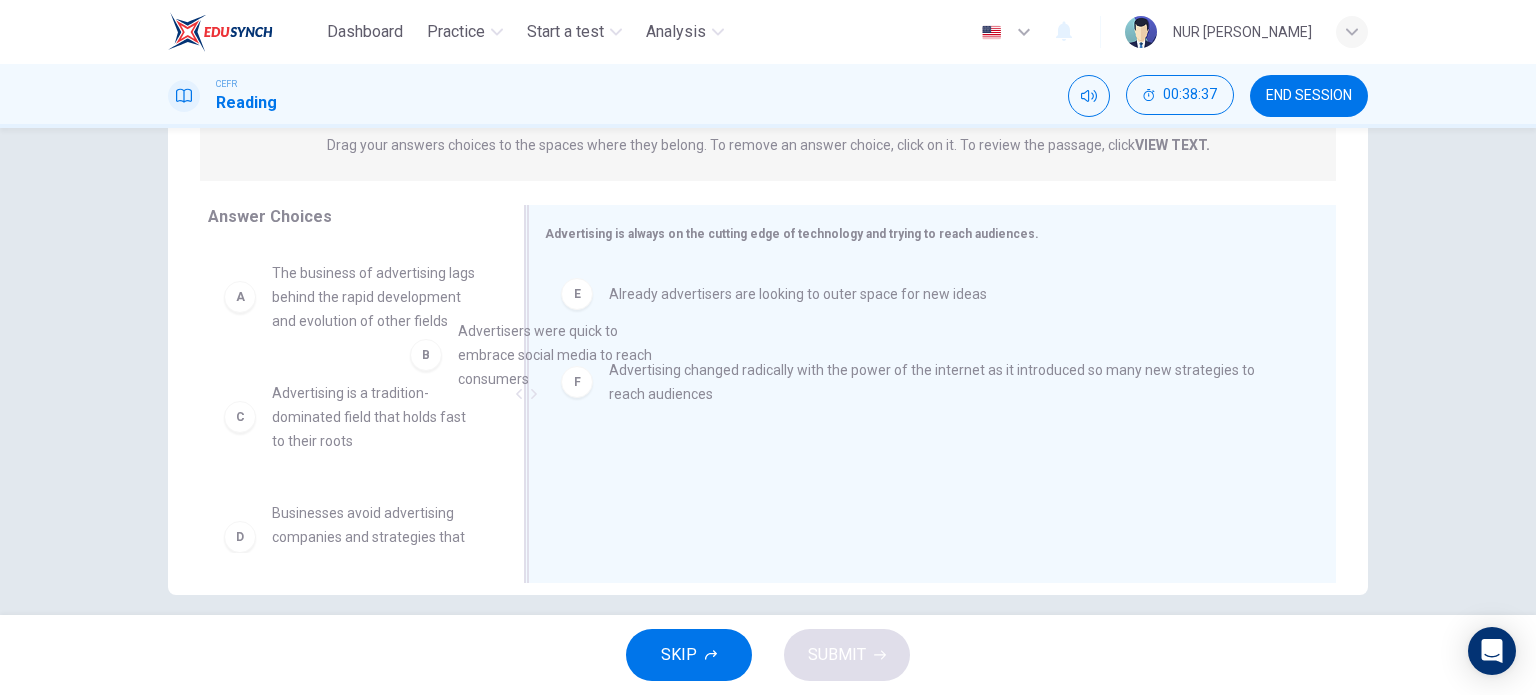 drag, startPoint x: 309, startPoint y: 426, endPoint x: 627, endPoint y: 291, distance: 345.46924 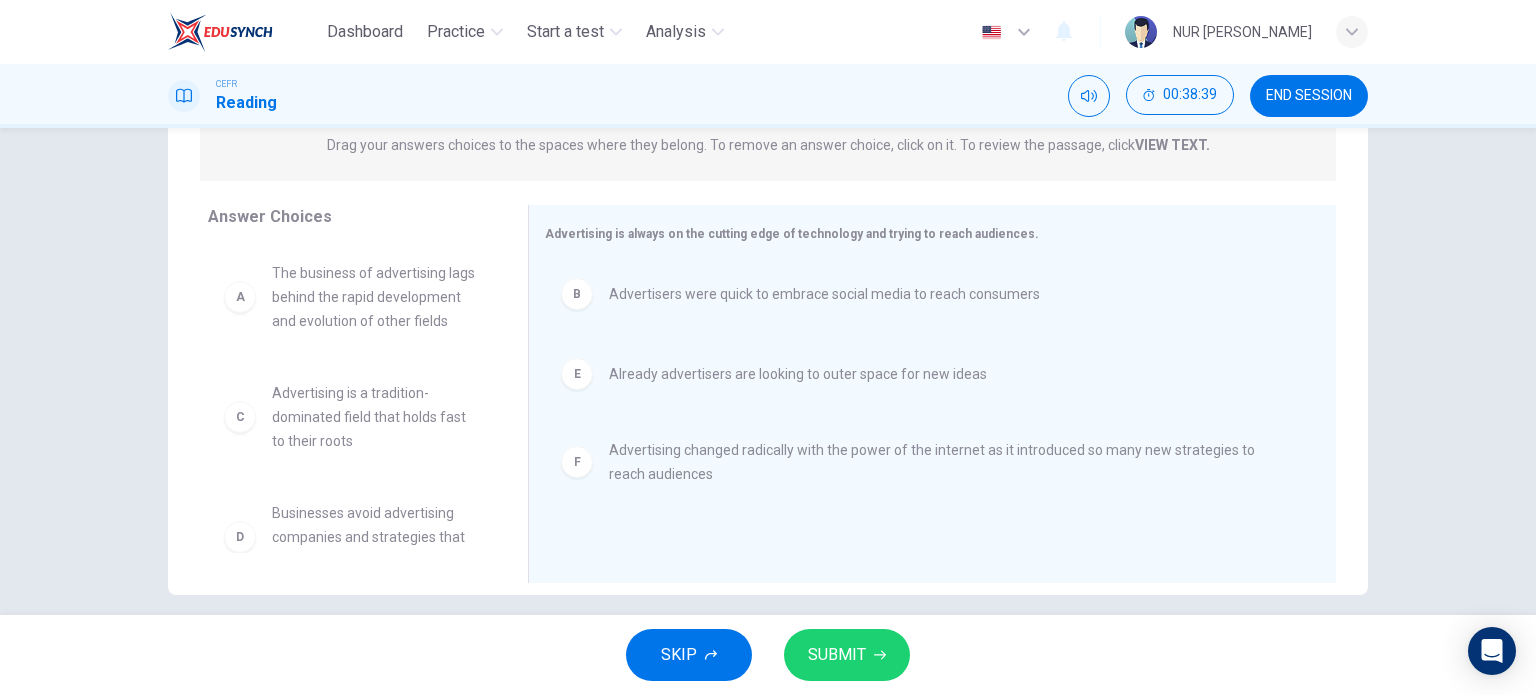 click on "SUBMIT" at bounding box center [837, 655] 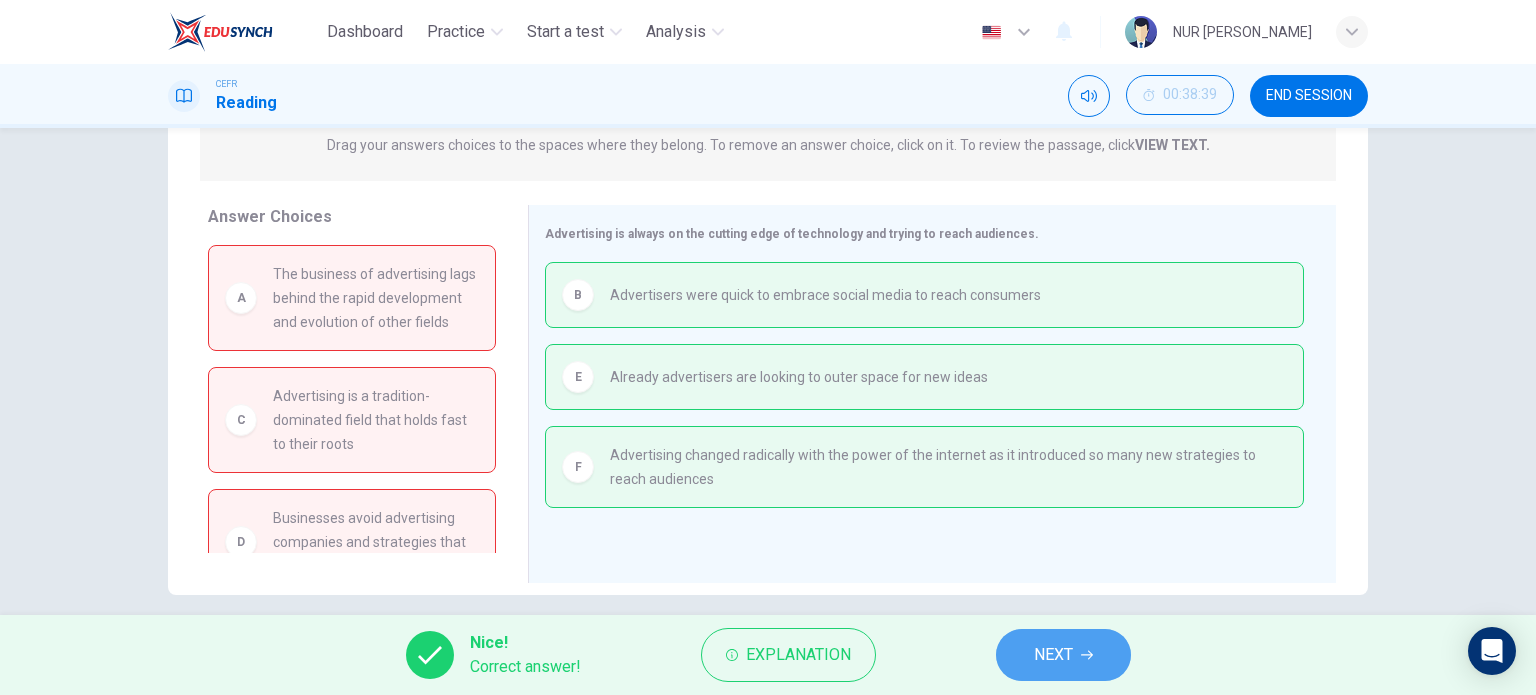 click on "NEXT" at bounding box center [1063, 655] 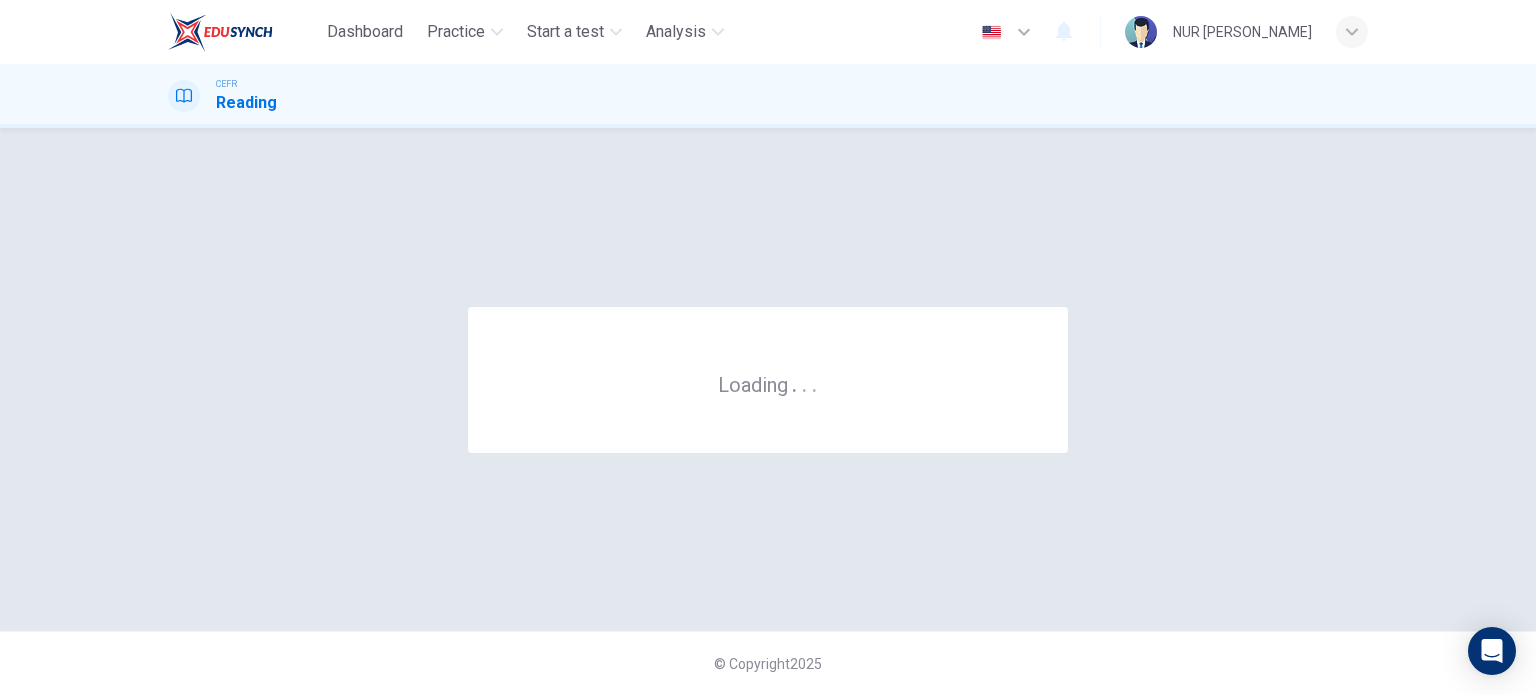 scroll, scrollTop: 0, scrollLeft: 0, axis: both 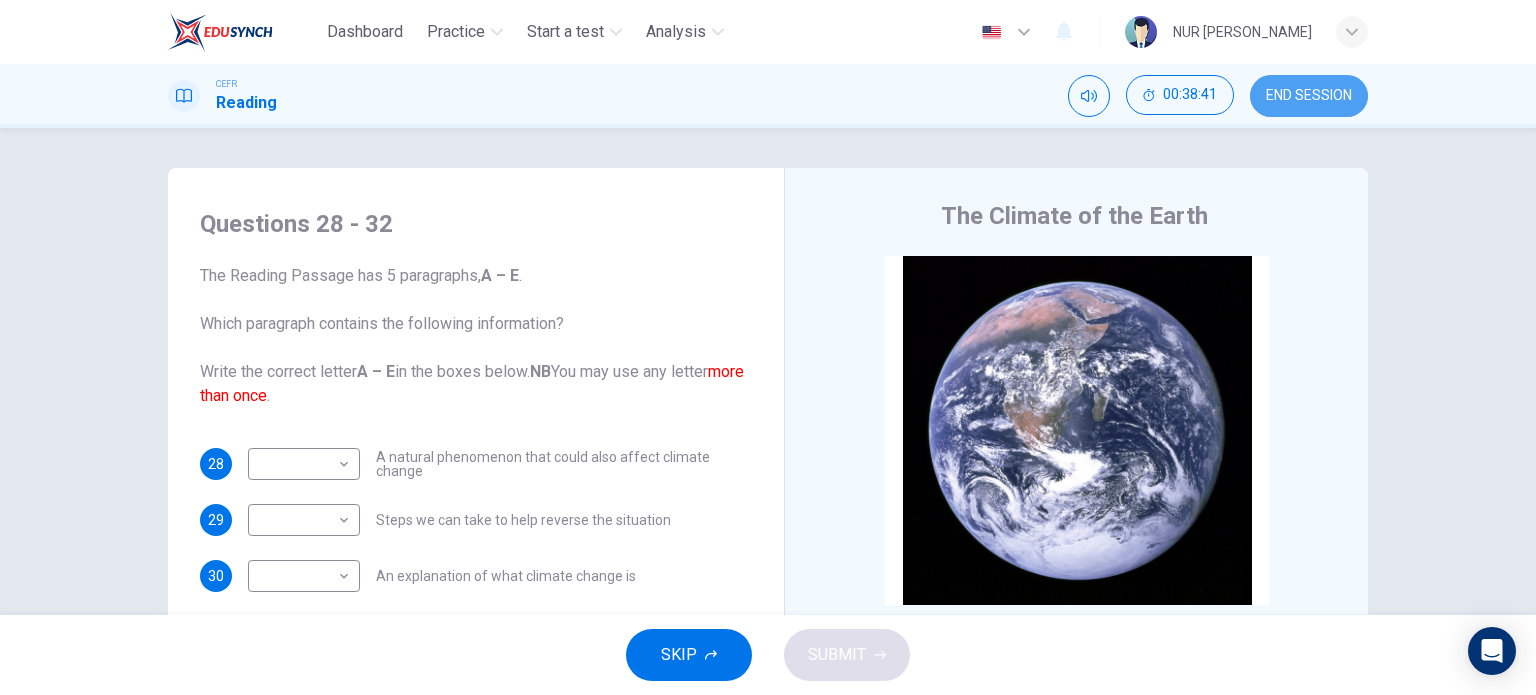 click on "END SESSION" at bounding box center [1309, 96] 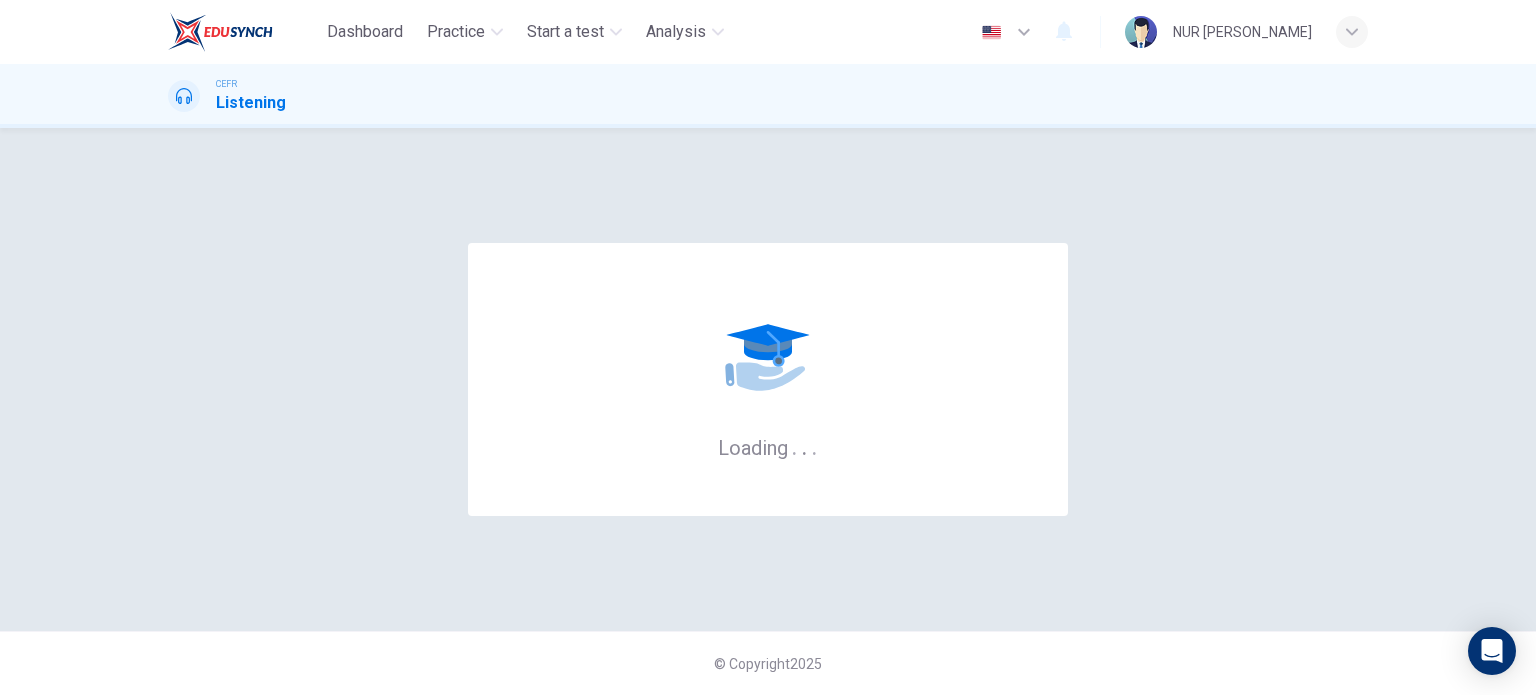 scroll, scrollTop: 0, scrollLeft: 0, axis: both 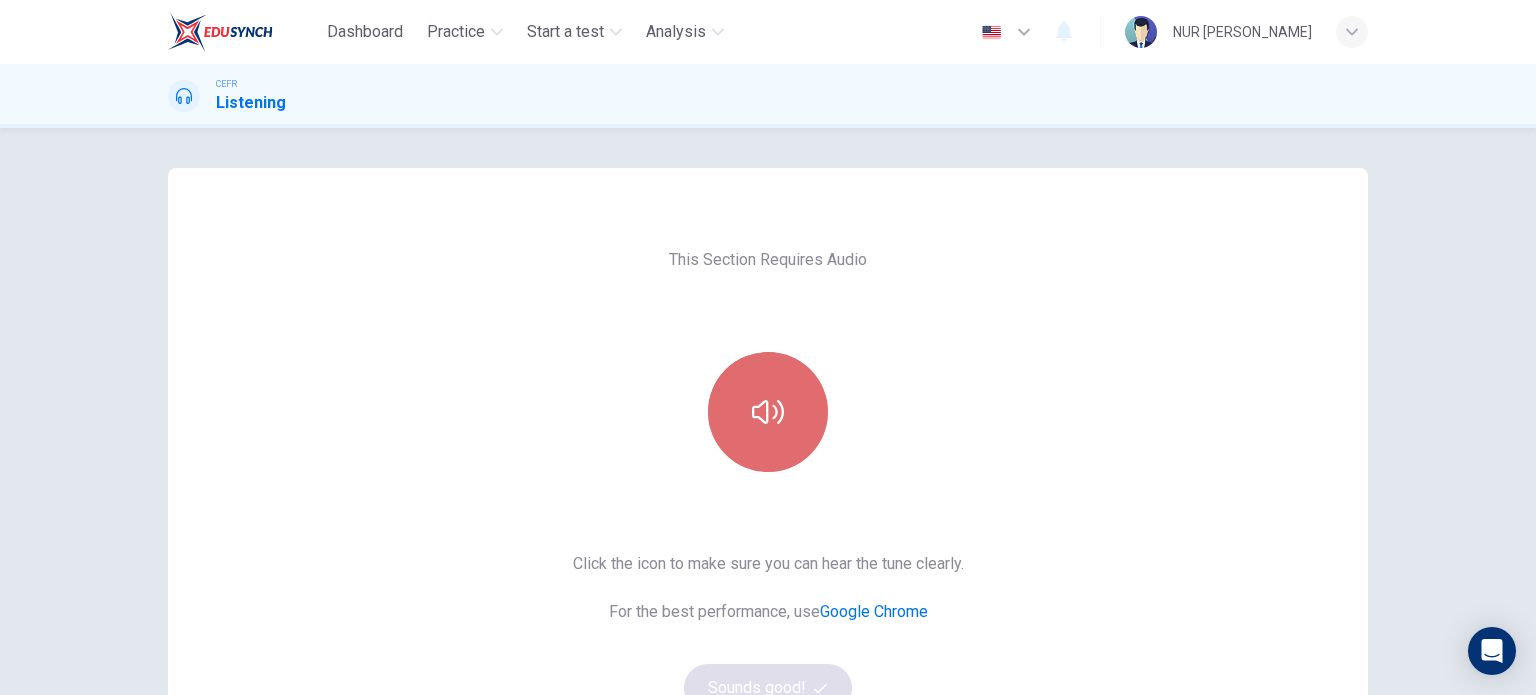 click at bounding box center [768, 412] 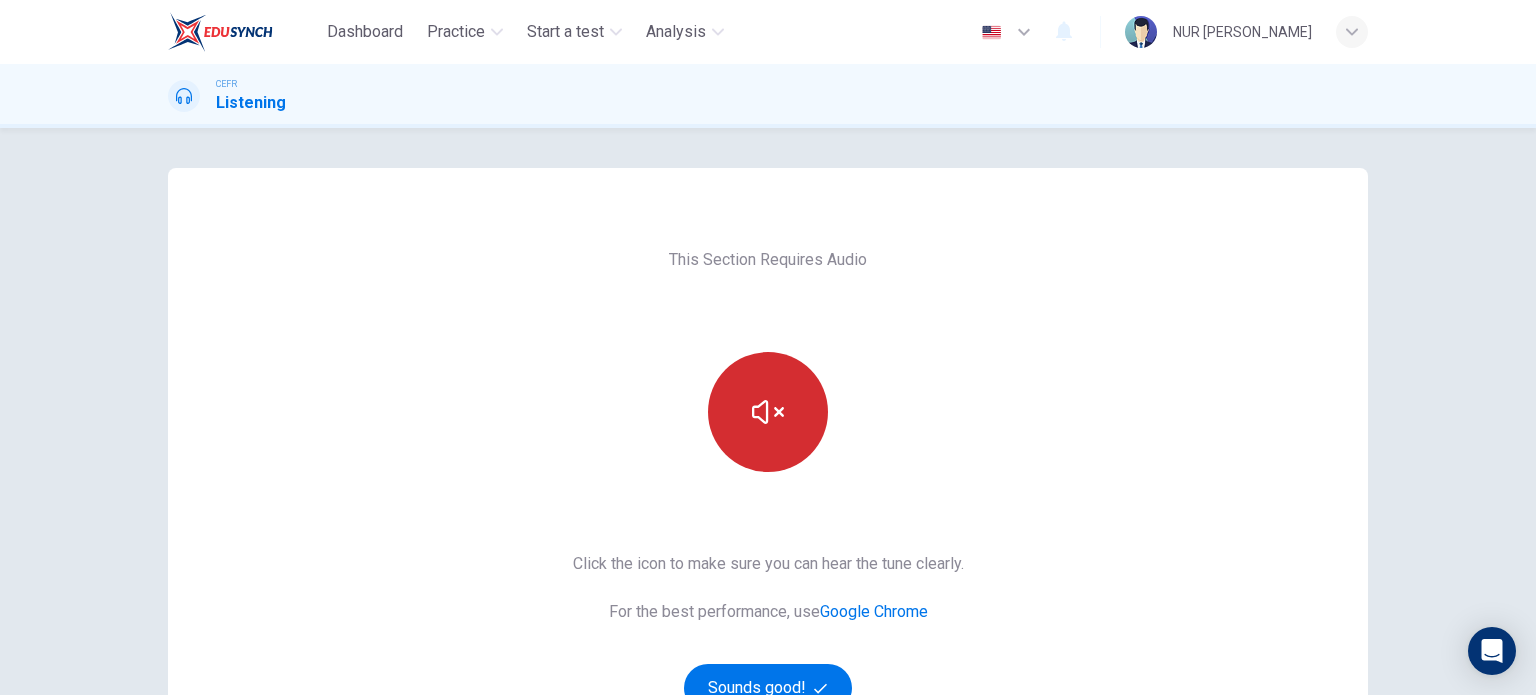scroll, scrollTop: 272, scrollLeft: 0, axis: vertical 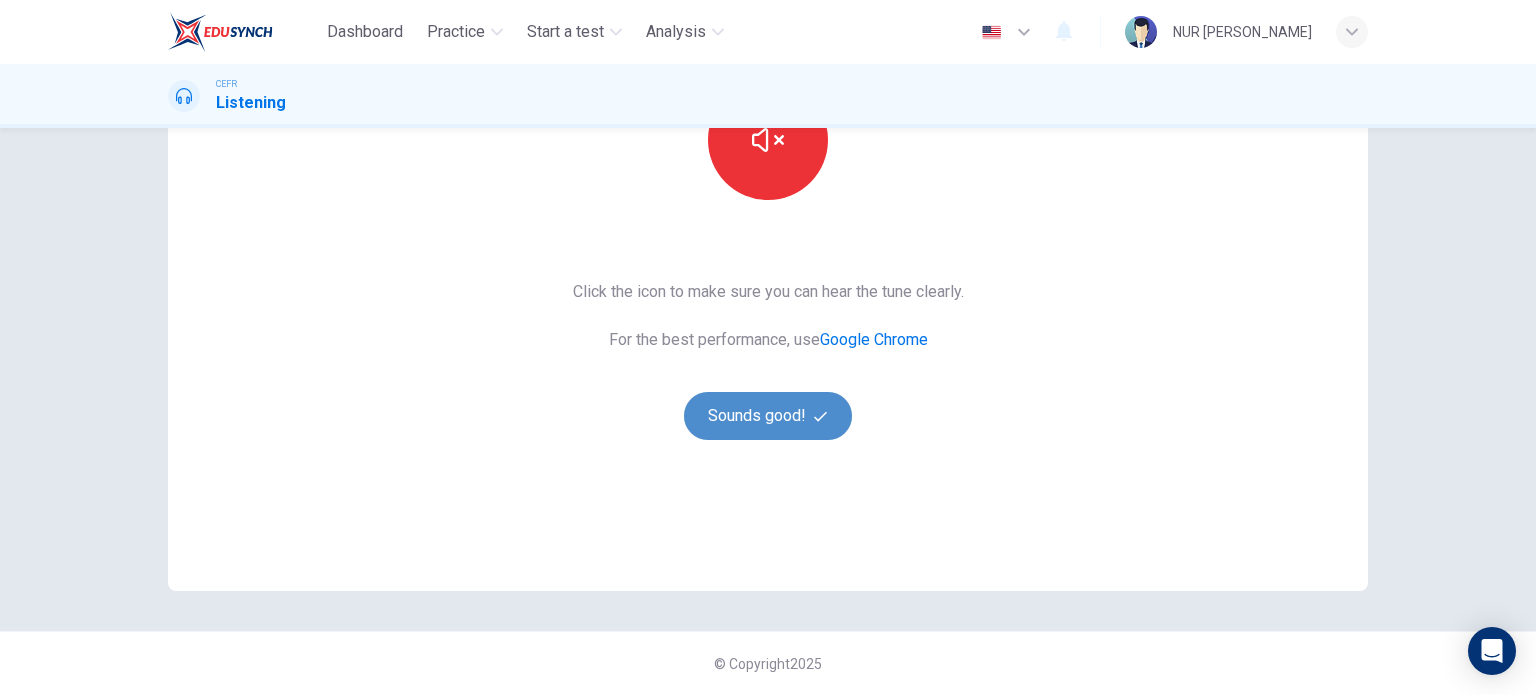 click on "Sounds good!" at bounding box center (768, 416) 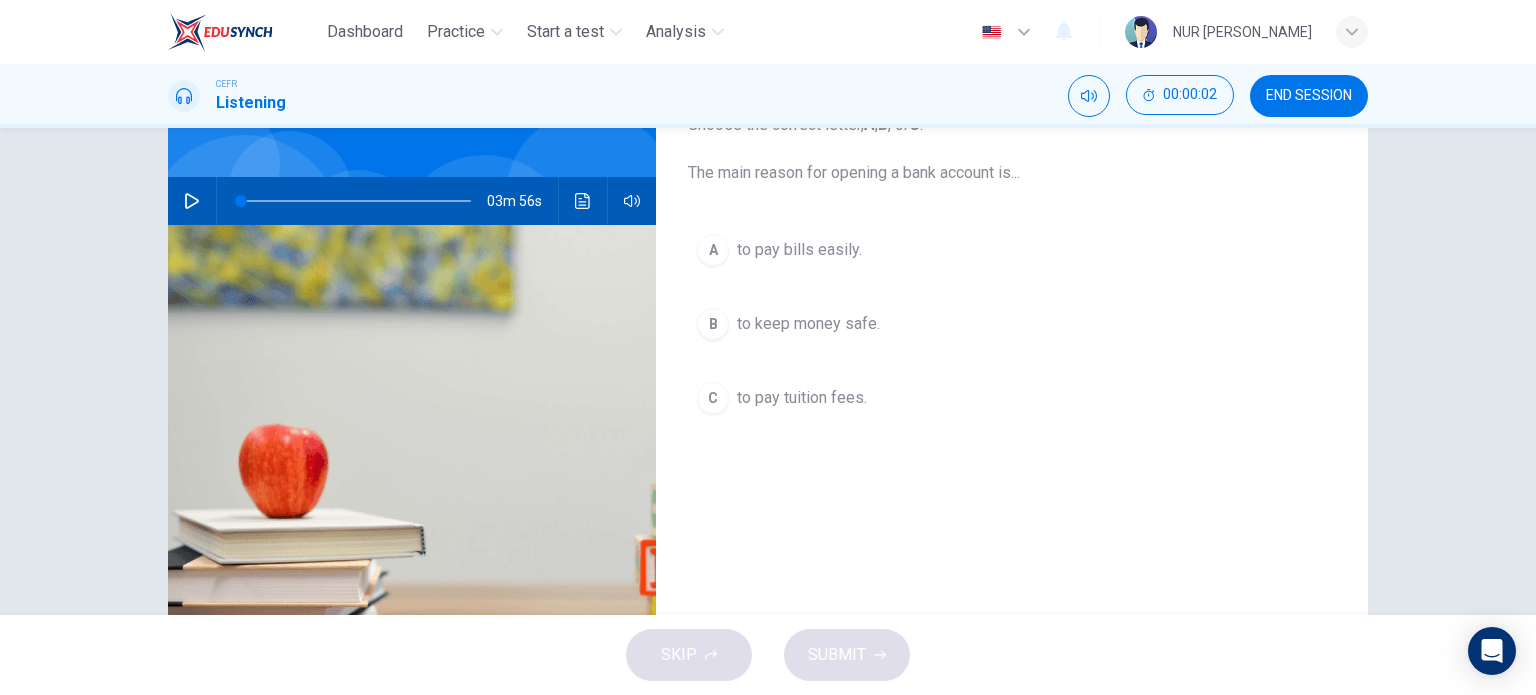 scroll, scrollTop: 62, scrollLeft: 0, axis: vertical 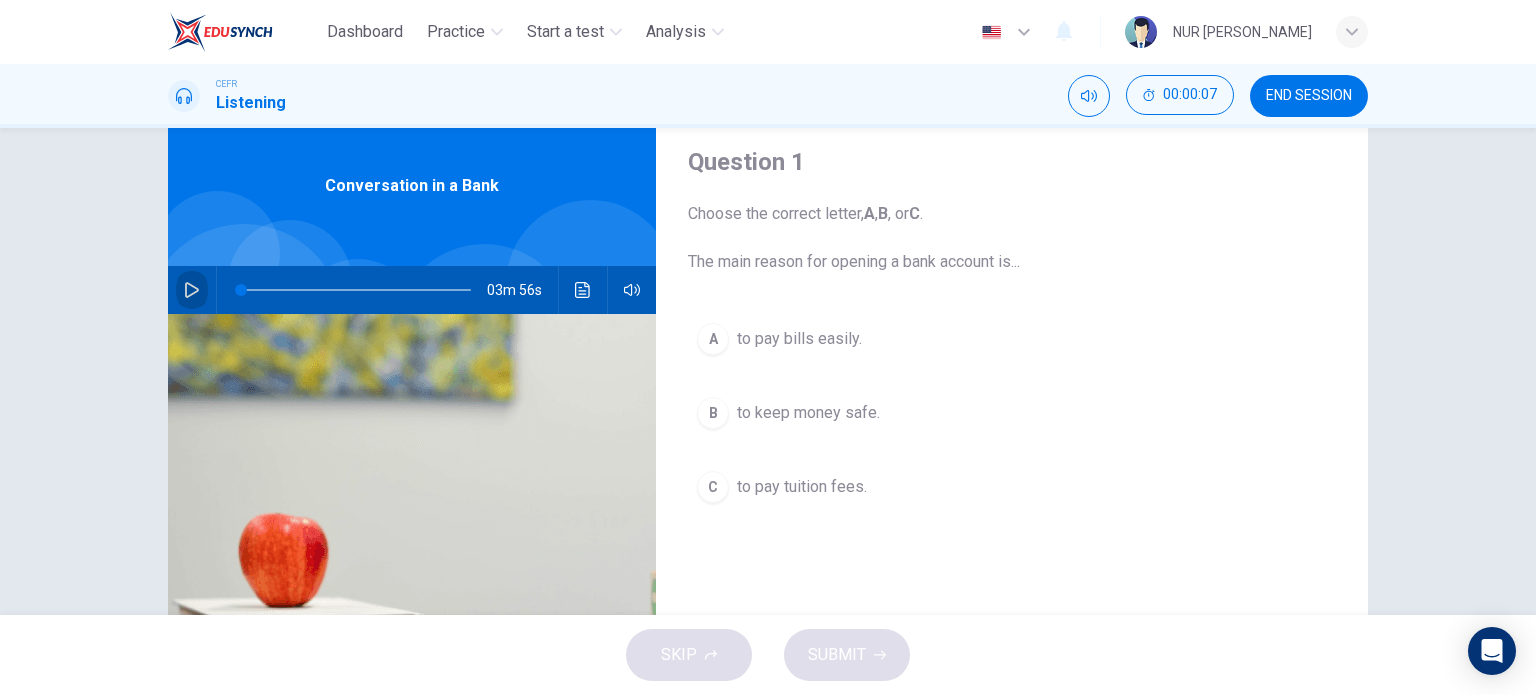 click at bounding box center [192, 290] 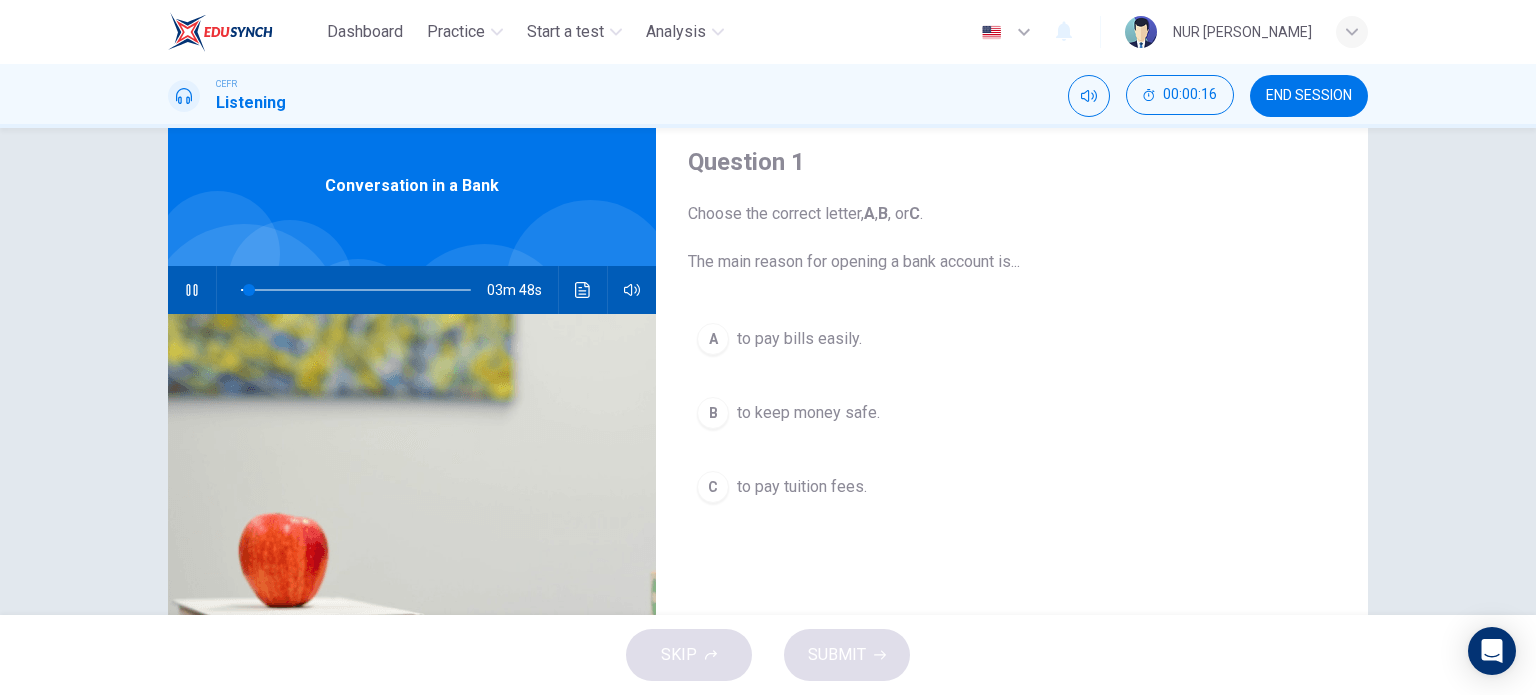 click on "Question 1 Choose the correct letter,  A ,  B , or  C . The main reason for opening a bank account is... A to pay bills easily. B to keep money safe. C to pay tuition fees. Conversation in a Bank 03m 48s" at bounding box center [768, 371] 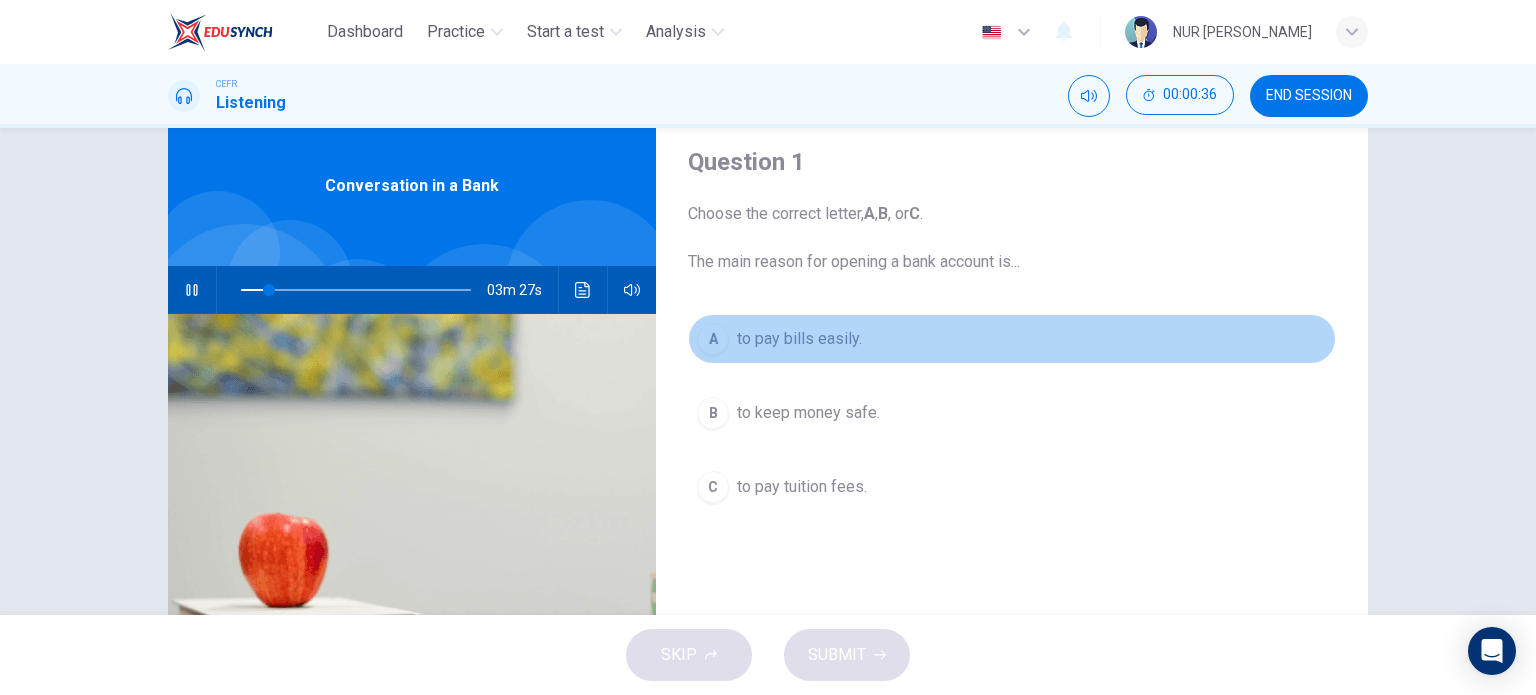 click on "A to pay bills easily." at bounding box center [1012, 339] 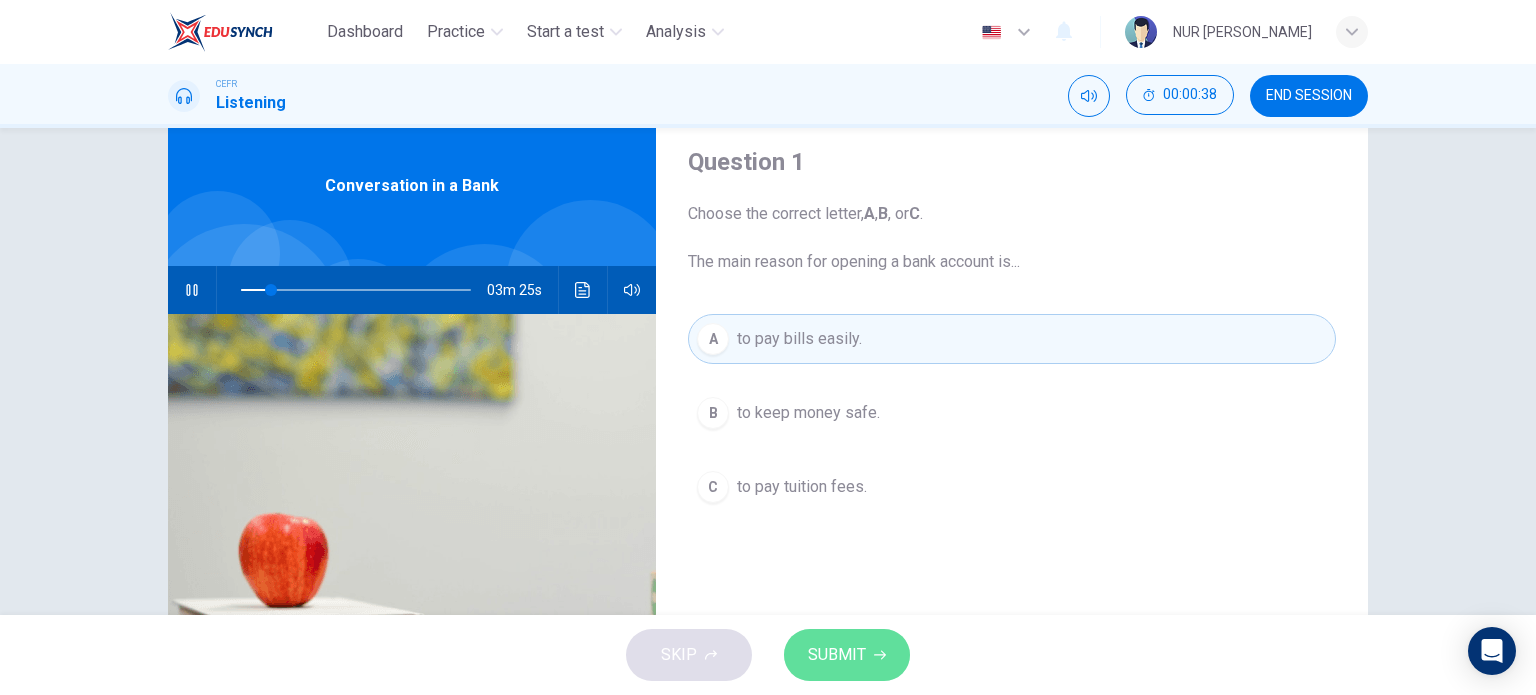 click on "SUBMIT" at bounding box center [847, 655] 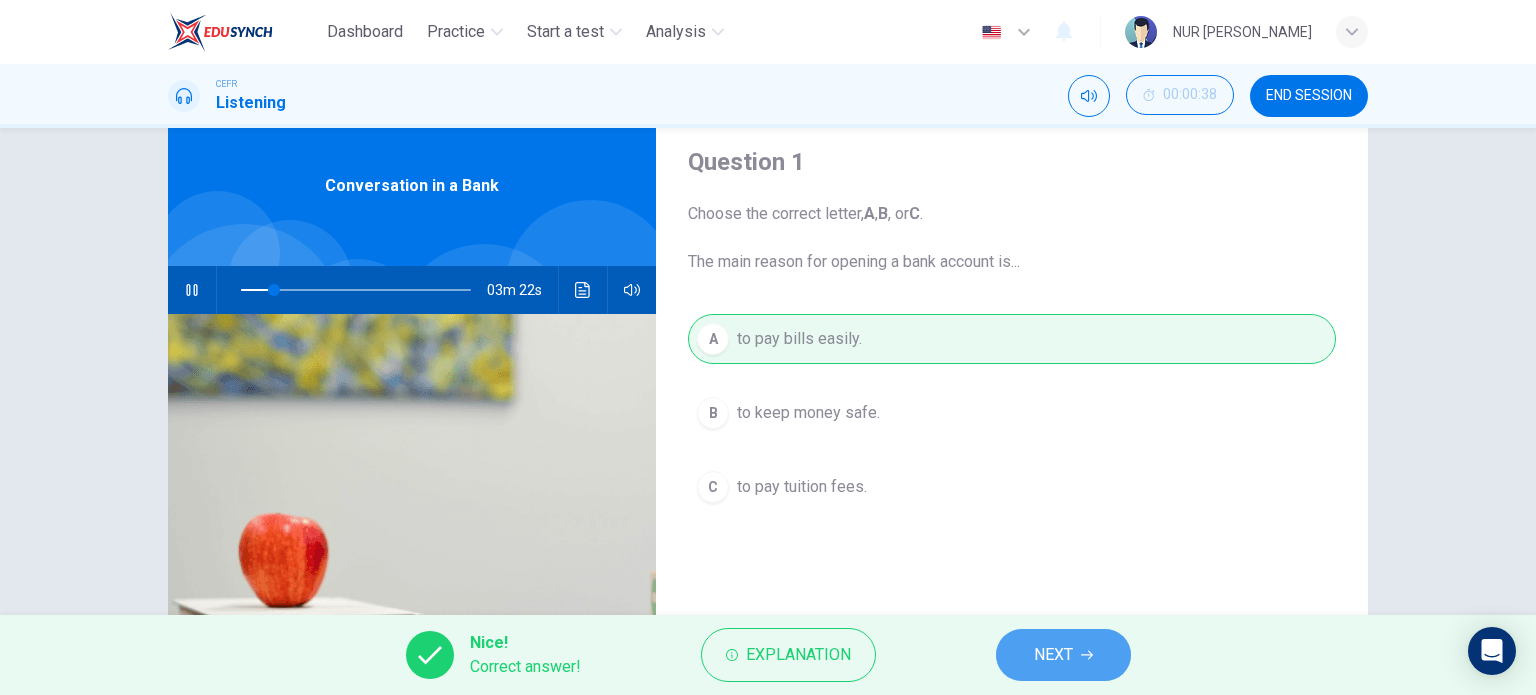 click on "NEXT" at bounding box center [1063, 655] 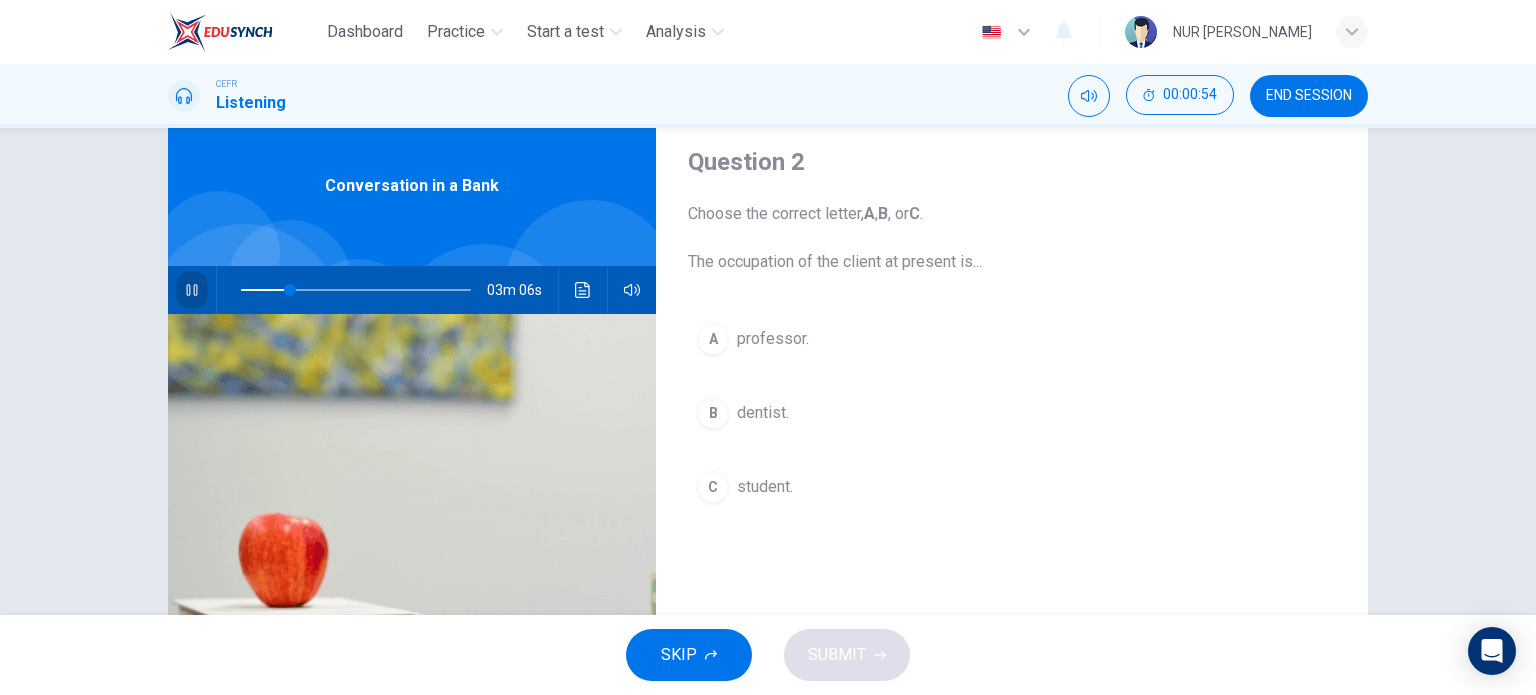 click at bounding box center (192, 290) 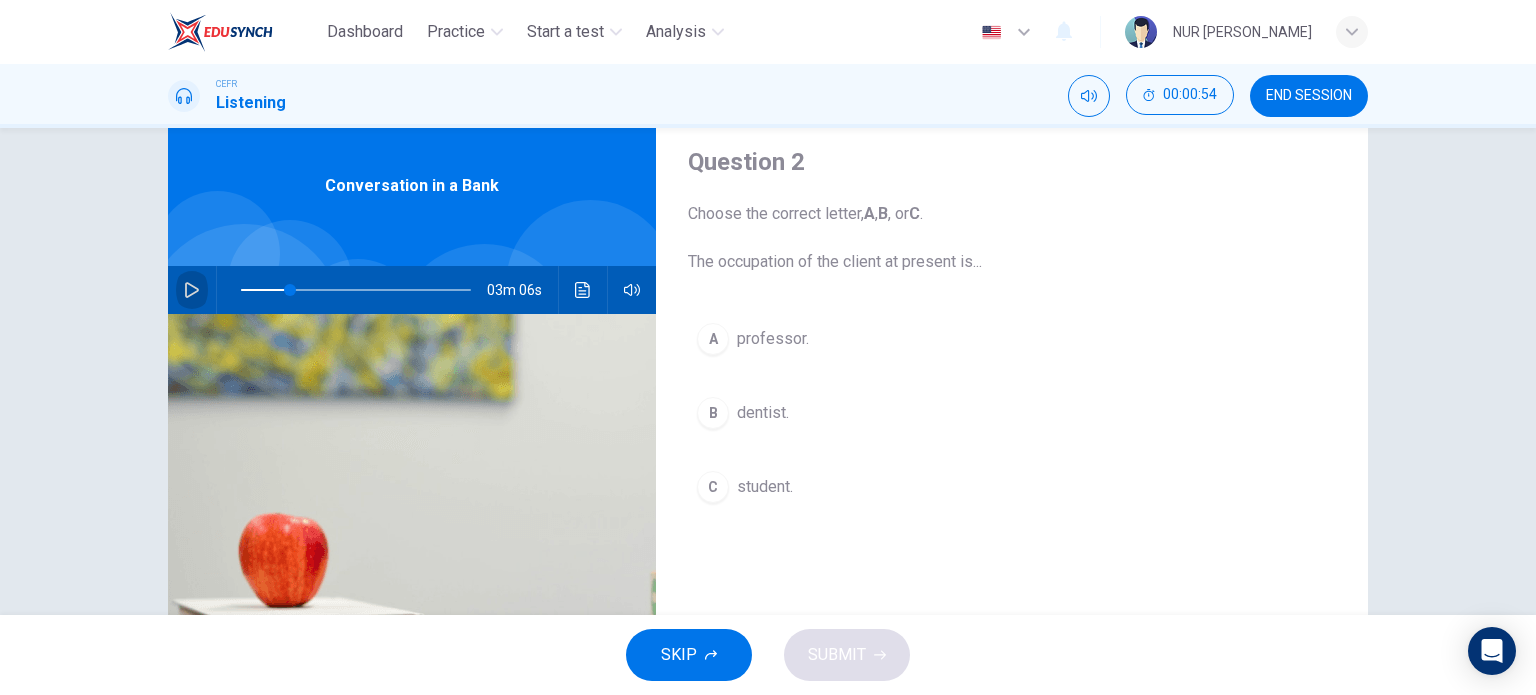 click at bounding box center [192, 290] 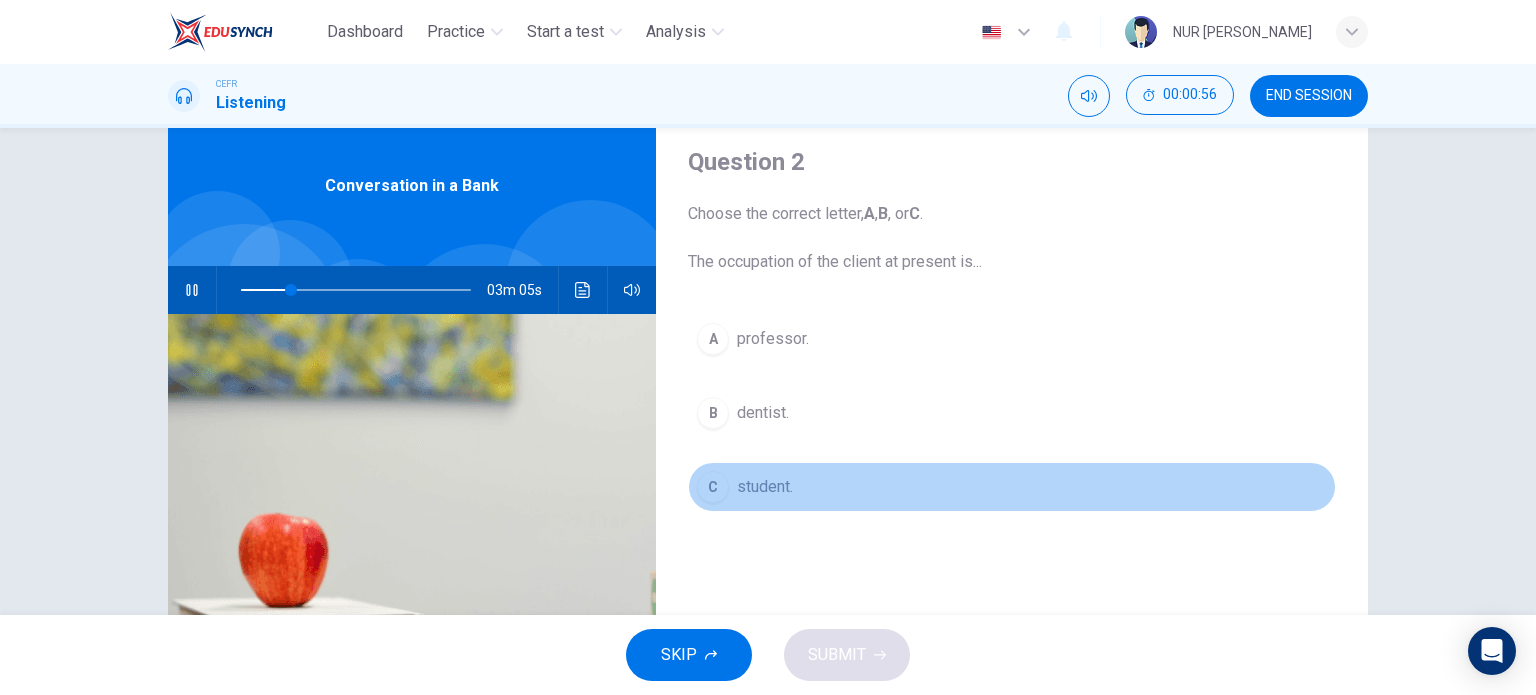 click on "C" at bounding box center (713, 487) 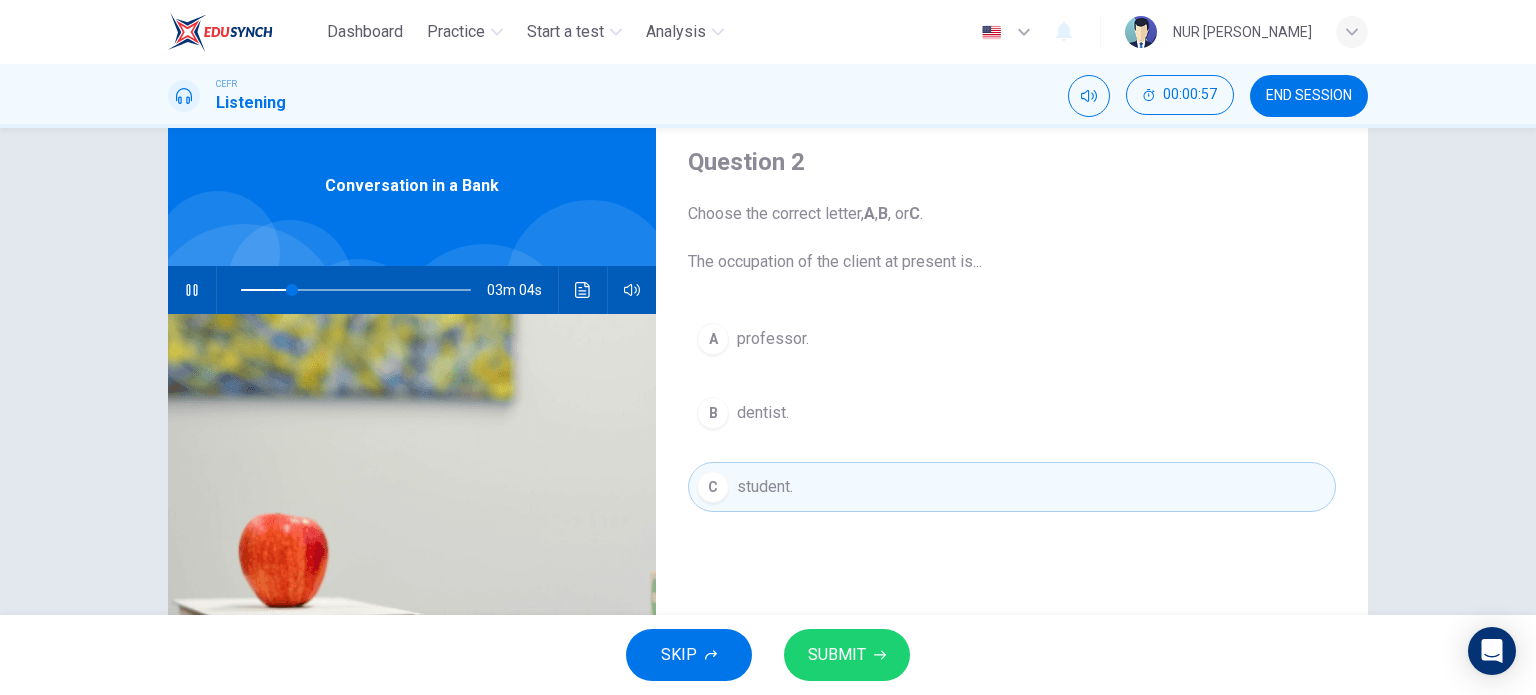 click on "SUBMIT" at bounding box center (847, 655) 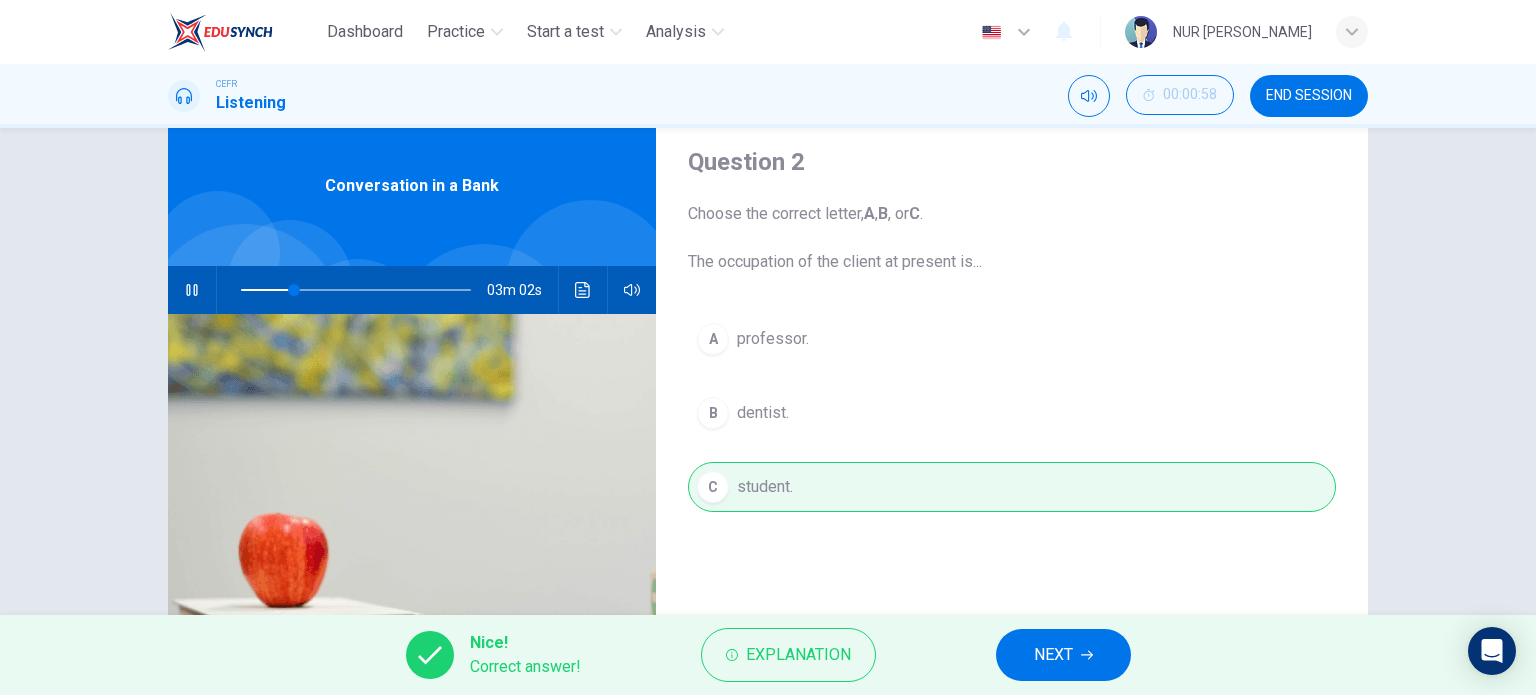 click on "NEXT" at bounding box center (1053, 655) 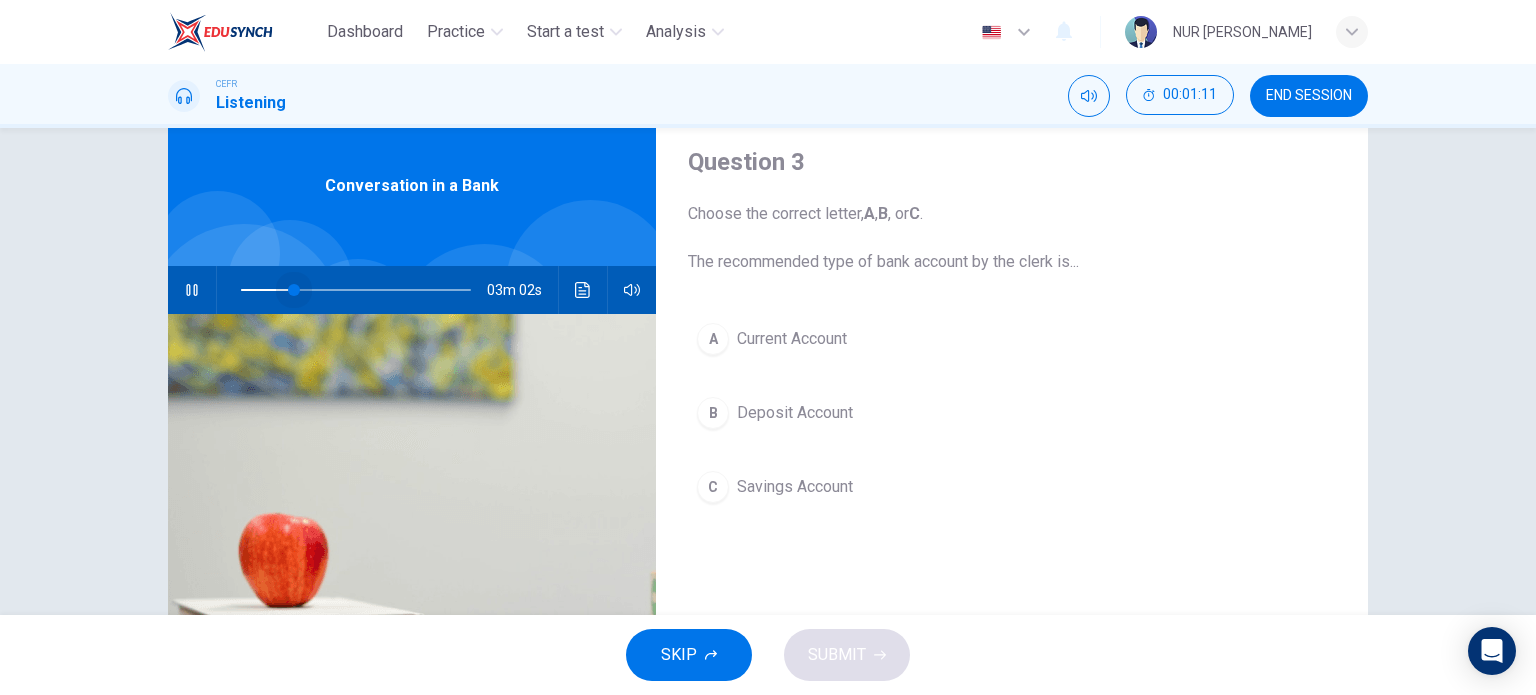 click at bounding box center [294, 290] 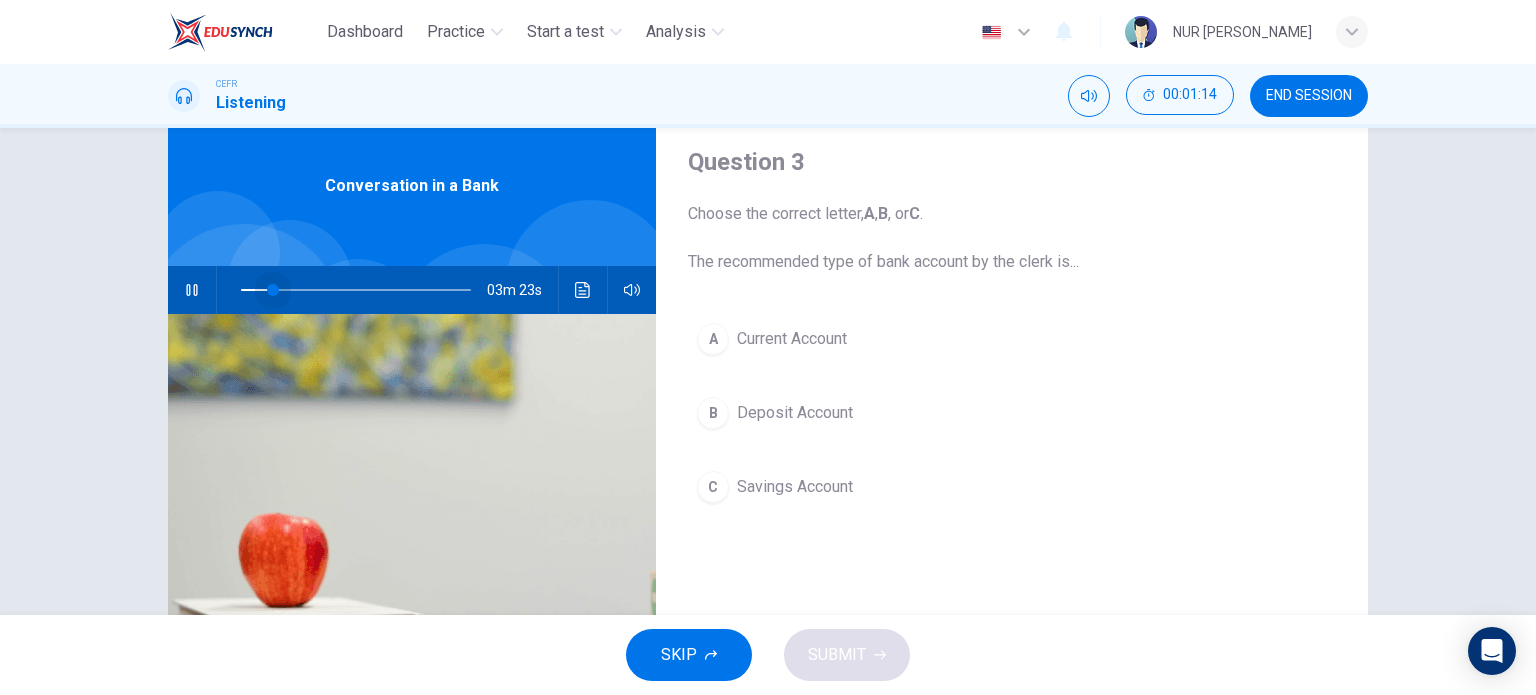 click at bounding box center (273, 290) 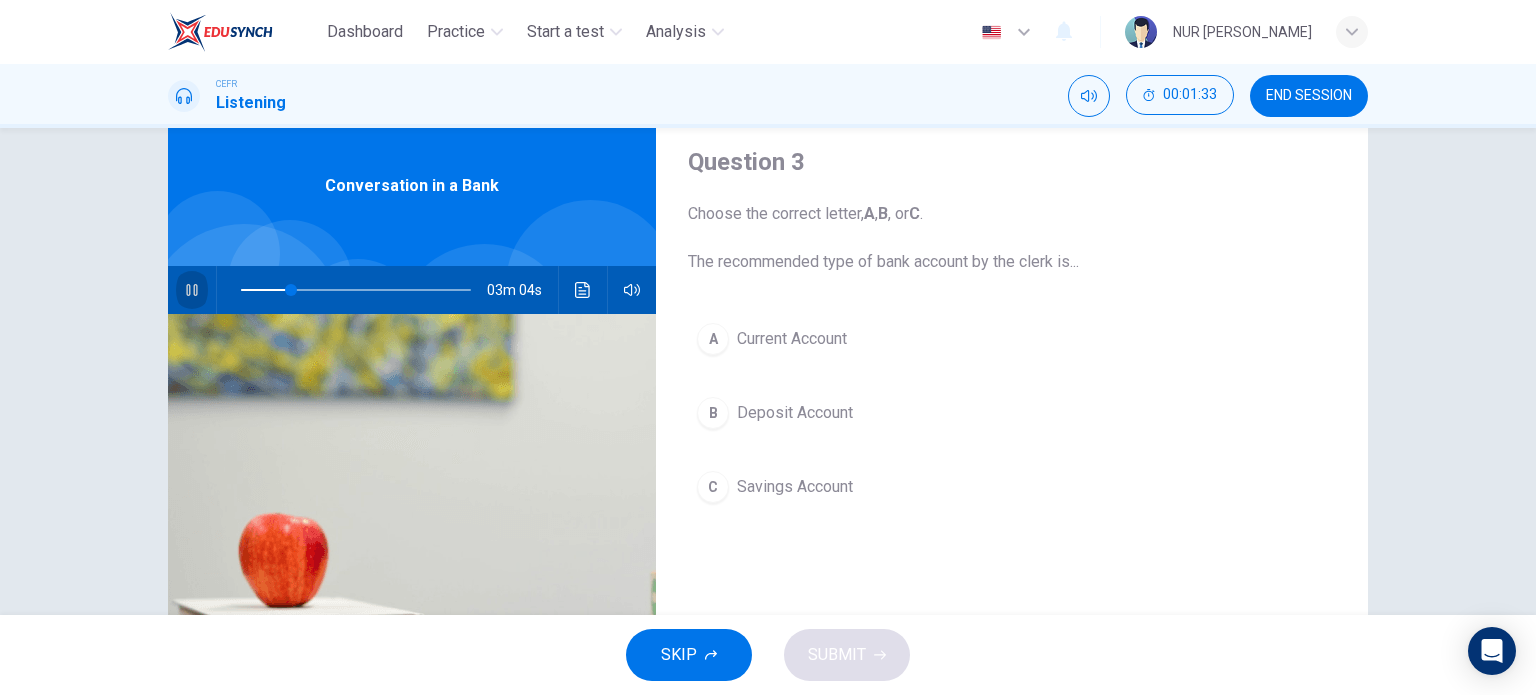 click 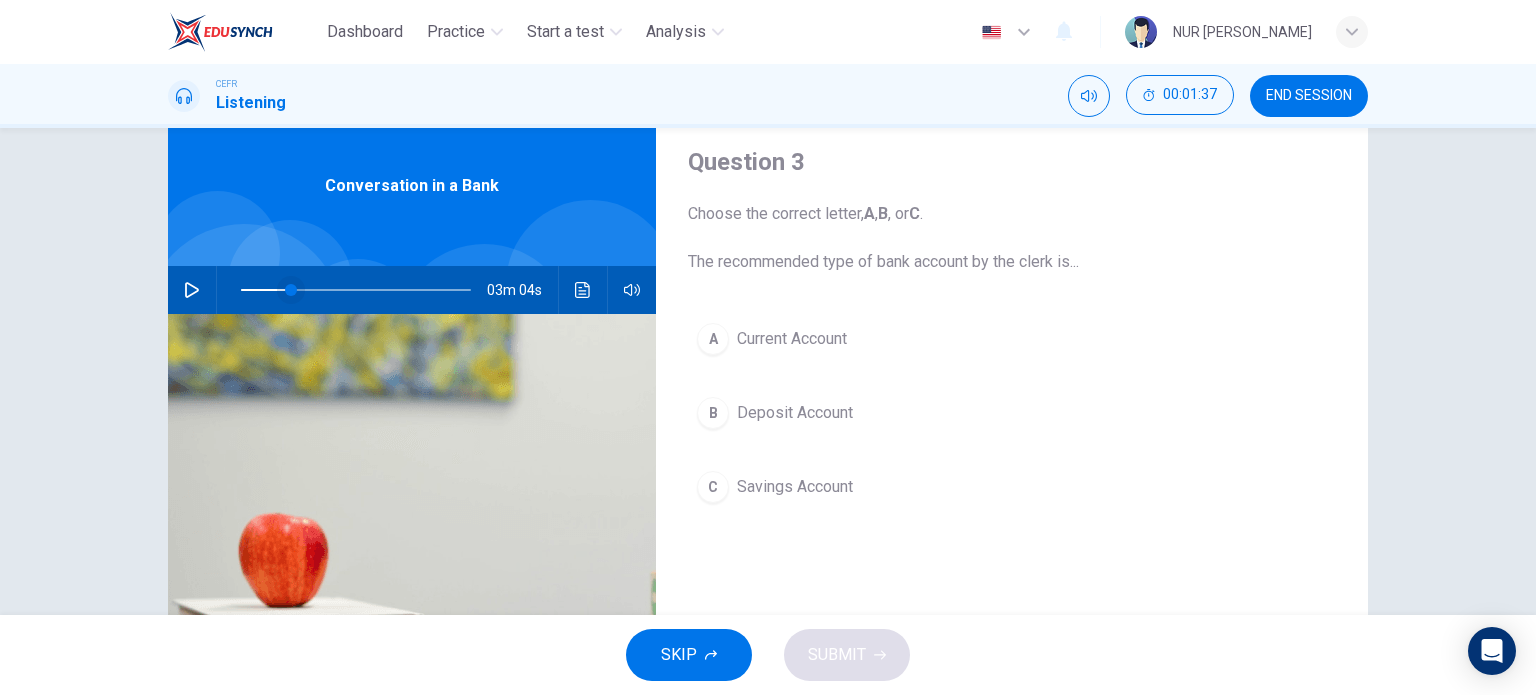 click at bounding box center [291, 290] 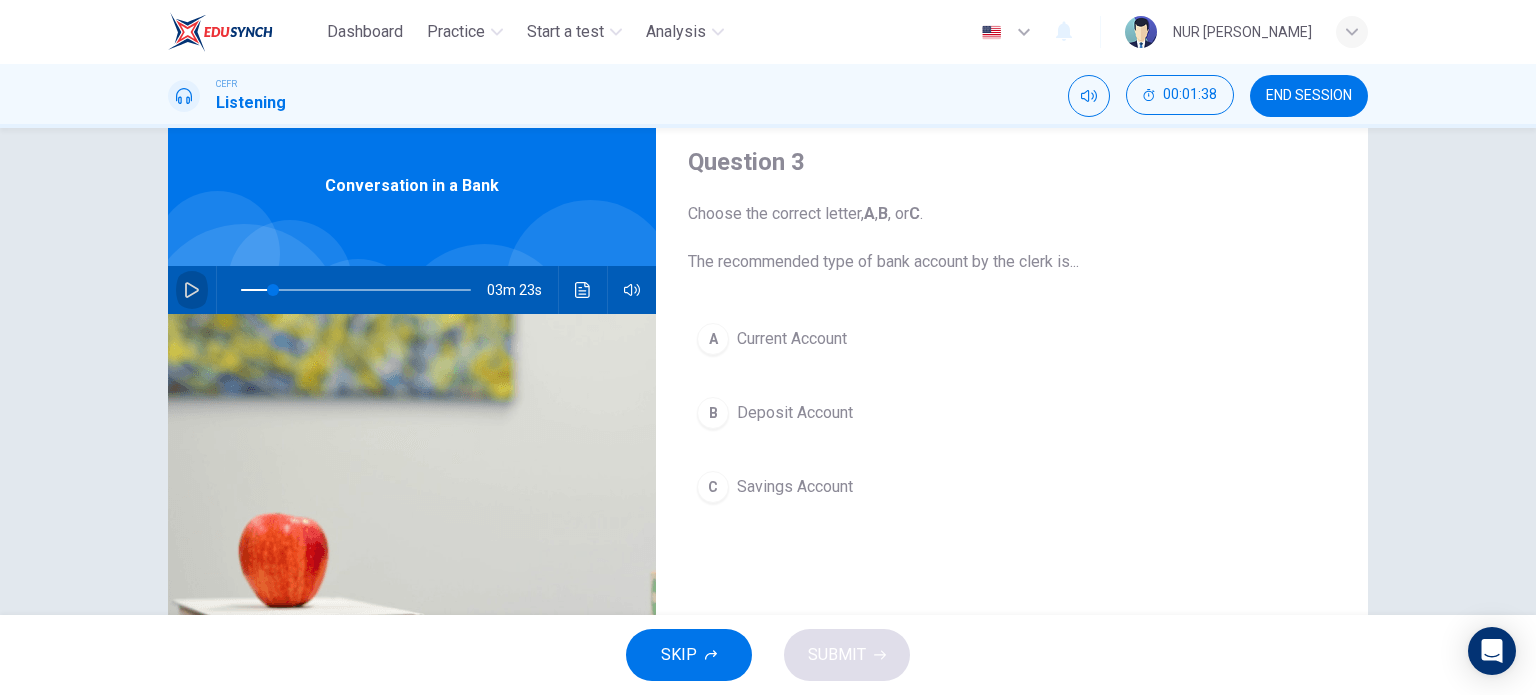 click 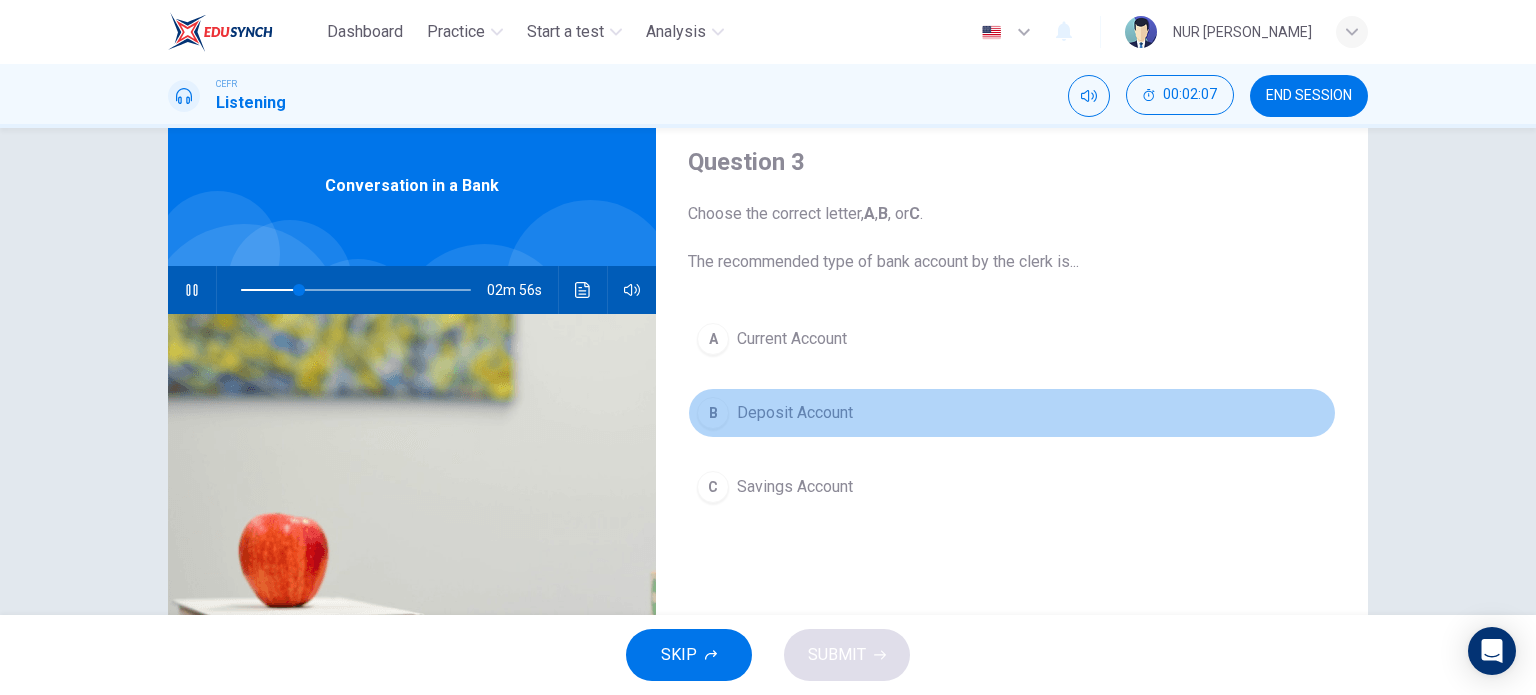 click on "B" at bounding box center [713, 413] 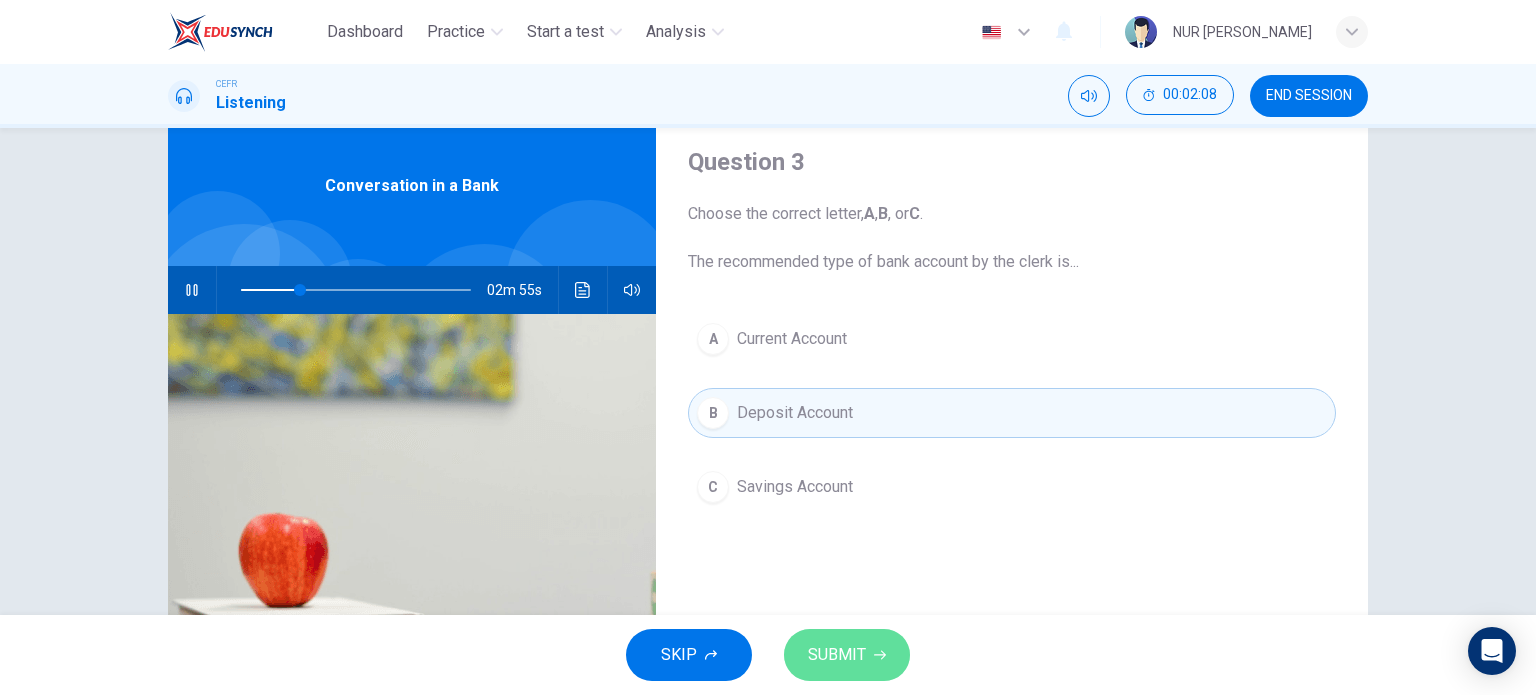 click on "SUBMIT" at bounding box center (837, 655) 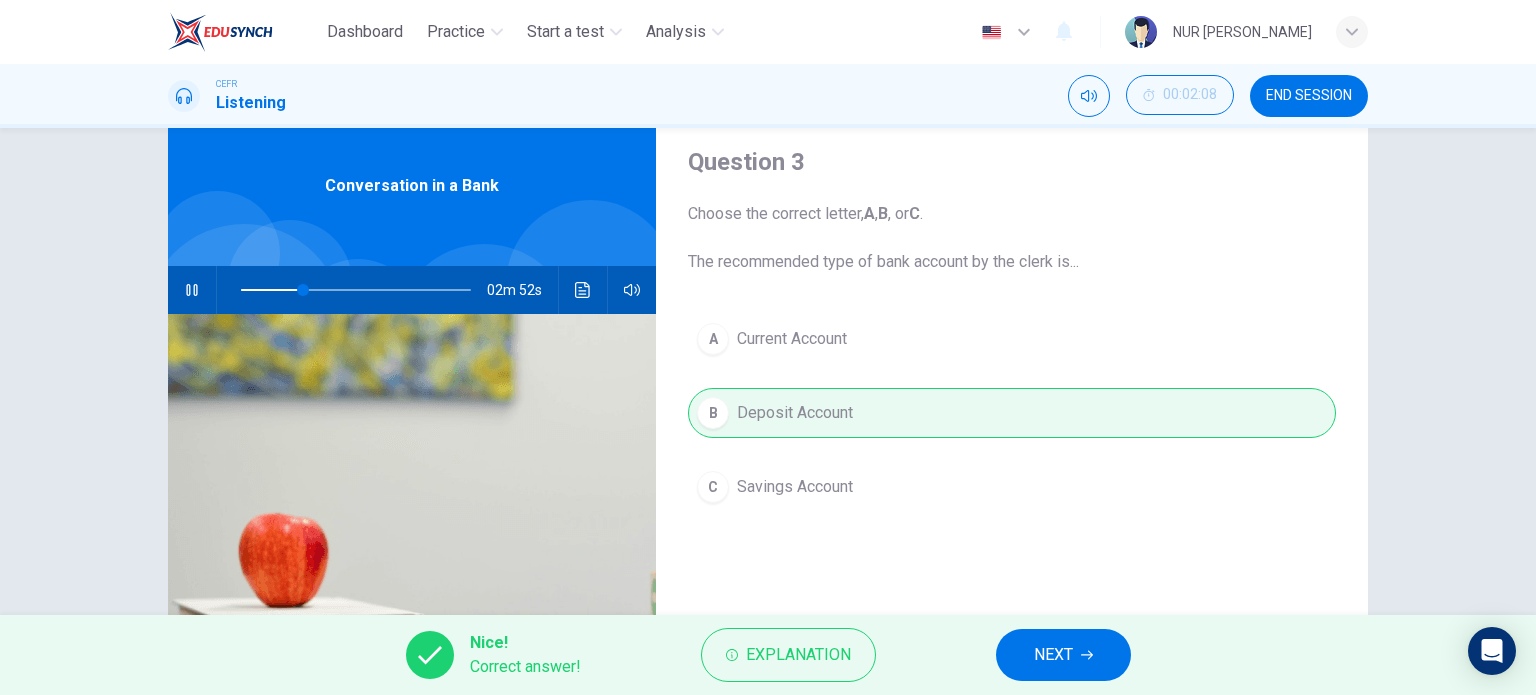 click on "NEXT" at bounding box center (1053, 655) 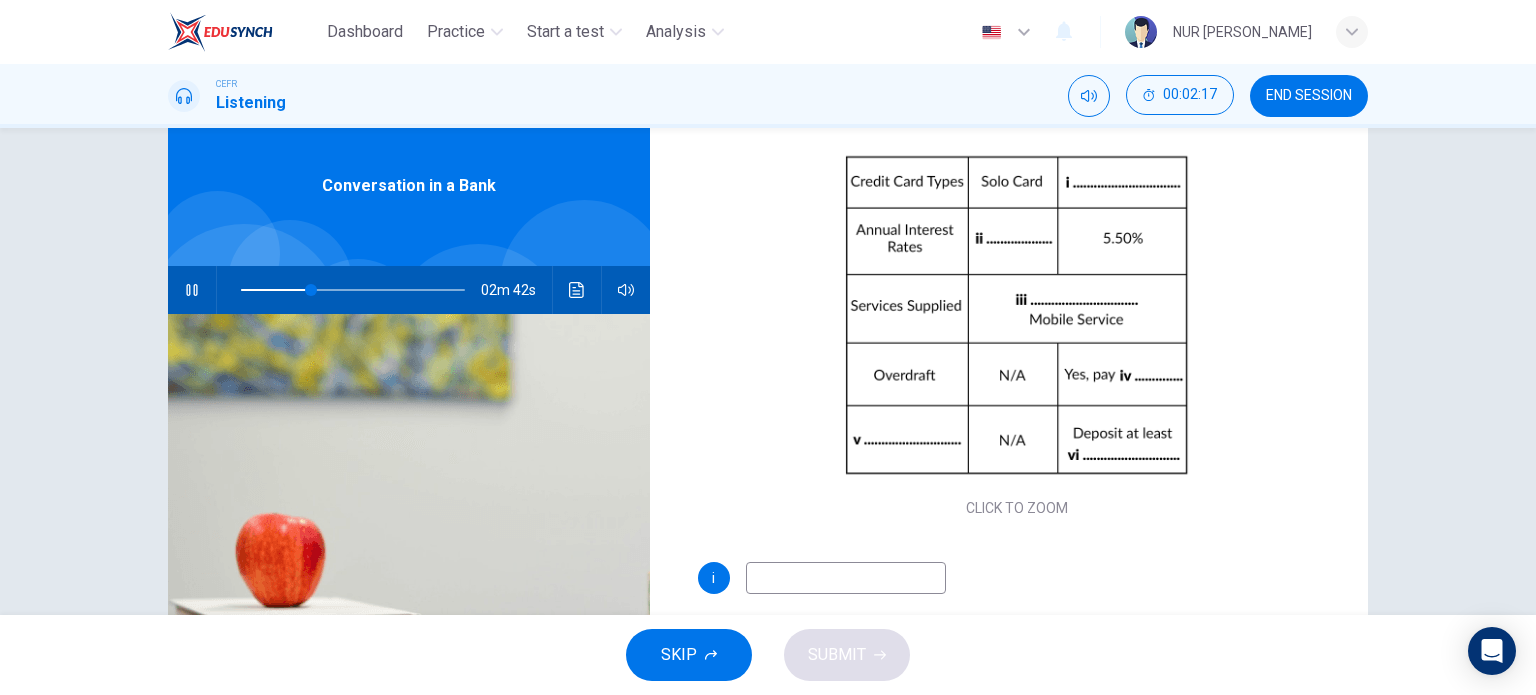 scroll, scrollTop: 174, scrollLeft: 0, axis: vertical 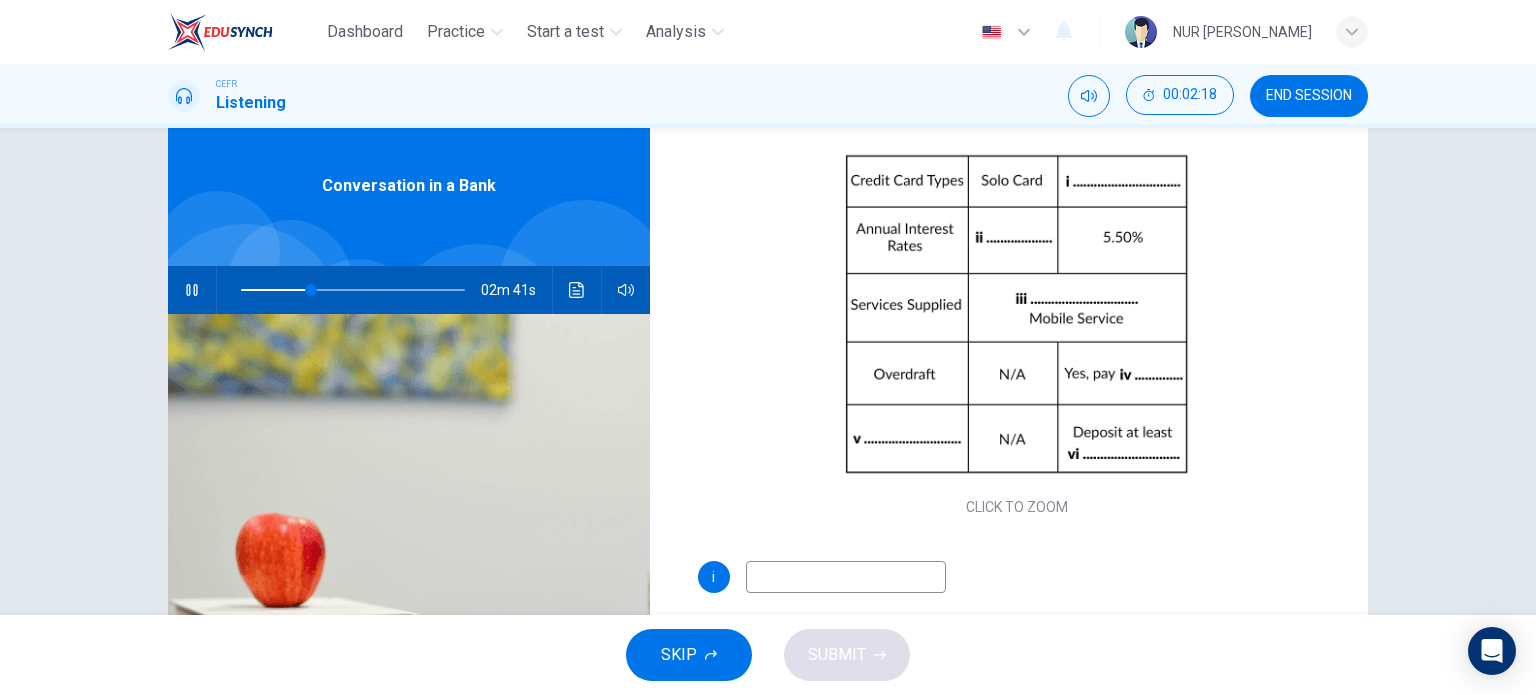 click at bounding box center [846, 577] 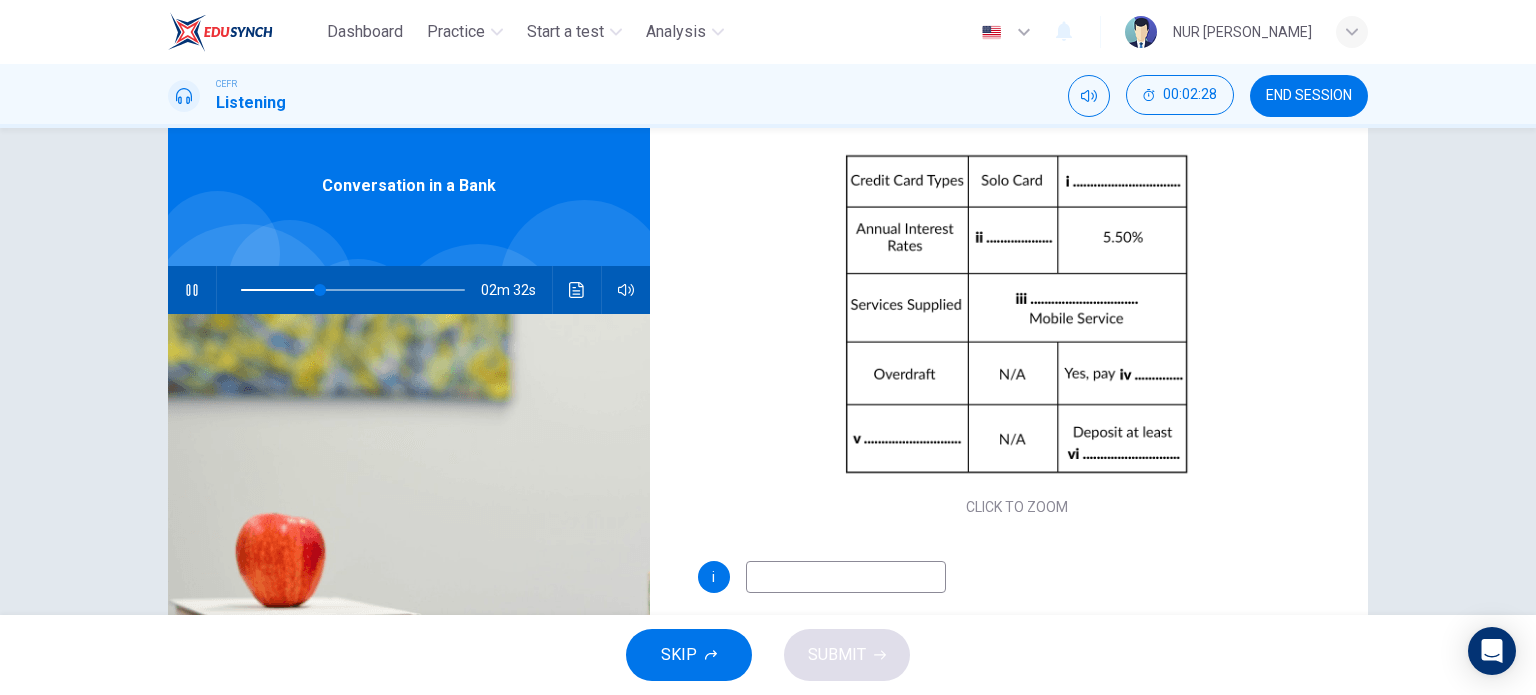 type on "36" 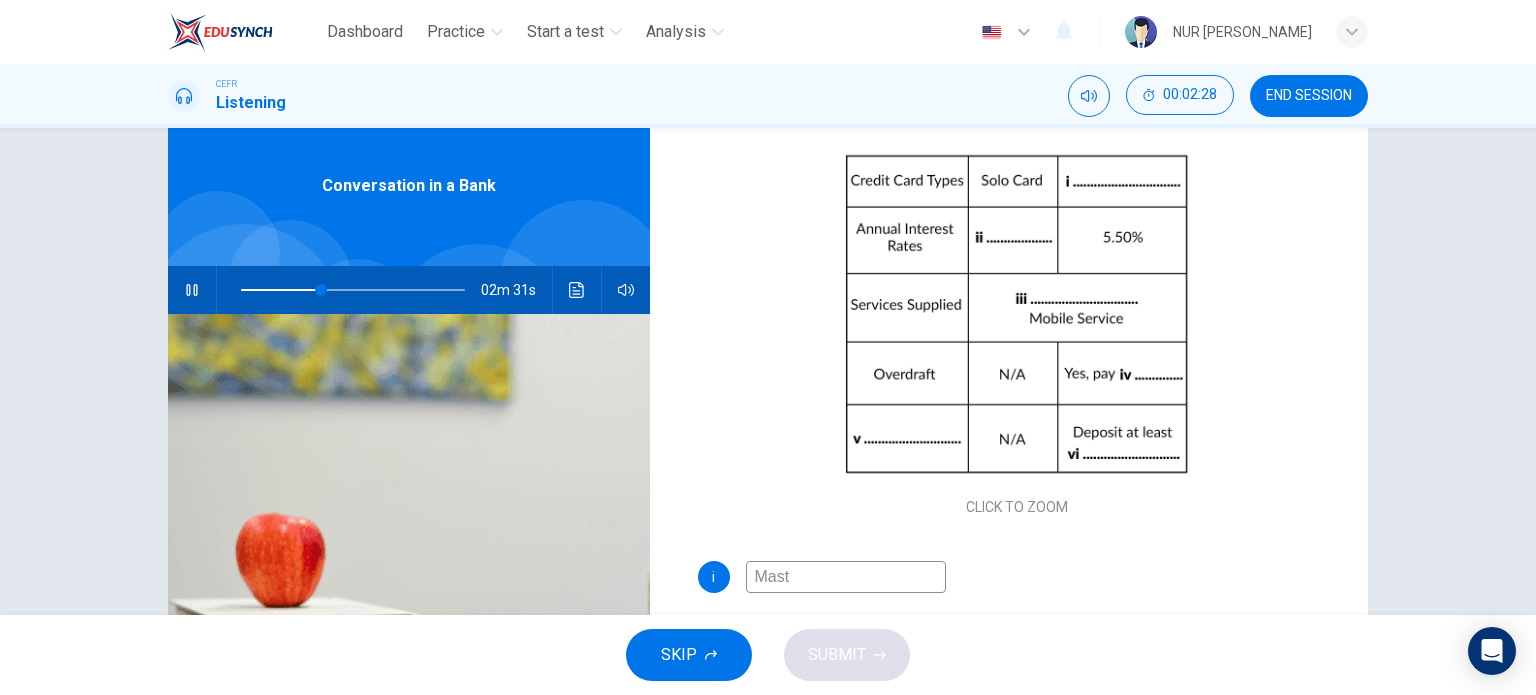 type on "Maste" 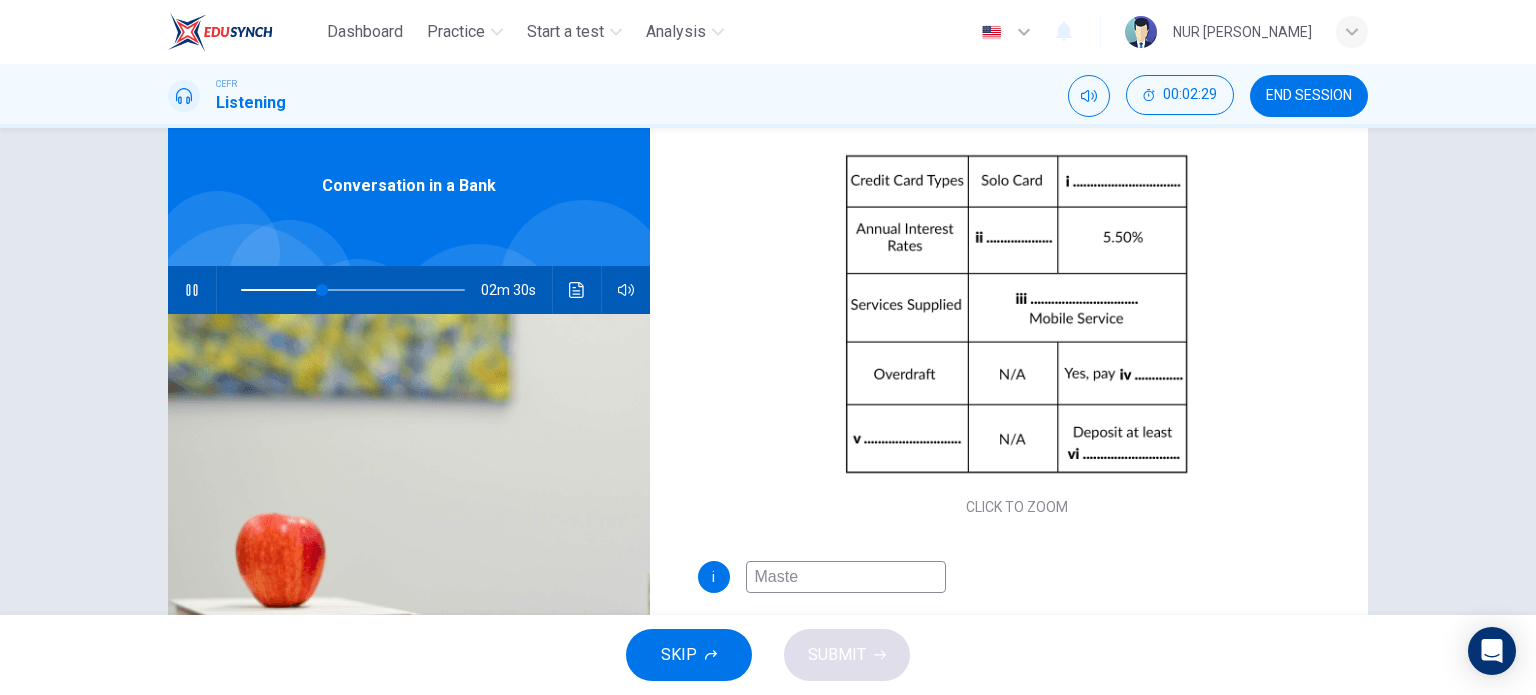 type on "36" 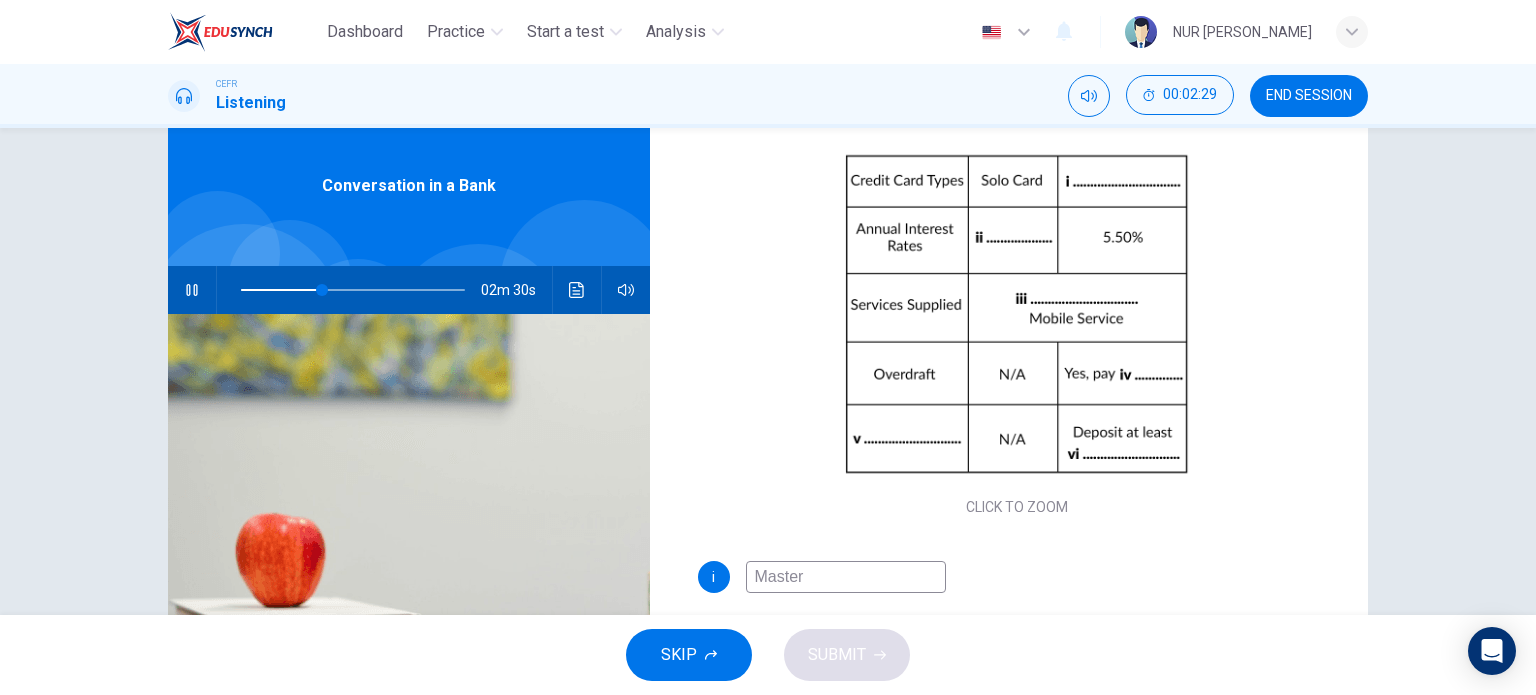 type on "Master" 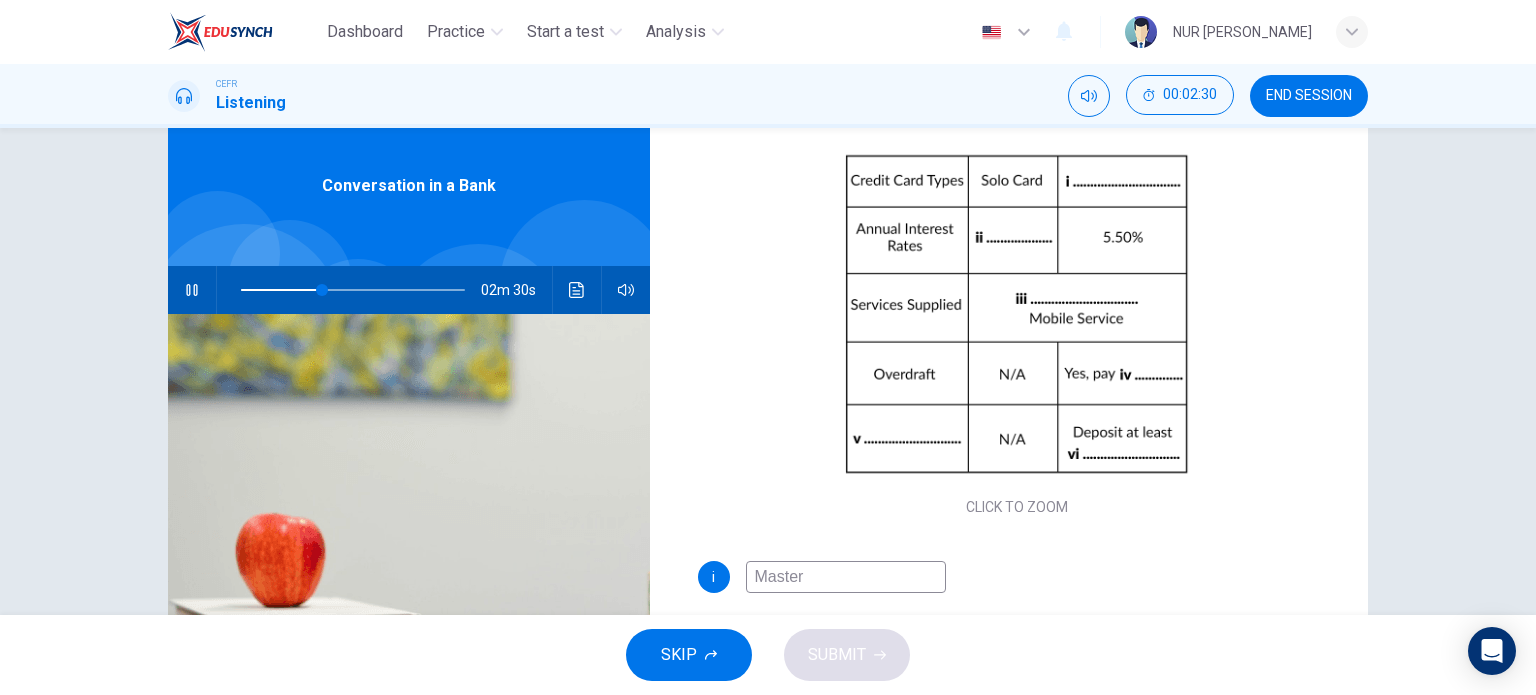 type on "37" 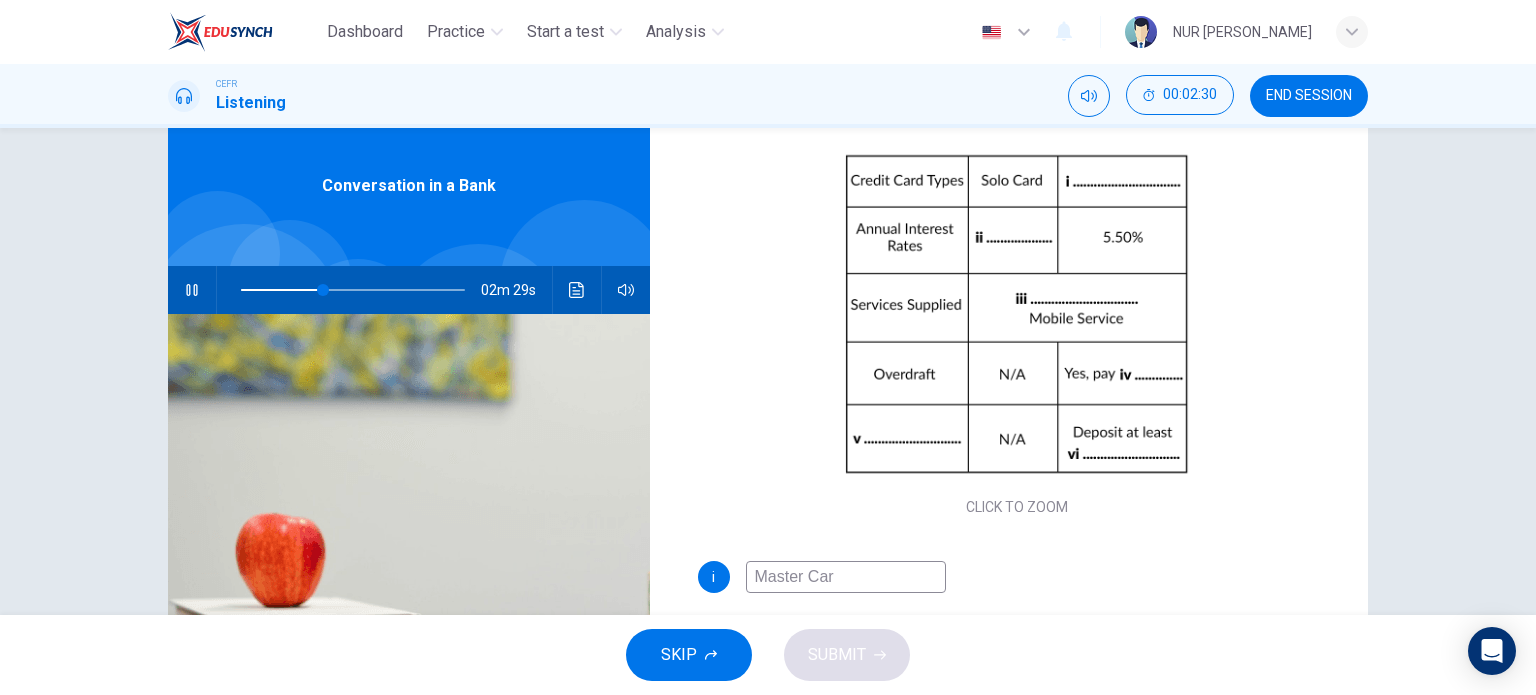 type on "Master Card" 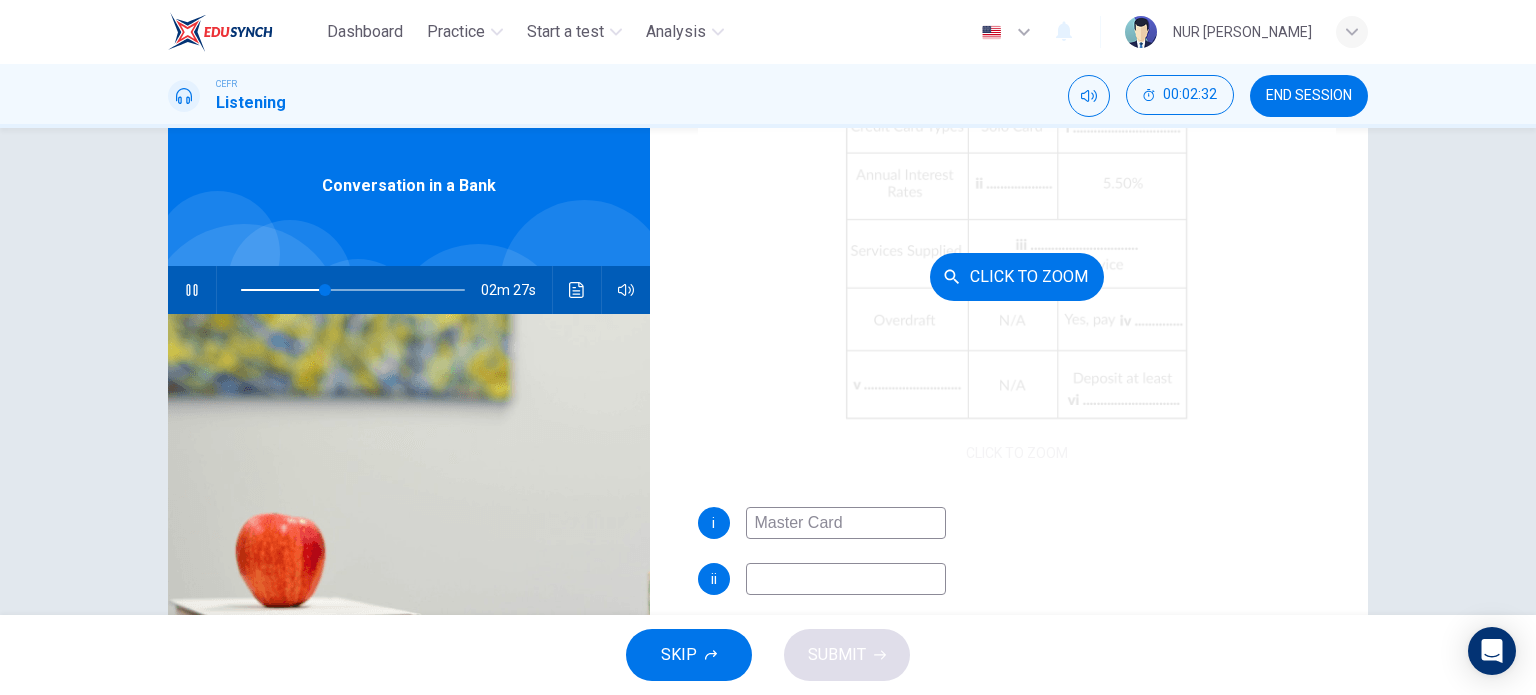 scroll, scrollTop: 256, scrollLeft: 0, axis: vertical 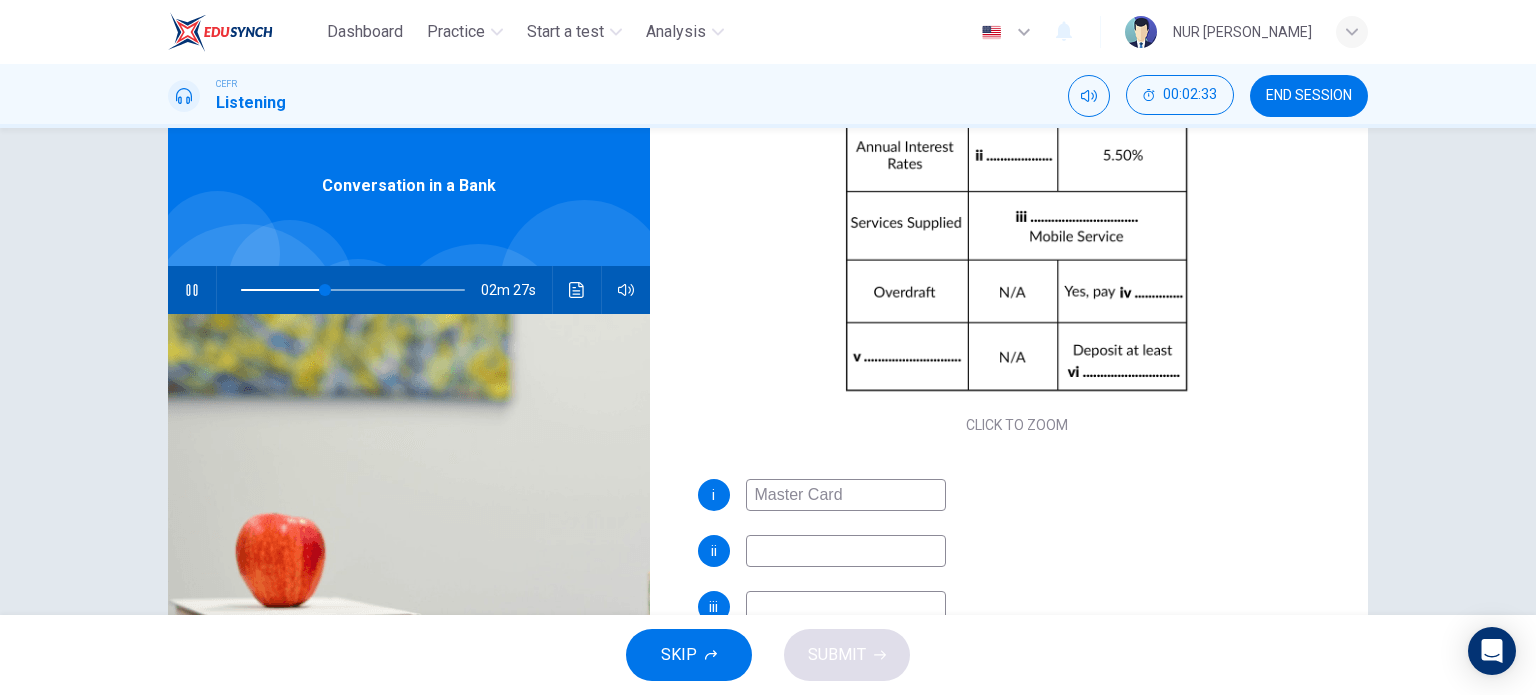 type on "38" 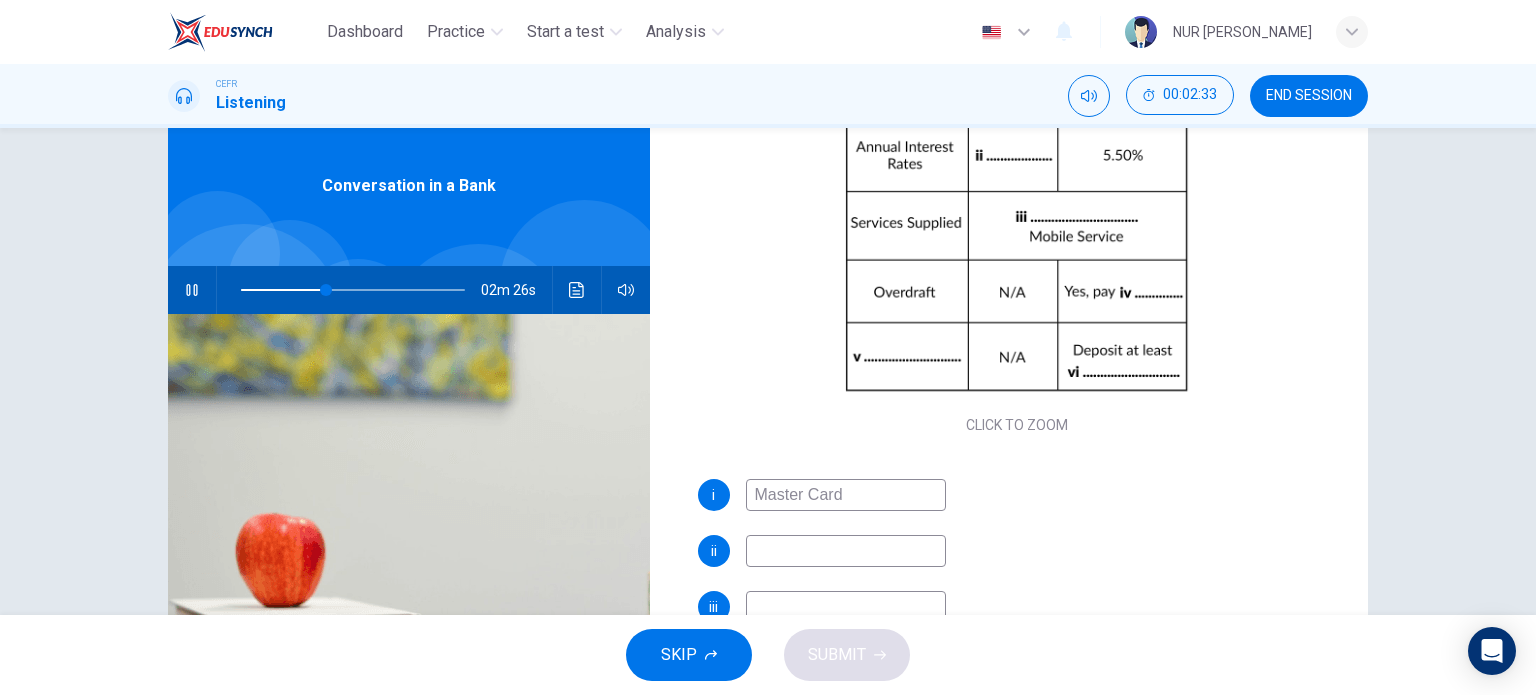 type on "Master Card" 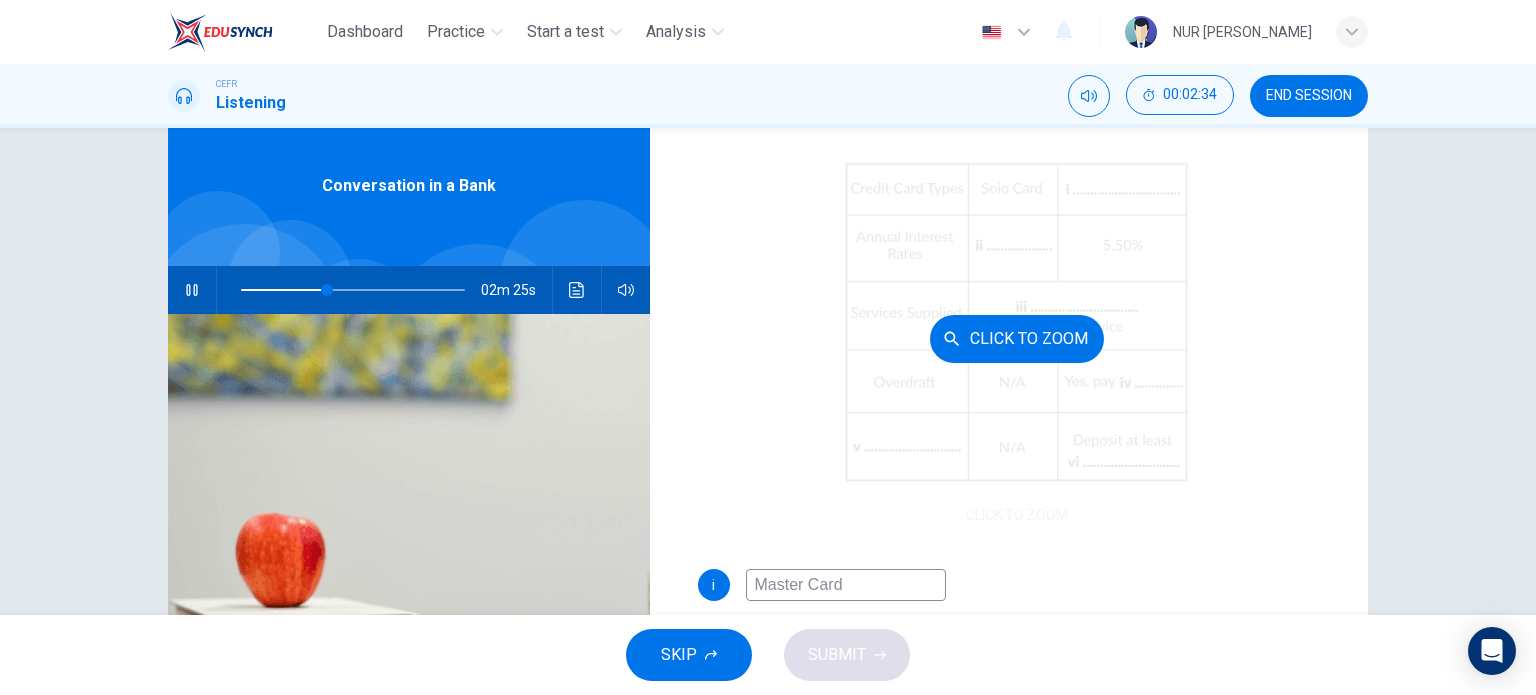 scroll, scrollTop: 164, scrollLeft: 0, axis: vertical 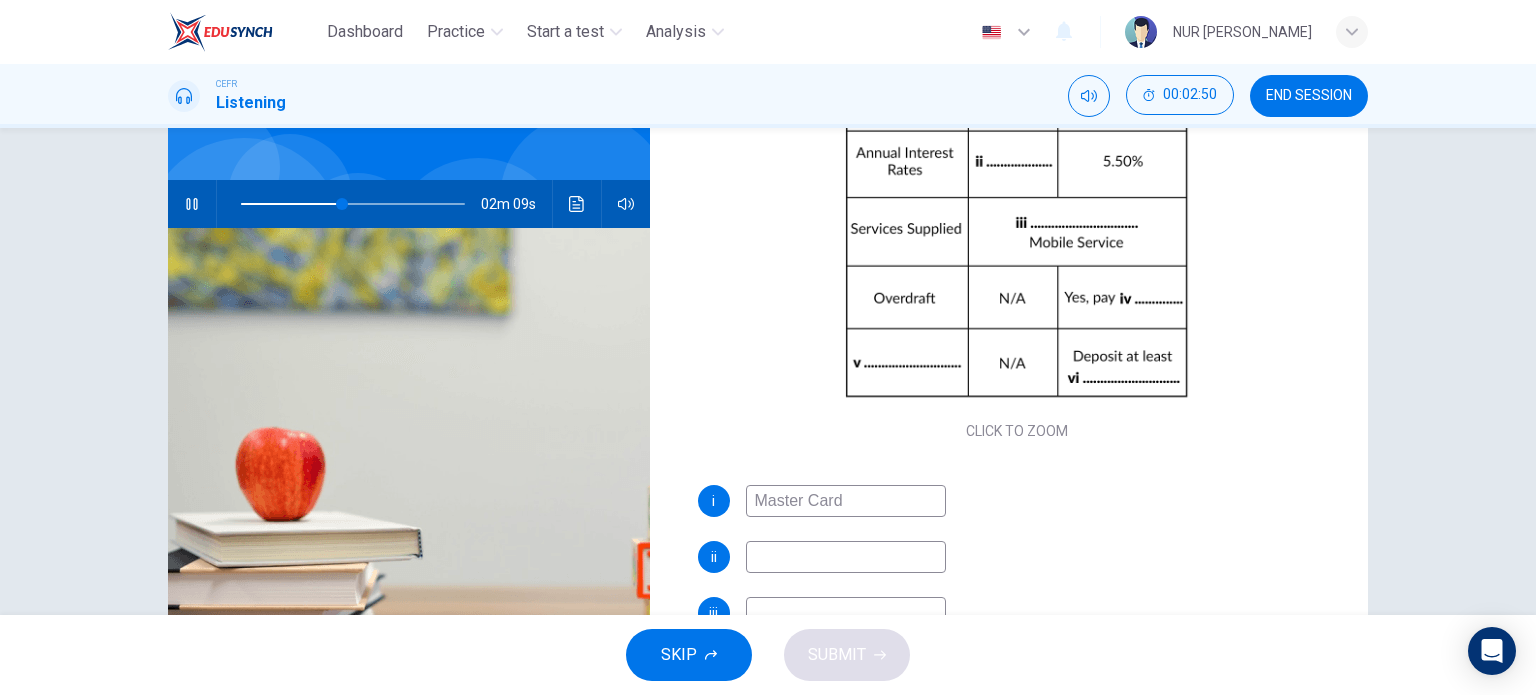 click at bounding box center (846, 557) 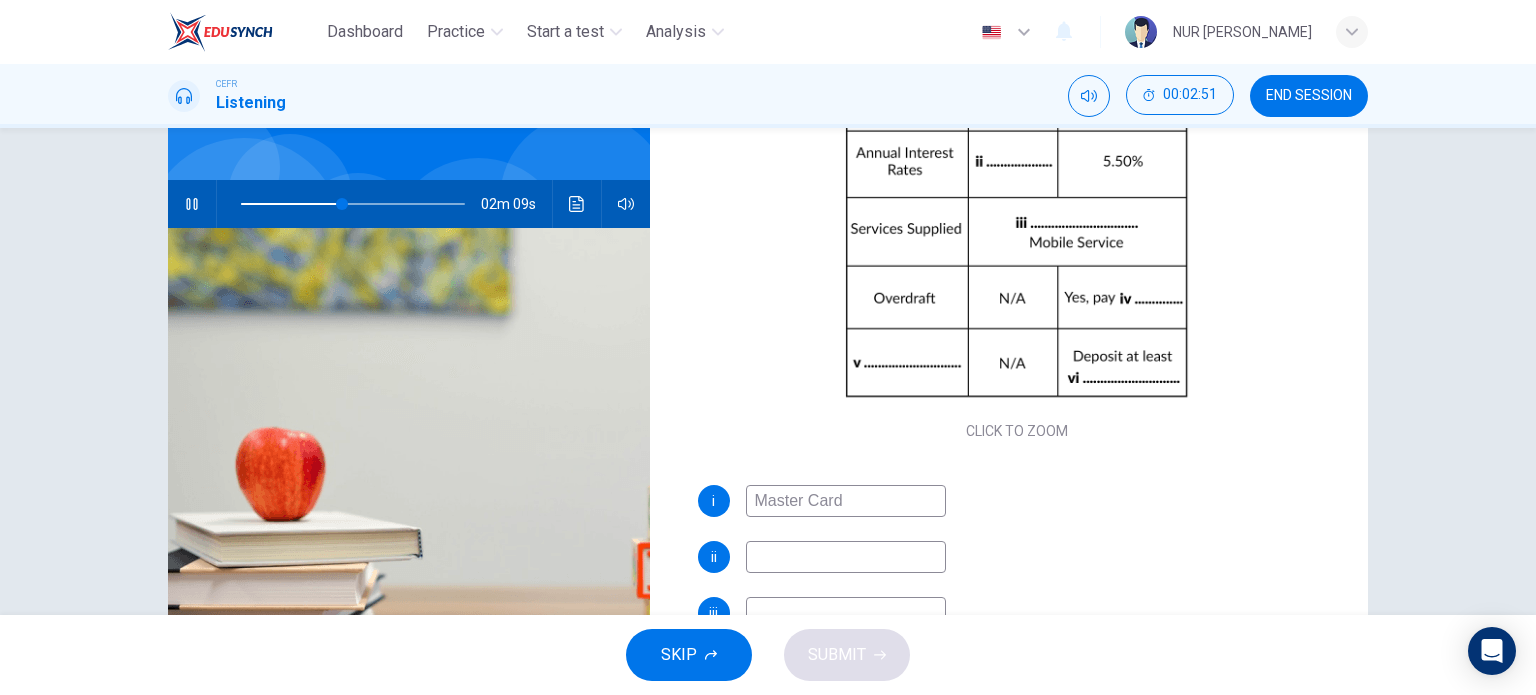 type on "46" 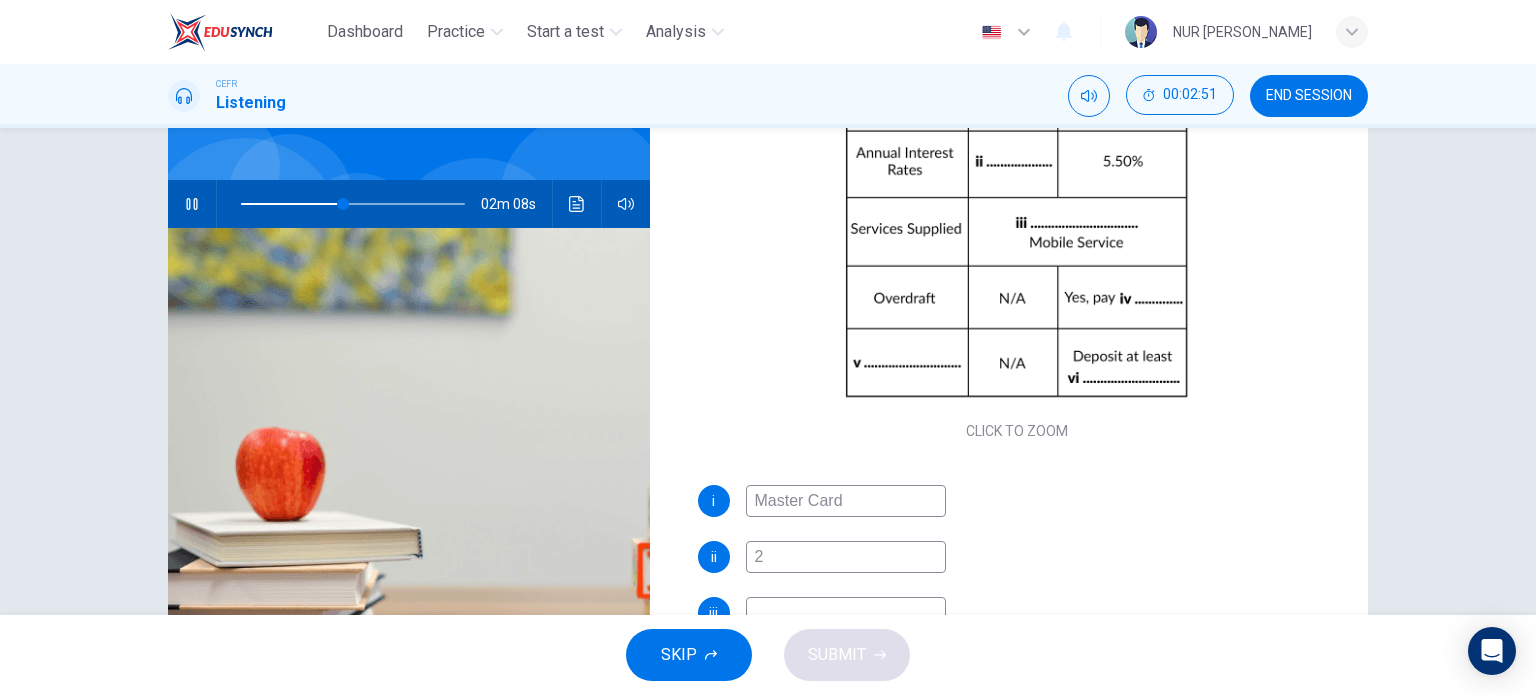 type on "2." 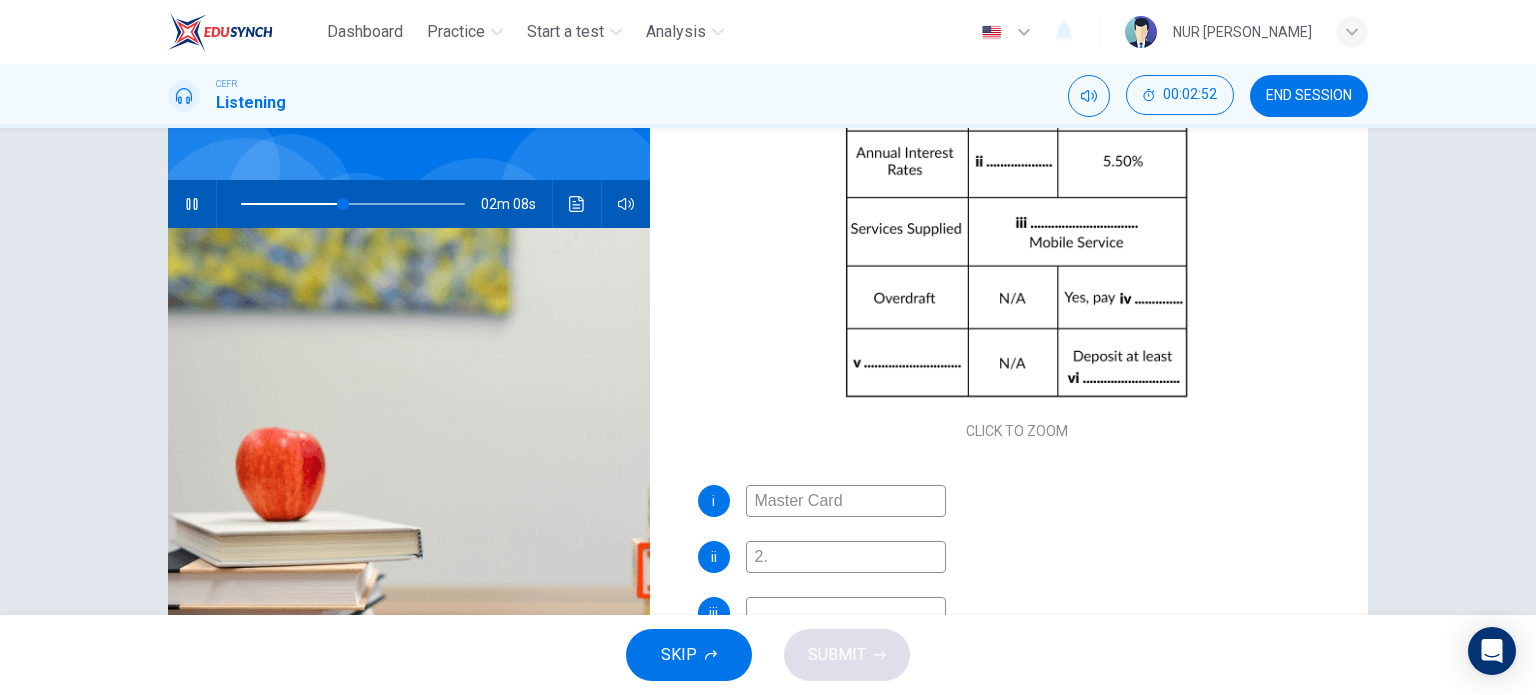 type on "46" 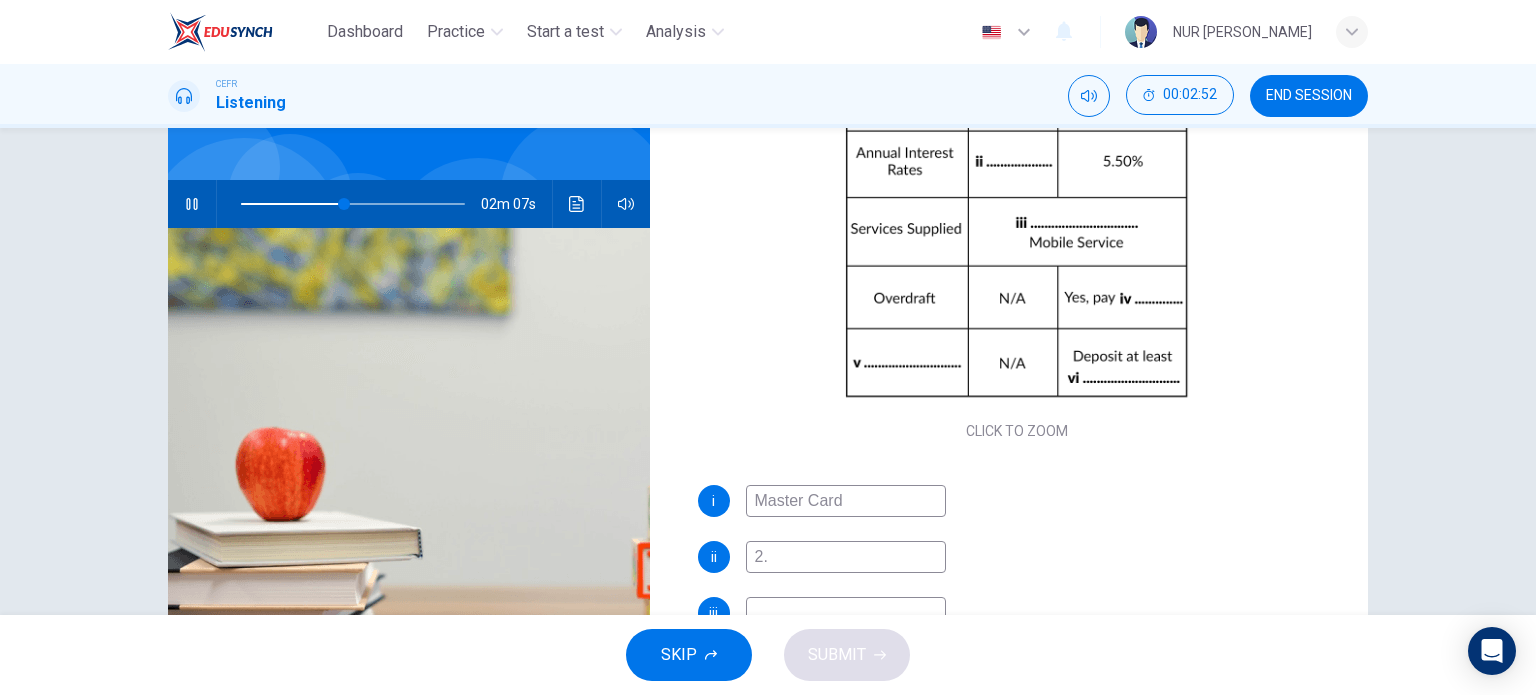 type on "2.5" 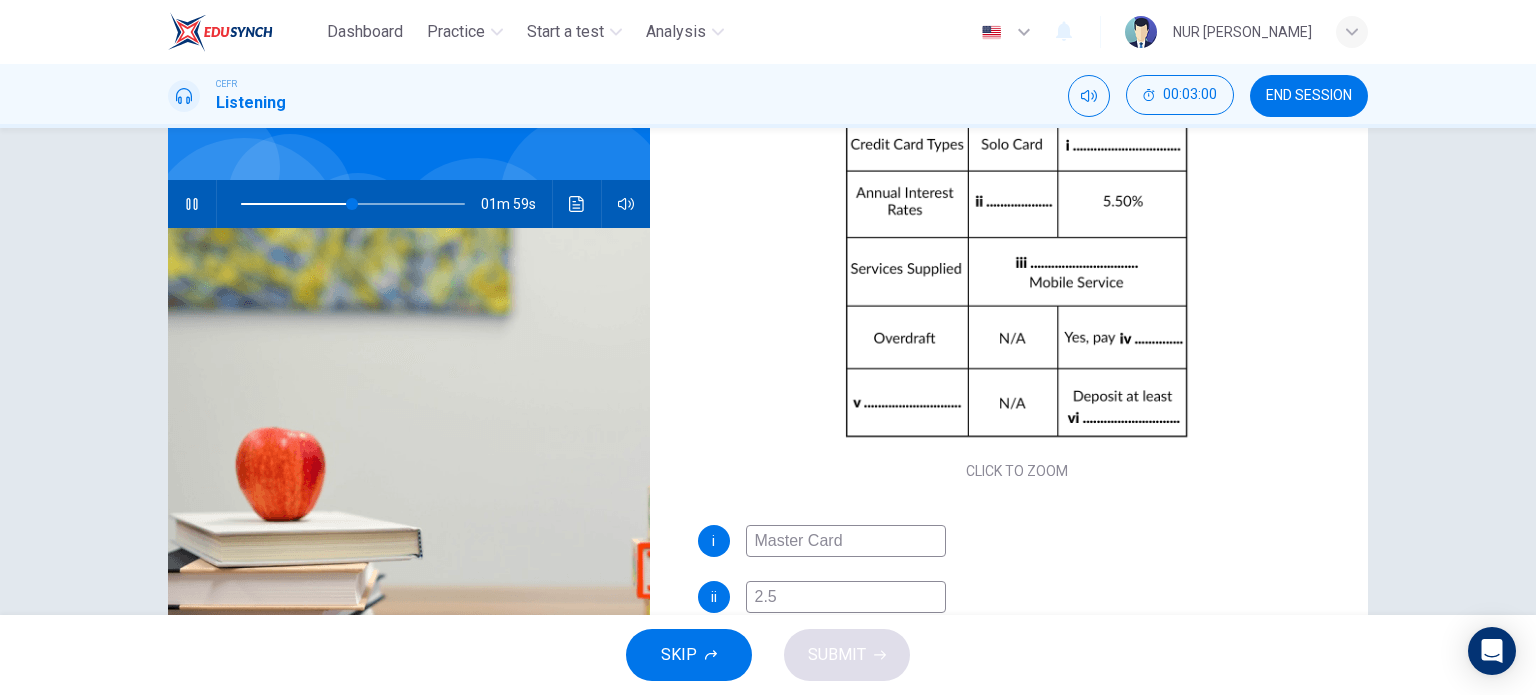 scroll, scrollTop: 120, scrollLeft: 0, axis: vertical 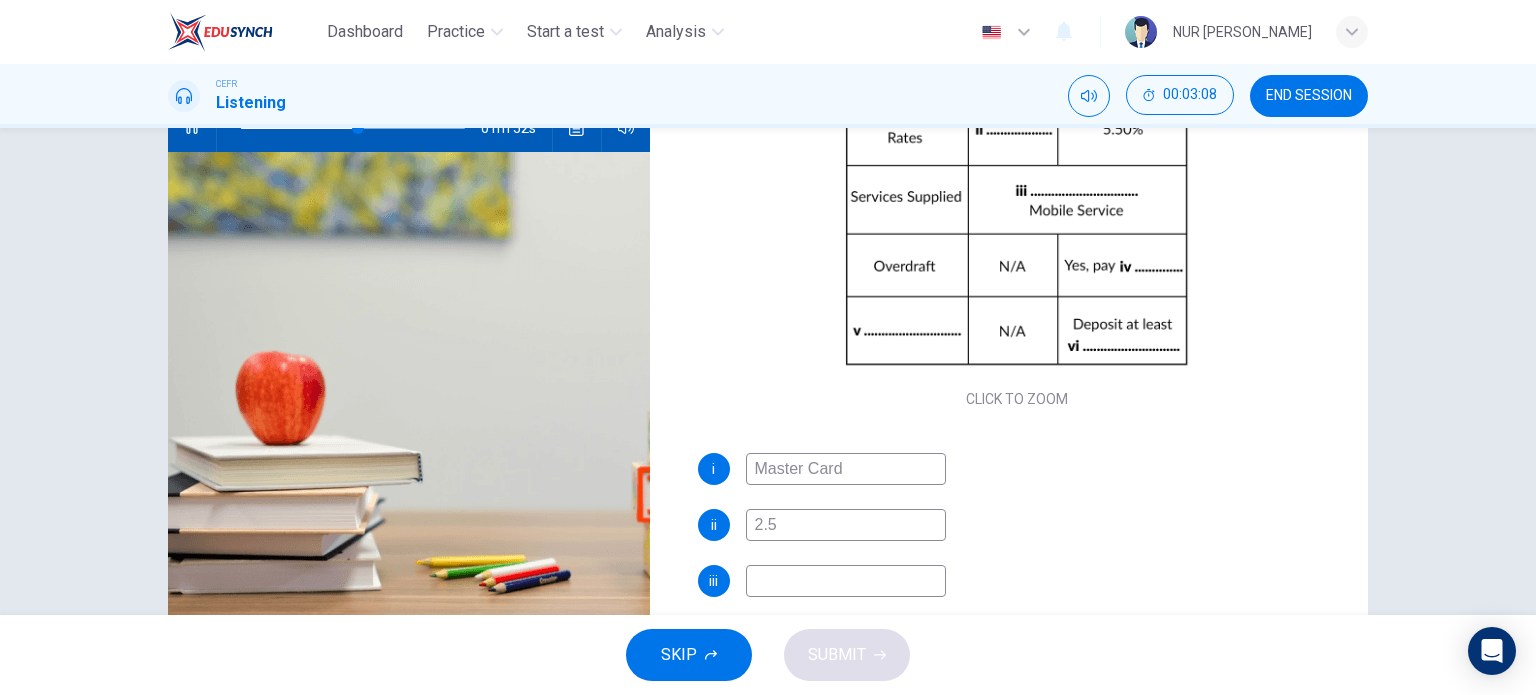 type on "53" 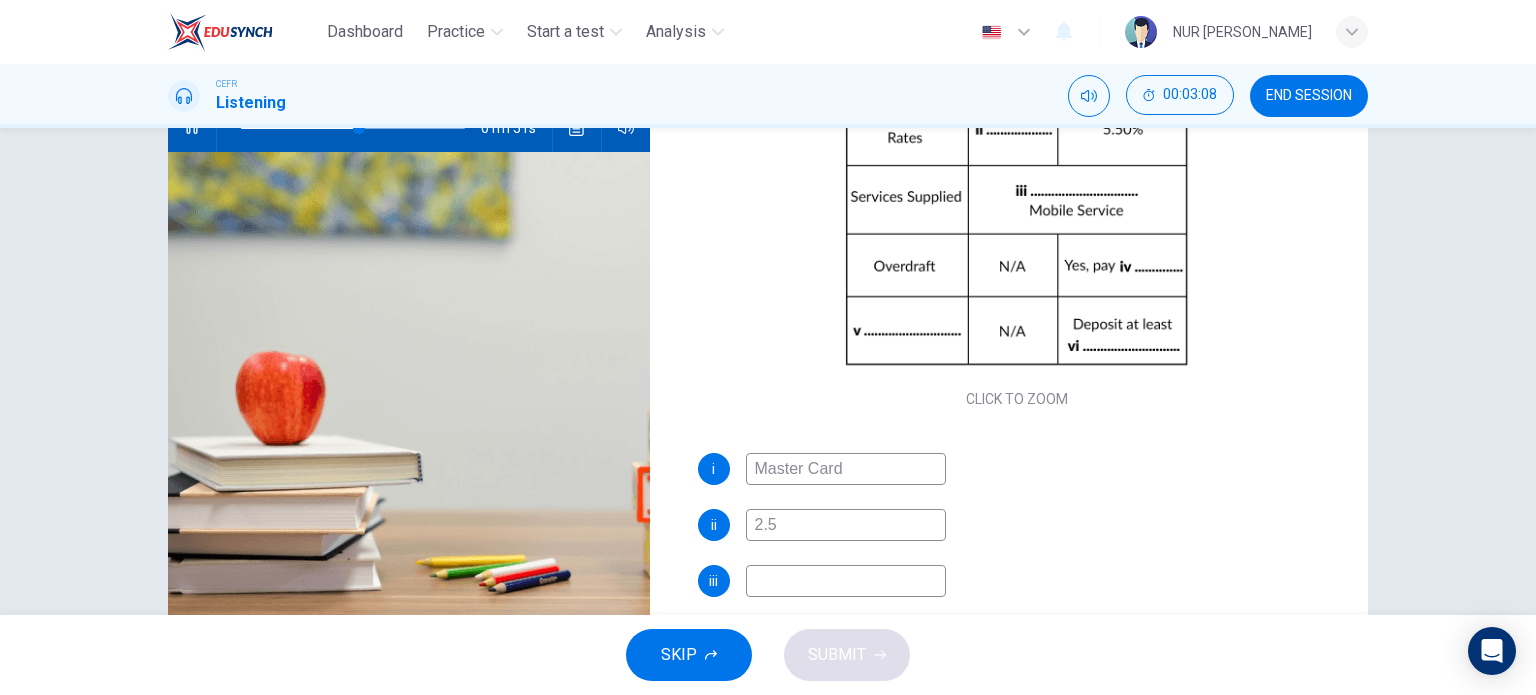 type on "2.5" 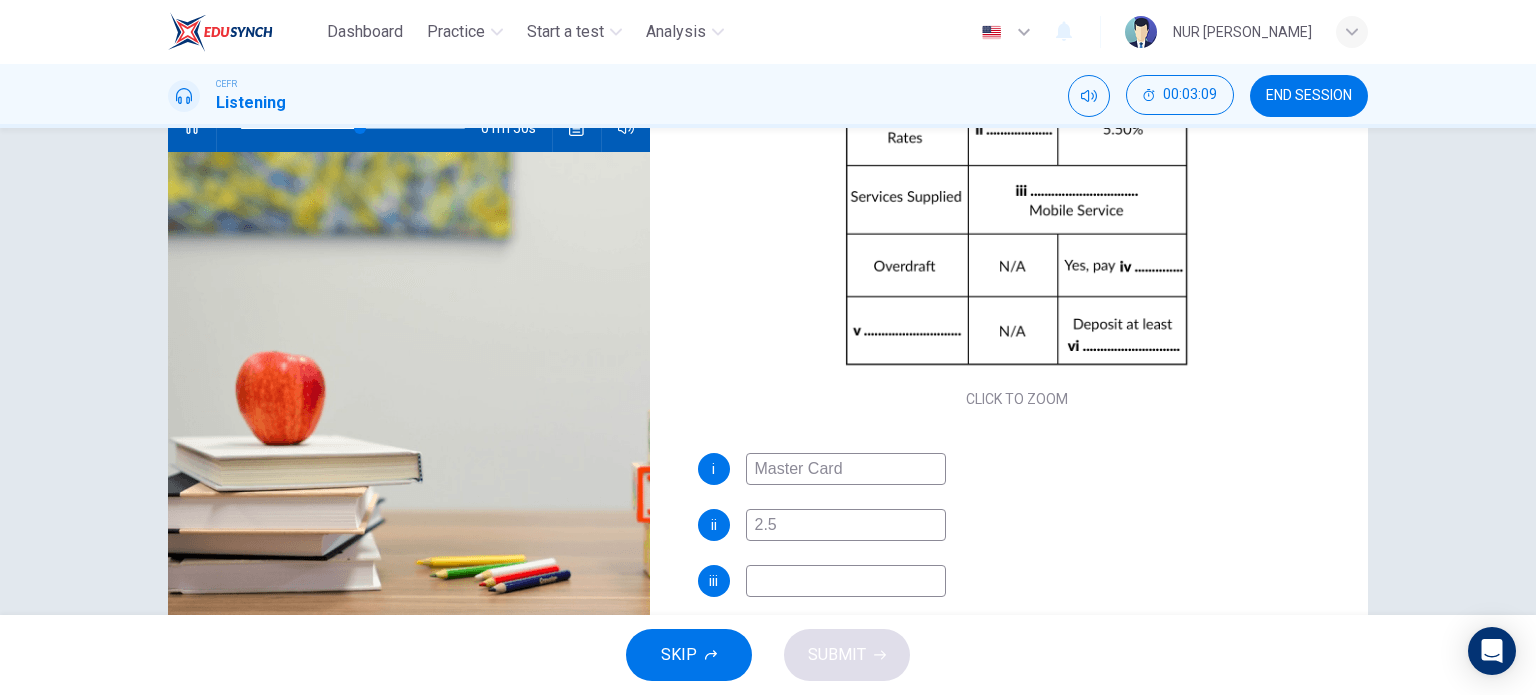 type on "53" 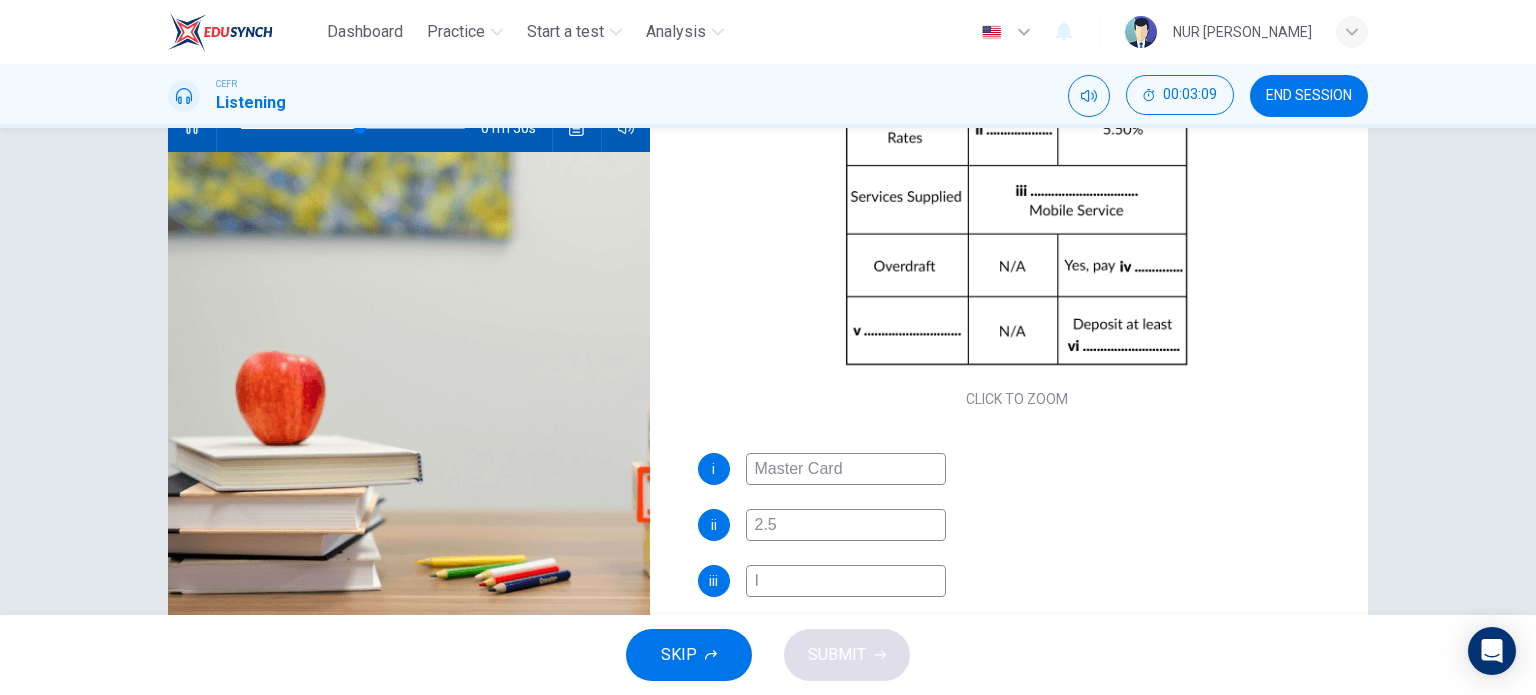 type on "In" 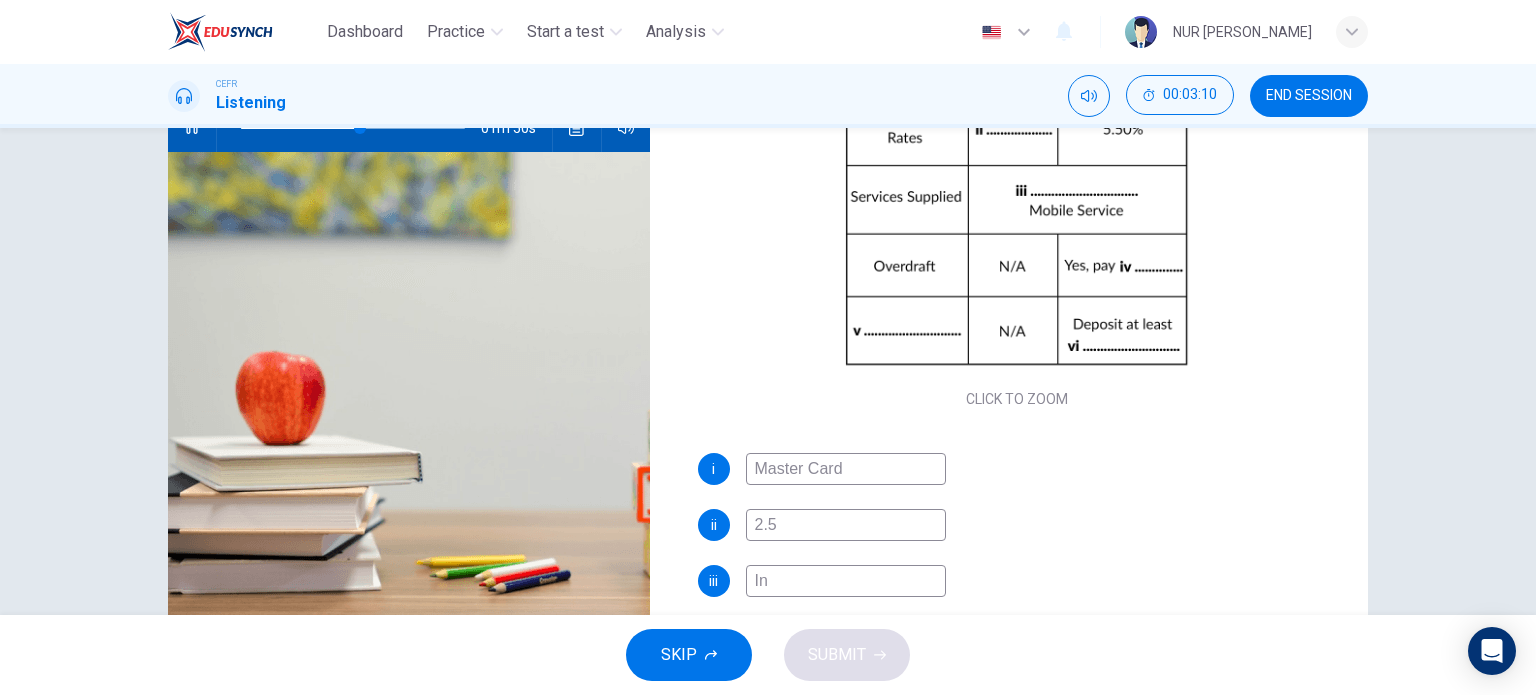type on "54" 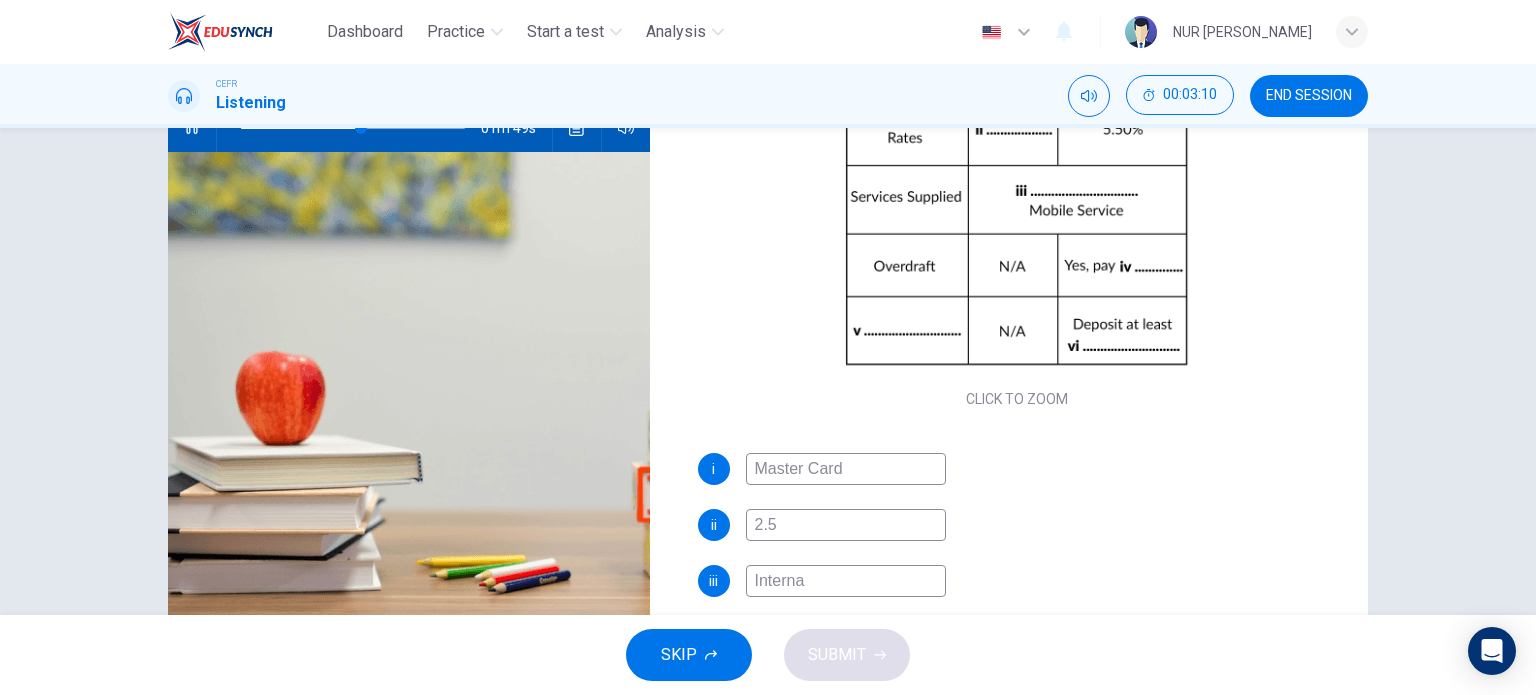 type on "Internat" 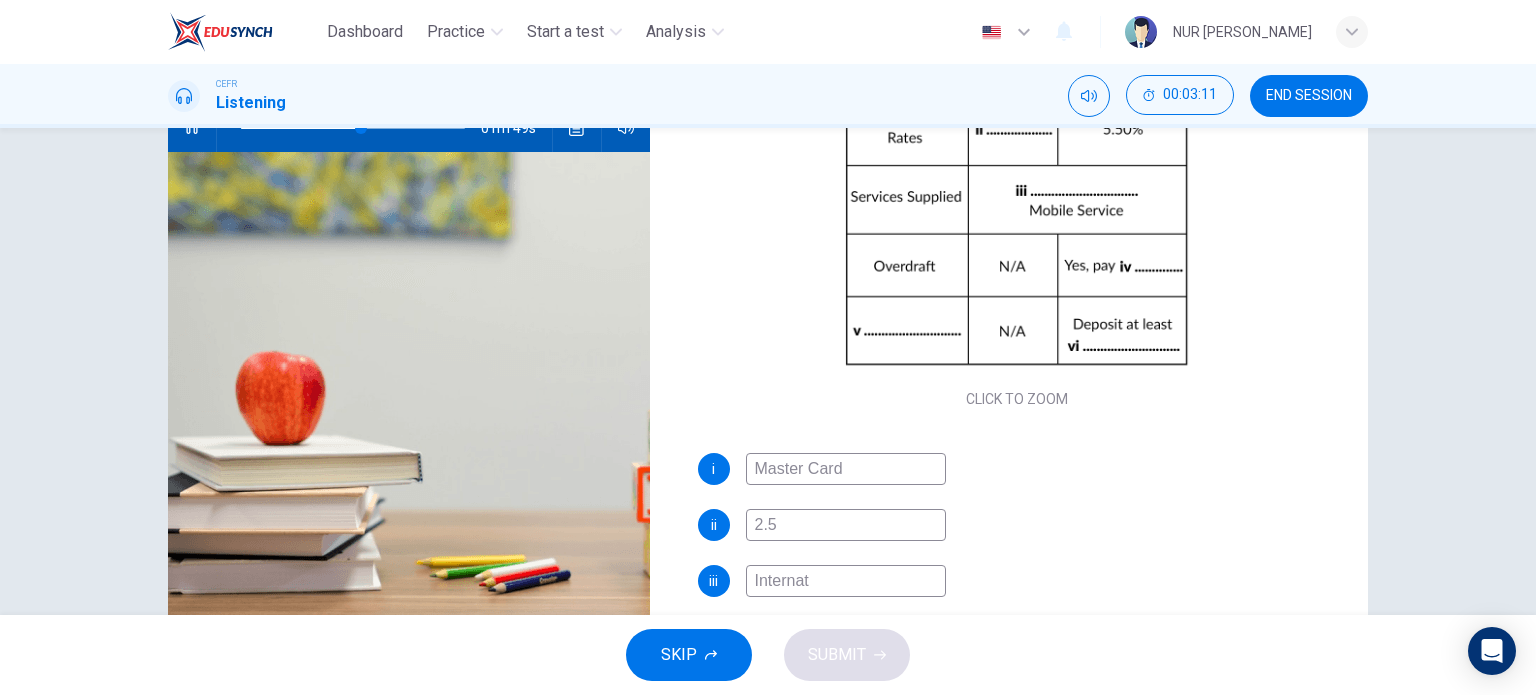 type on "54" 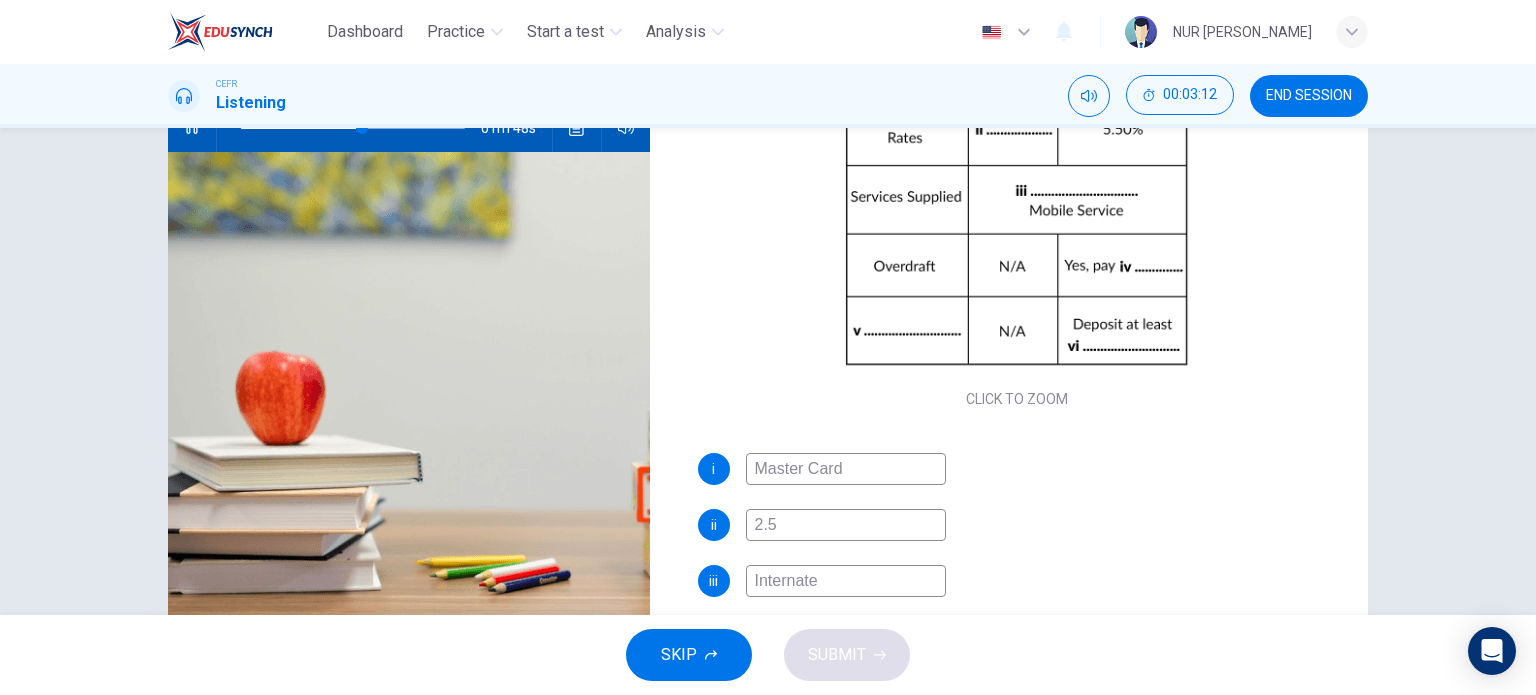 type on "55" 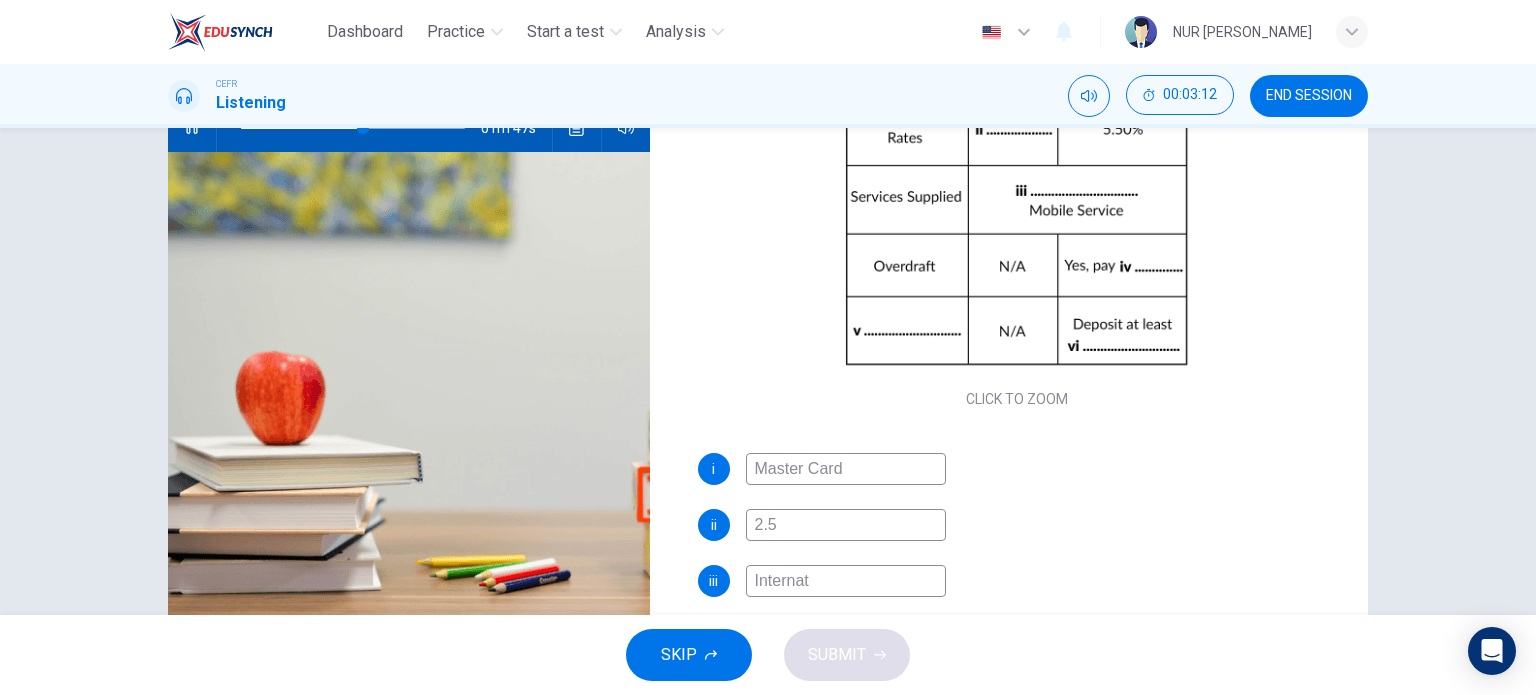 type on "Internat" 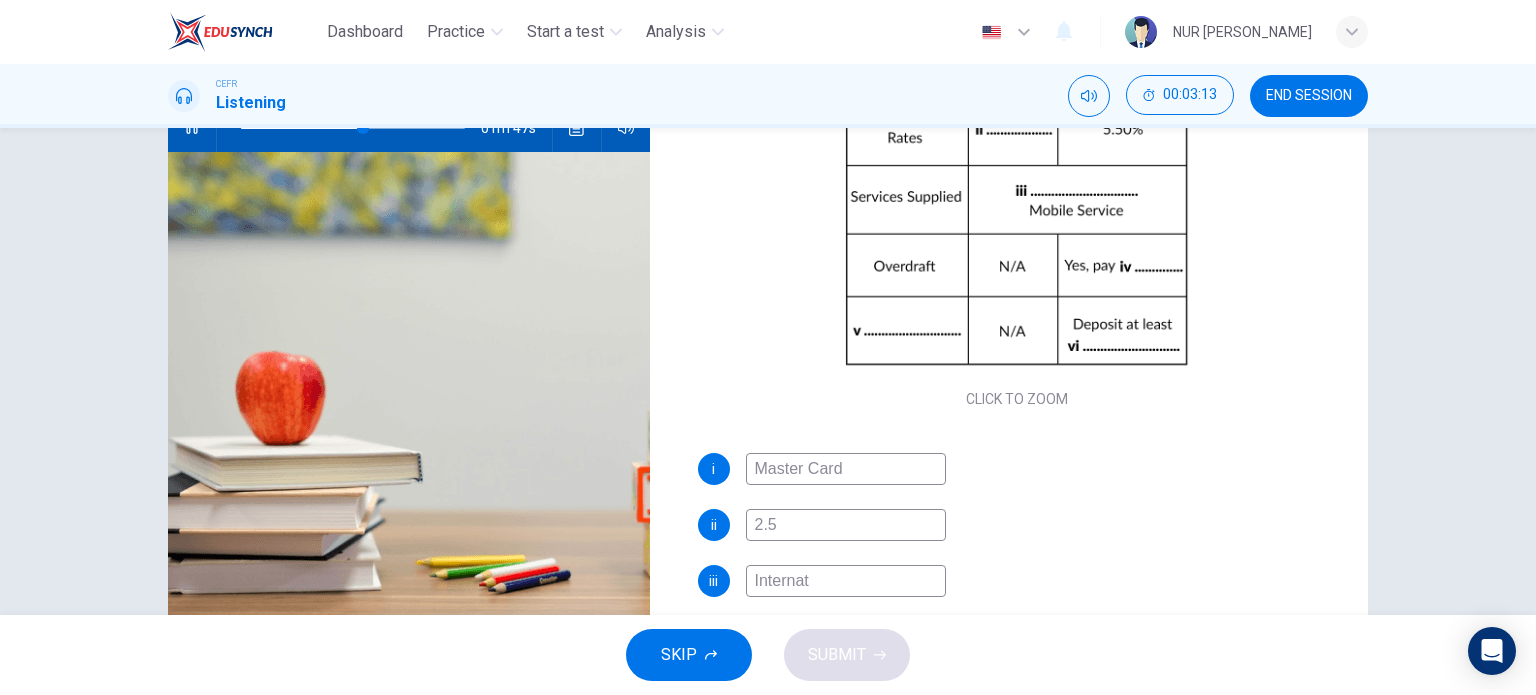 type on "55" 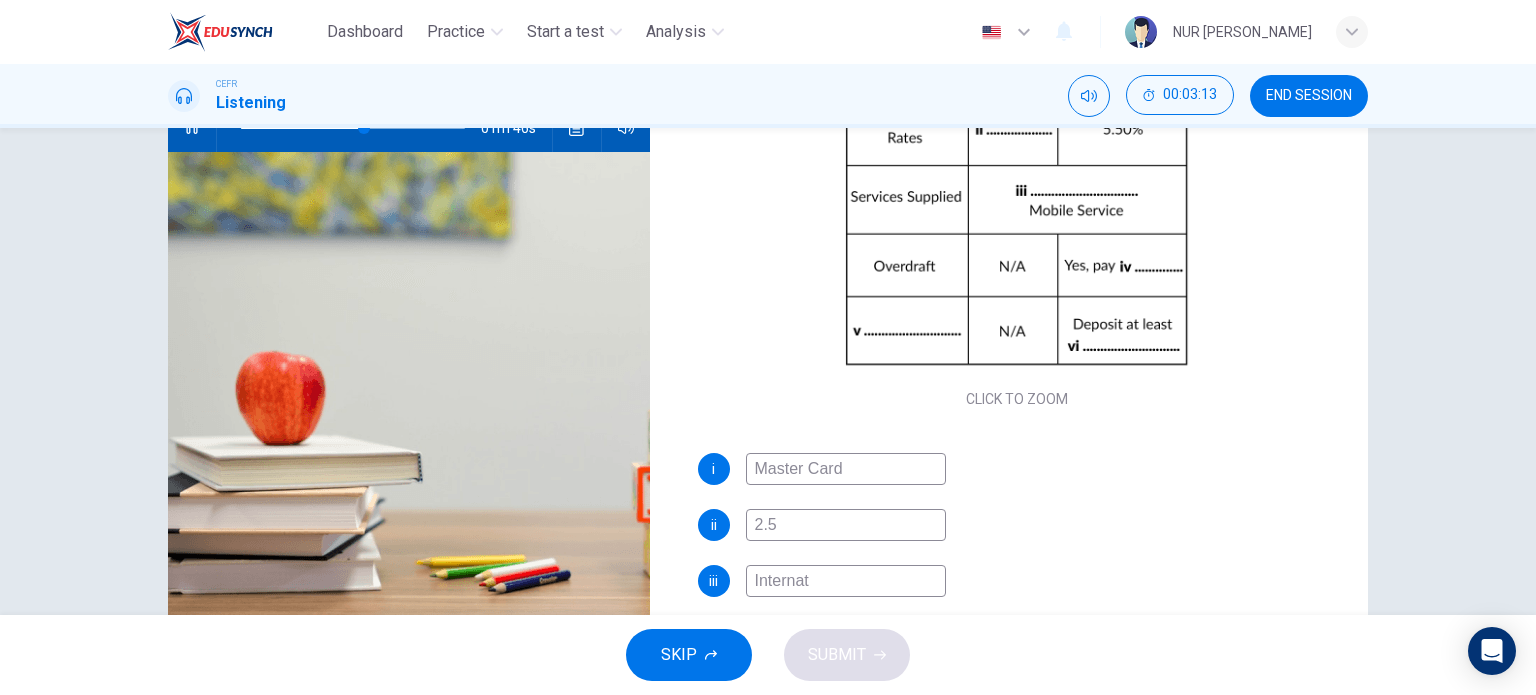 type on "Internat" 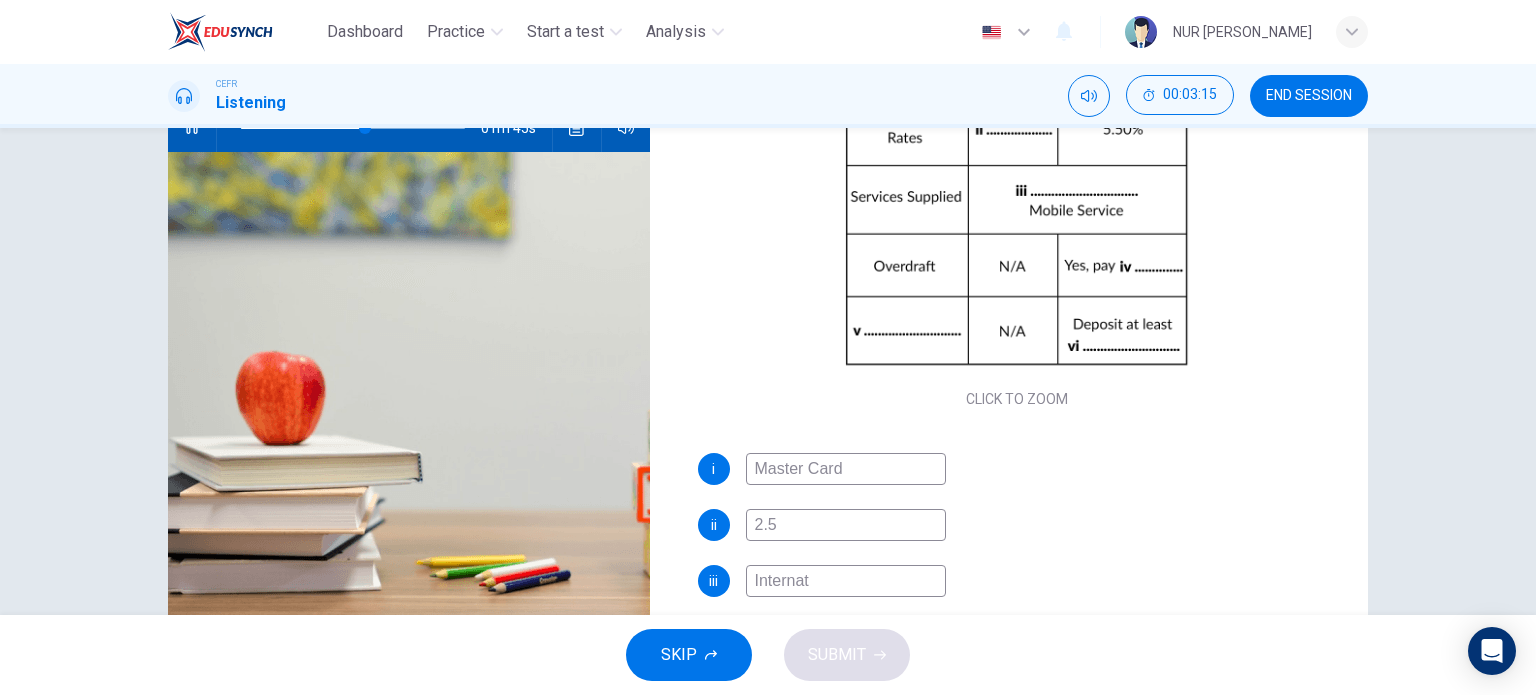 type on "56" 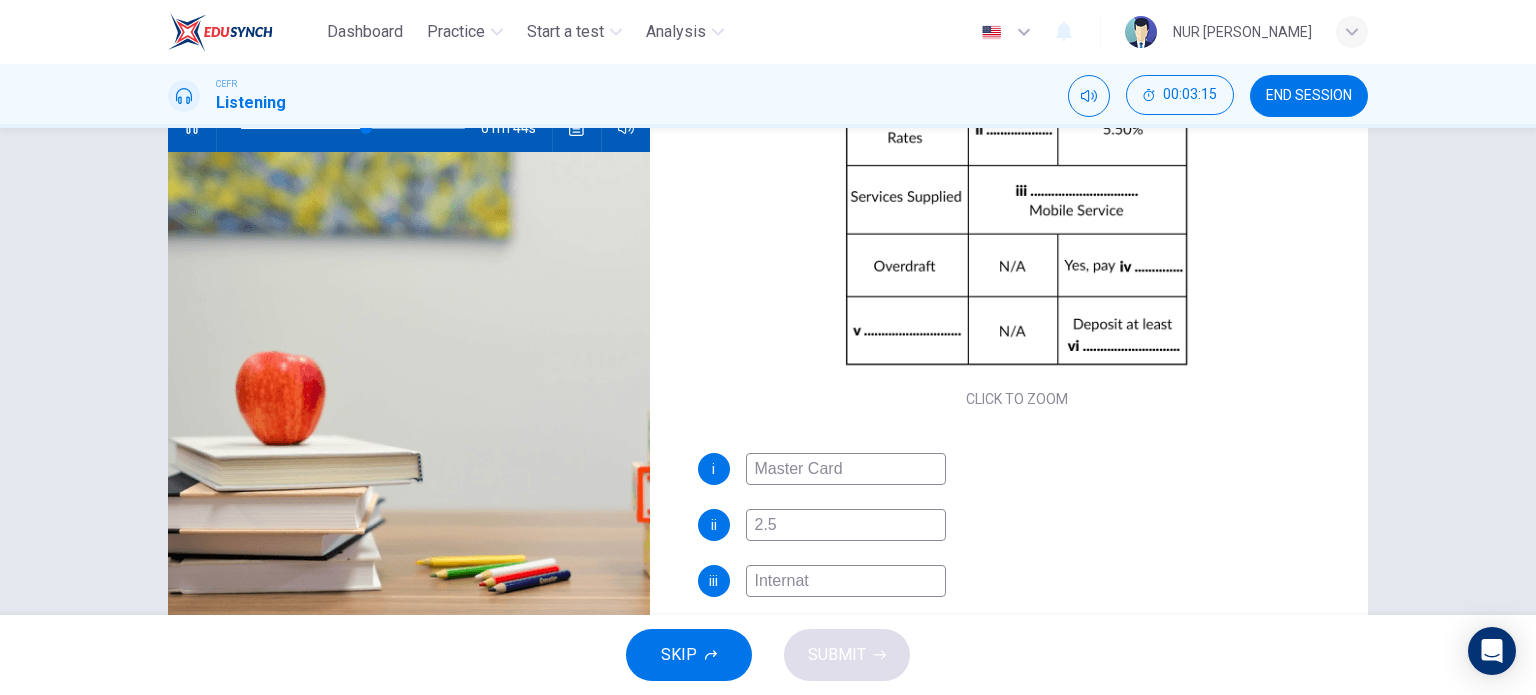 type on "Internat" 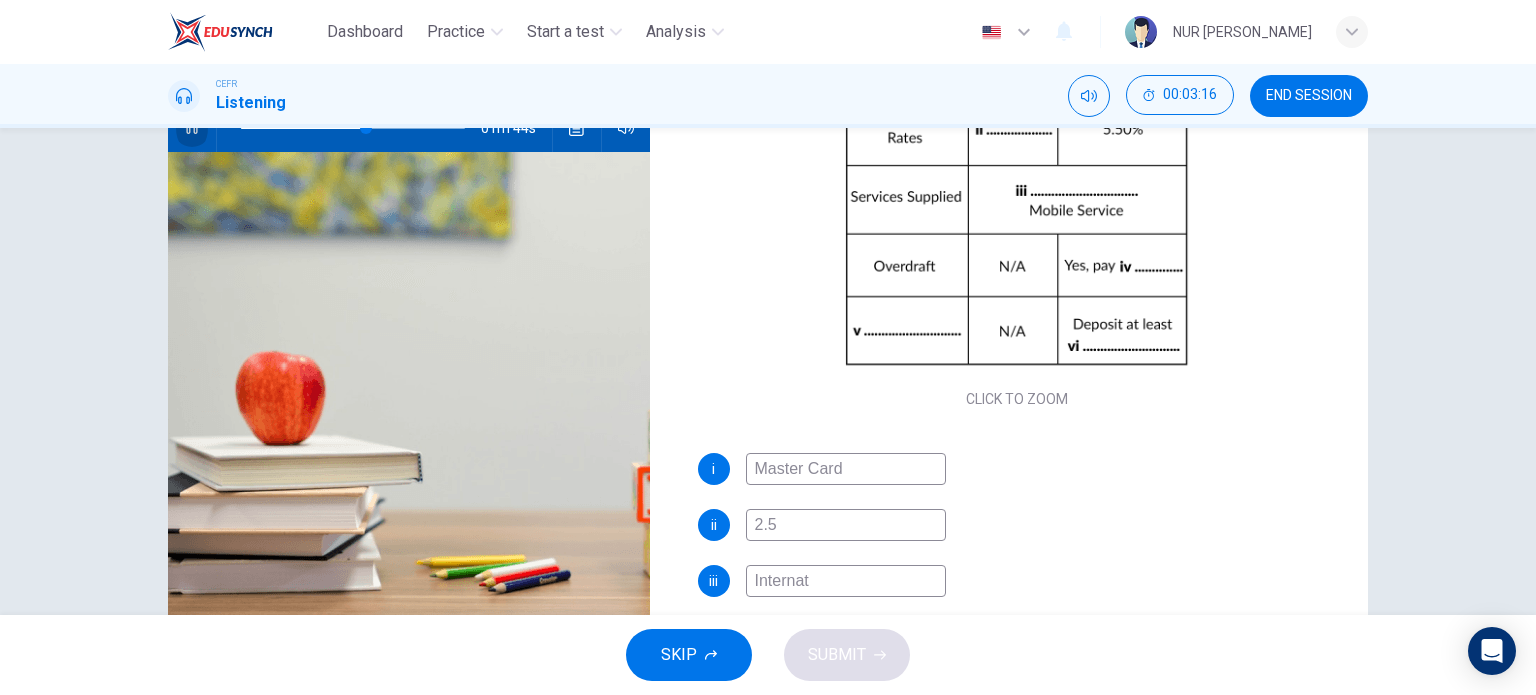 click 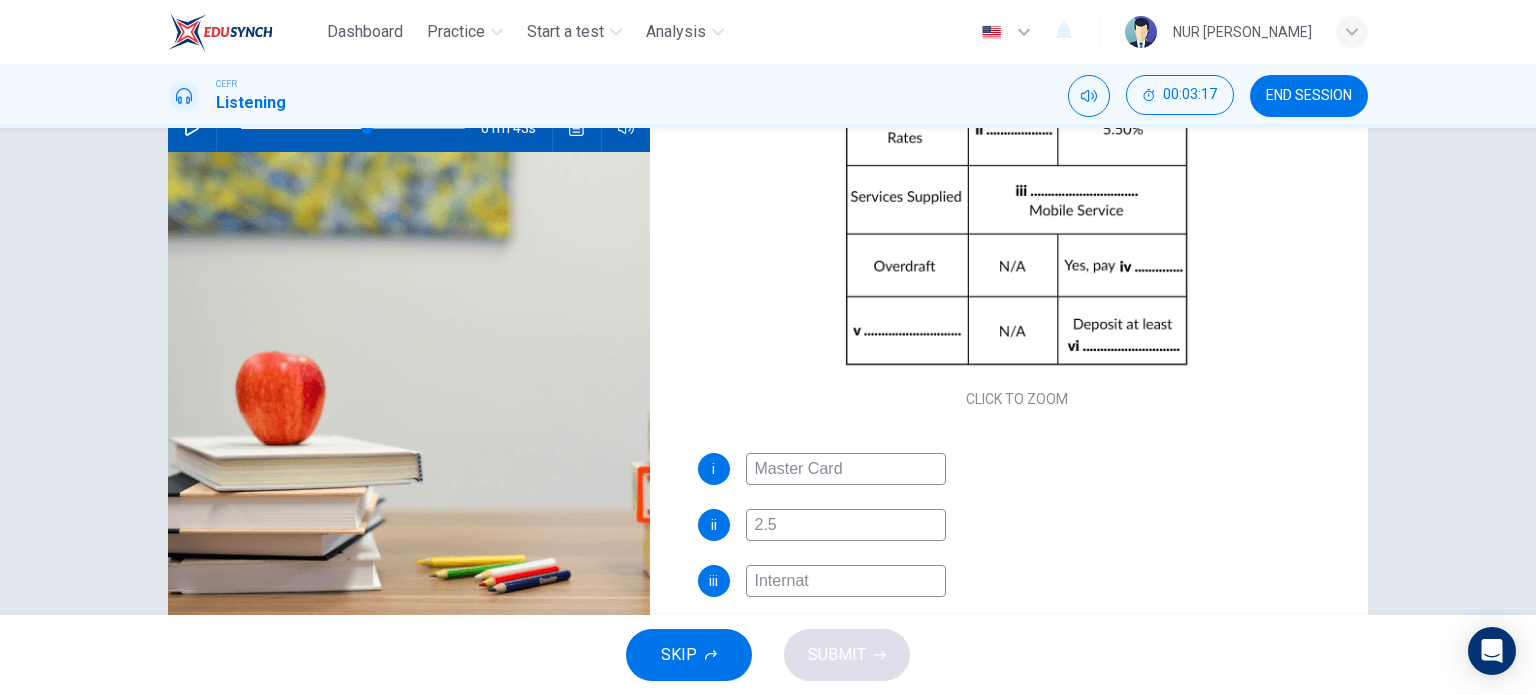 click on "Internat" at bounding box center [846, 581] 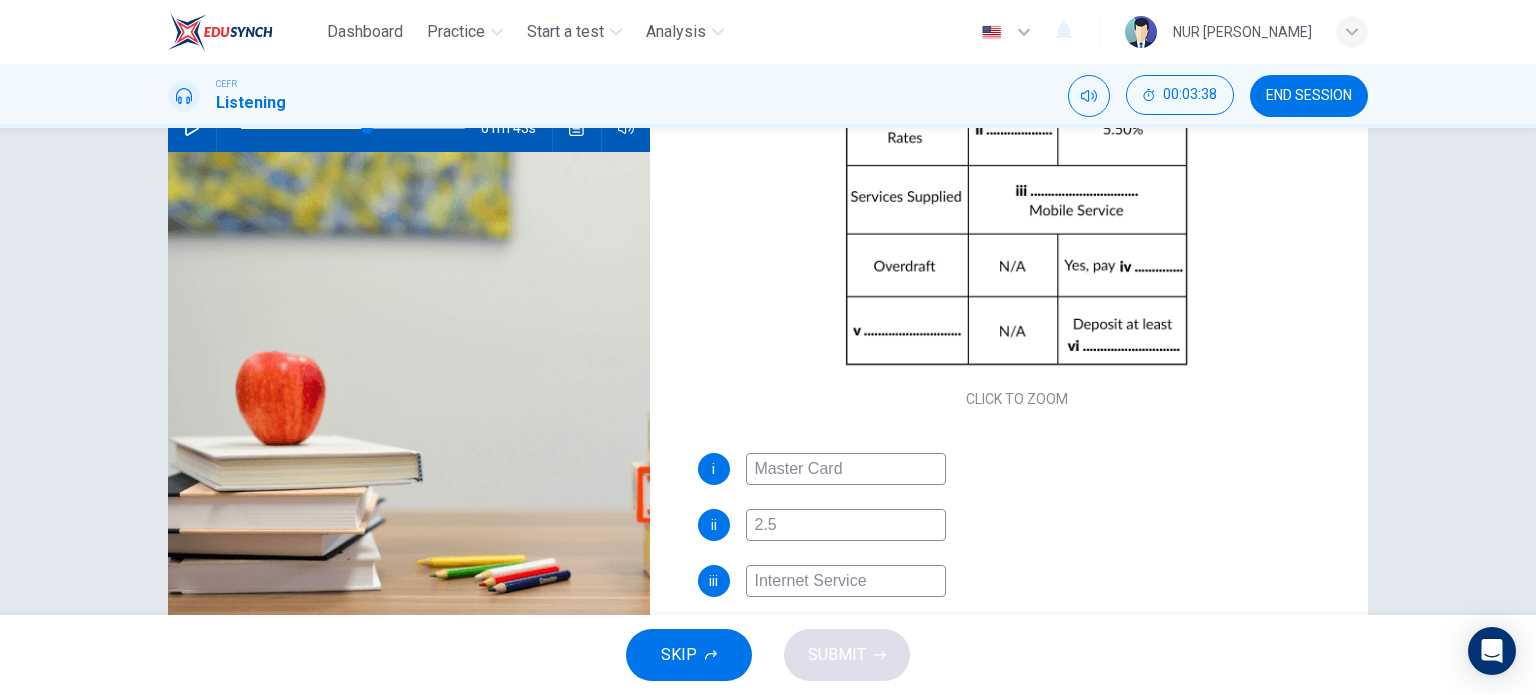 scroll, scrollTop: 285, scrollLeft: 0, axis: vertical 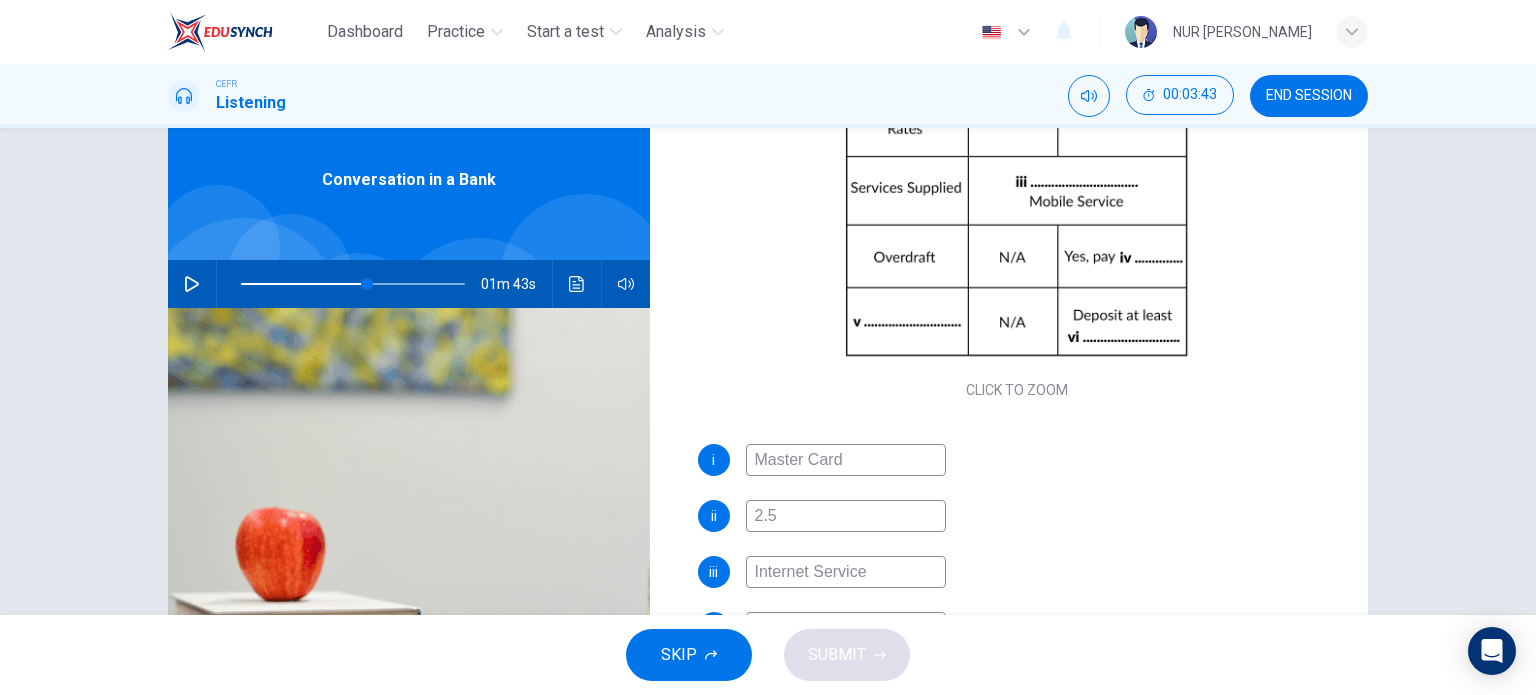 type on "Internet Service" 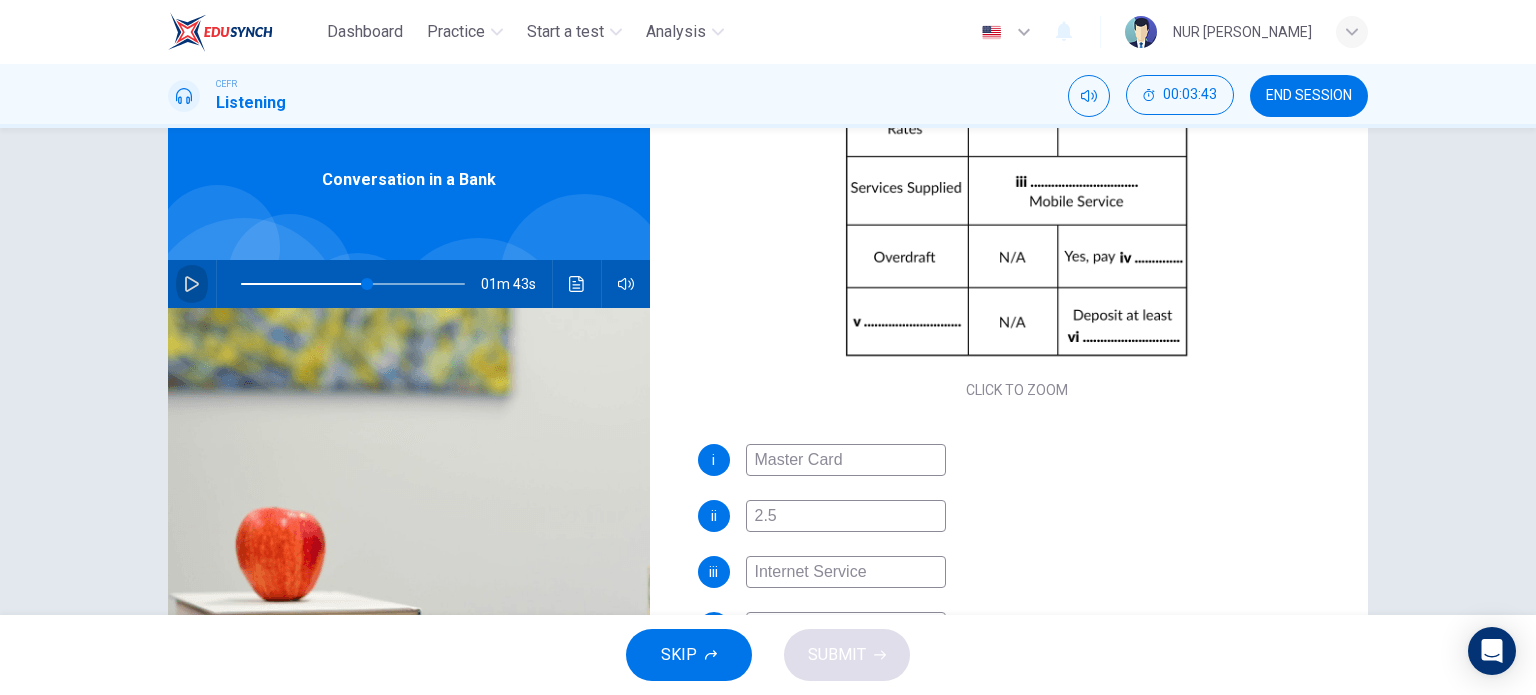 click 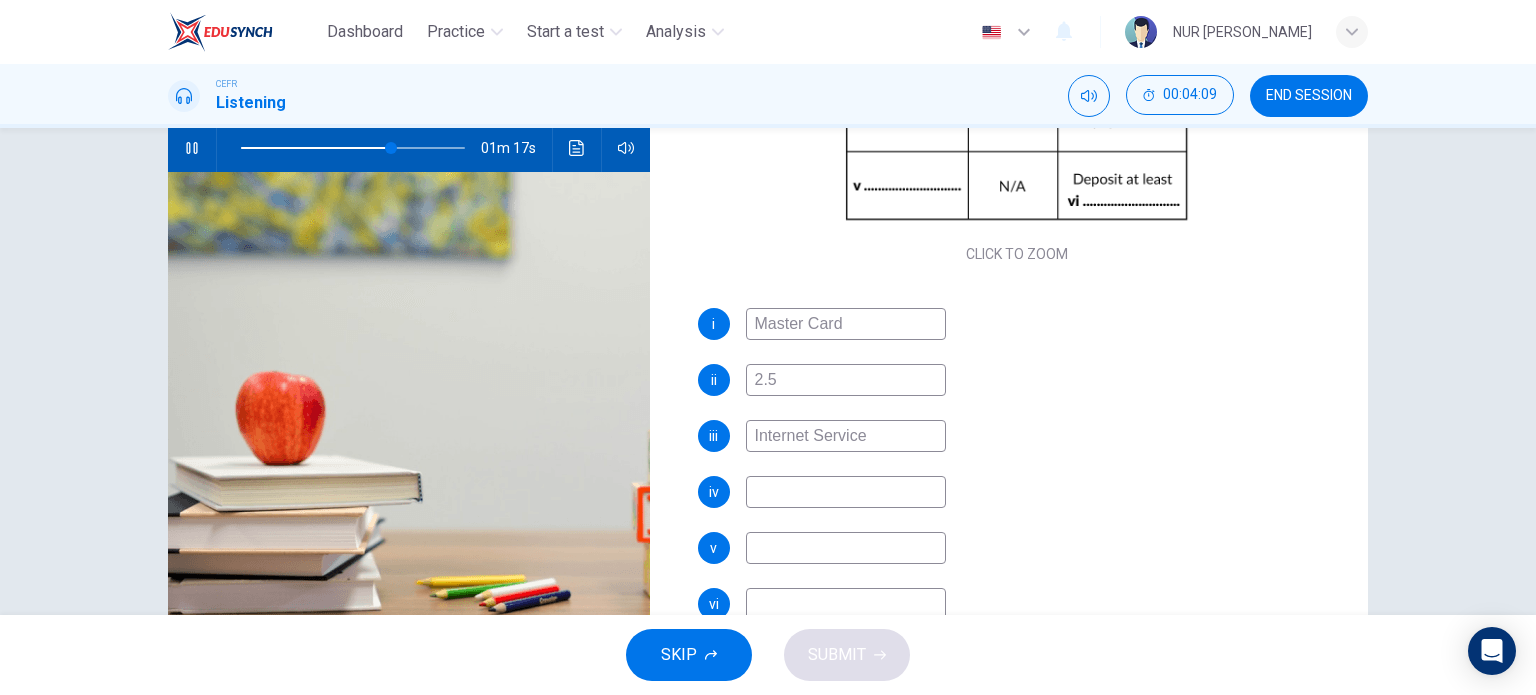 scroll, scrollTop: 204, scrollLeft: 0, axis: vertical 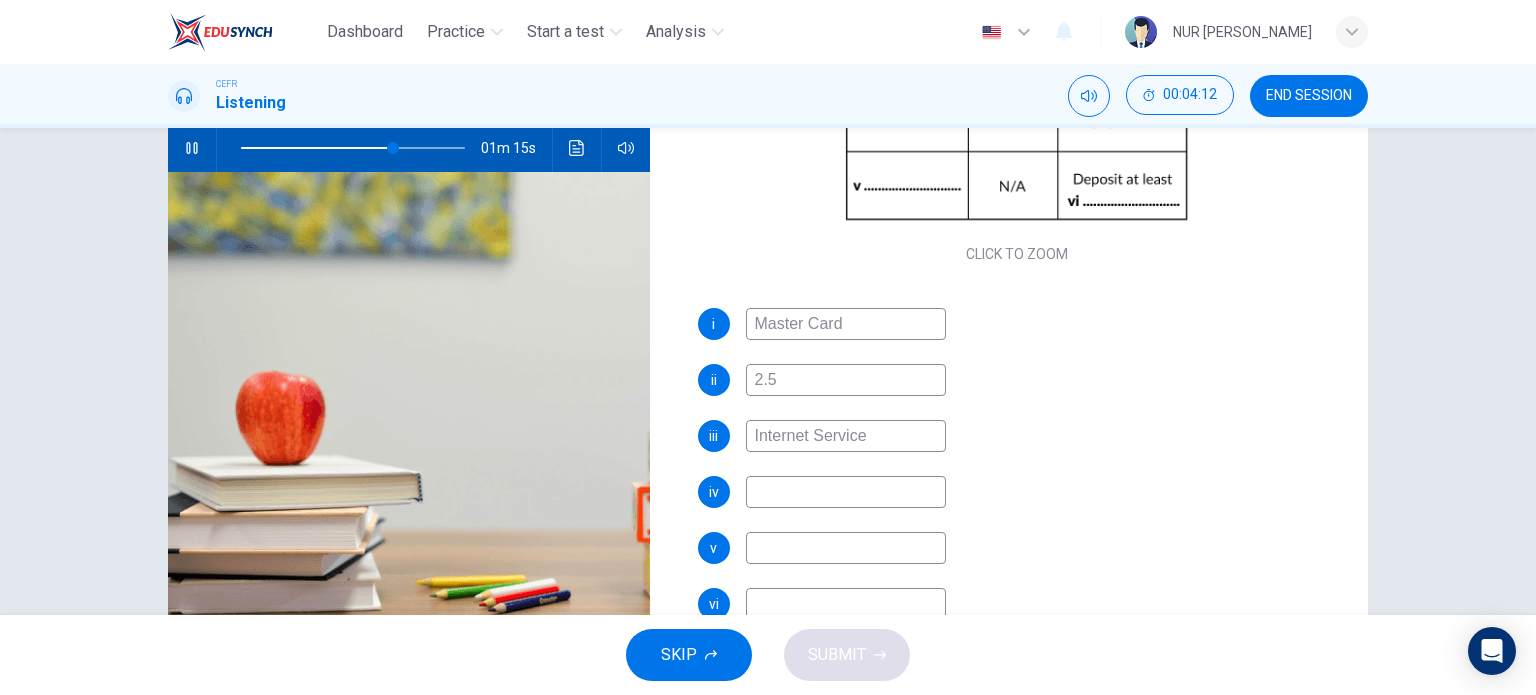 click at bounding box center [846, 548] 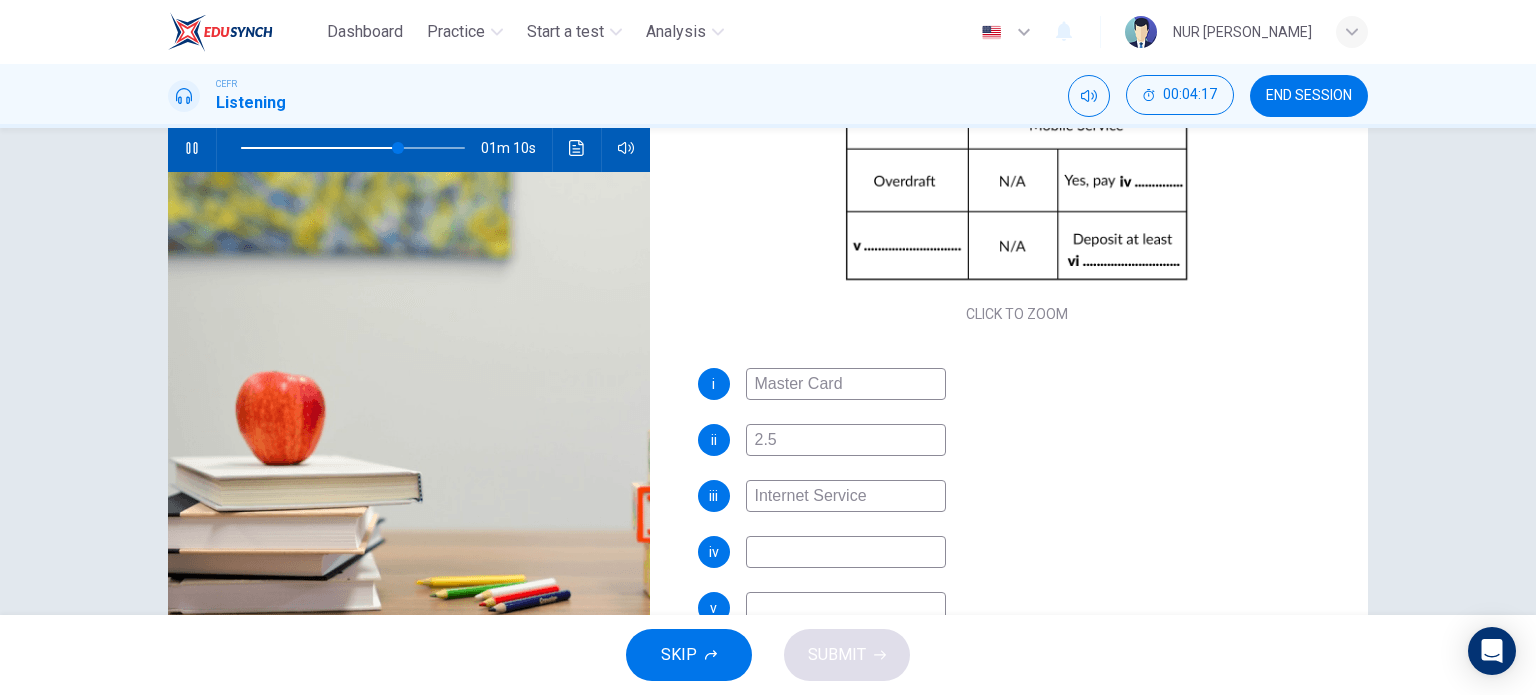 scroll, scrollTop: 226, scrollLeft: 0, axis: vertical 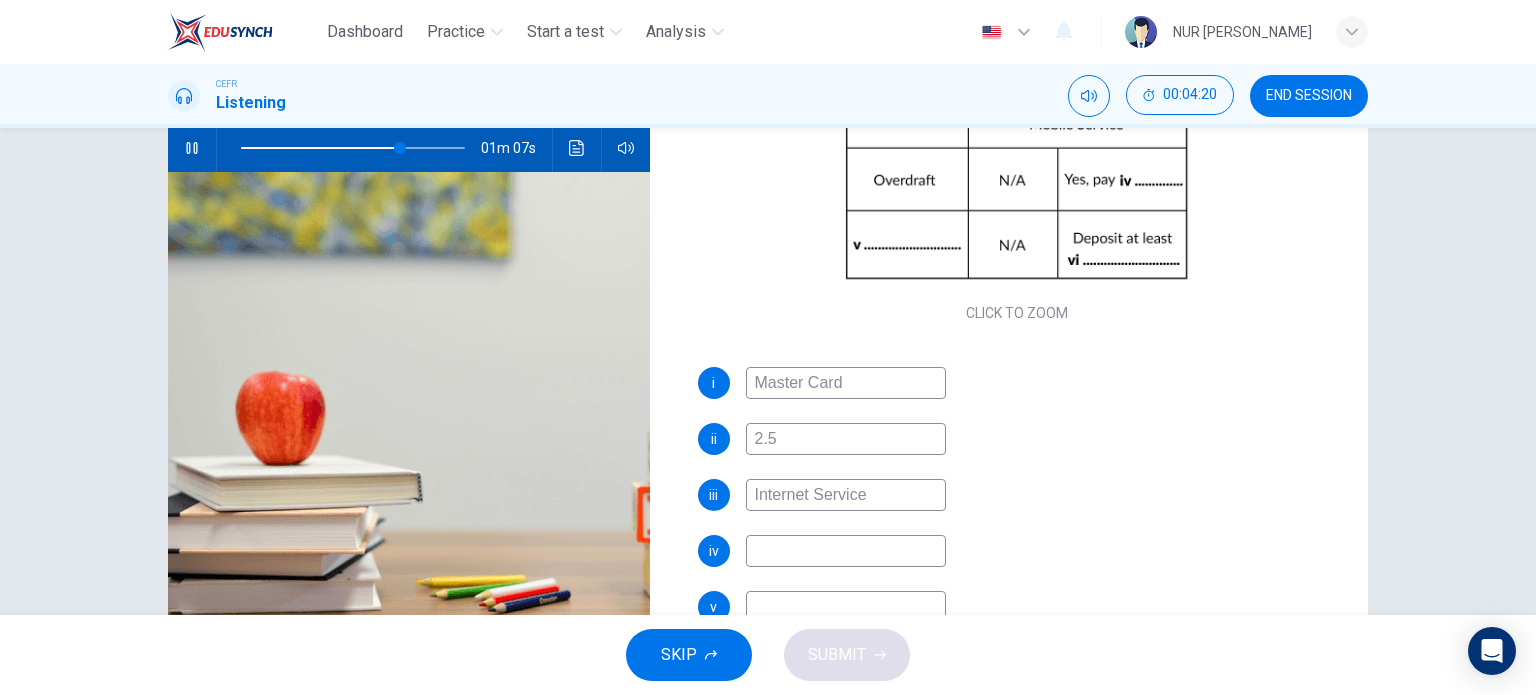 click at bounding box center [846, 551] 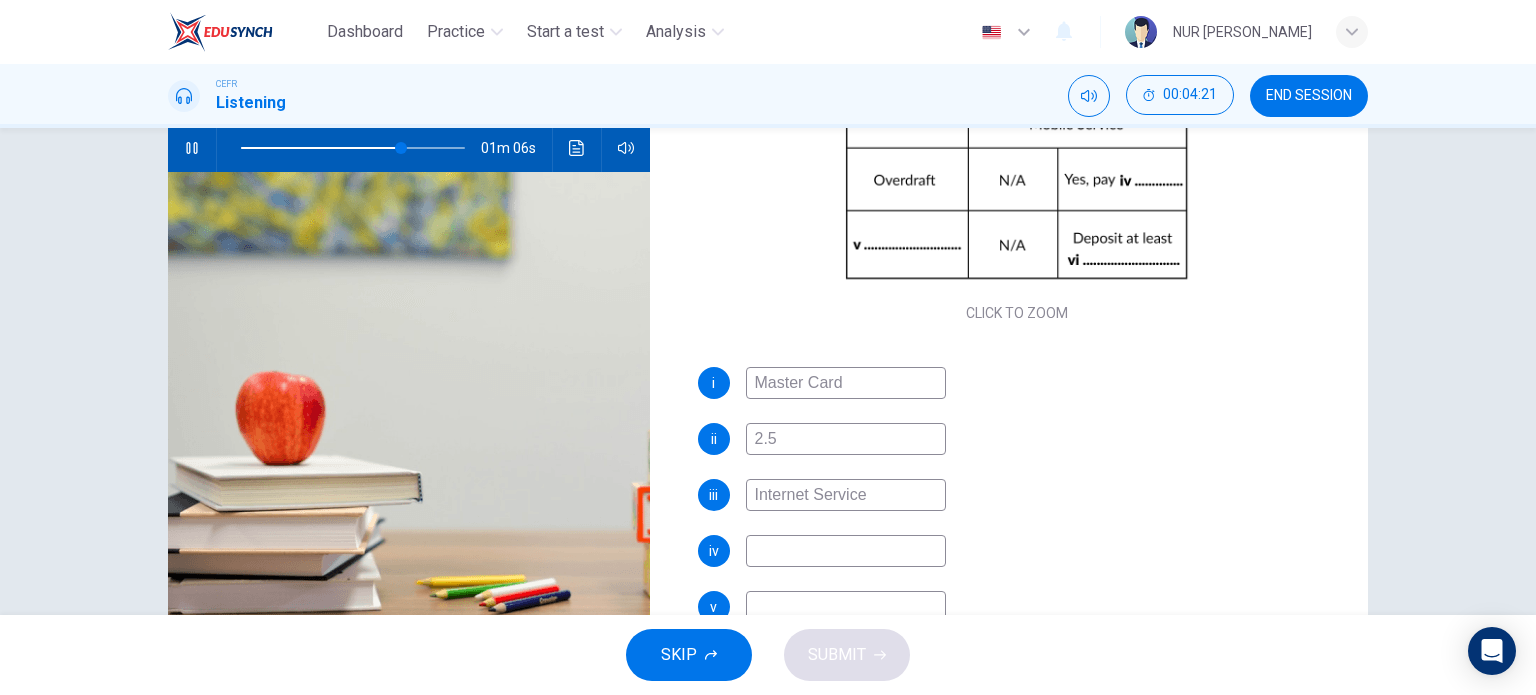 type on "2" 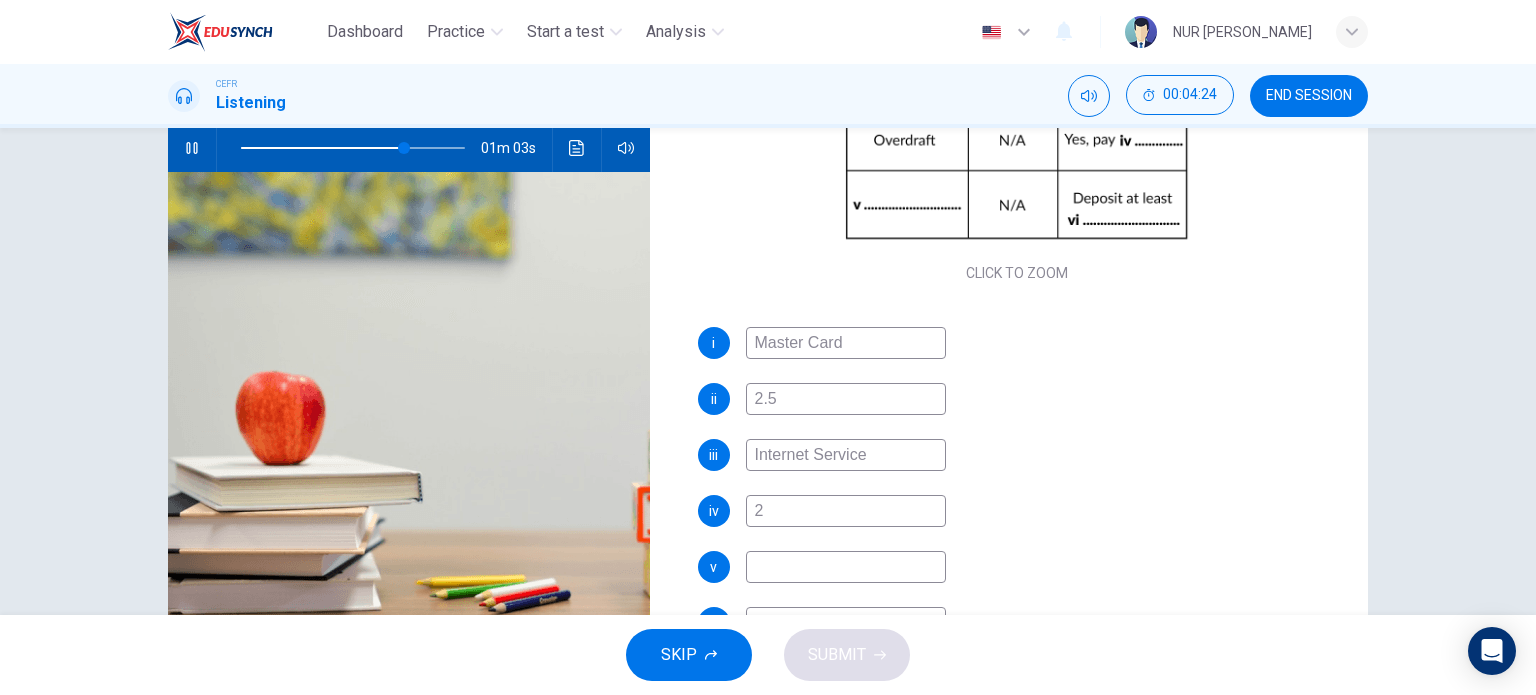 scroll, scrollTop: 285, scrollLeft: 0, axis: vertical 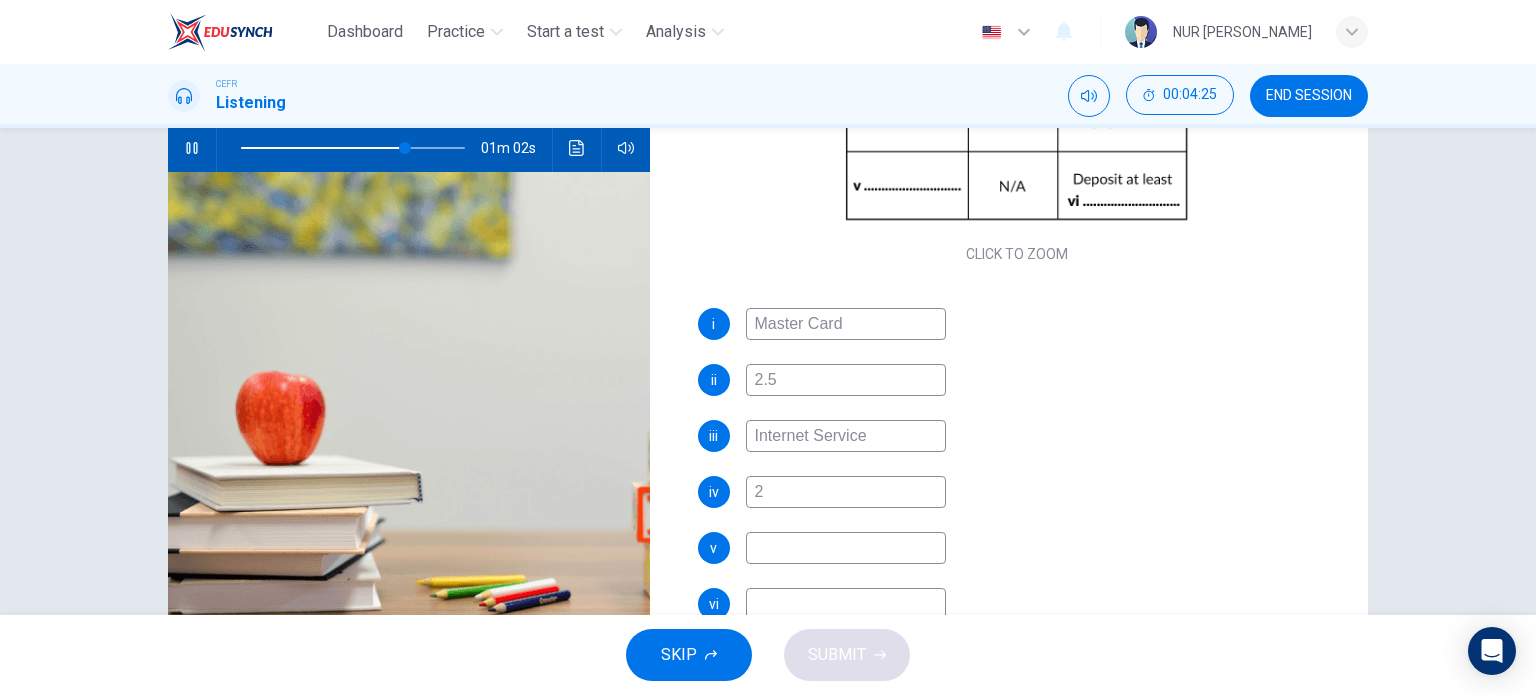 type on "74" 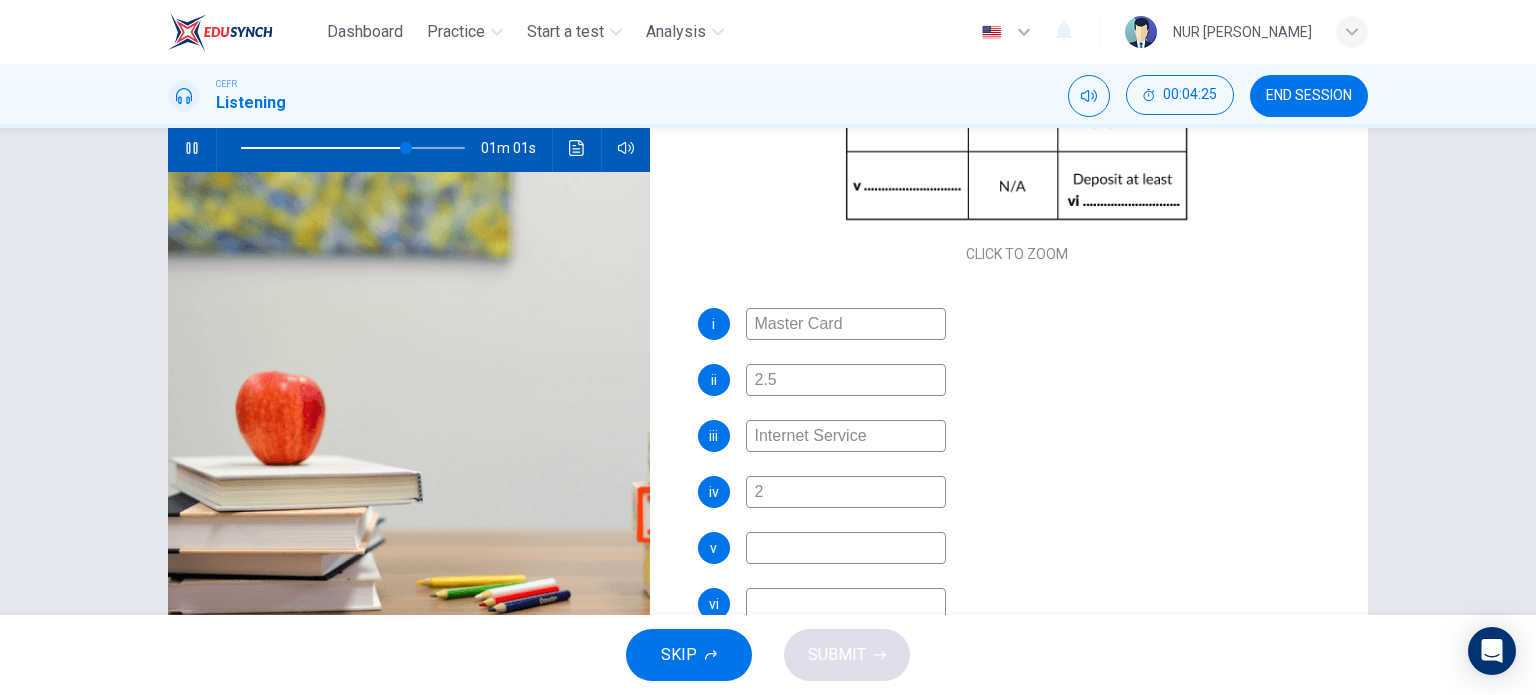 type on "2" 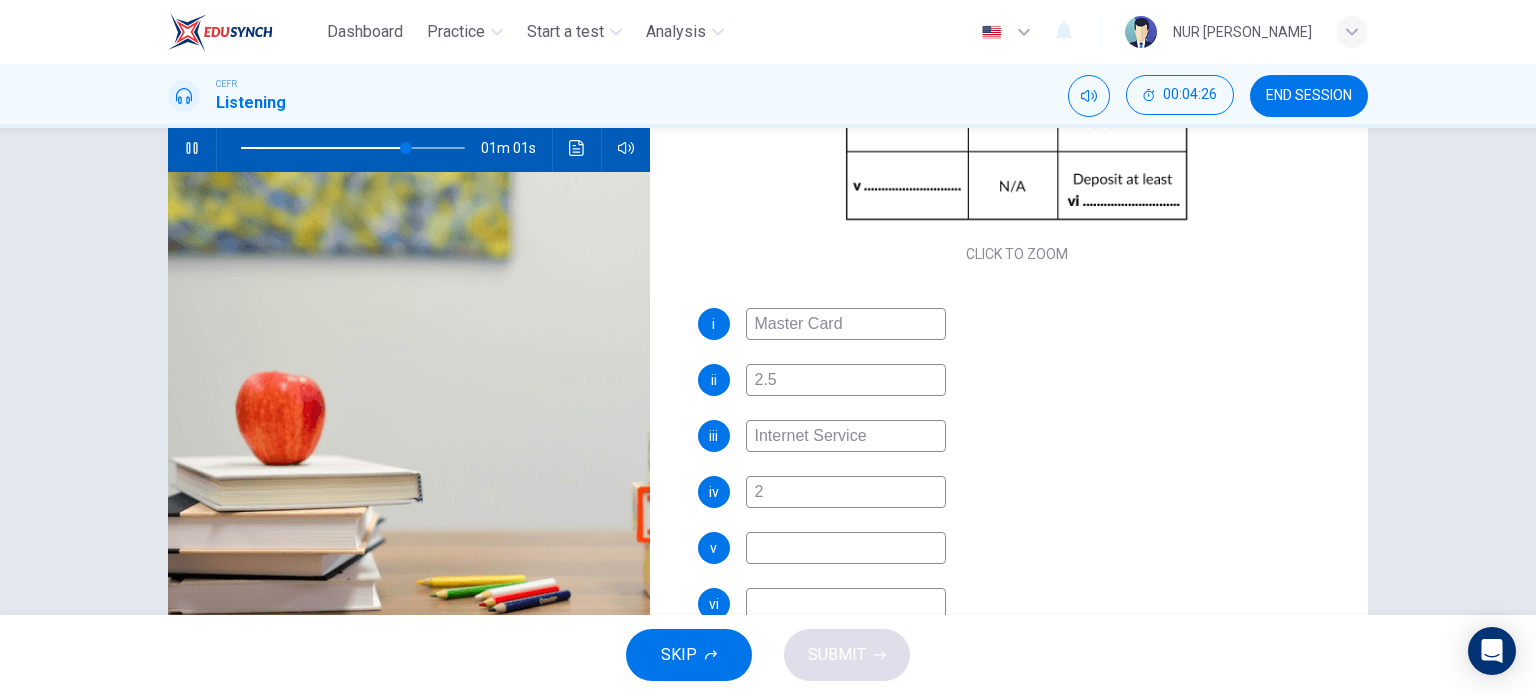 click at bounding box center [846, 548] 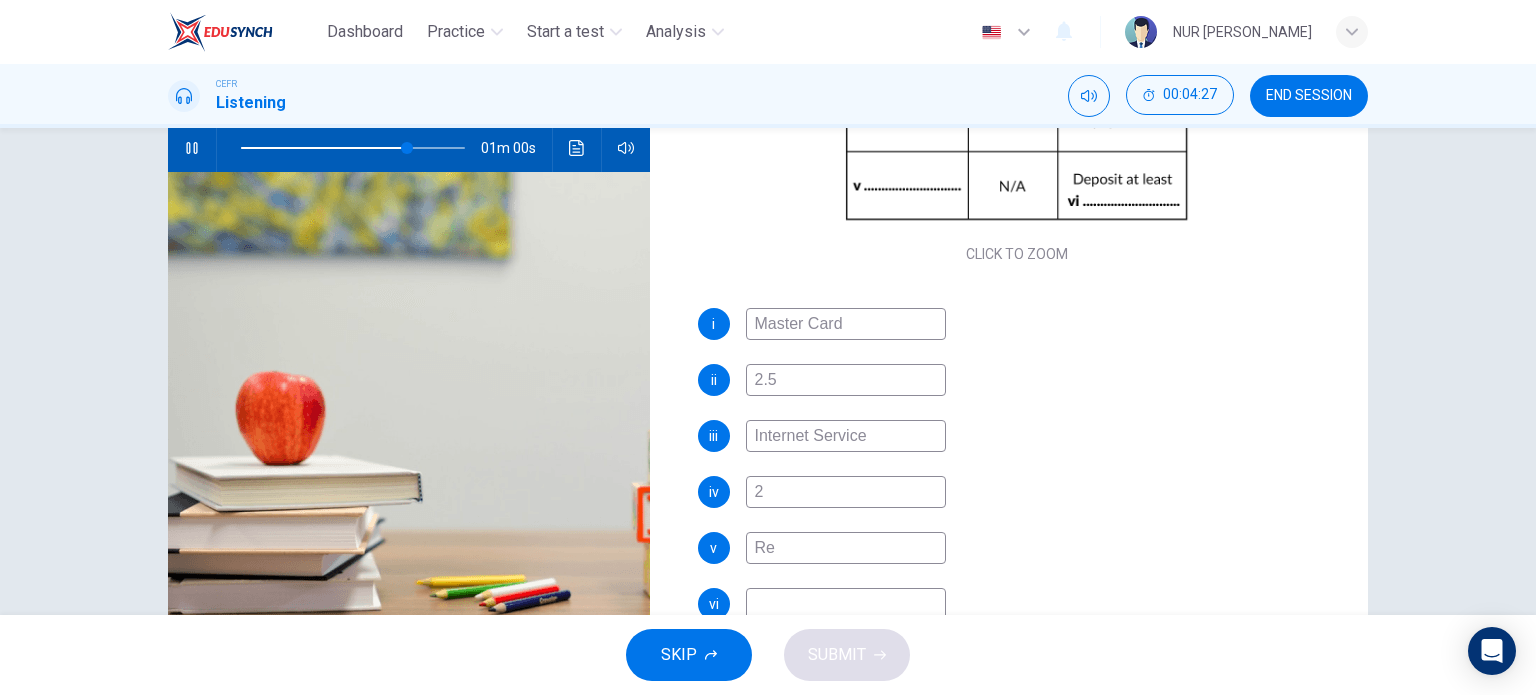type on "Req" 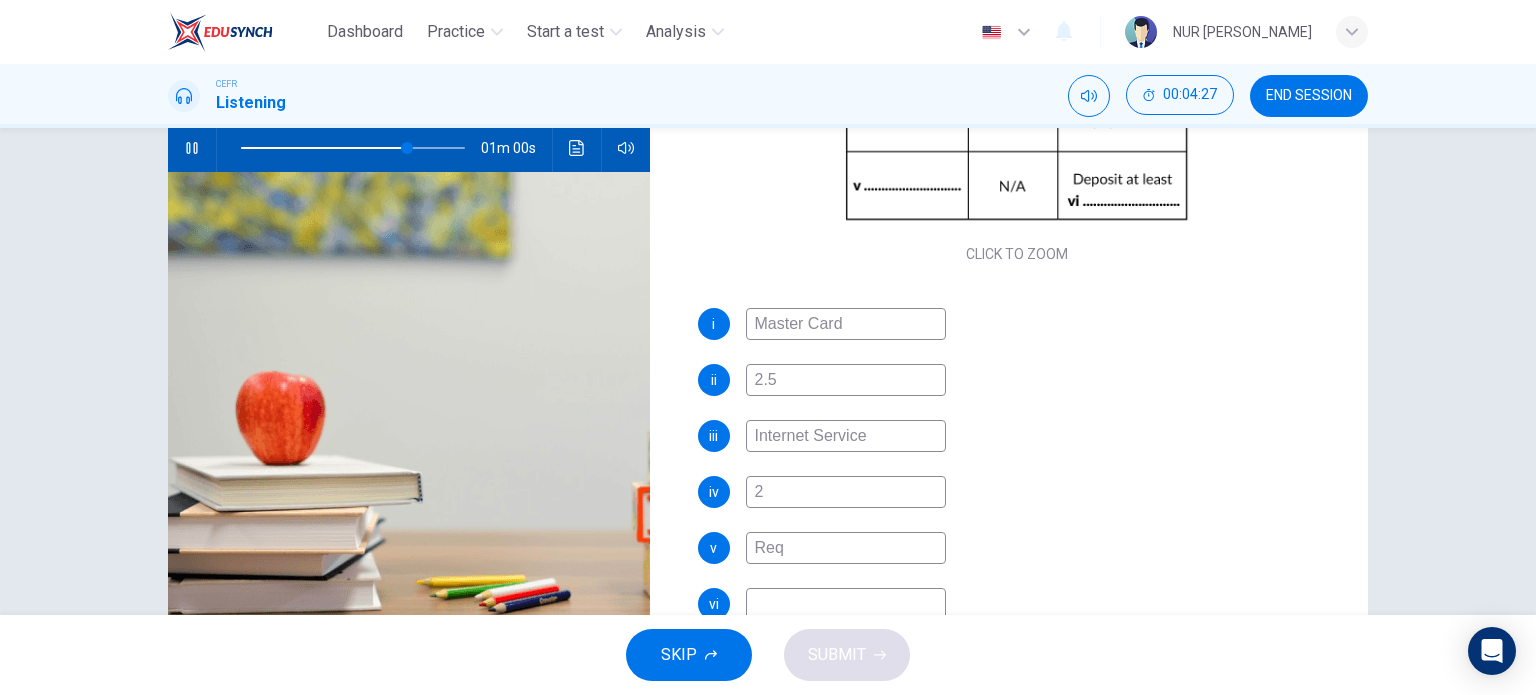 type on "75" 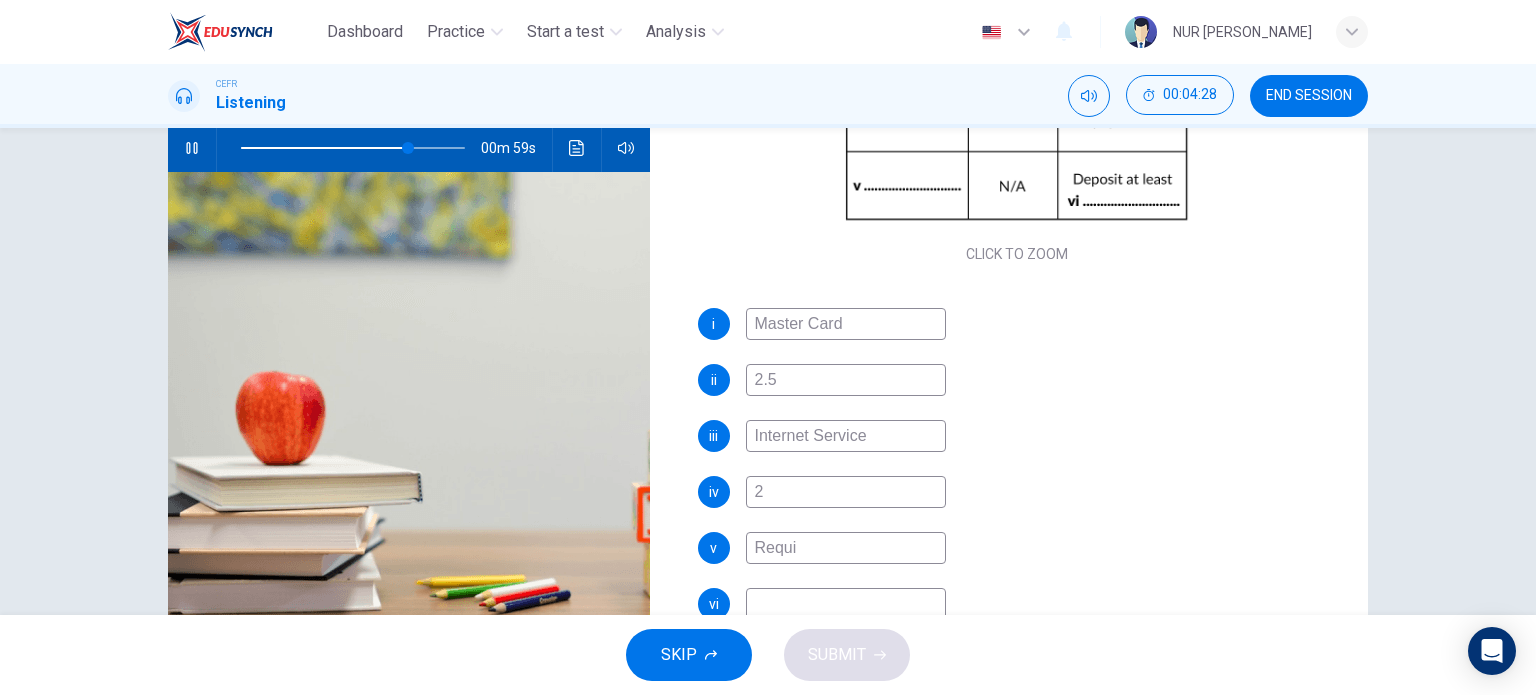 type on "Requir" 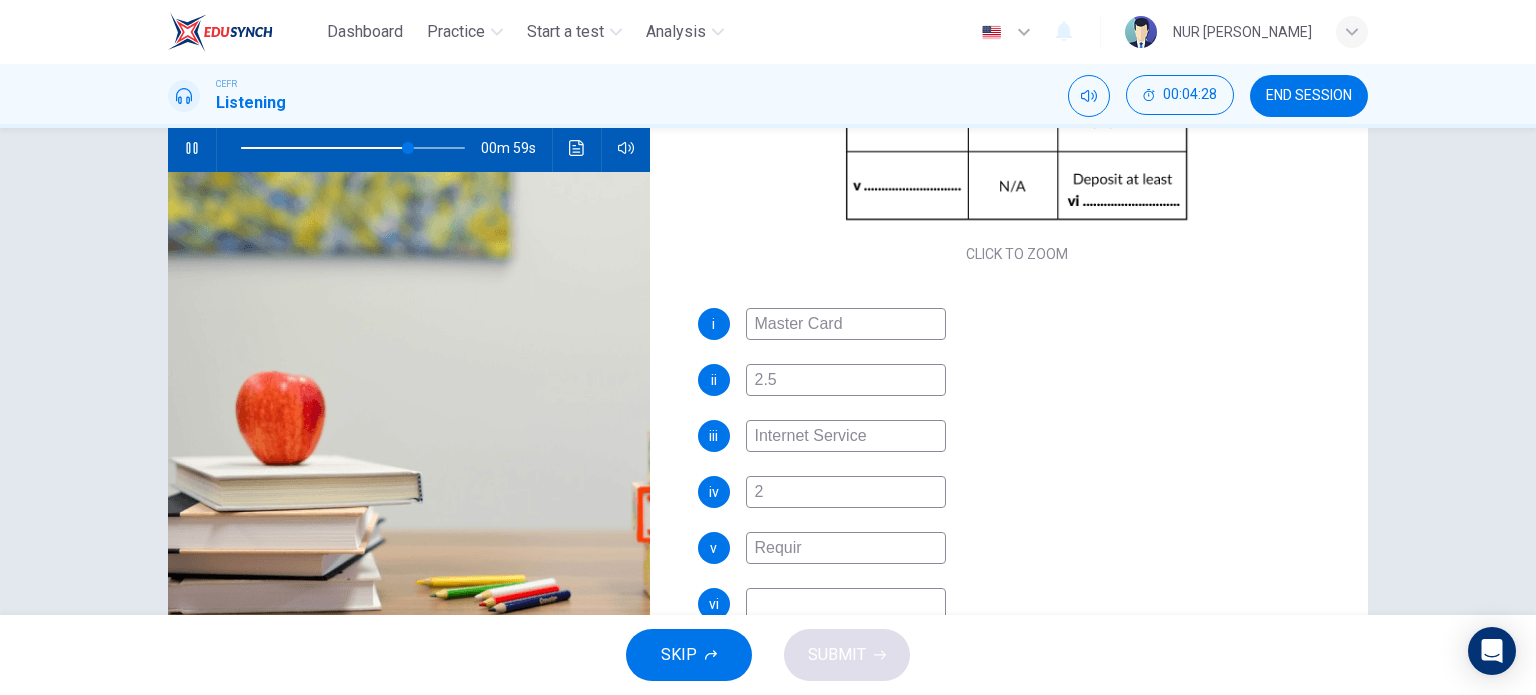 type on "75" 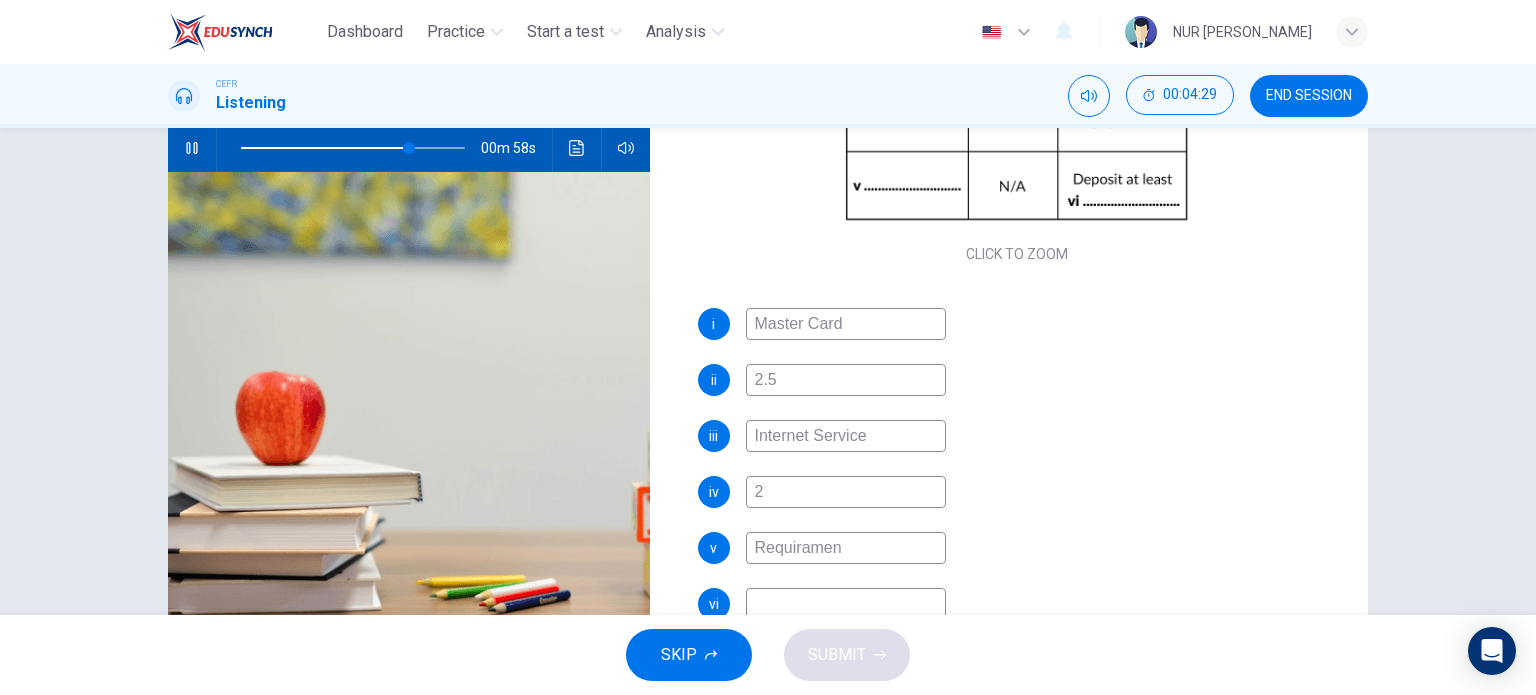 type on "Requirament" 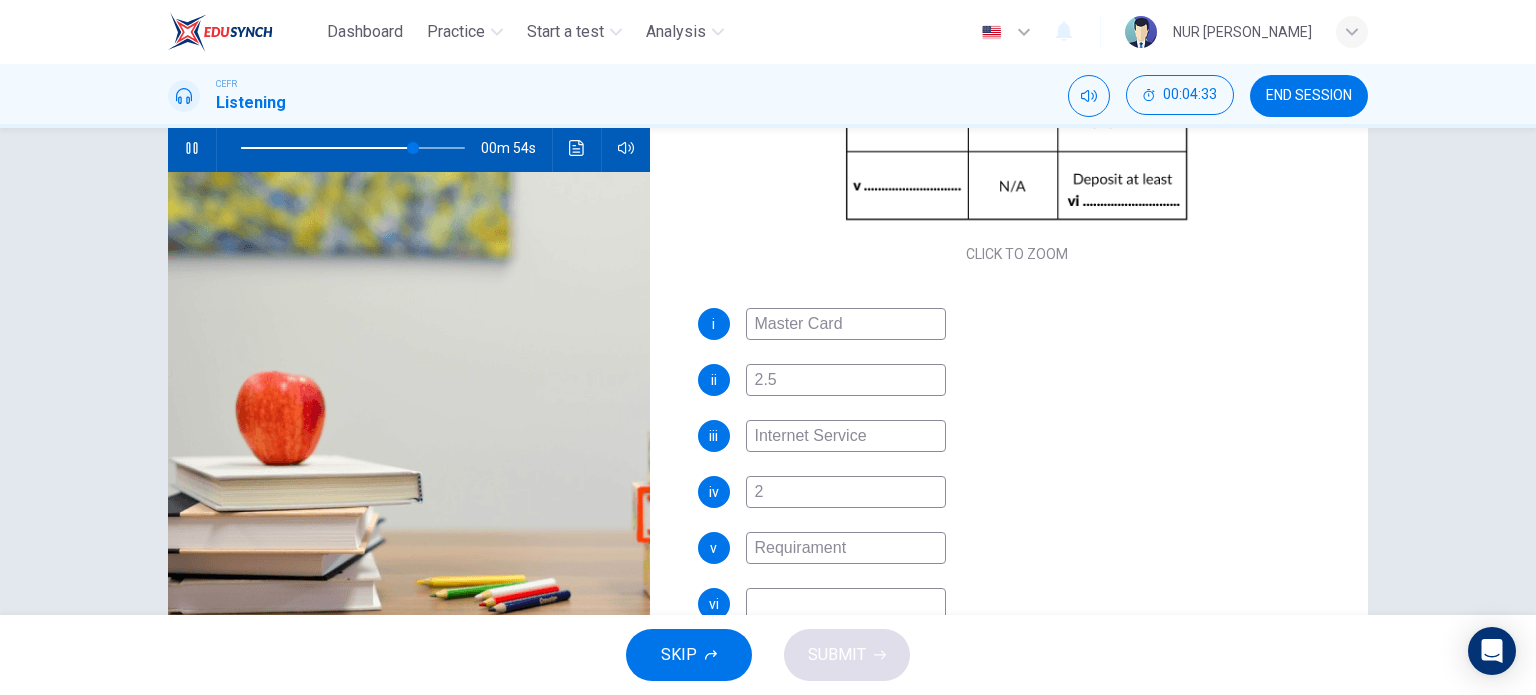 click on "Requirament" at bounding box center (846, 548) 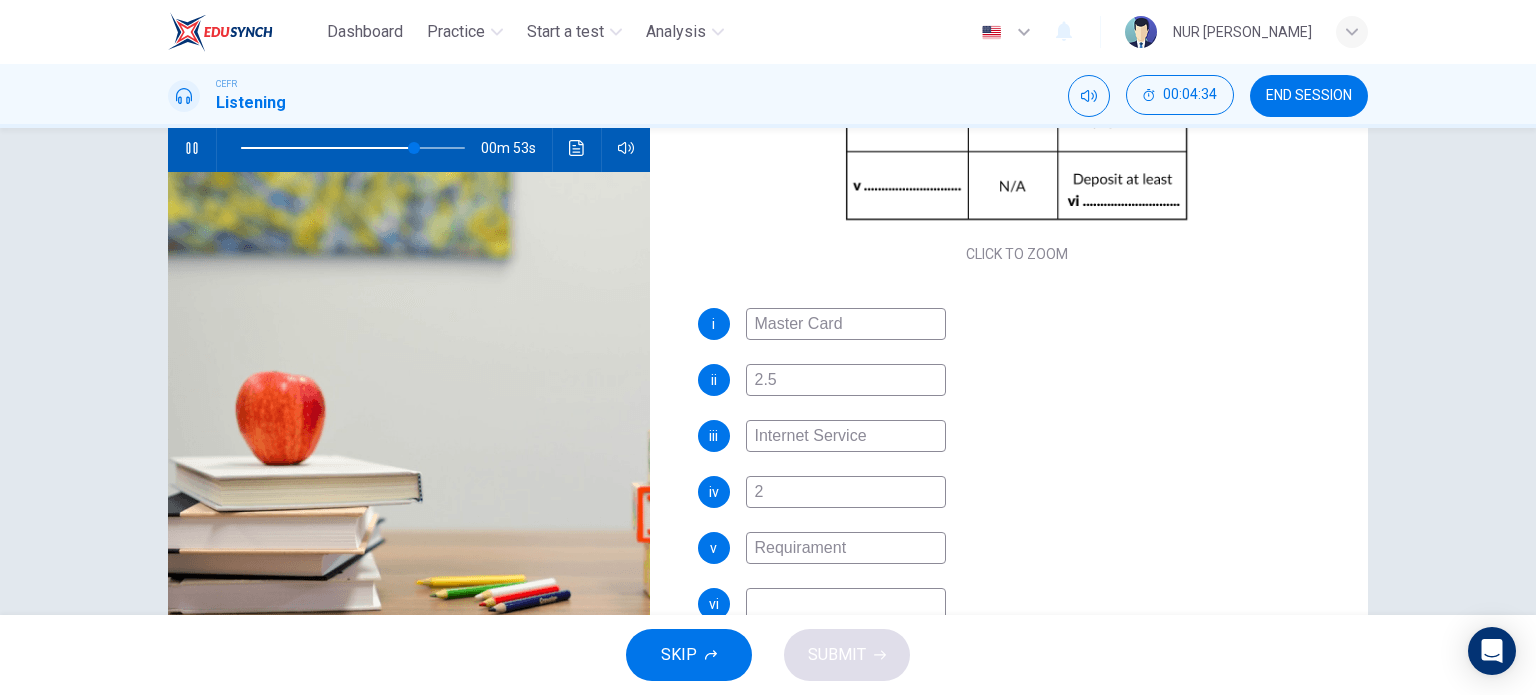 type on "Requirment" 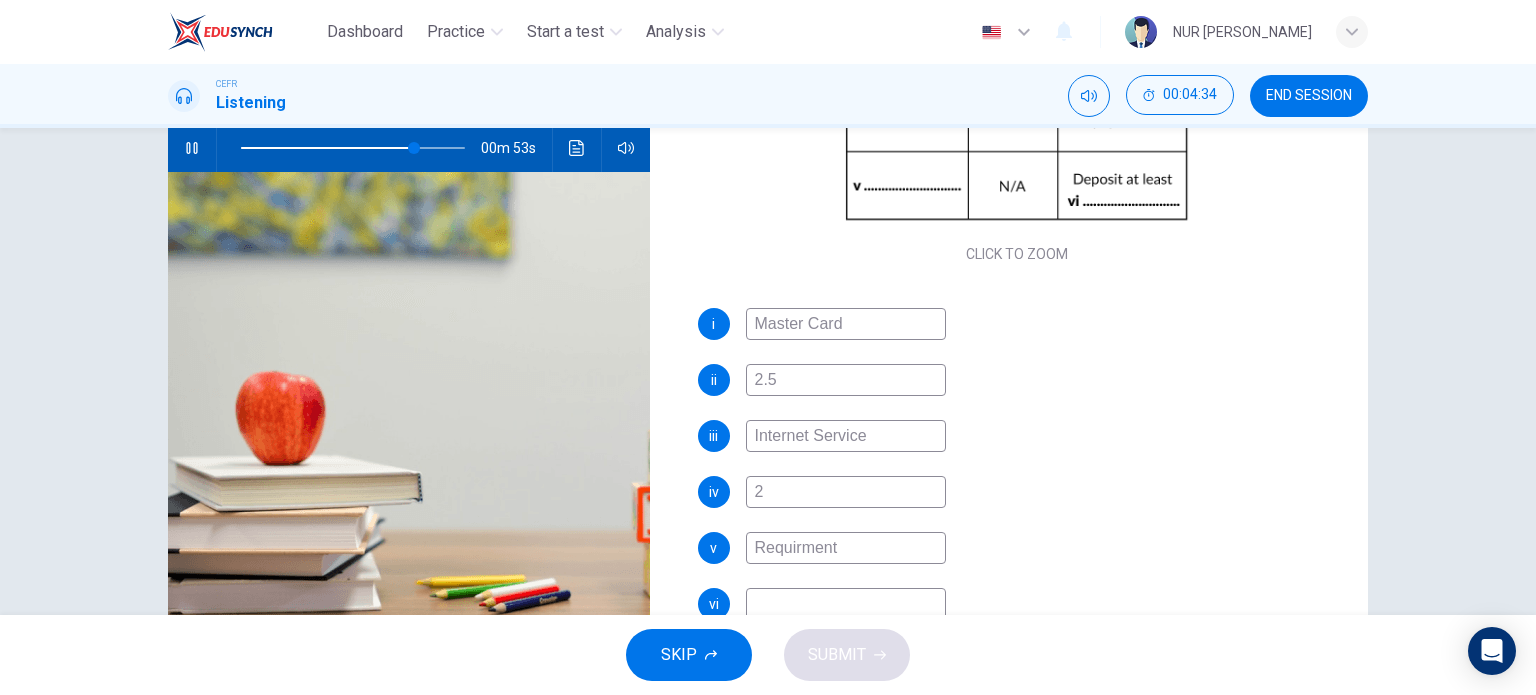 type on "78" 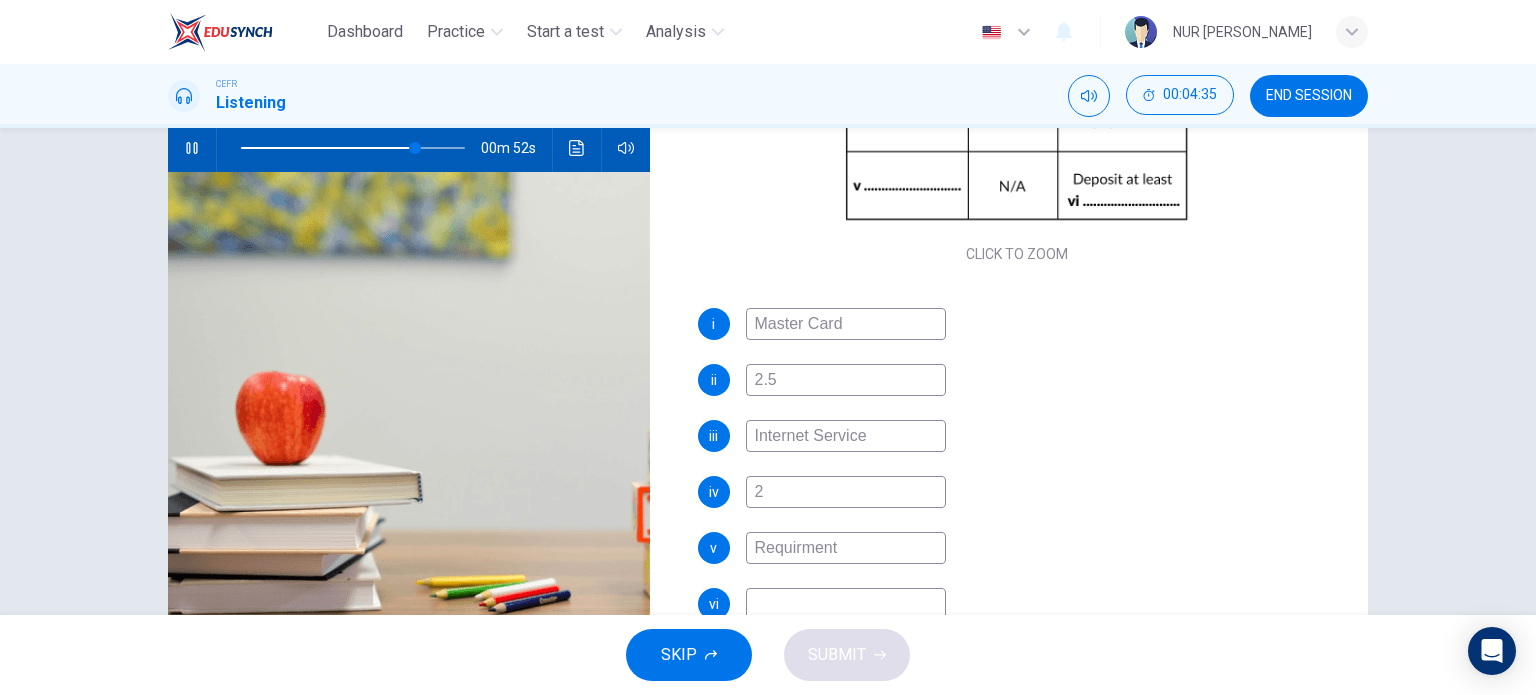 type on "Requirement" 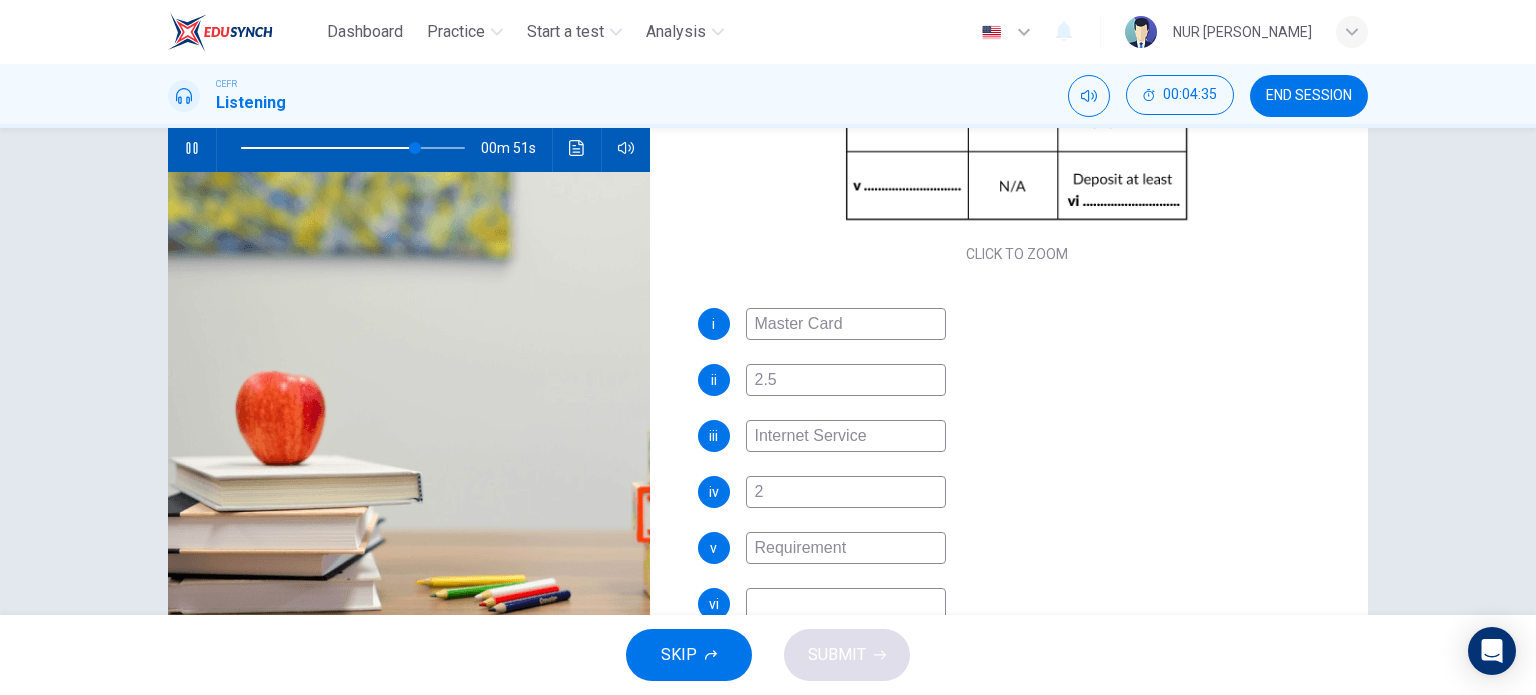 type on "78" 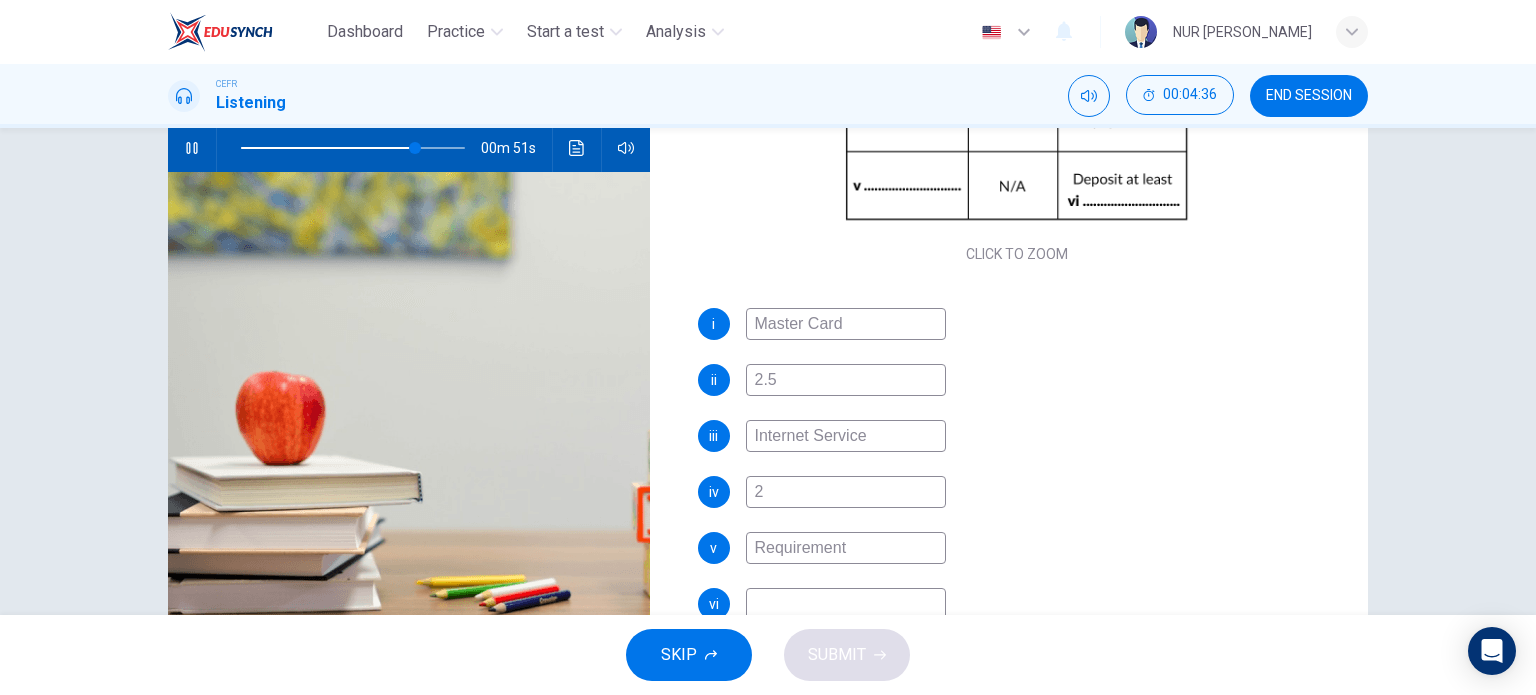 type on "Requirement" 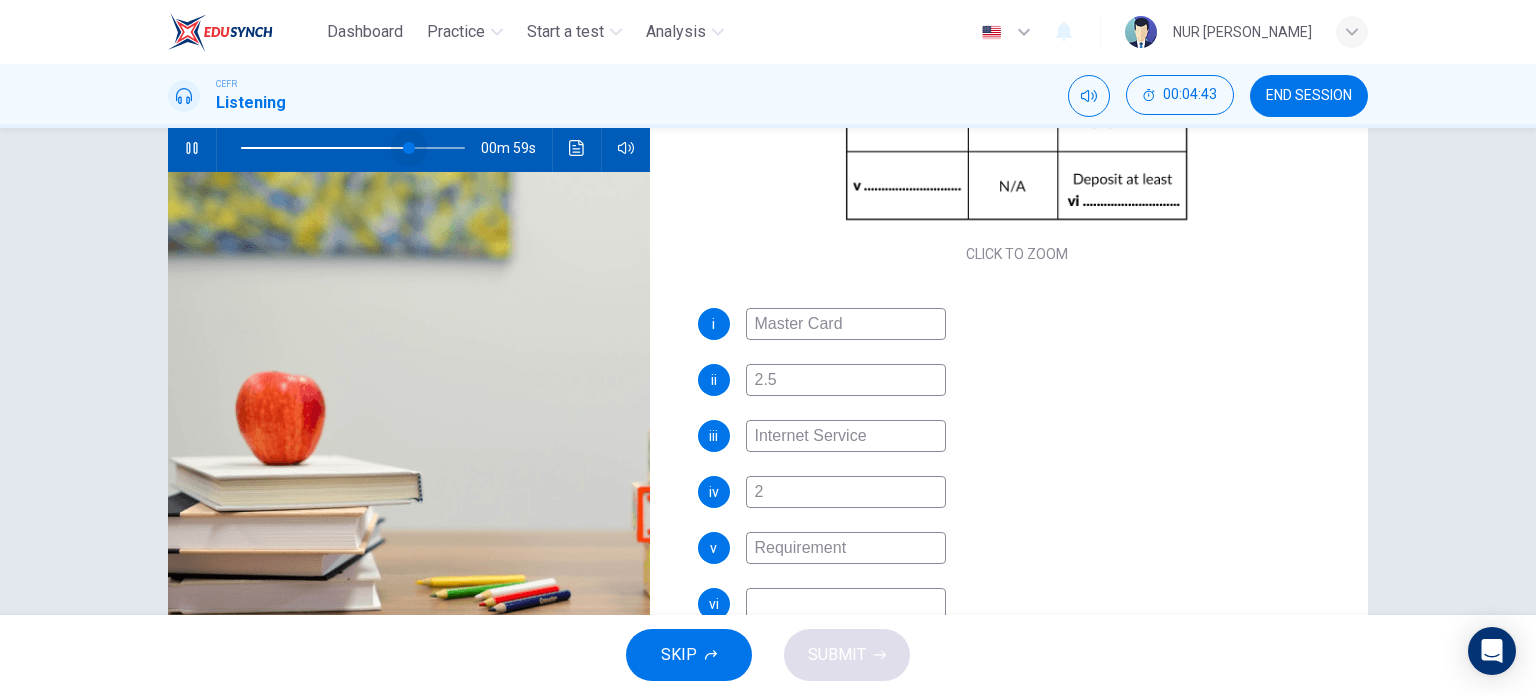 click at bounding box center (409, 148) 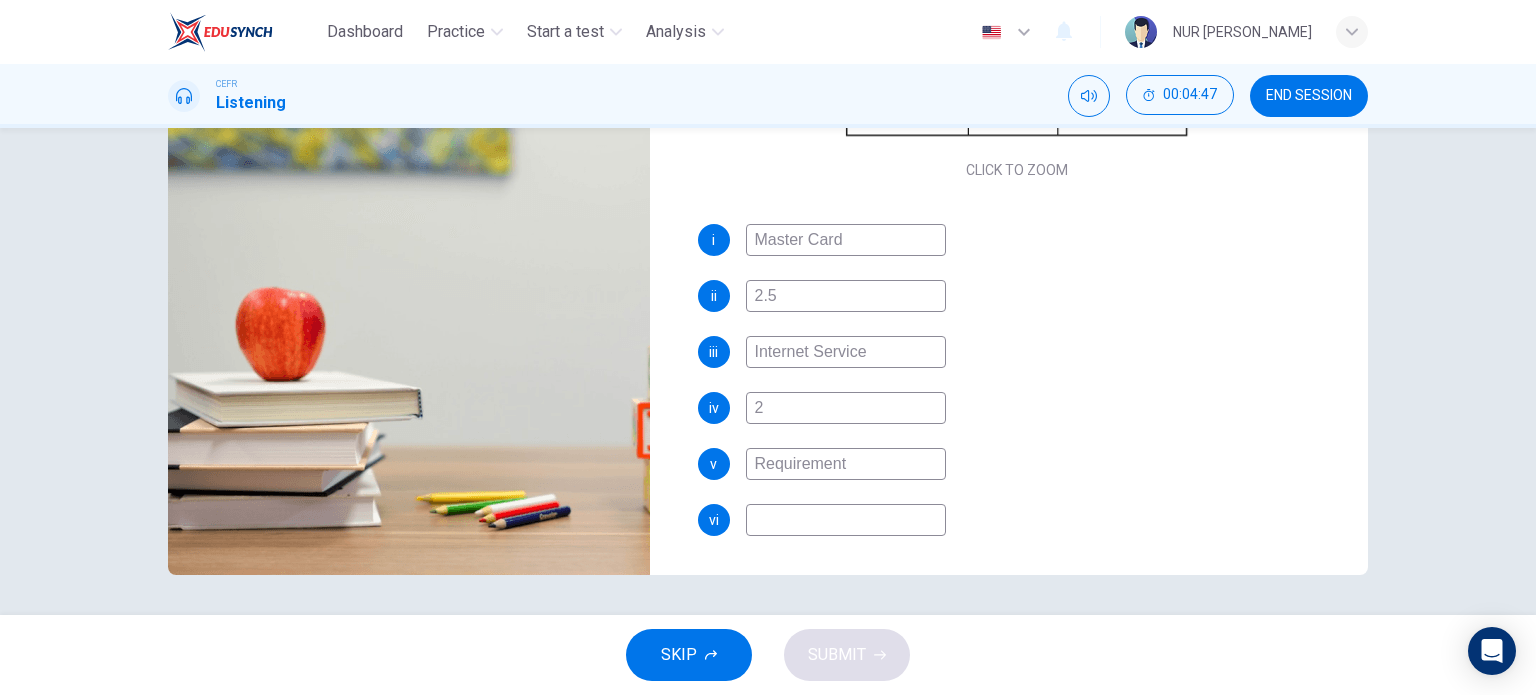 scroll, scrollTop: 288, scrollLeft: 0, axis: vertical 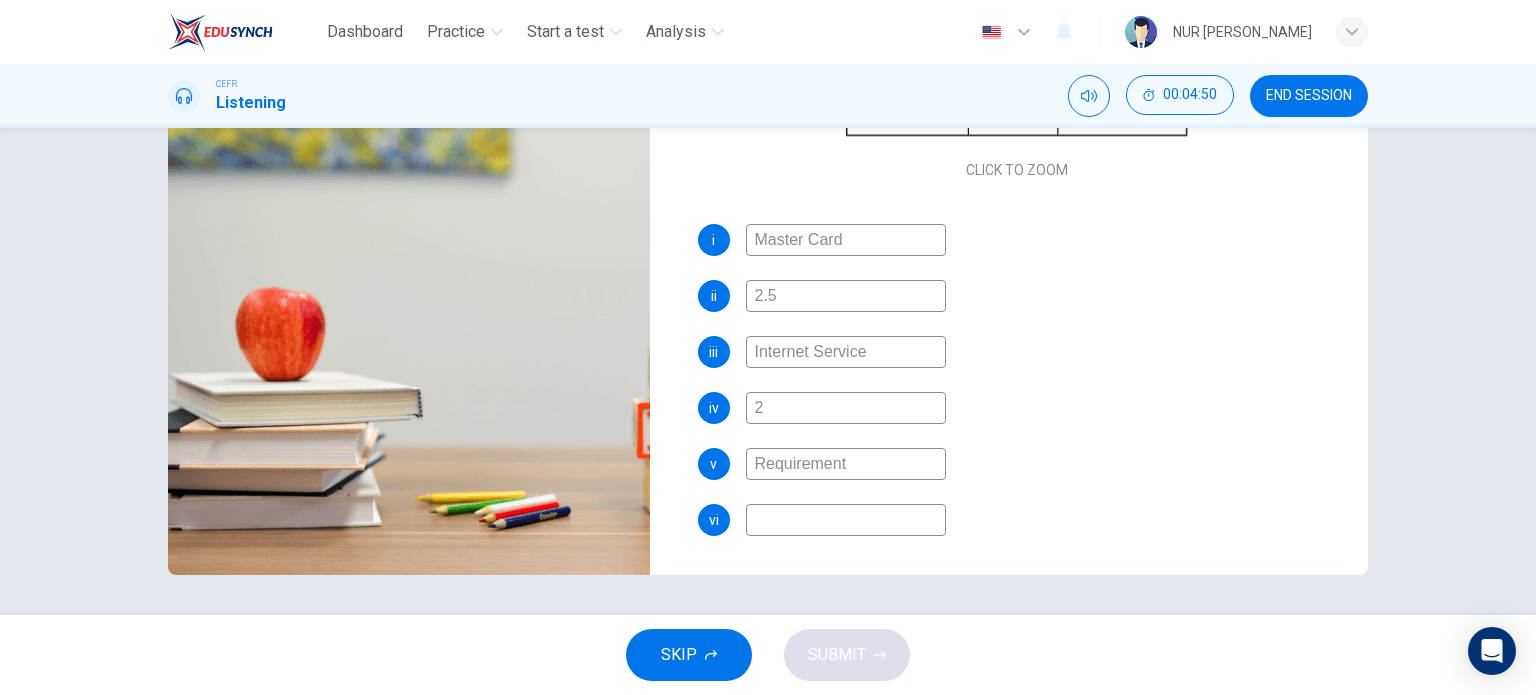 click at bounding box center [846, 520] 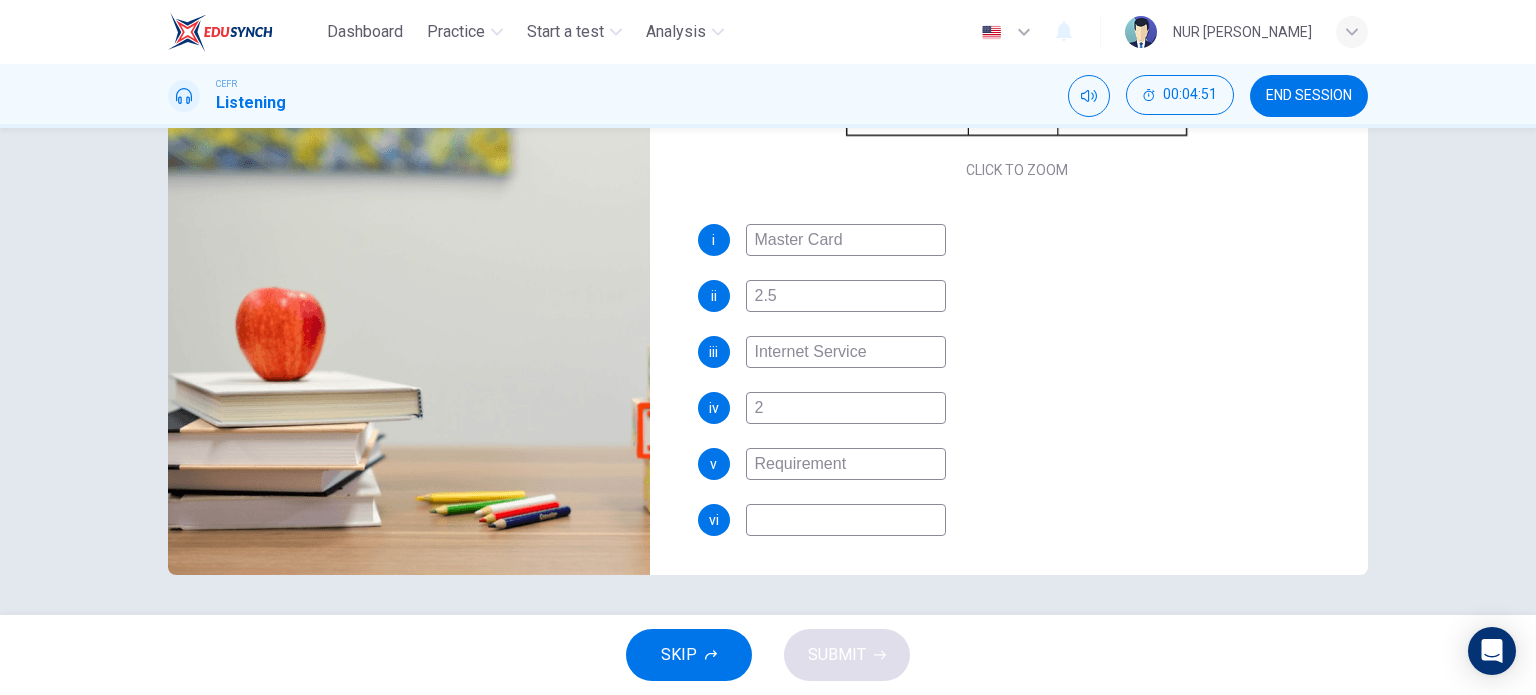 type on "78" 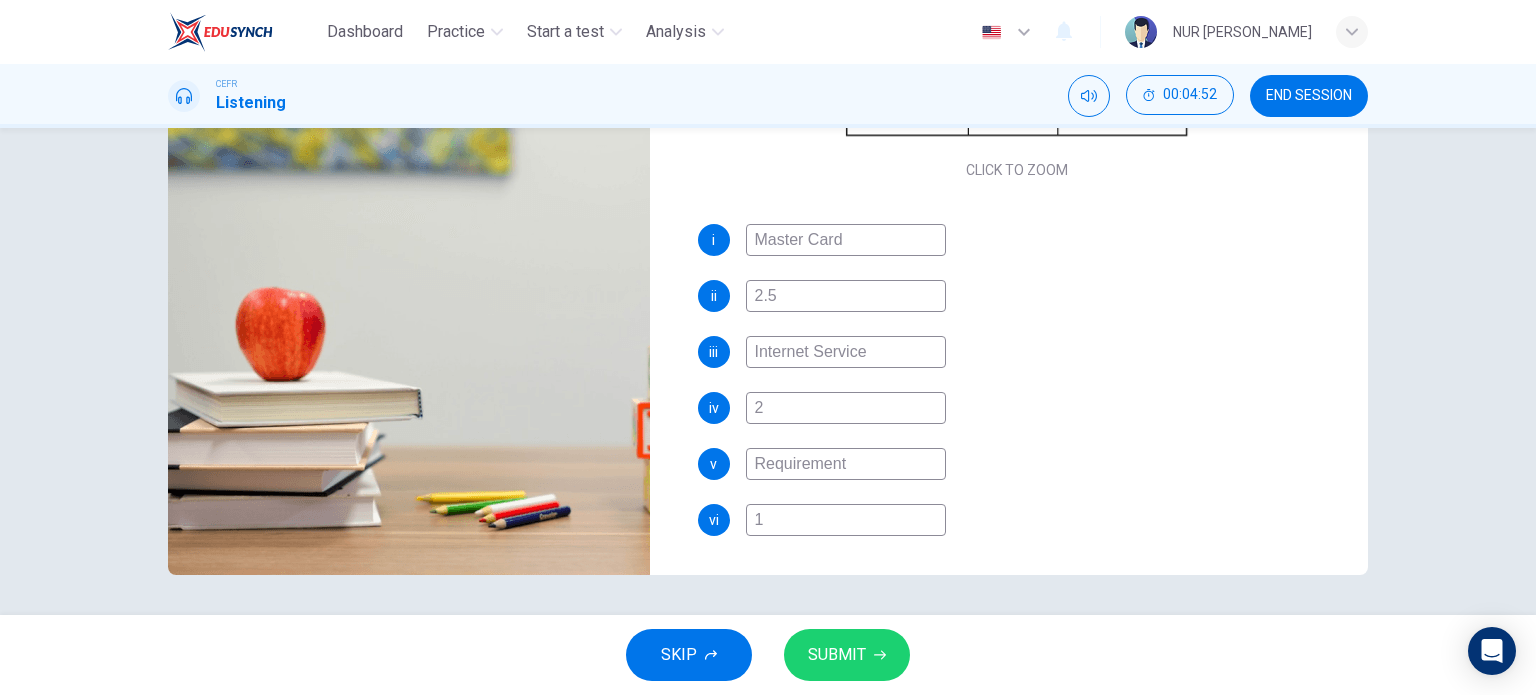type on "79" 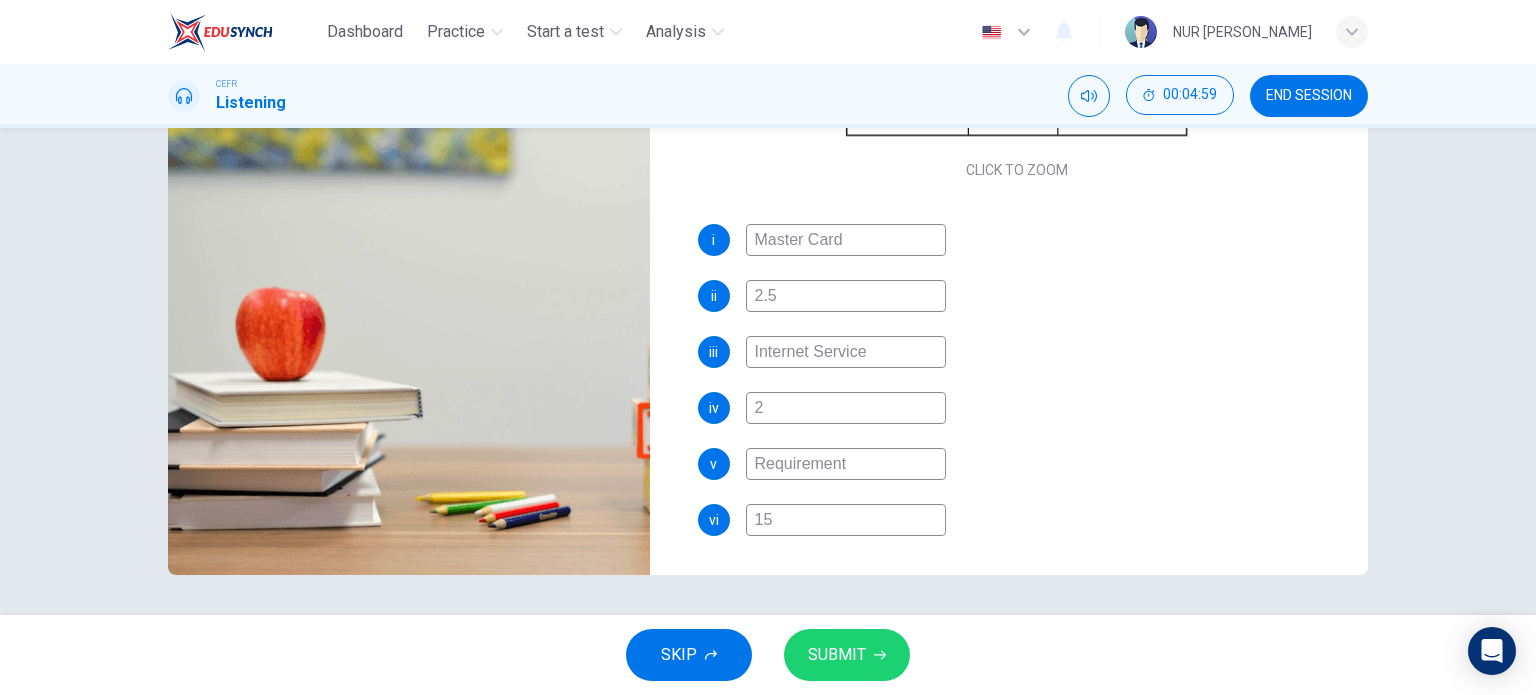 type on "82" 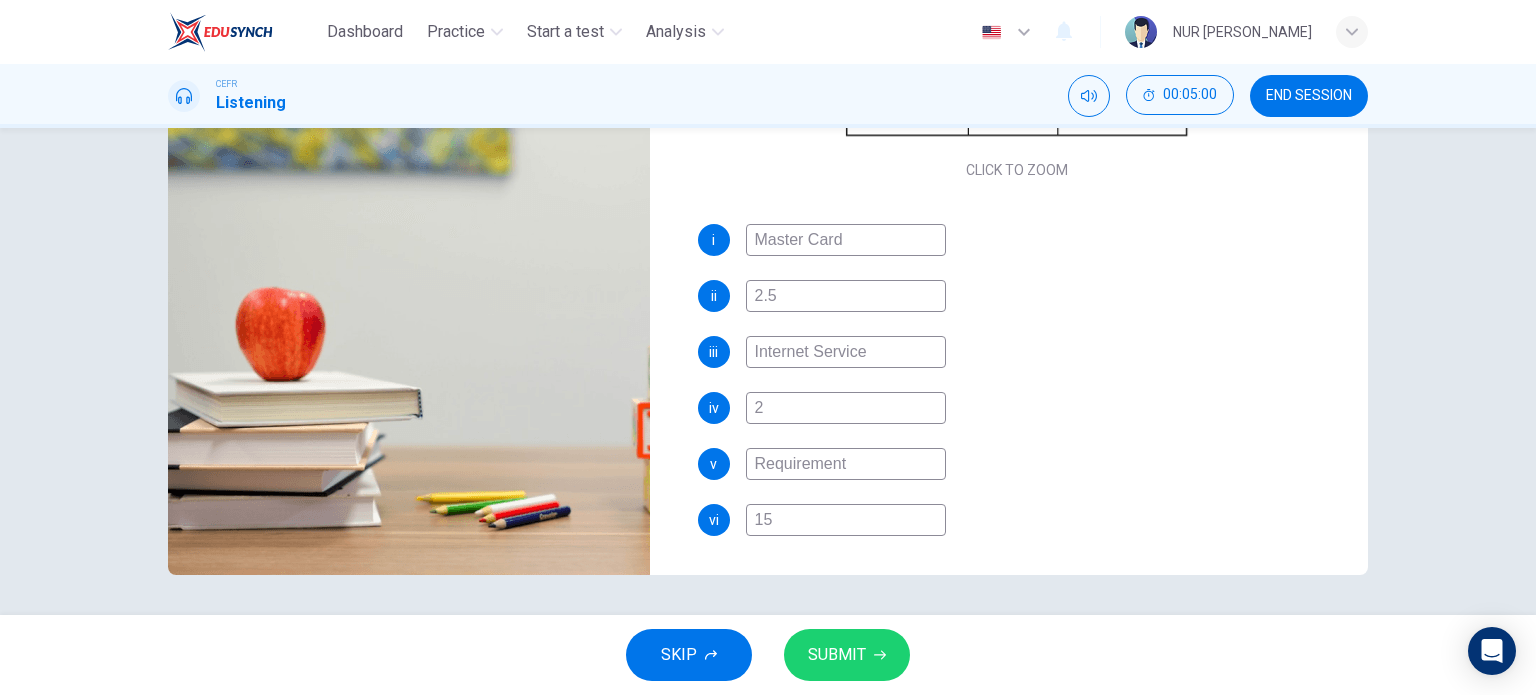 type on "150" 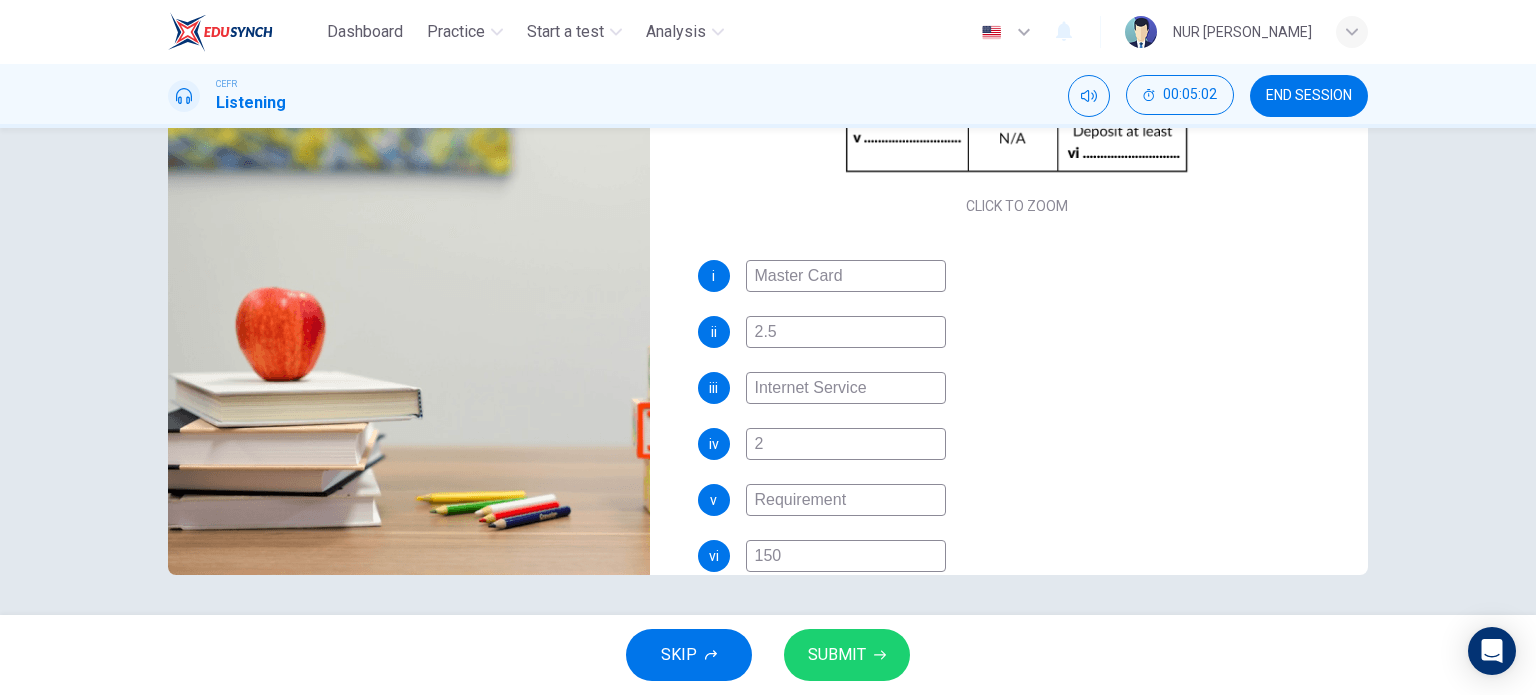 scroll, scrollTop: 285, scrollLeft: 0, axis: vertical 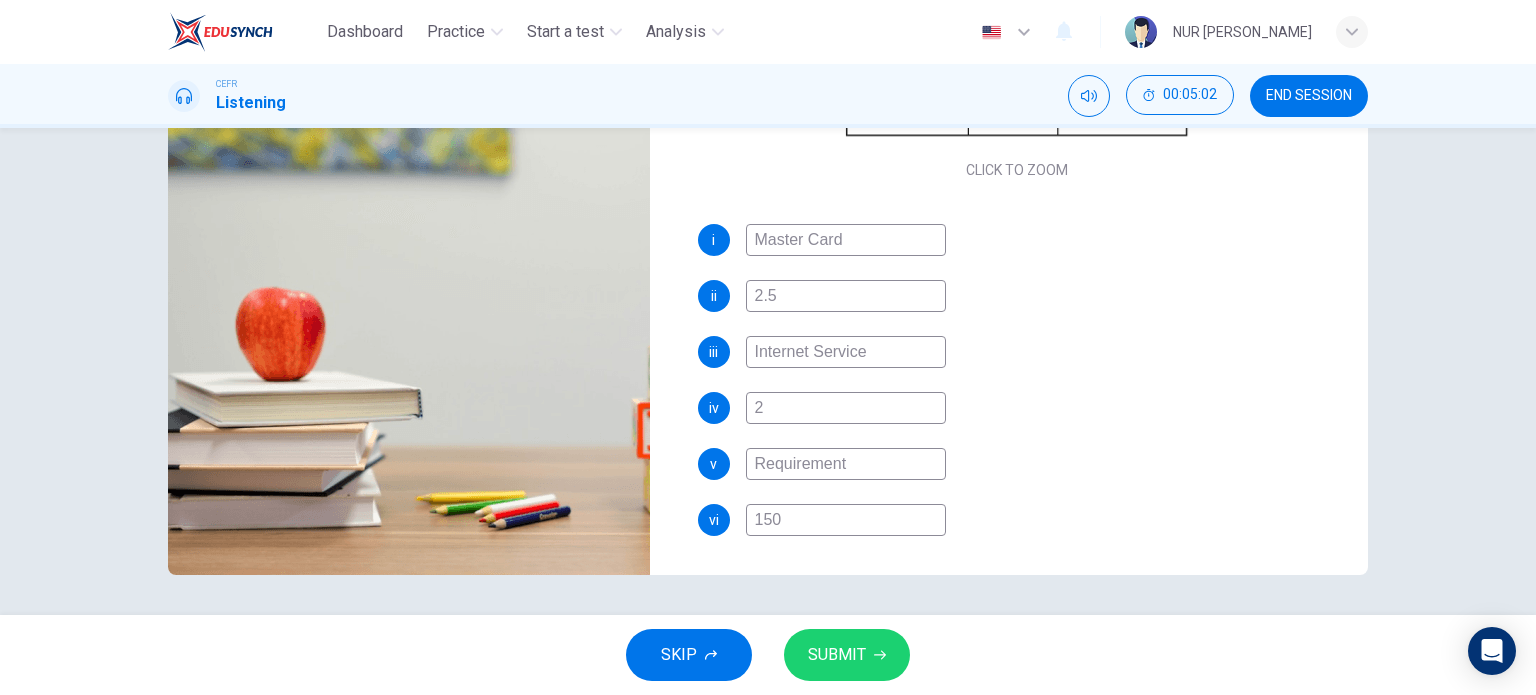 type on "83" 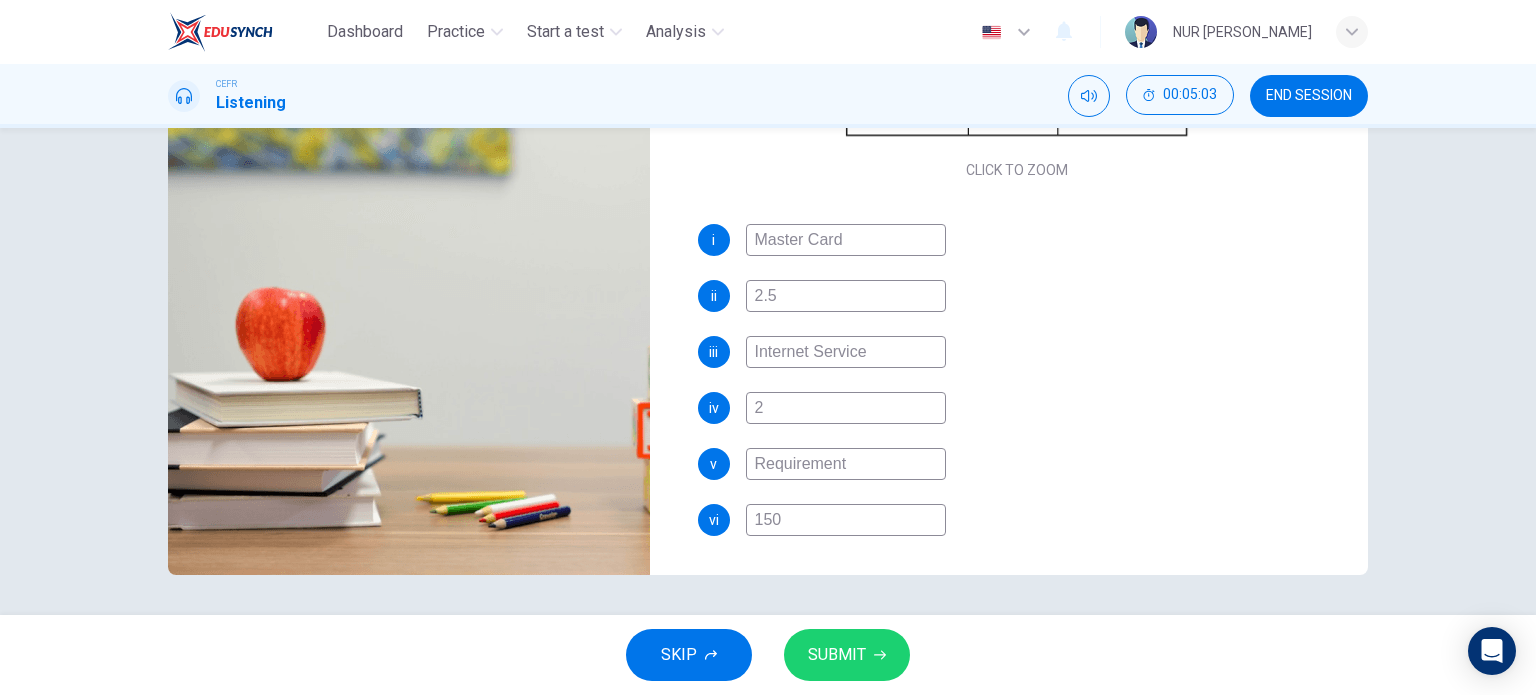 type on "150" 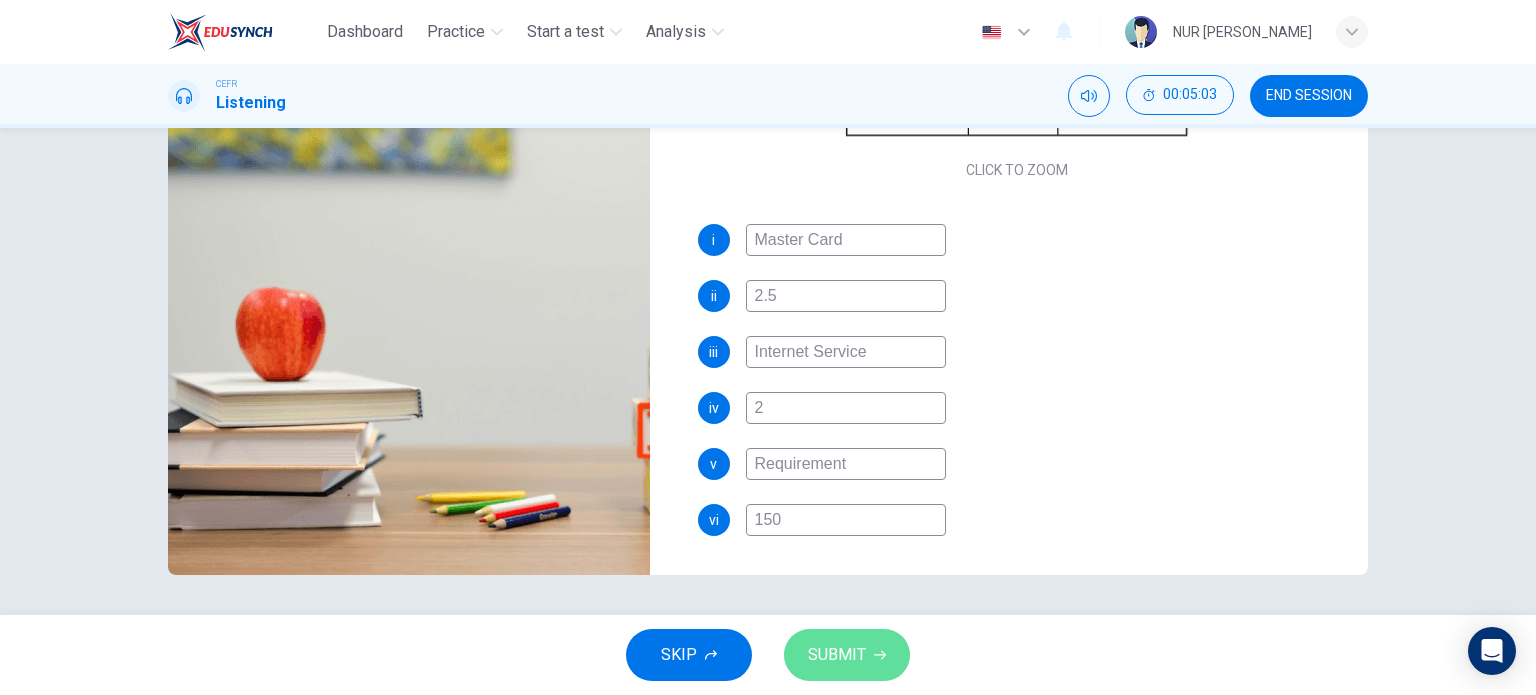 click on "SUBMIT" at bounding box center (837, 655) 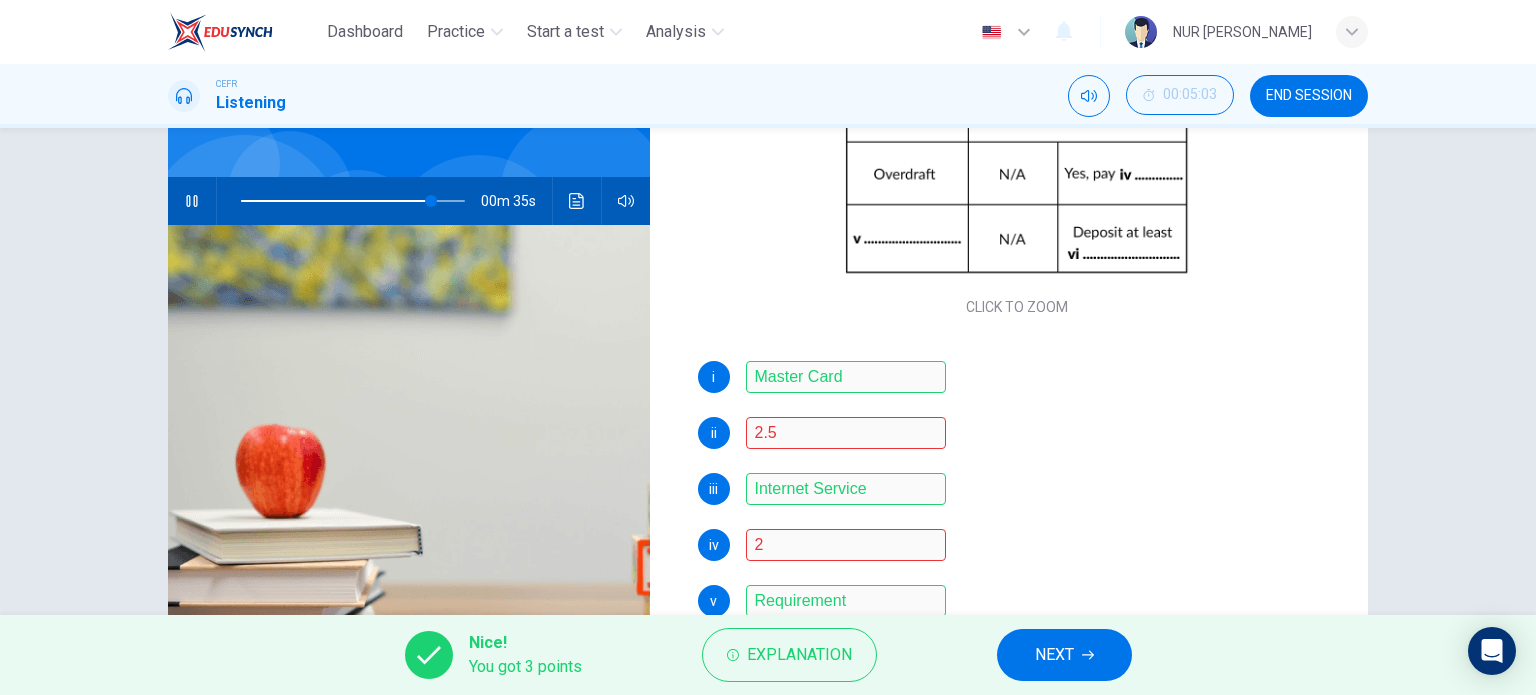 scroll, scrollTop: 148, scrollLeft: 0, axis: vertical 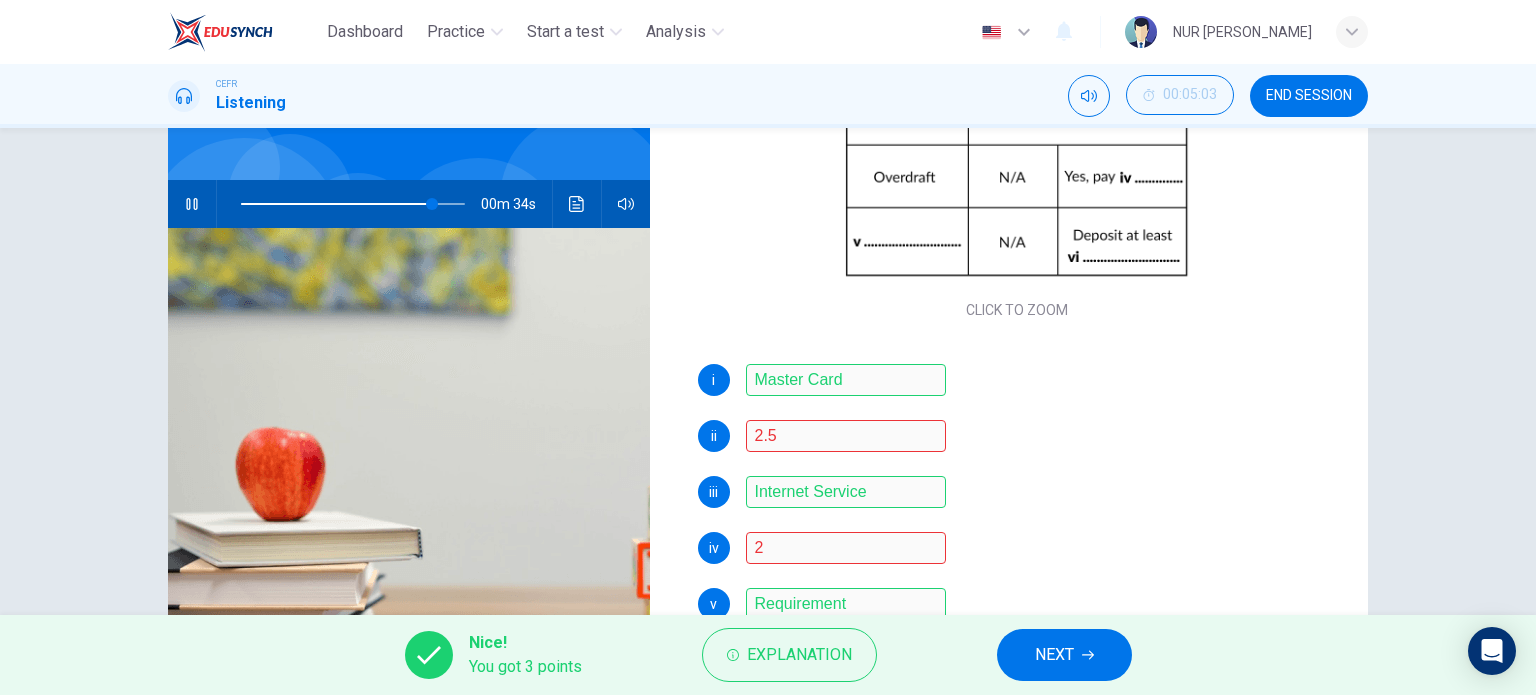 click on "00m 34s" at bounding box center (409, 204) 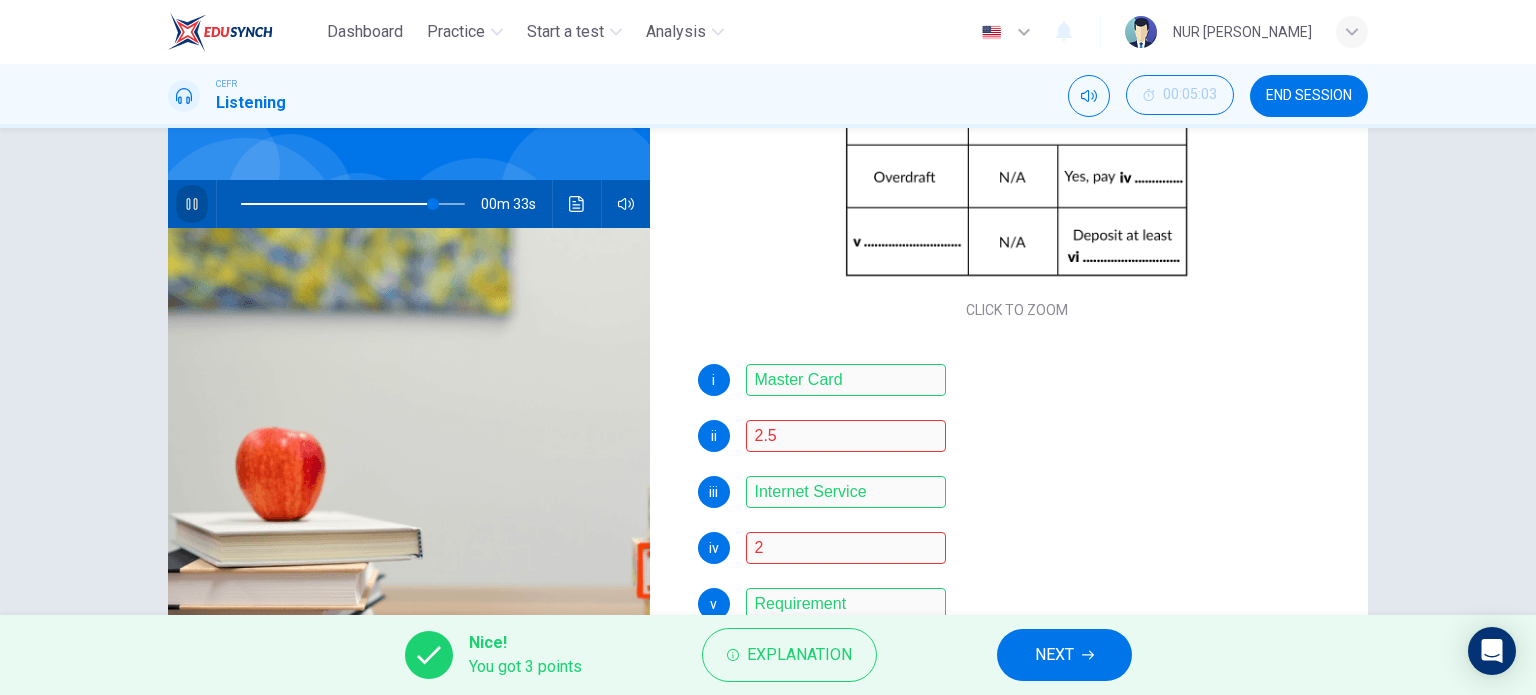 click 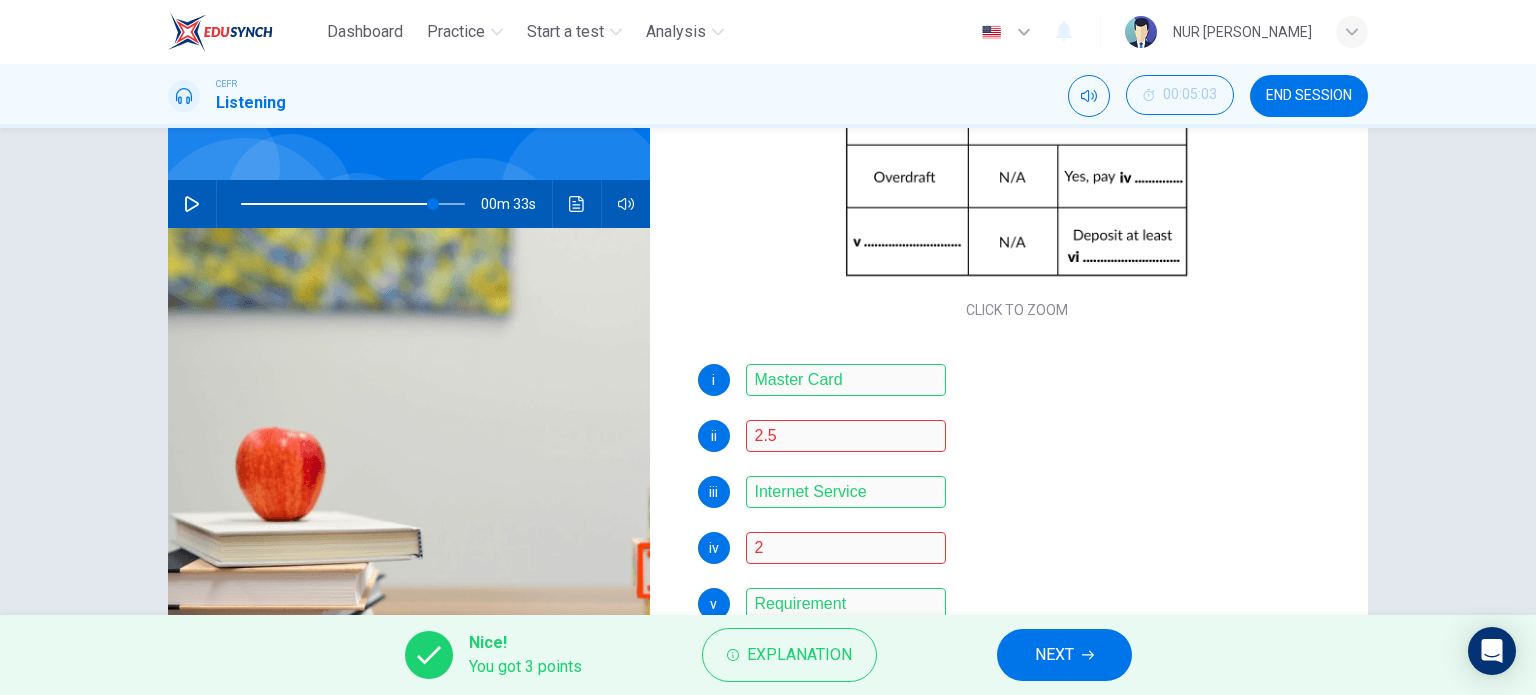 scroll, scrollTop: 288, scrollLeft: 0, axis: vertical 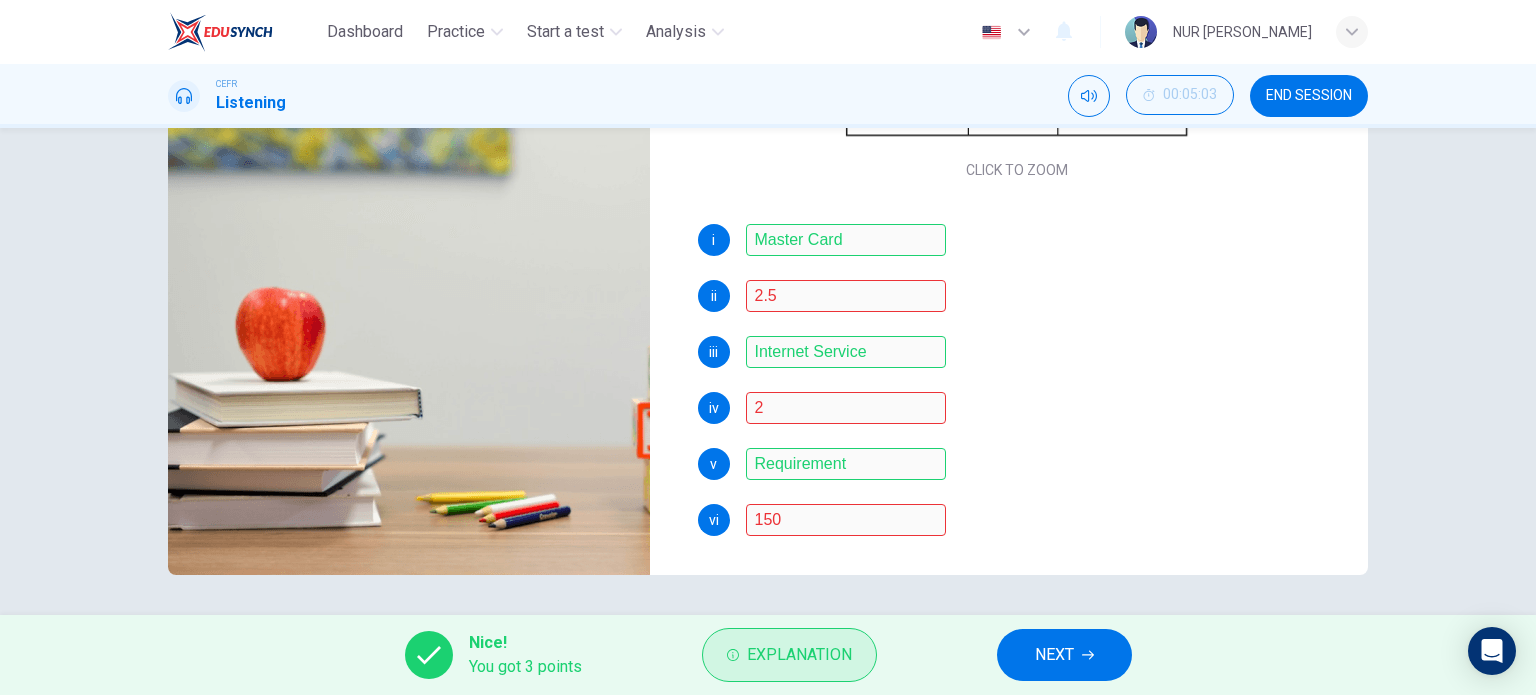 click on "Explanation" at bounding box center [789, 655] 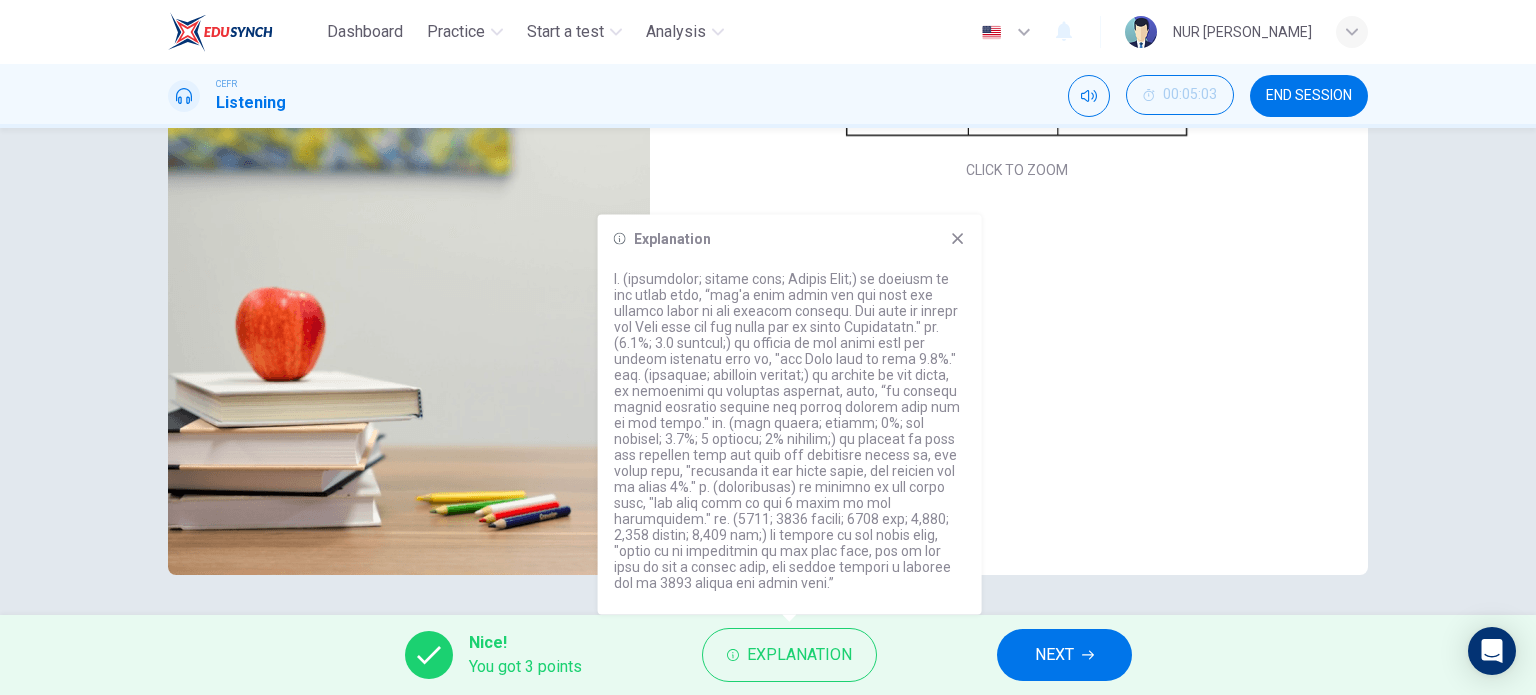 click 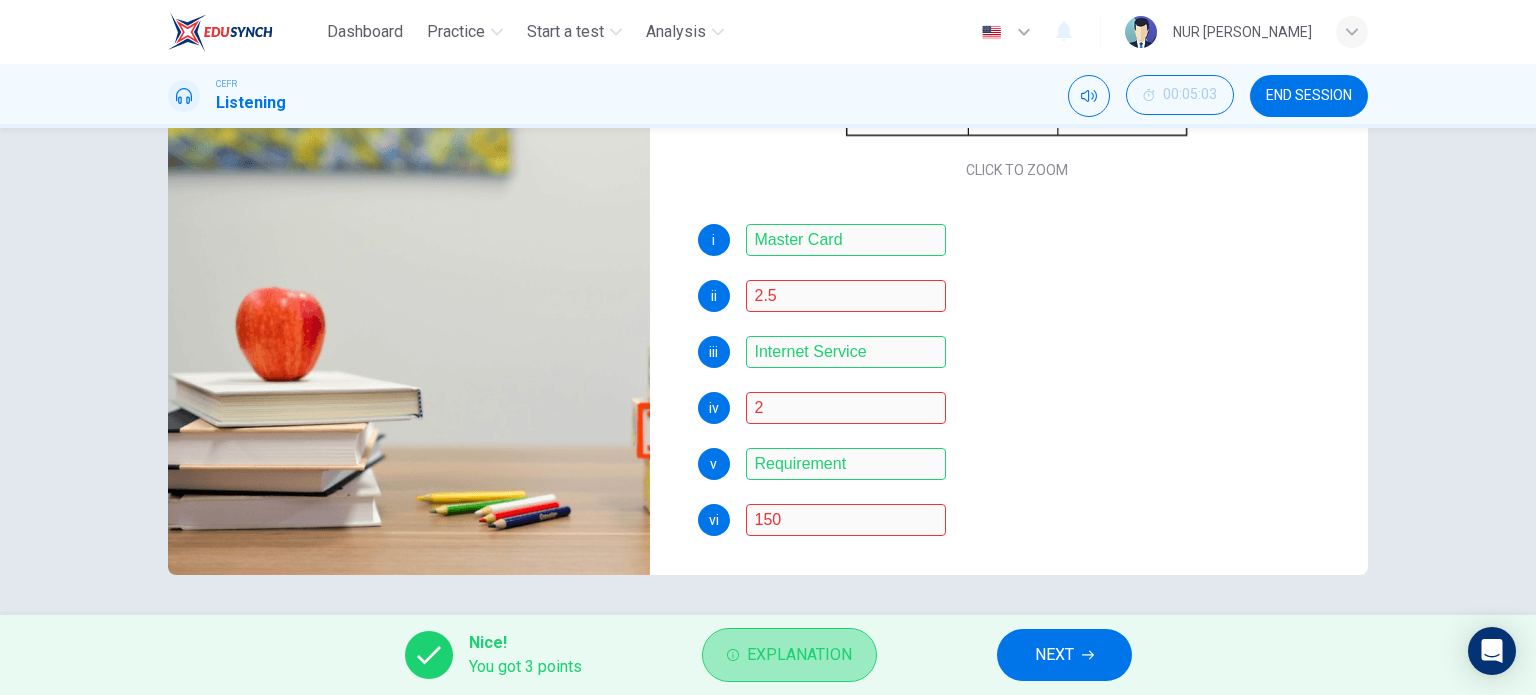 click on "Explanation" at bounding box center [799, 655] 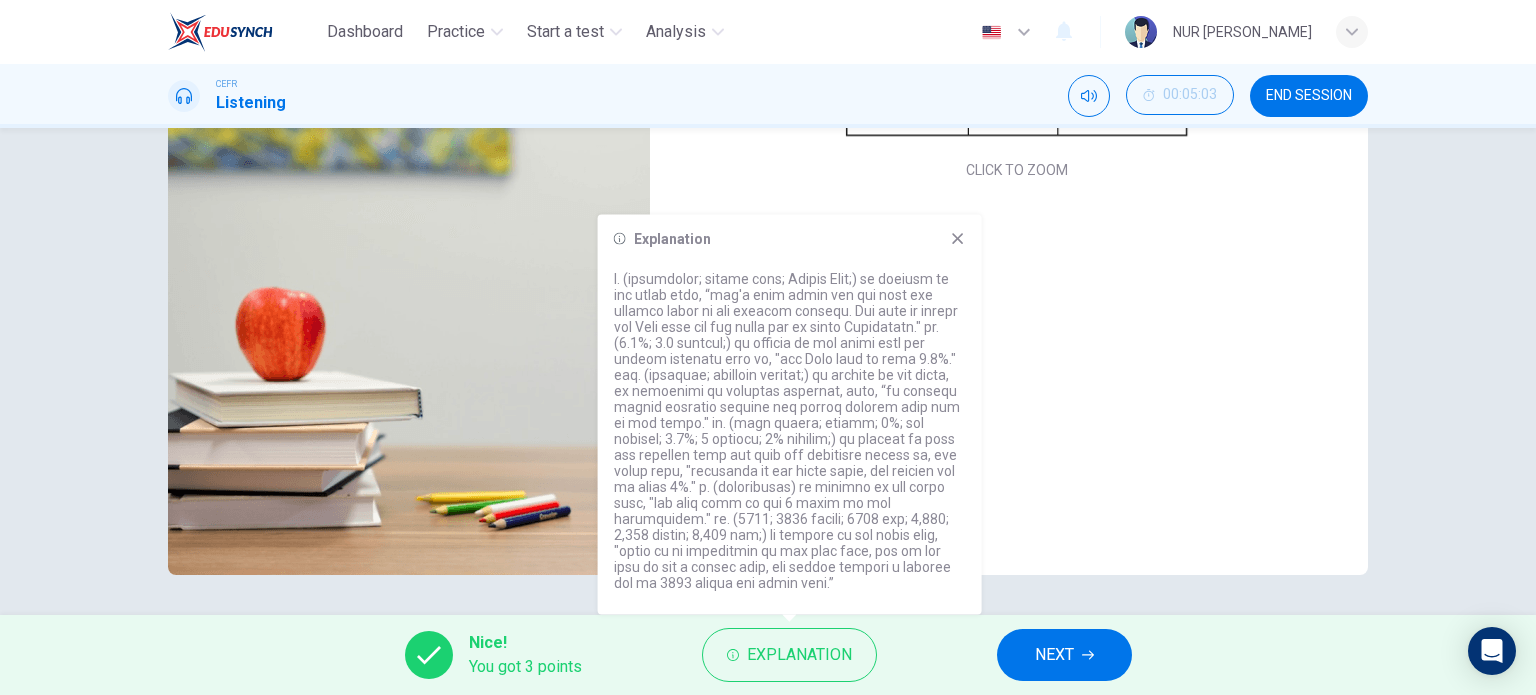 click on "Explanation" at bounding box center (790, 415) 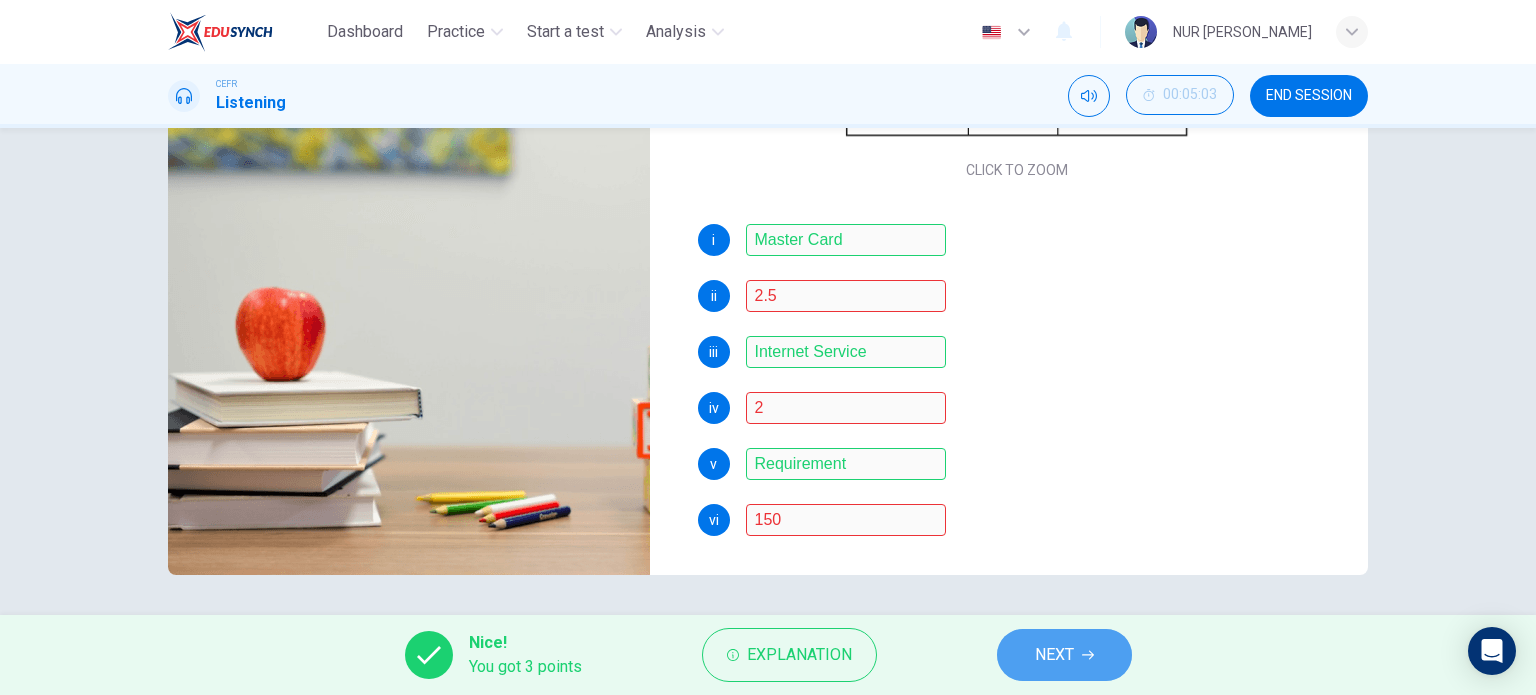 click on "NEXT" at bounding box center [1054, 655] 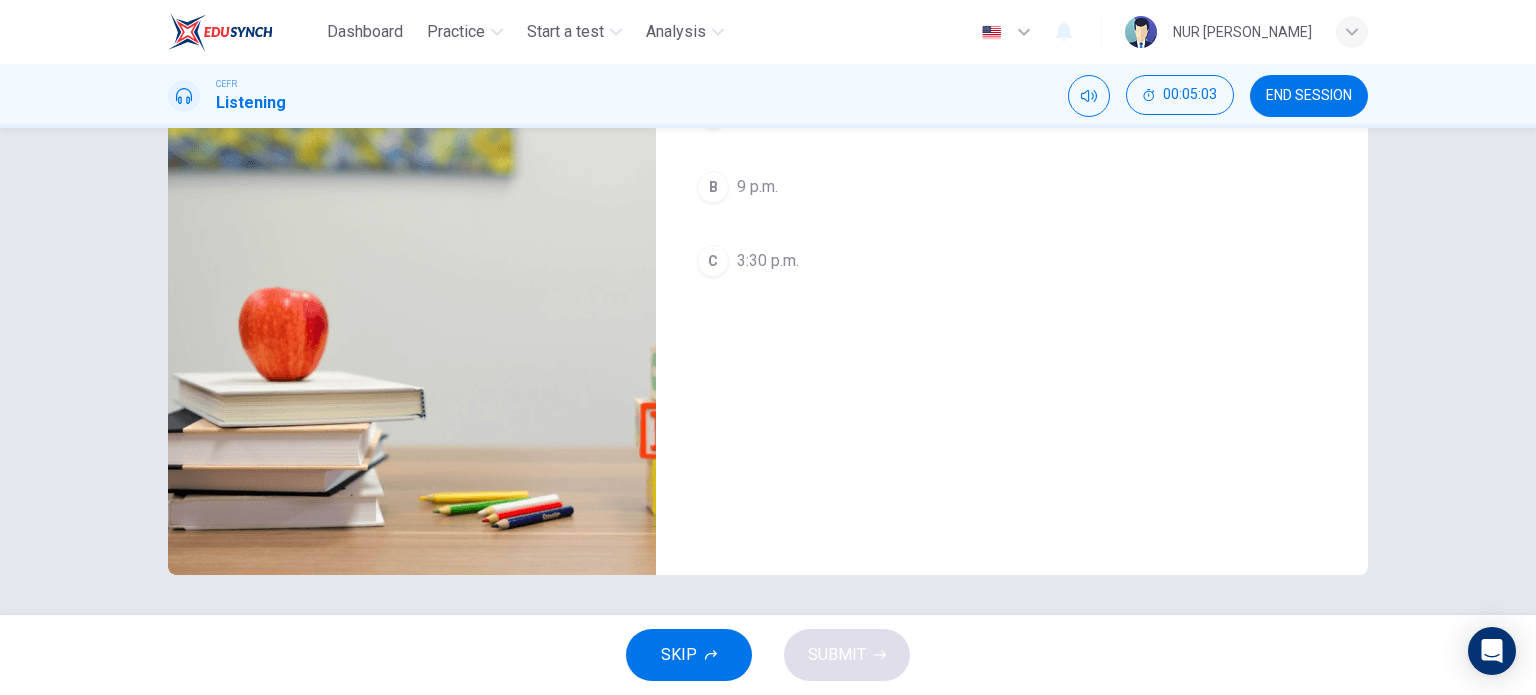 scroll, scrollTop: 0, scrollLeft: 0, axis: both 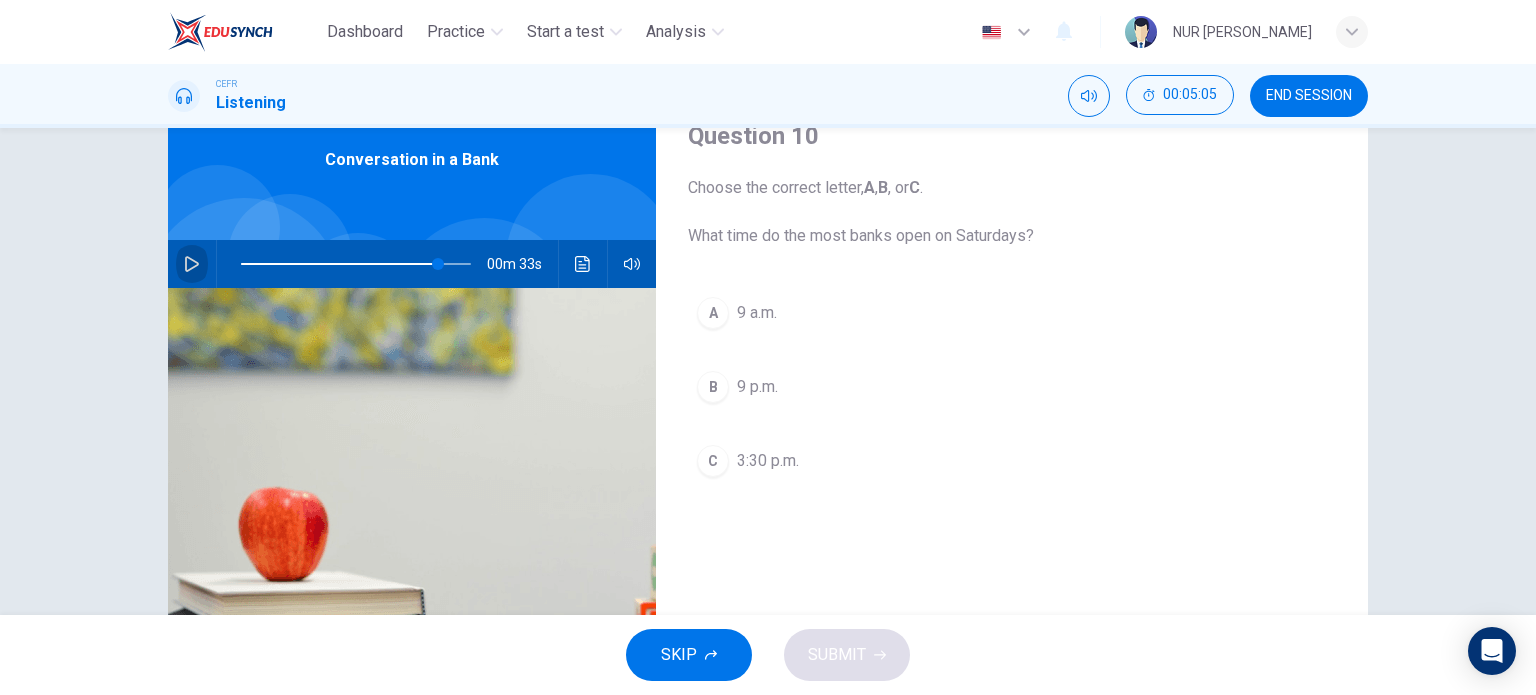 click at bounding box center (192, 264) 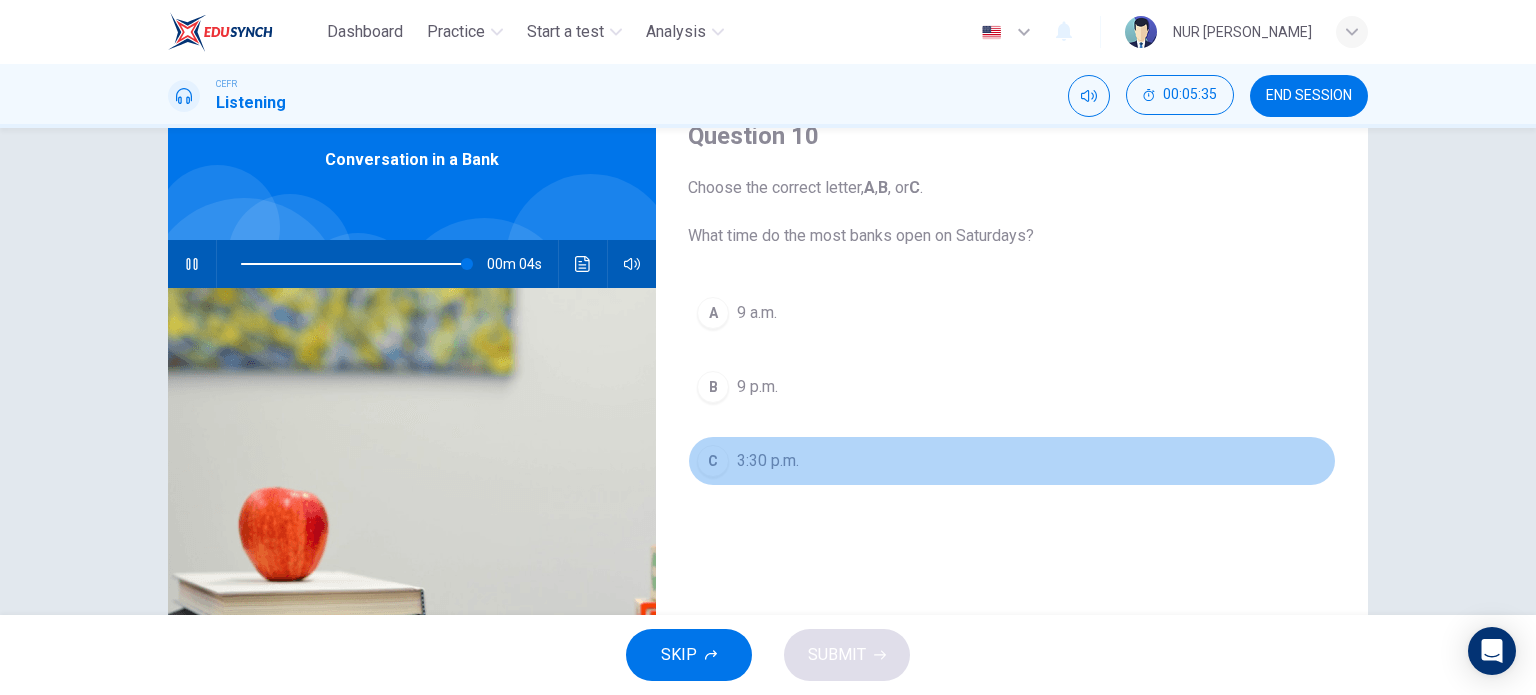 click on "C" at bounding box center [713, 461] 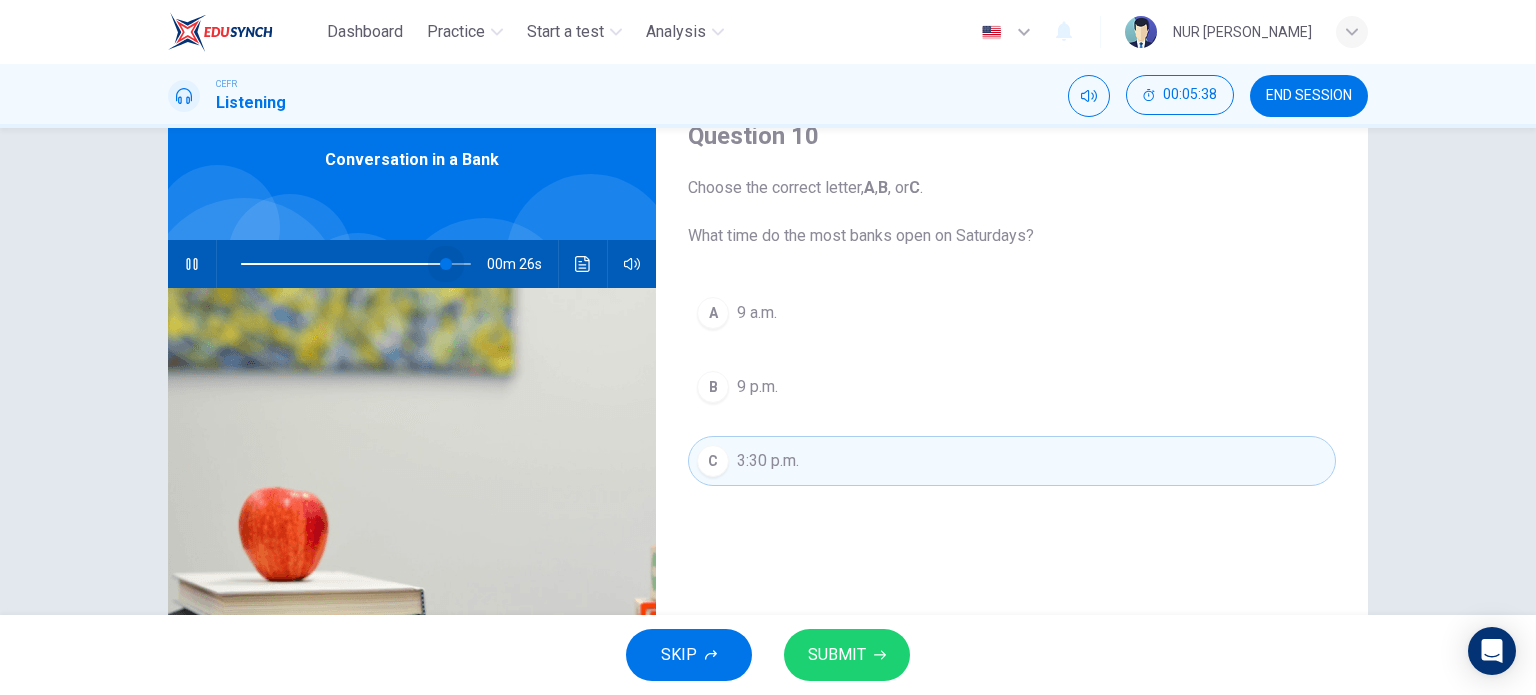 click at bounding box center [356, 264] 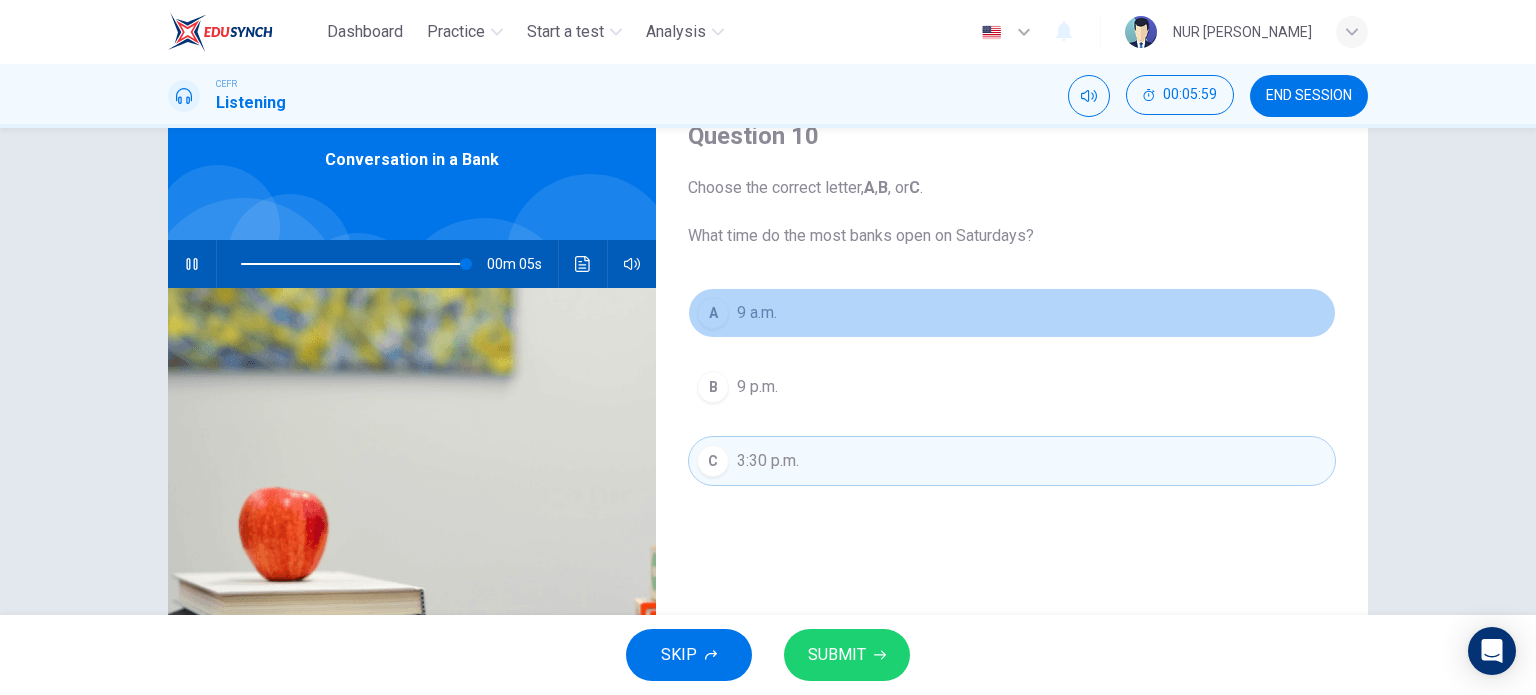 click on "A 9 a.m." at bounding box center [1012, 313] 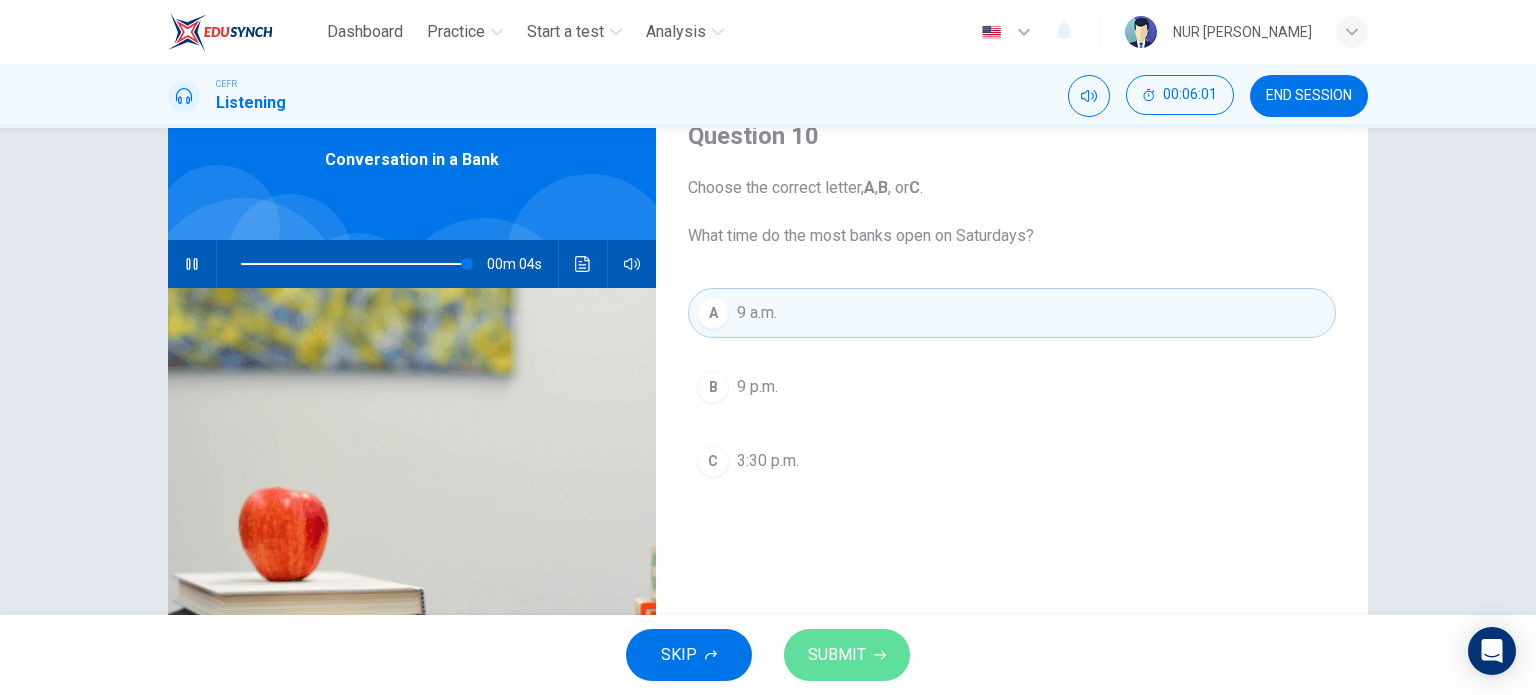 click on "SUBMIT" at bounding box center (837, 655) 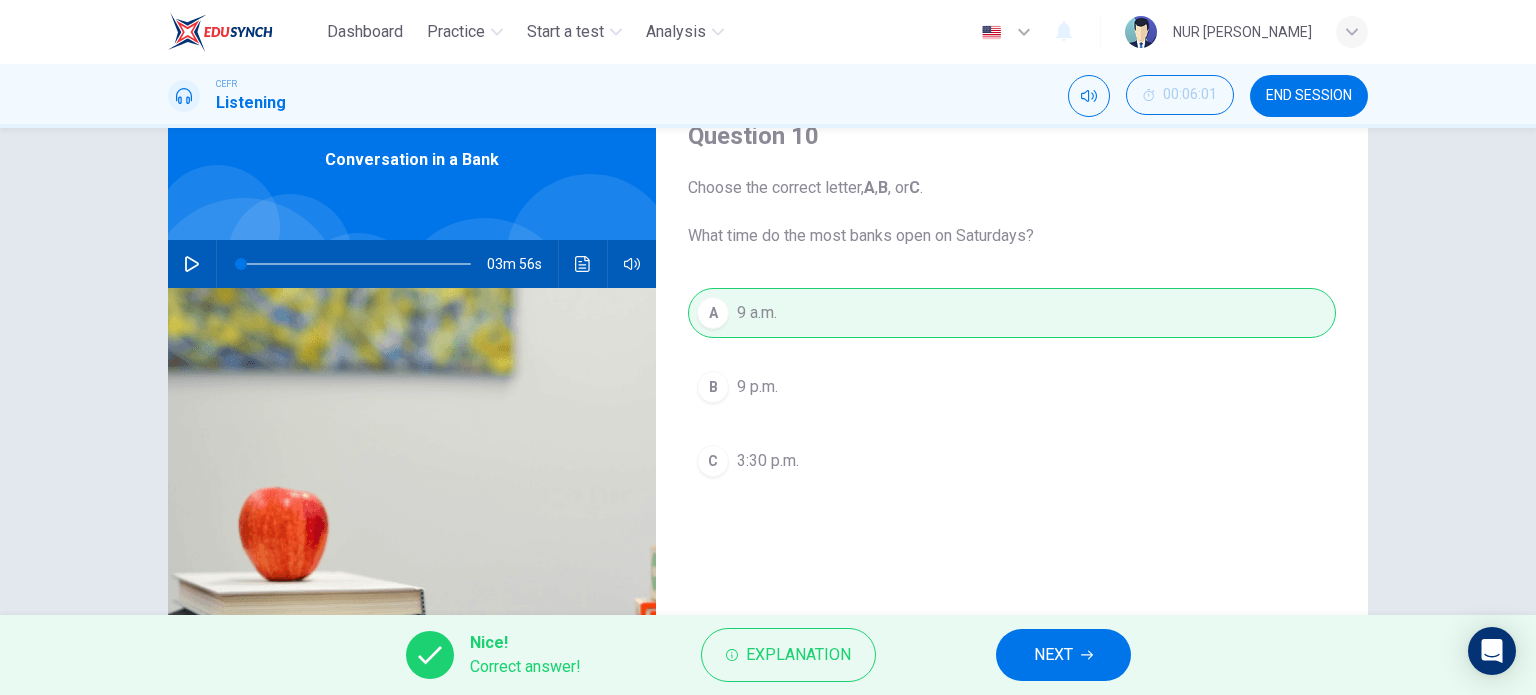 type on "0" 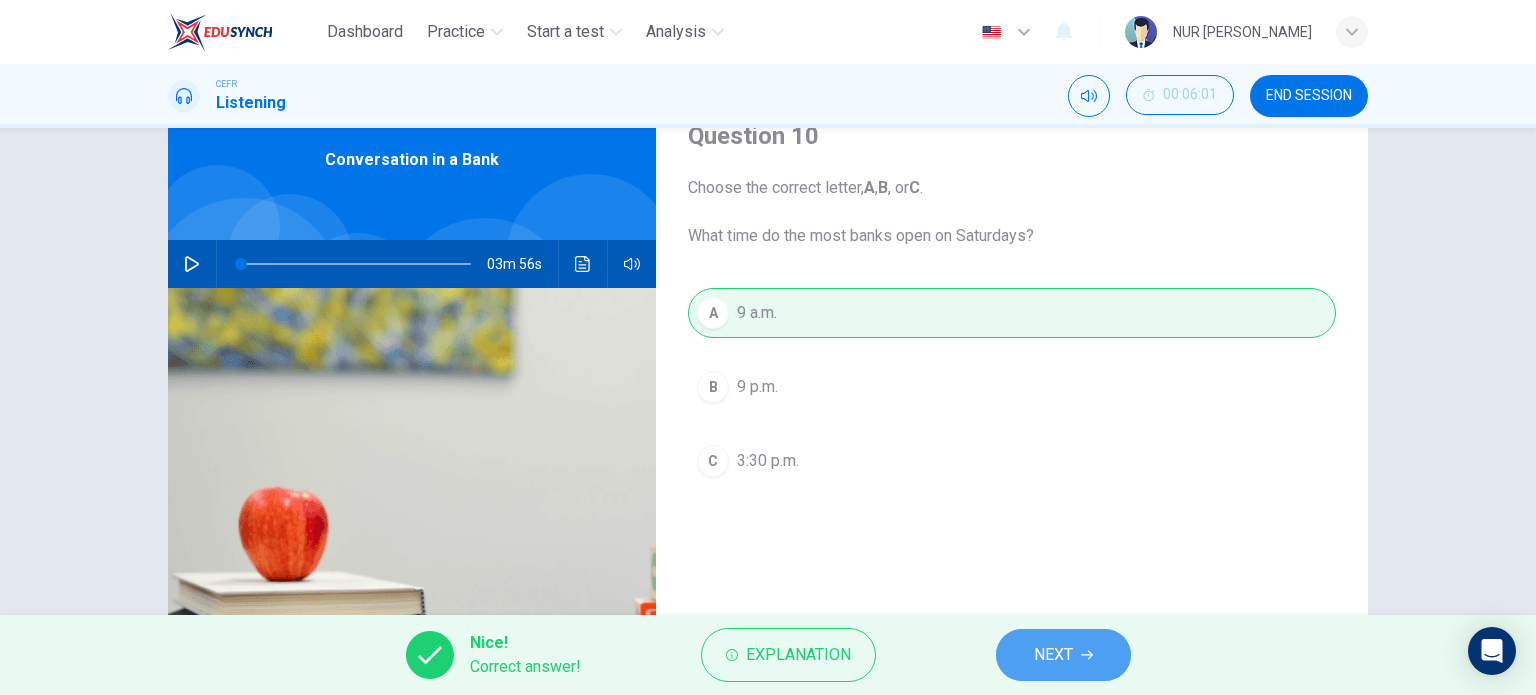 click on "NEXT" at bounding box center (1053, 655) 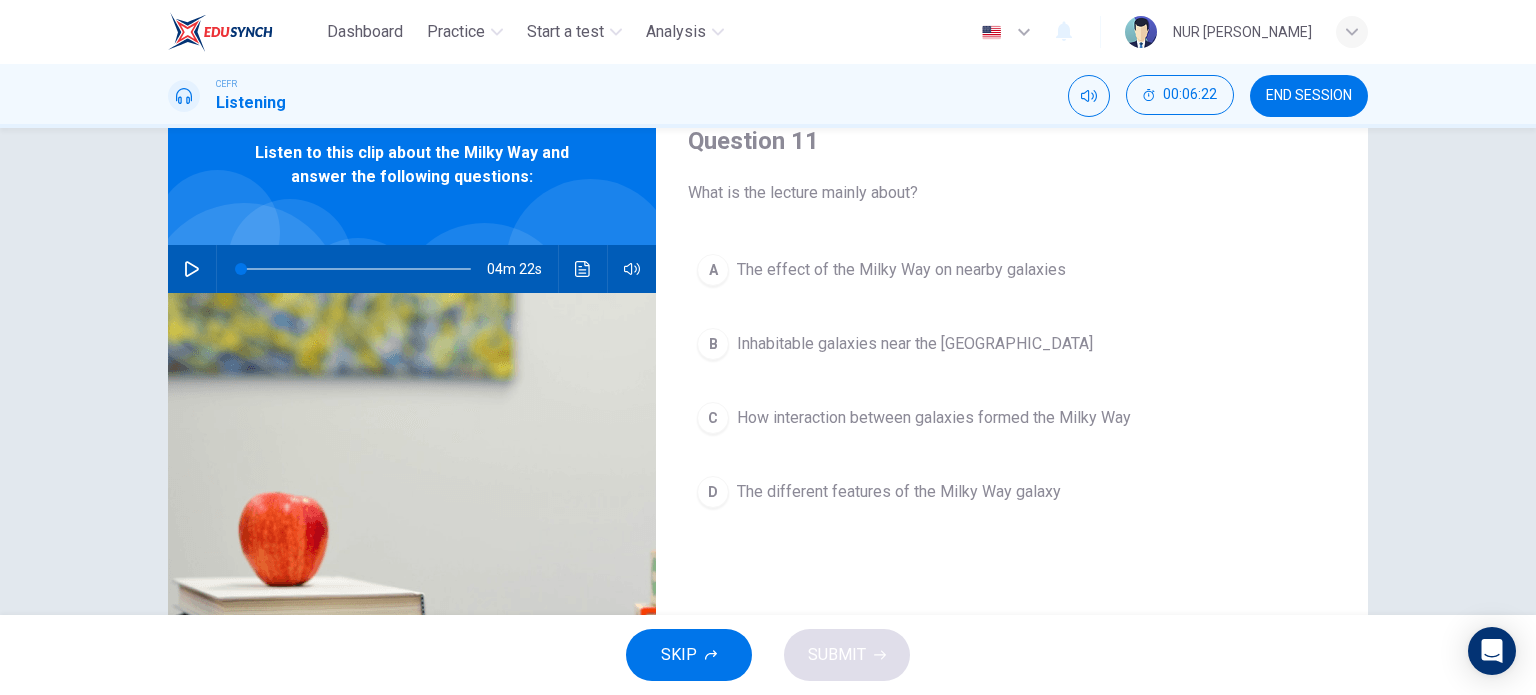 scroll, scrollTop: 84, scrollLeft: 0, axis: vertical 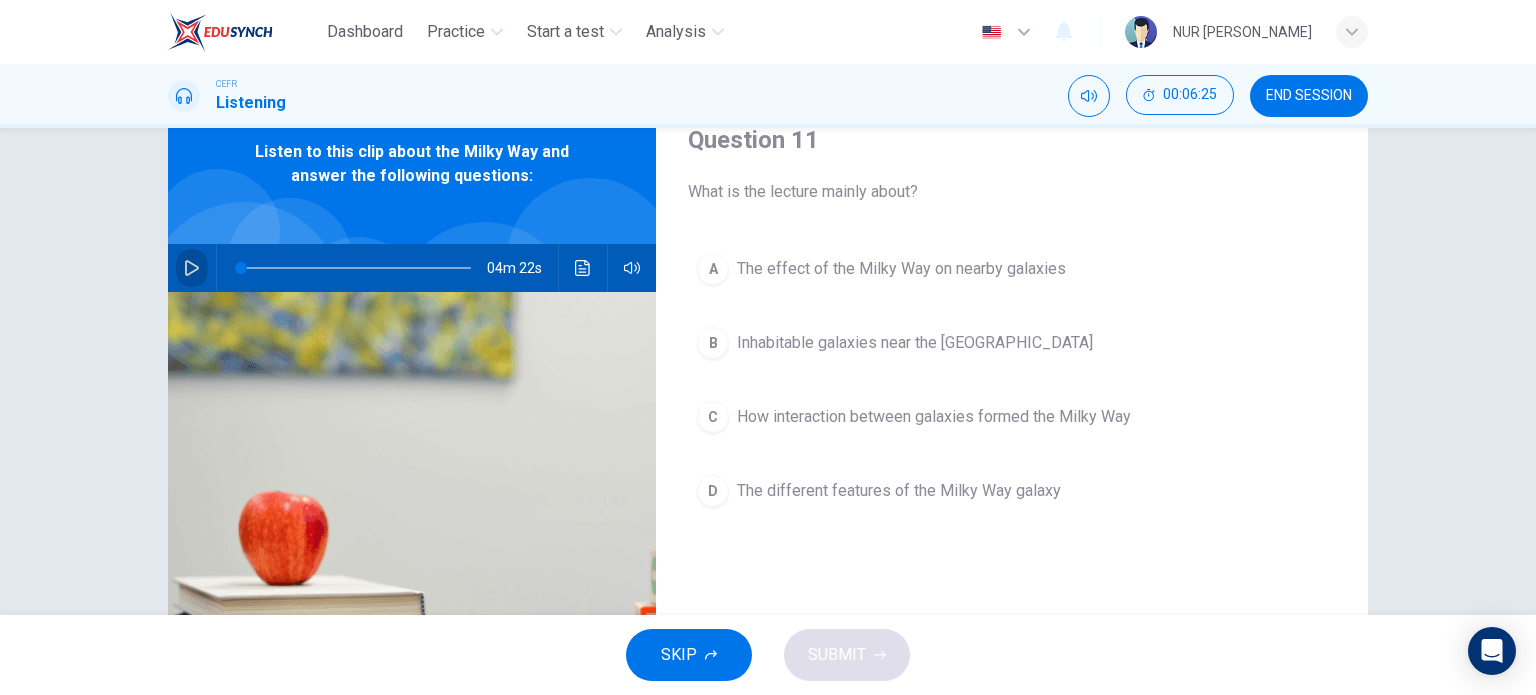 click 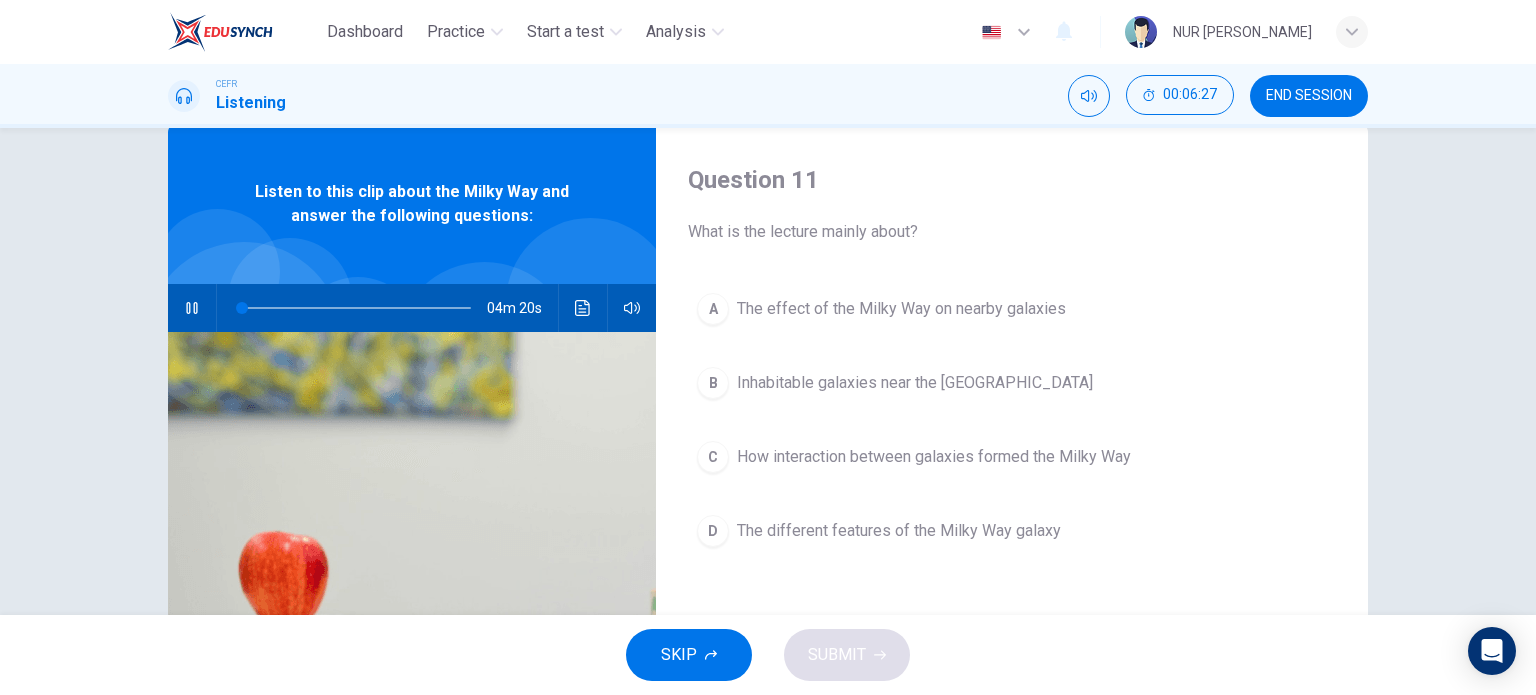scroll, scrollTop: 43, scrollLeft: 0, axis: vertical 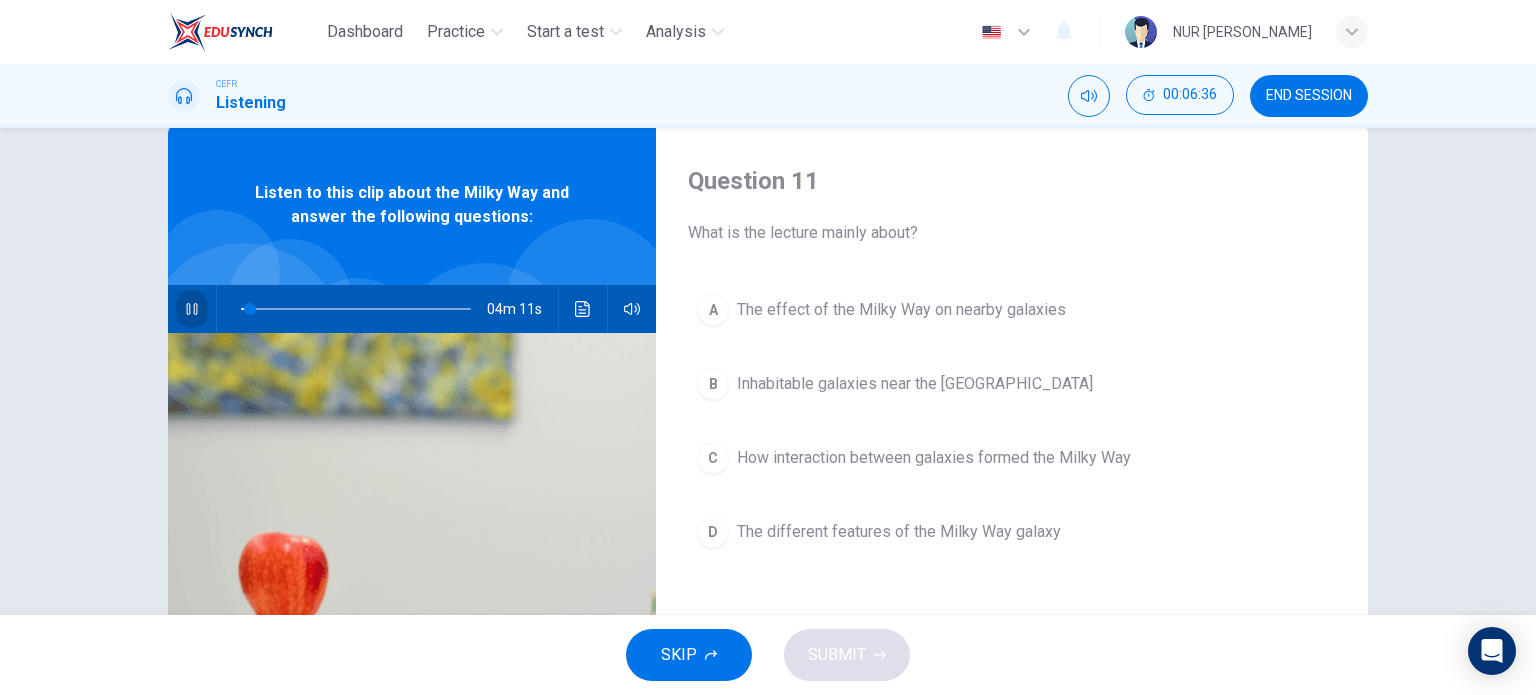 click 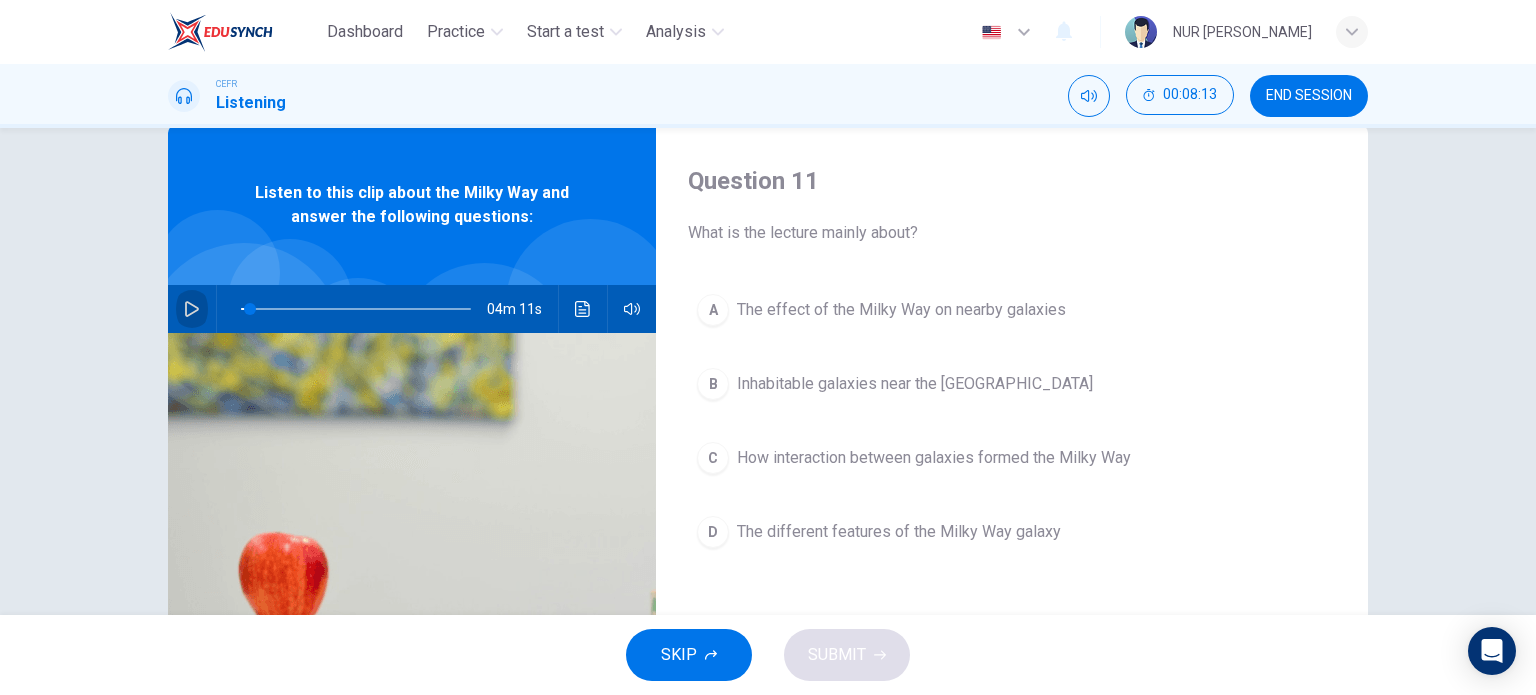 click 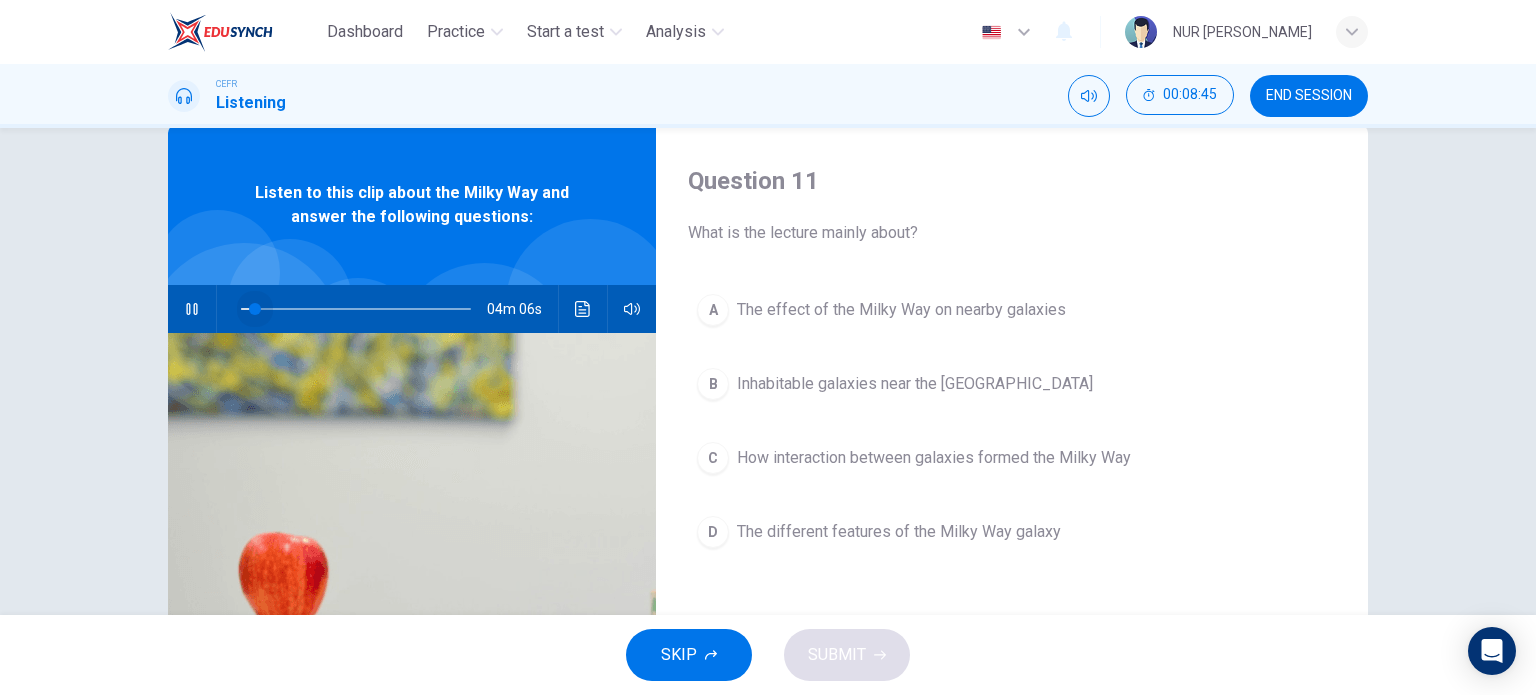 click at bounding box center [356, 309] 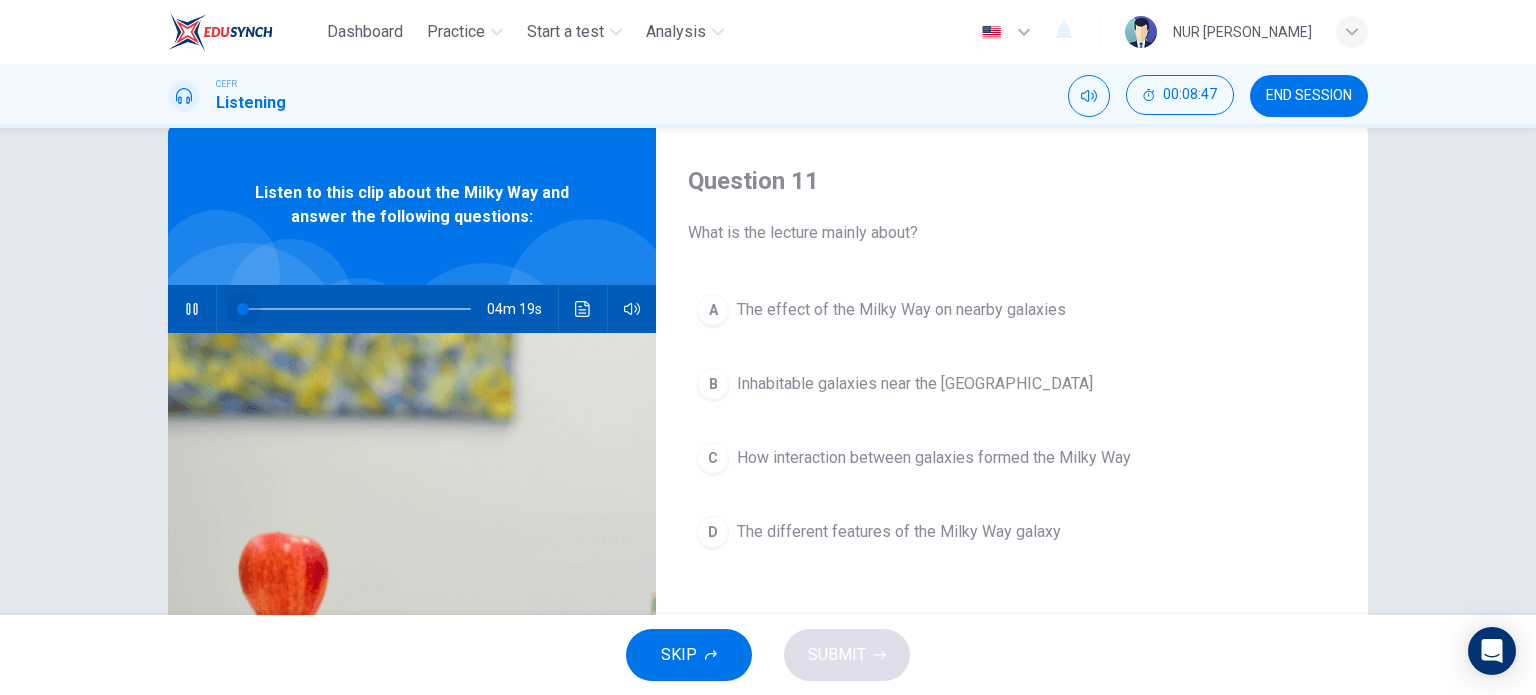click at bounding box center [243, 309] 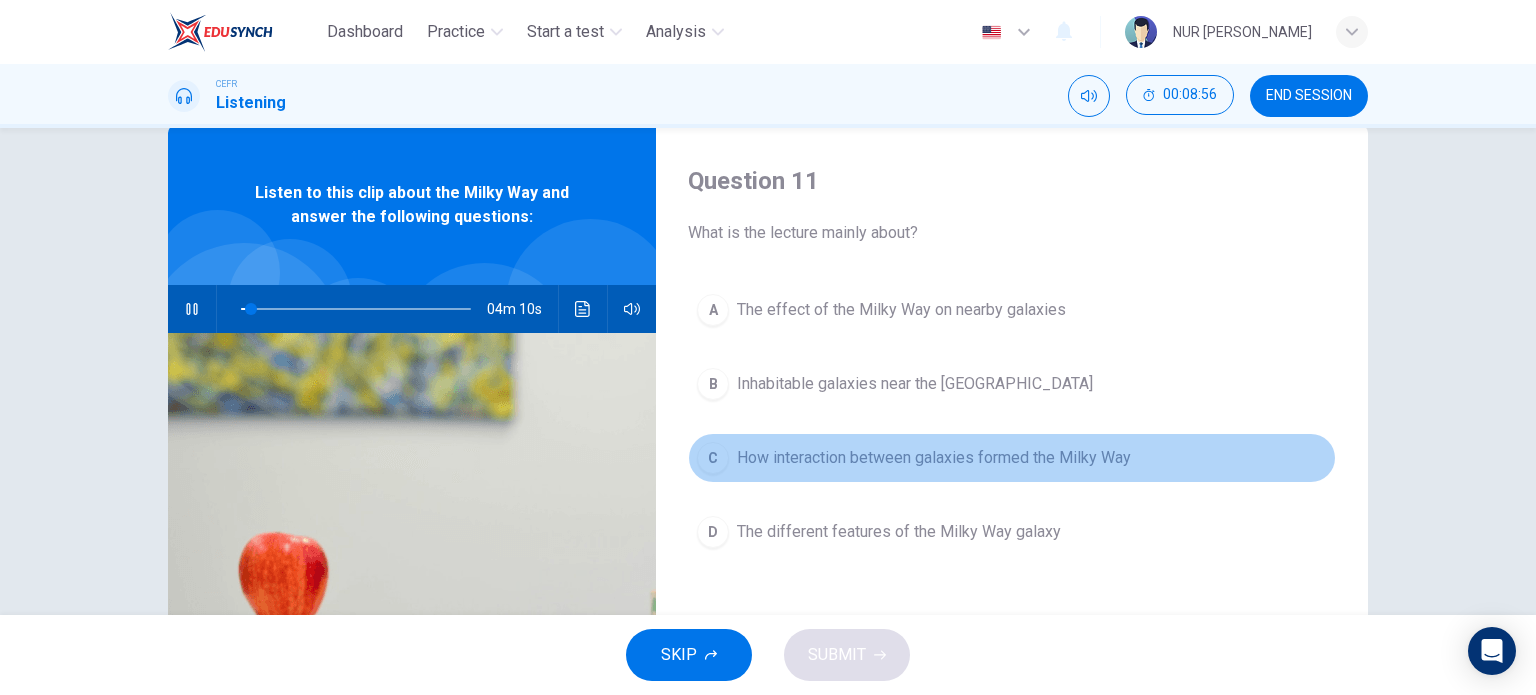 click on "How interaction between galaxies formed the Milky Way" at bounding box center (934, 458) 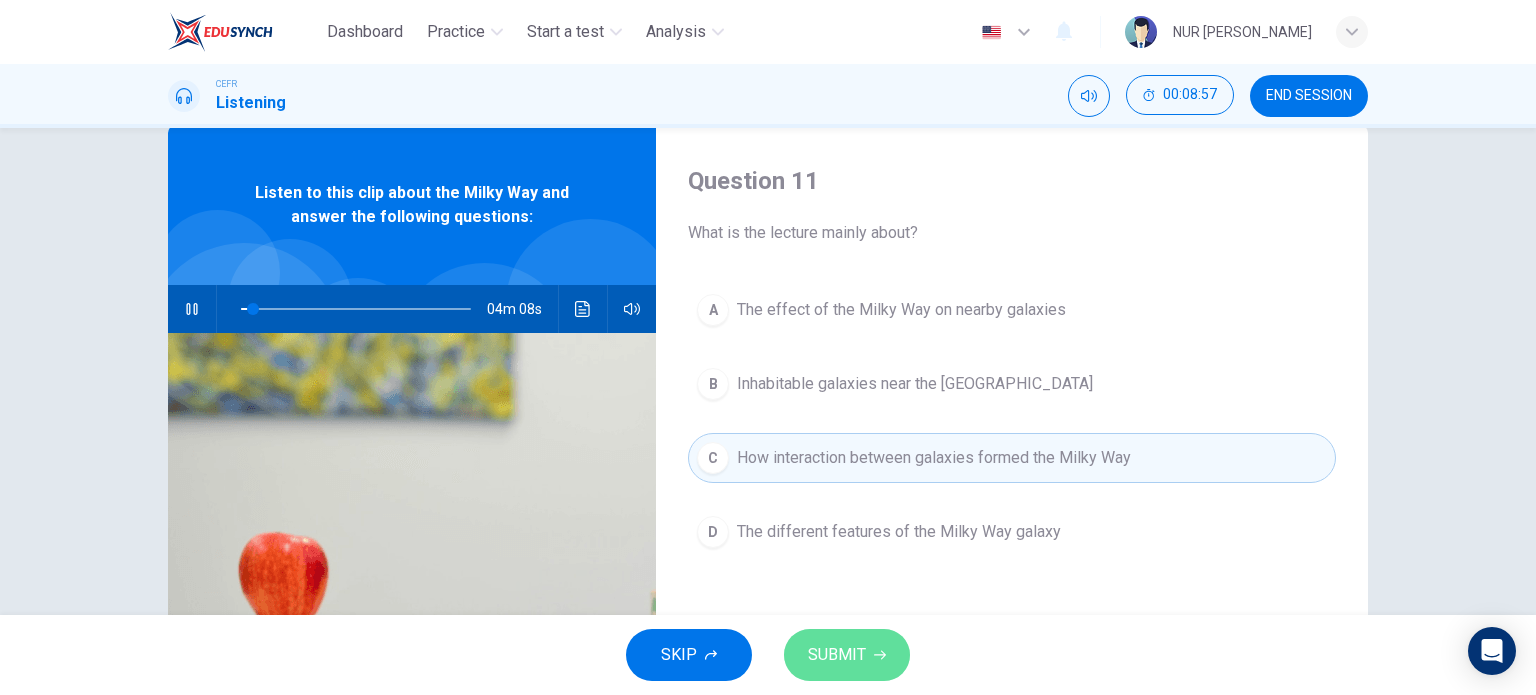 click on "SUBMIT" at bounding box center (847, 655) 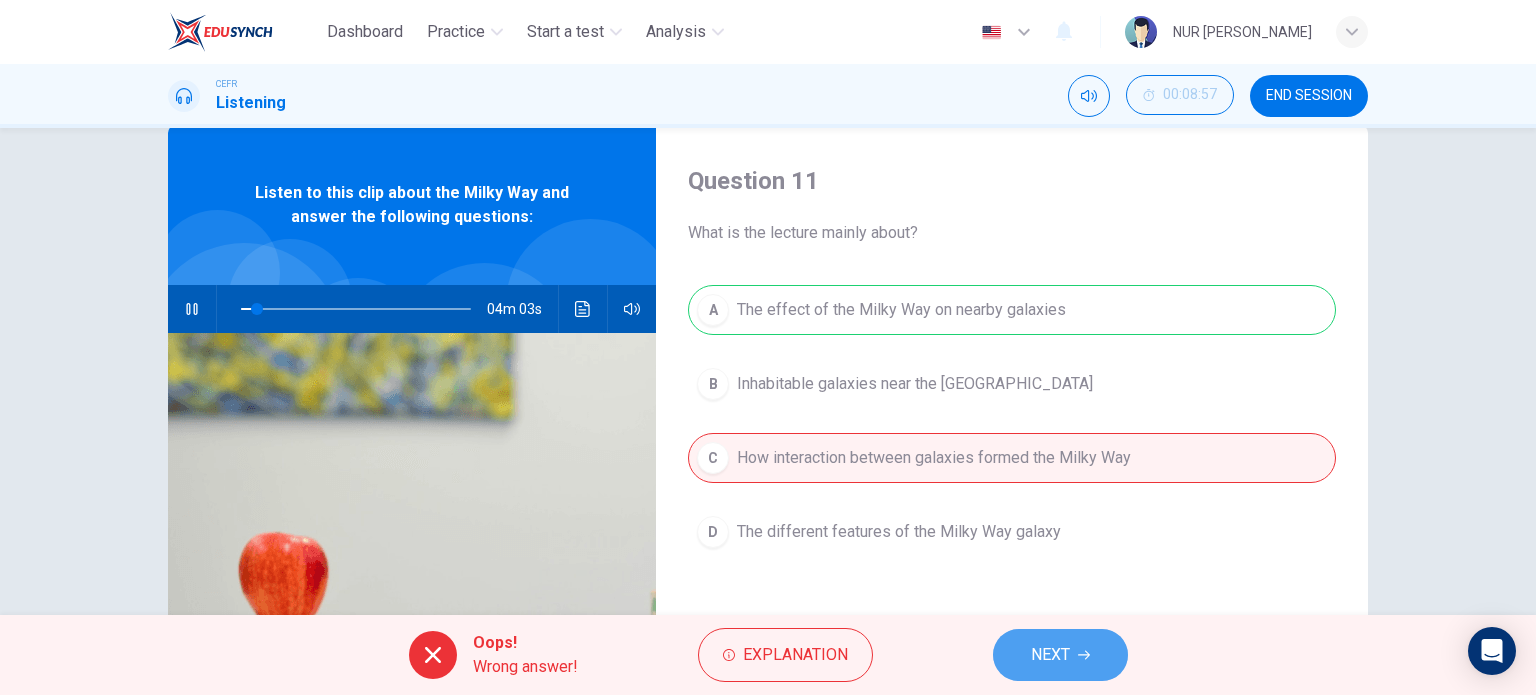 click on "NEXT" at bounding box center [1050, 655] 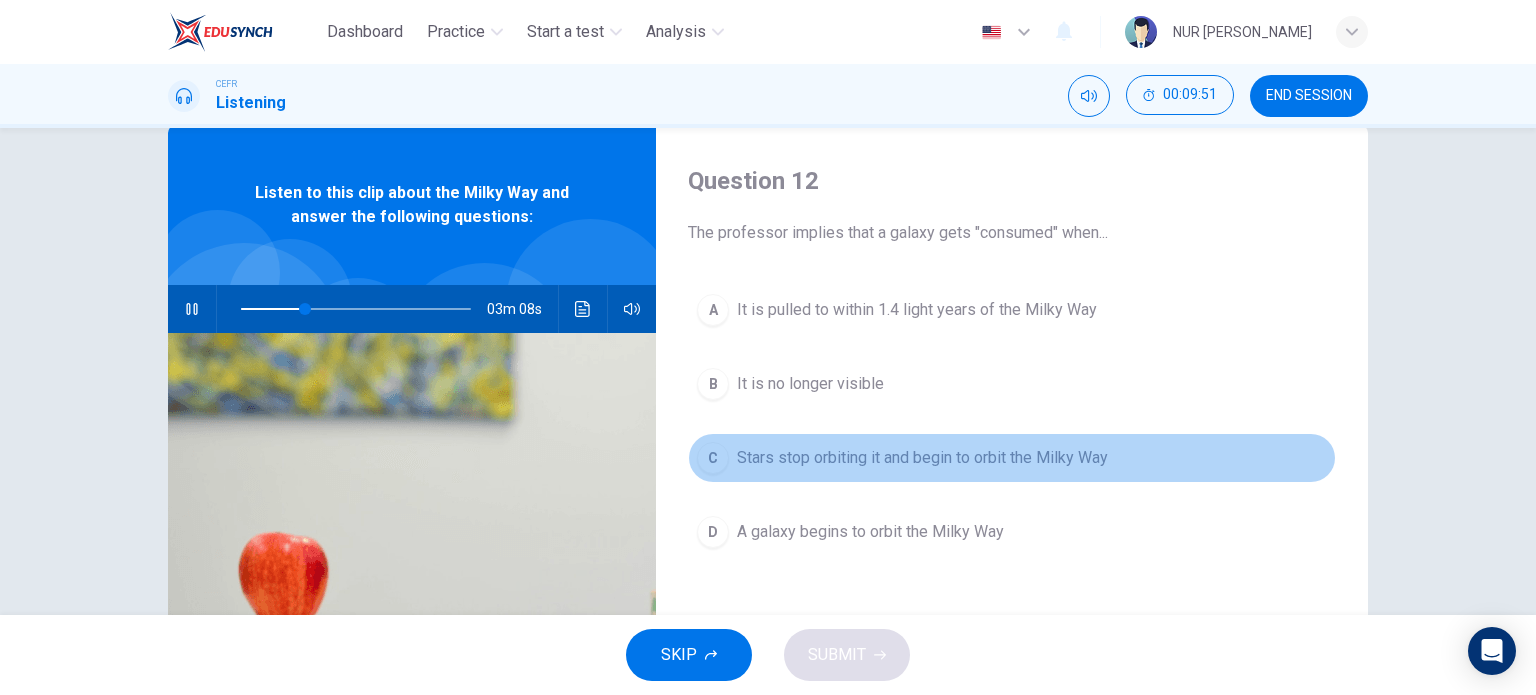click on "C Stars stop orbiting it and begin to orbit the Milky Way" at bounding box center (1012, 458) 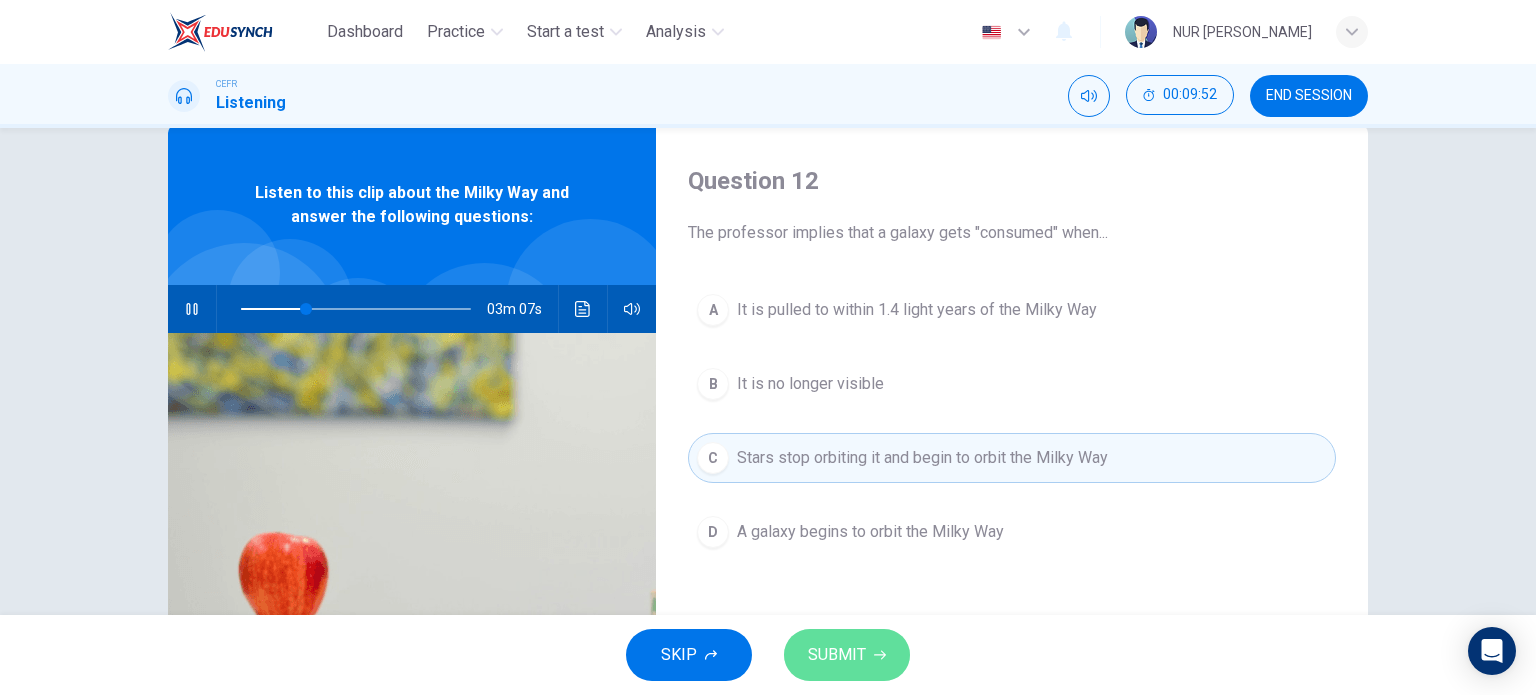 click on "SUBMIT" at bounding box center (837, 655) 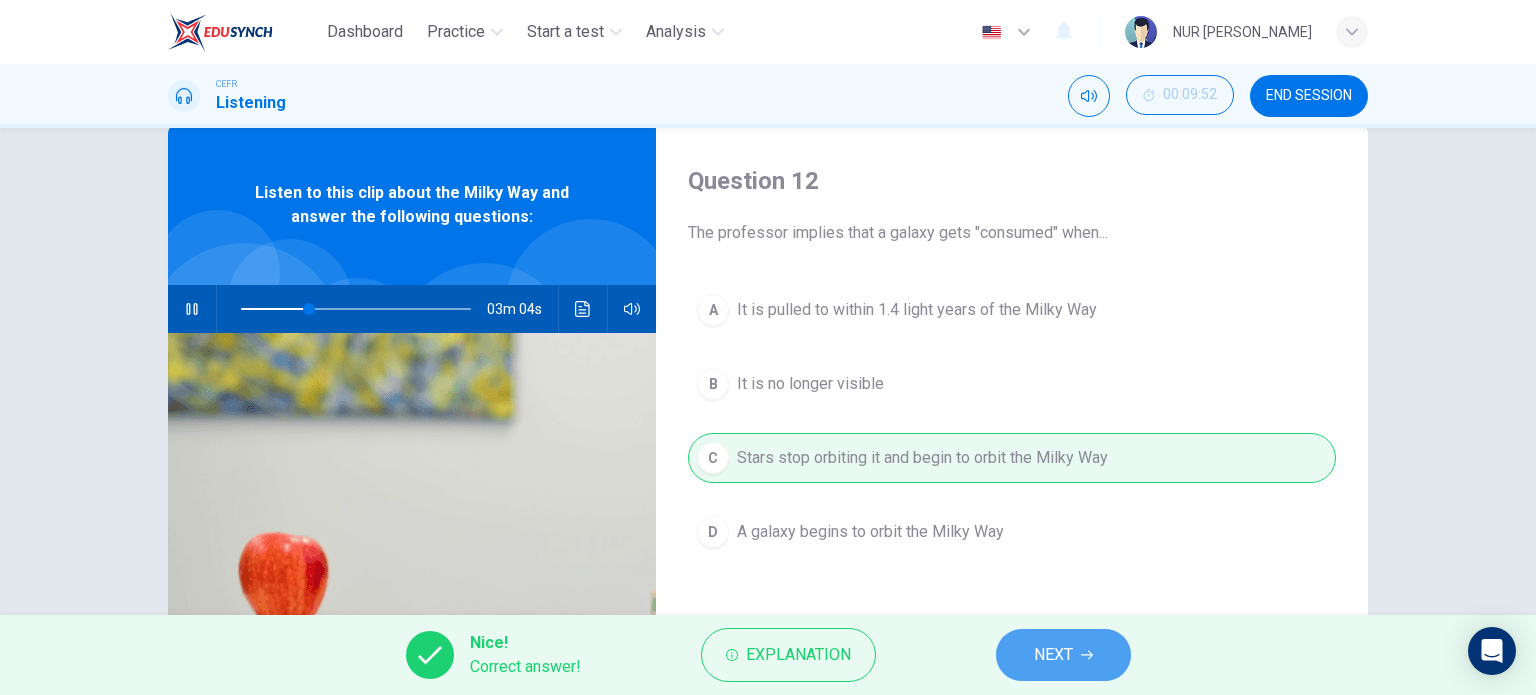 click on "NEXT" at bounding box center [1063, 655] 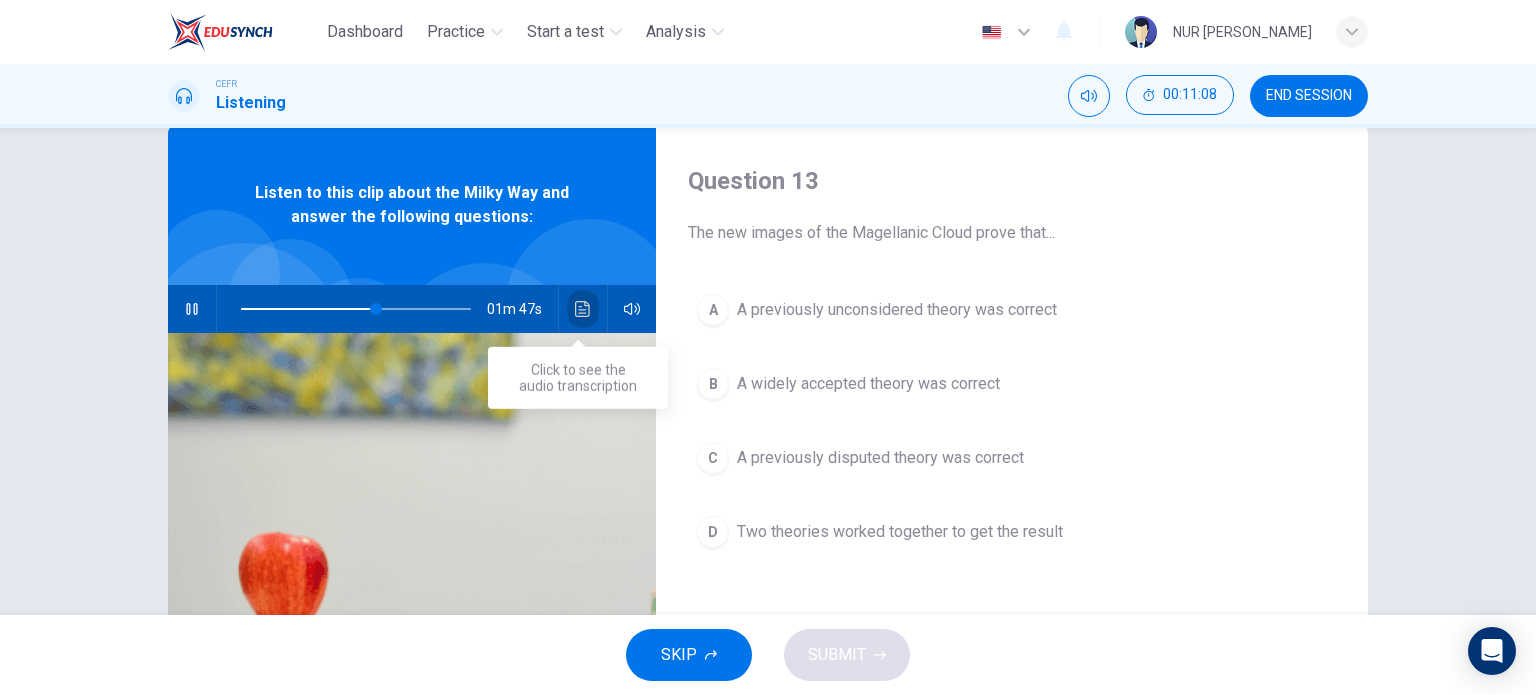 click 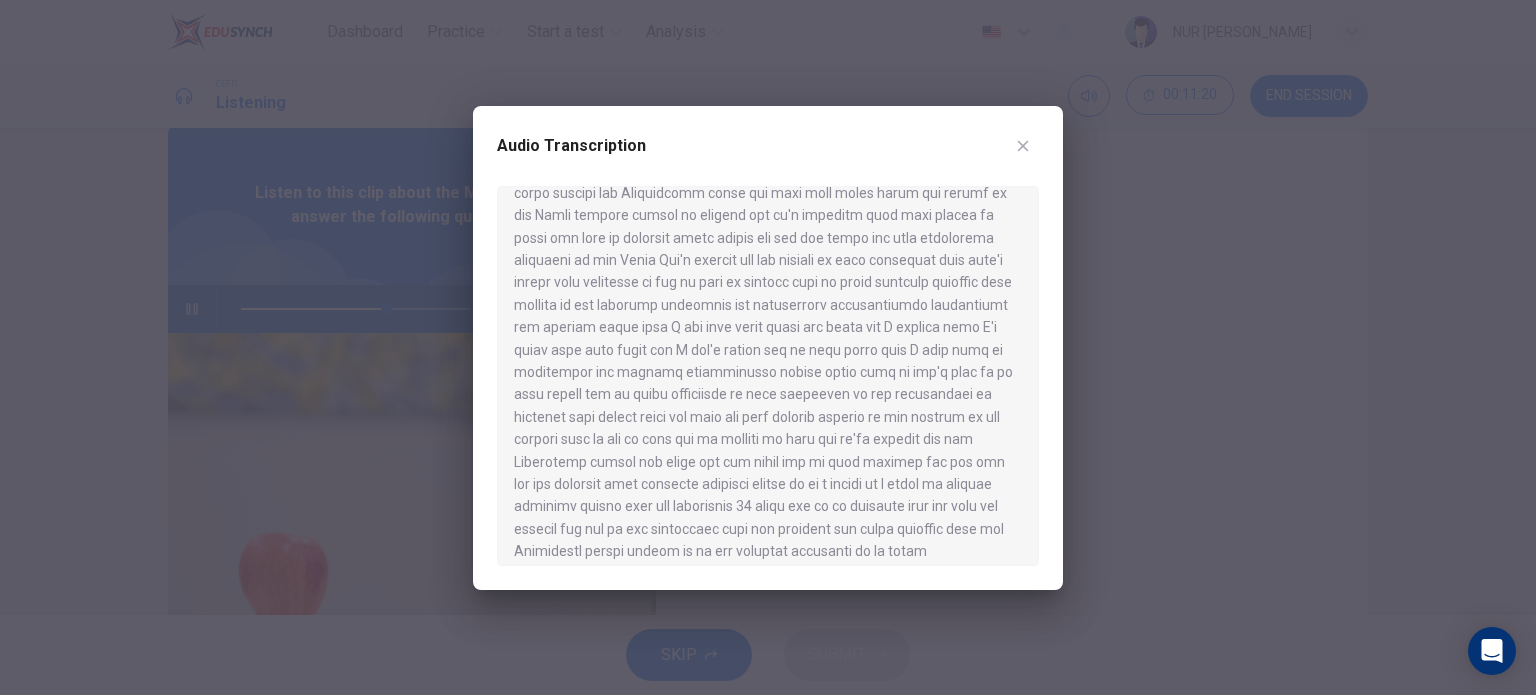 scroll, scrollTop: 448, scrollLeft: 0, axis: vertical 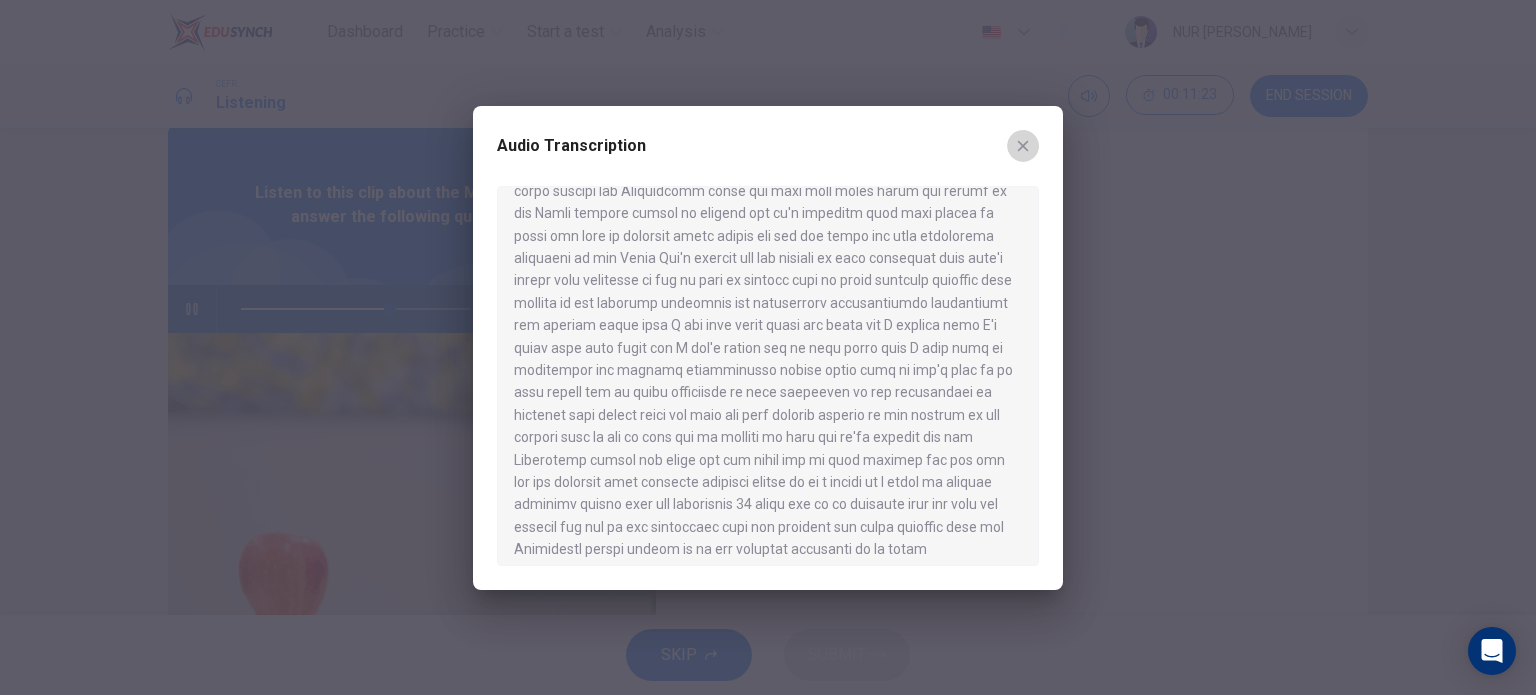 click 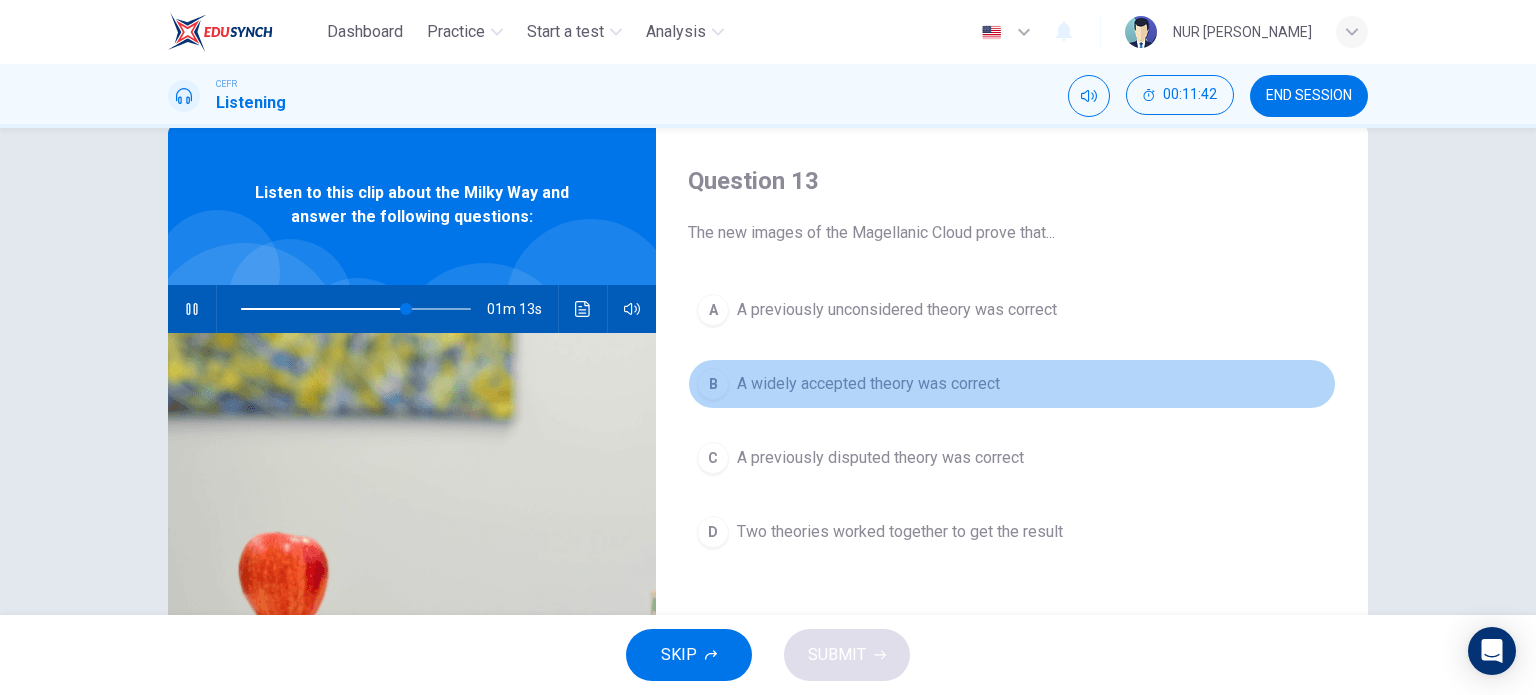 drag, startPoint x: 832, startPoint y: 379, endPoint x: 1088, endPoint y: 309, distance: 265.39783 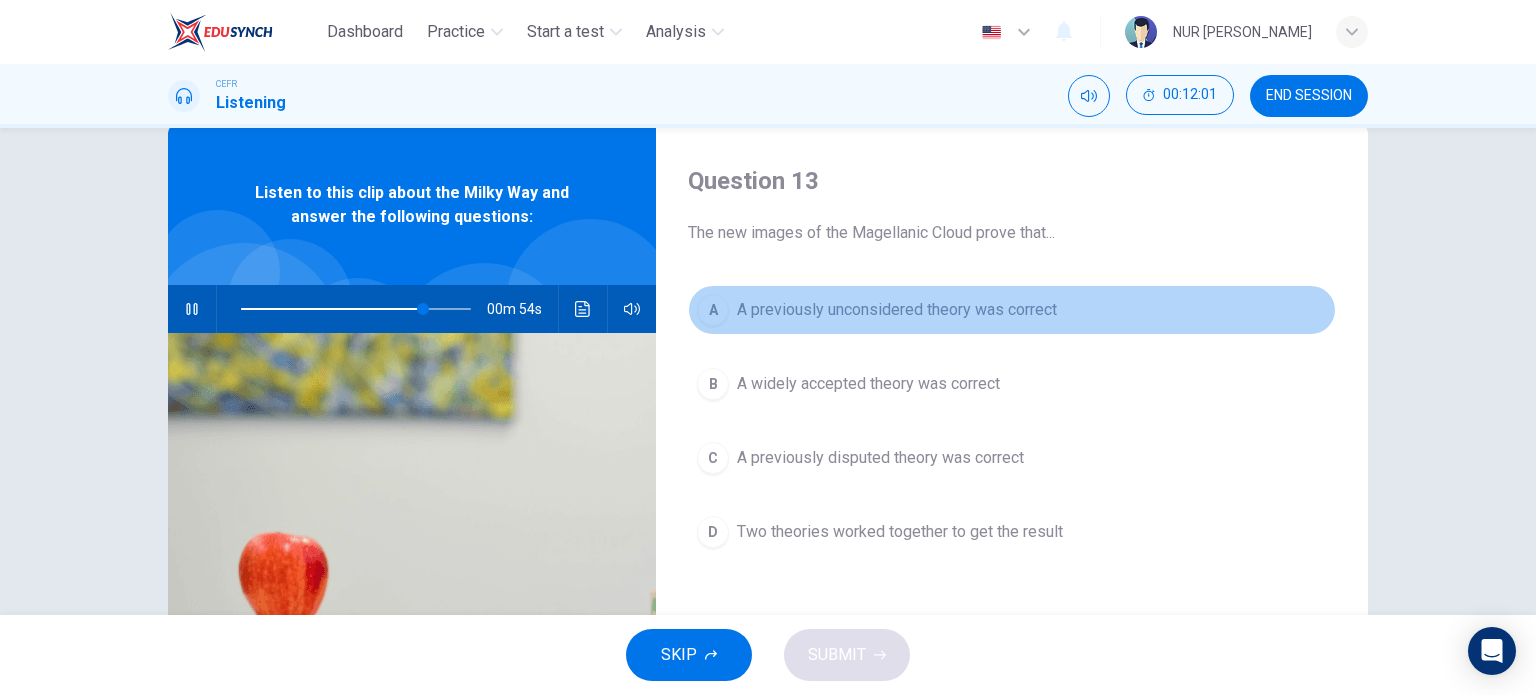 click on "A A previously unconsidered theory was correct" at bounding box center [1012, 310] 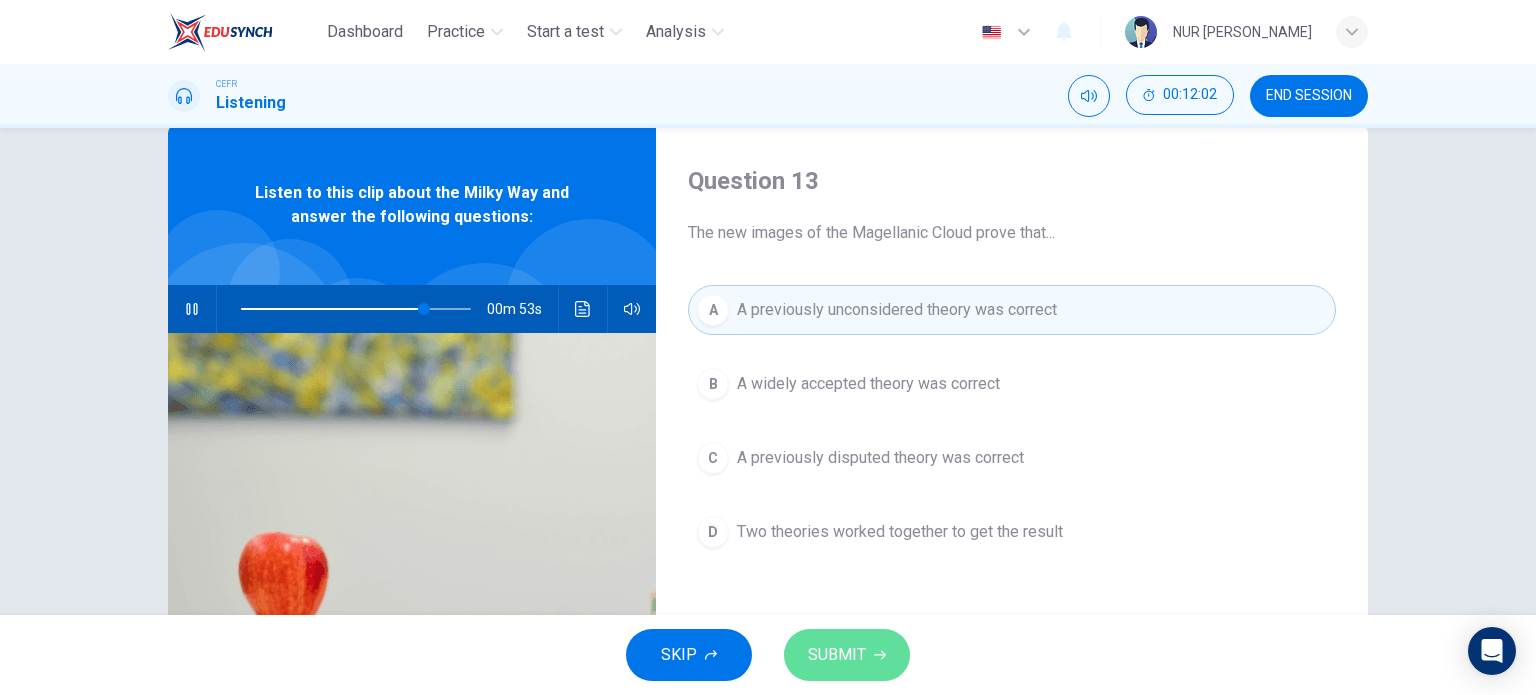 click on "SUBMIT" at bounding box center [837, 655] 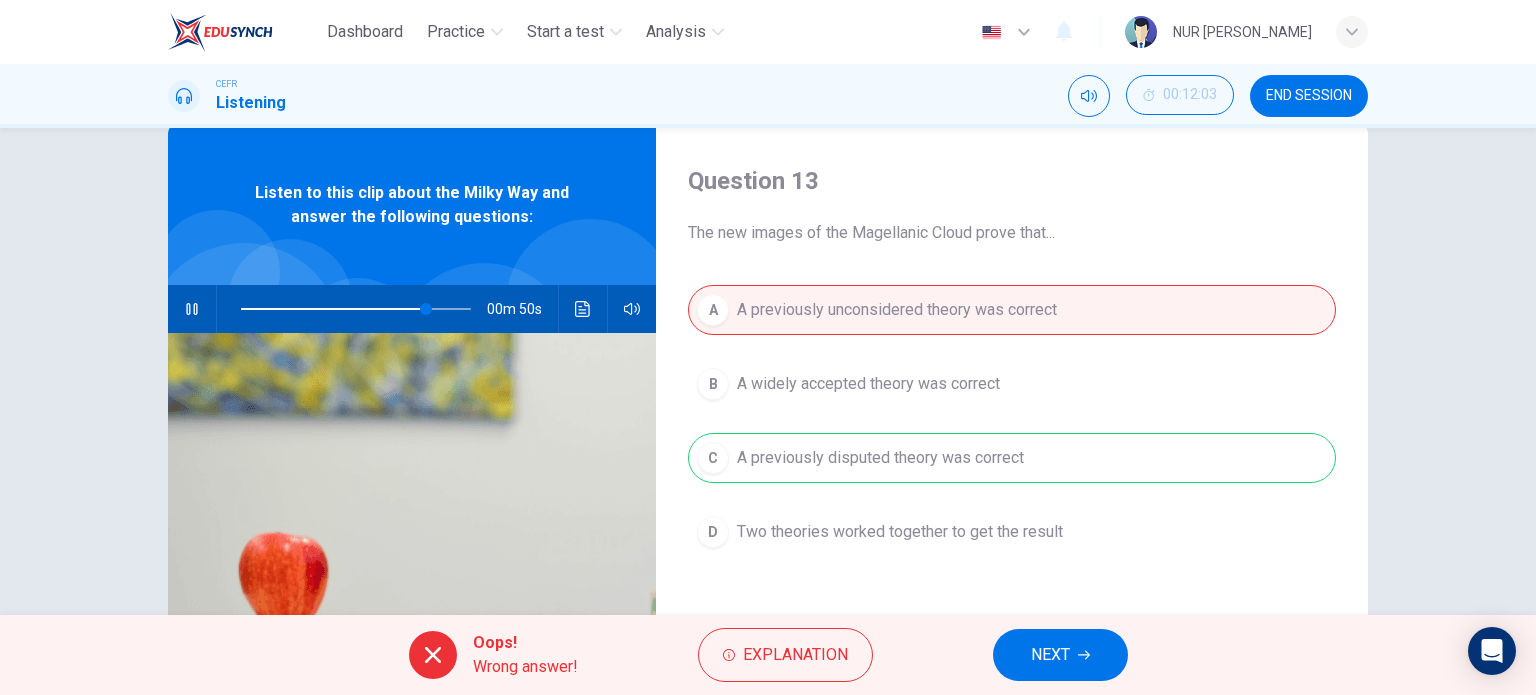 click on "A A previously unconsidered theory was correct B A widely accepted theory was correct C A previously disputed theory was correct D Two theories worked together to get the result" at bounding box center (1012, 441) 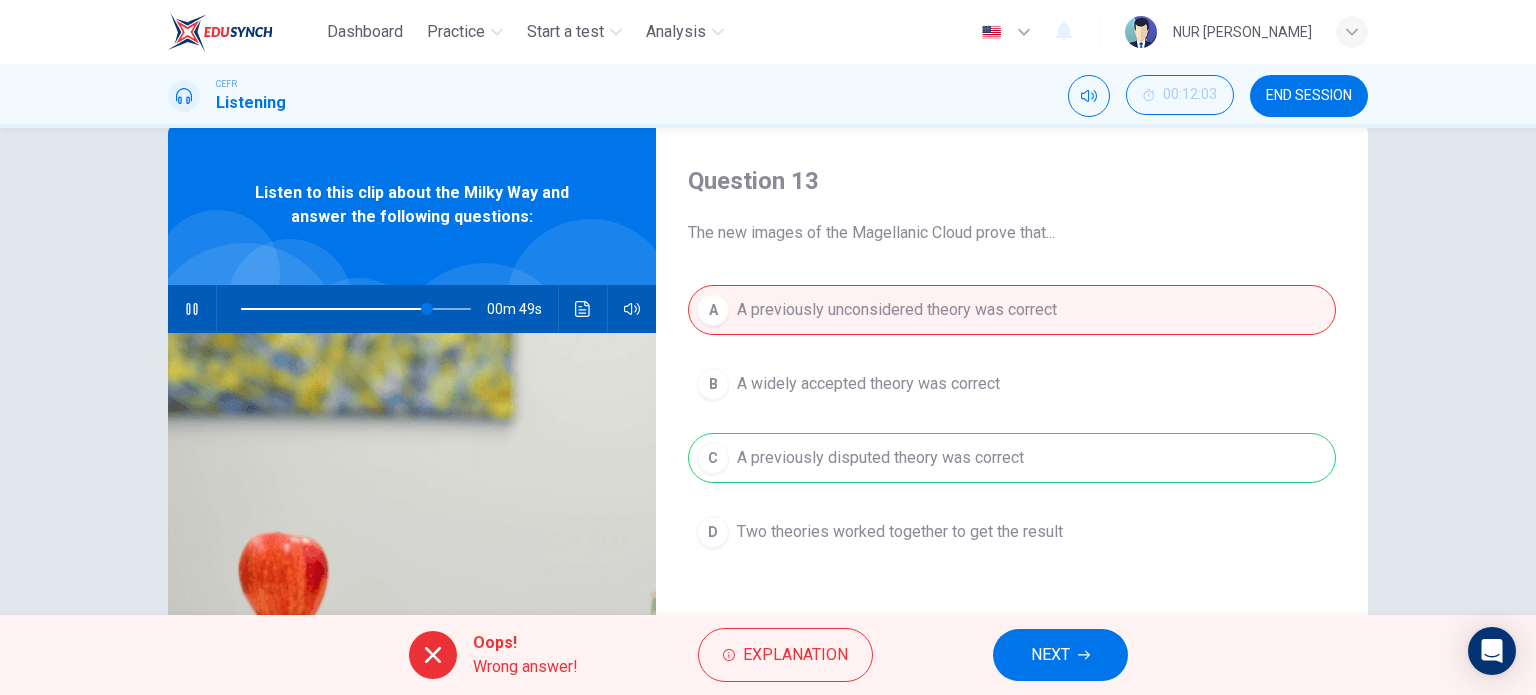 click on "NEXT" at bounding box center [1050, 655] 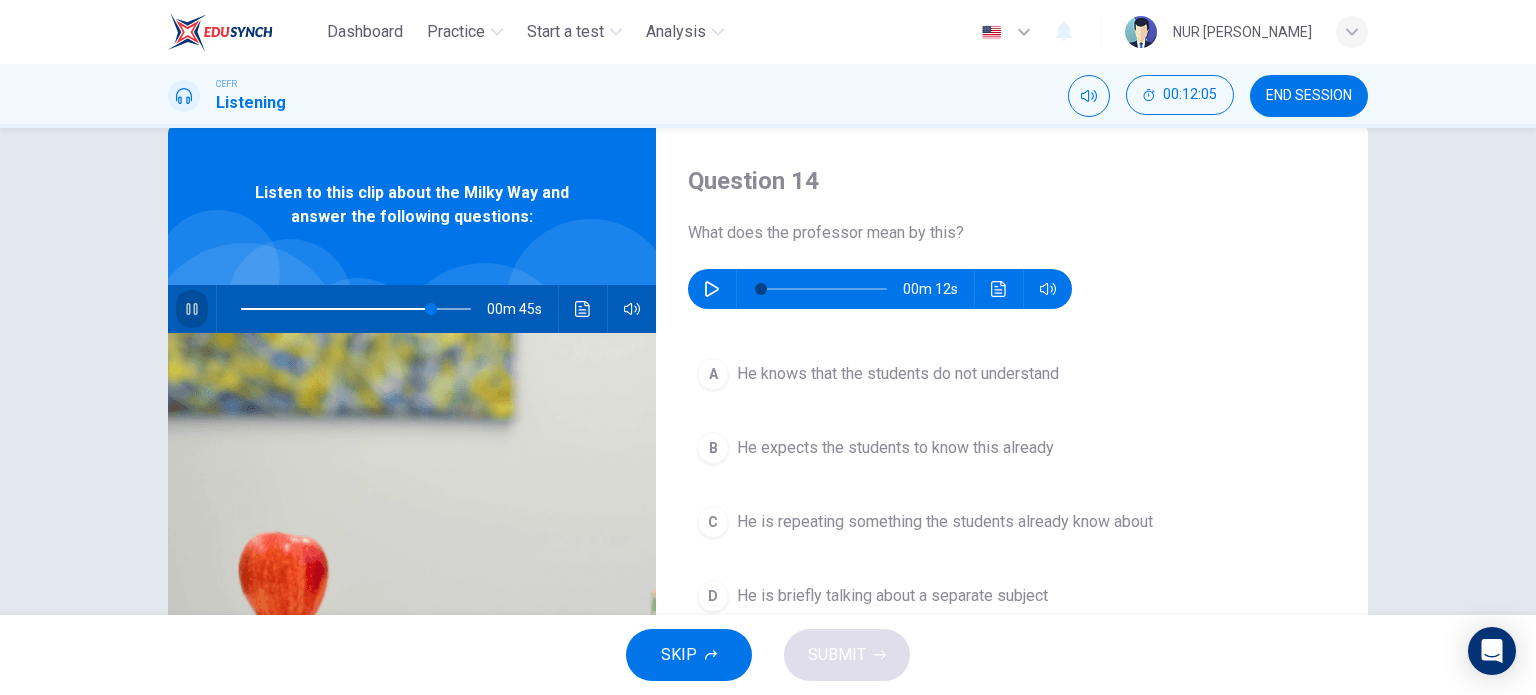 click at bounding box center [192, 309] 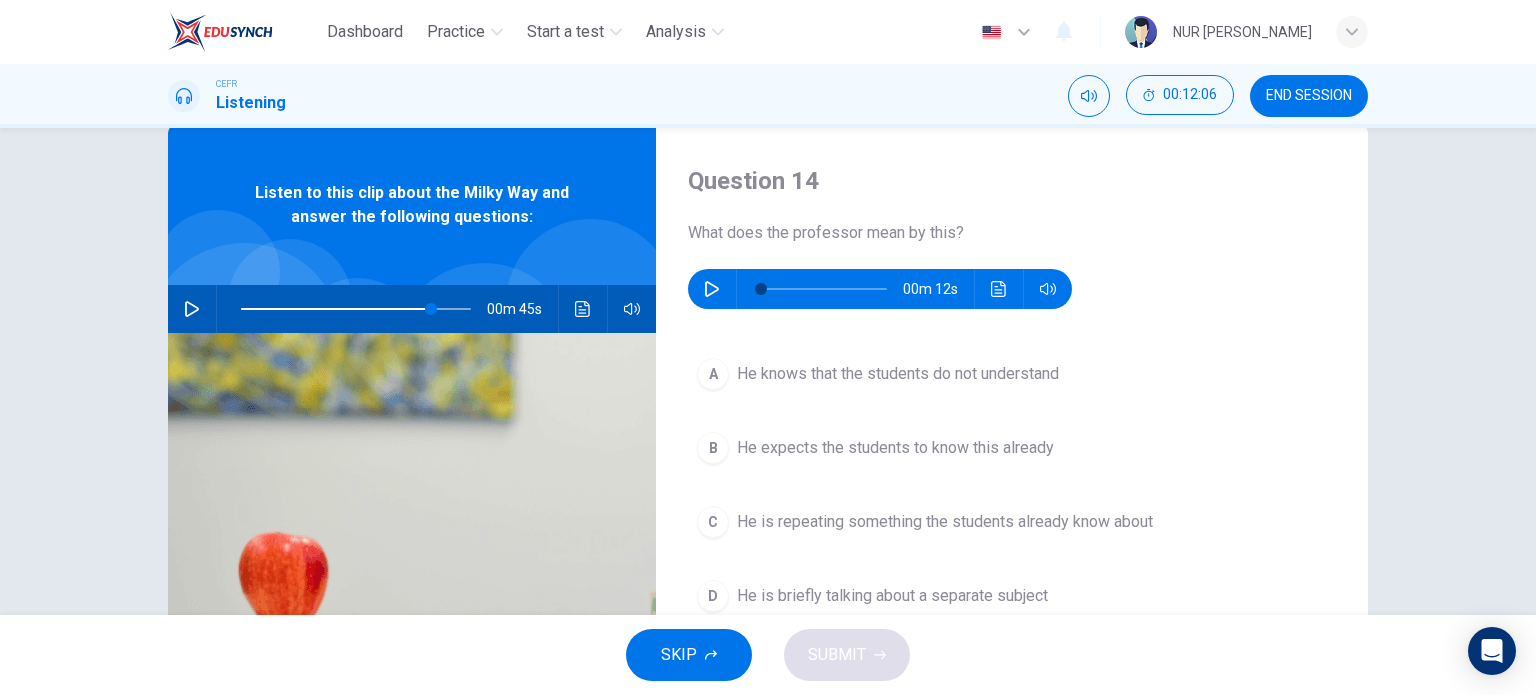 type on "83" 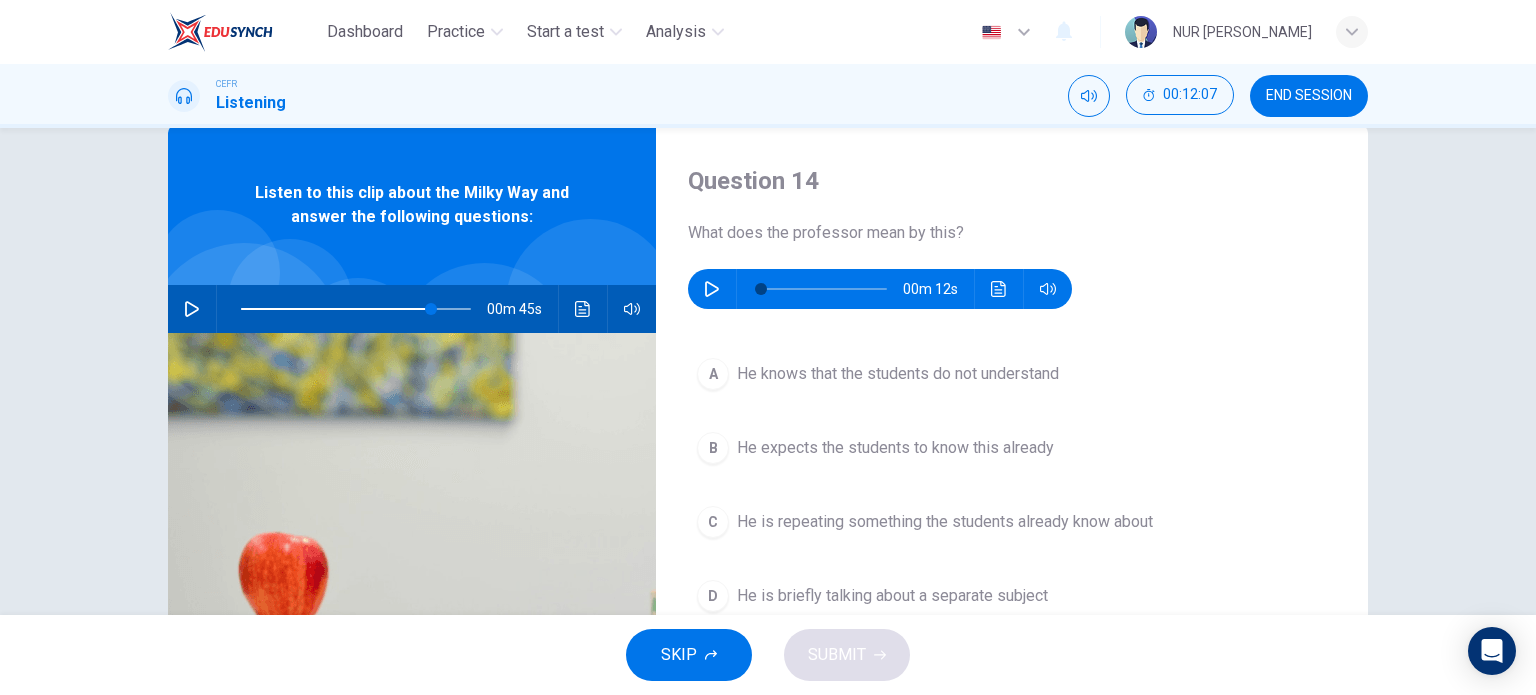 click on "Question 14 What does the professor mean by this? 00m 12s" at bounding box center (1012, 237) 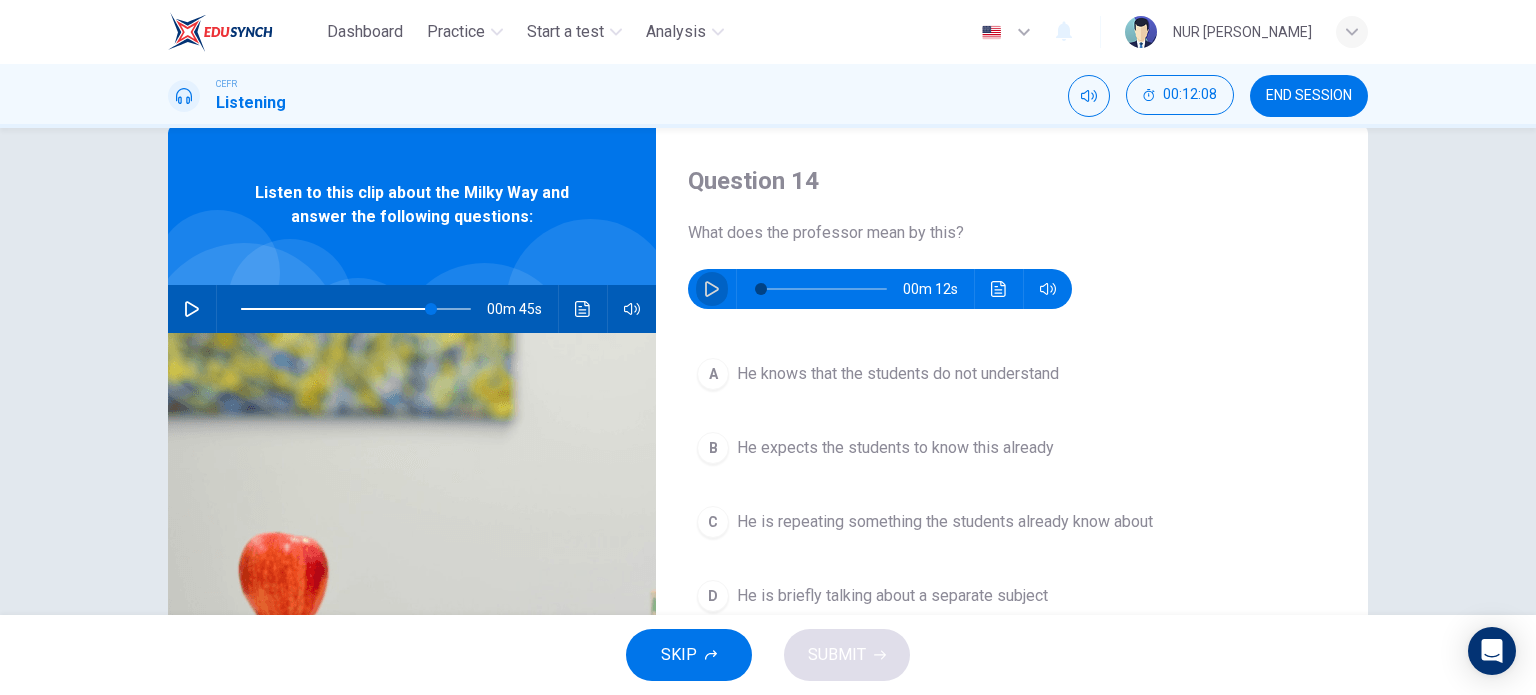 click 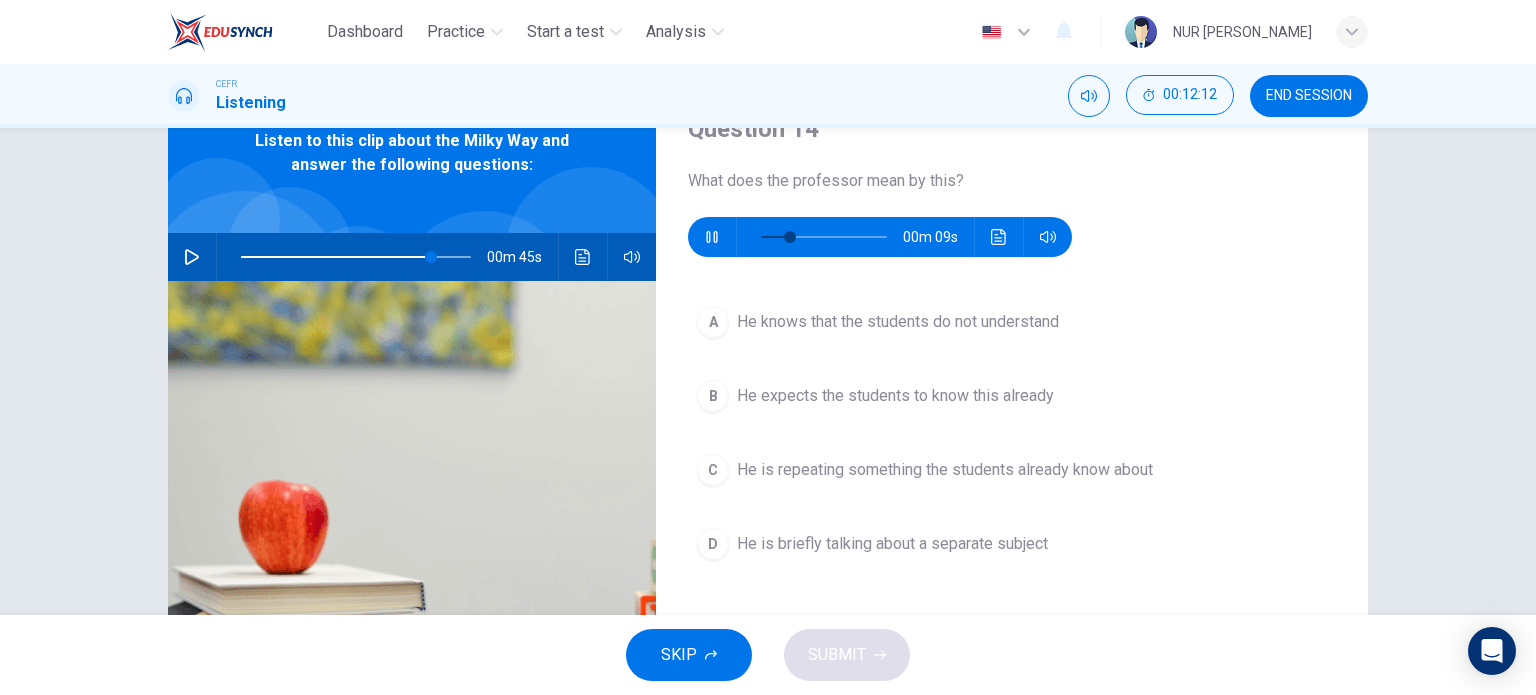 scroll, scrollTop: 96, scrollLeft: 0, axis: vertical 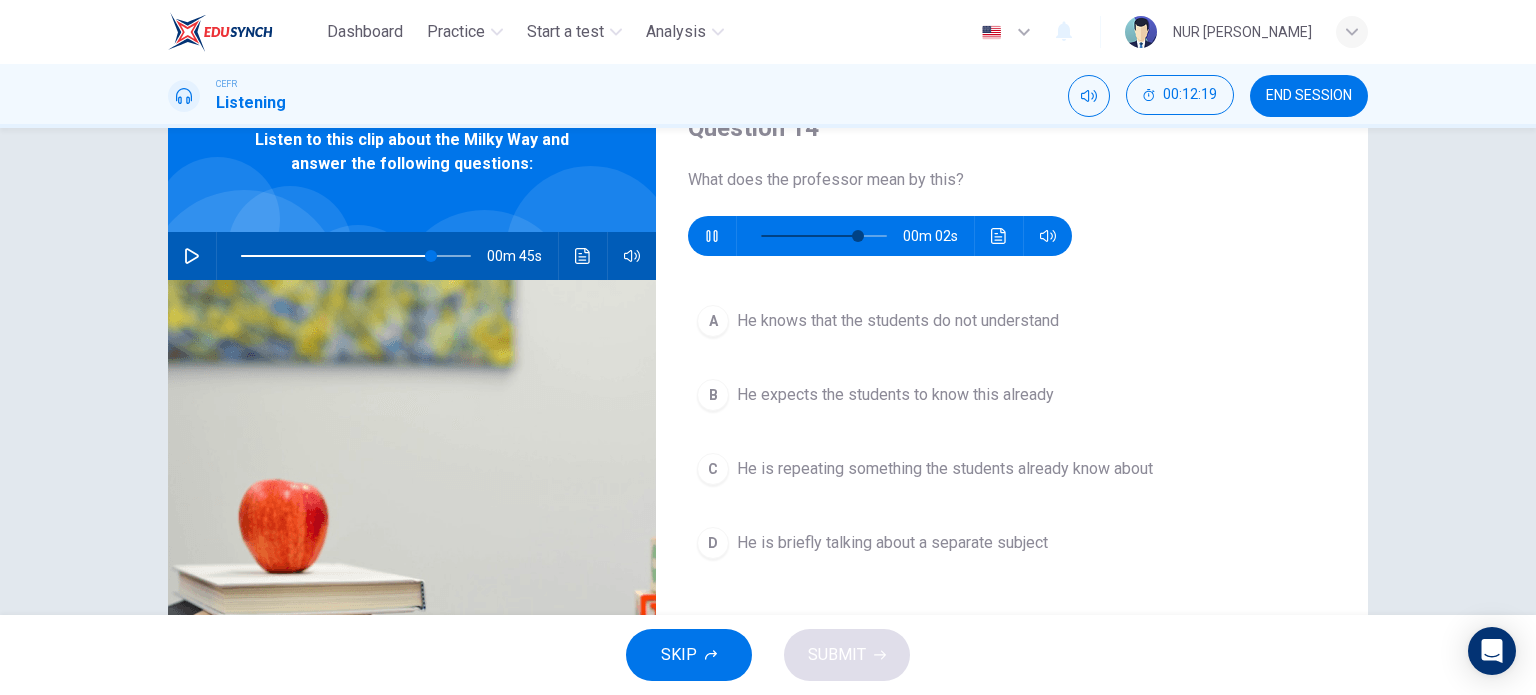 type on "85" 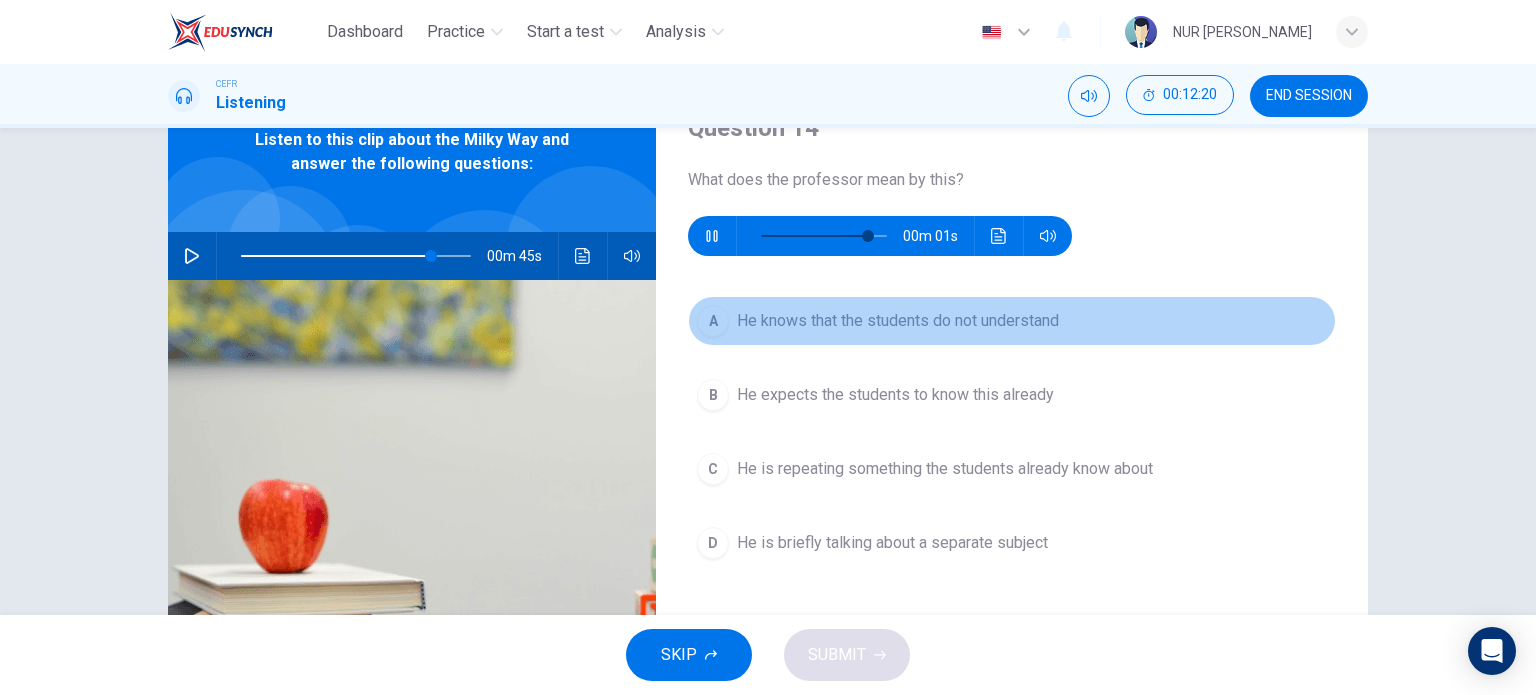 click on "He knows that the students do not understand" at bounding box center (898, 321) 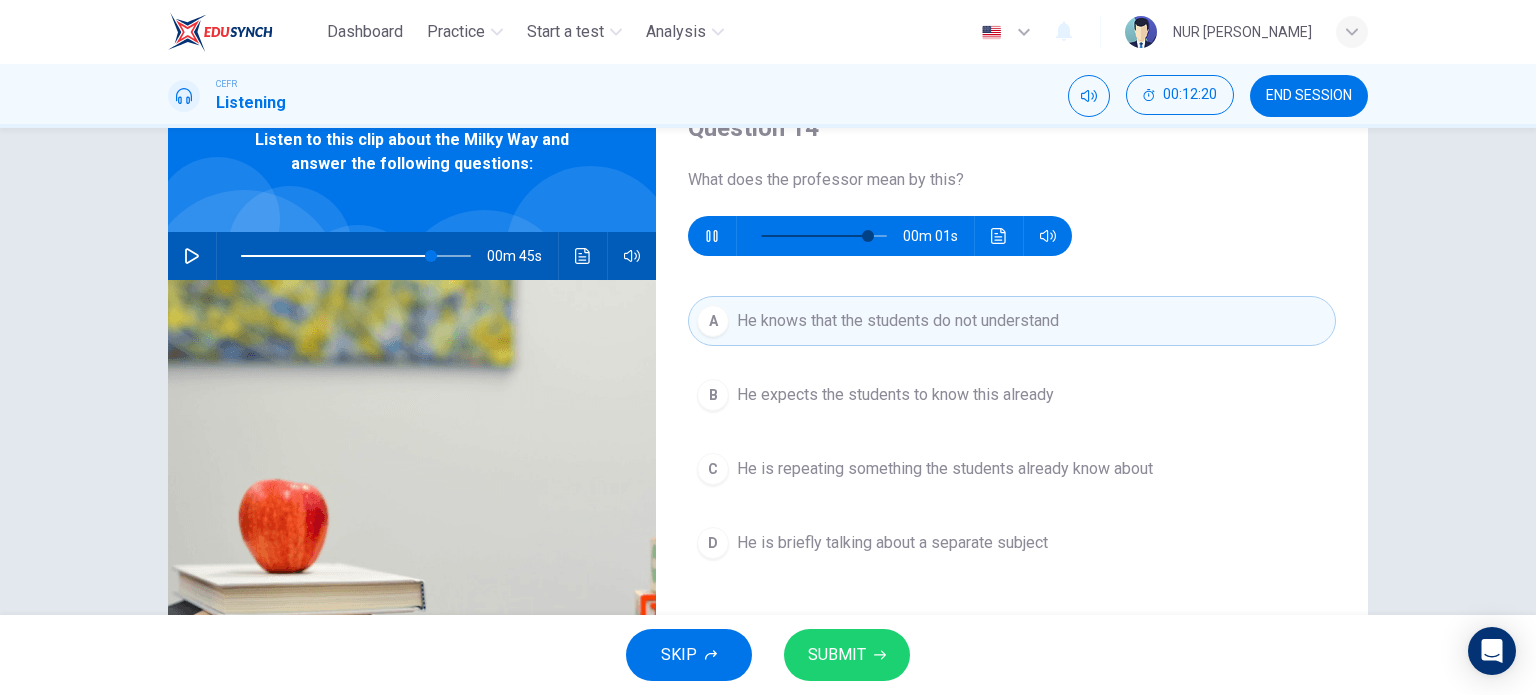 type on "93" 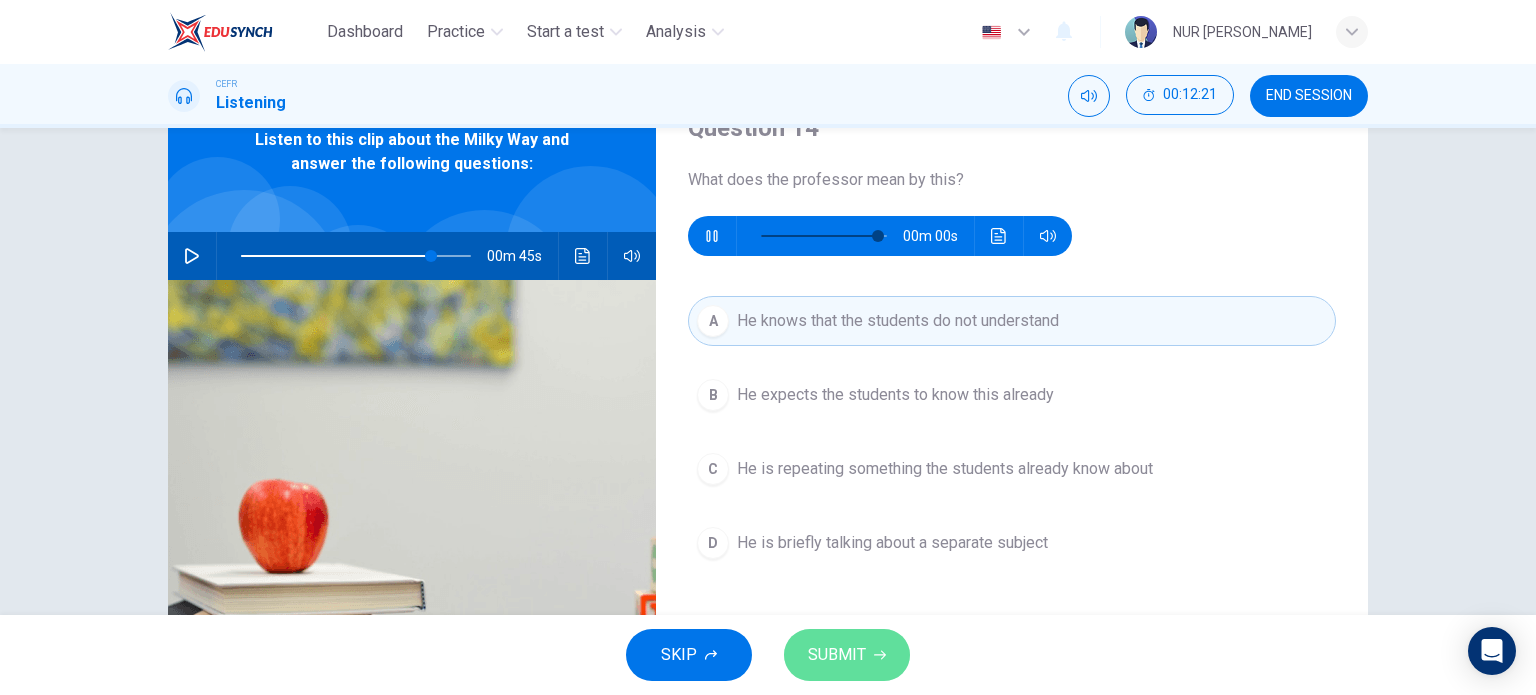 click on "SUBMIT" at bounding box center [837, 655] 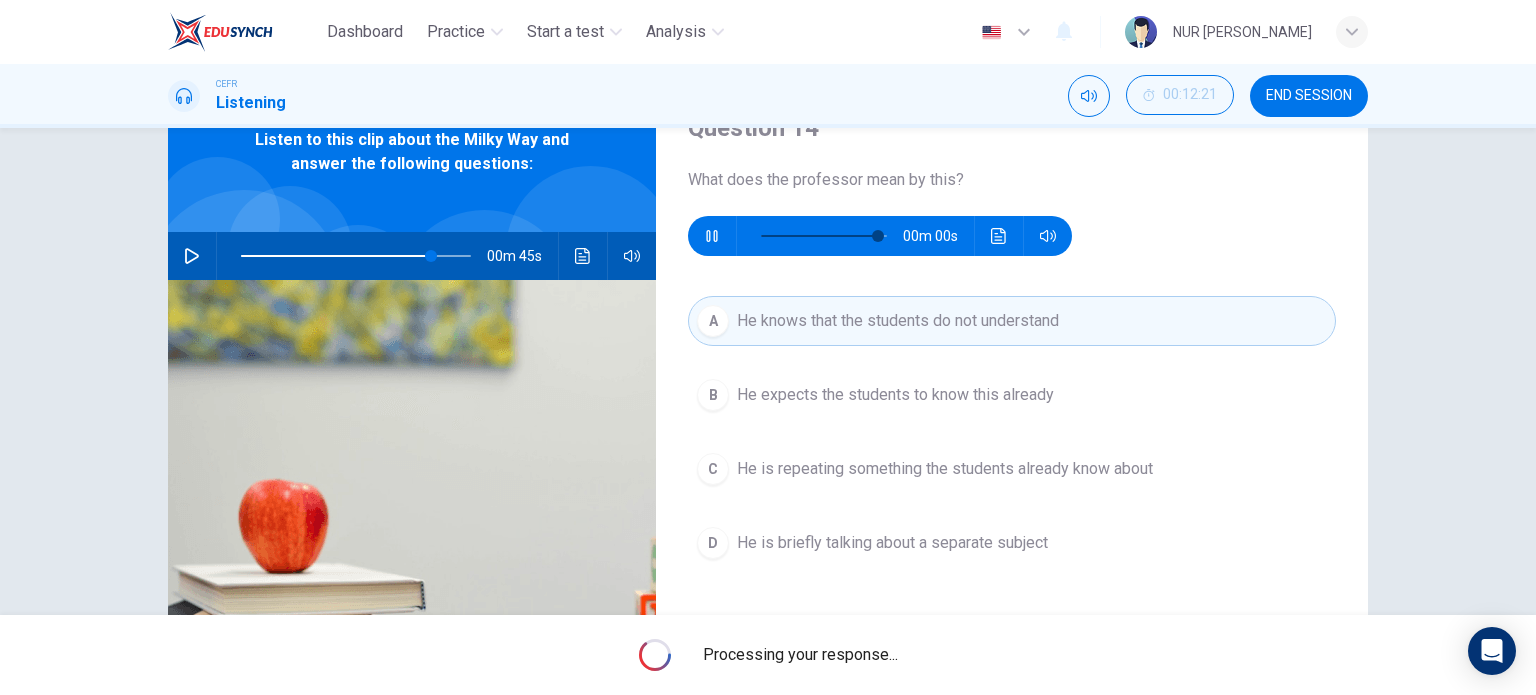 type on "0" 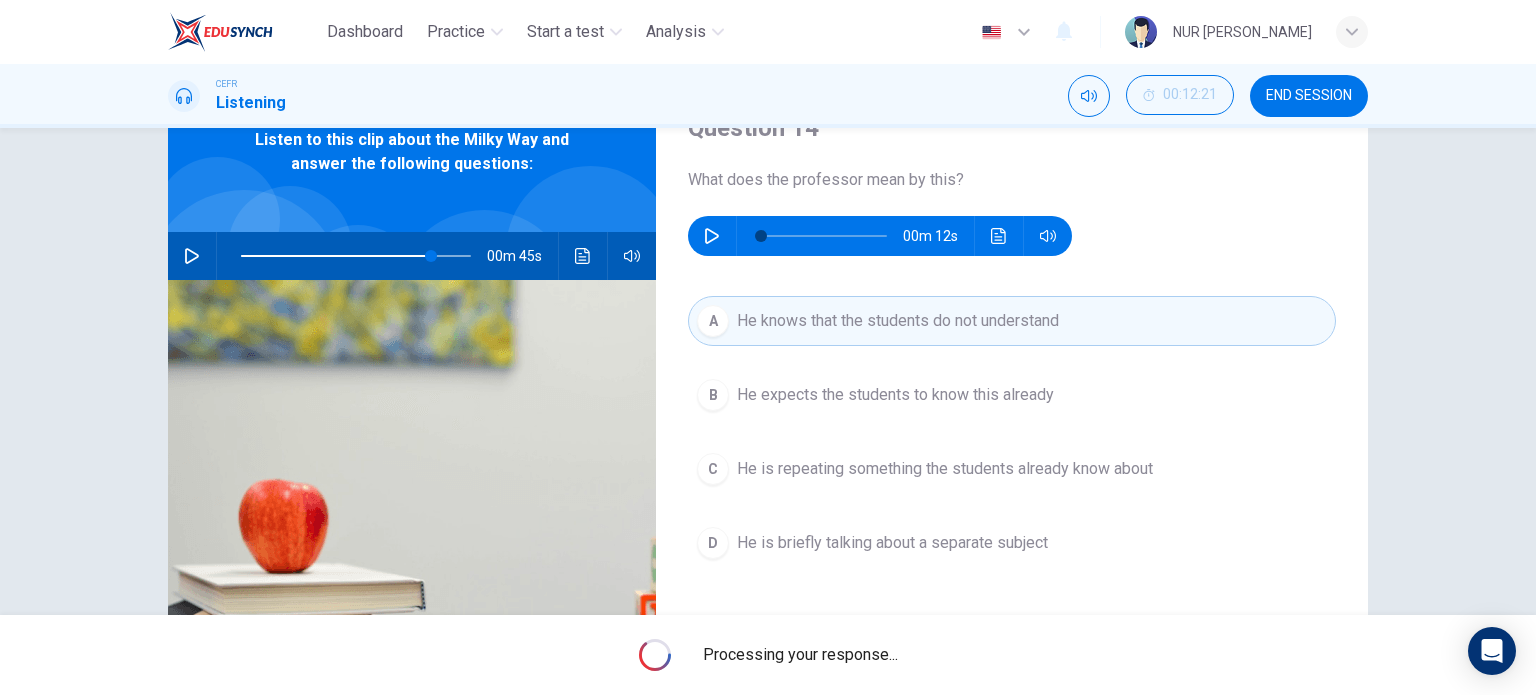 type on "83" 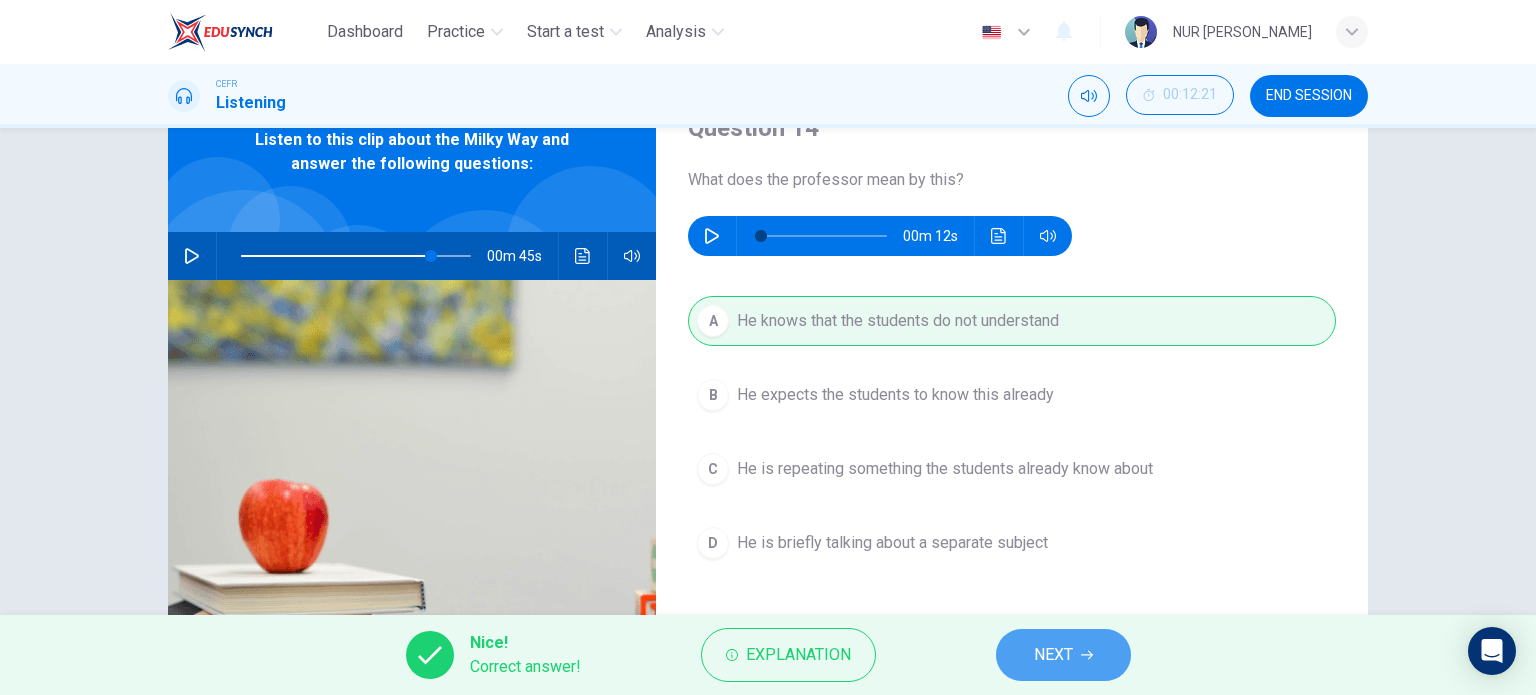 click on "NEXT" at bounding box center [1063, 655] 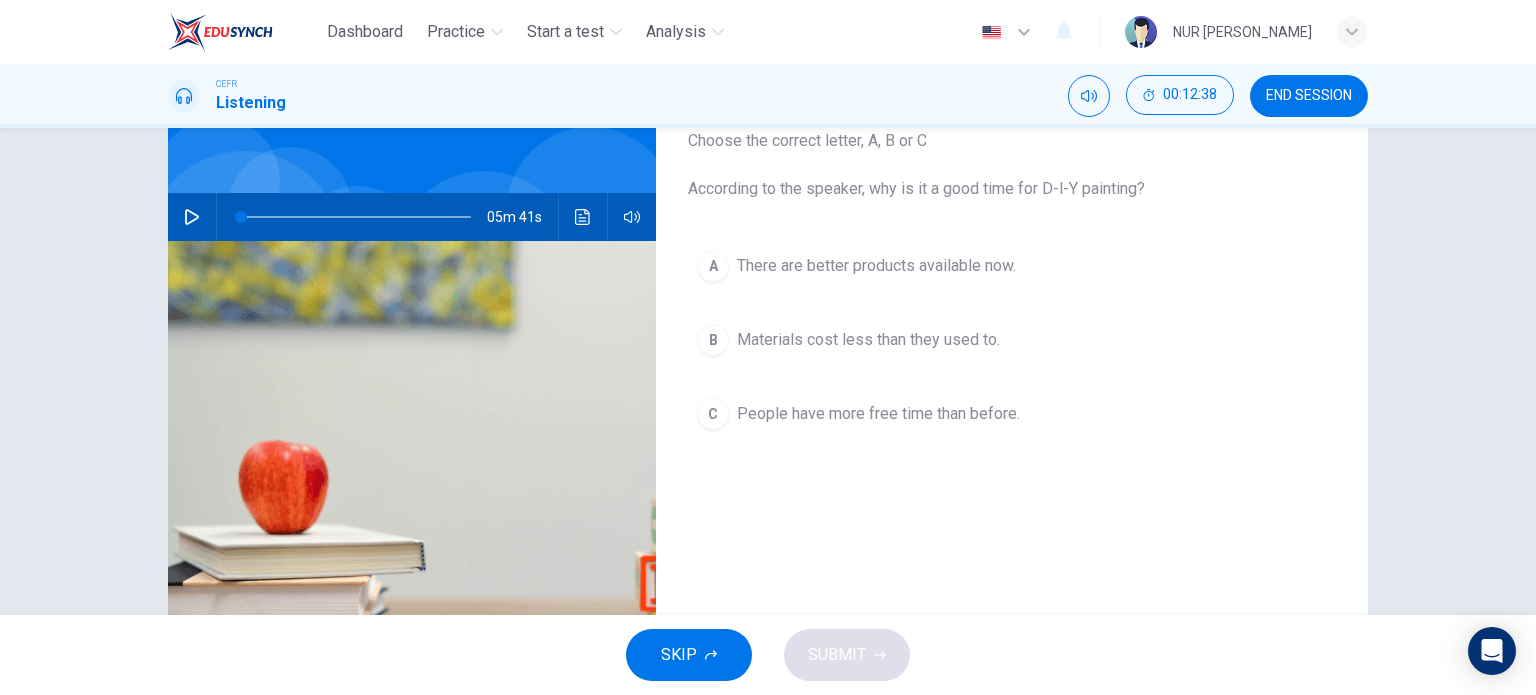scroll, scrollTop: 160, scrollLeft: 0, axis: vertical 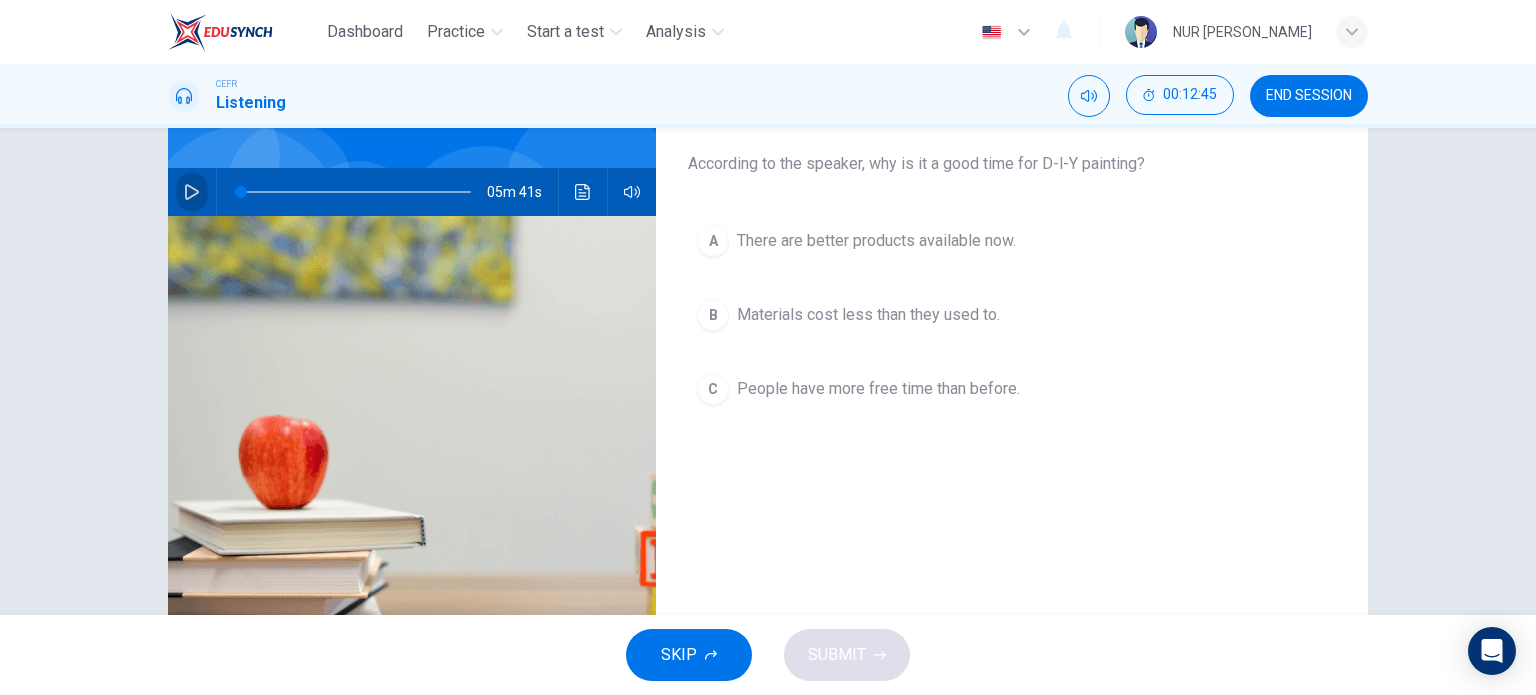 click 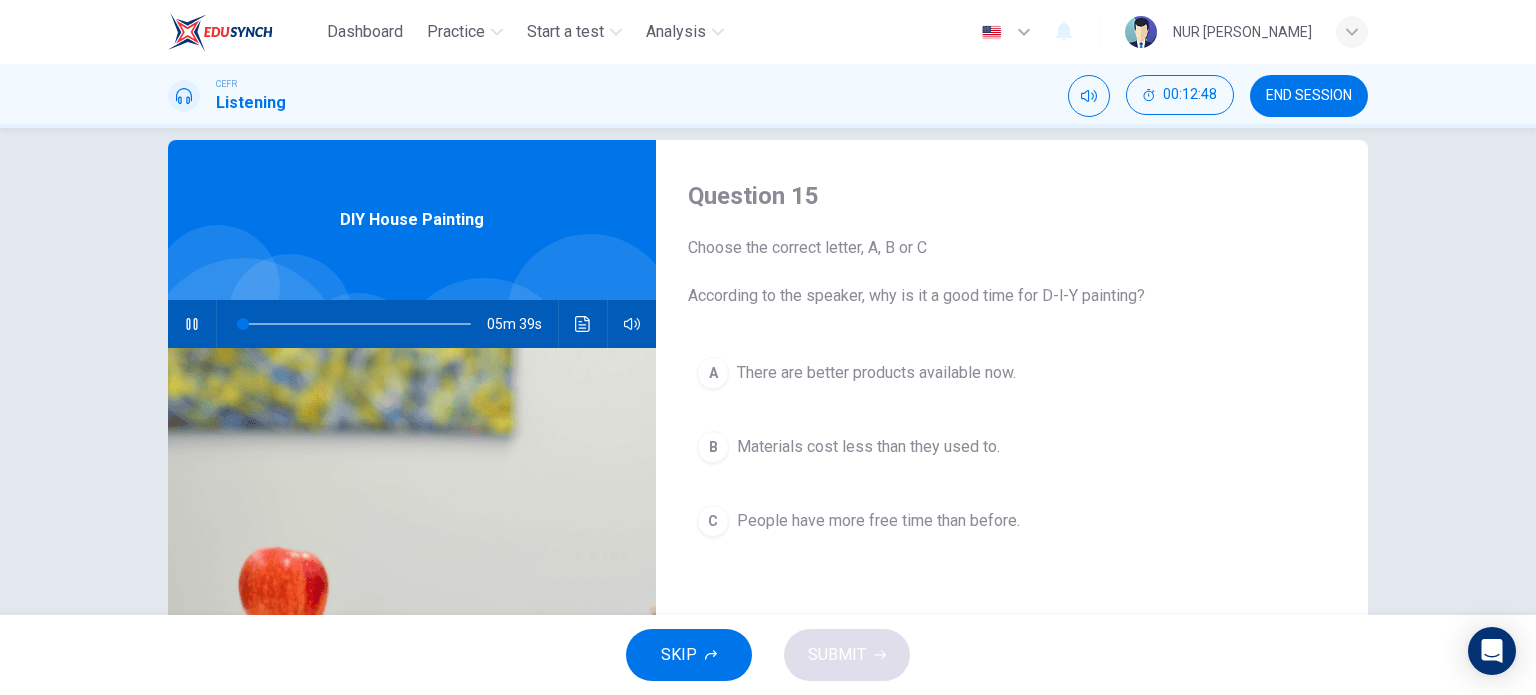 scroll, scrollTop: 28, scrollLeft: 0, axis: vertical 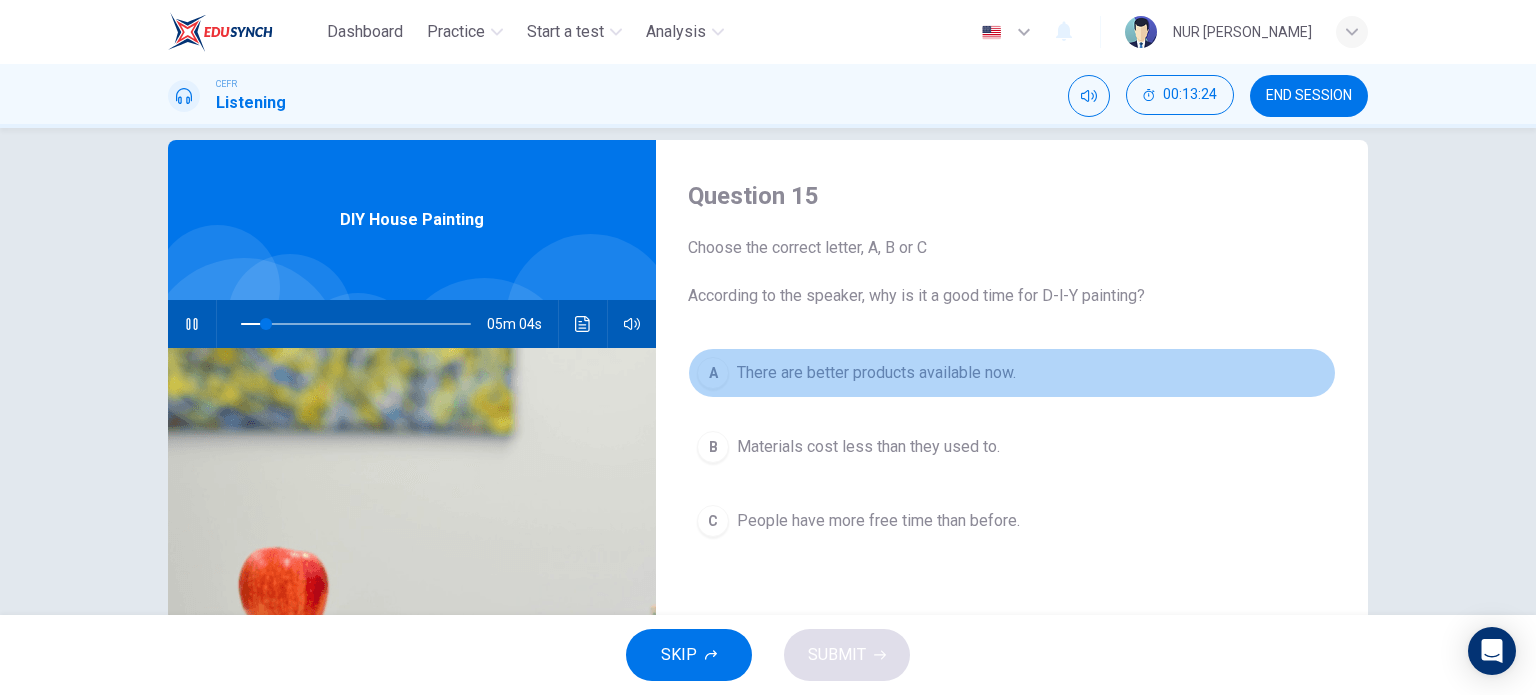 click on "A" at bounding box center (713, 373) 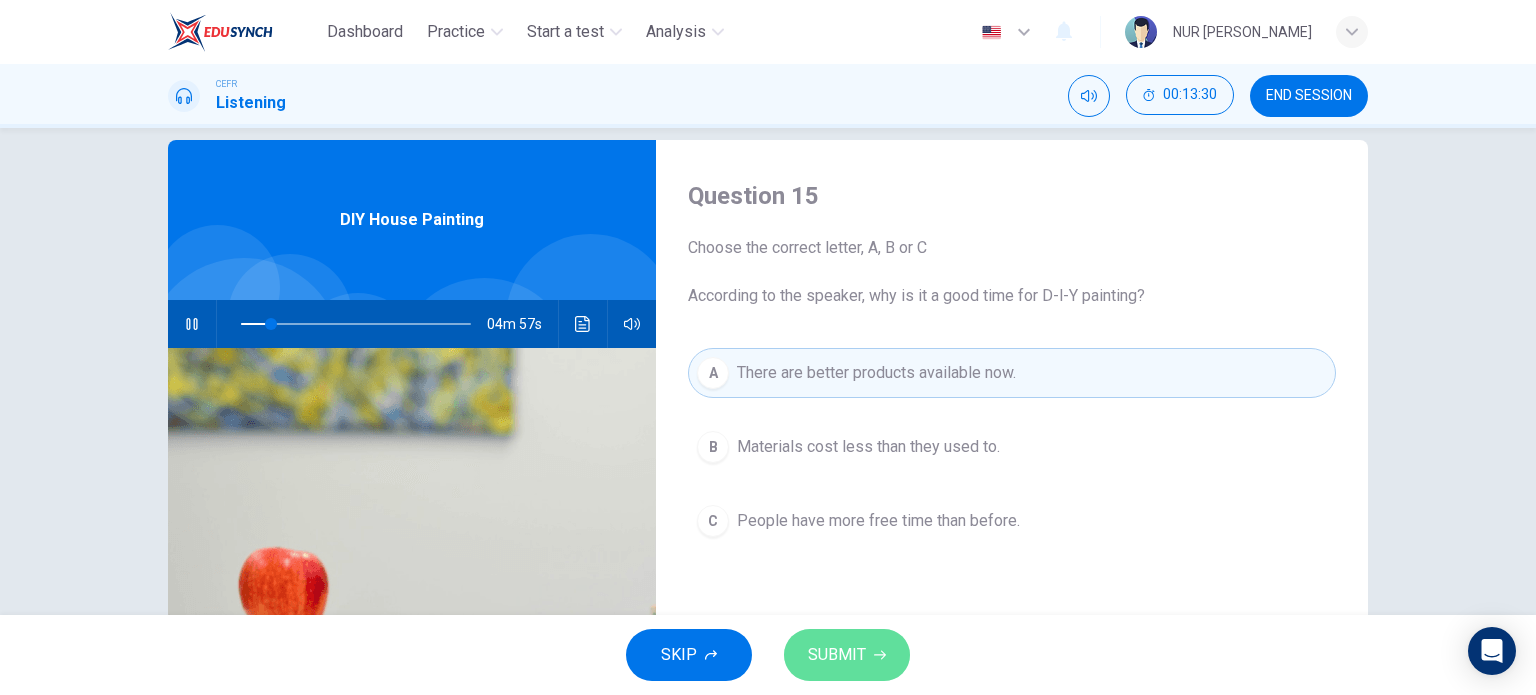 click on "SUBMIT" at bounding box center [847, 655] 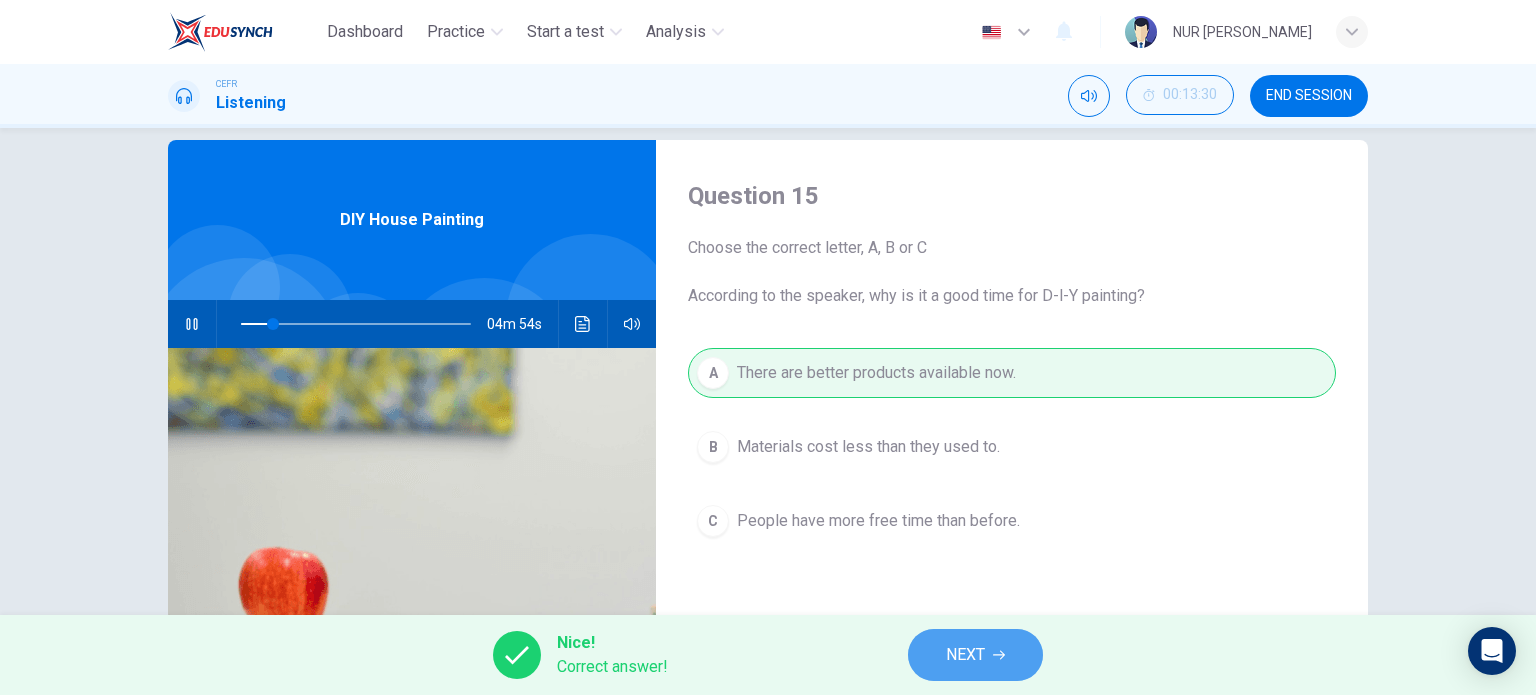 click on "NEXT" at bounding box center (965, 655) 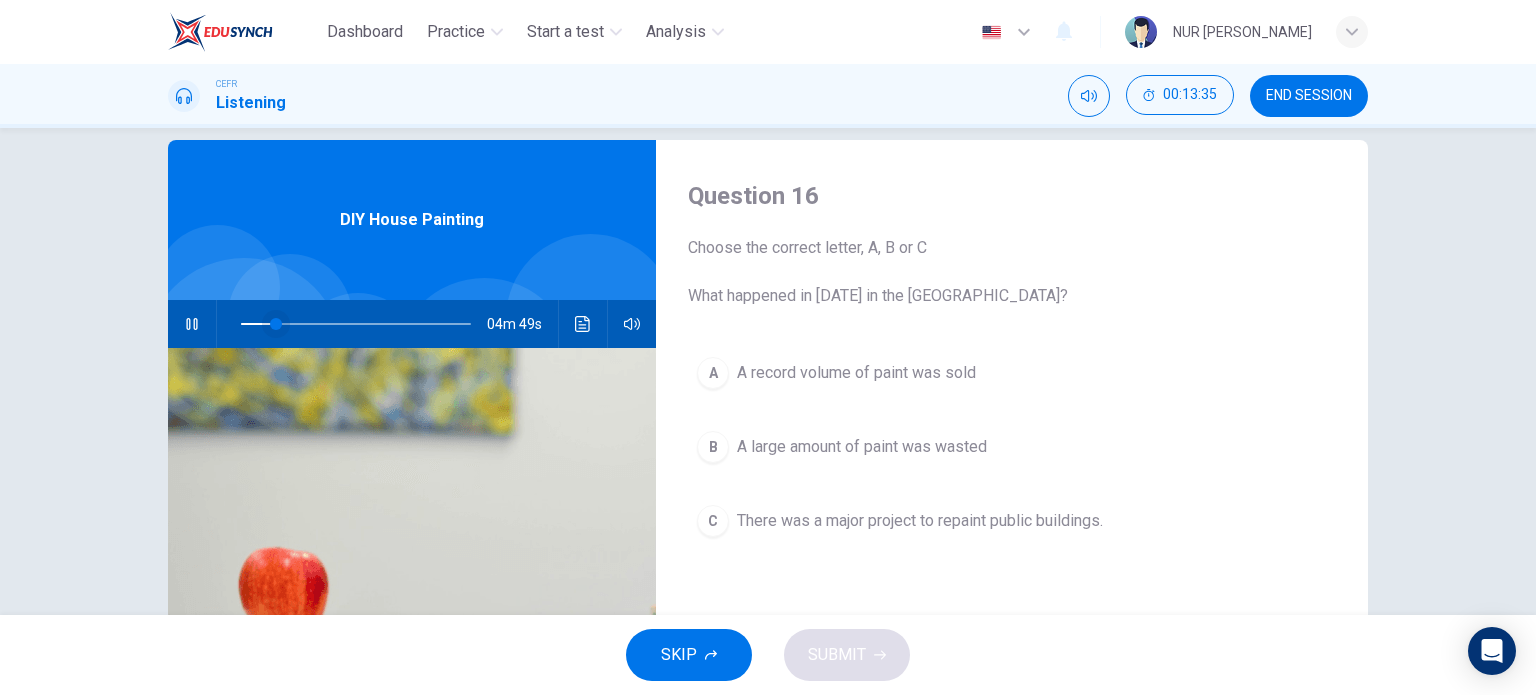 click at bounding box center [276, 324] 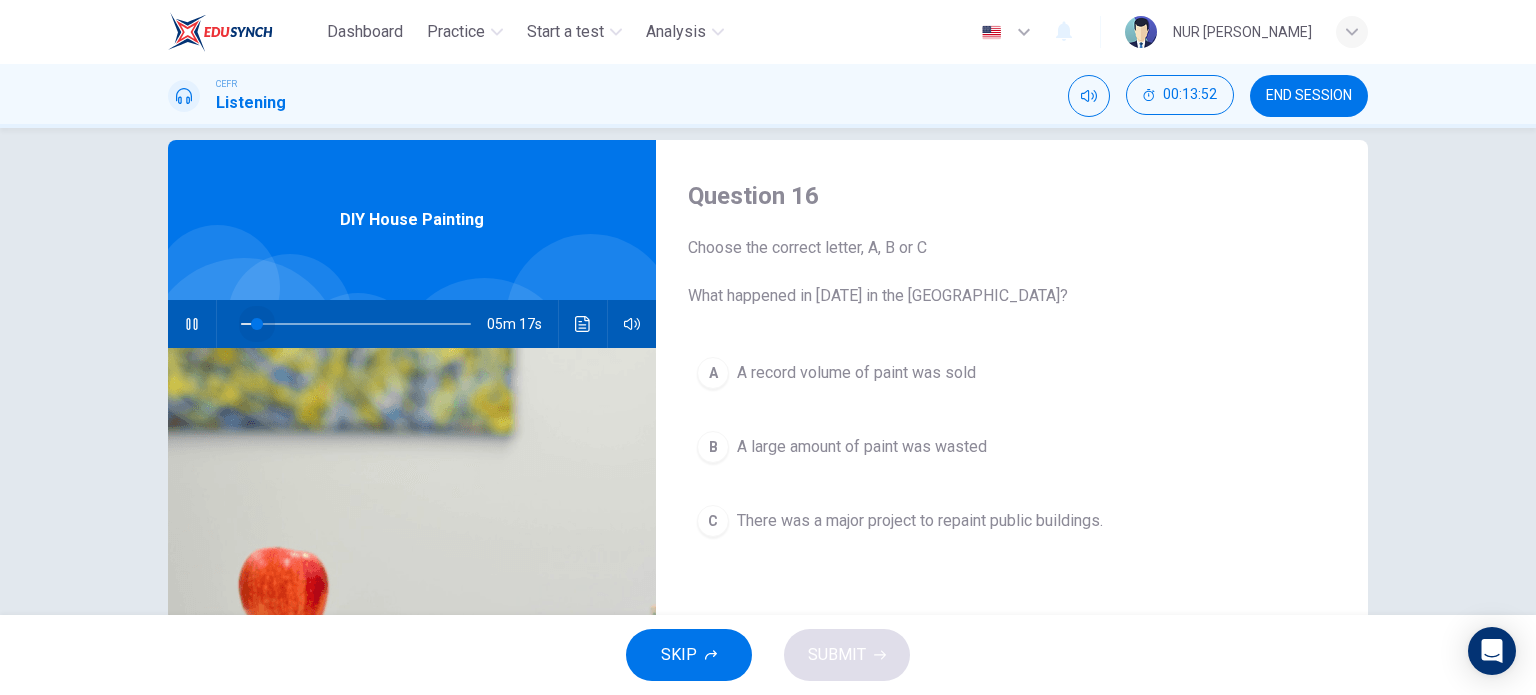 click at bounding box center (257, 324) 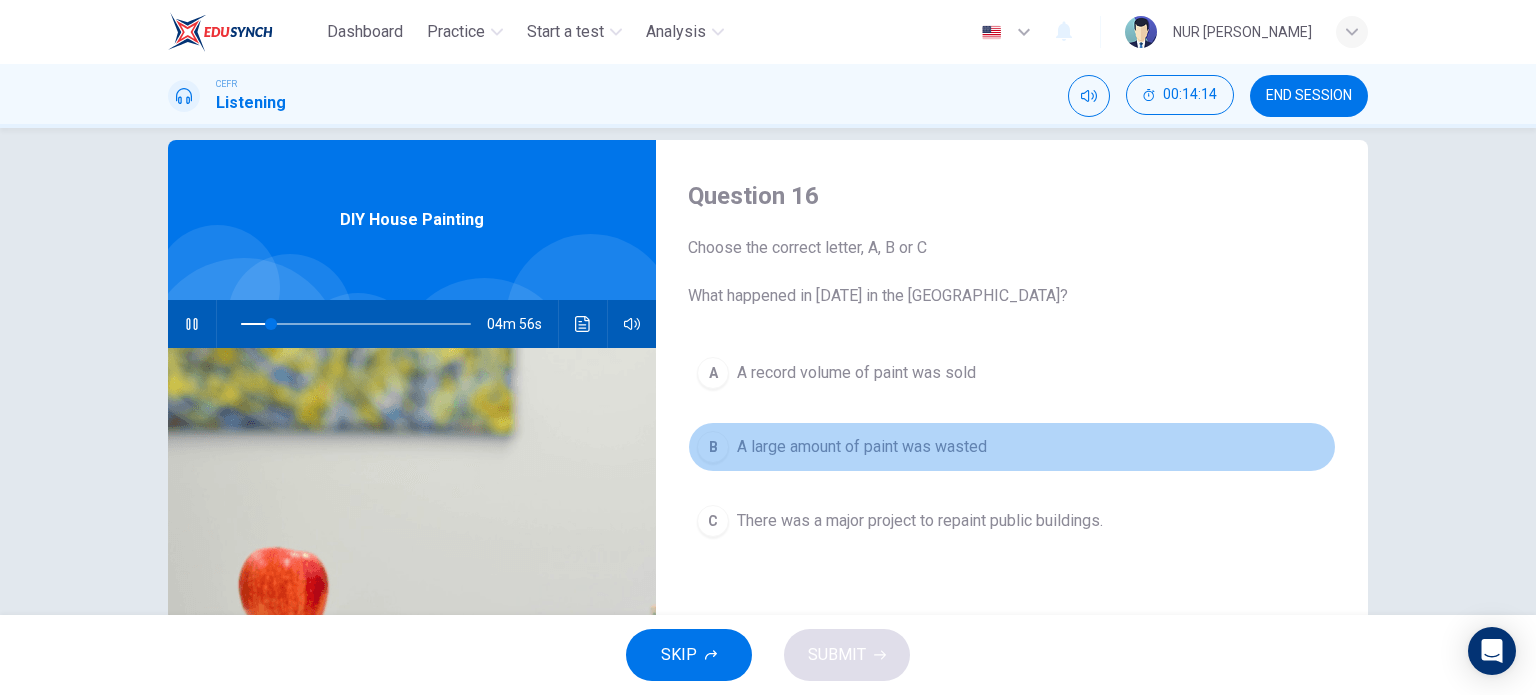 click on "A large amount of paint was wasted" at bounding box center [862, 447] 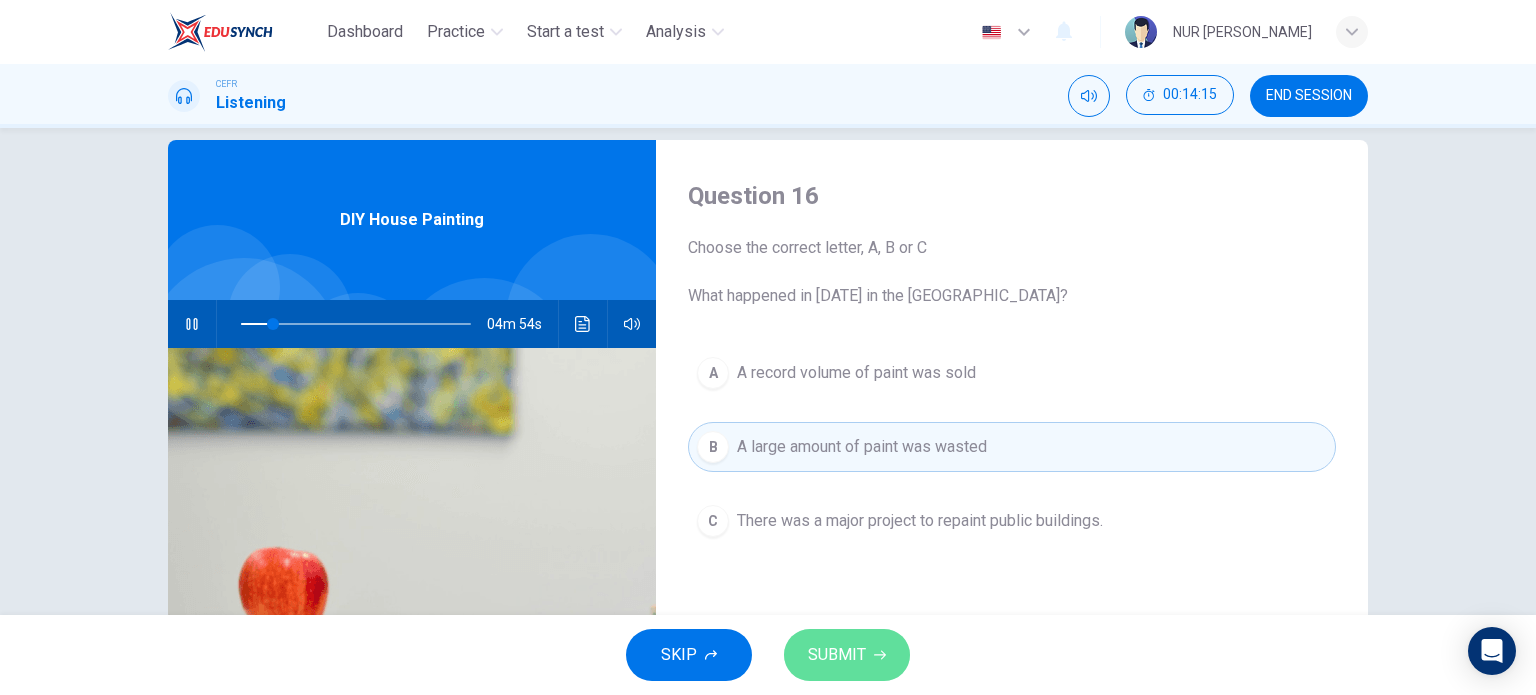 click on "SUBMIT" at bounding box center [837, 655] 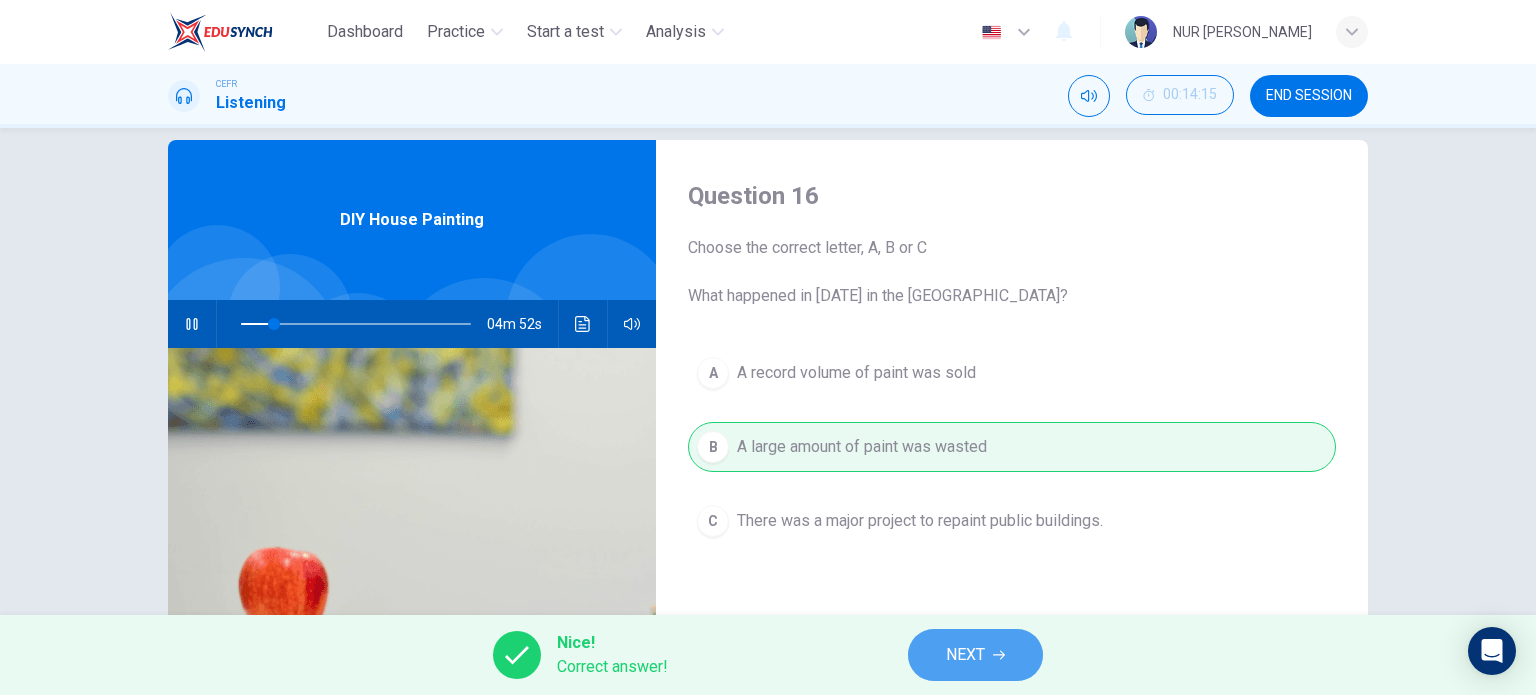 click on "NEXT" at bounding box center (975, 655) 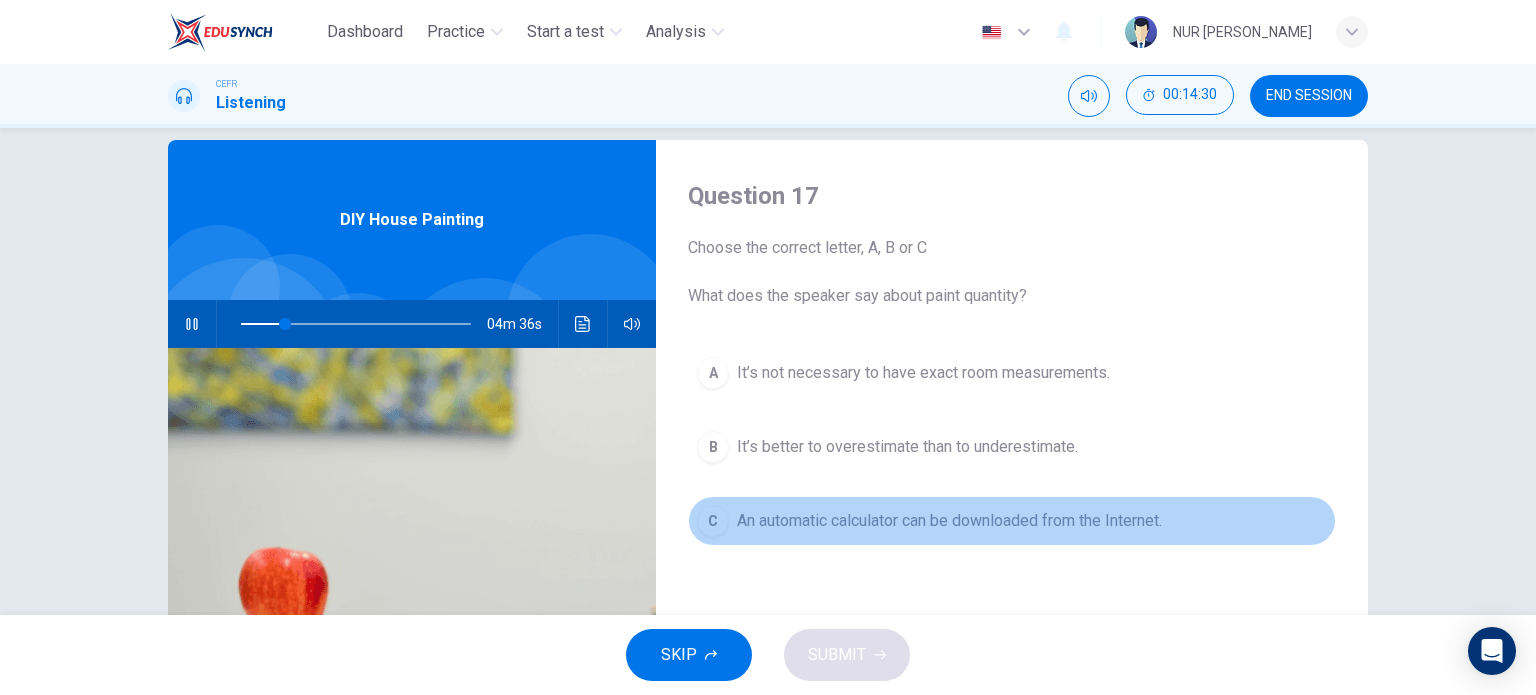 click on "An automatic calculator can be downloaded from the Internet." at bounding box center (949, 521) 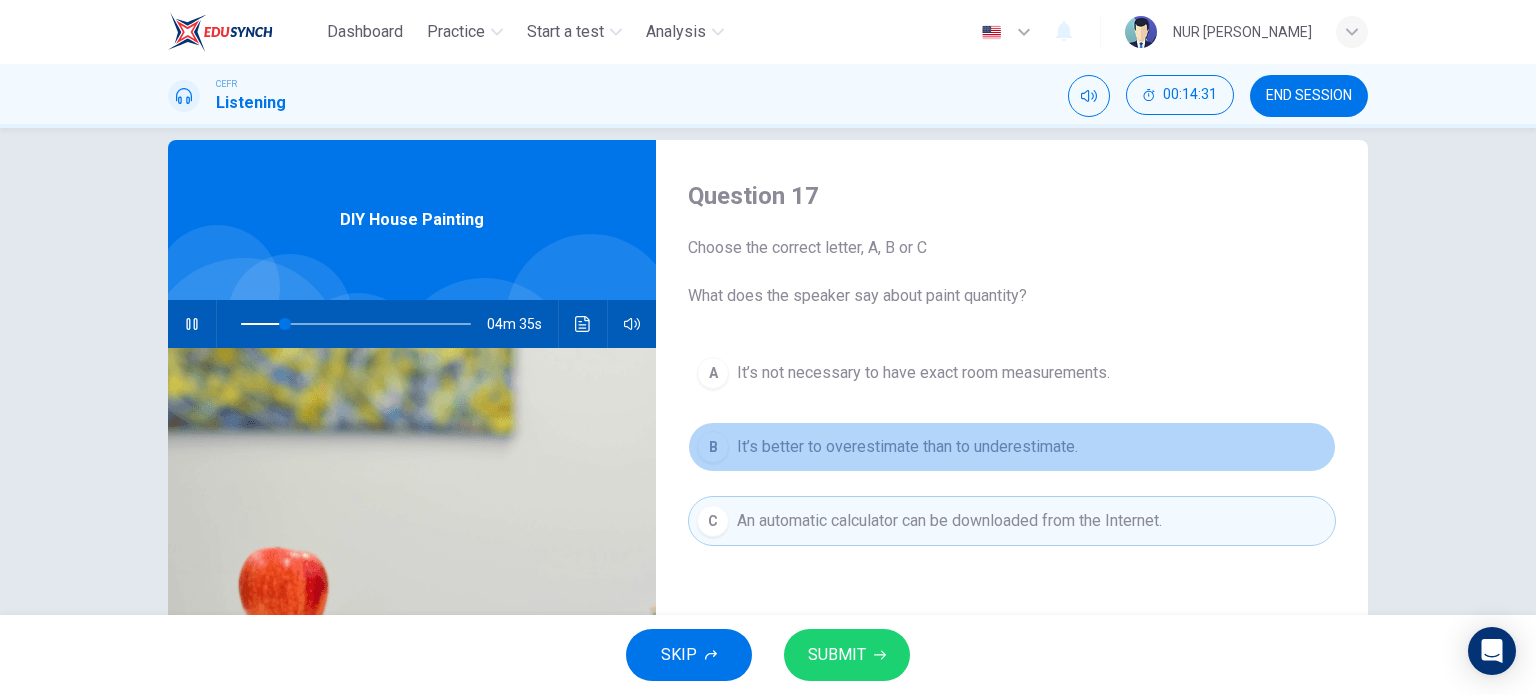 click on "It’s better to overestimate than to underestimate." at bounding box center [907, 447] 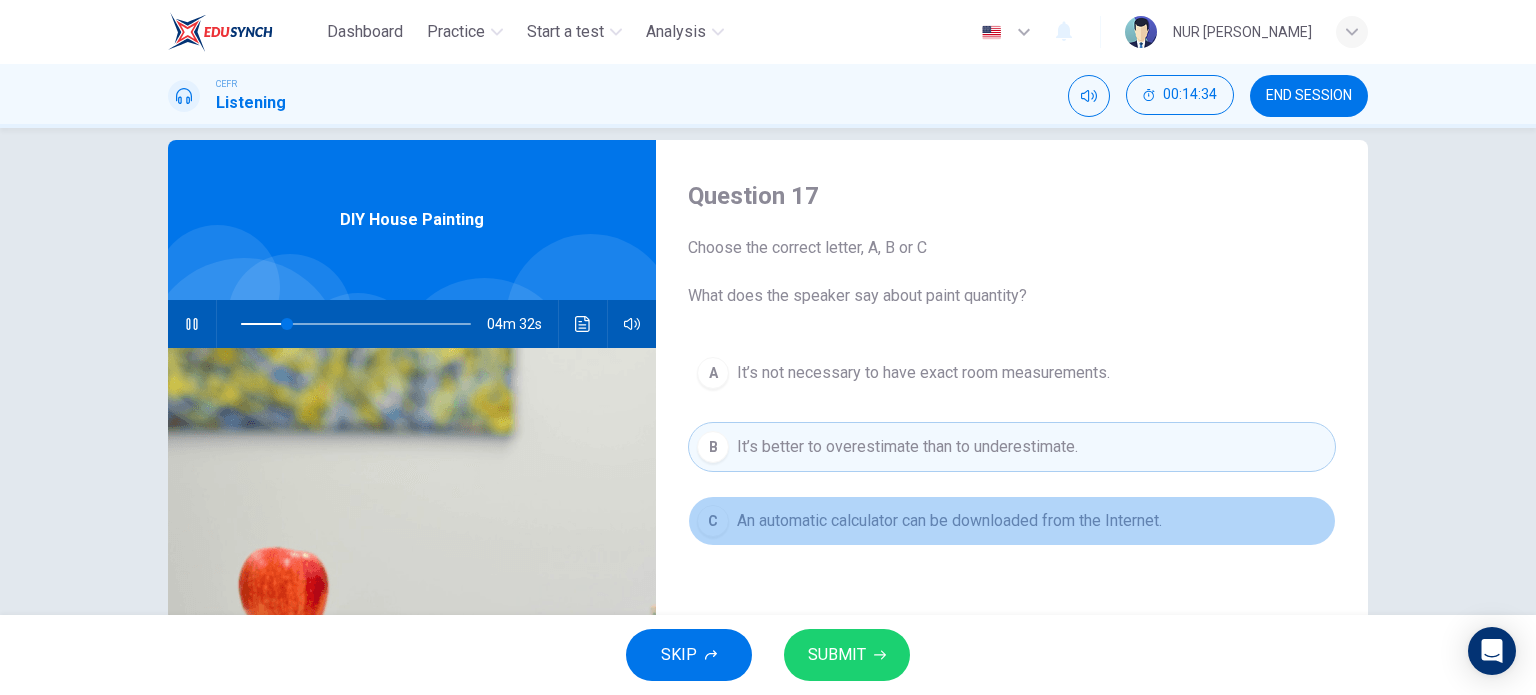 click on "An automatic calculator can be downloaded from the Internet." at bounding box center (949, 521) 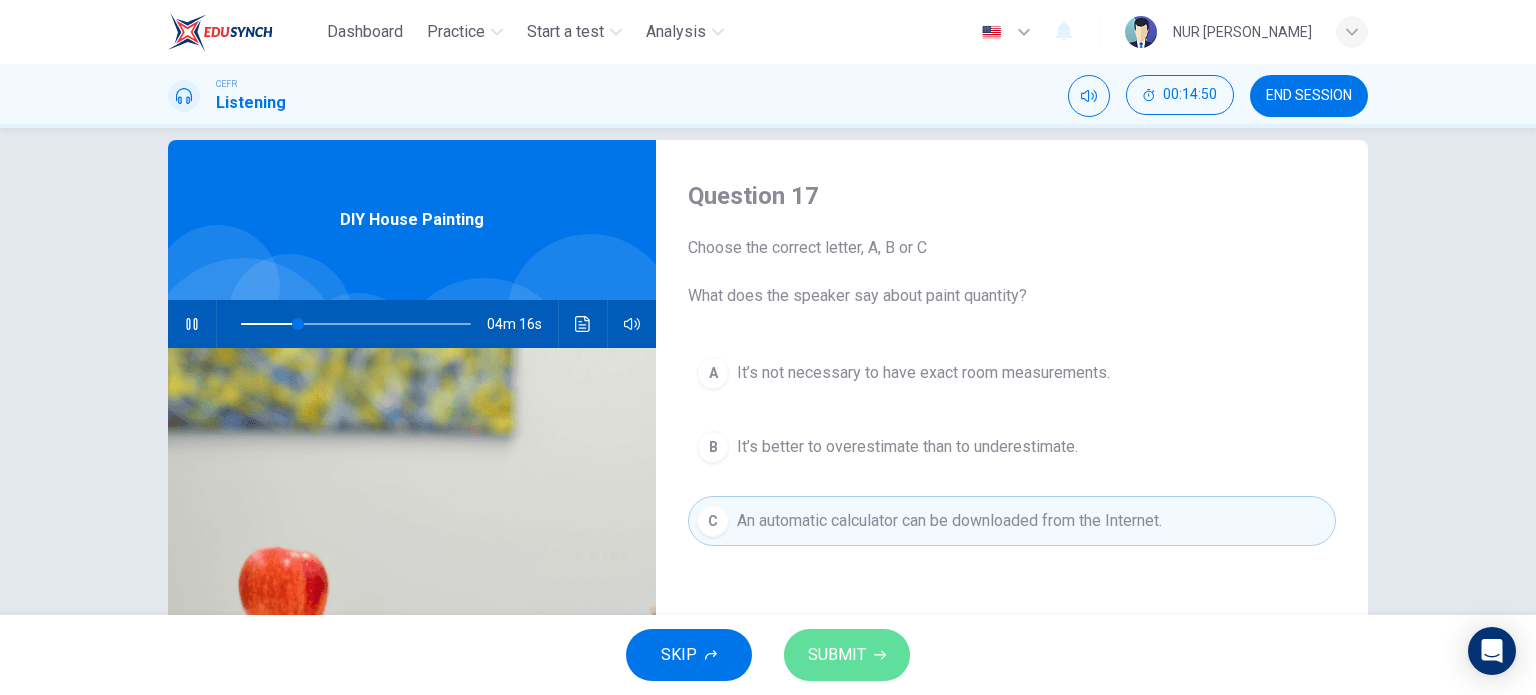 click on "SUBMIT" at bounding box center [847, 655] 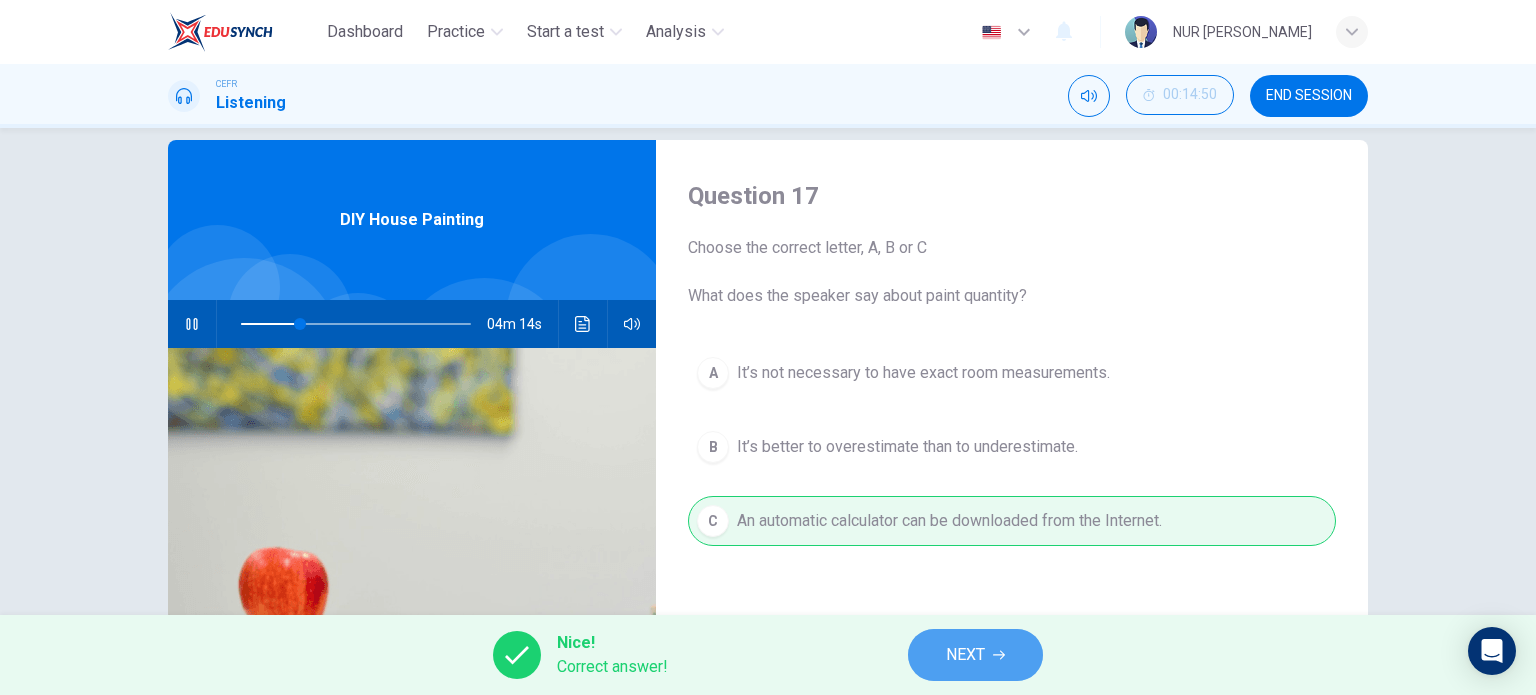 click on "NEXT" at bounding box center (965, 655) 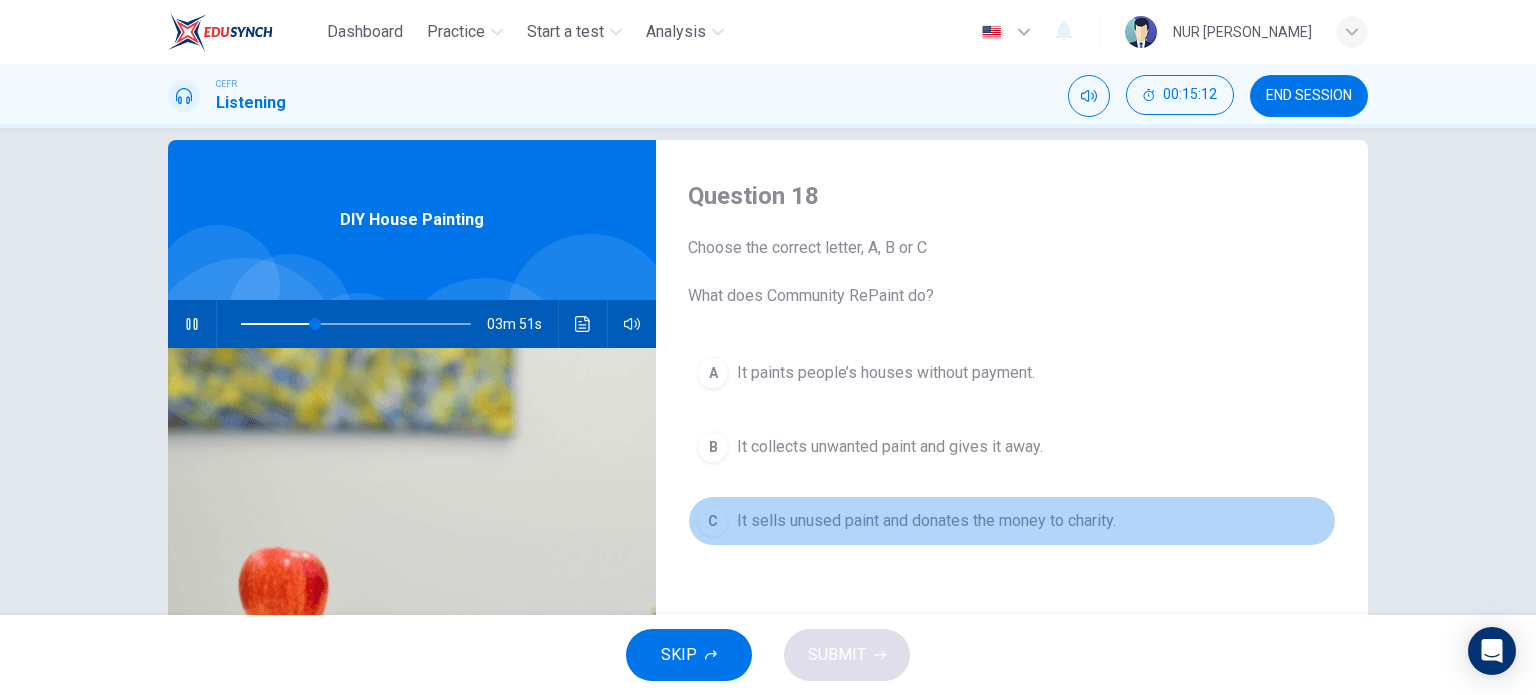 click on "C It sells unused paint and donates the money to charity." at bounding box center [1012, 521] 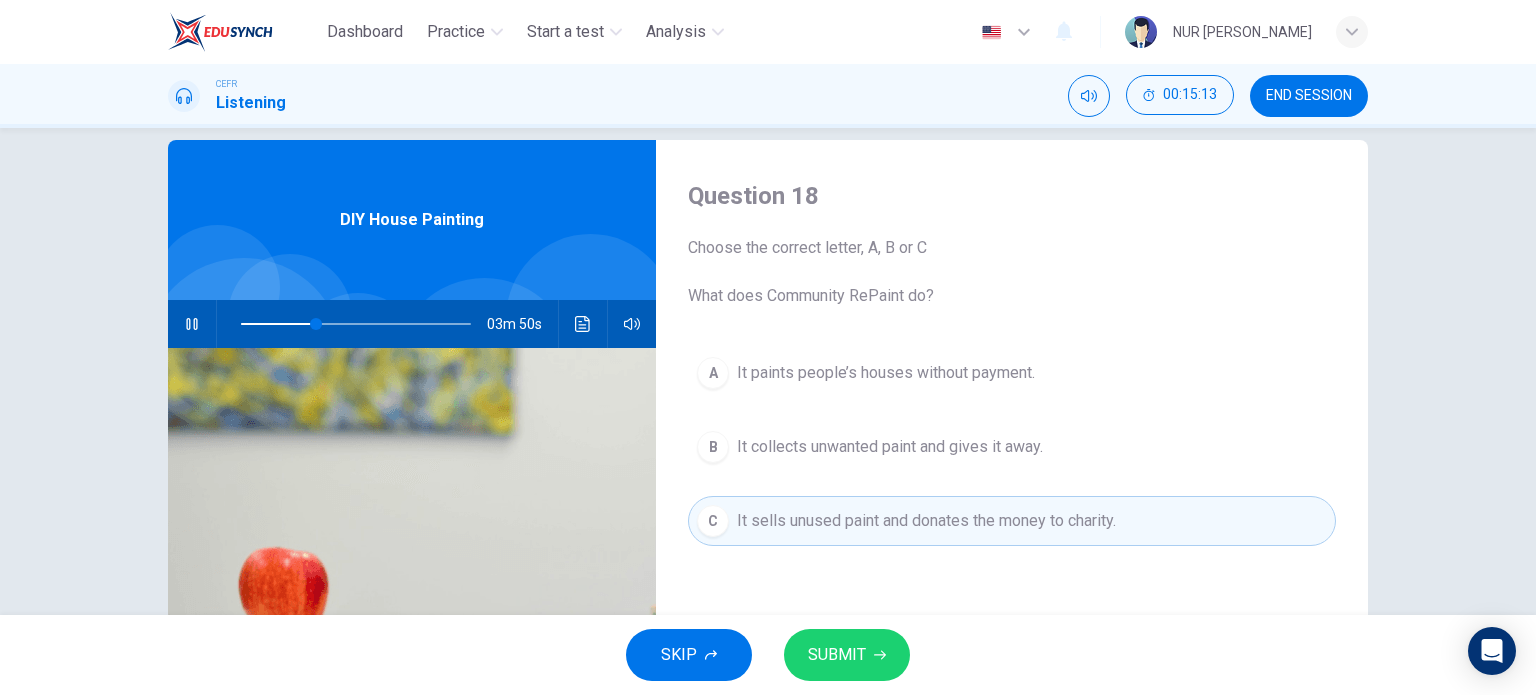 click on "SUBMIT" at bounding box center [837, 655] 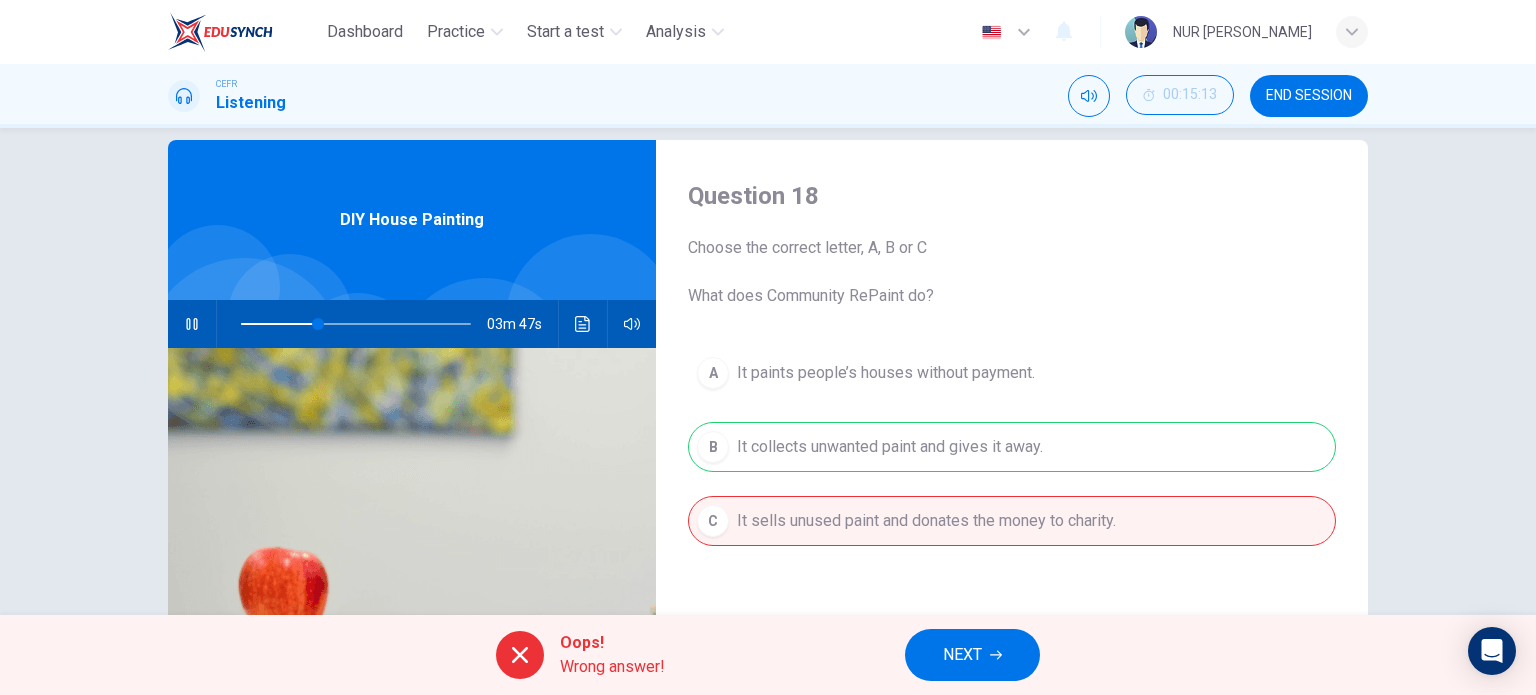 click on "A It paints people’s houses without payment. B It collects unwanted paint and gives it away. C It sells unused paint and donates the money to charity." at bounding box center [1012, 467] 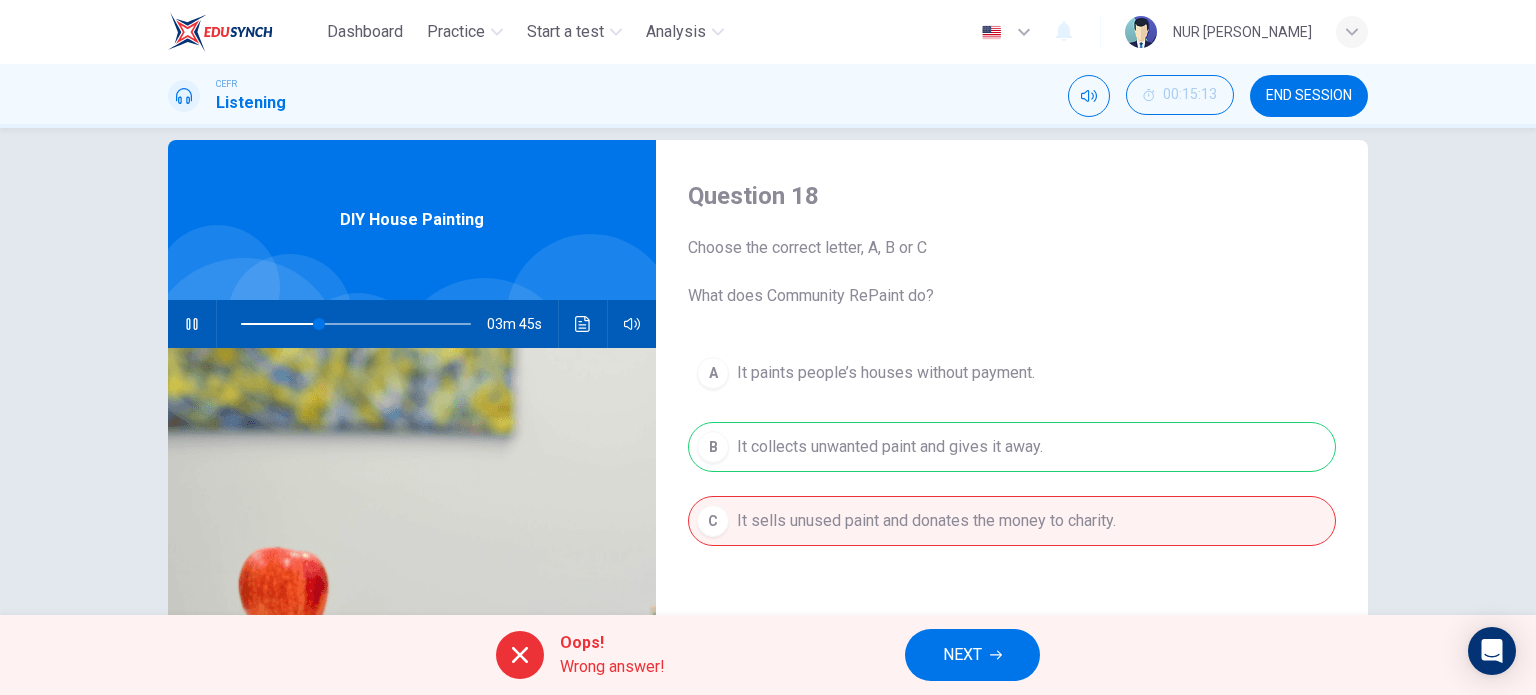 click on "NEXT" at bounding box center (972, 655) 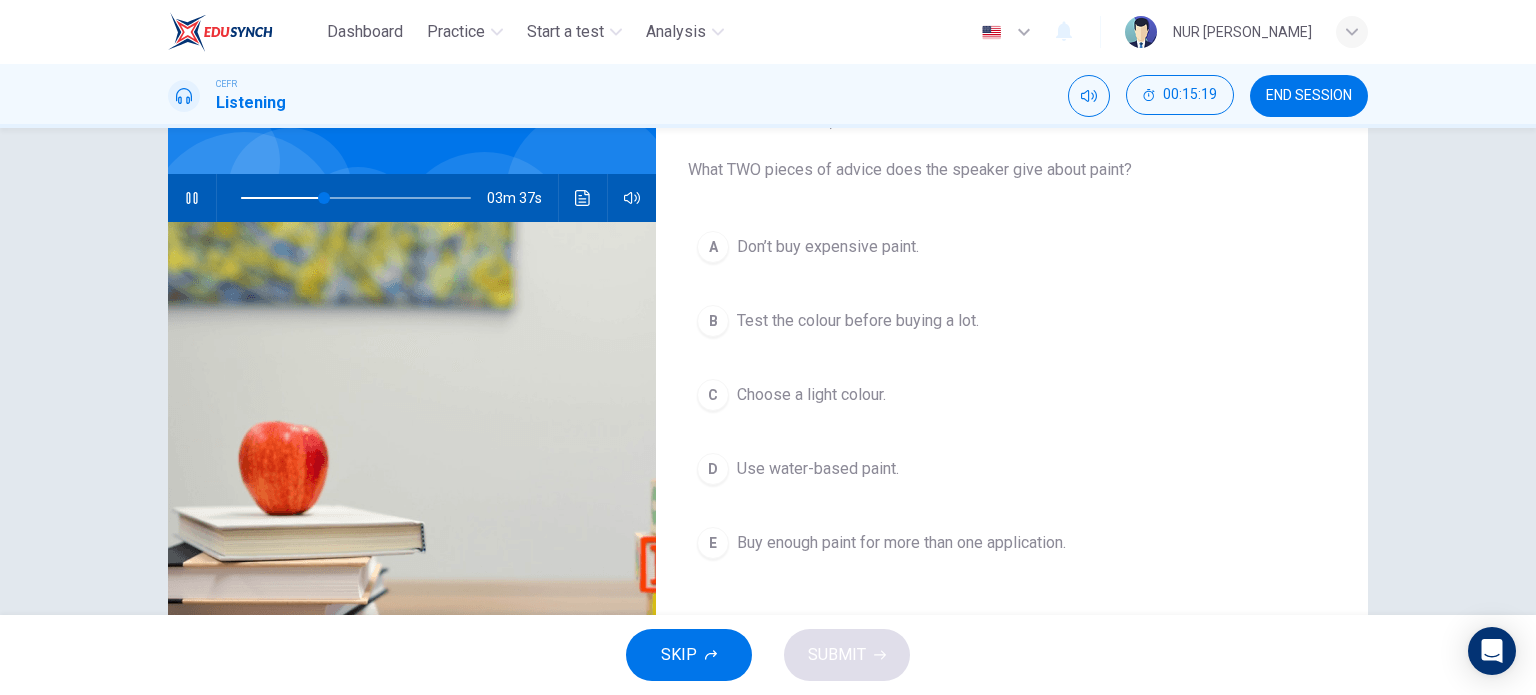 scroll, scrollTop: 143, scrollLeft: 0, axis: vertical 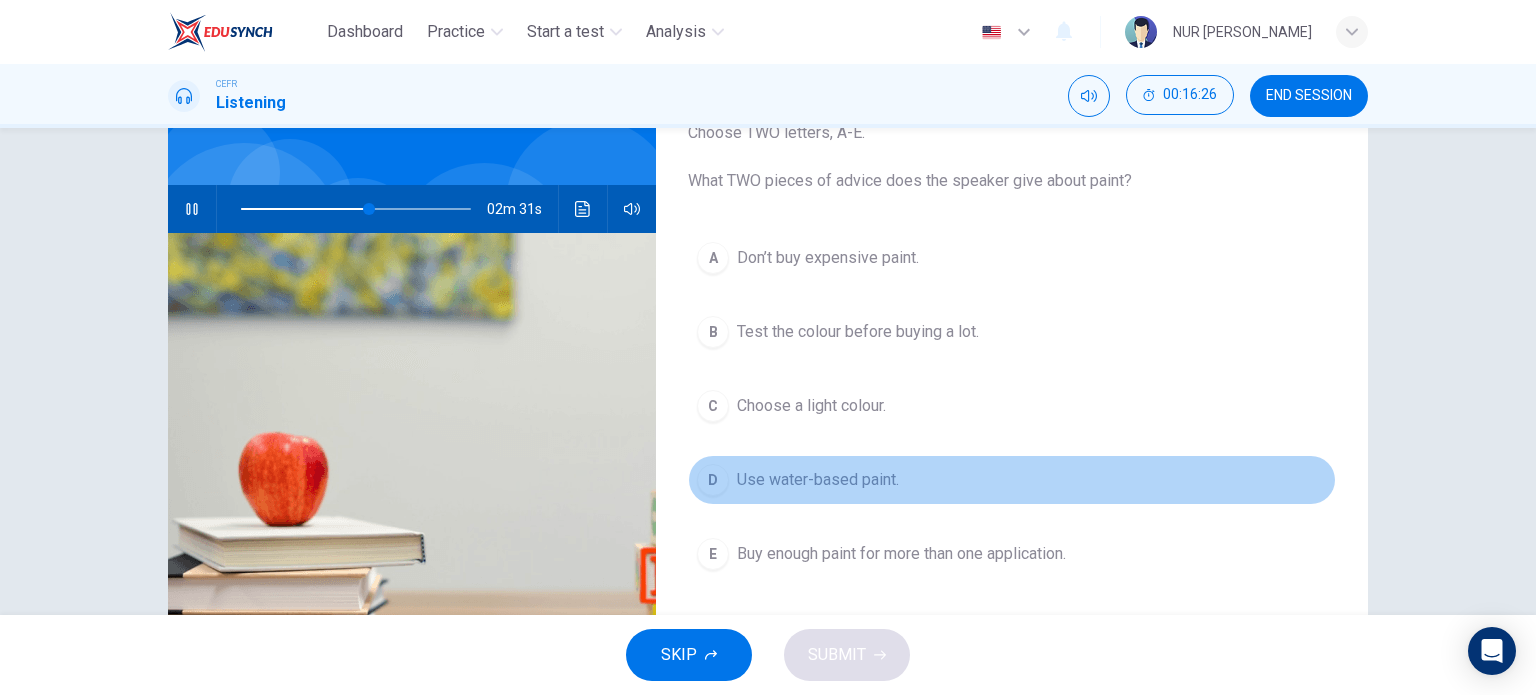 click on "D" at bounding box center (713, 480) 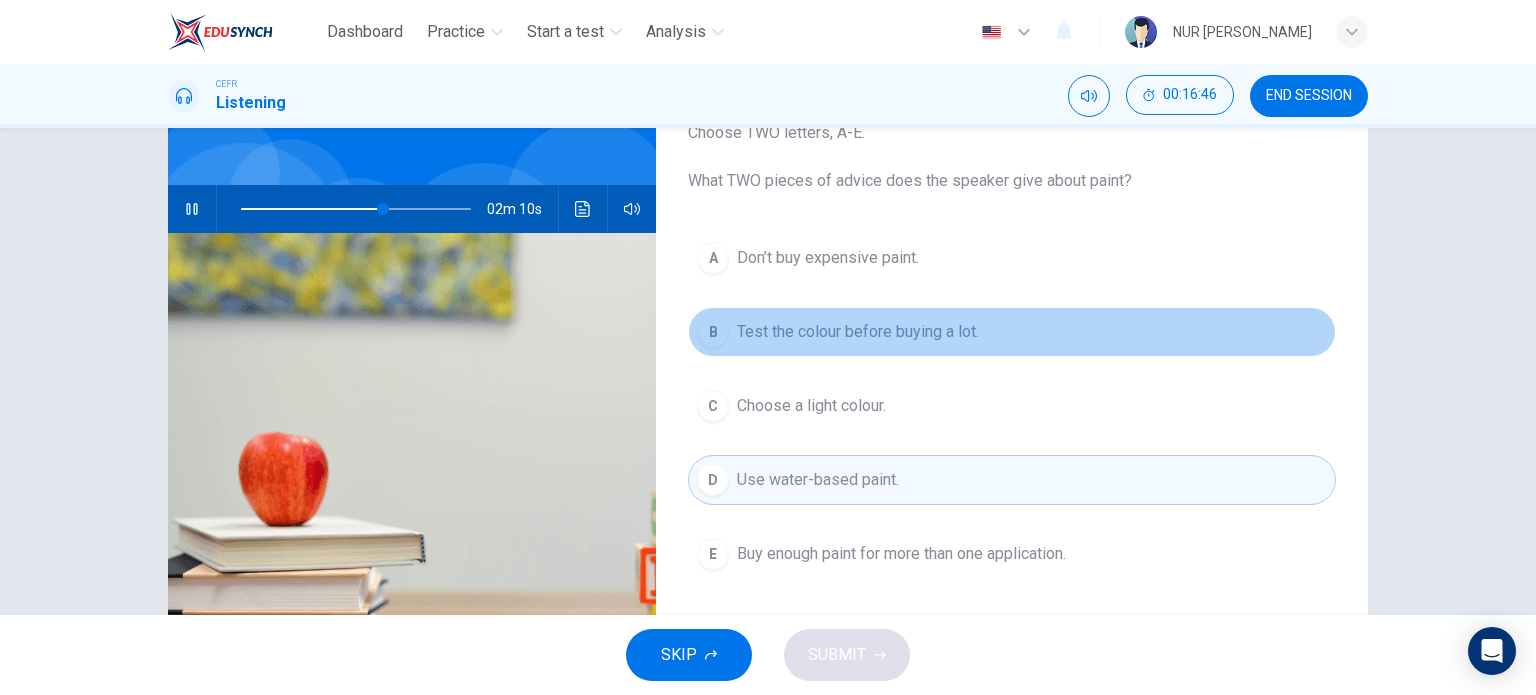 click on "Test the colour before buying a lot." at bounding box center [858, 332] 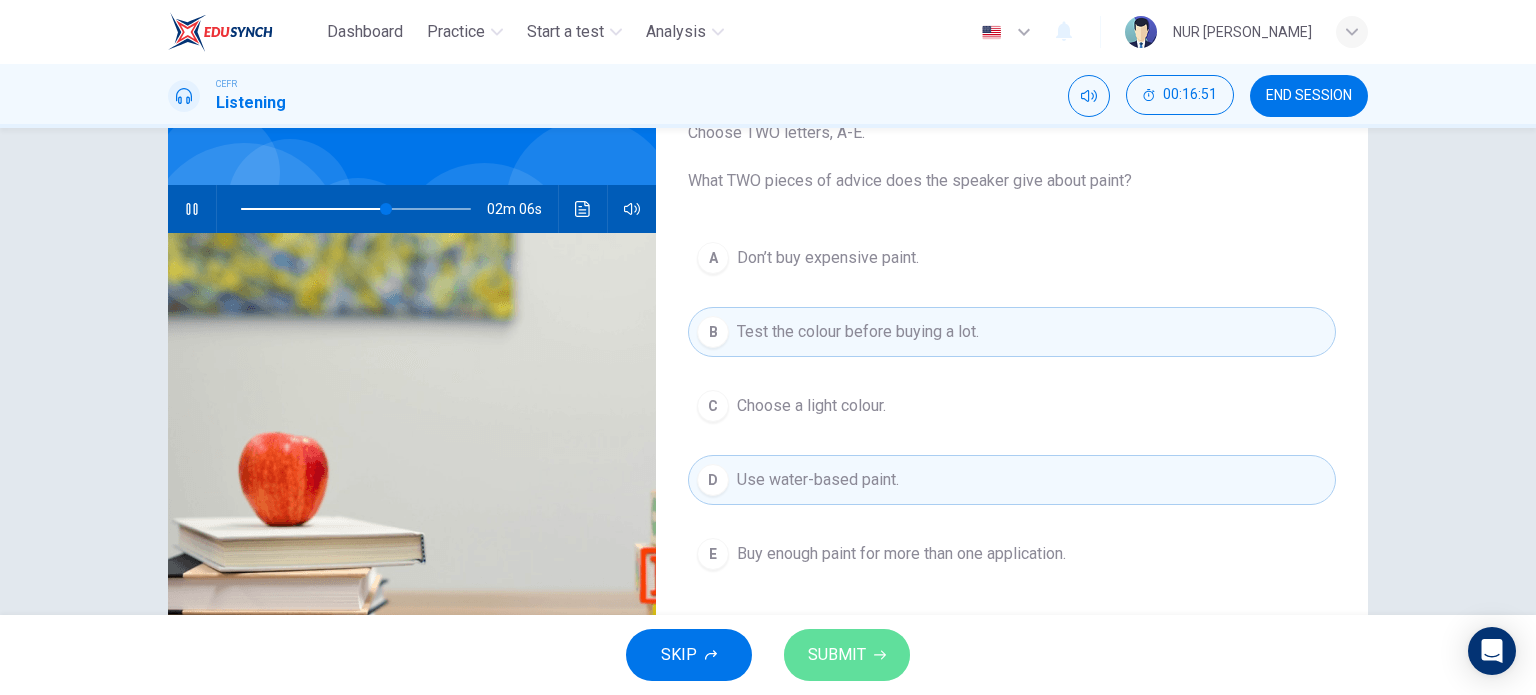 click on "SUBMIT" at bounding box center (837, 655) 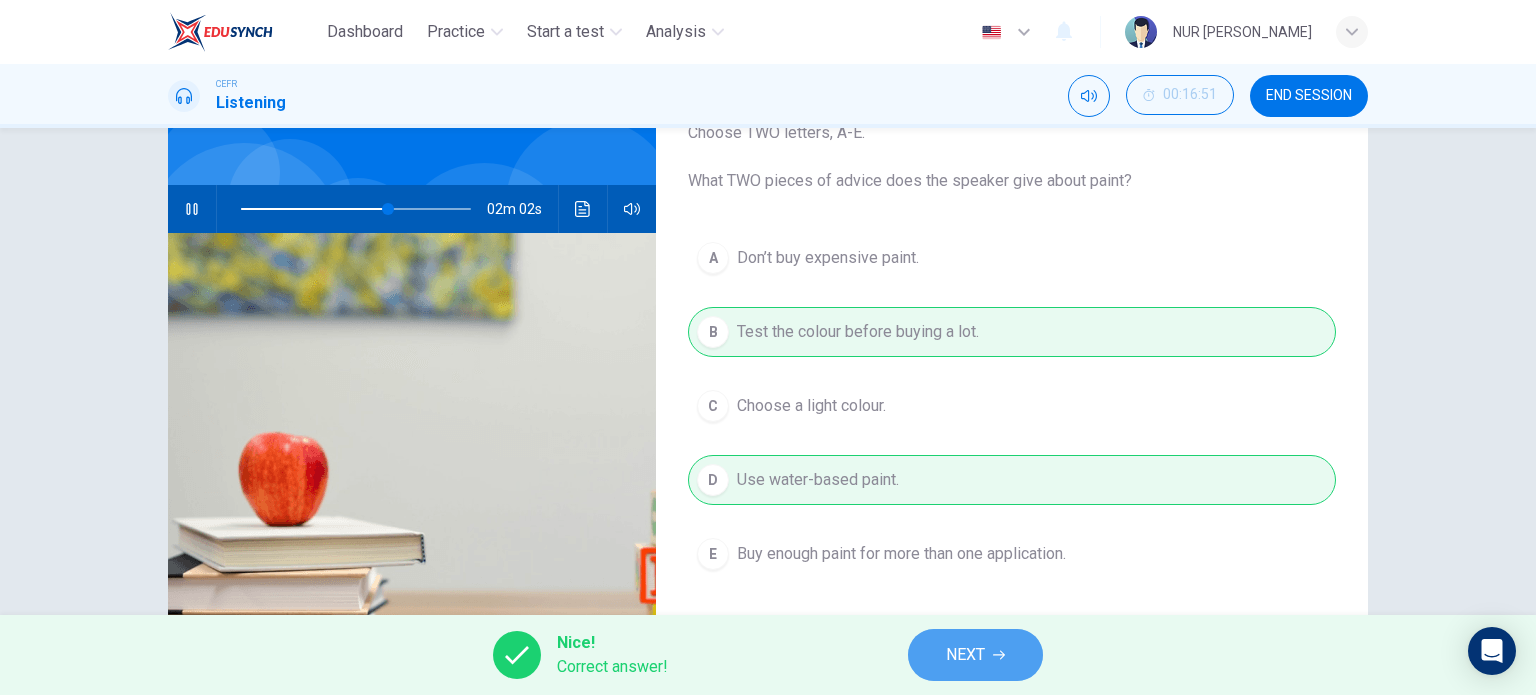 click on "NEXT" at bounding box center (975, 655) 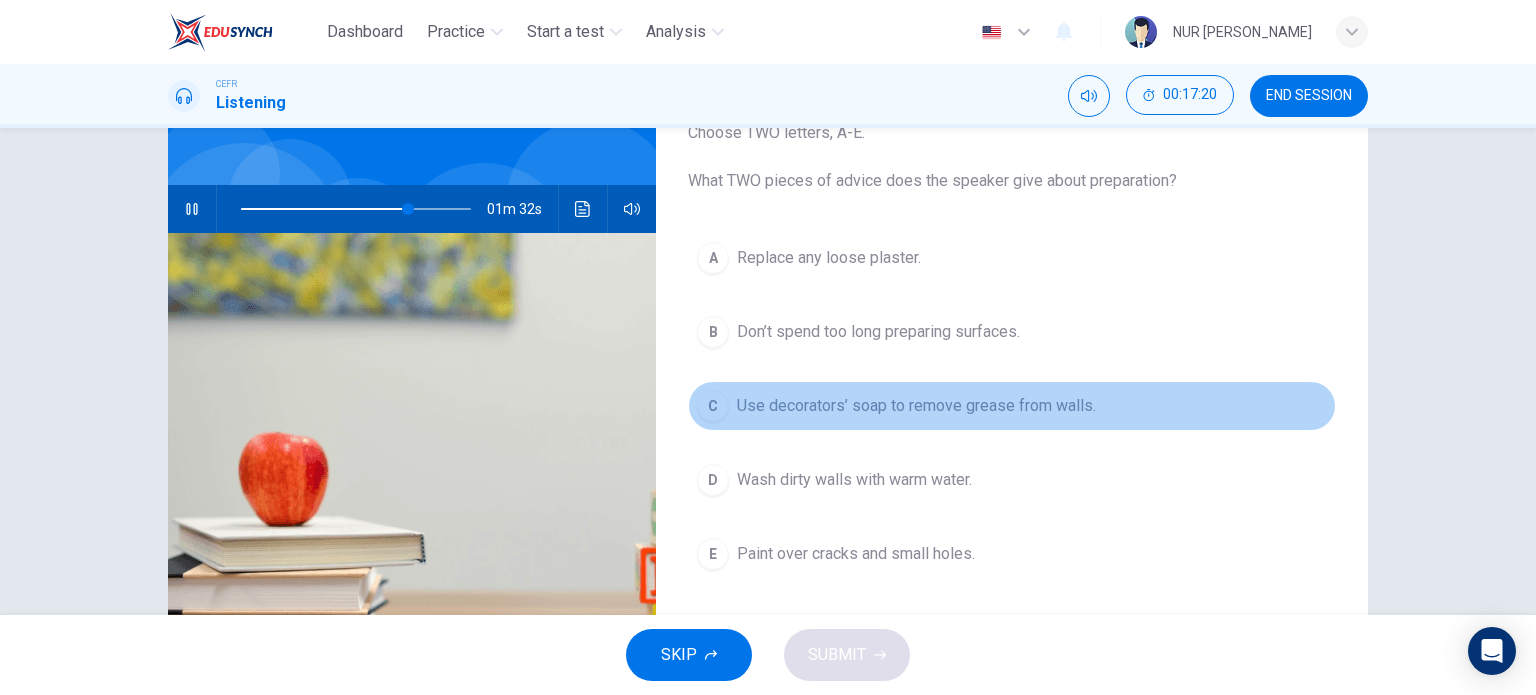 click on "Use decorators’ soap to remove grease from walls." at bounding box center (916, 406) 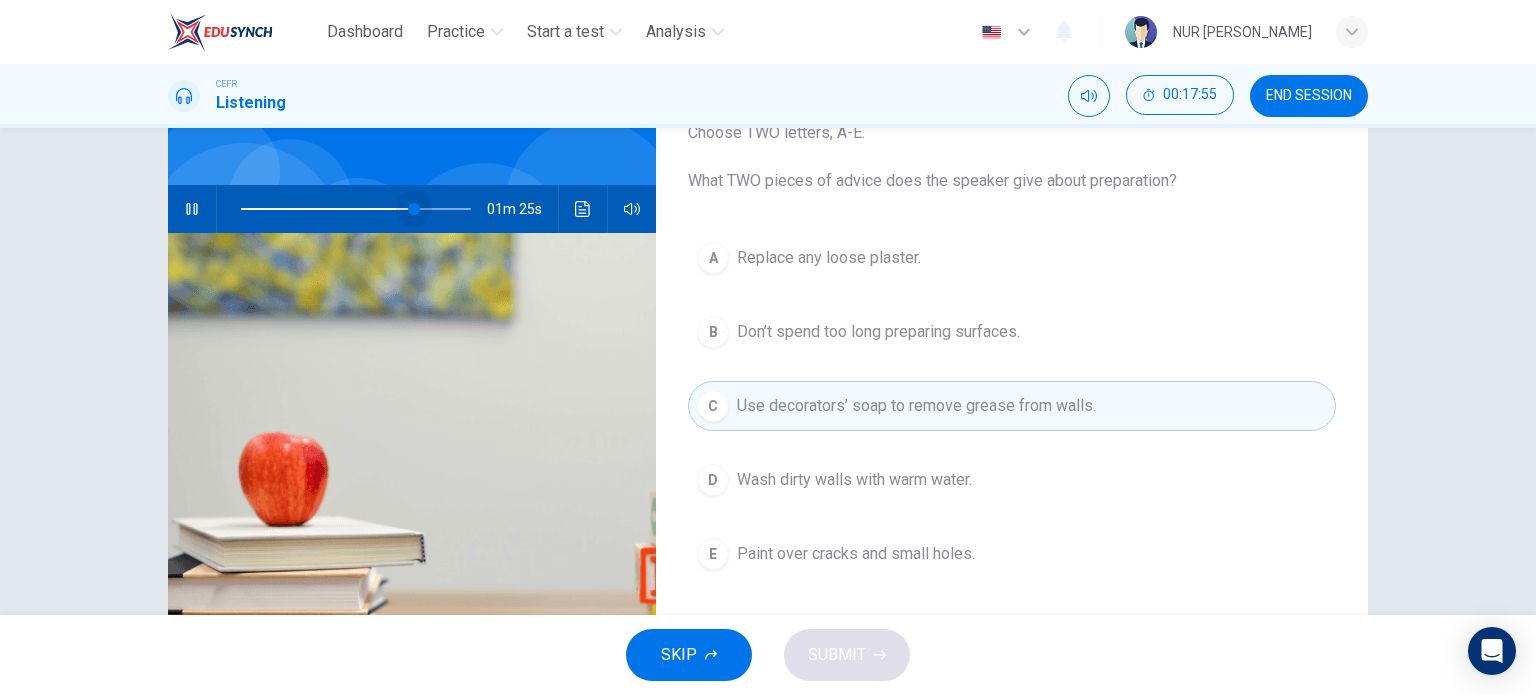 click at bounding box center (414, 209) 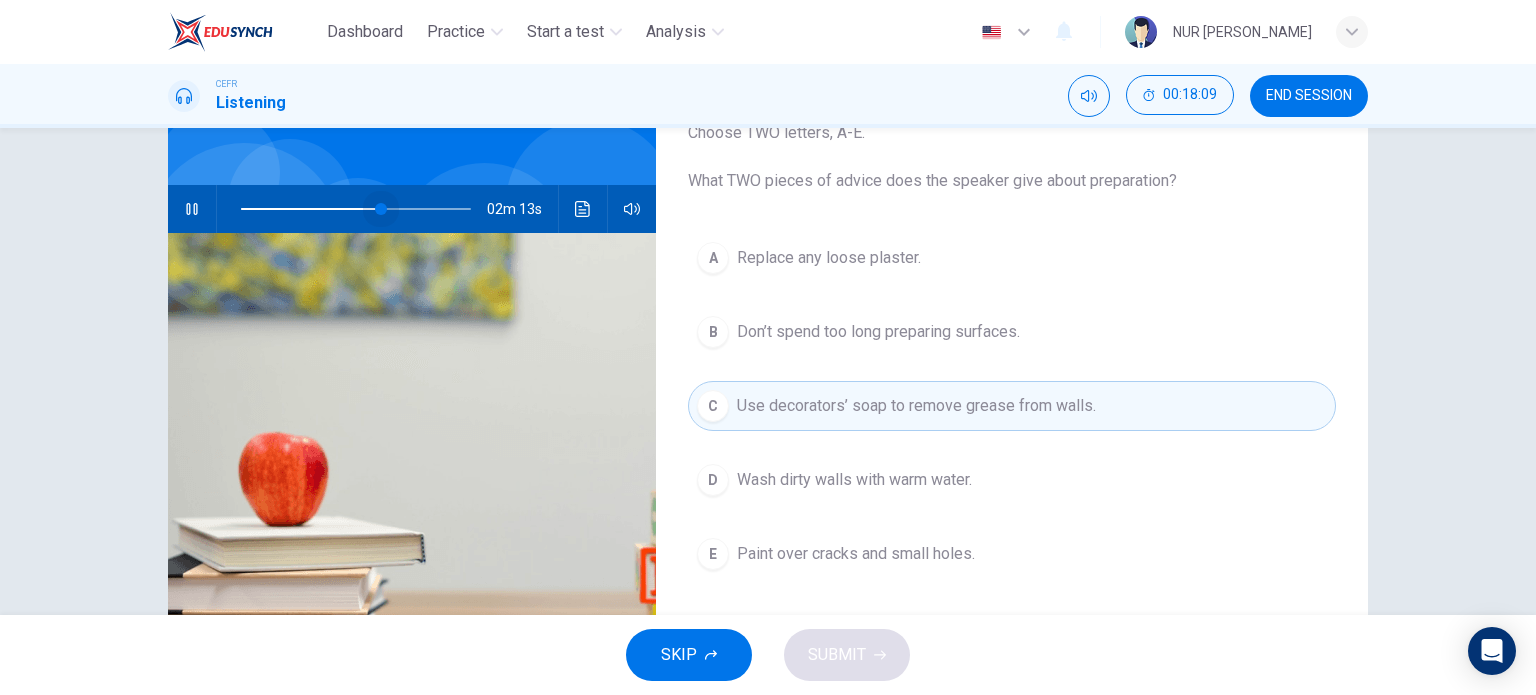 click at bounding box center (356, 209) 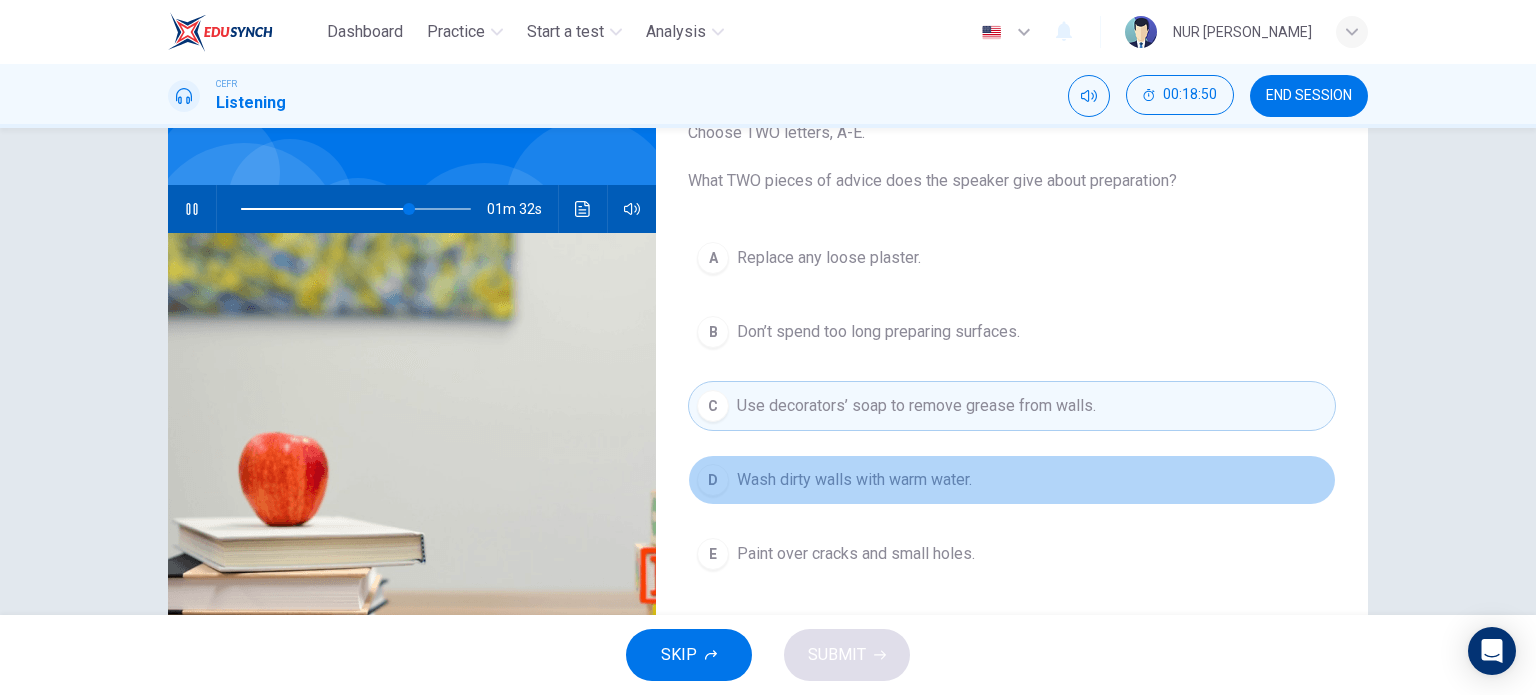 click on "Wash dirty walls with warm water." at bounding box center (854, 480) 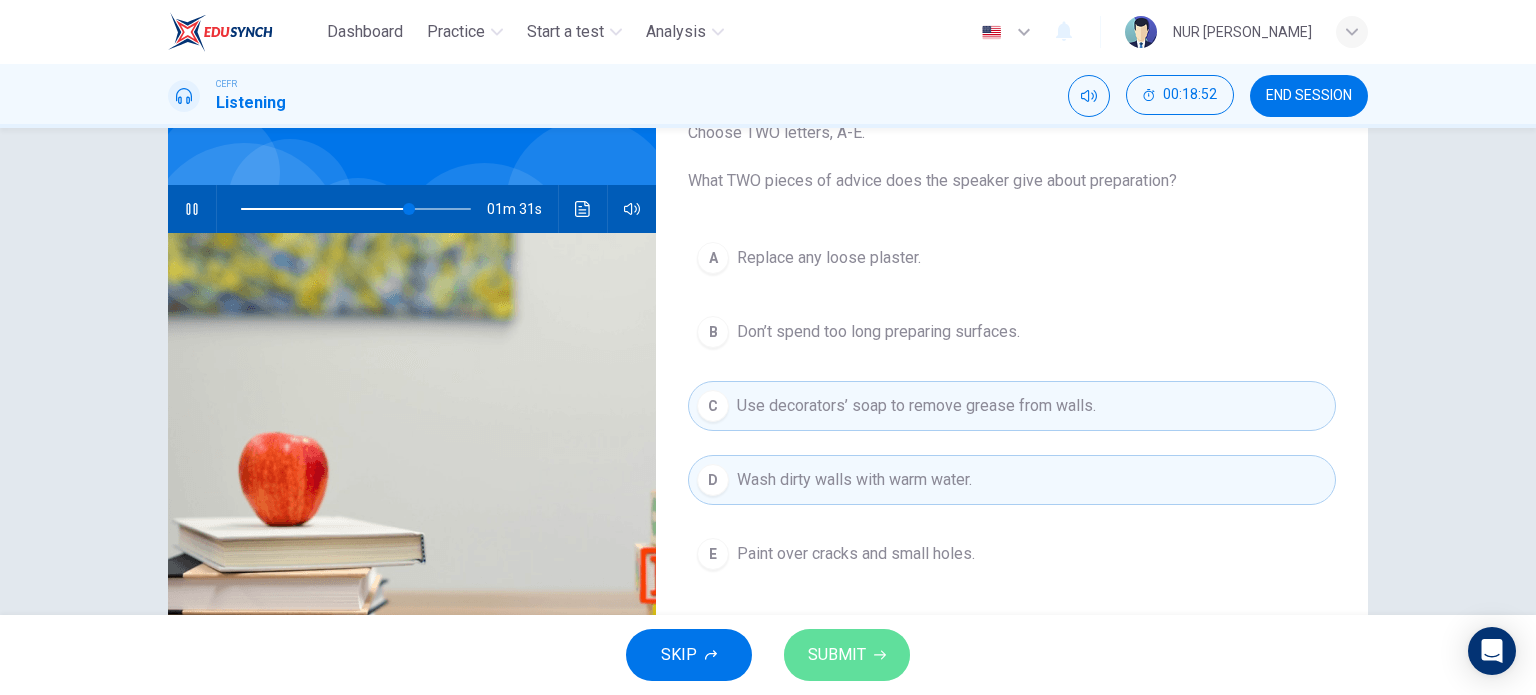 click on "SUBMIT" at bounding box center [837, 655] 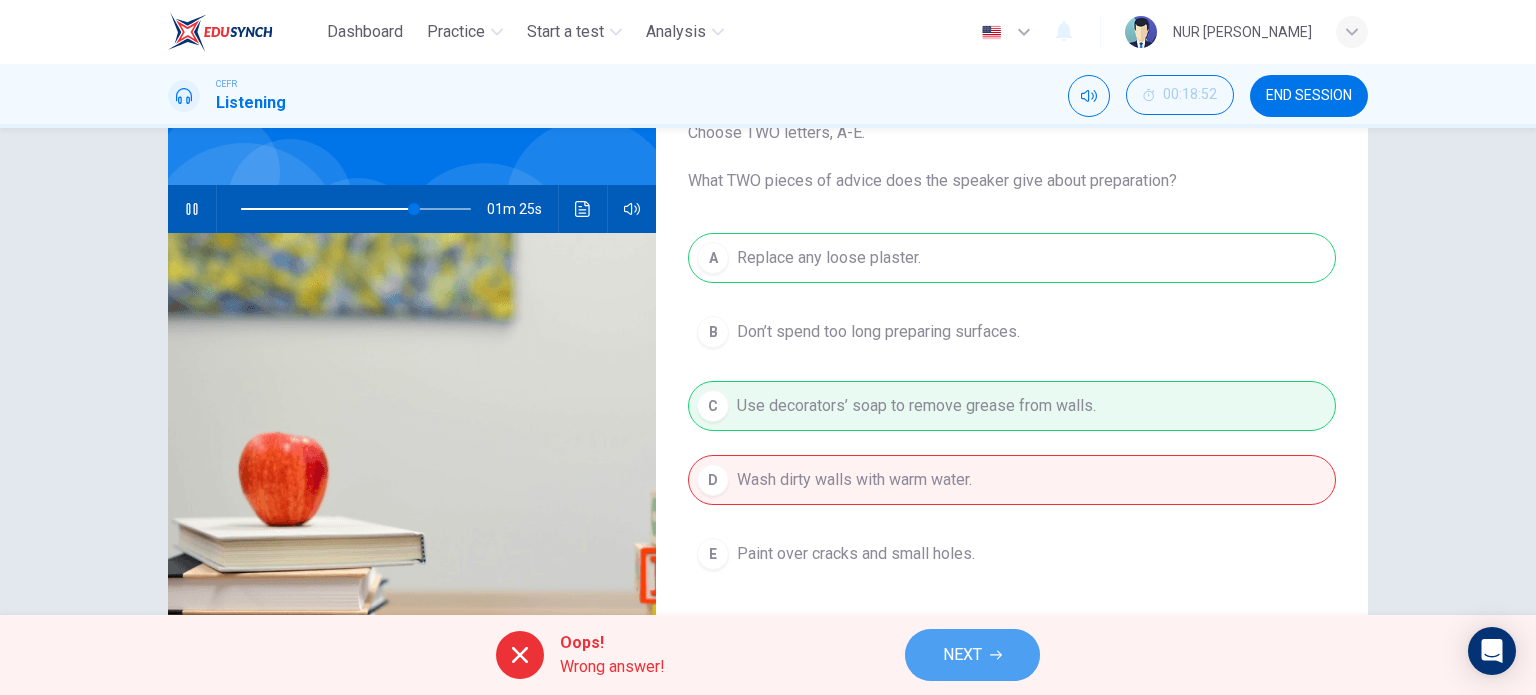 click on "NEXT" at bounding box center (962, 655) 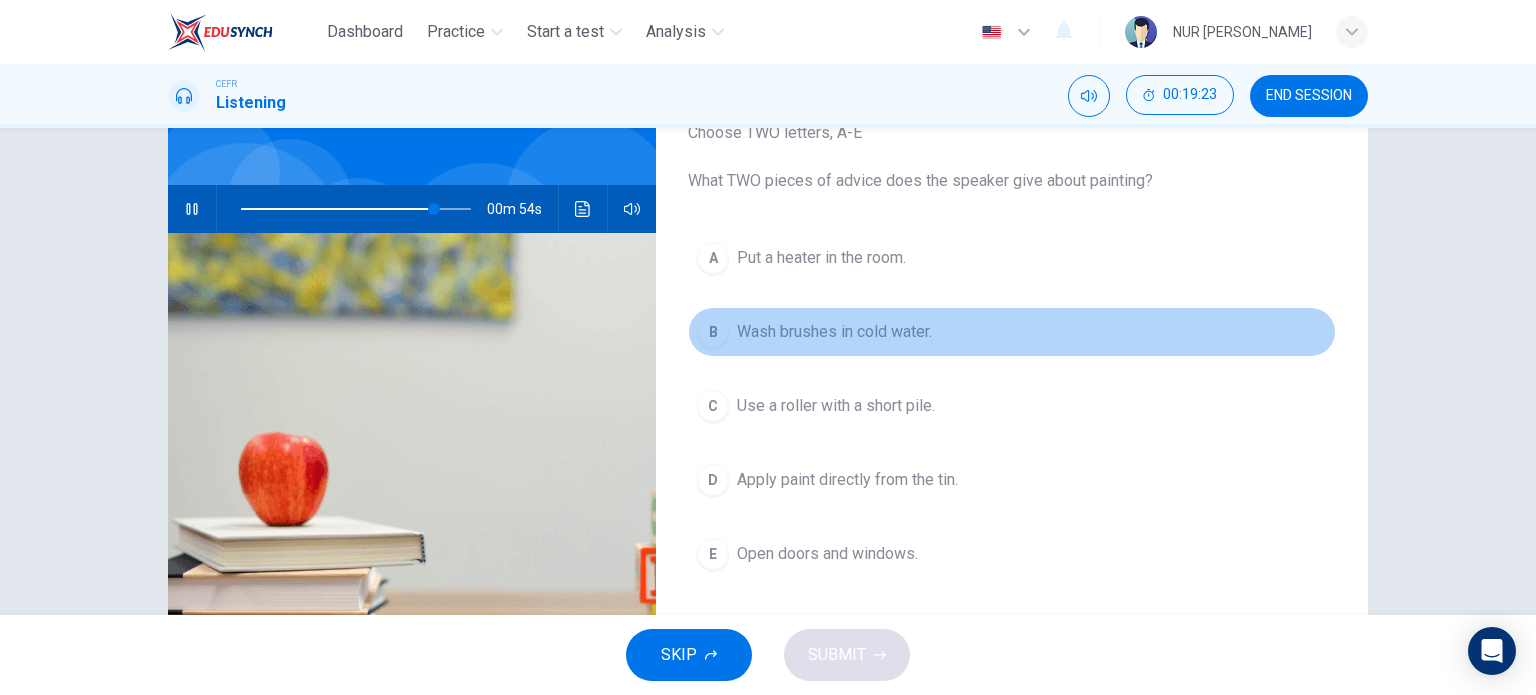 click on "B" at bounding box center [713, 332] 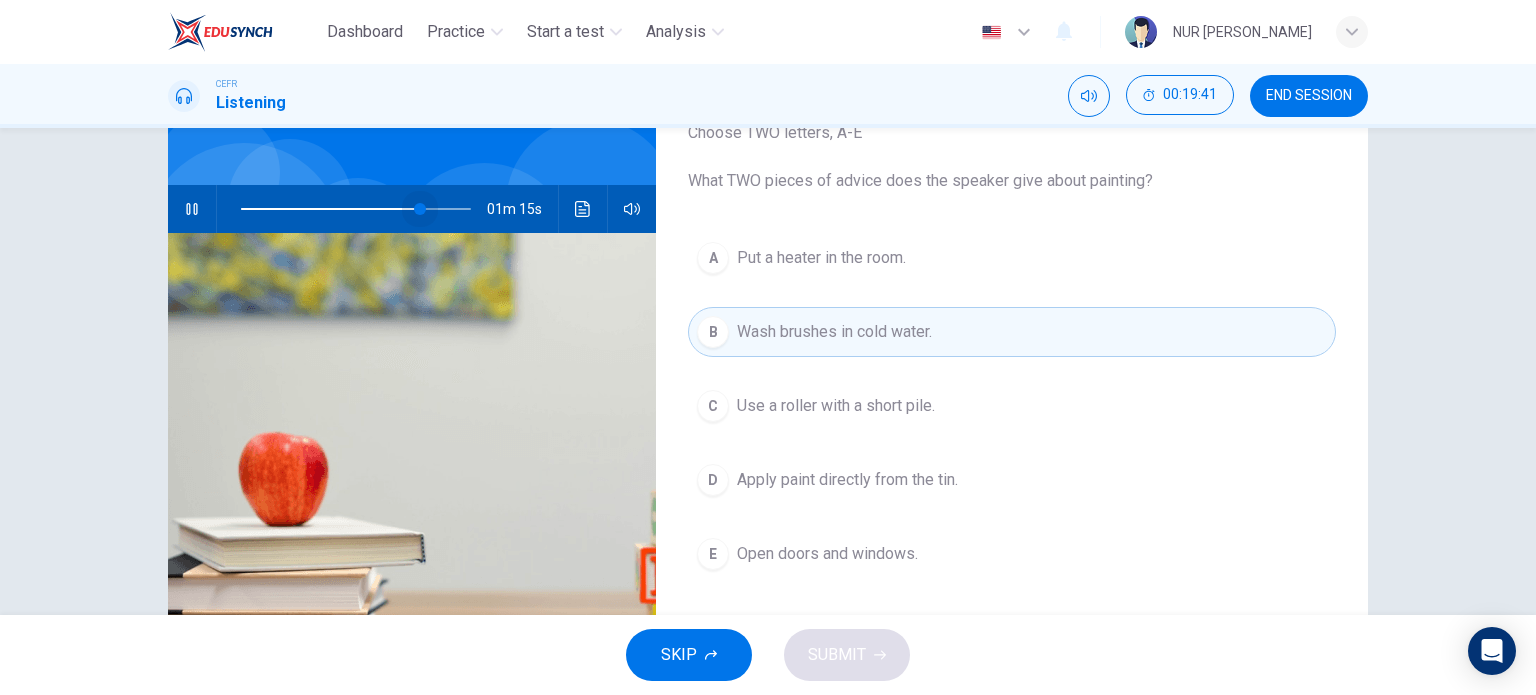 click at bounding box center (356, 209) 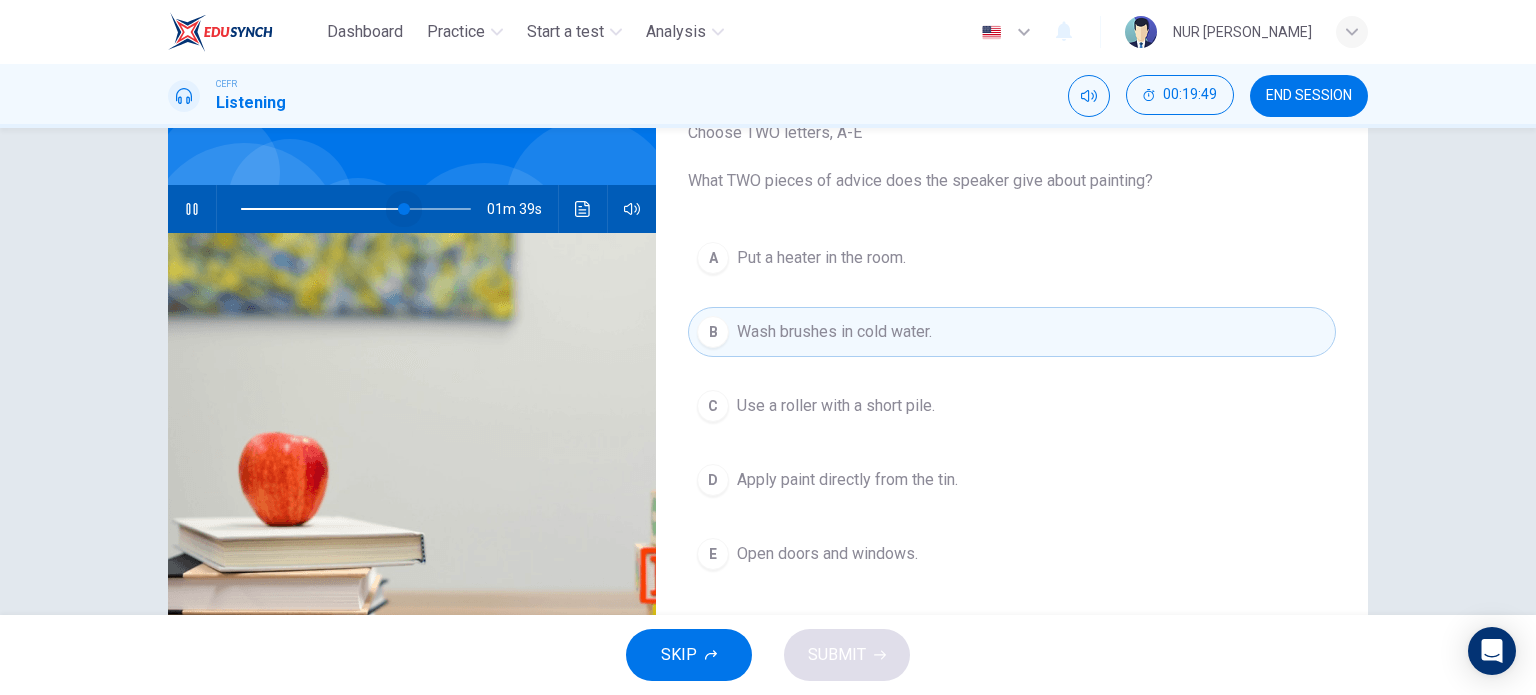 click at bounding box center [404, 209] 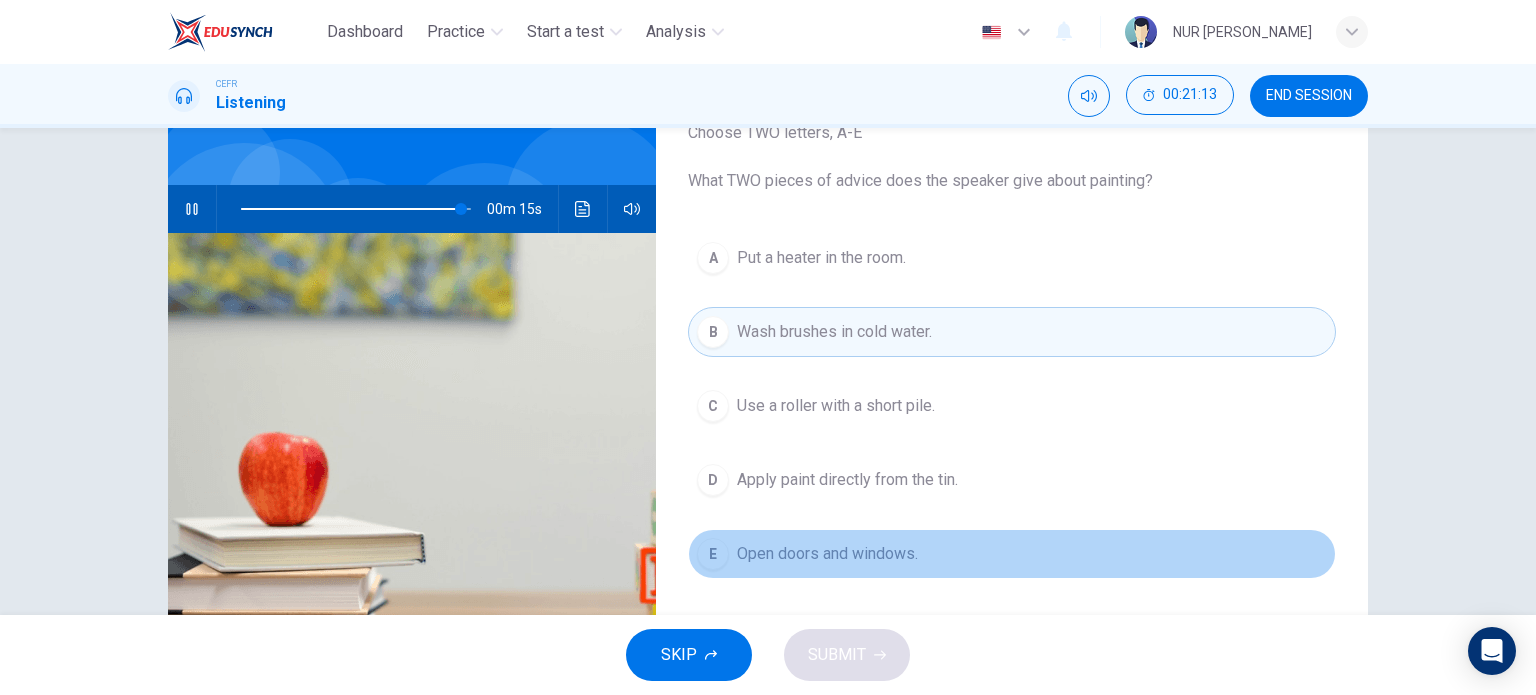 click on "E" at bounding box center (713, 554) 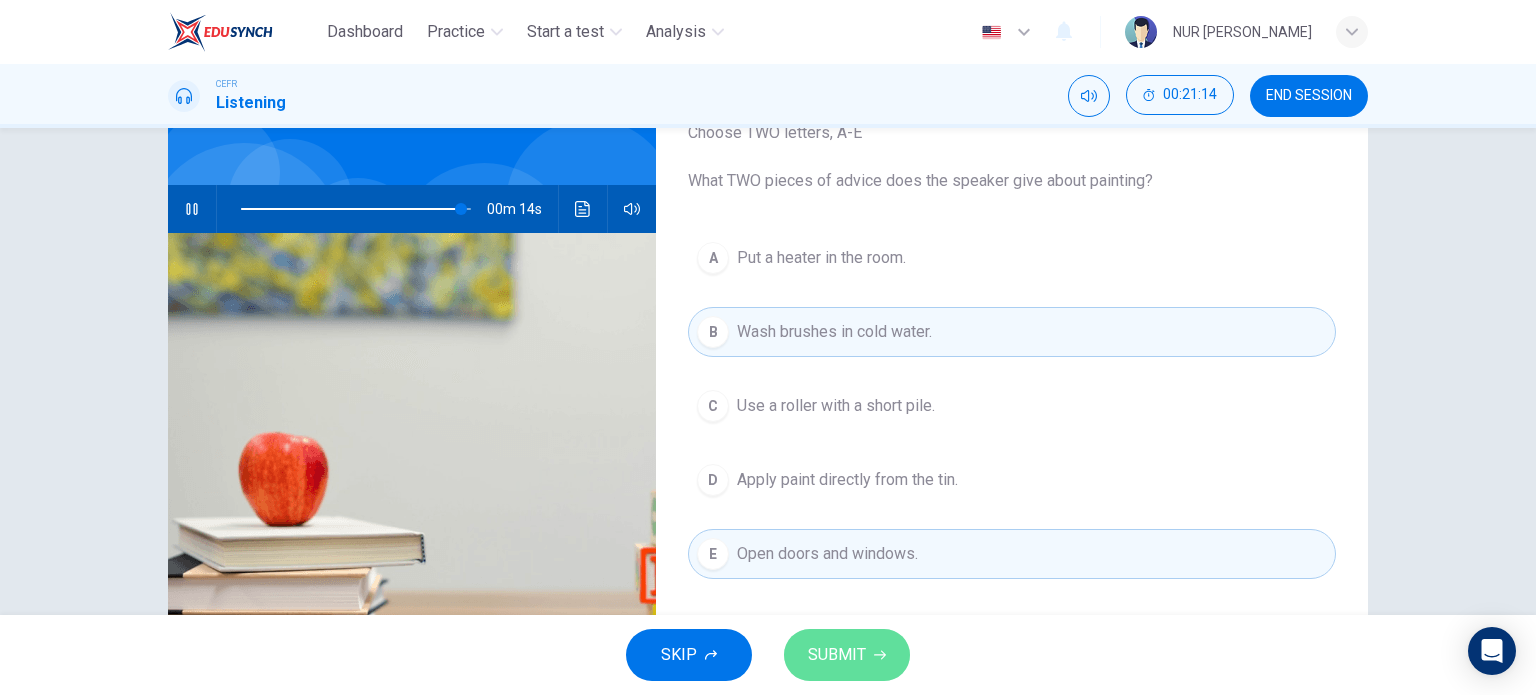 click on "SUBMIT" at bounding box center (837, 655) 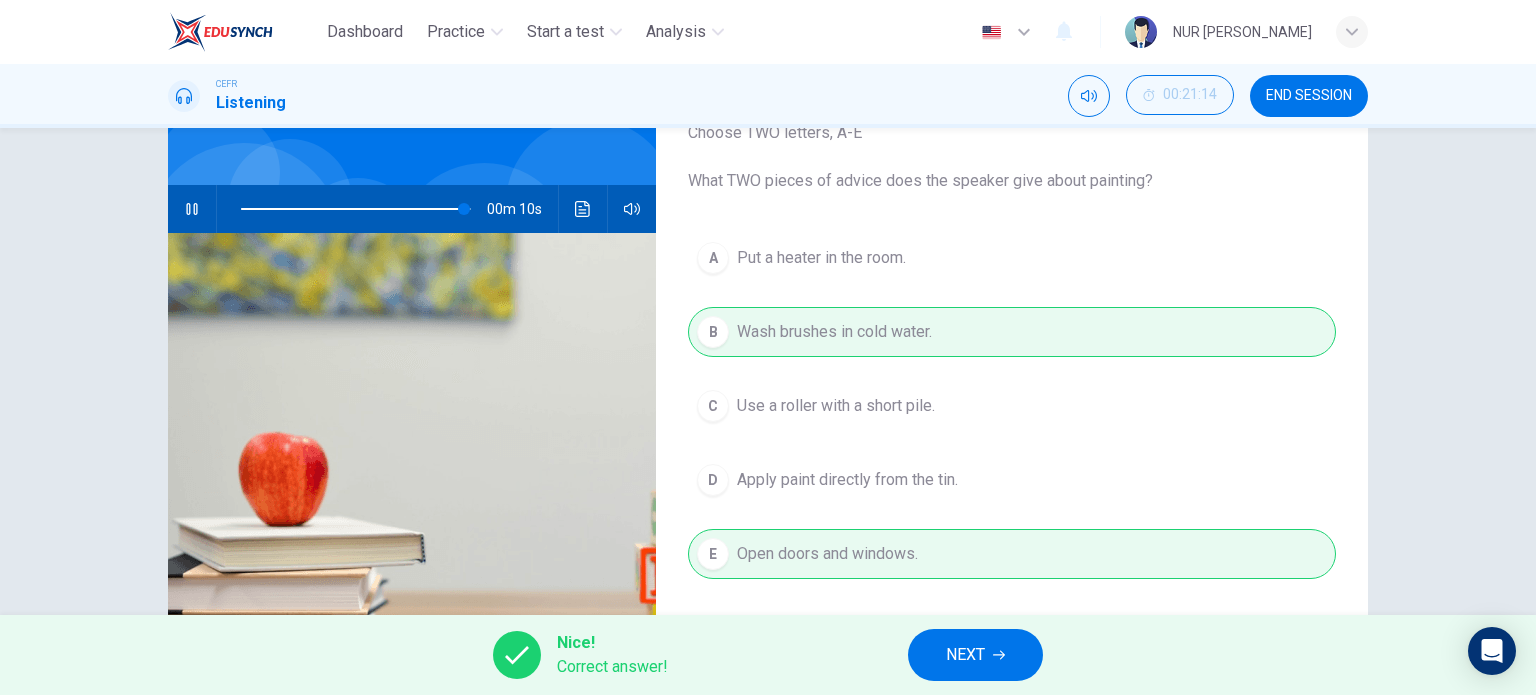 type on "97" 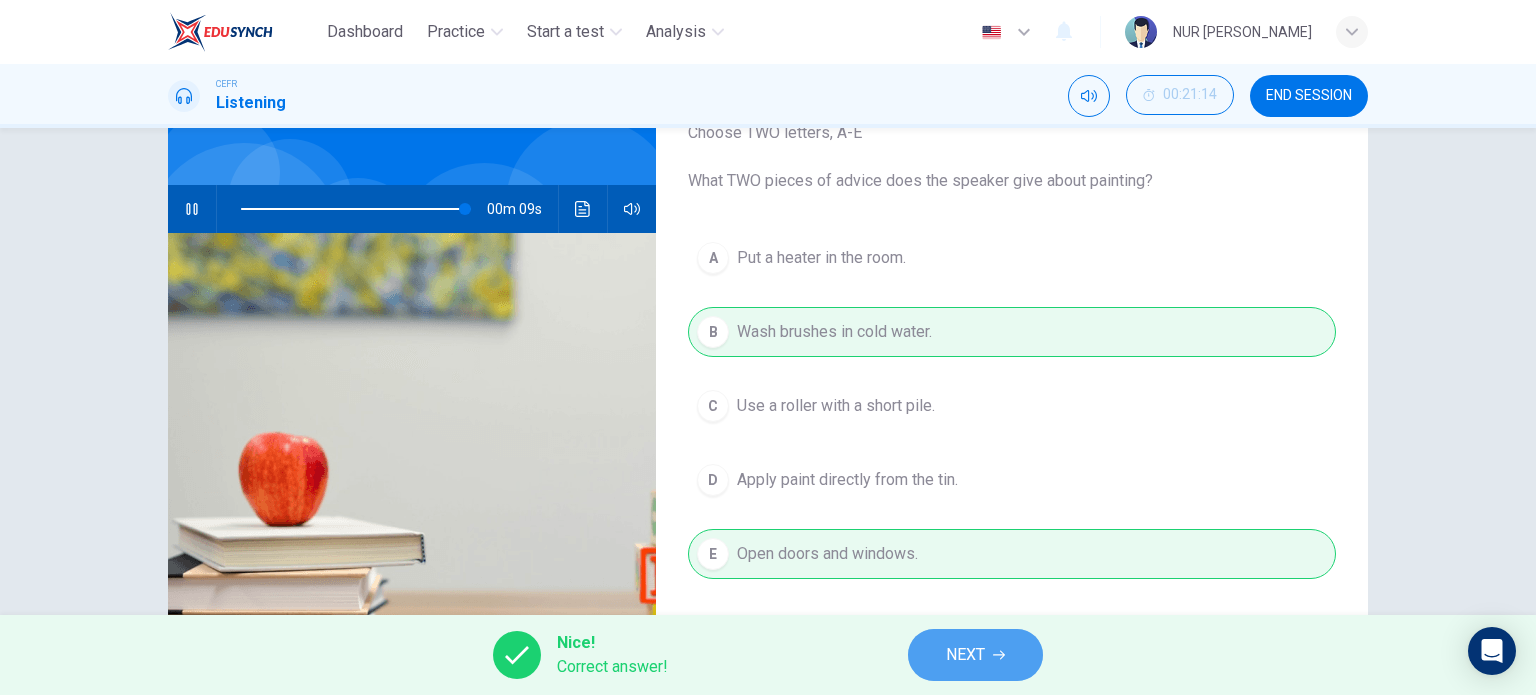 click on "NEXT" at bounding box center (975, 655) 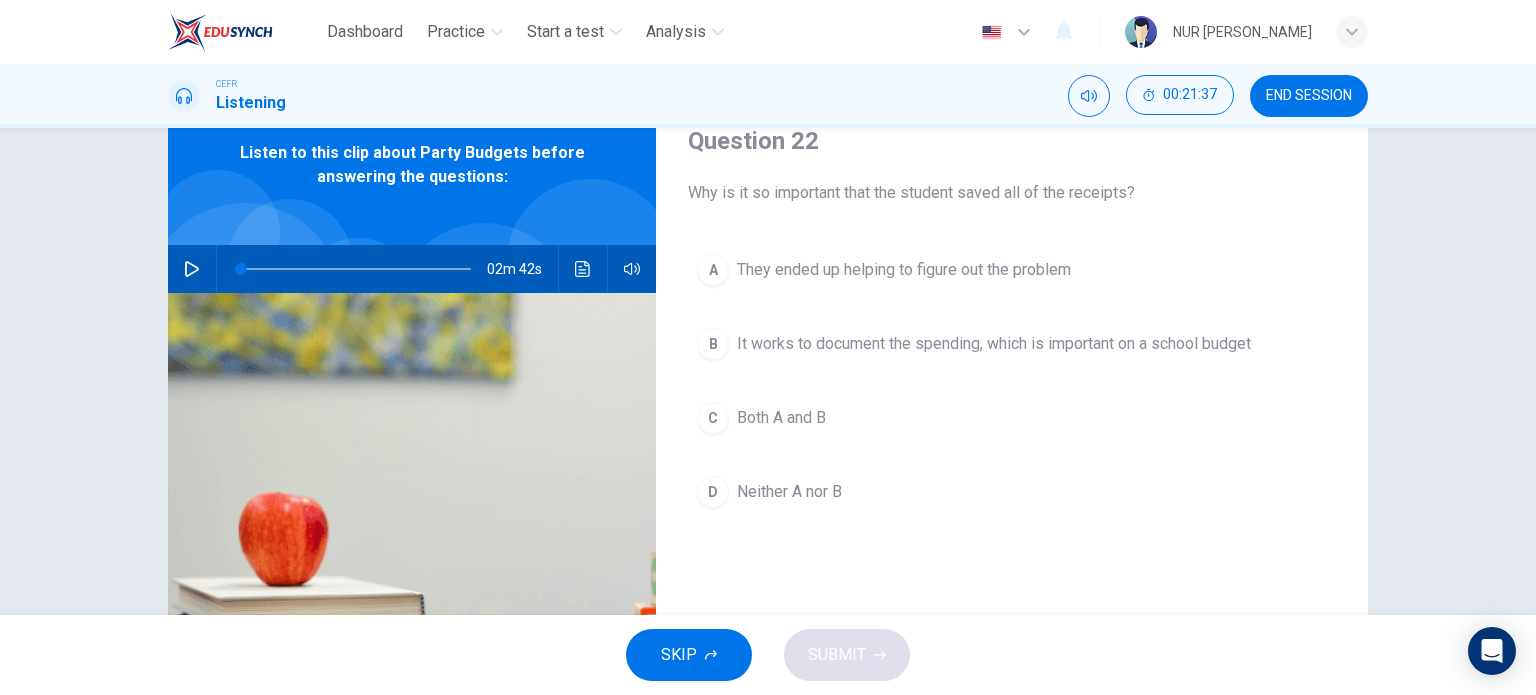 scroll, scrollTop: 84, scrollLeft: 0, axis: vertical 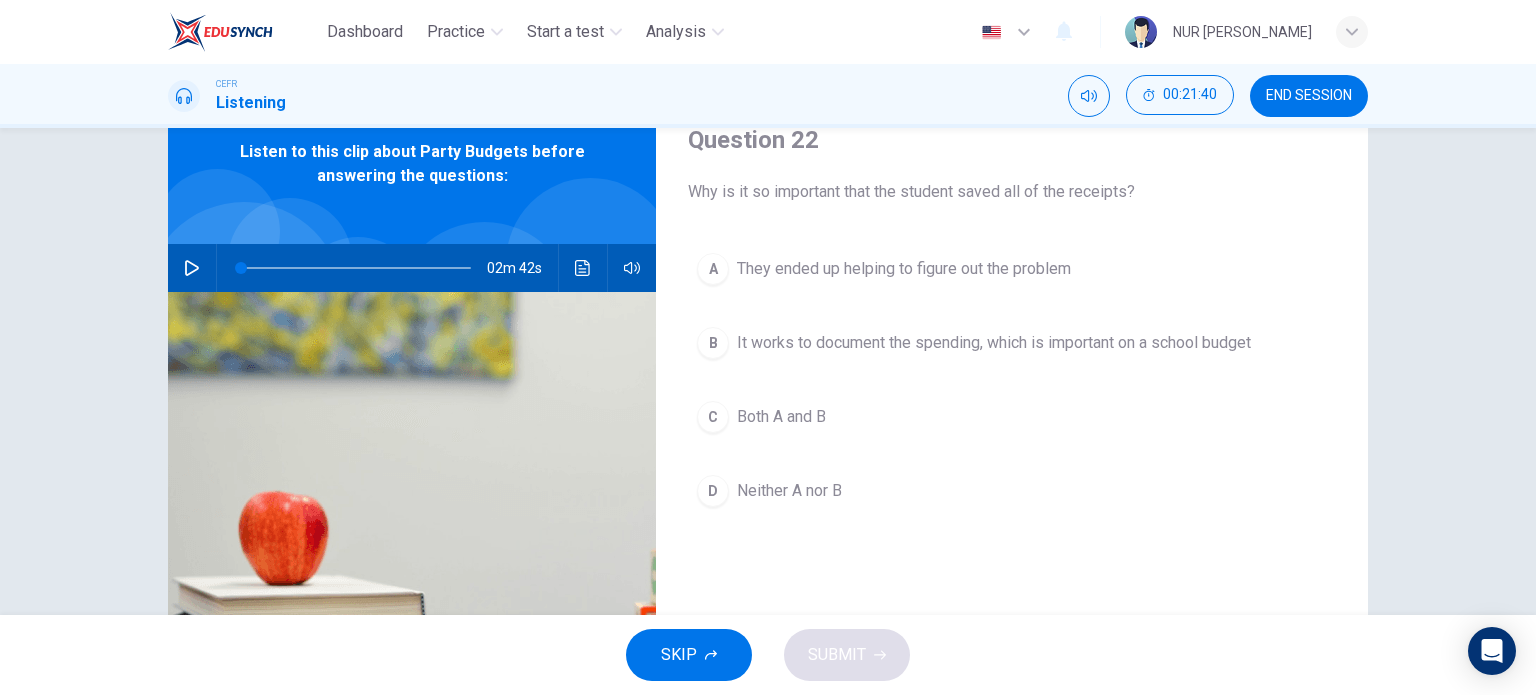 click on "02m 42s" at bounding box center [412, 268] 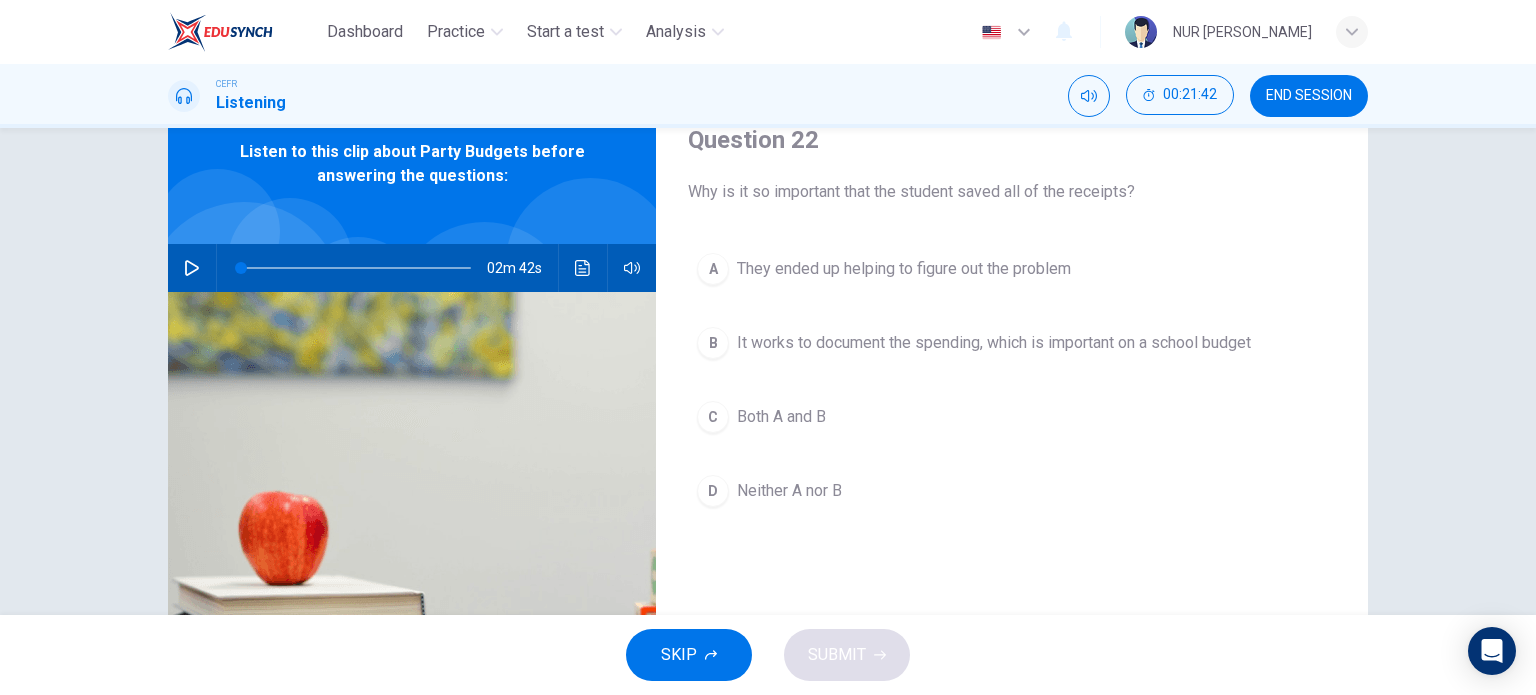 click on "02m 42s" at bounding box center [412, 268] 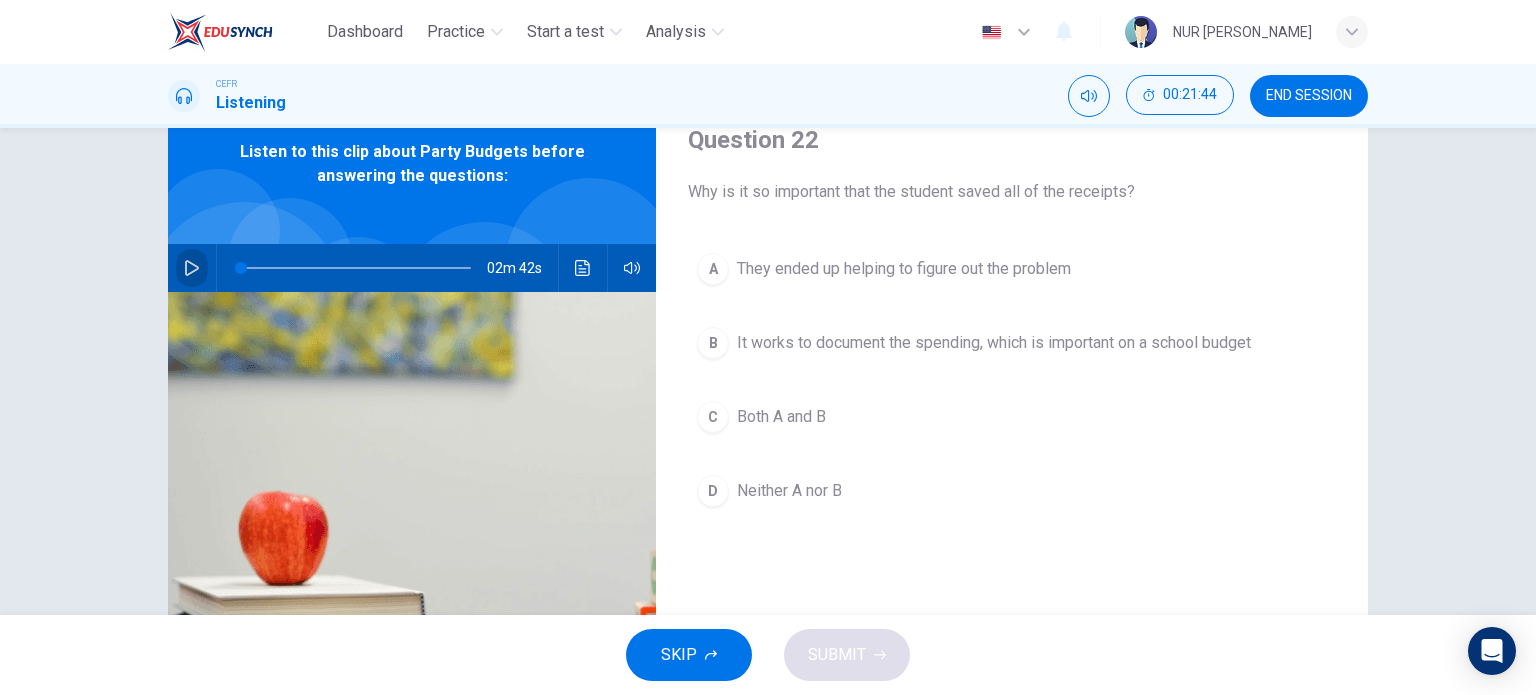 click 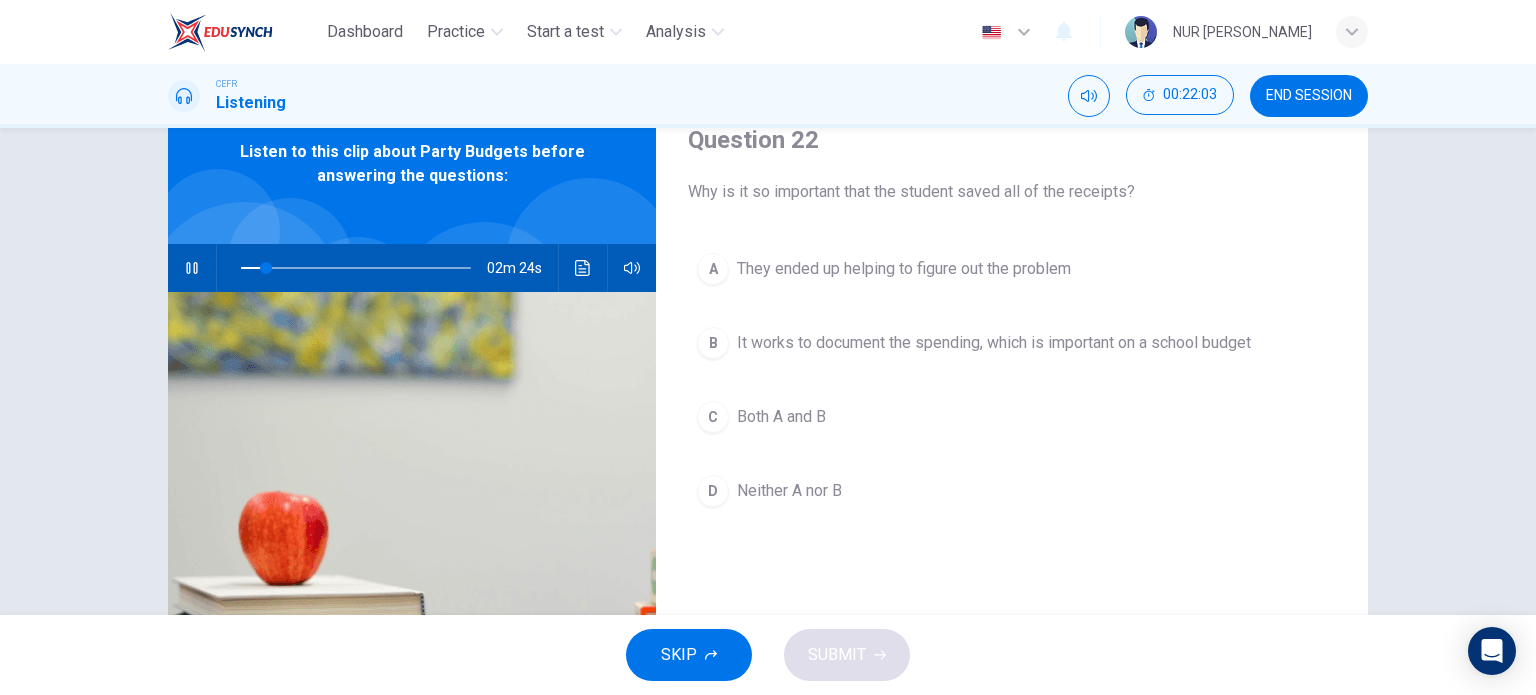 click on "02m 24s" at bounding box center (412, 268) 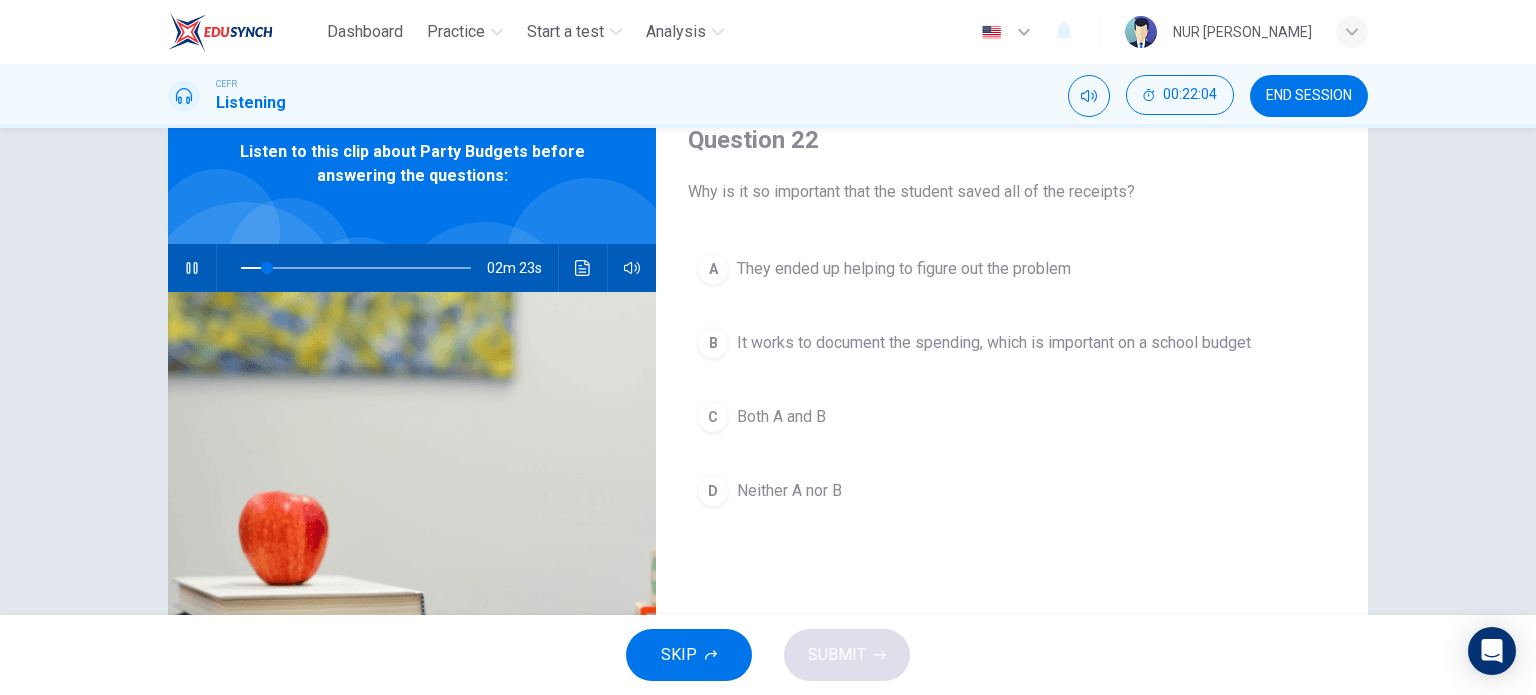 click 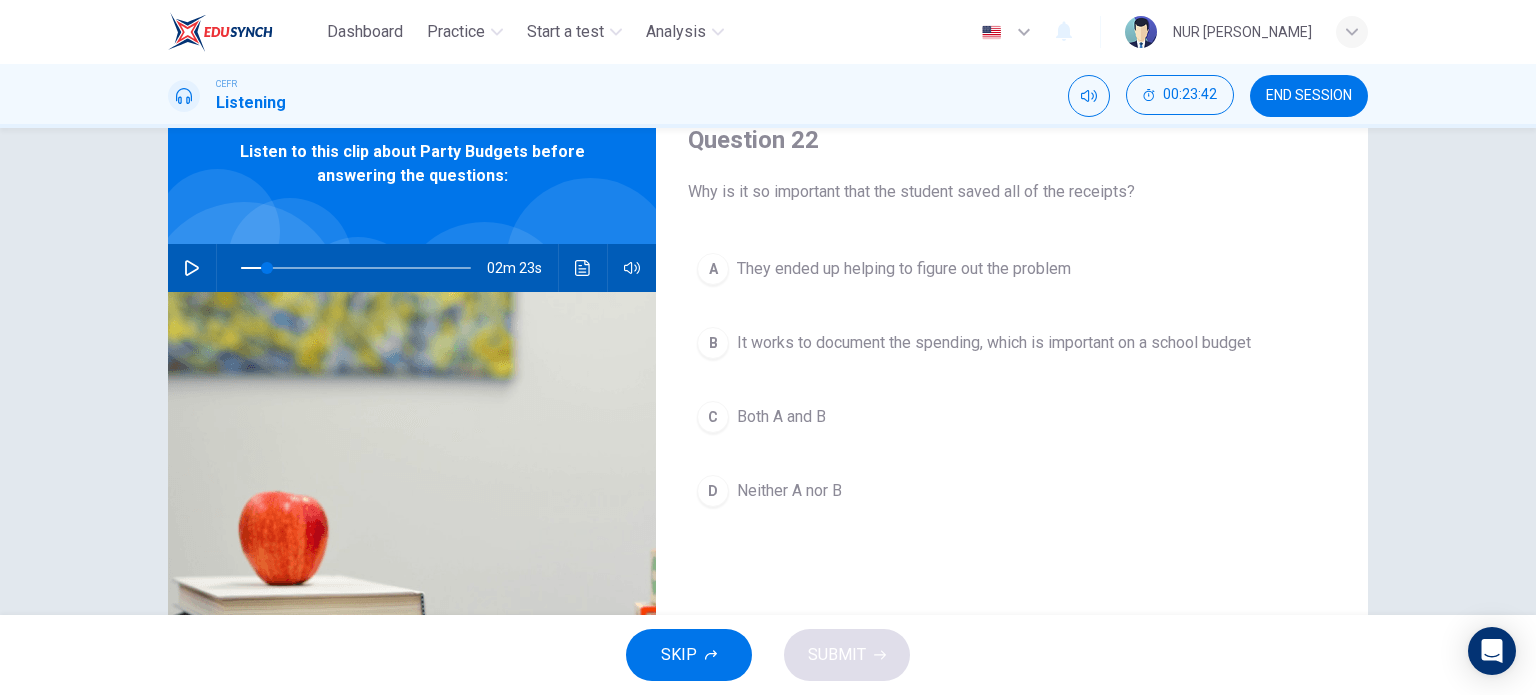 click at bounding box center (192, 268) 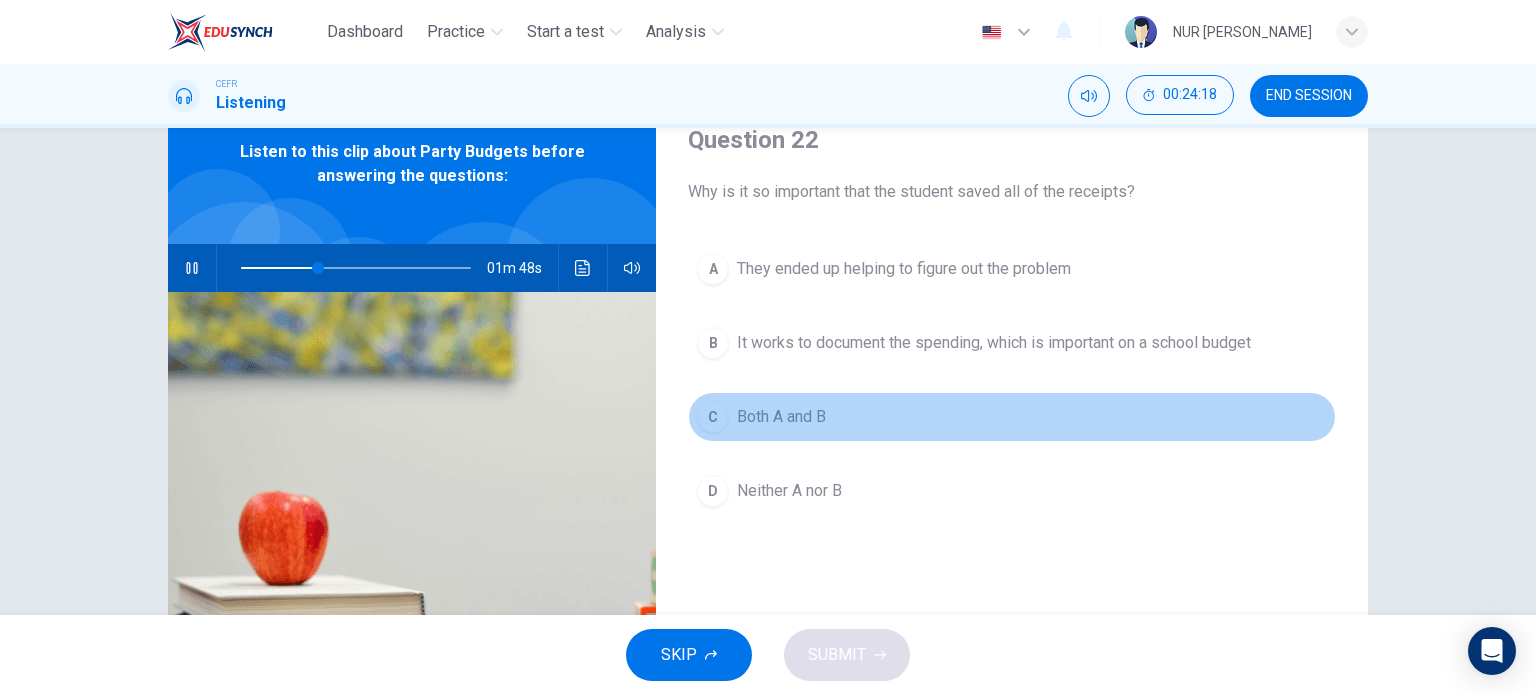 click on "C" at bounding box center (713, 417) 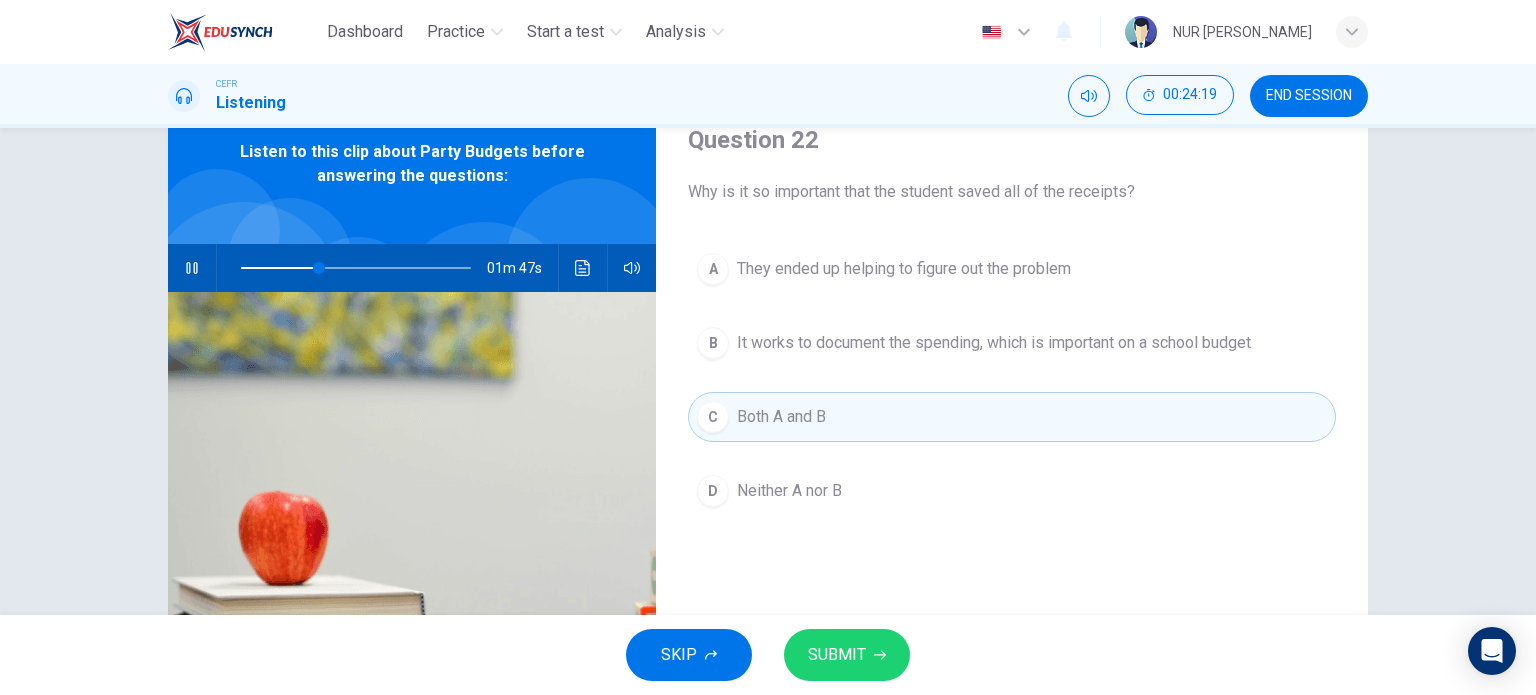 click on "SUBMIT" at bounding box center (837, 655) 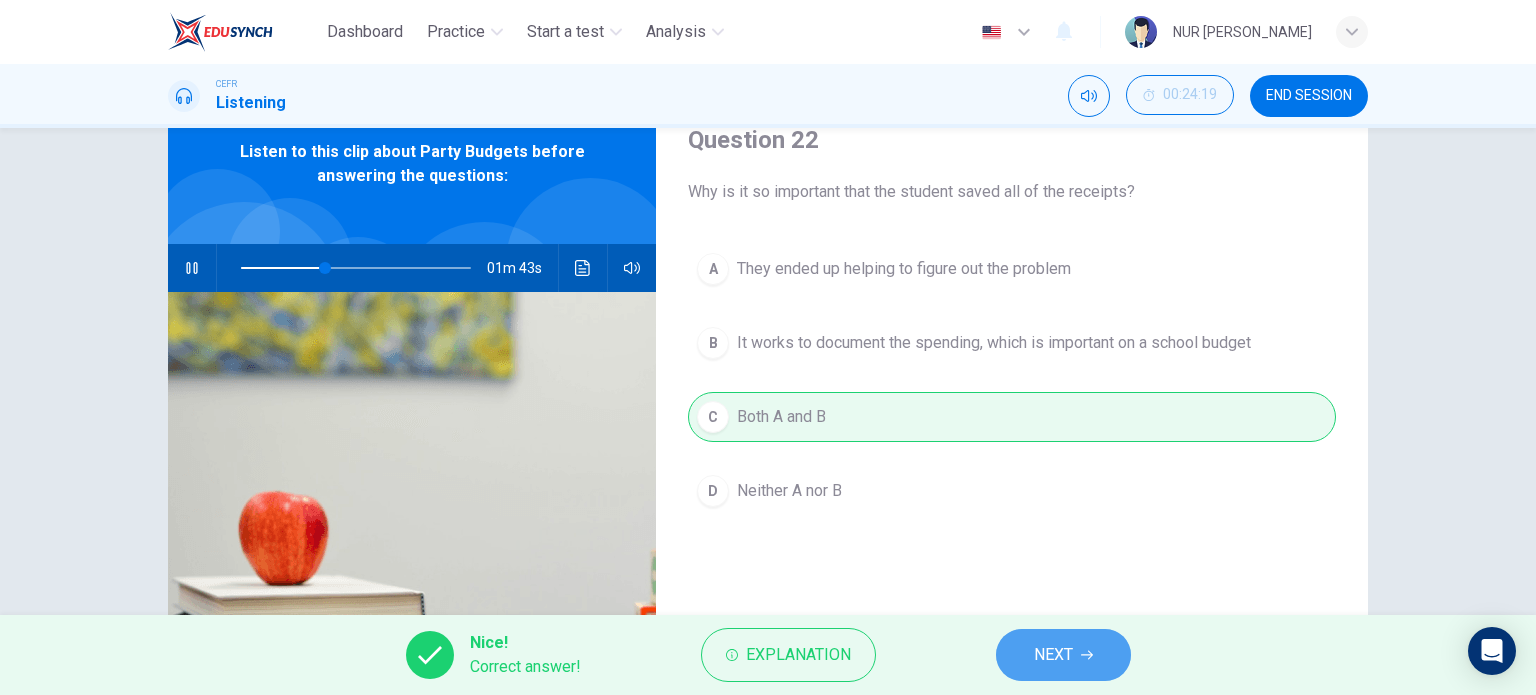 click on "NEXT" at bounding box center [1063, 655] 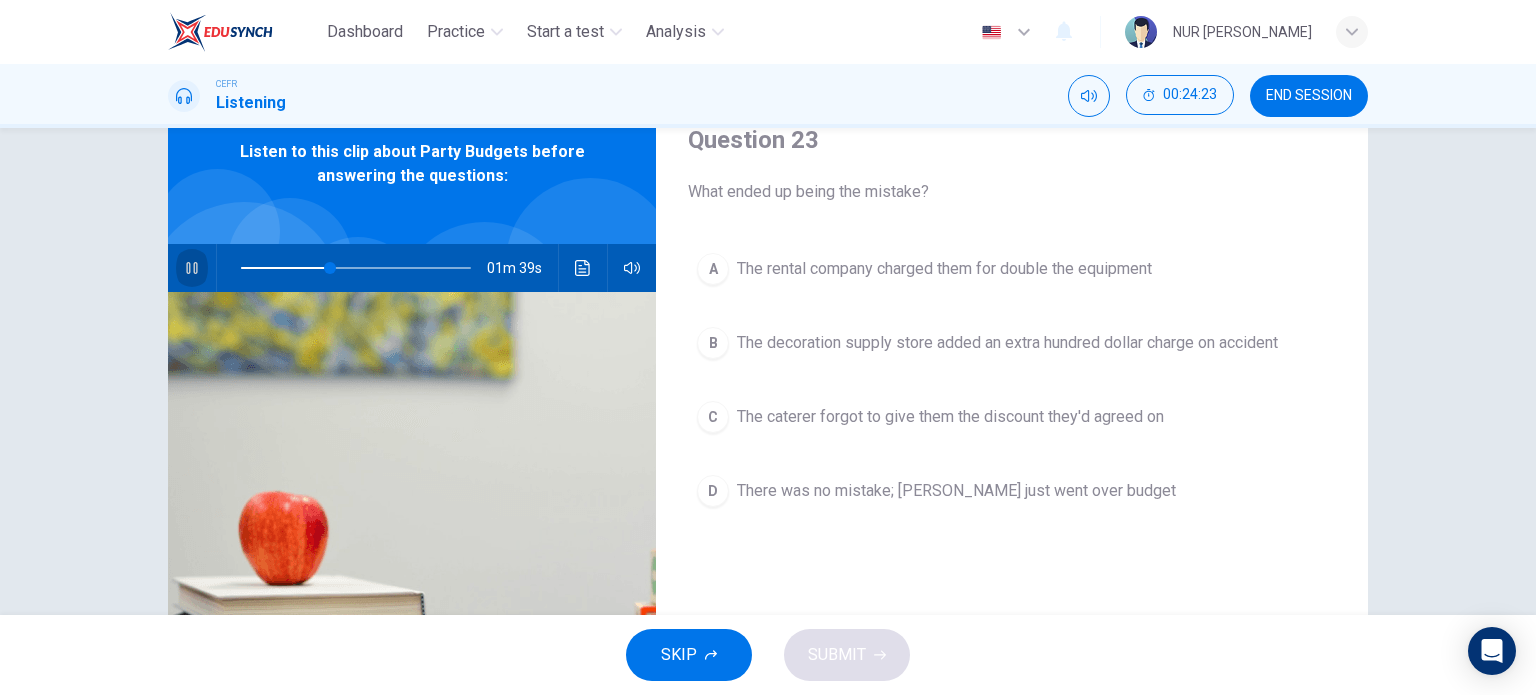 click 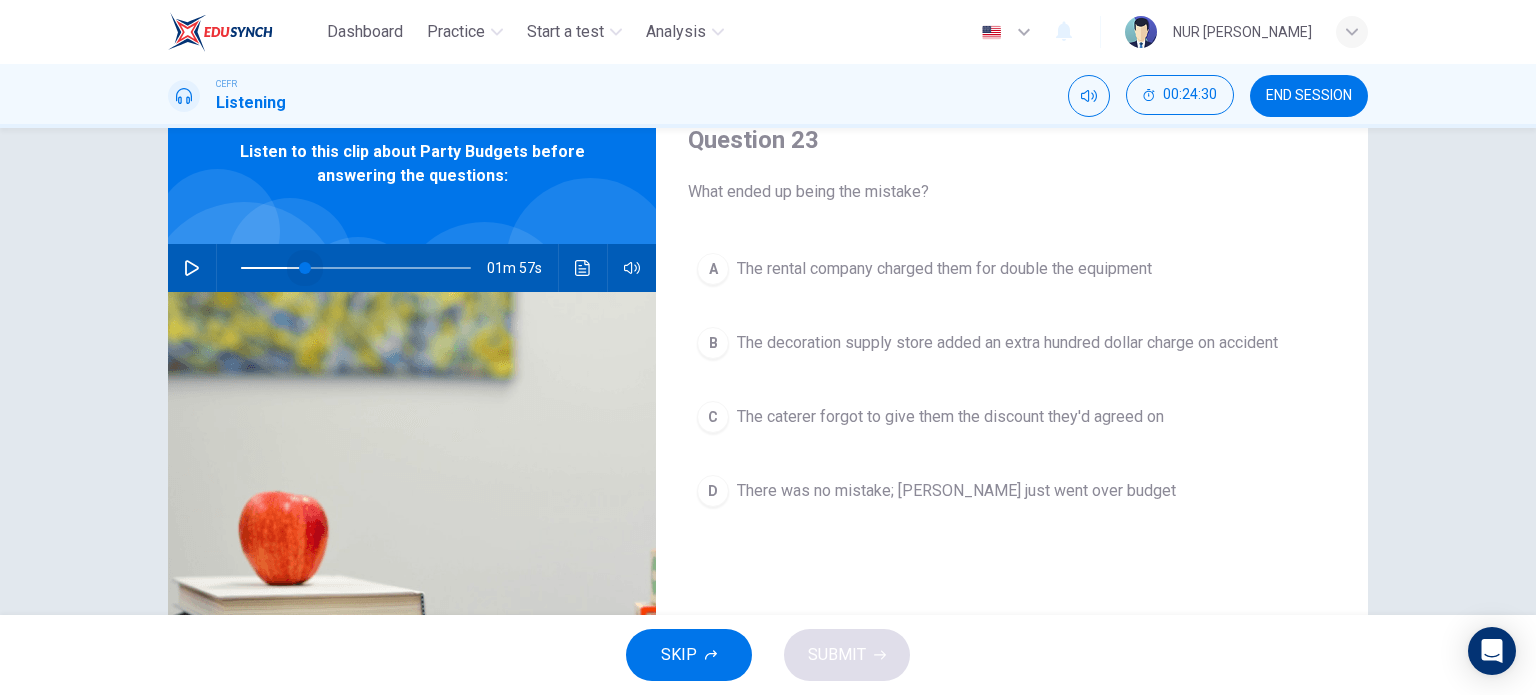 click at bounding box center (356, 268) 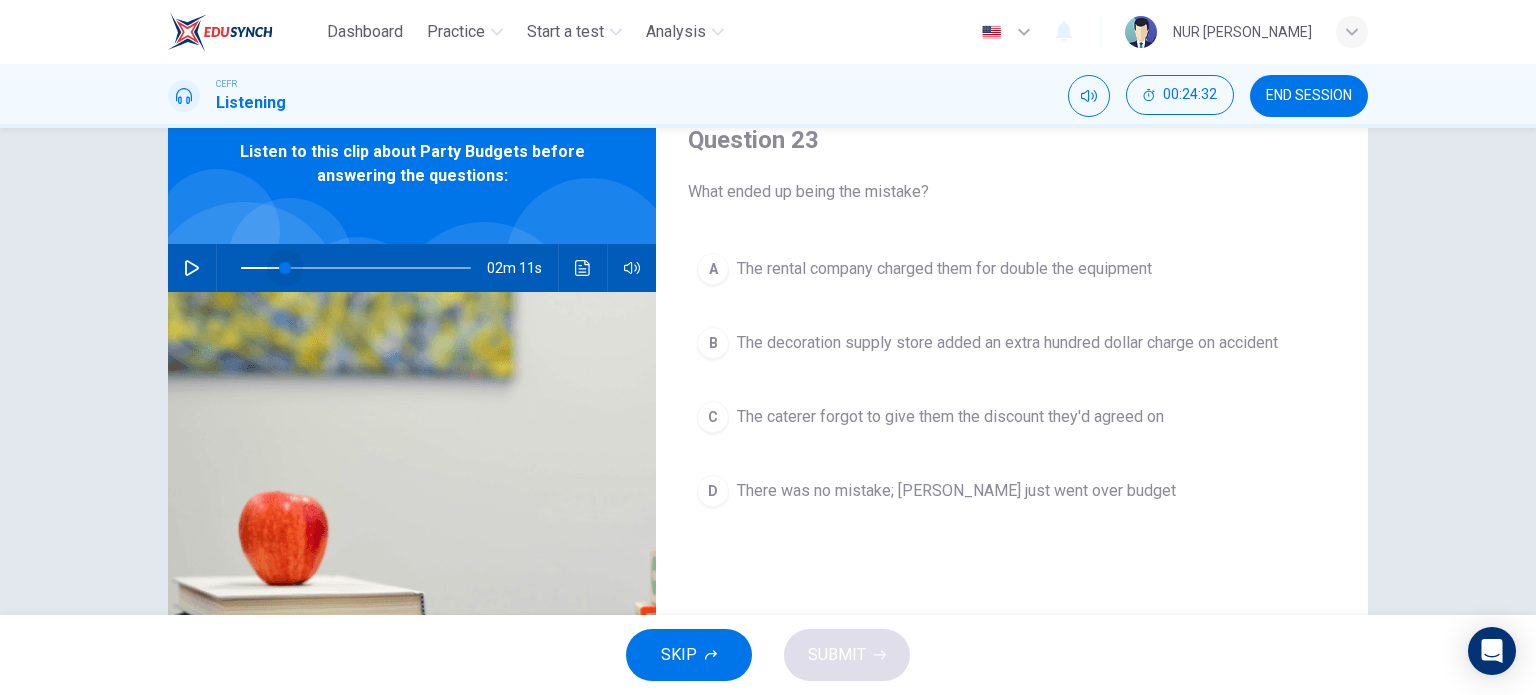 click at bounding box center [285, 268] 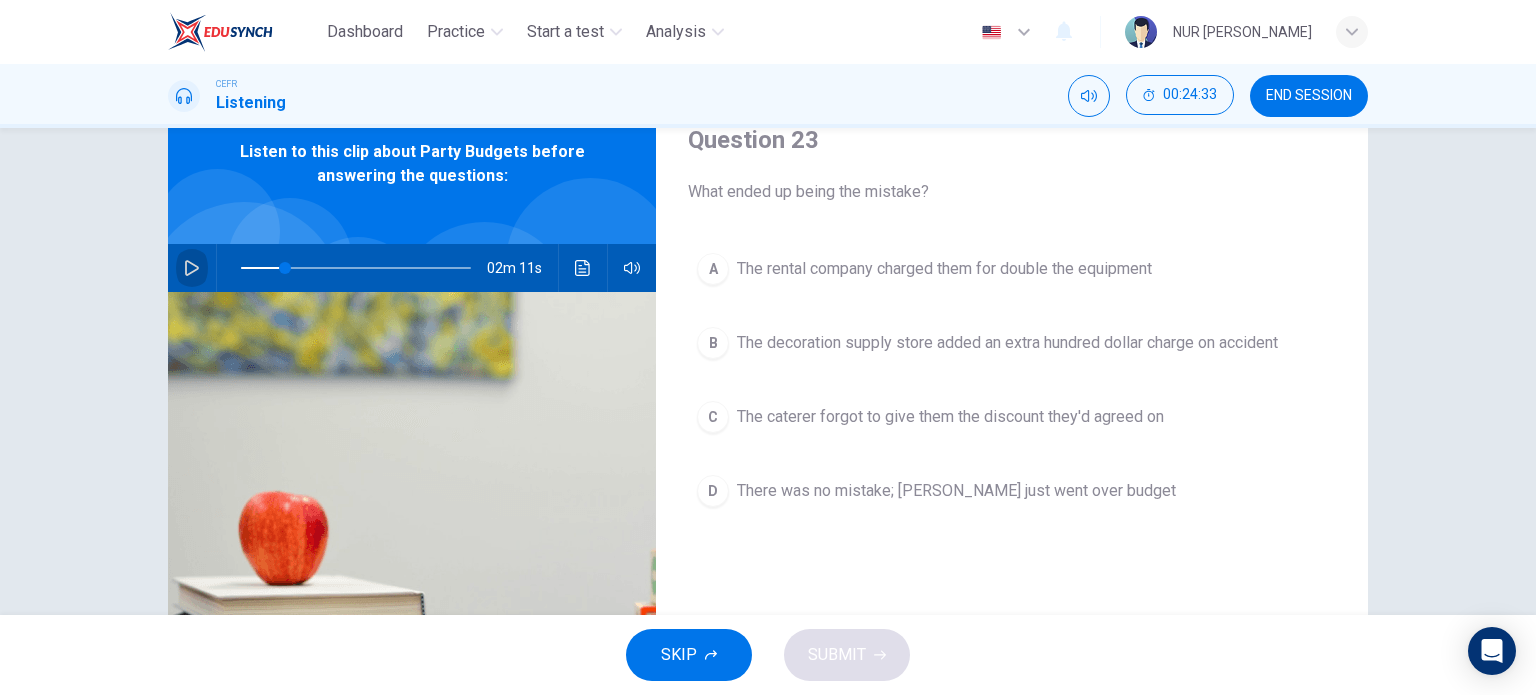 click 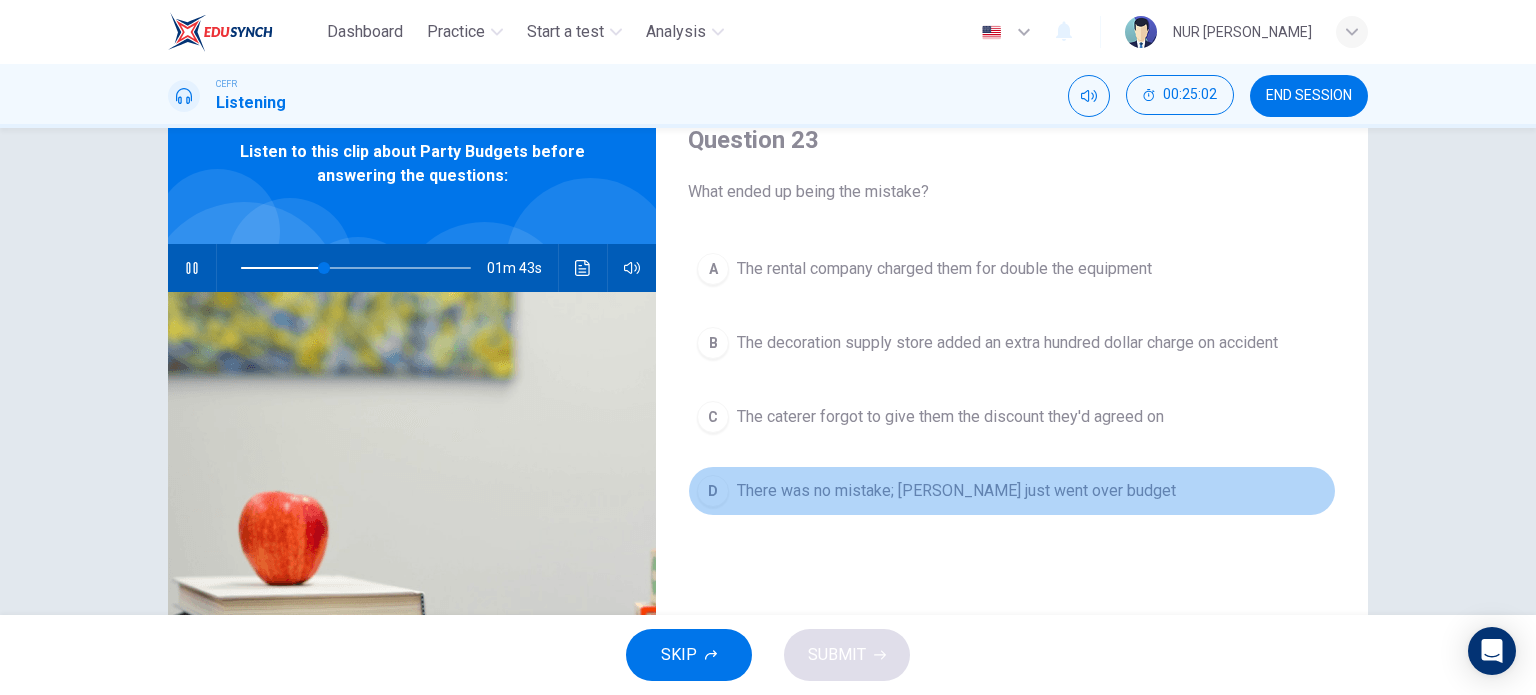 click on "There was no mistake; [PERSON_NAME] just went over budget" at bounding box center (956, 491) 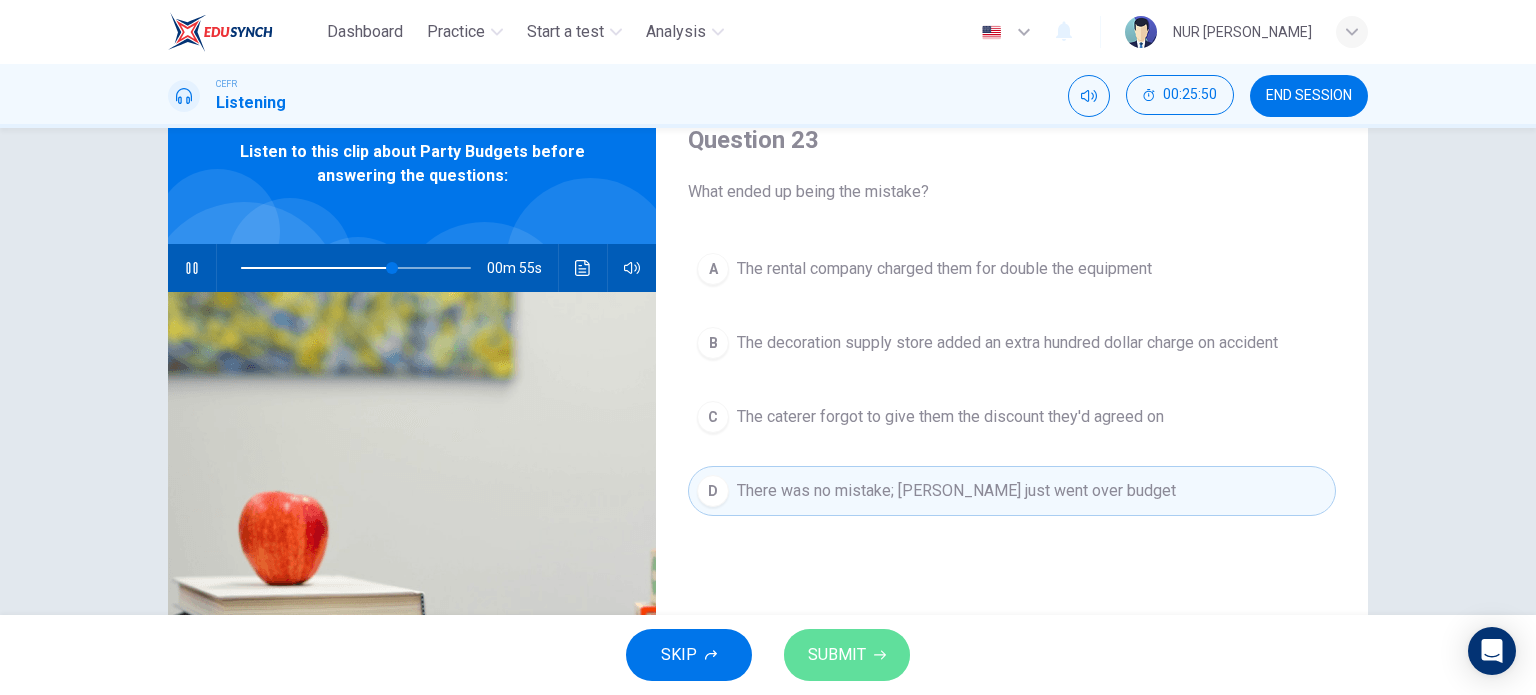 click on "SUBMIT" at bounding box center (837, 655) 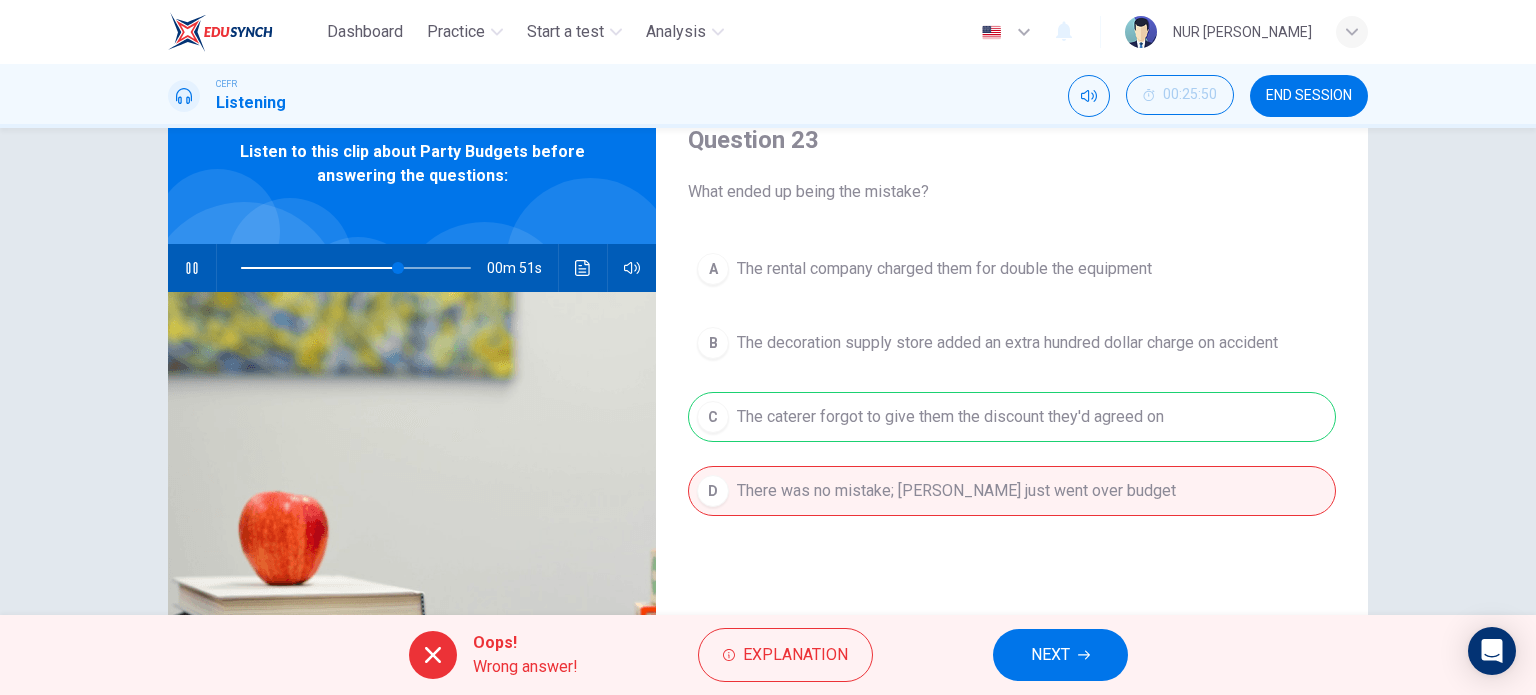 click on "A The rental company charged them for double the equipment B The decoration supply store added an extra hundred dollar charge on accident C The caterer forgot to give them the discount they'd agreed on D There was no mistake; [PERSON_NAME] just went over budget" at bounding box center (1012, 400) 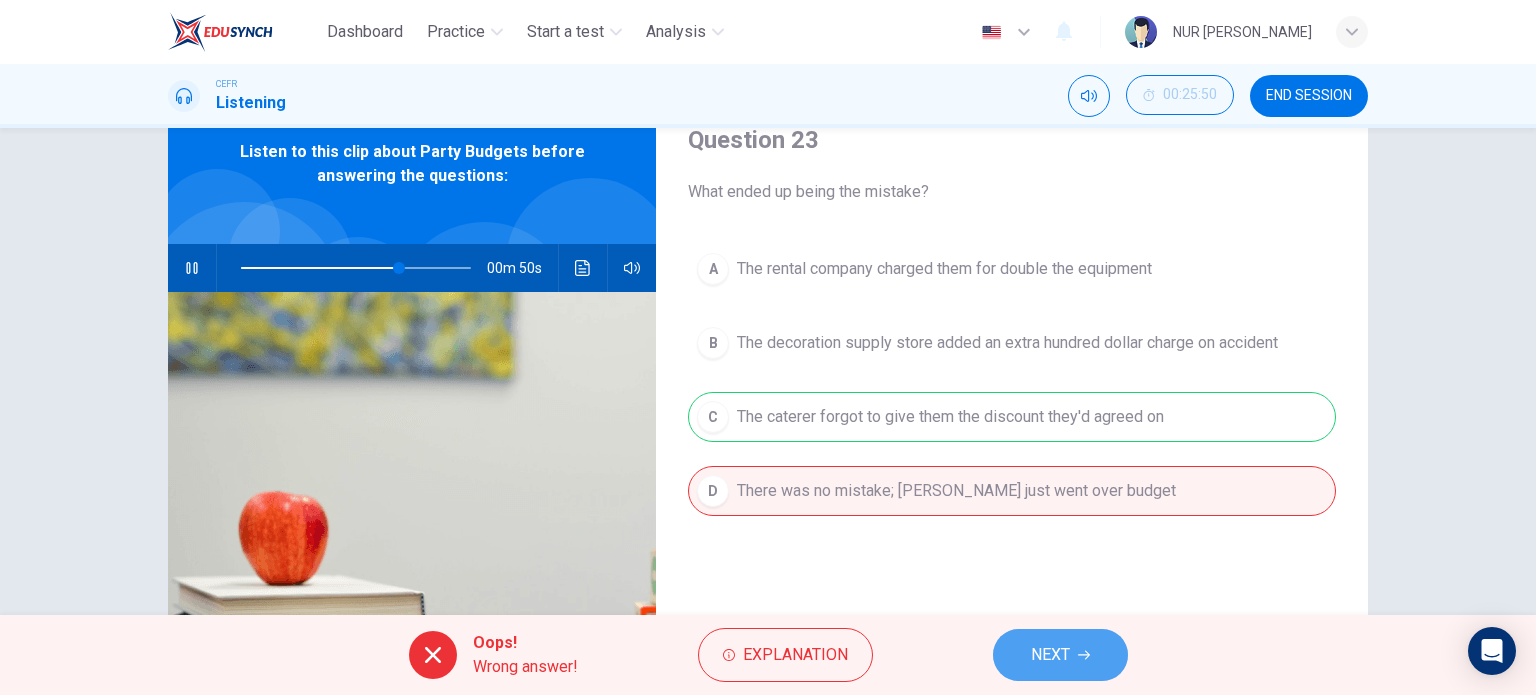 click on "NEXT" at bounding box center (1060, 655) 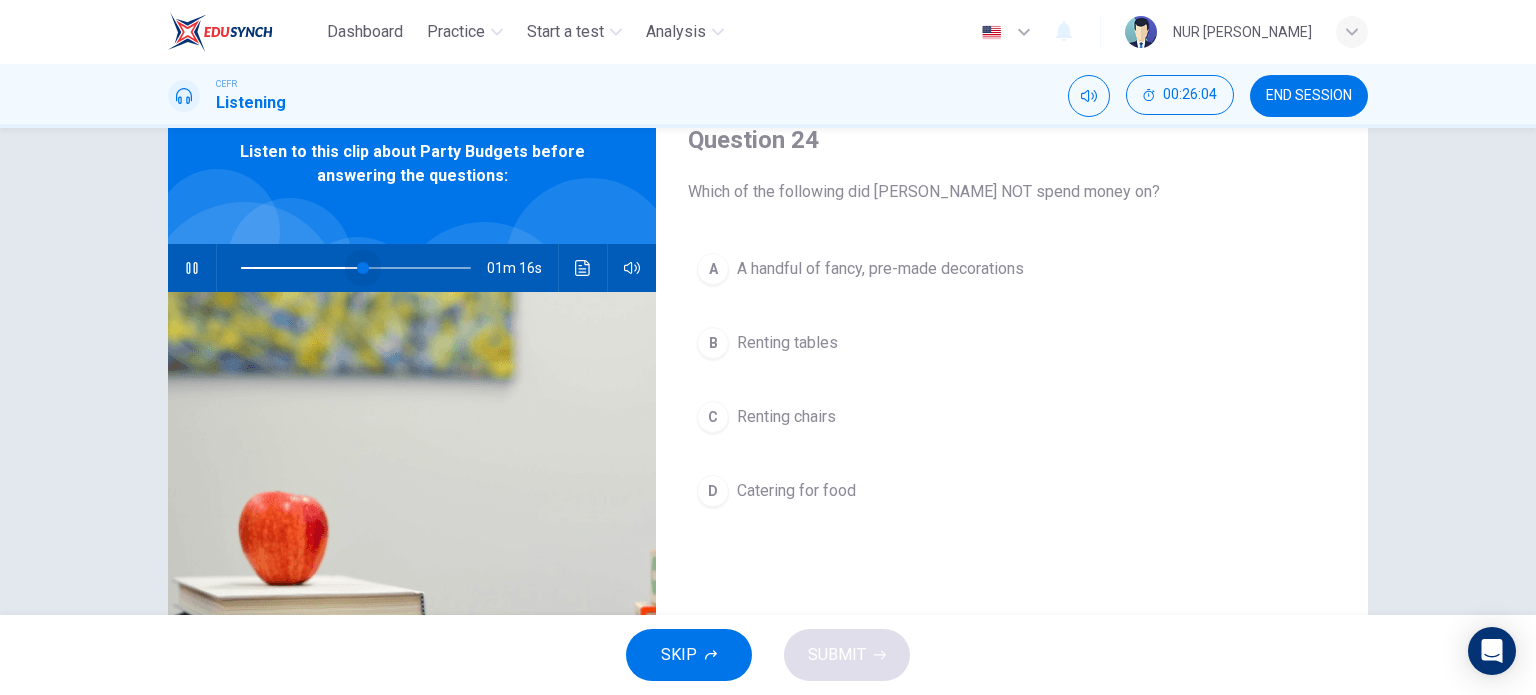 click at bounding box center (356, 268) 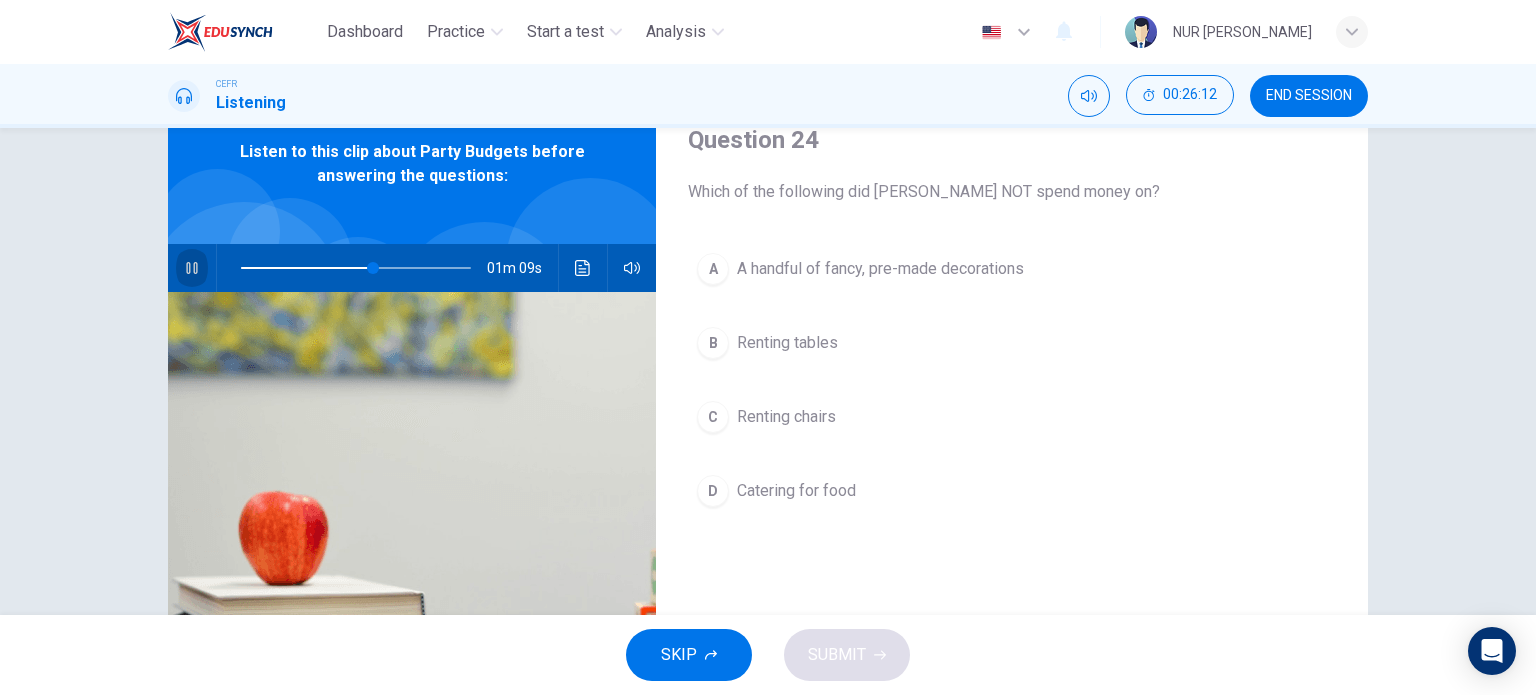 click 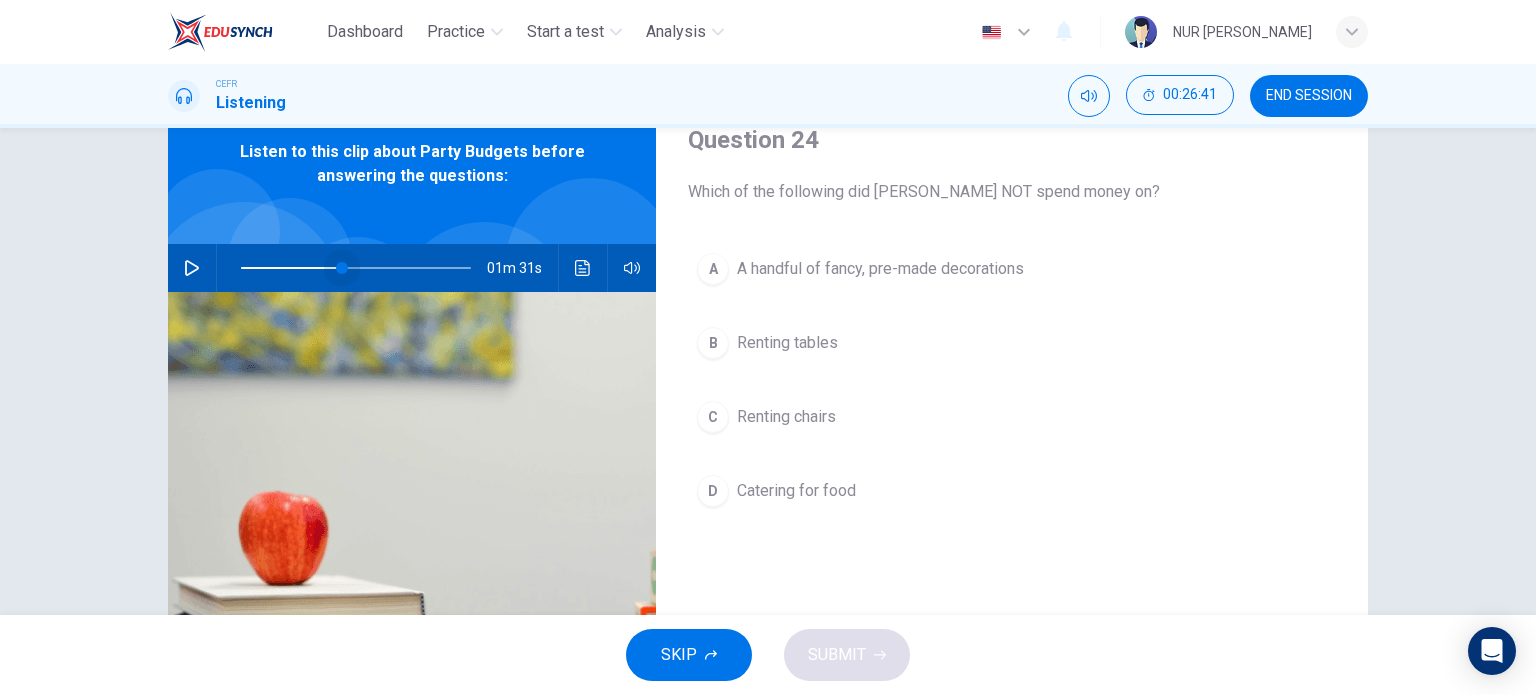 click at bounding box center [356, 268] 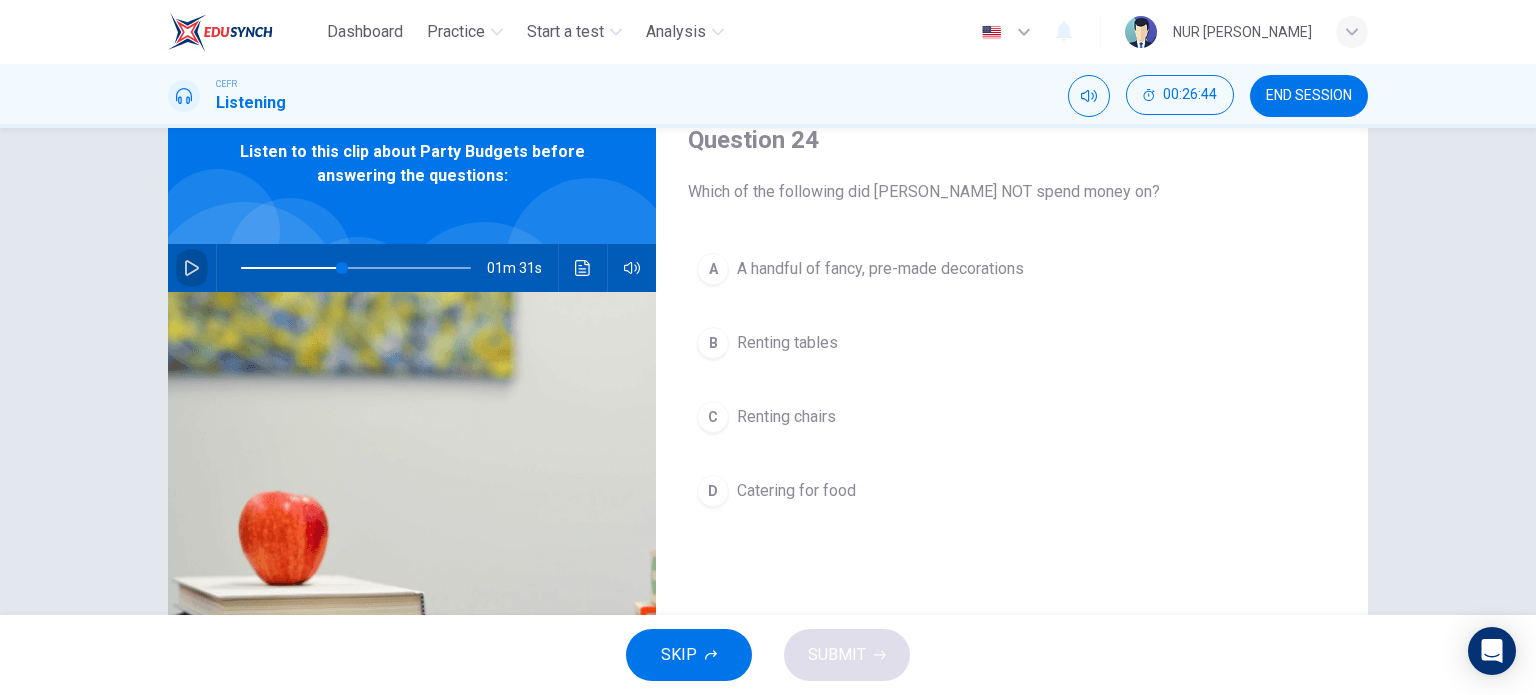 click at bounding box center [192, 268] 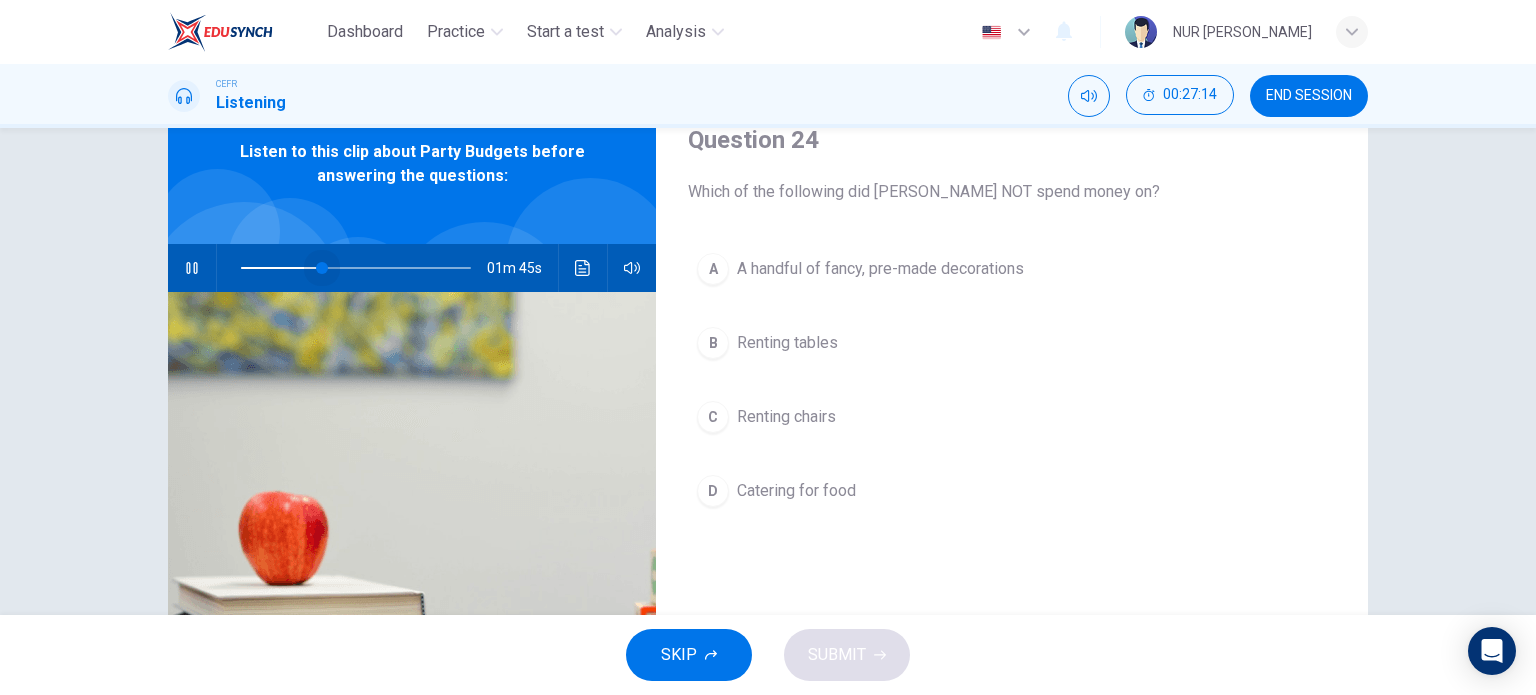 click at bounding box center (356, 268) 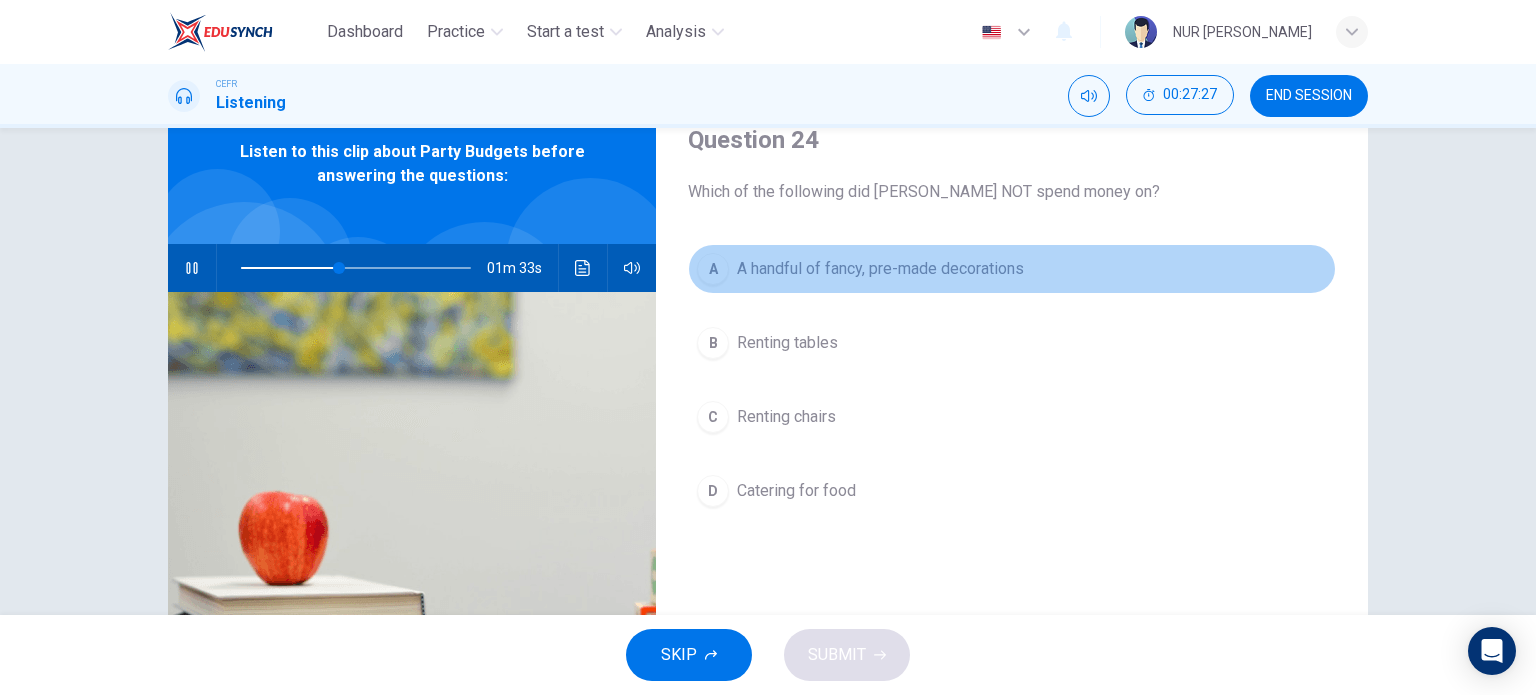 click on "A" at bounding box center [713, 269] 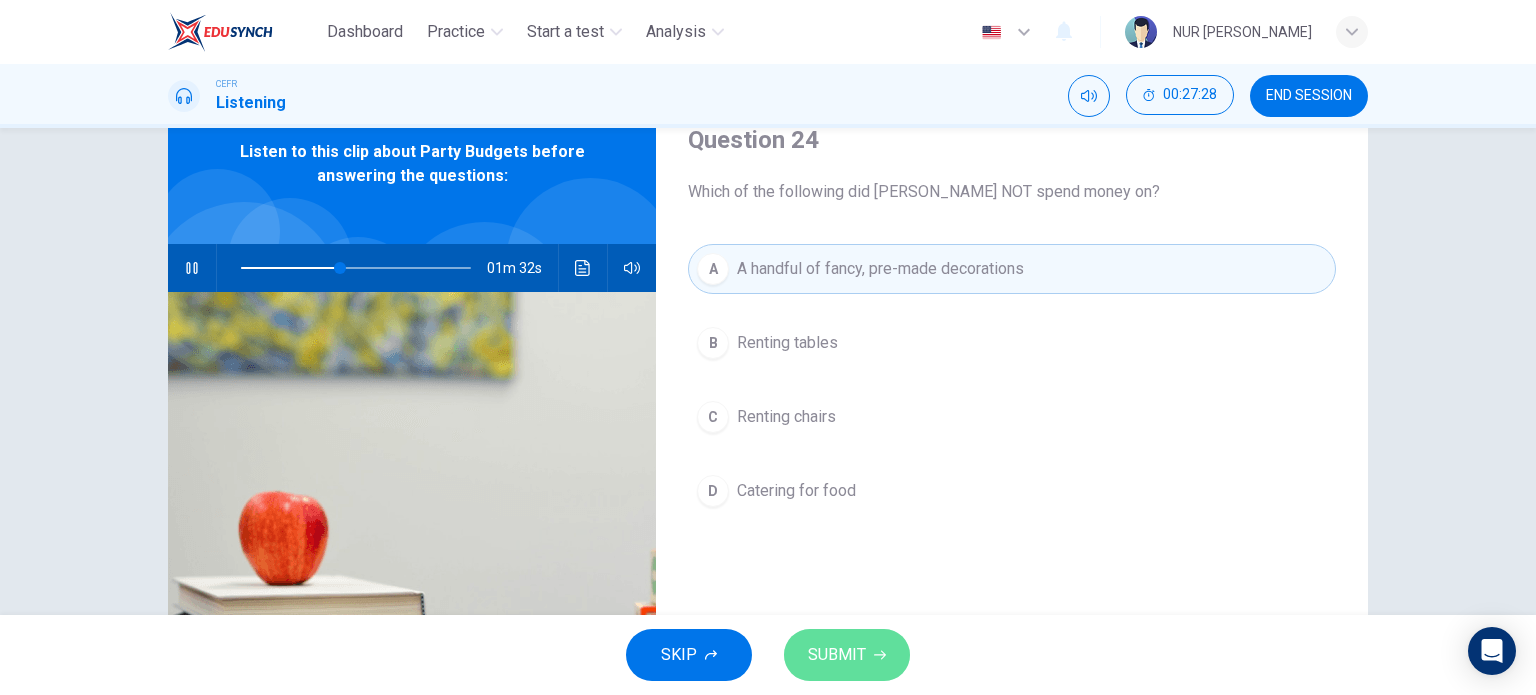 click on "SUBMIT" at bounding box center (847, 655) 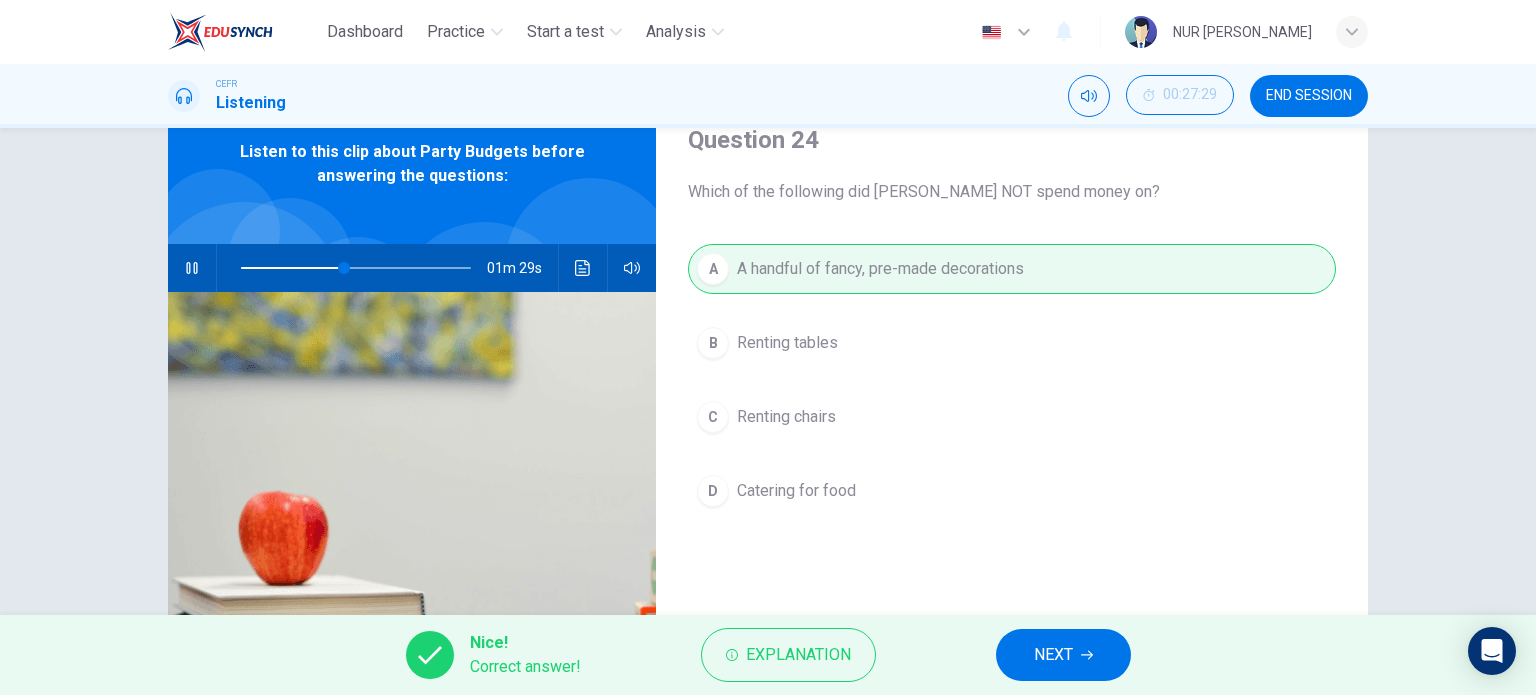 click on "NEXT" at bounding box center [1053, 655] 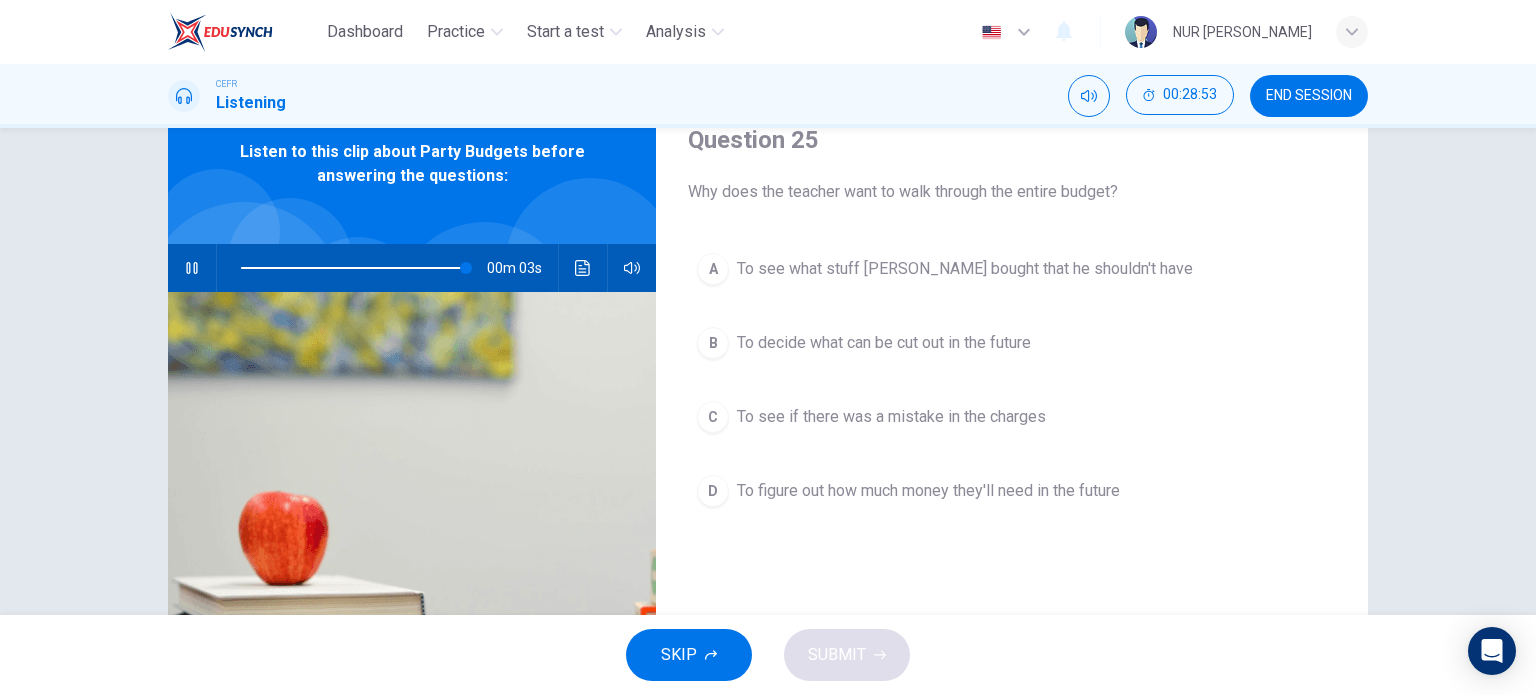 click at bounding box center (356, 268) 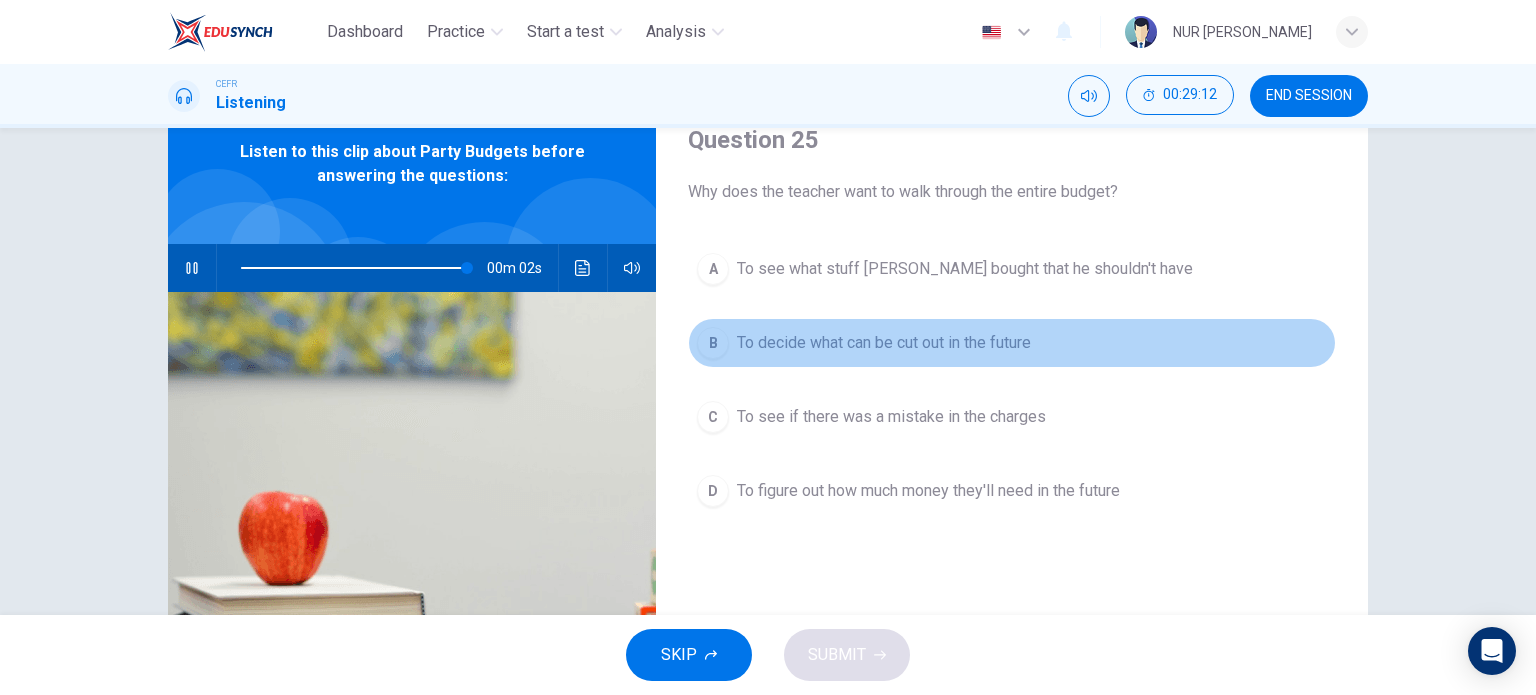 click on "To decide what can be cut out in the future" at bounding box center (884, 343) 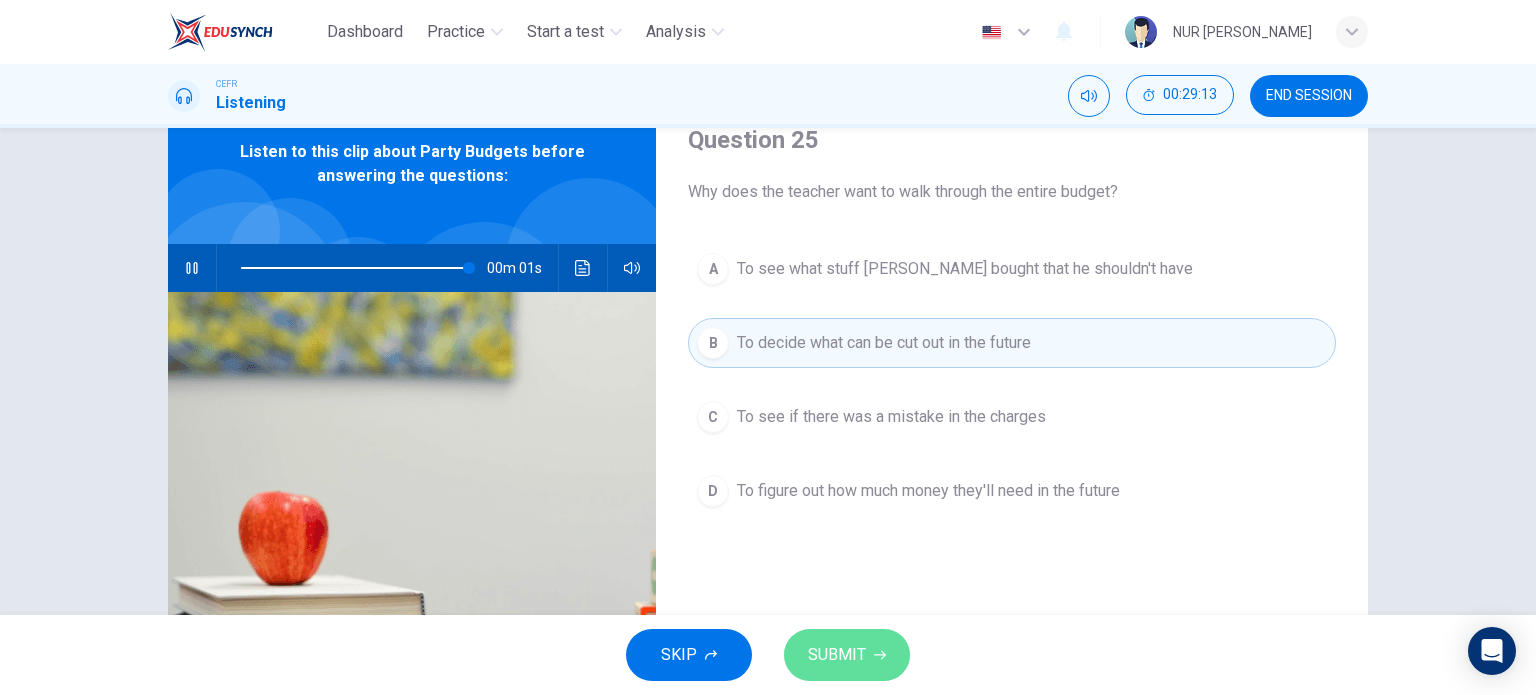 click on "SUBMIT" at bounding box center (847, 655) 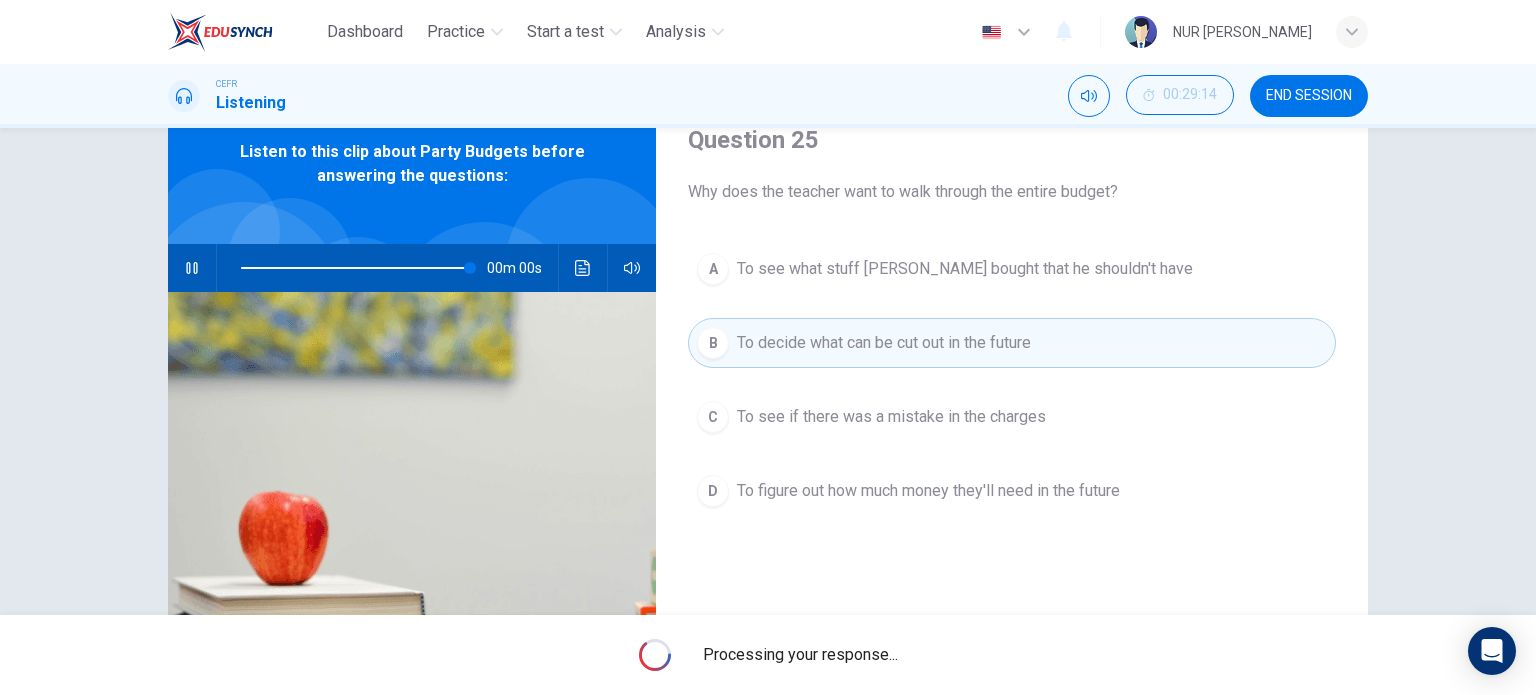 type on "0" 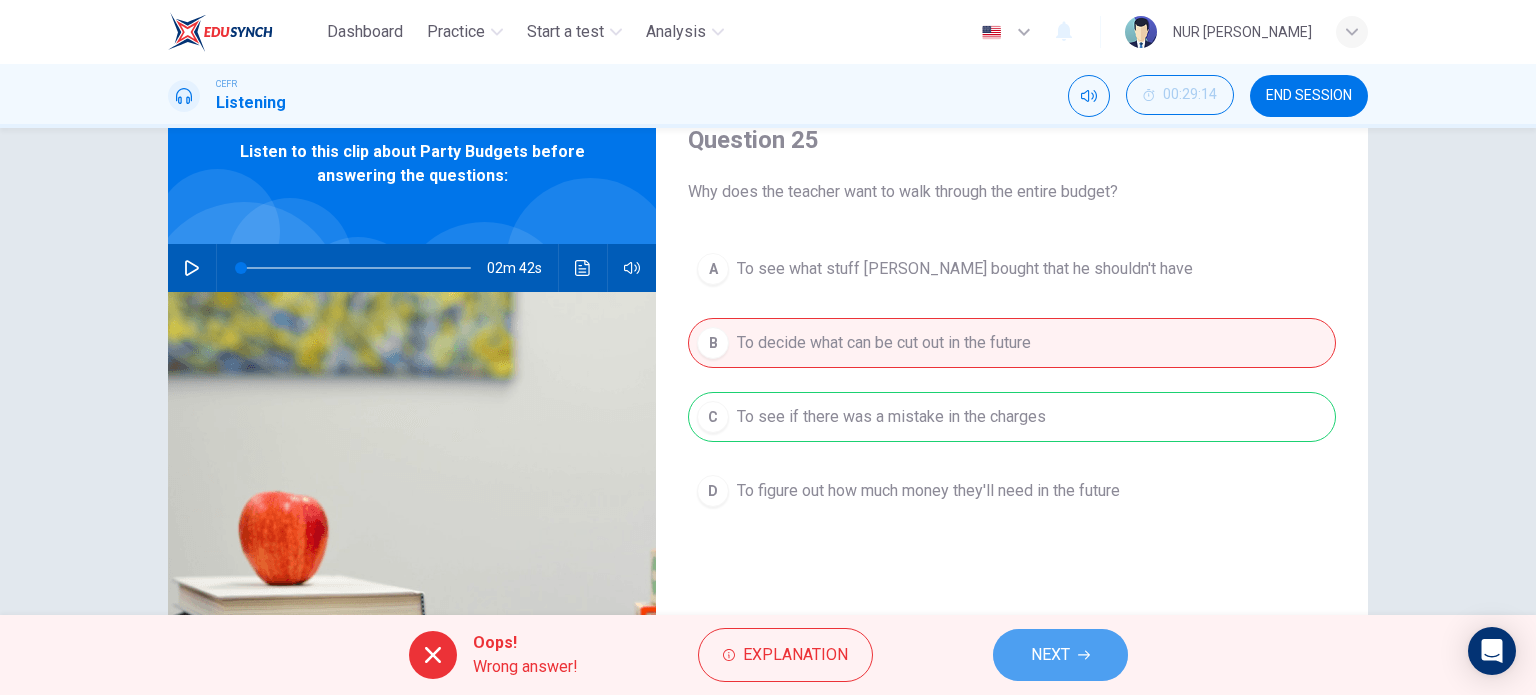 click on "NEXT" at bounding box center [1050, 655] 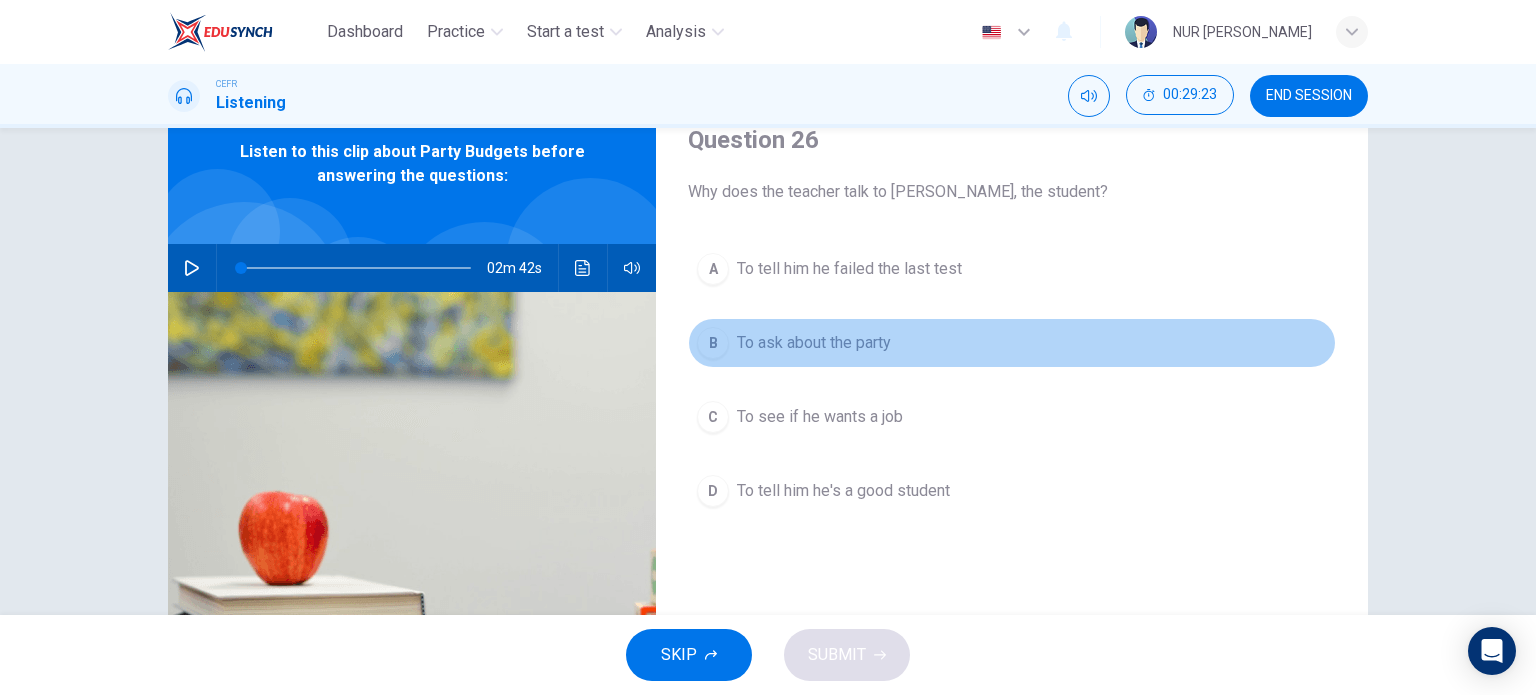 click on "B To ask about the party" at bounding box center [1012, 343] 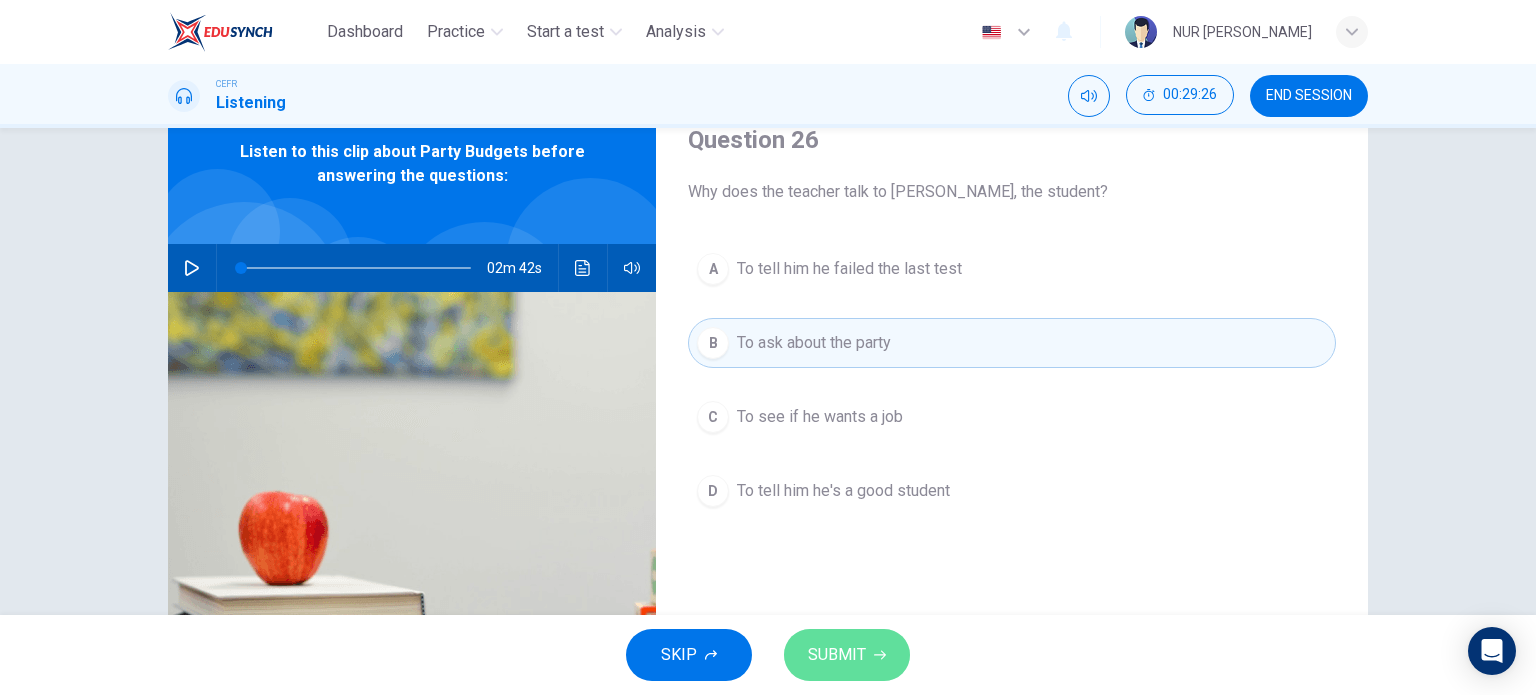 click on "SUBMIT" at bounding box center (847, 655) 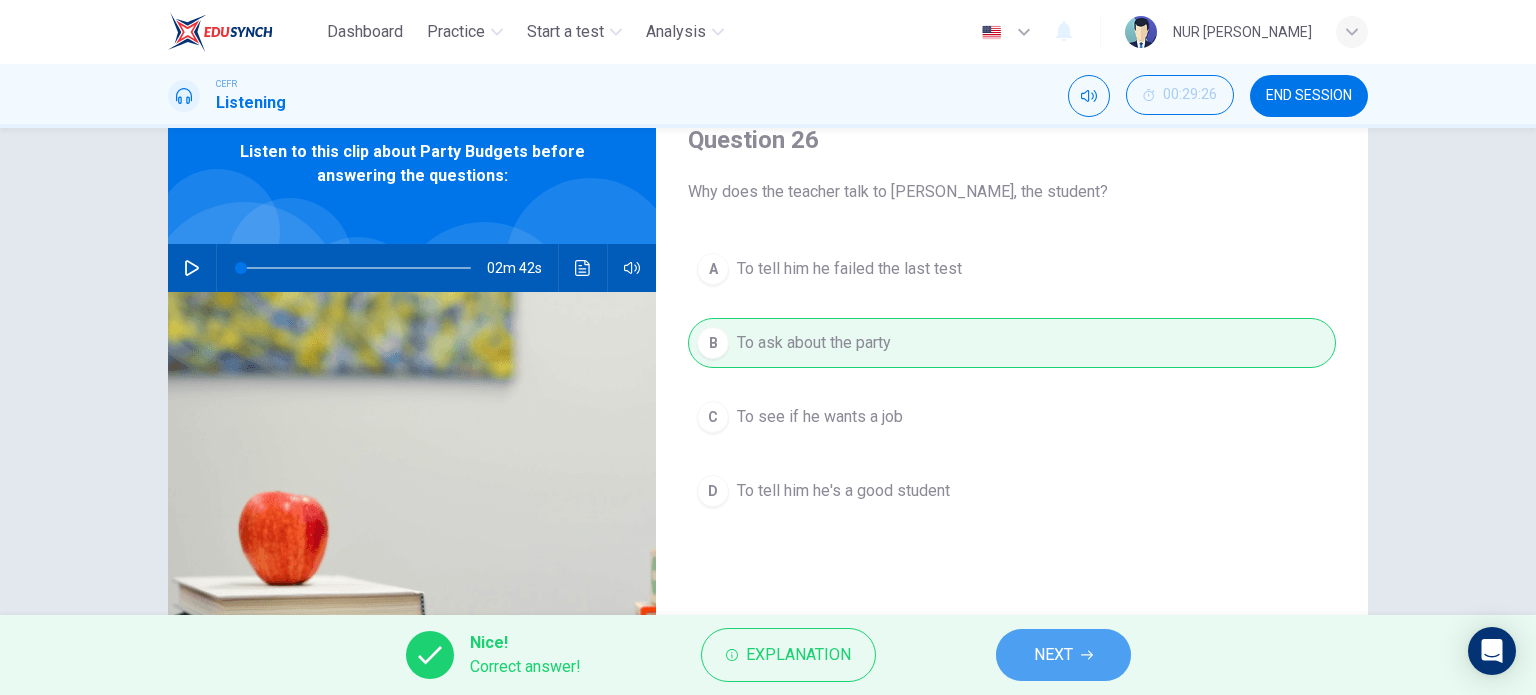 click on "NEXT" at bounding box center [1053, 655] 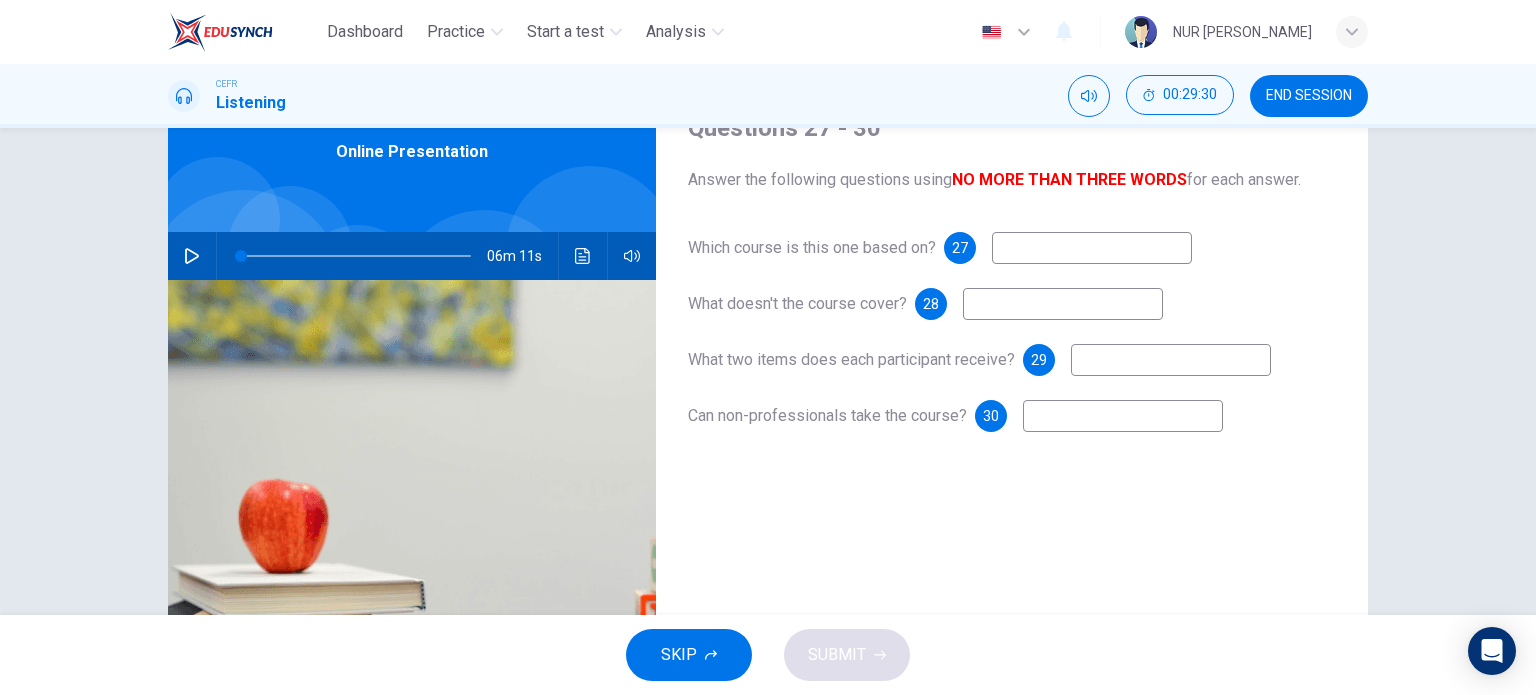 scroll, scrollTop: 99, scrollLeft: 0, axis: vertical 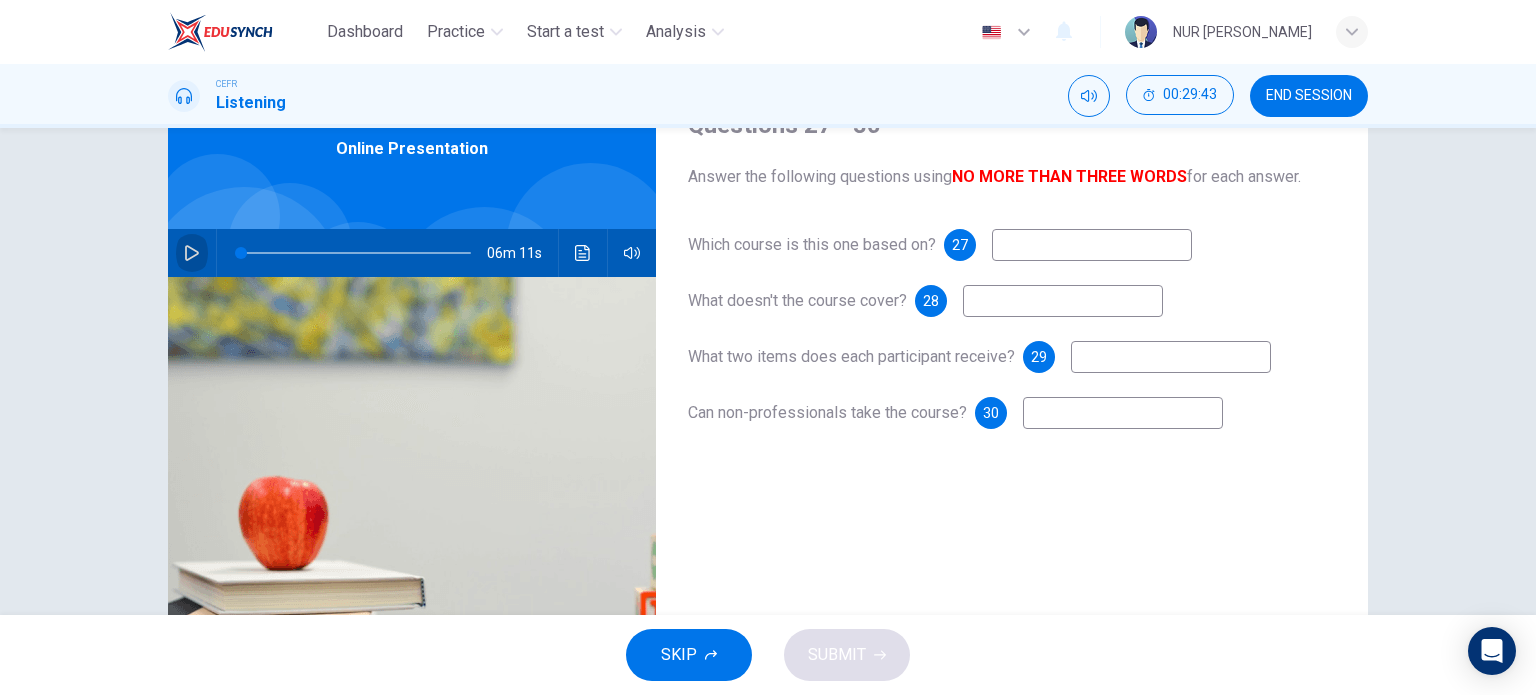 click at bounding box center [192, 253] 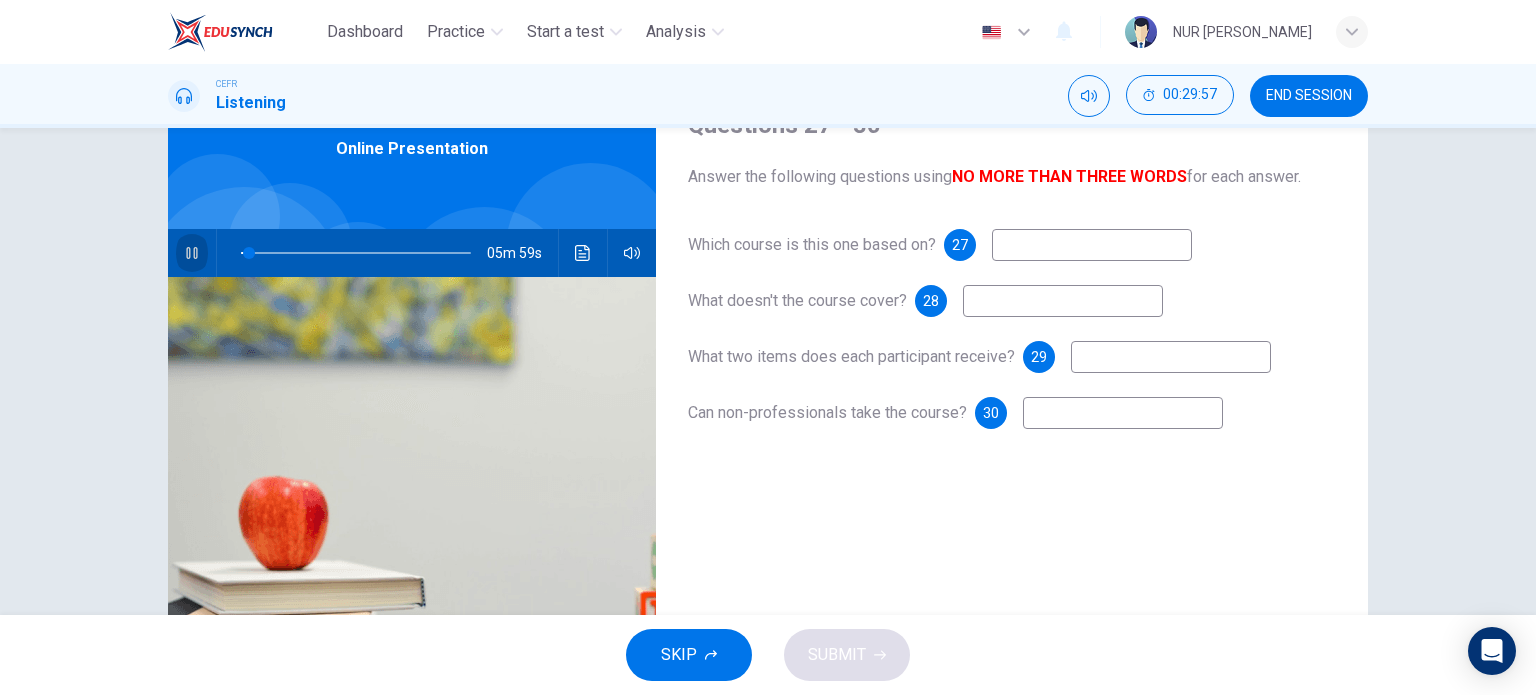 click at bounding box center [192, 253] 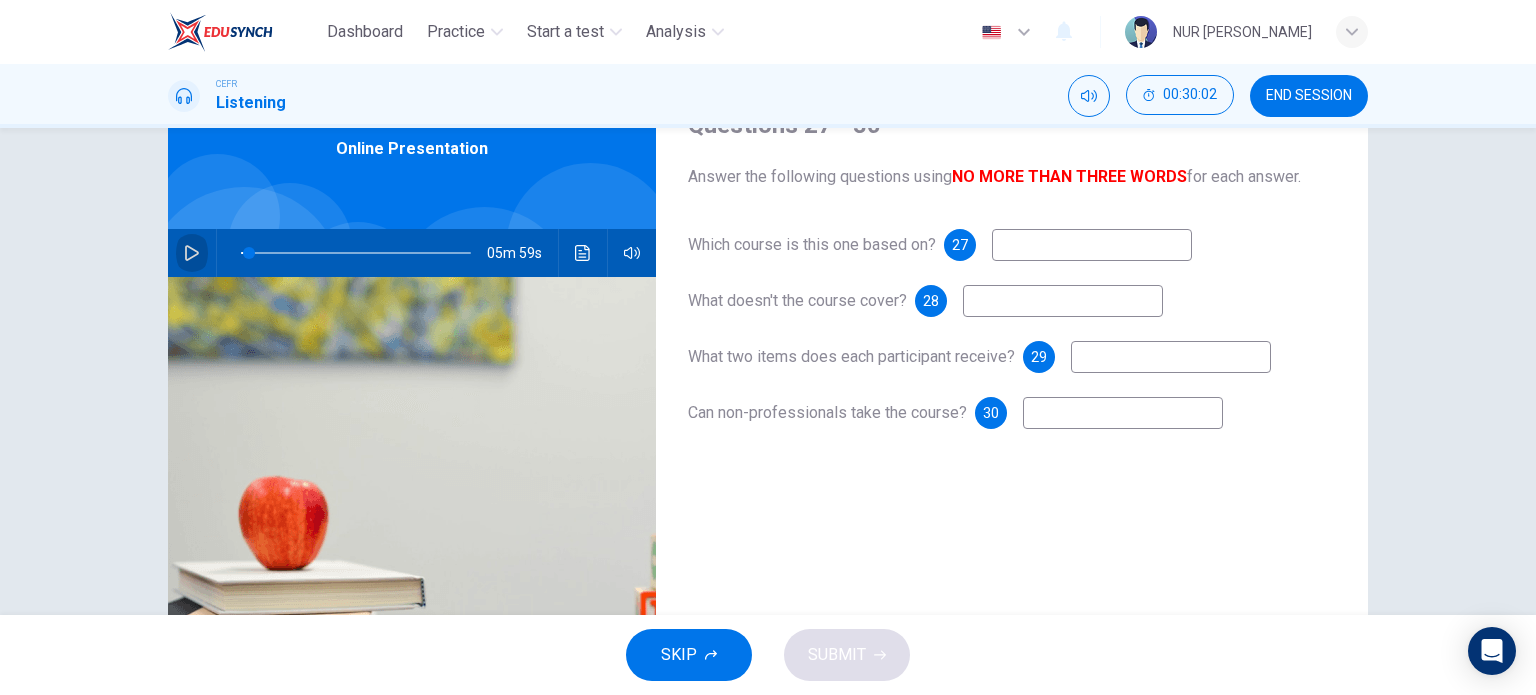 click at bounding box center (192, 253) 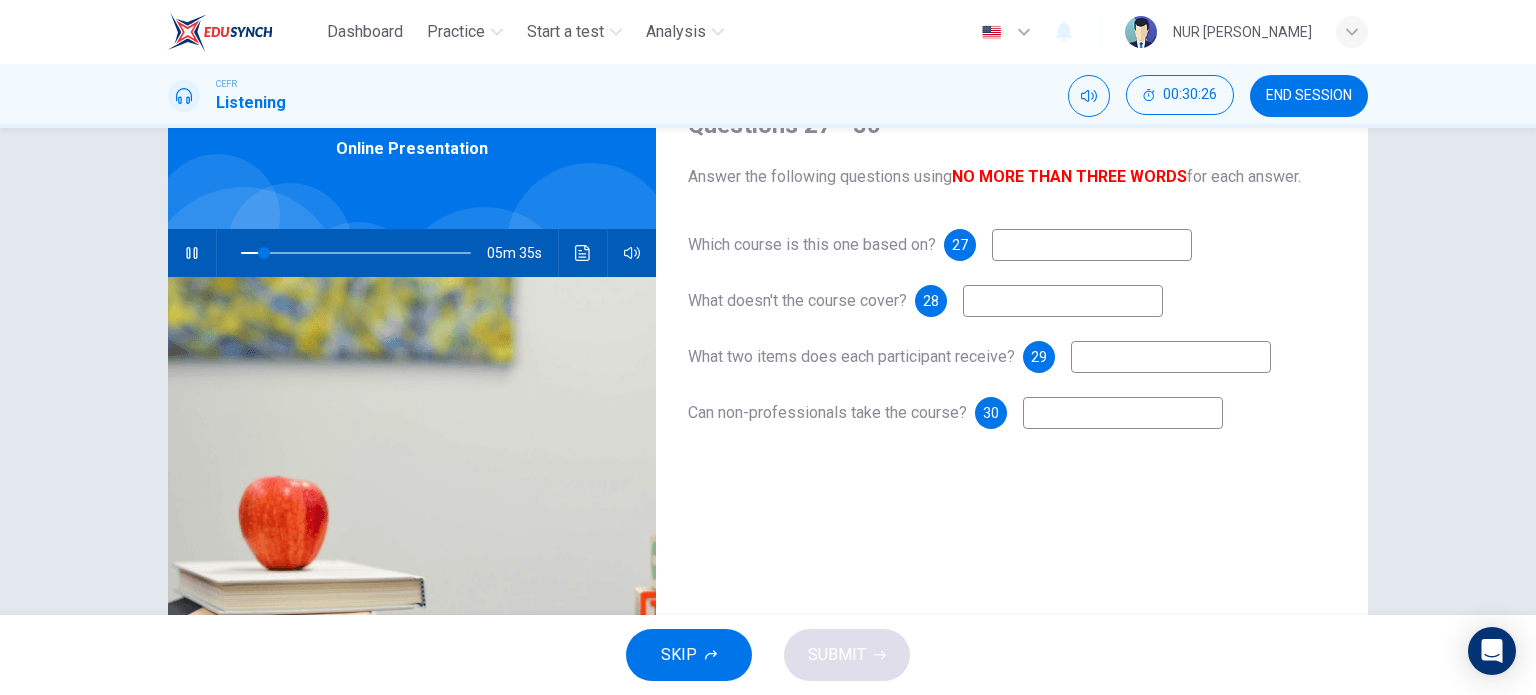 click at bounding box center (1092, 245) 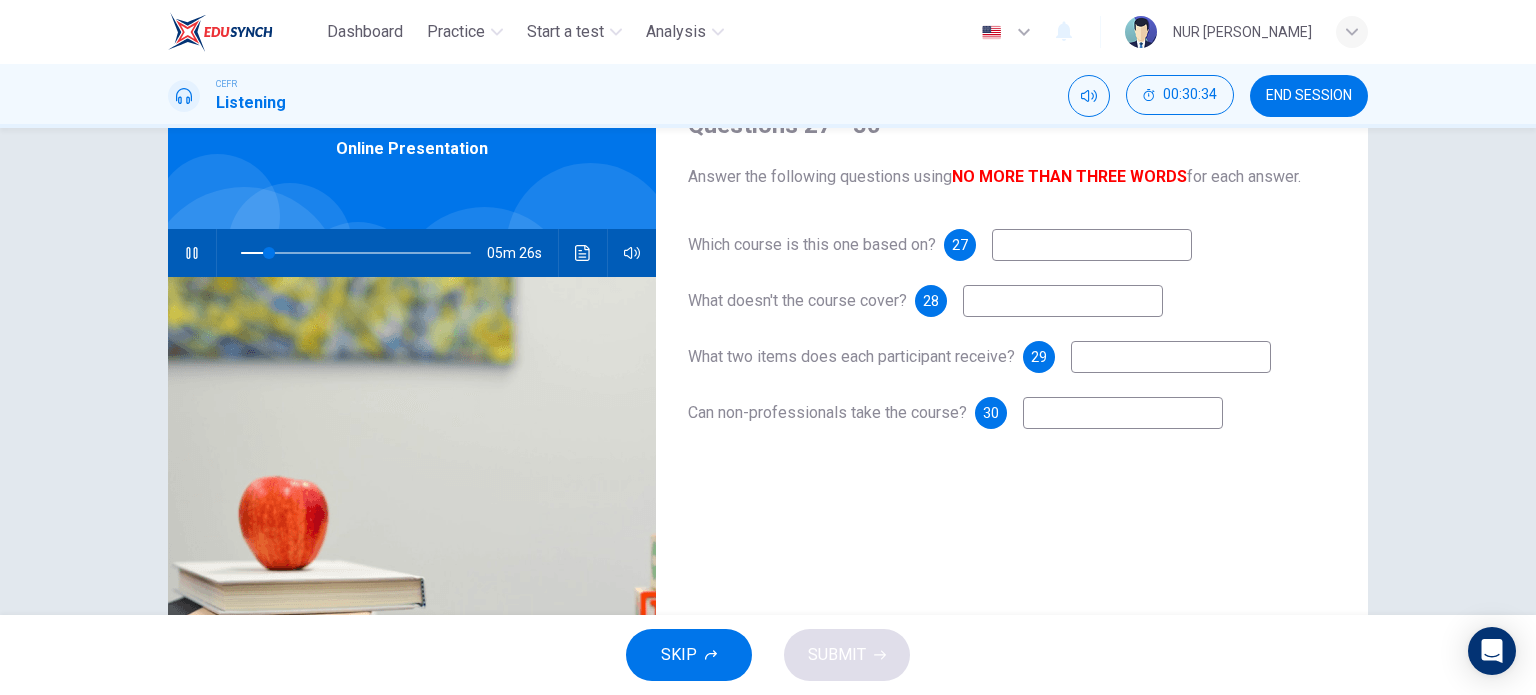 type on "12" 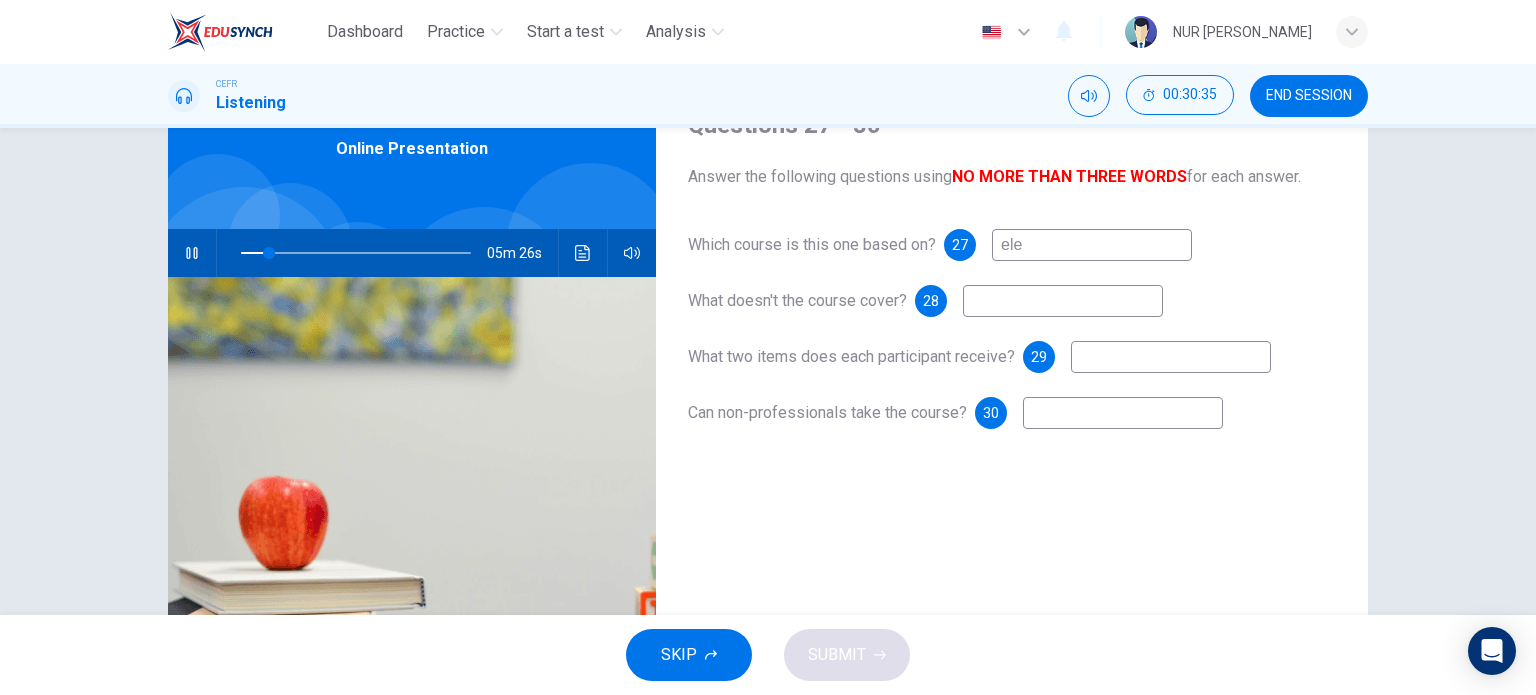 type on "elec" 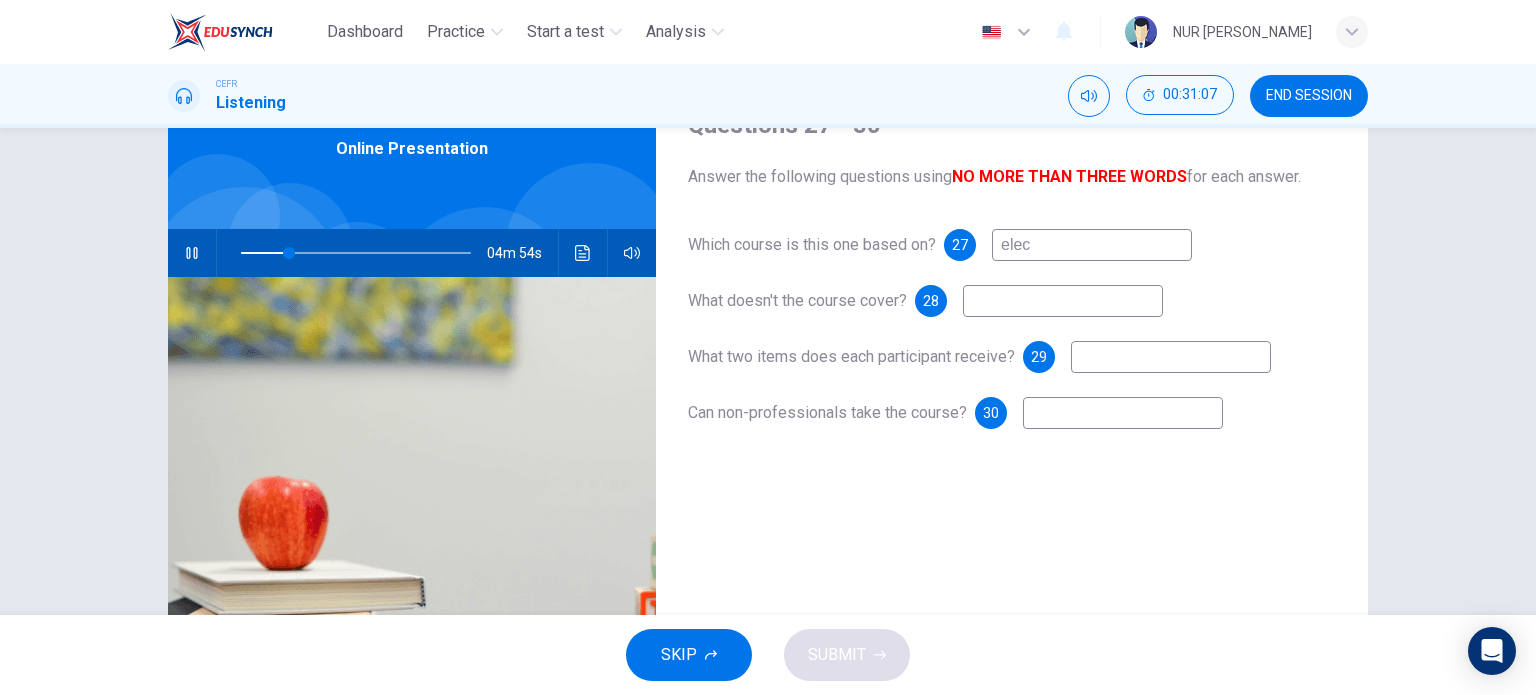 type on "21" 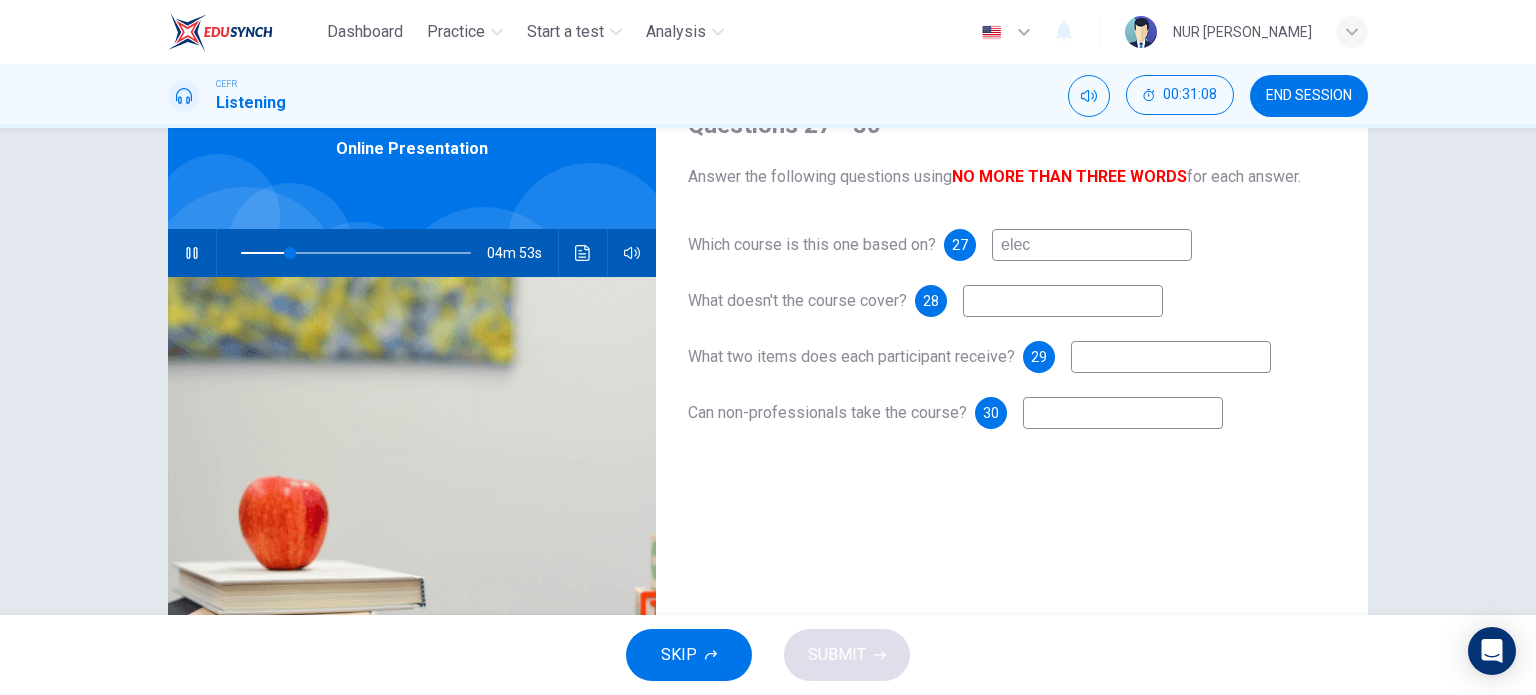 type on "elec" 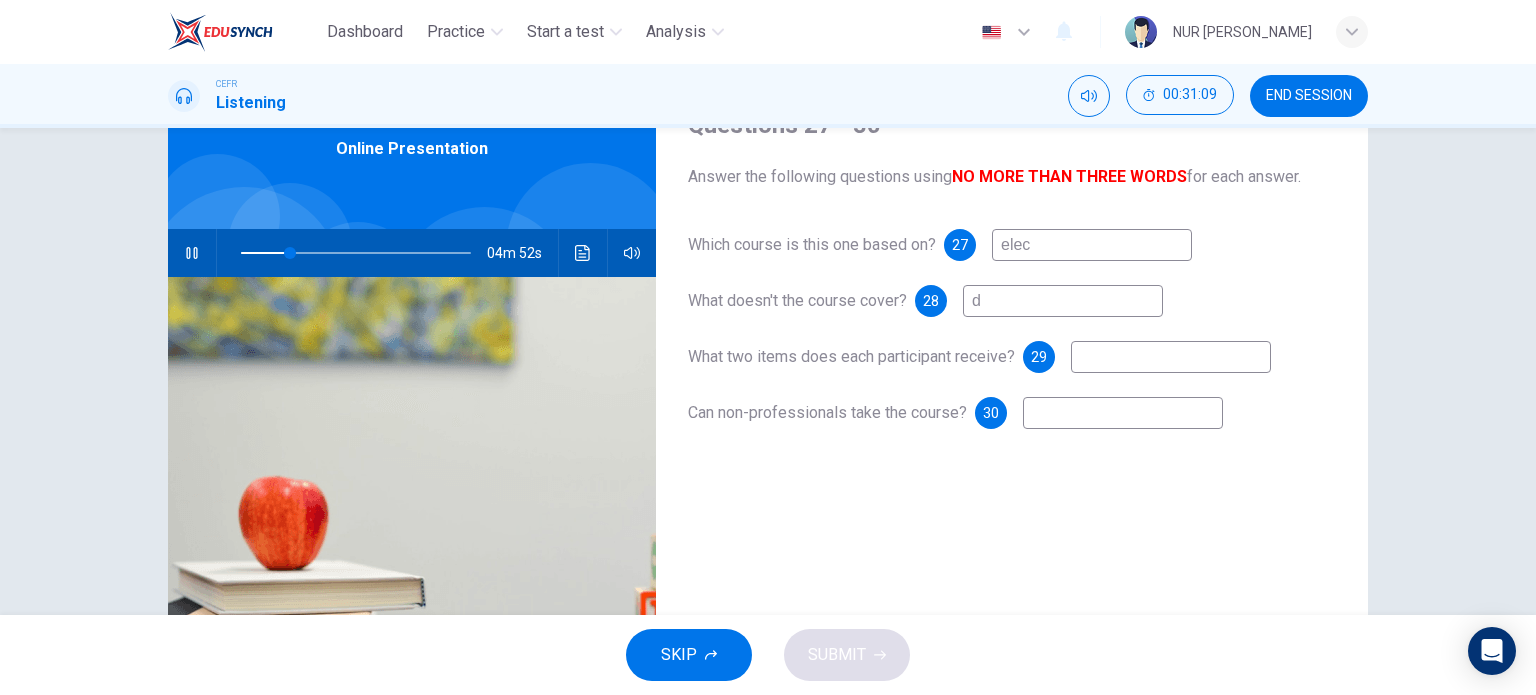 type on "di" 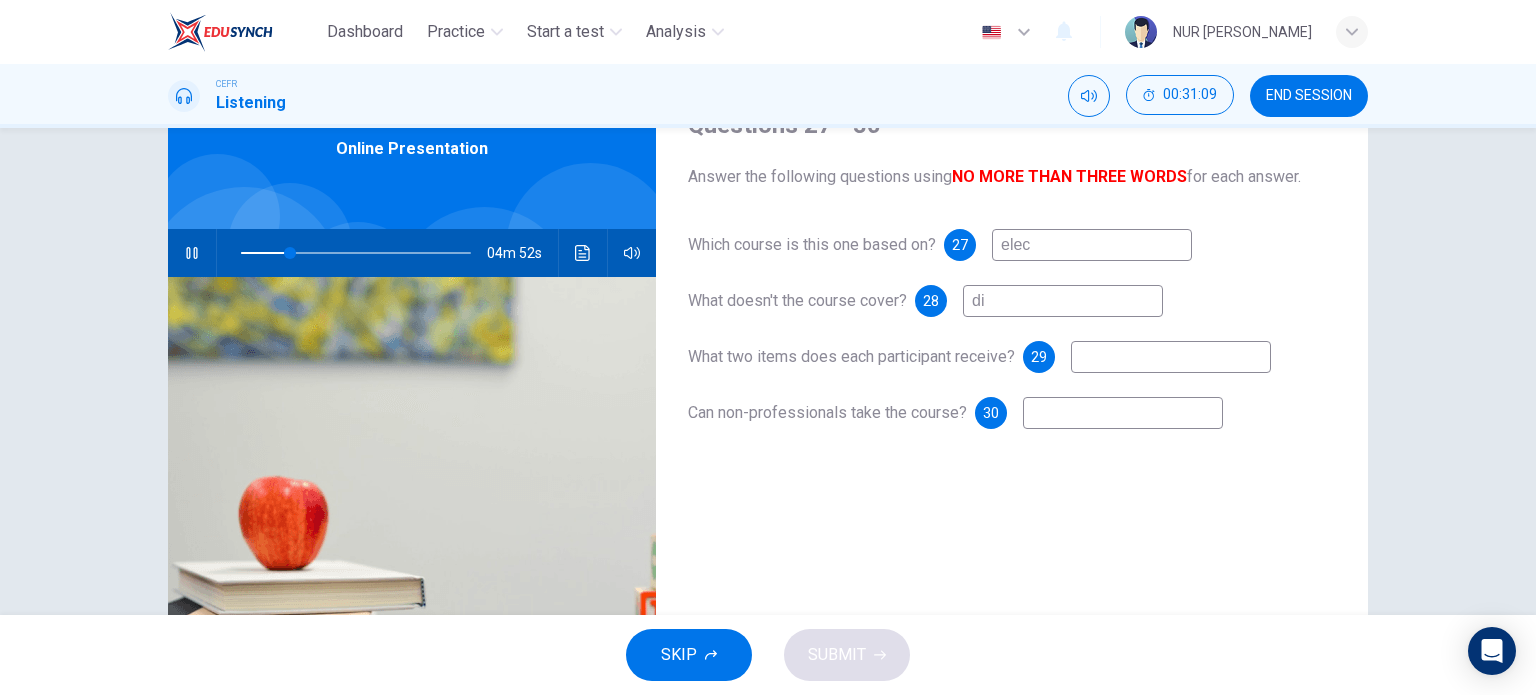 type on "22" 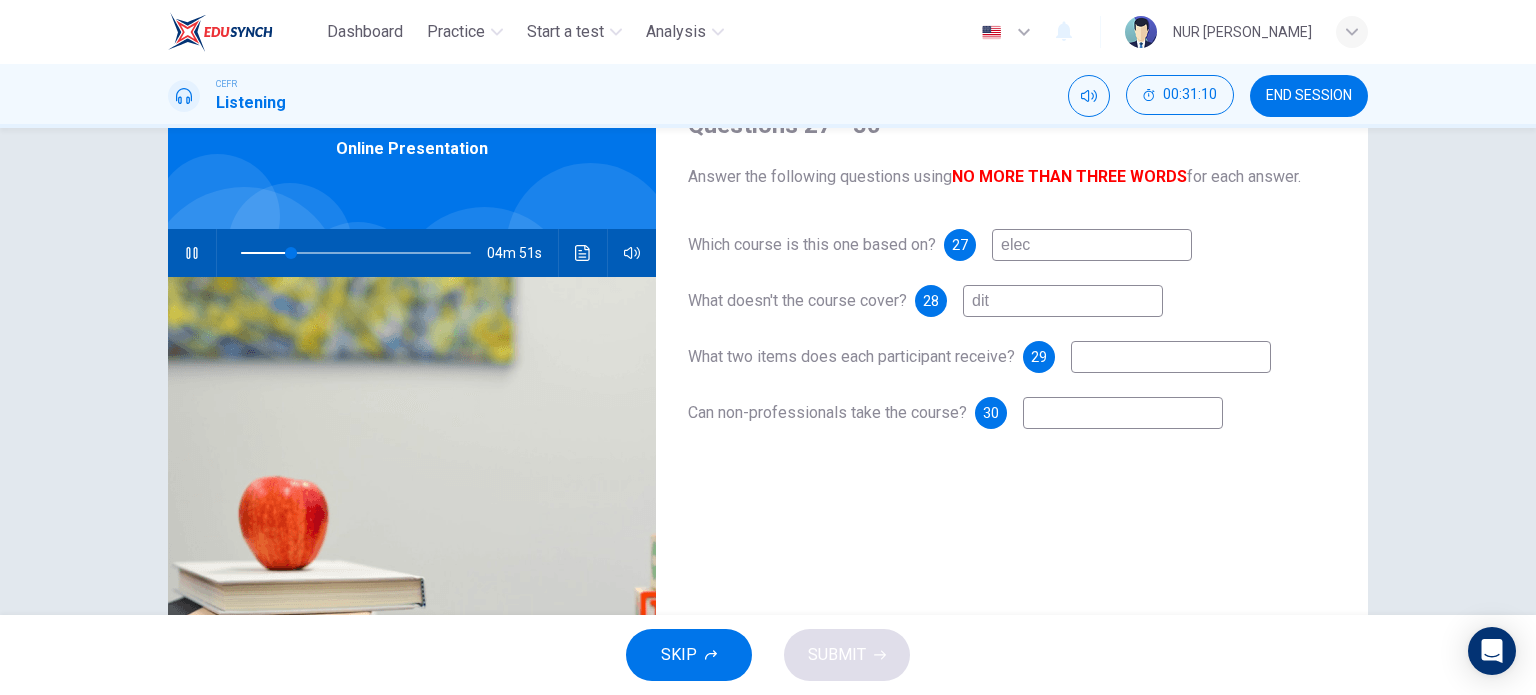 type on "diti" 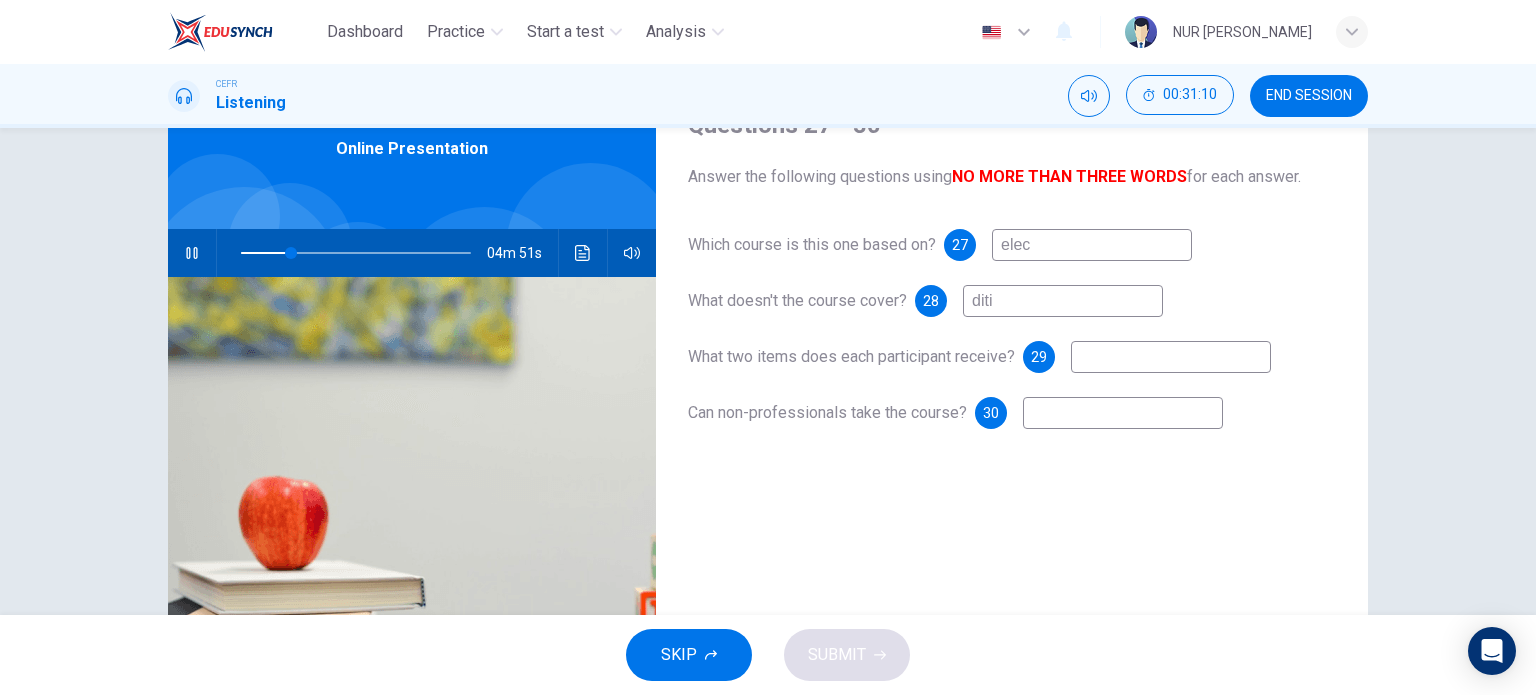 type on "22" 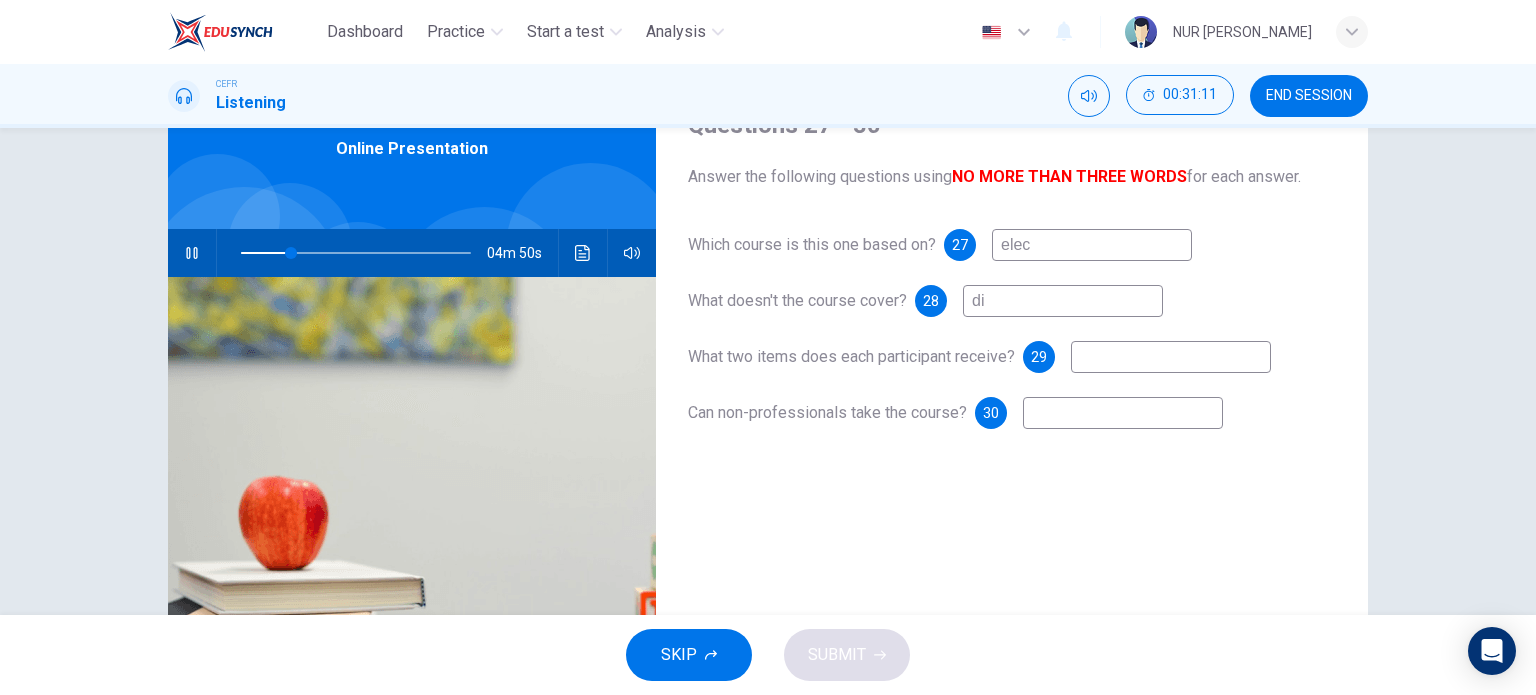 type on "d" 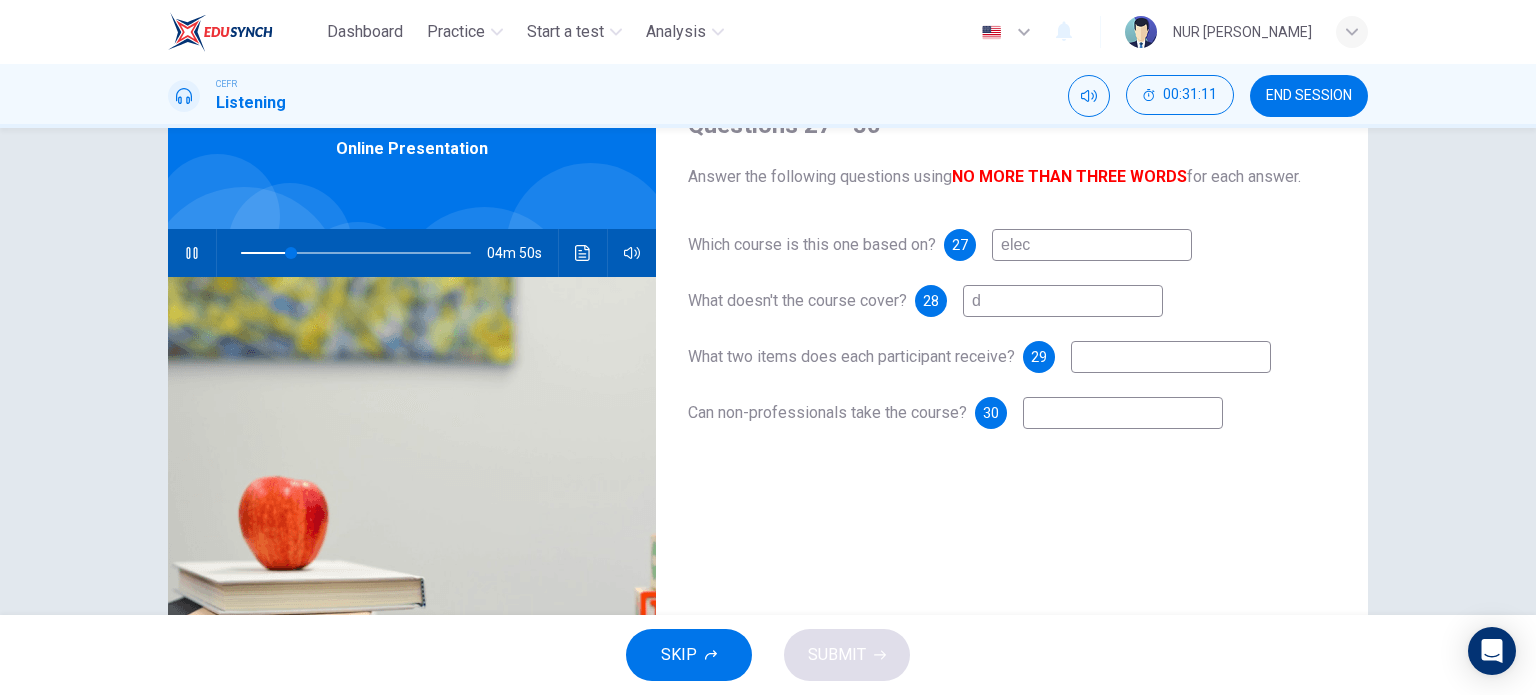 type on "22" 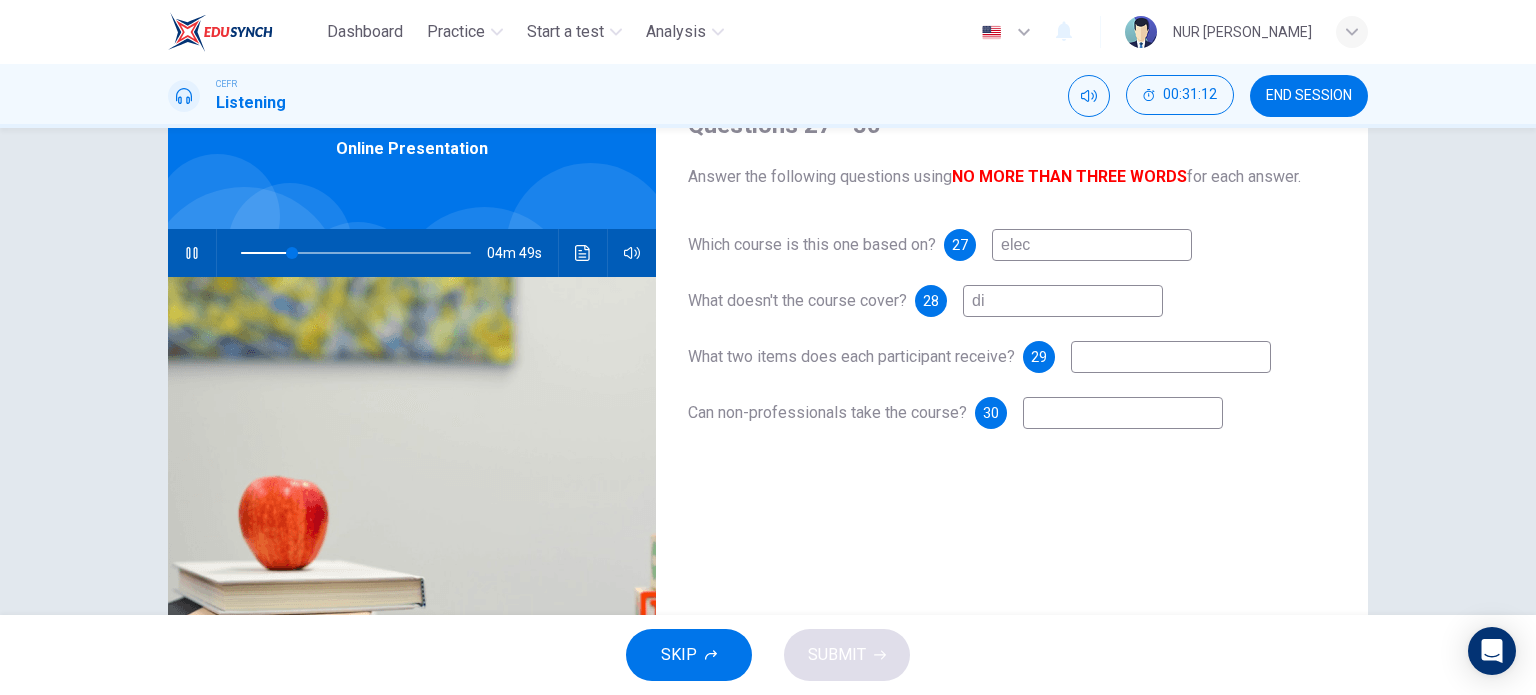 type on "dig" 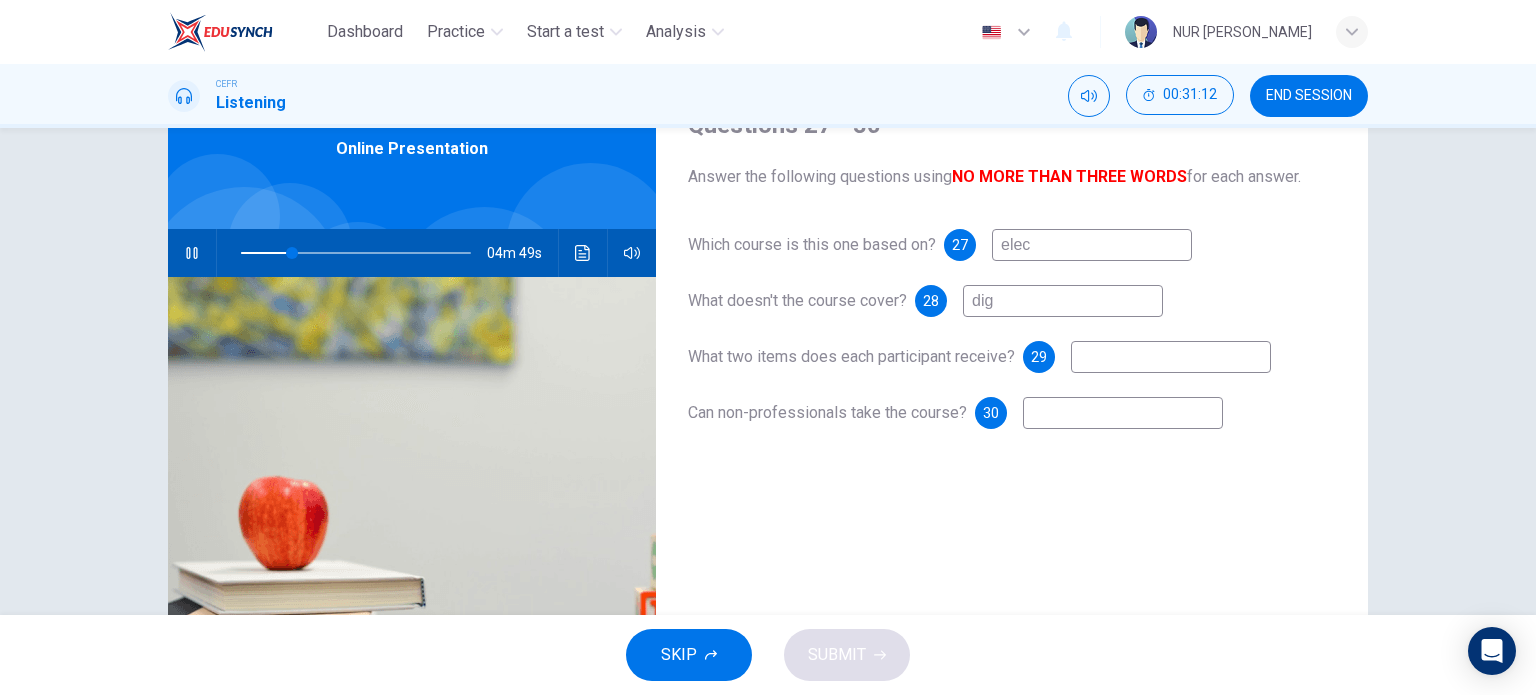 type on "22" 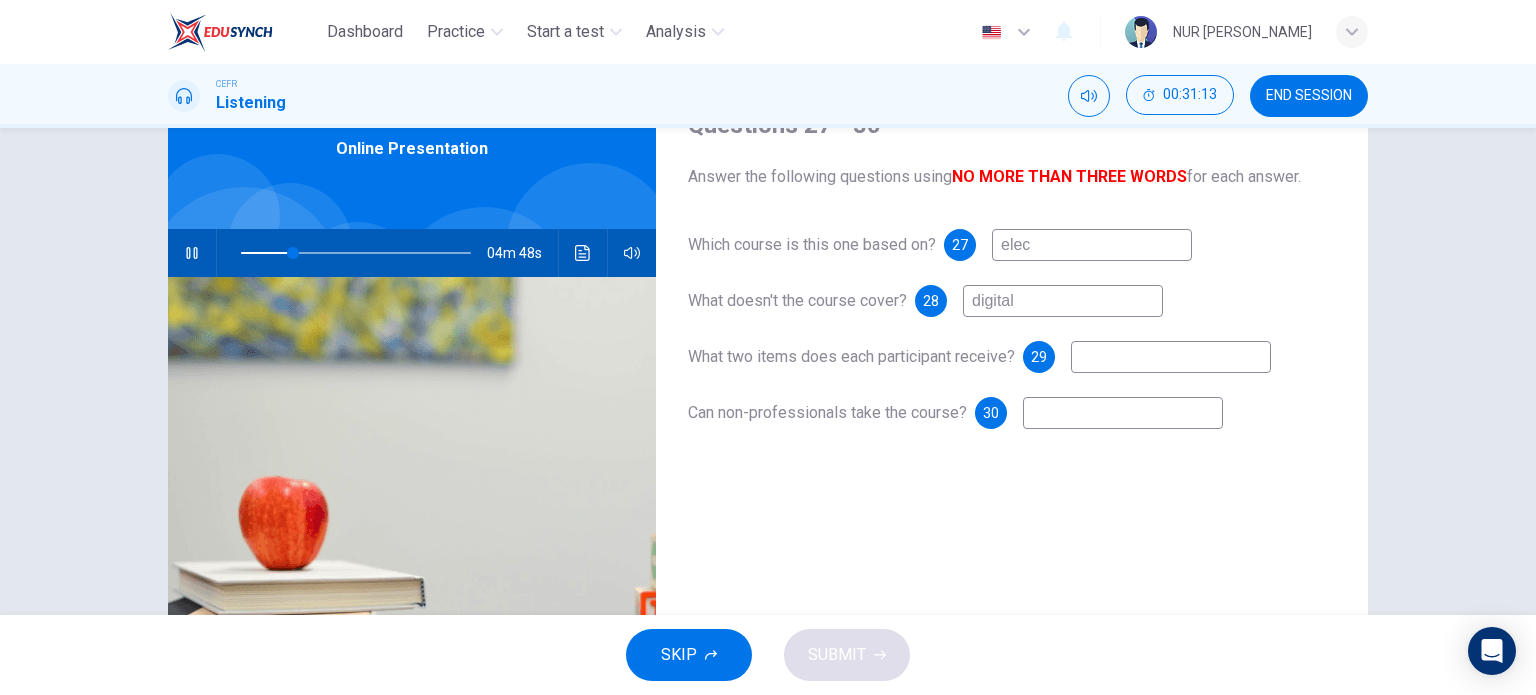 type on "digital" 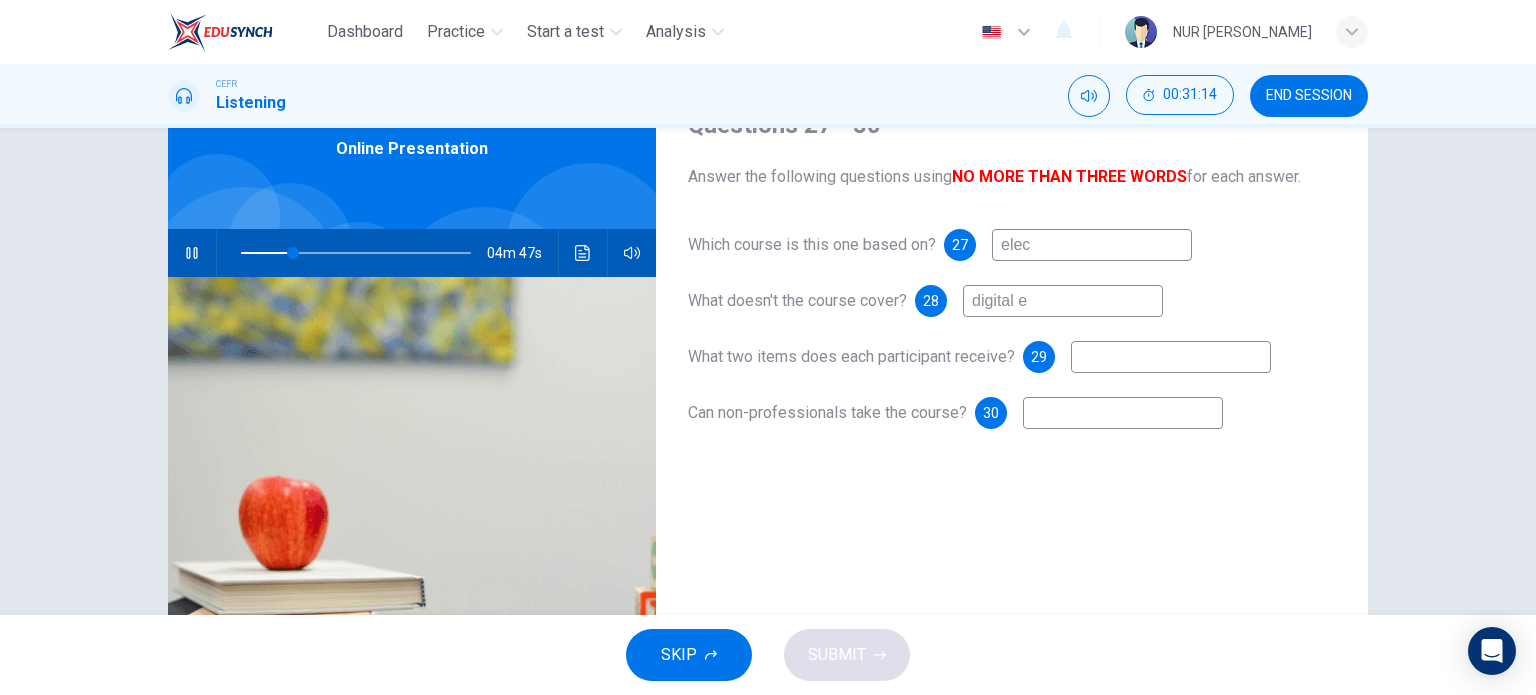 type on "digital el" 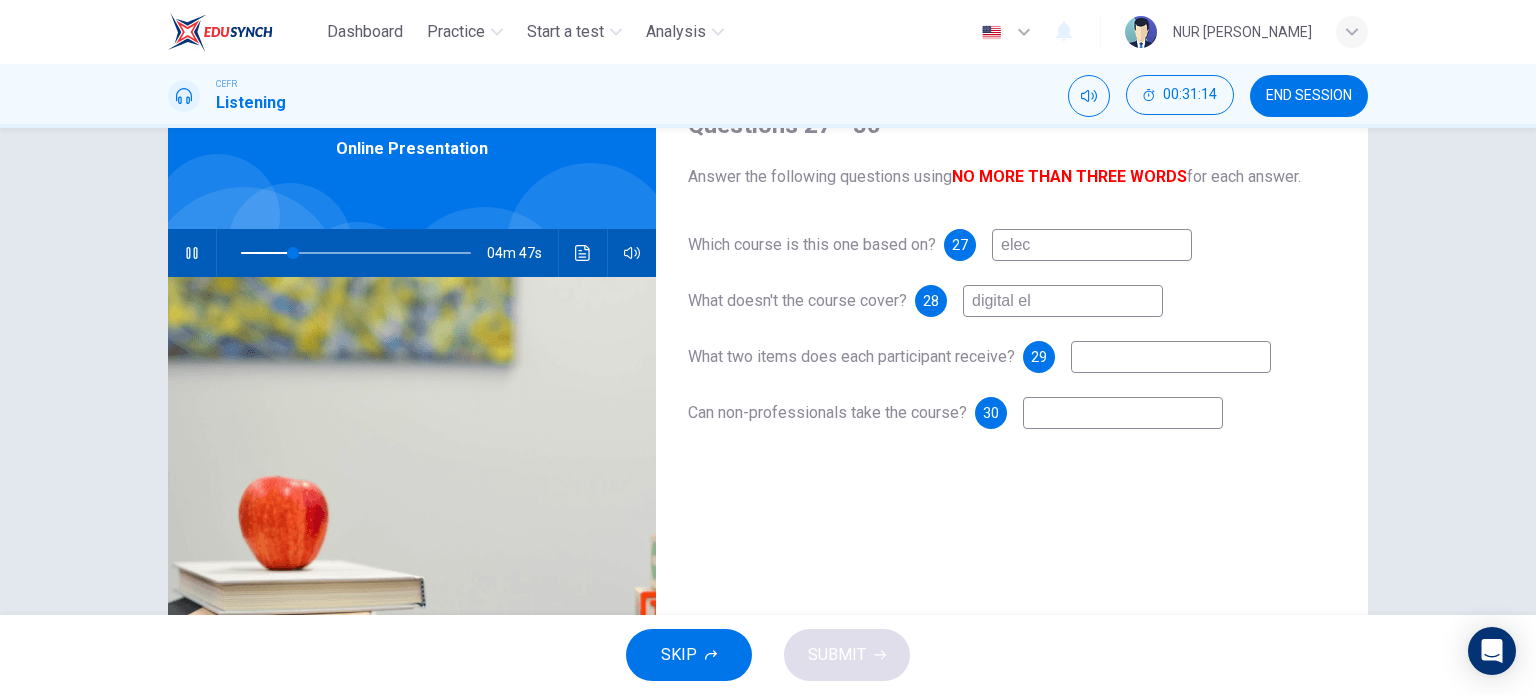 type on "23" 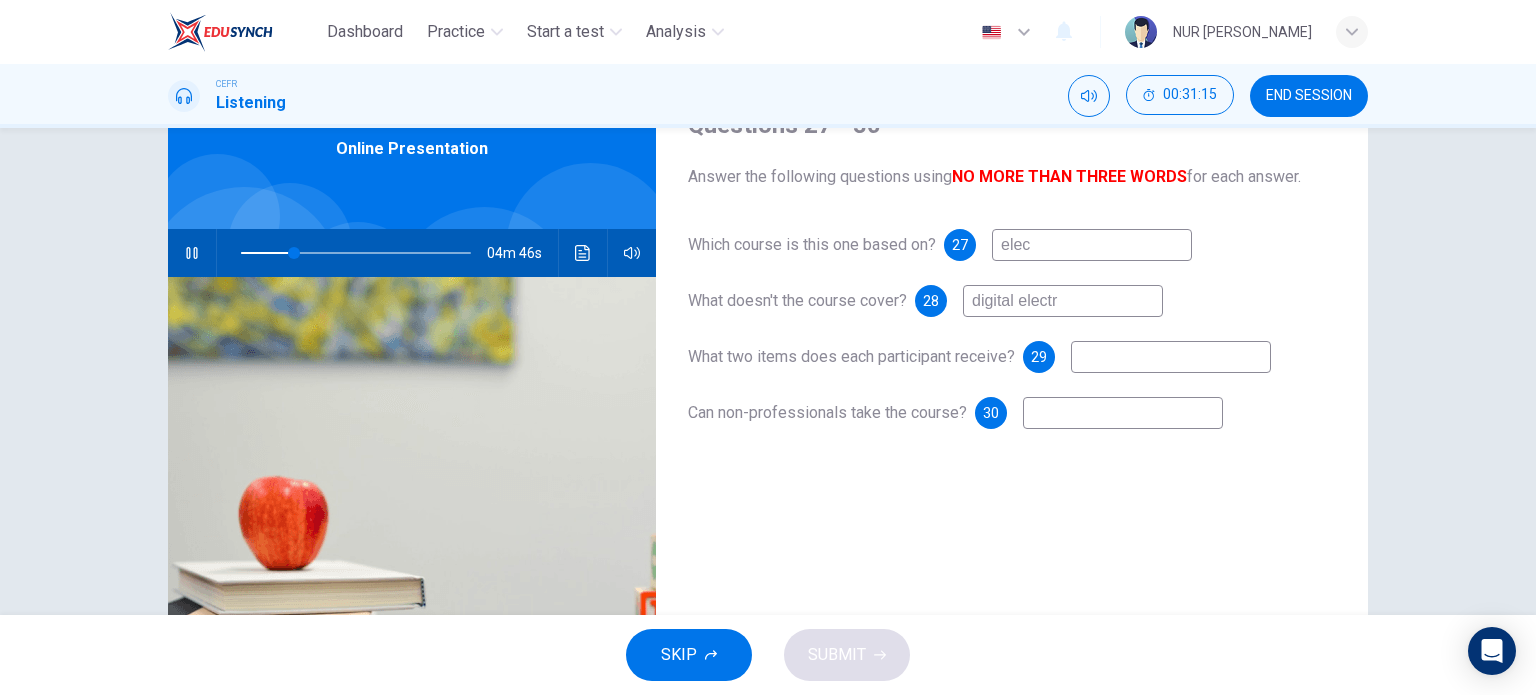 type on "digital electro" 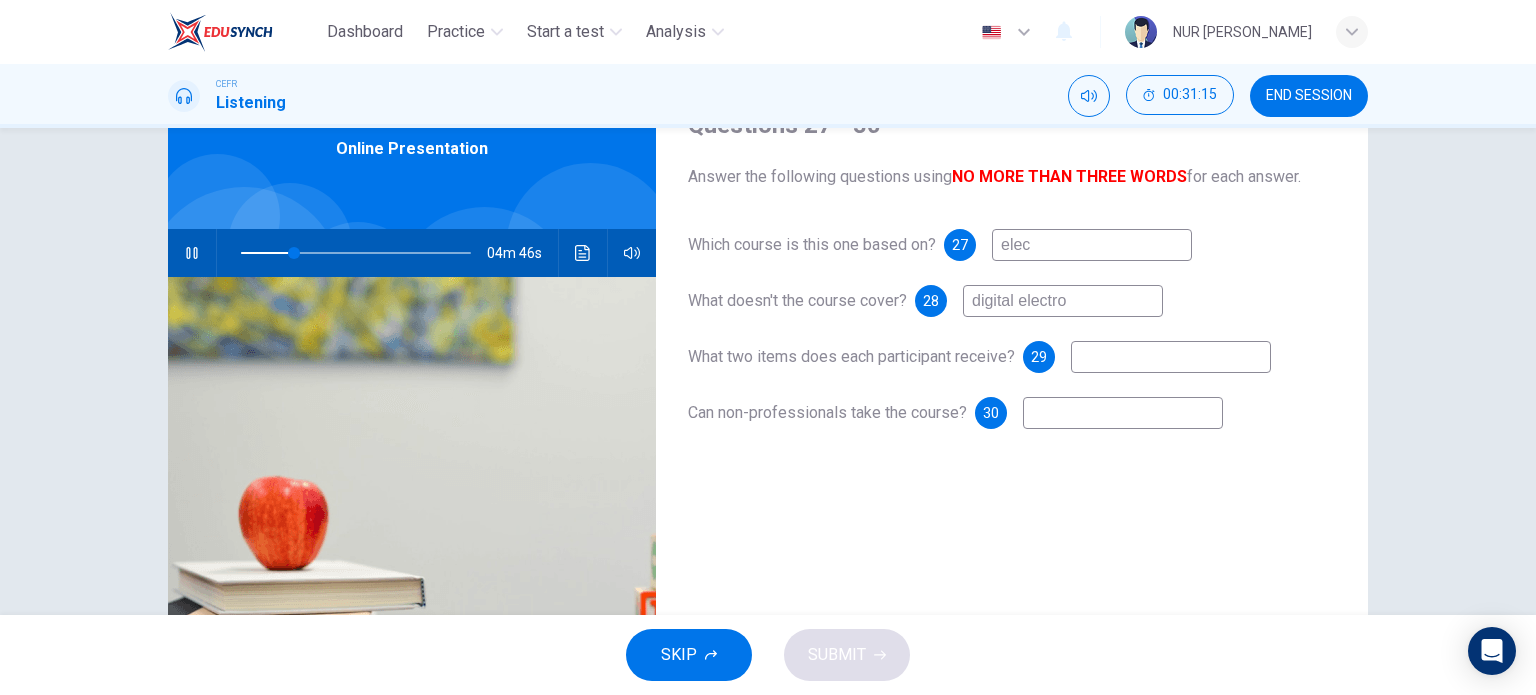 type on "23" 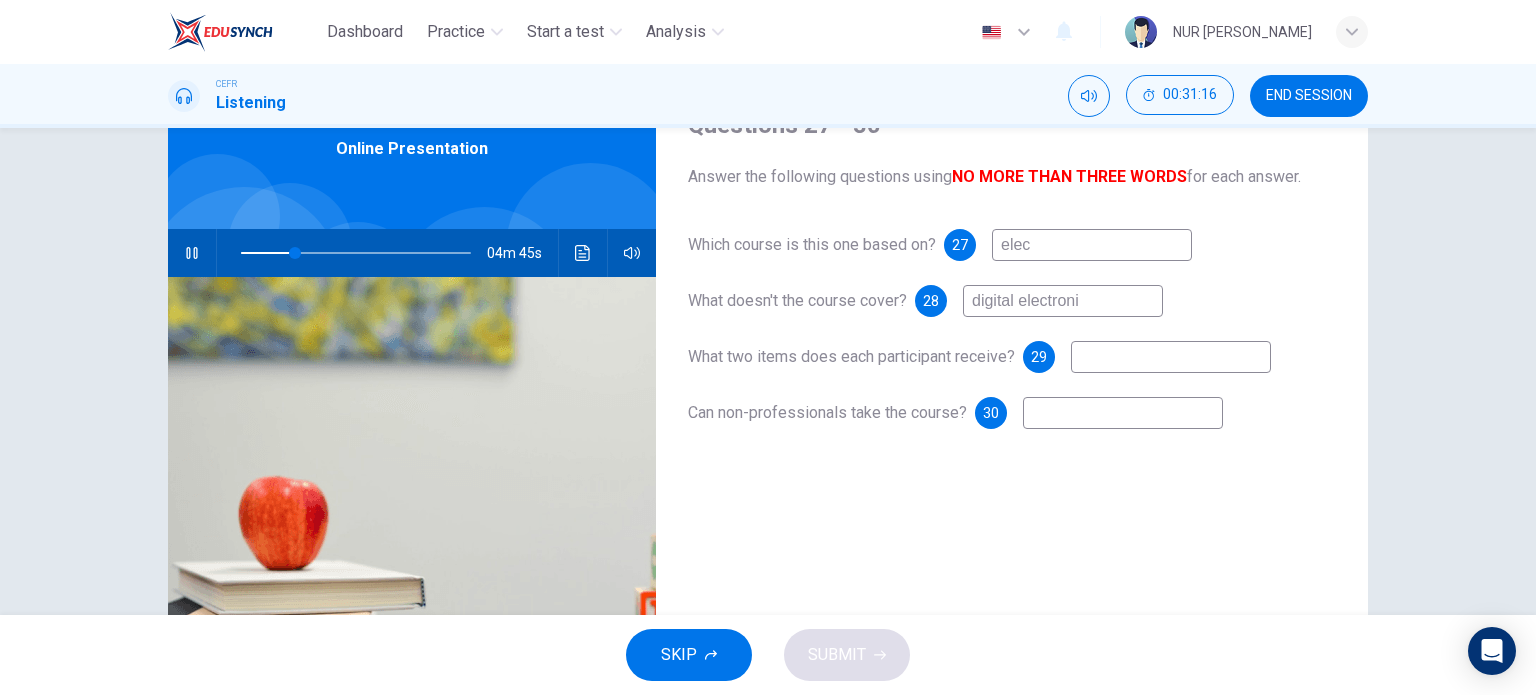 type on "digital electronic" 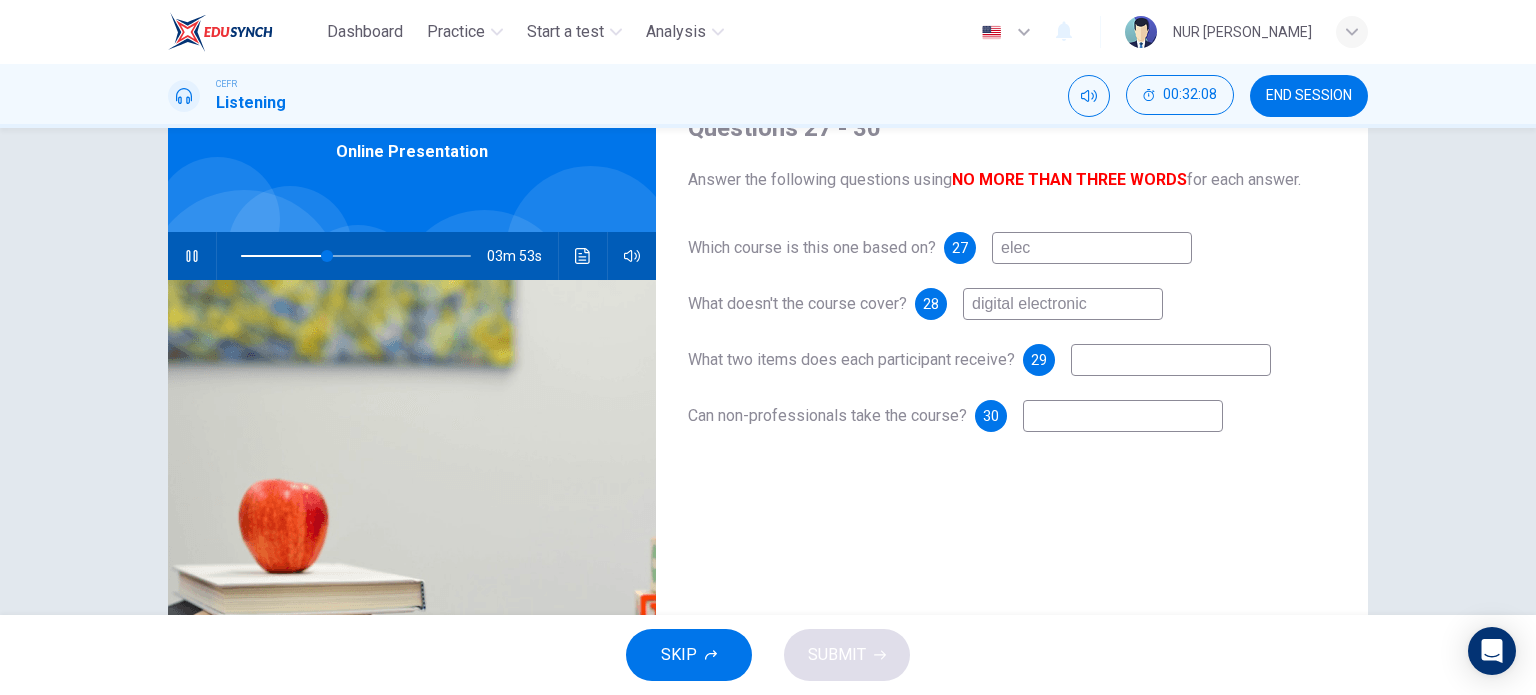 scroll, scrollTop: 95, scrollLeft: 0, axis: vertical 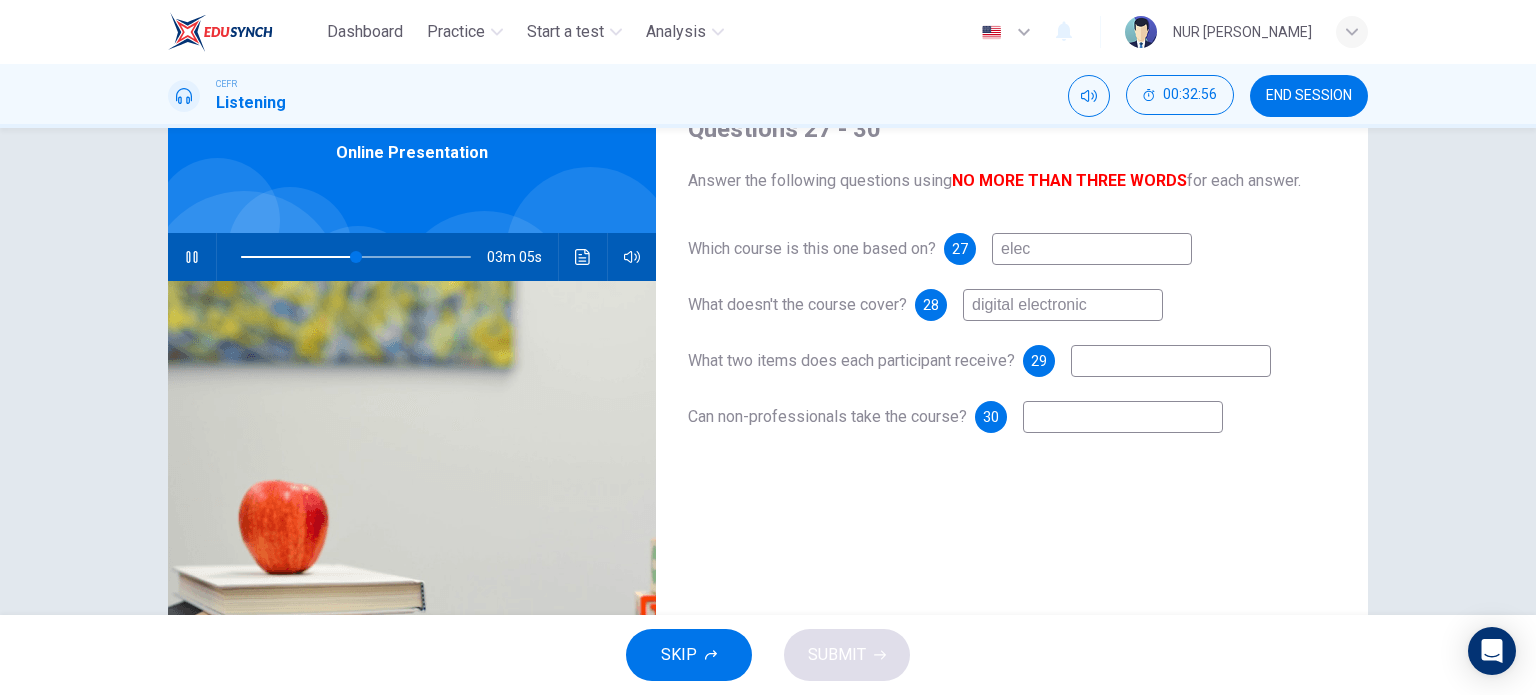 type on "50" 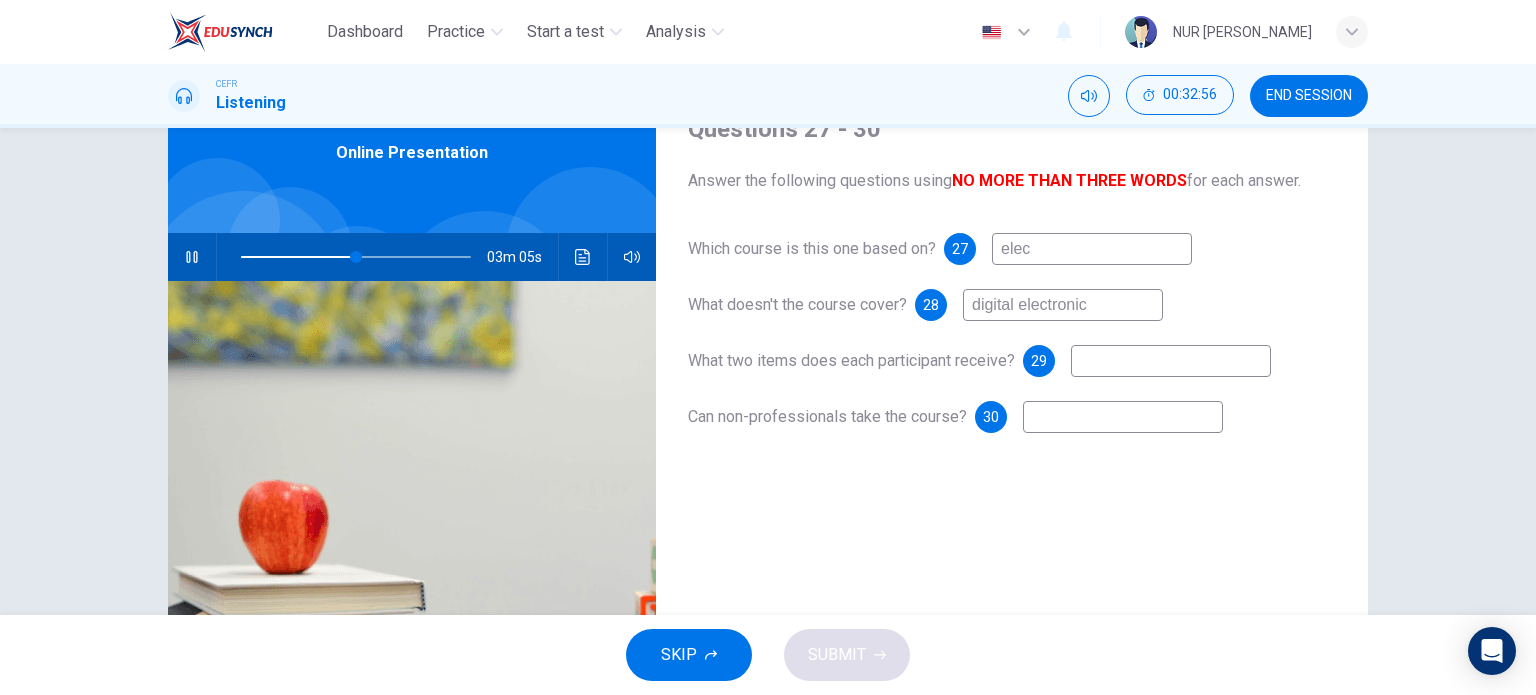 type on "digital electronic" 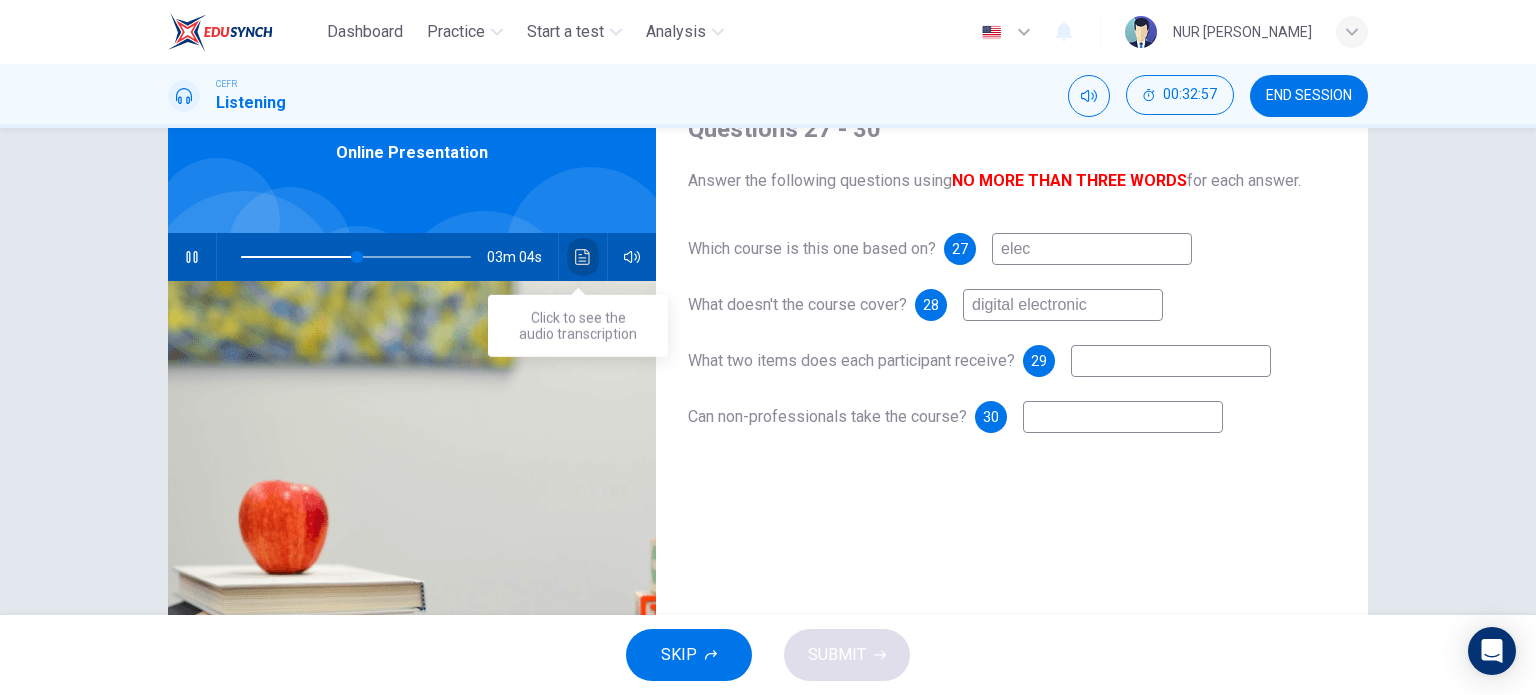 click 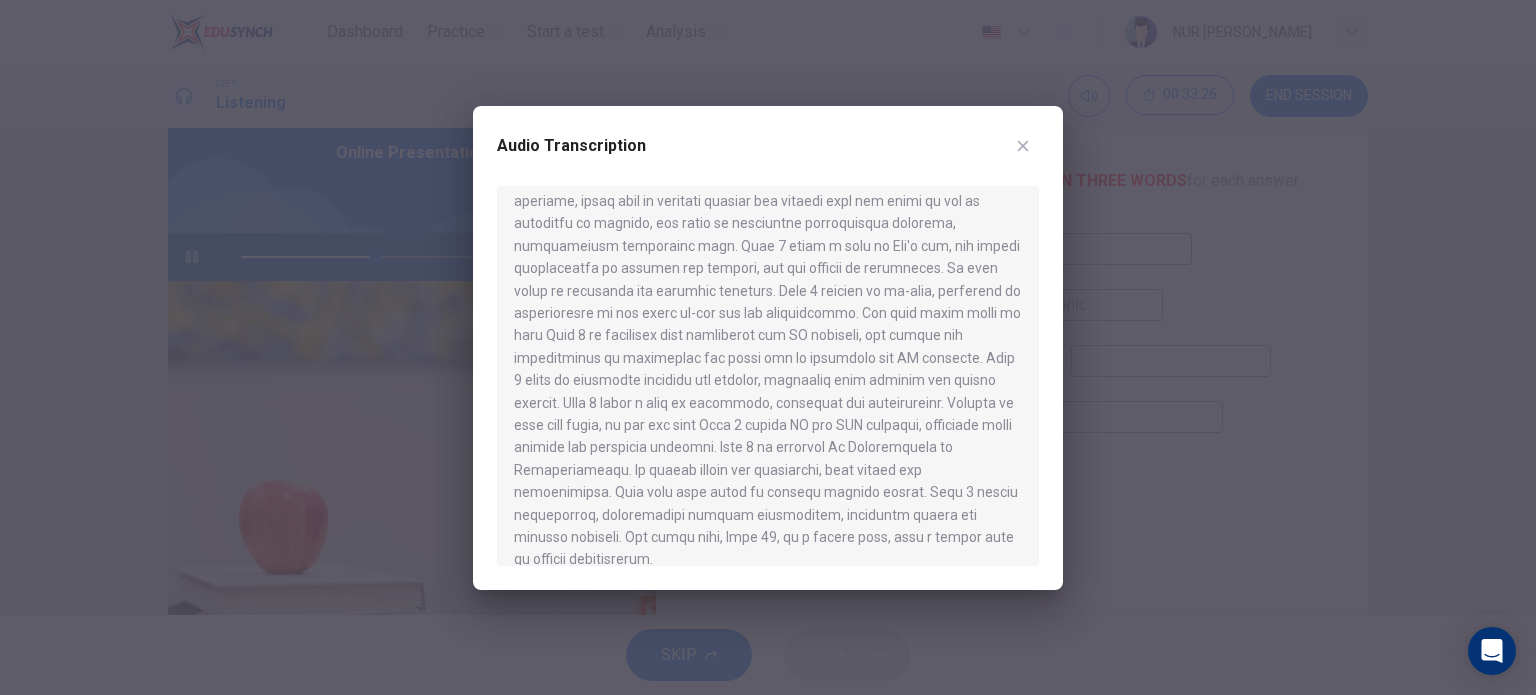 scroll, scrollTop: 1132, scrollLeft: 0, axis: vertical 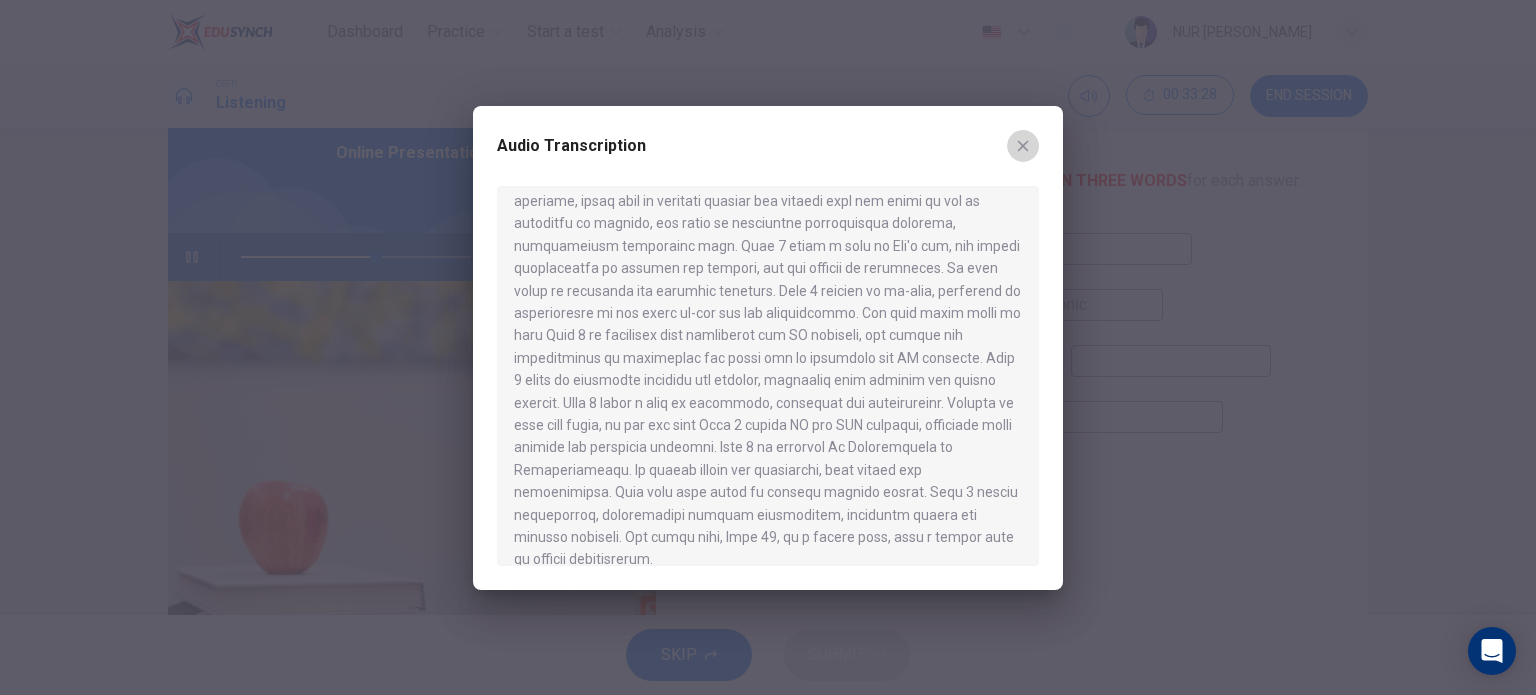 click 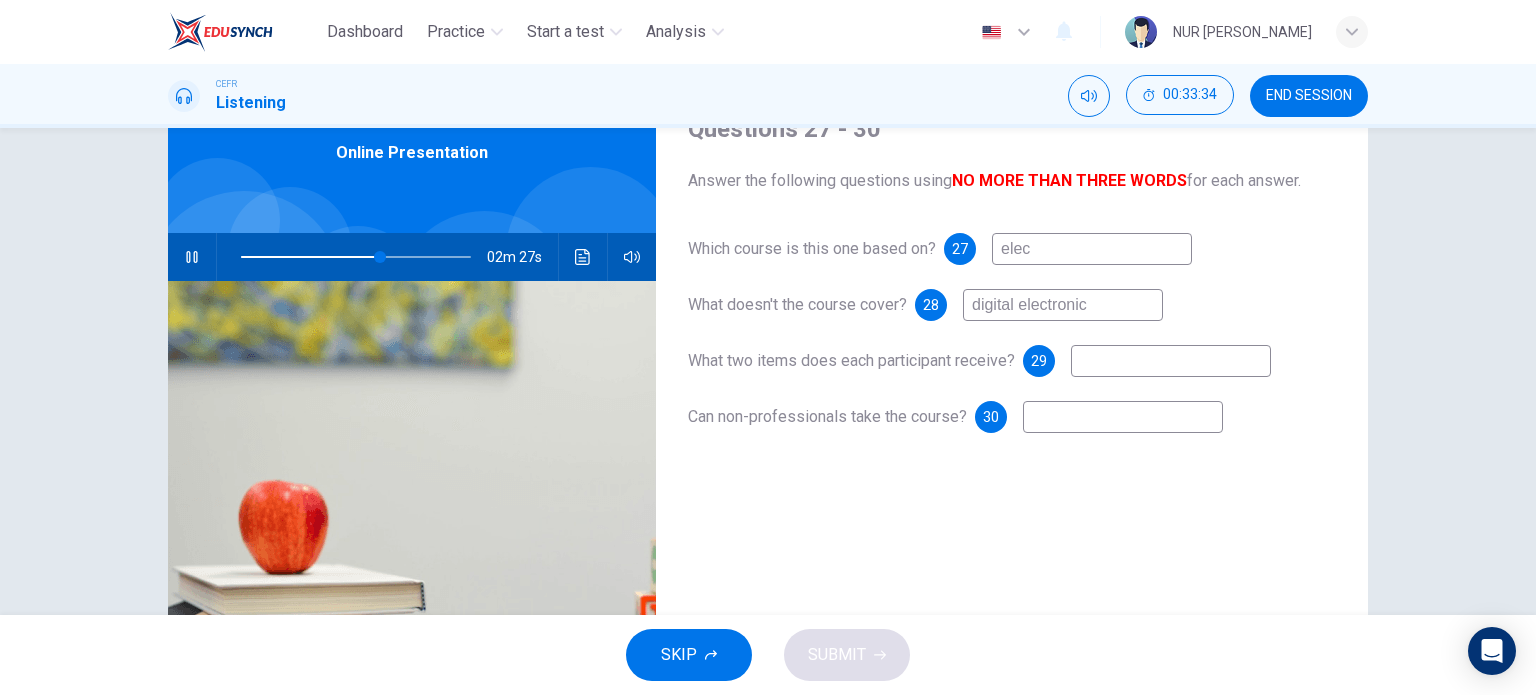 click on "elec" at bounding box center [1092, 249] 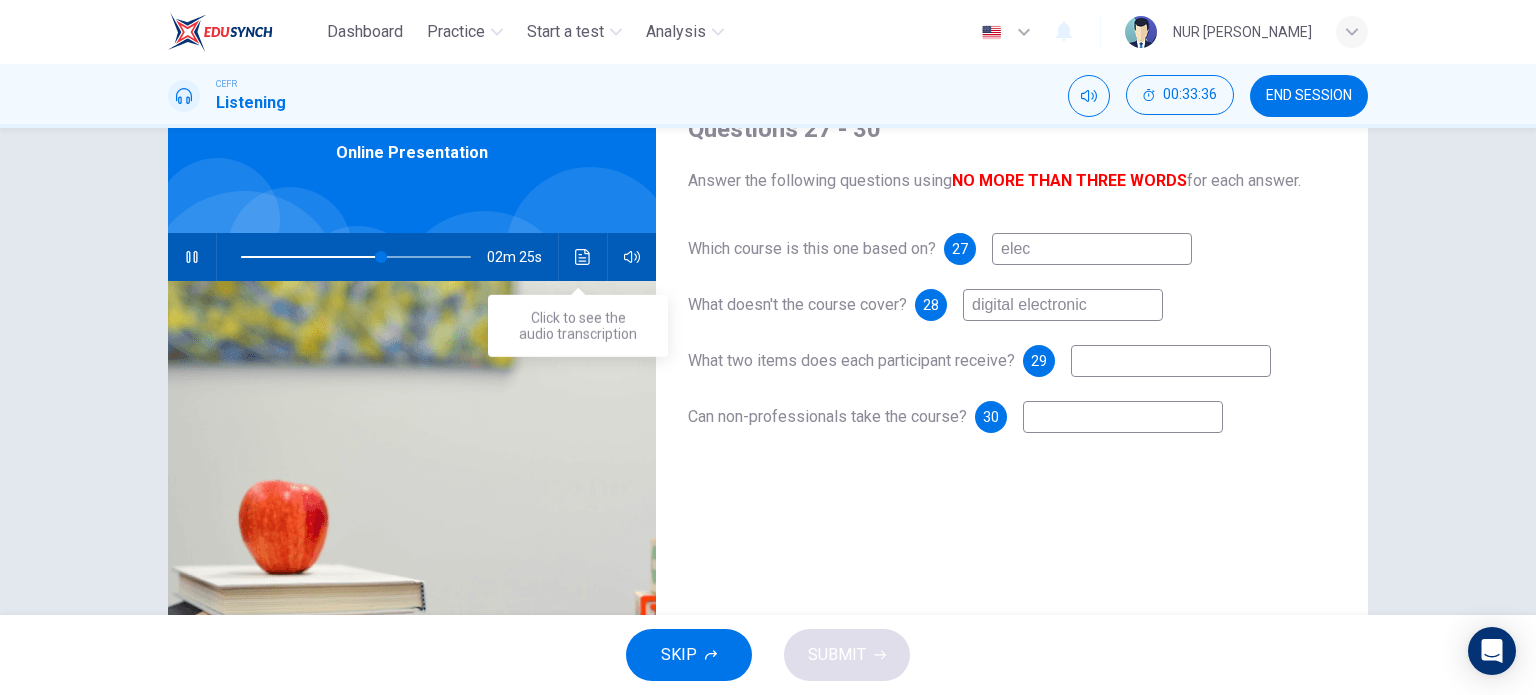 click at bounding box center (583, 257) 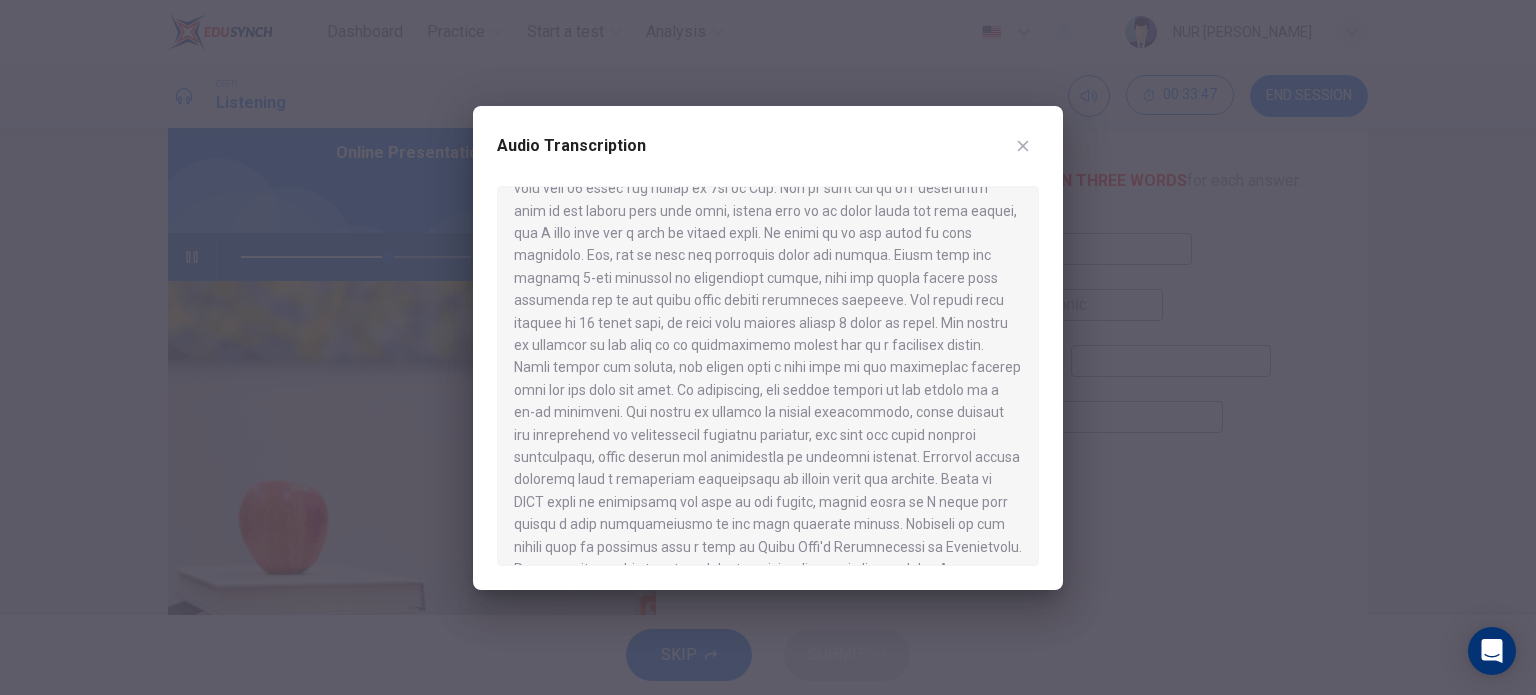 scroll, scrollTop: 68, scrollLeft: 0, axis: vertical 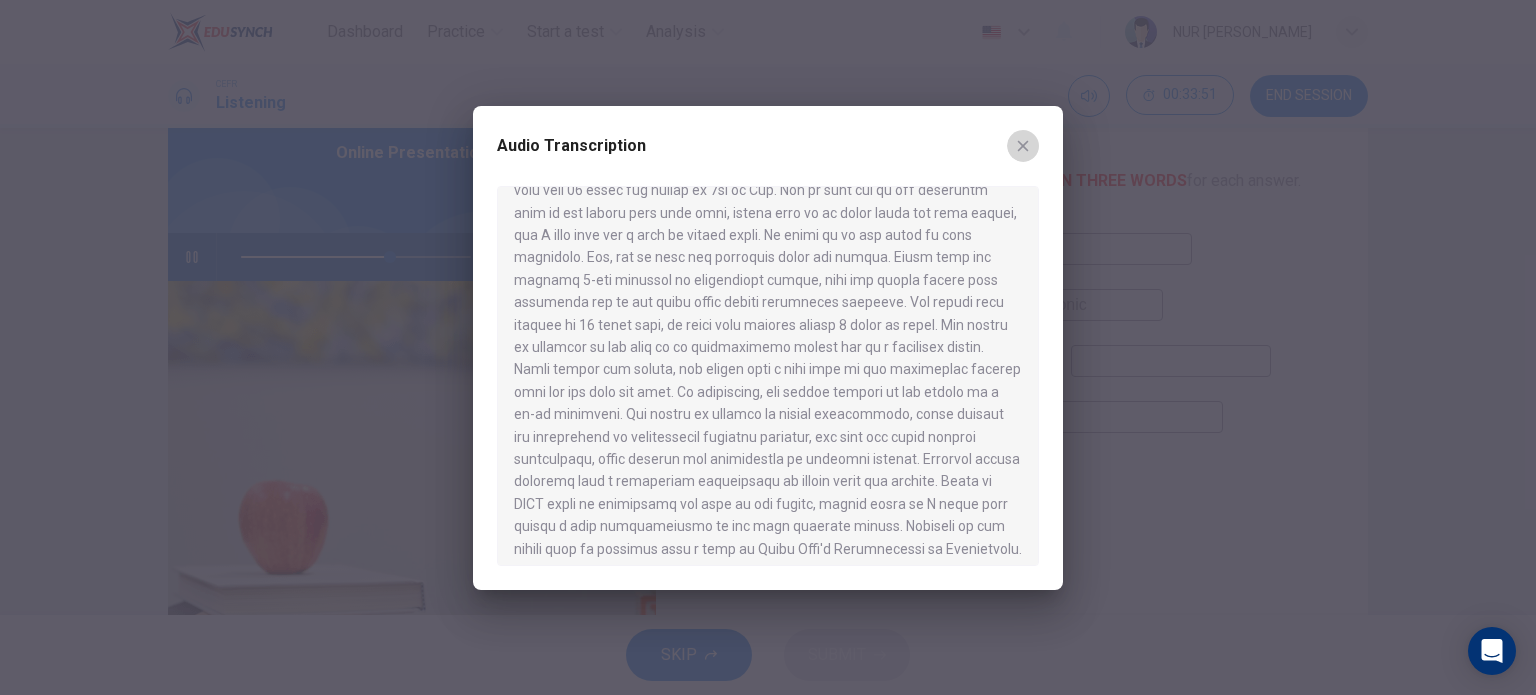 click 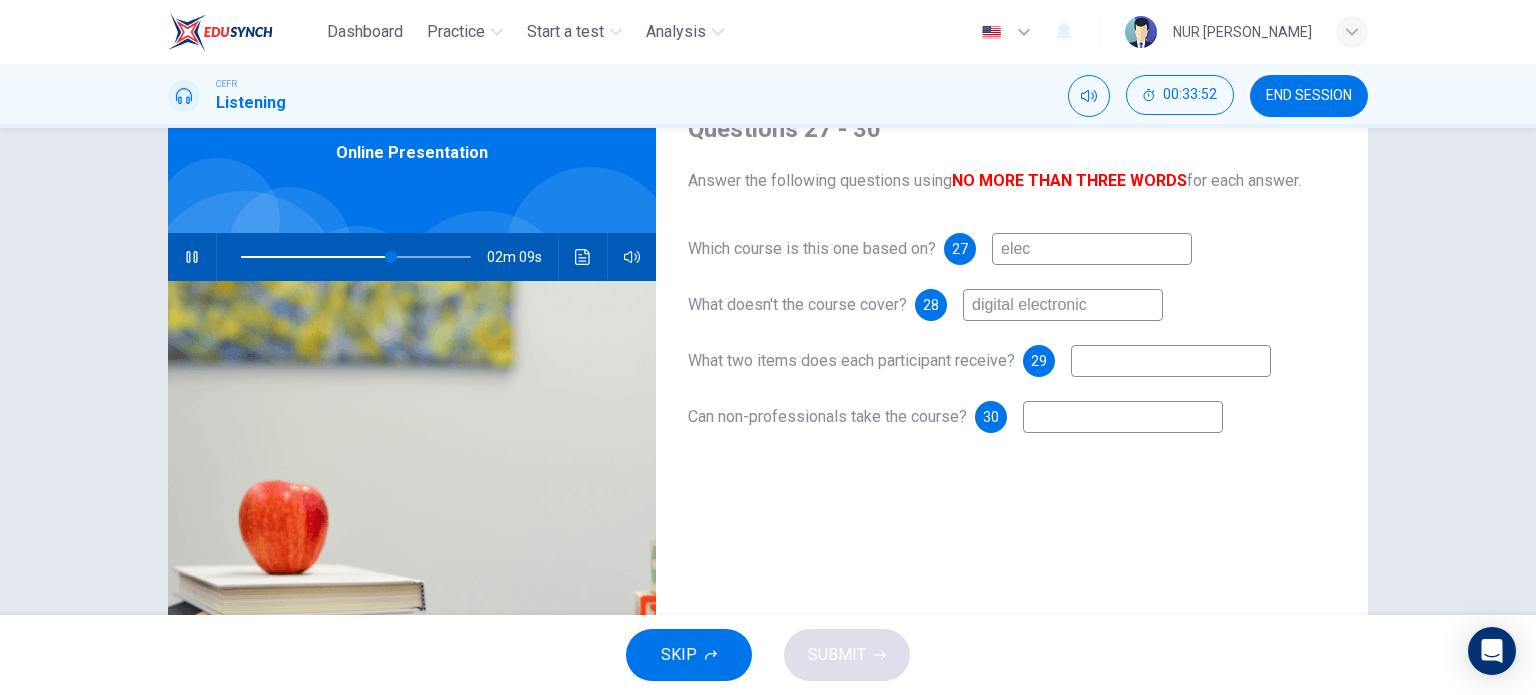 click on "elec" at bounding box center [1092, 249] 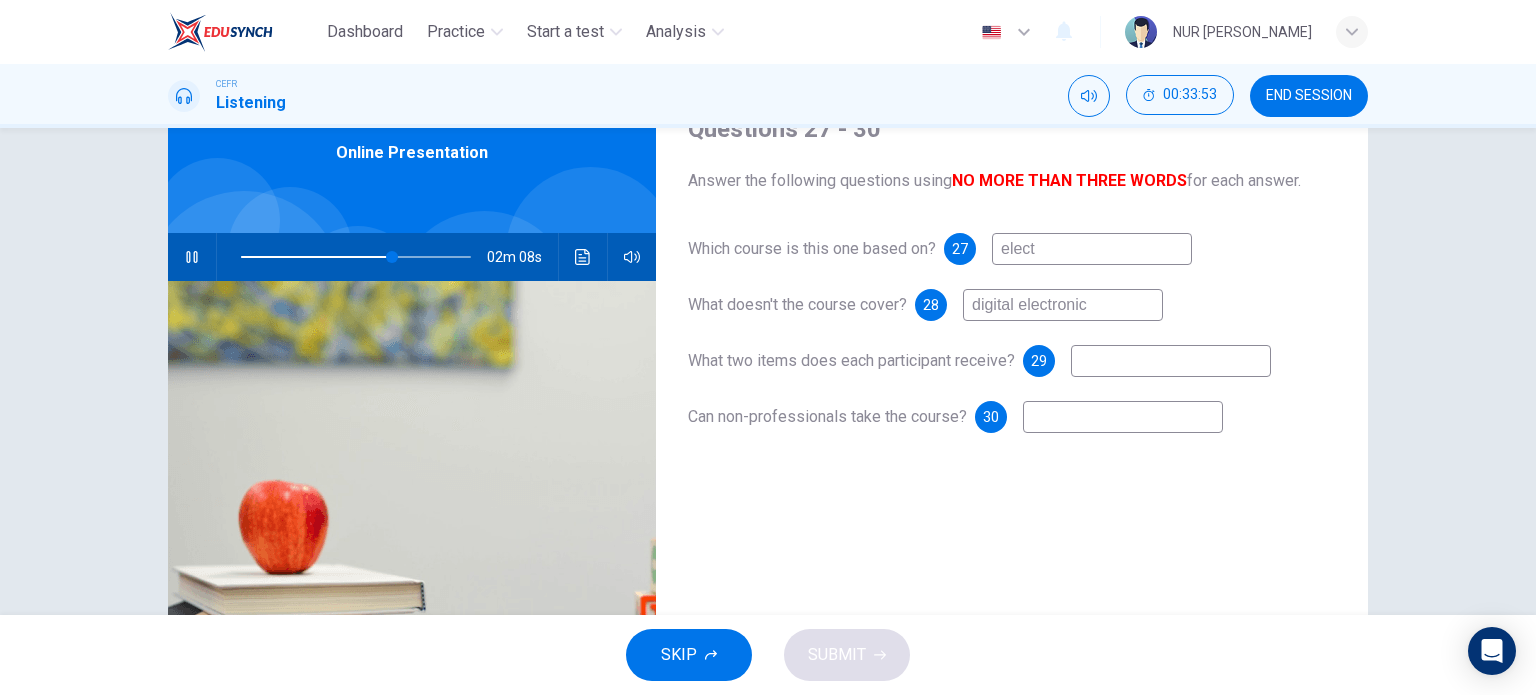 type on "electr" 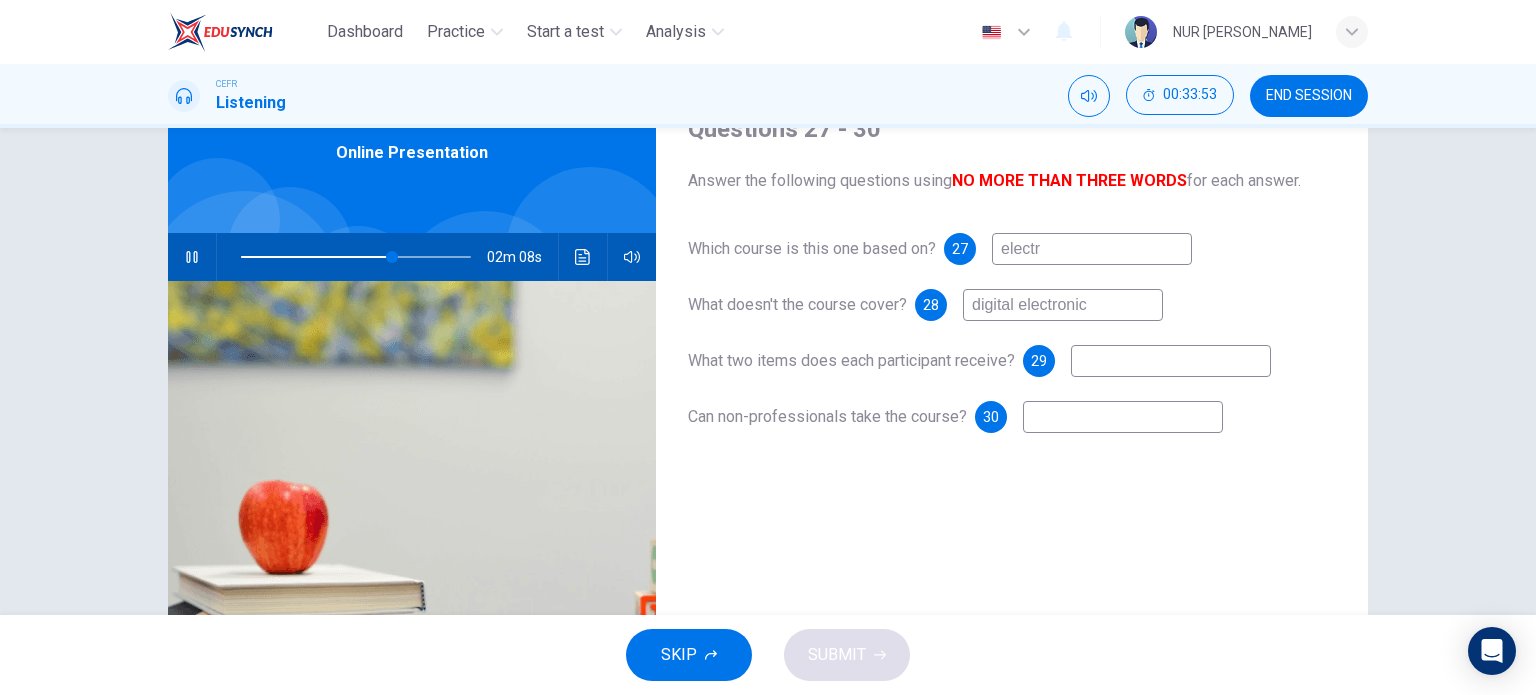 type on "66" 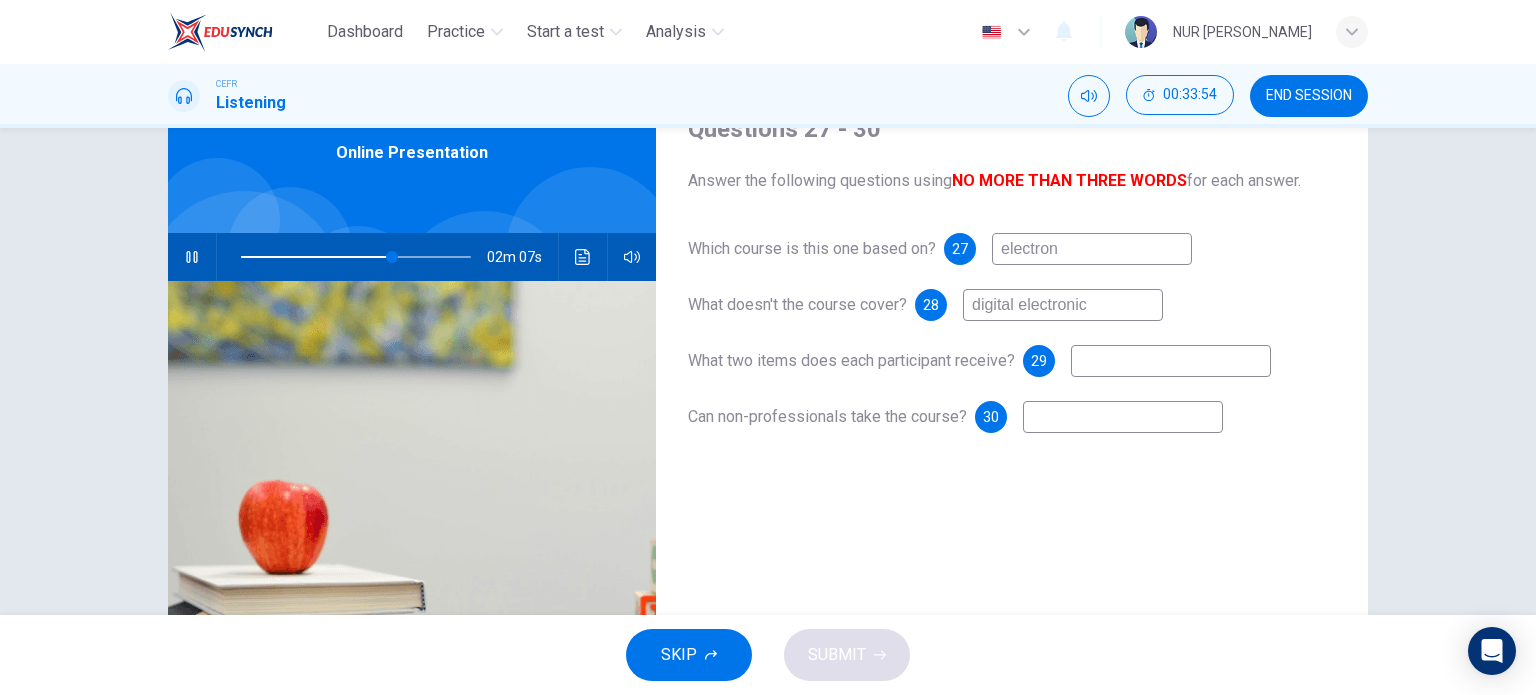 type on "electroni" 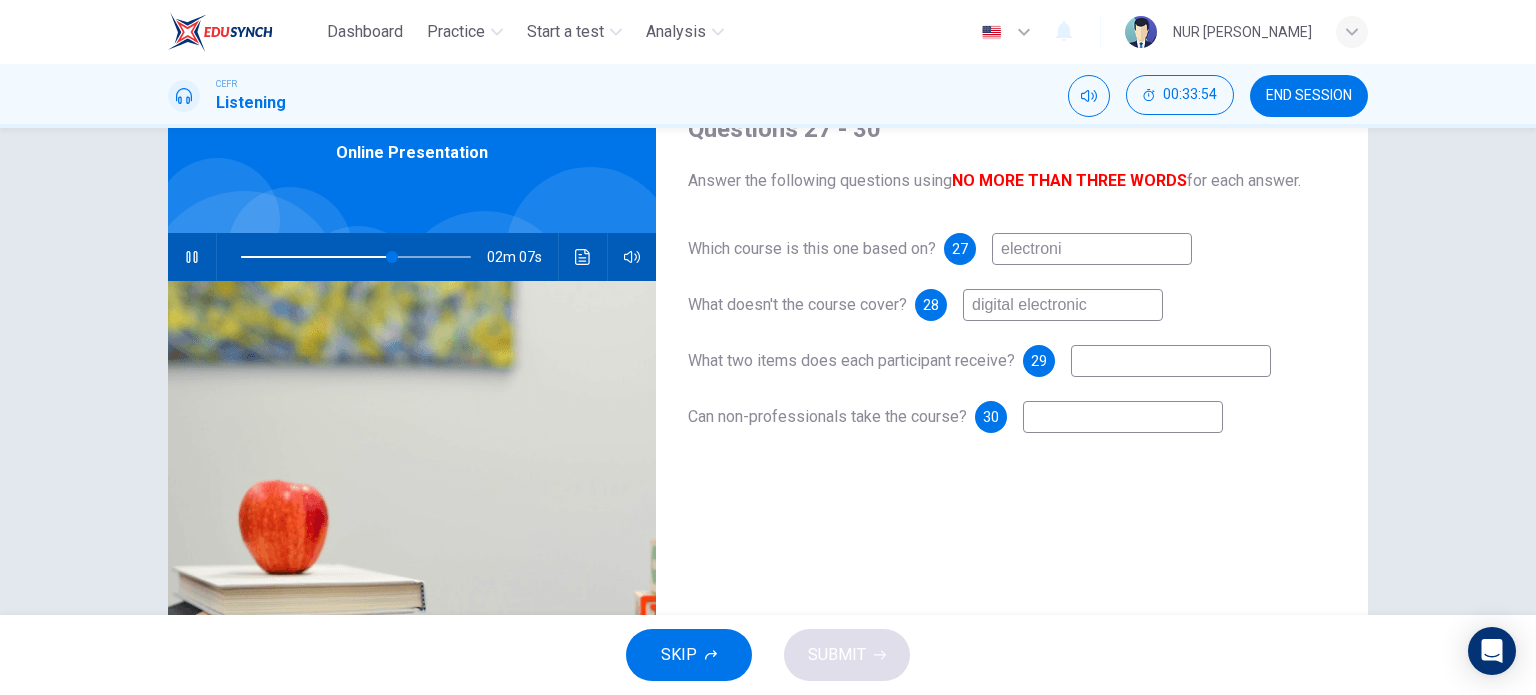 type on "66" 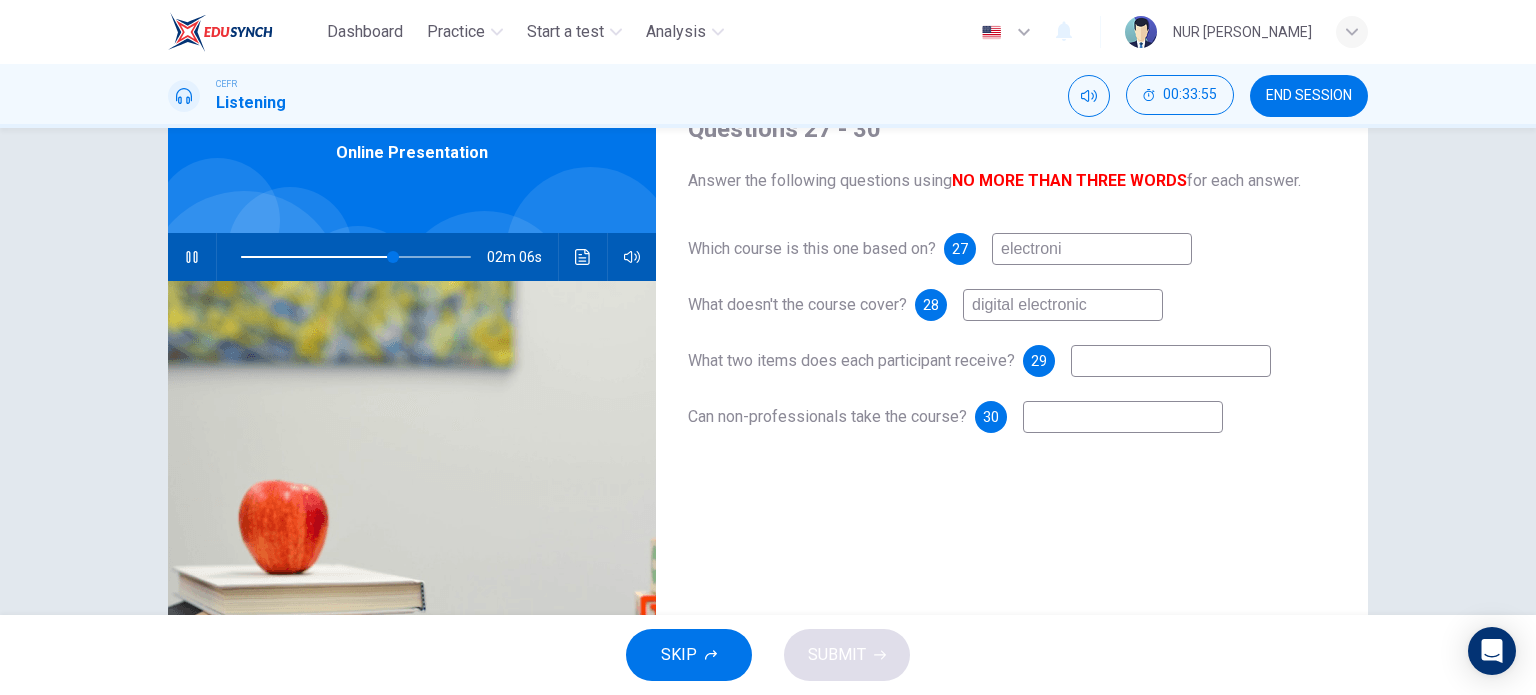 type on "electronic" 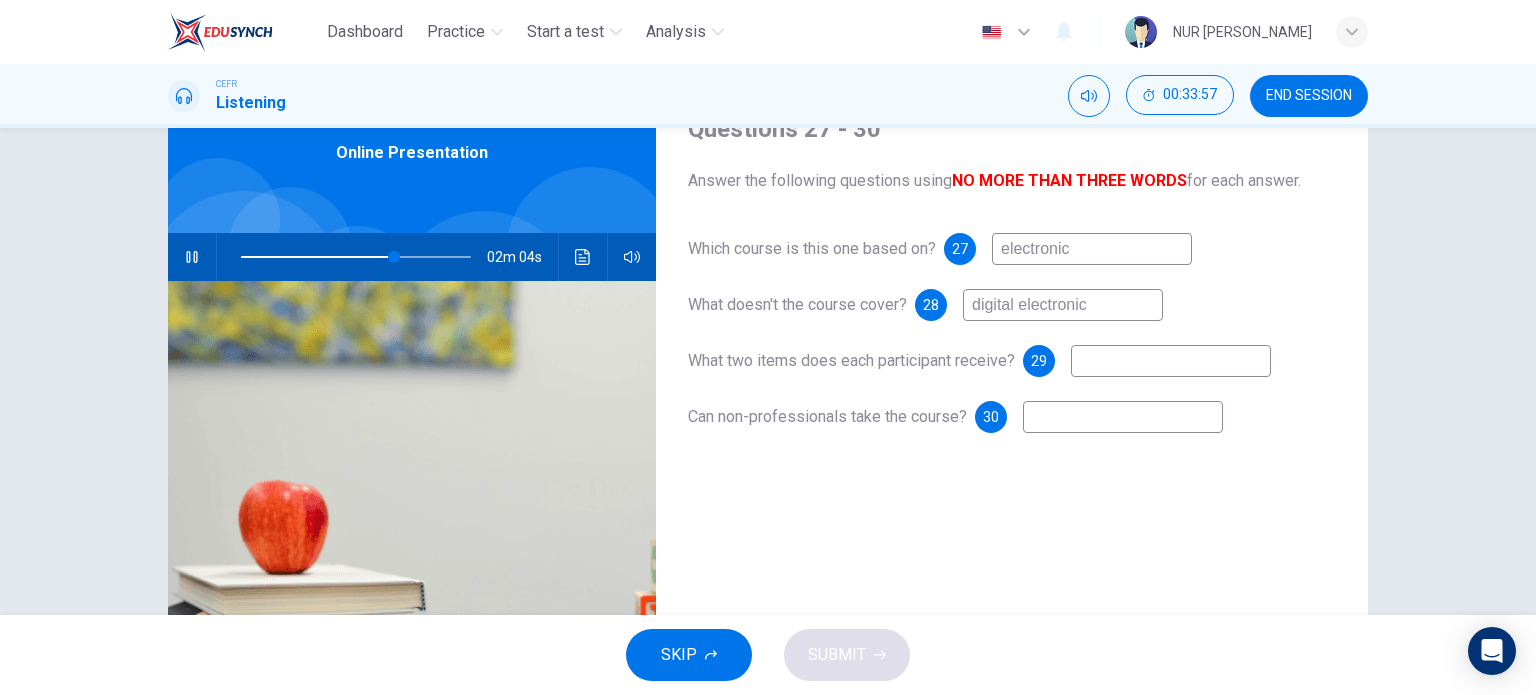 type on "67" 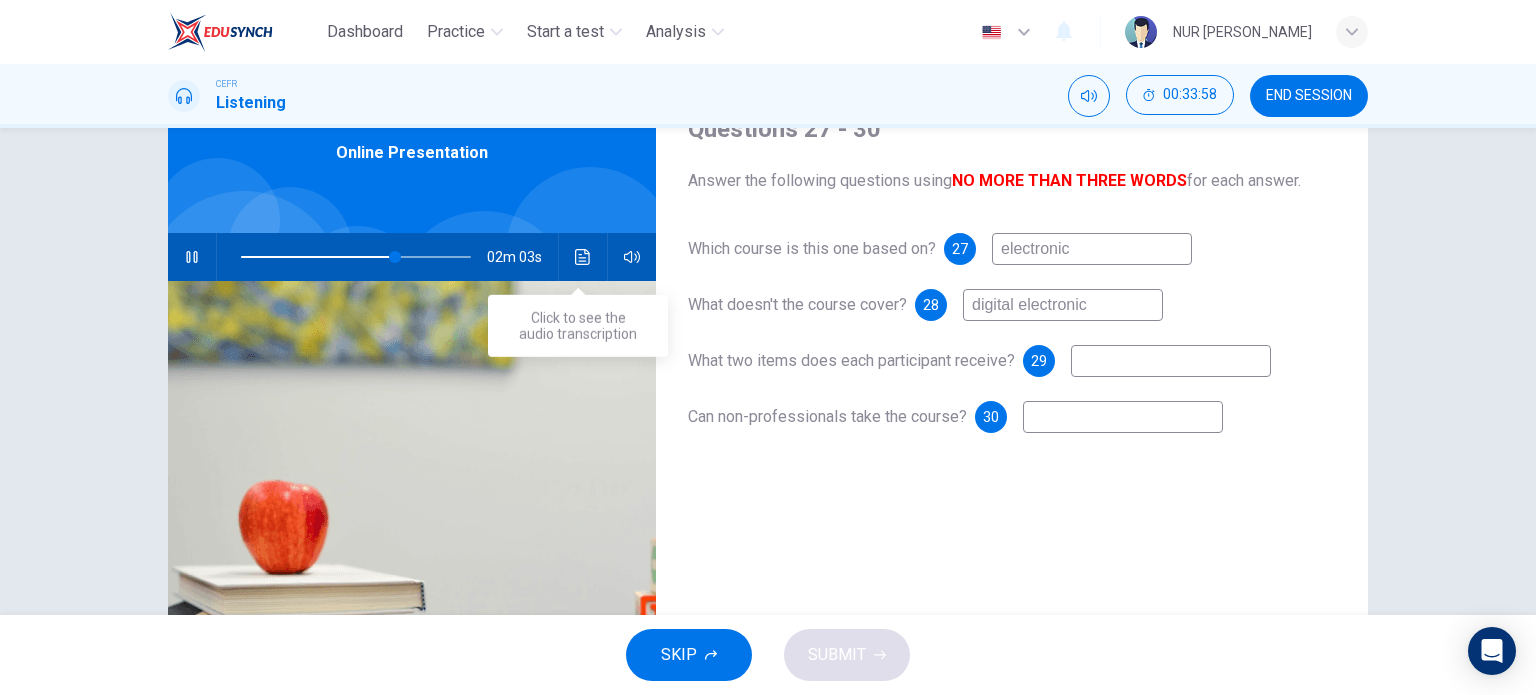 type on "electronic" 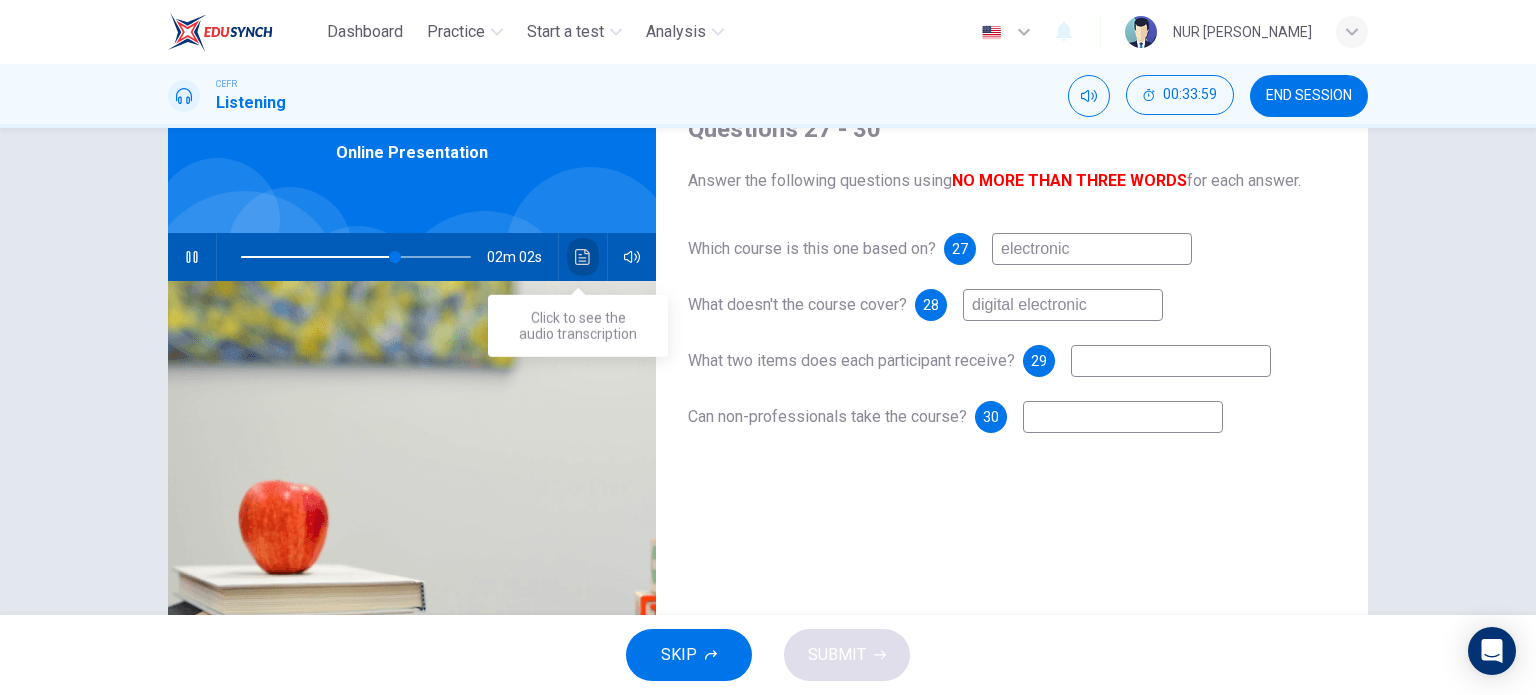 click 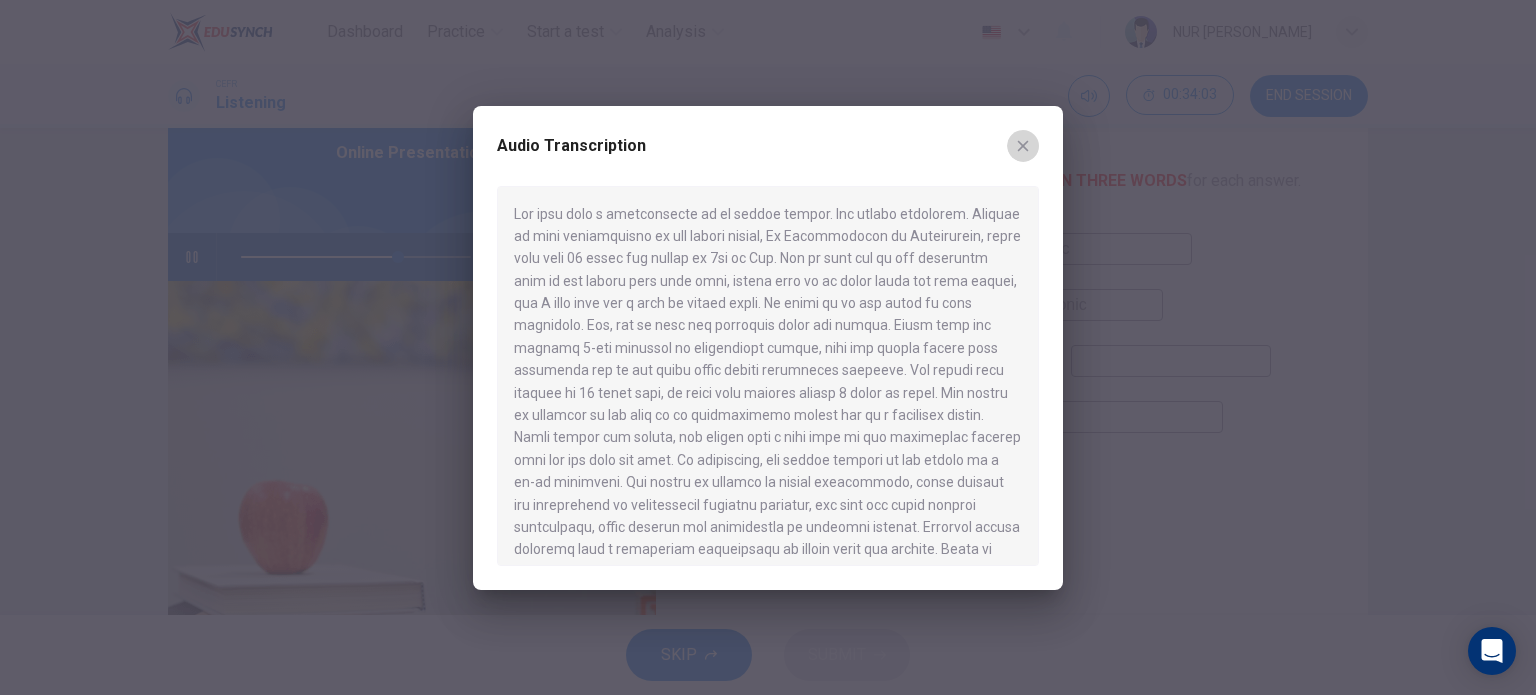 click at bounding box center [1023, 146] 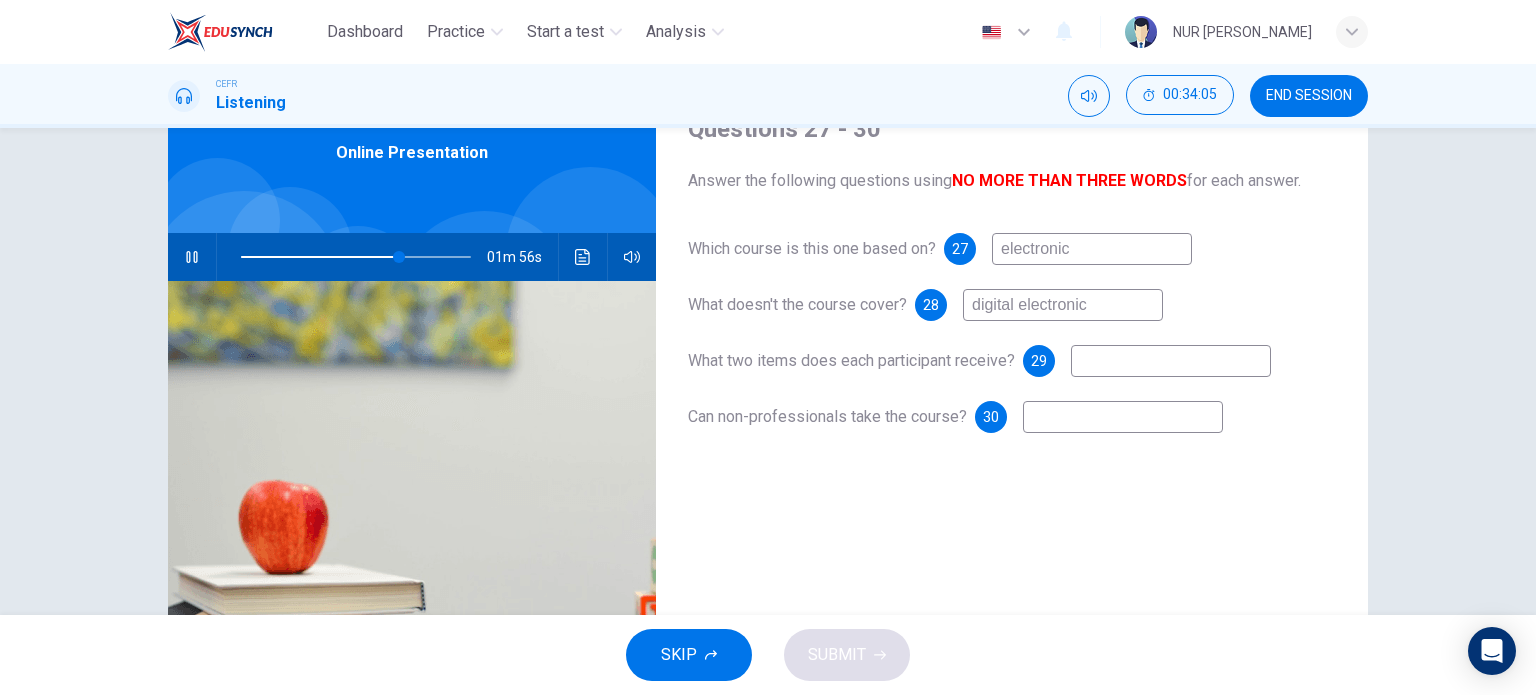click on "electronic" at bounding box center [1092, 249] 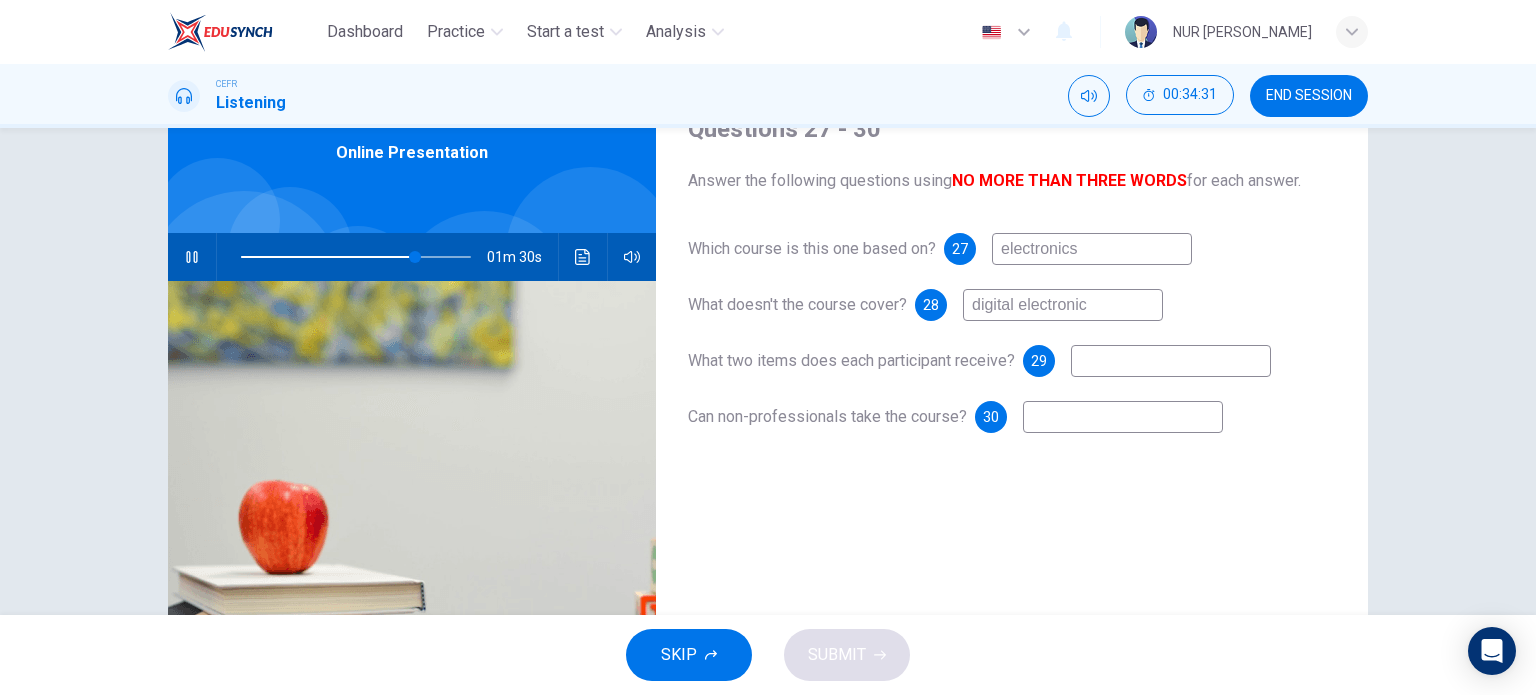 type on "76" 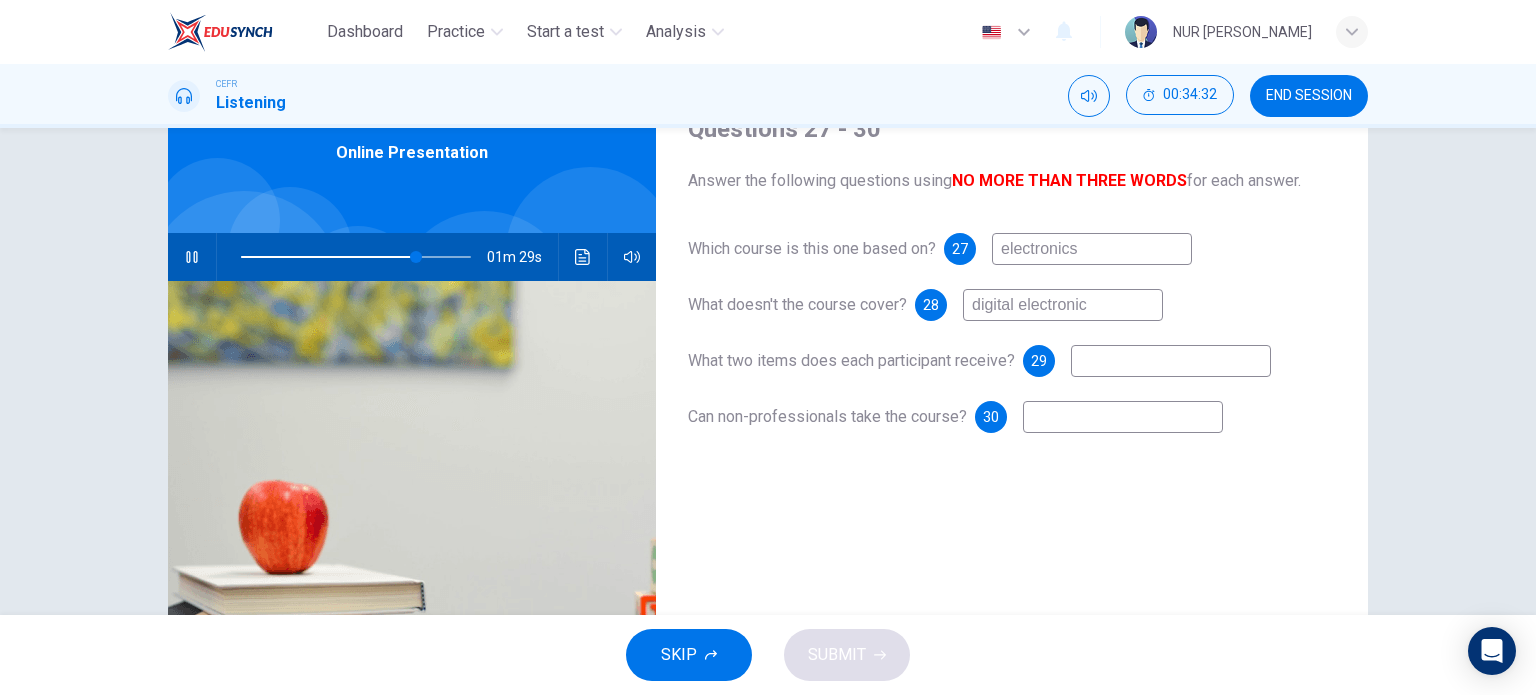 type on "electronics" 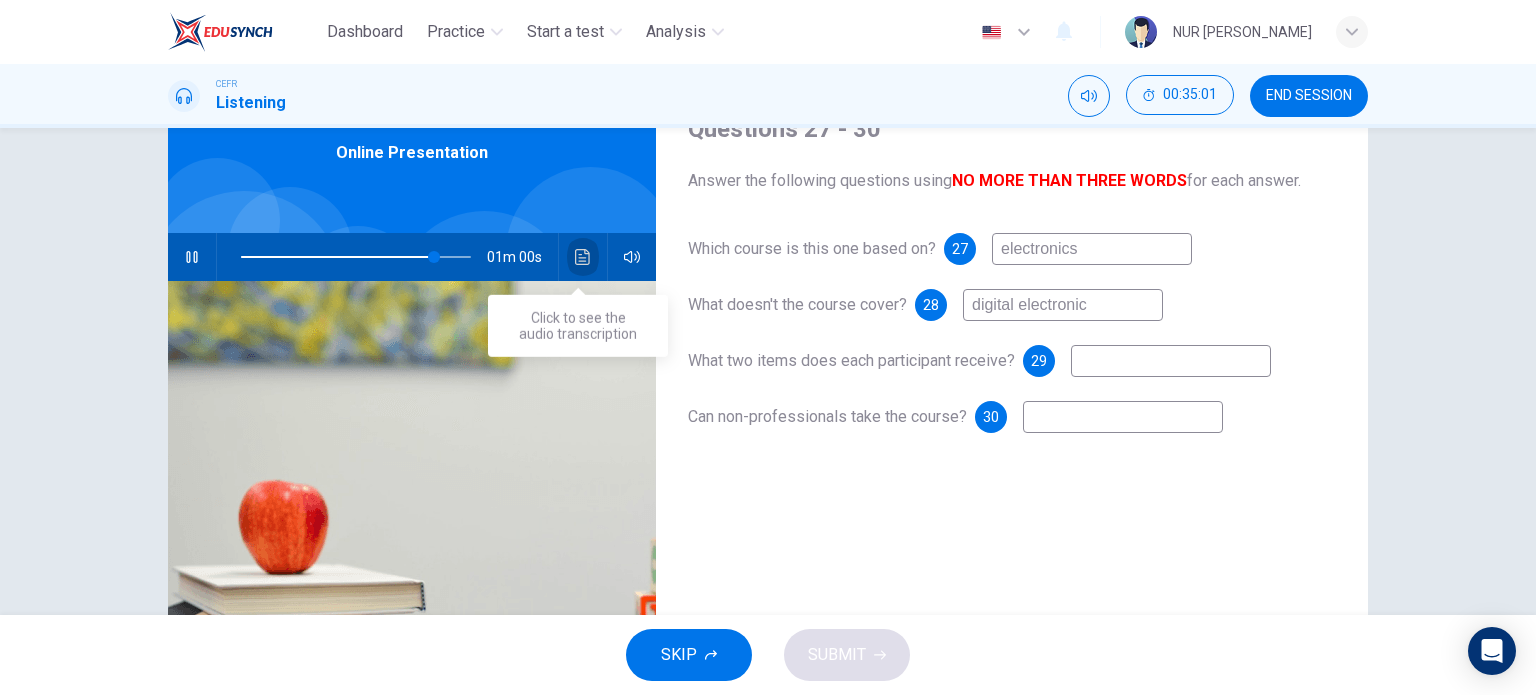 click 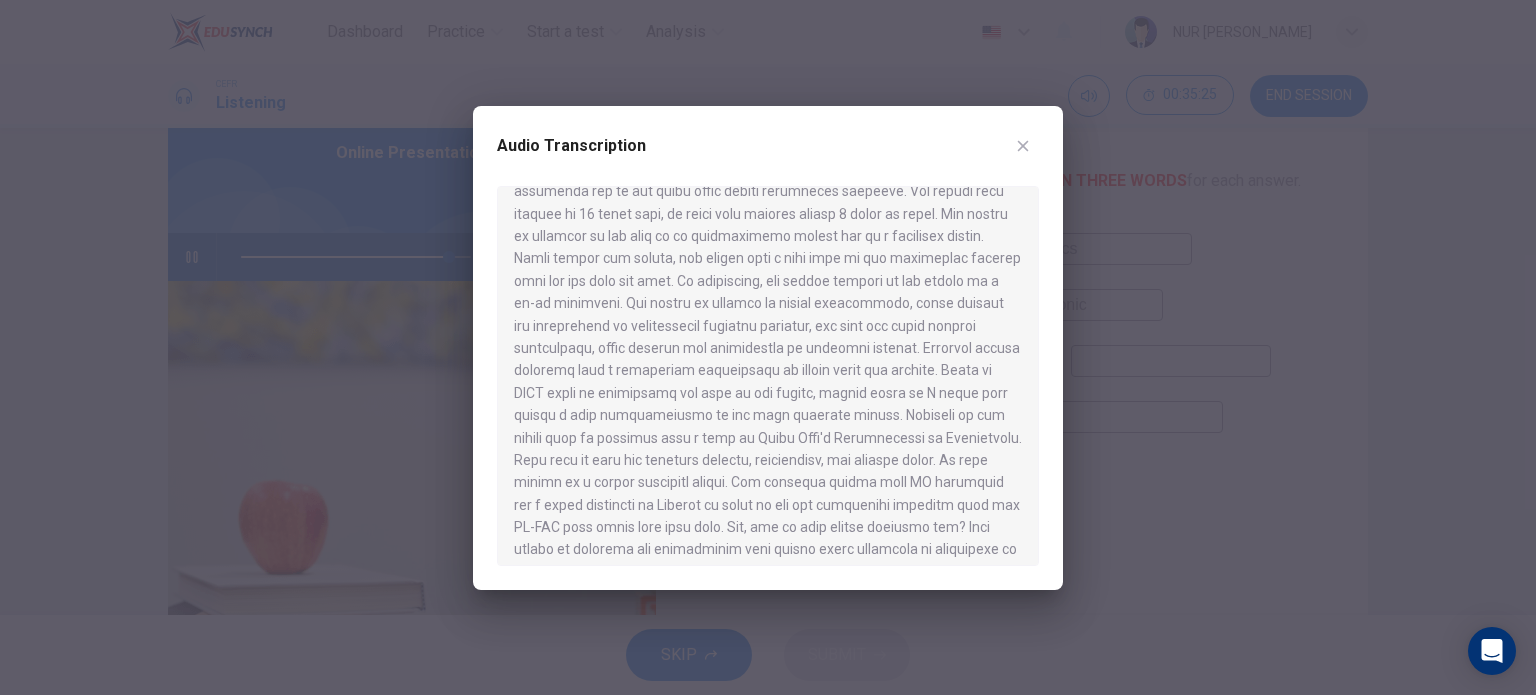 scroll, scrollTop: 180, scrollLeft: 0, axis: vertical 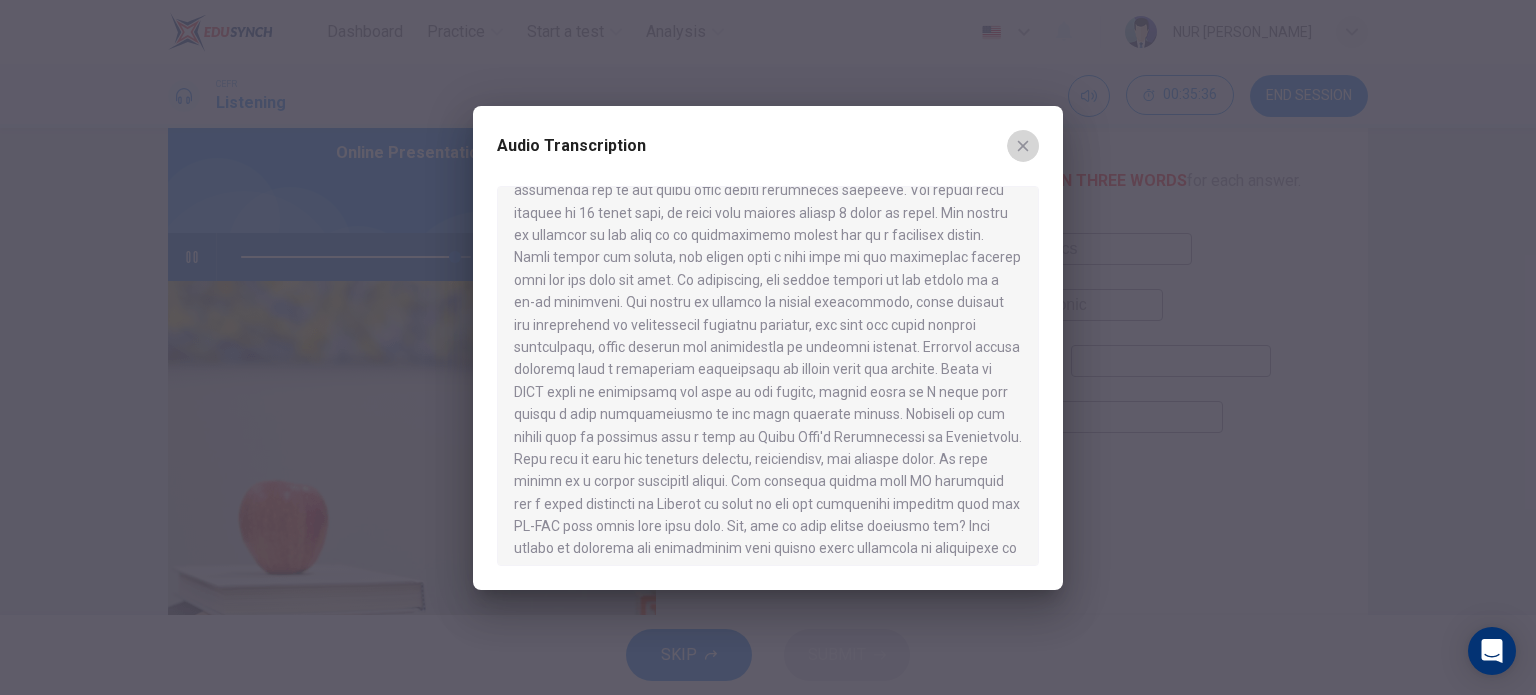 click 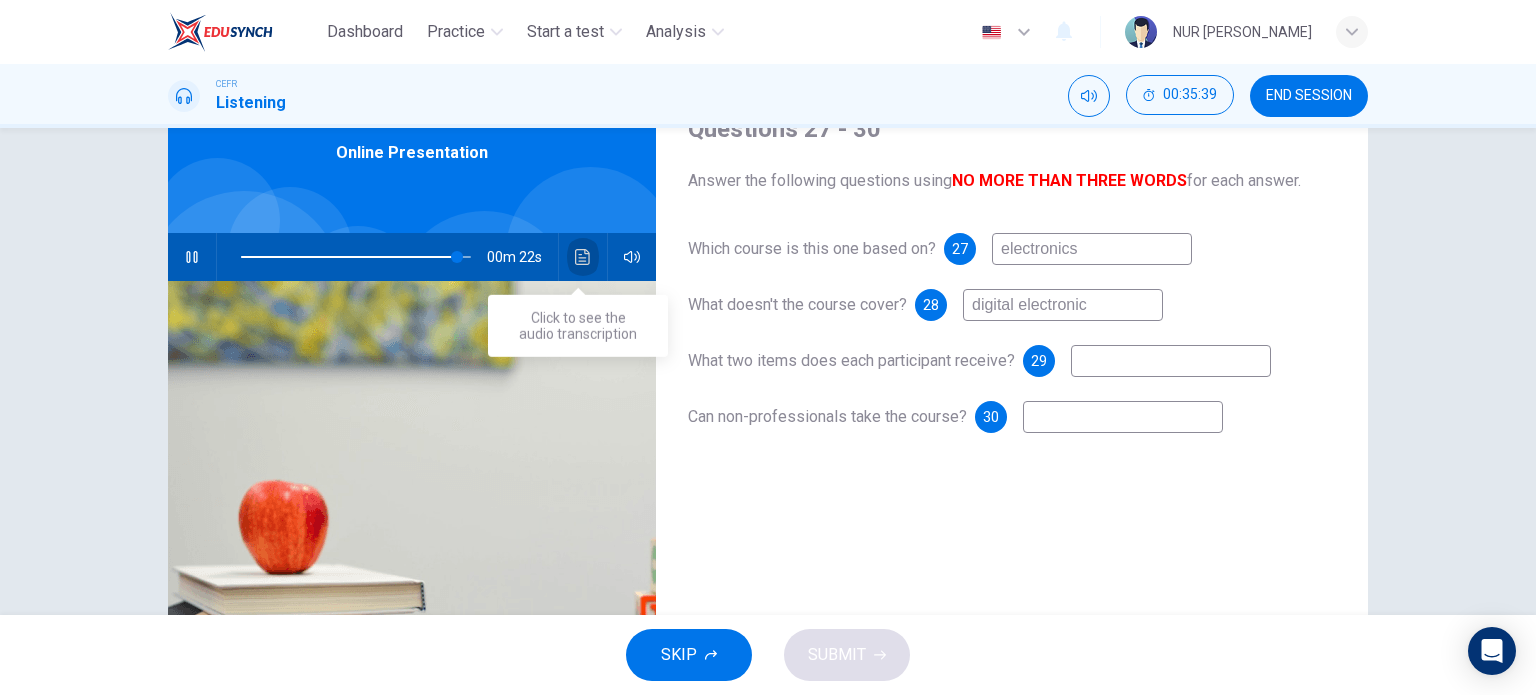 click at bounding box center [583, 257] 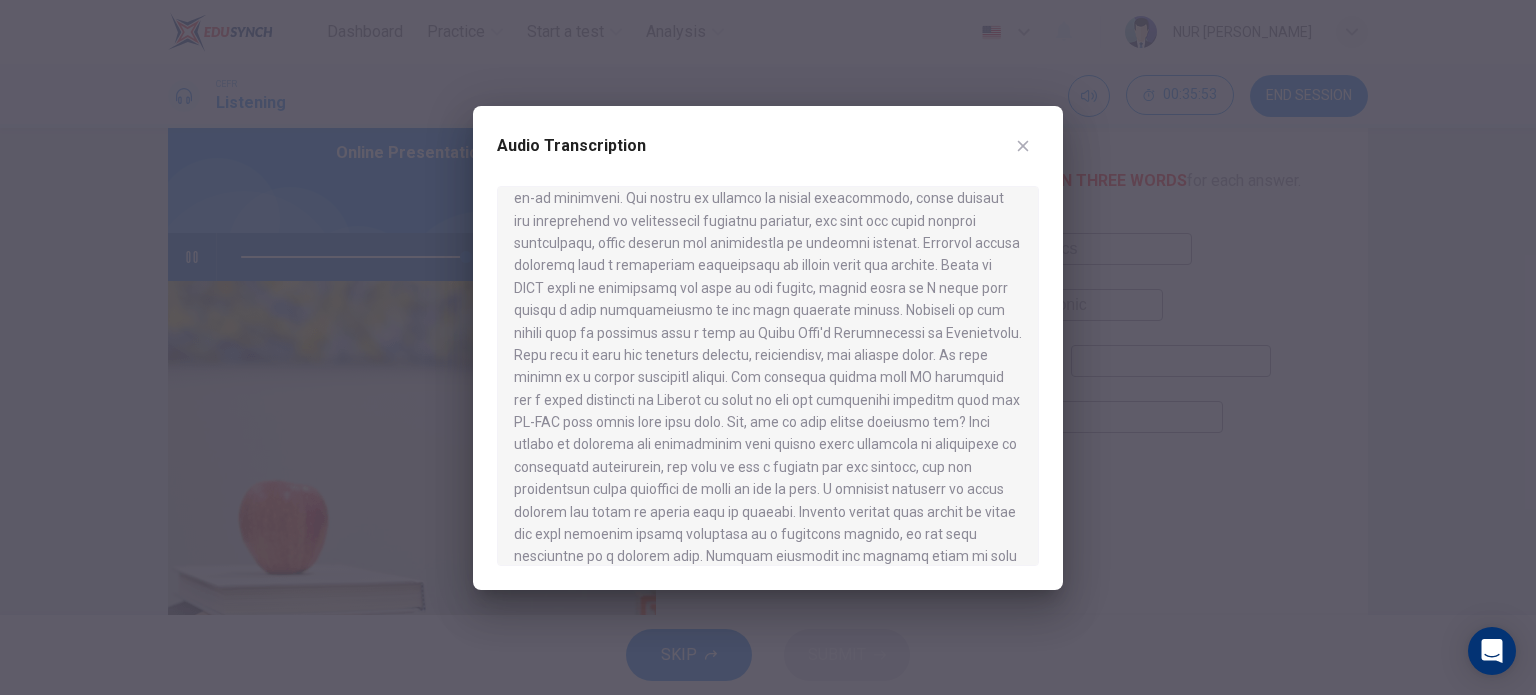 scroll, scrollTop: 295, scrollLeft: 0, axis: vertical 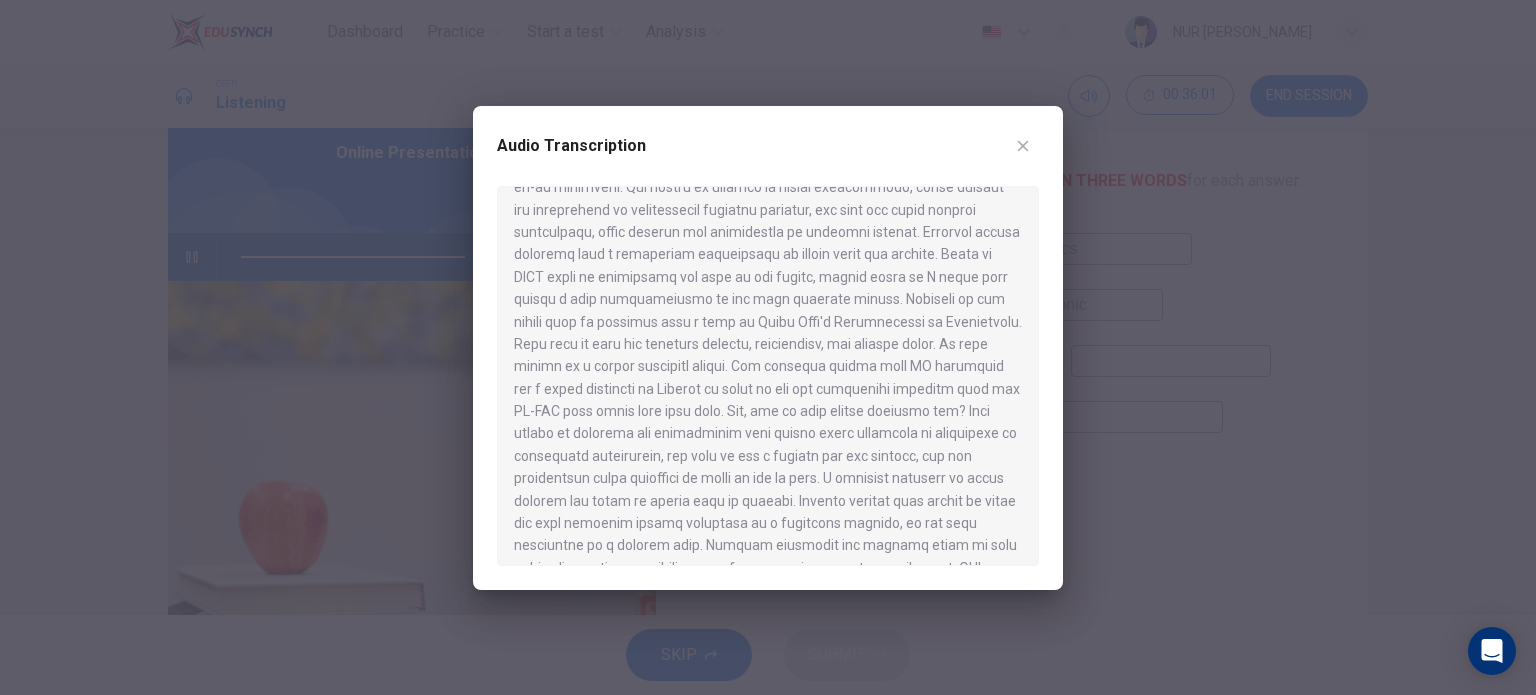 type on "0" 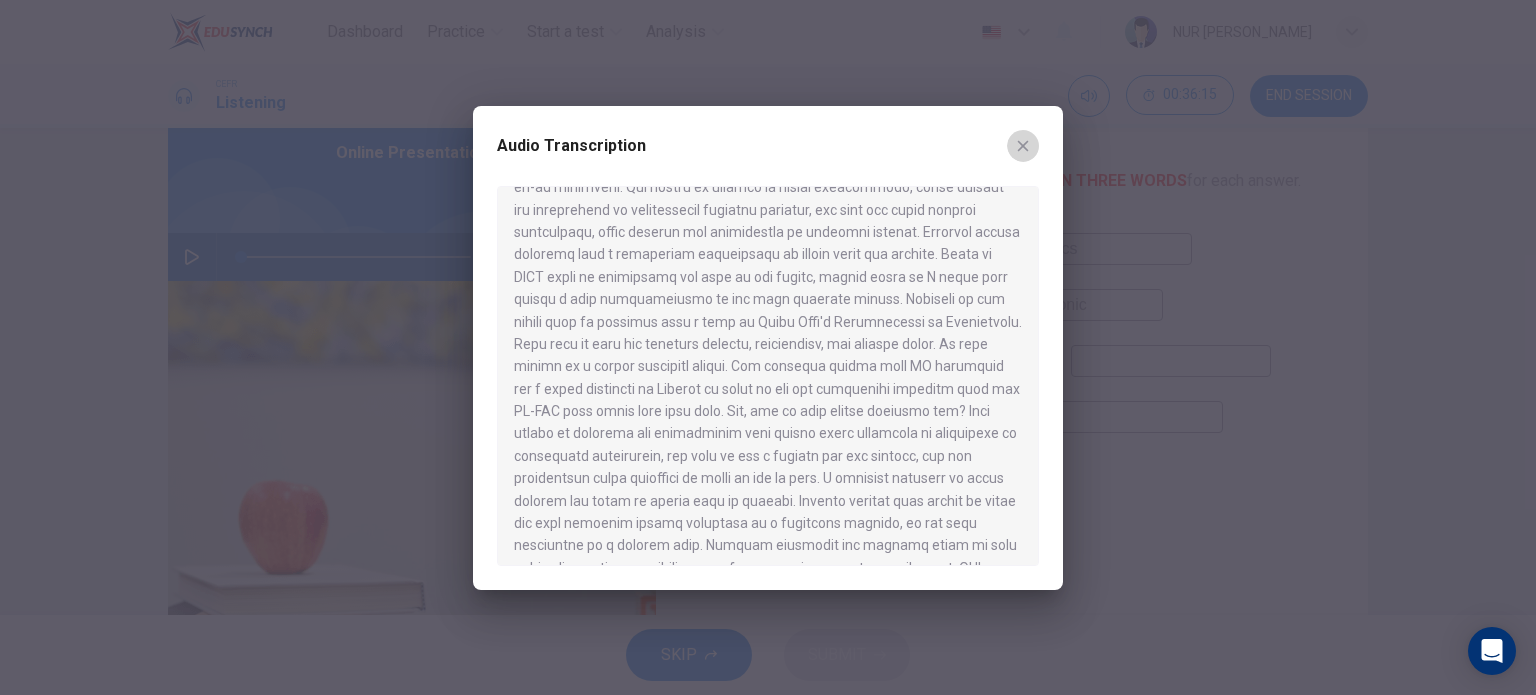 click 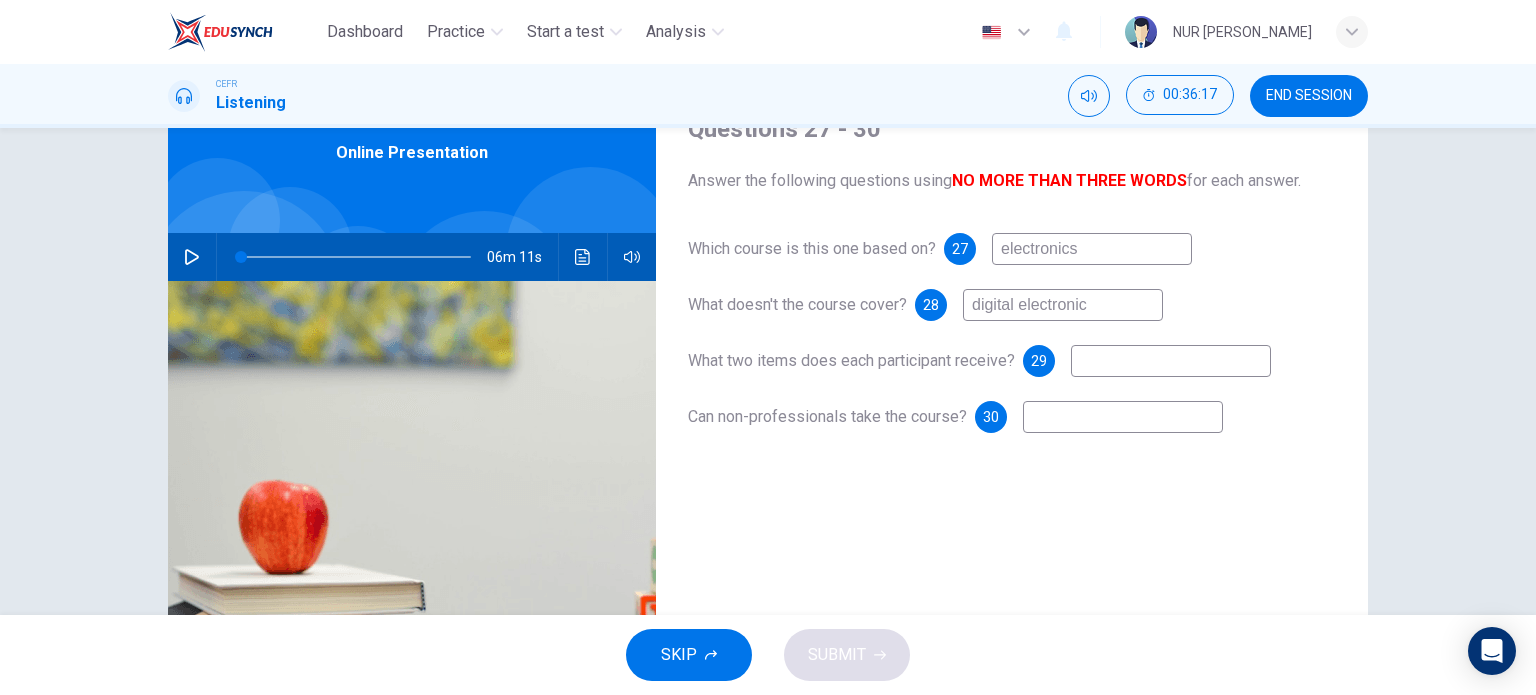click at bounding box center (1171, 361) 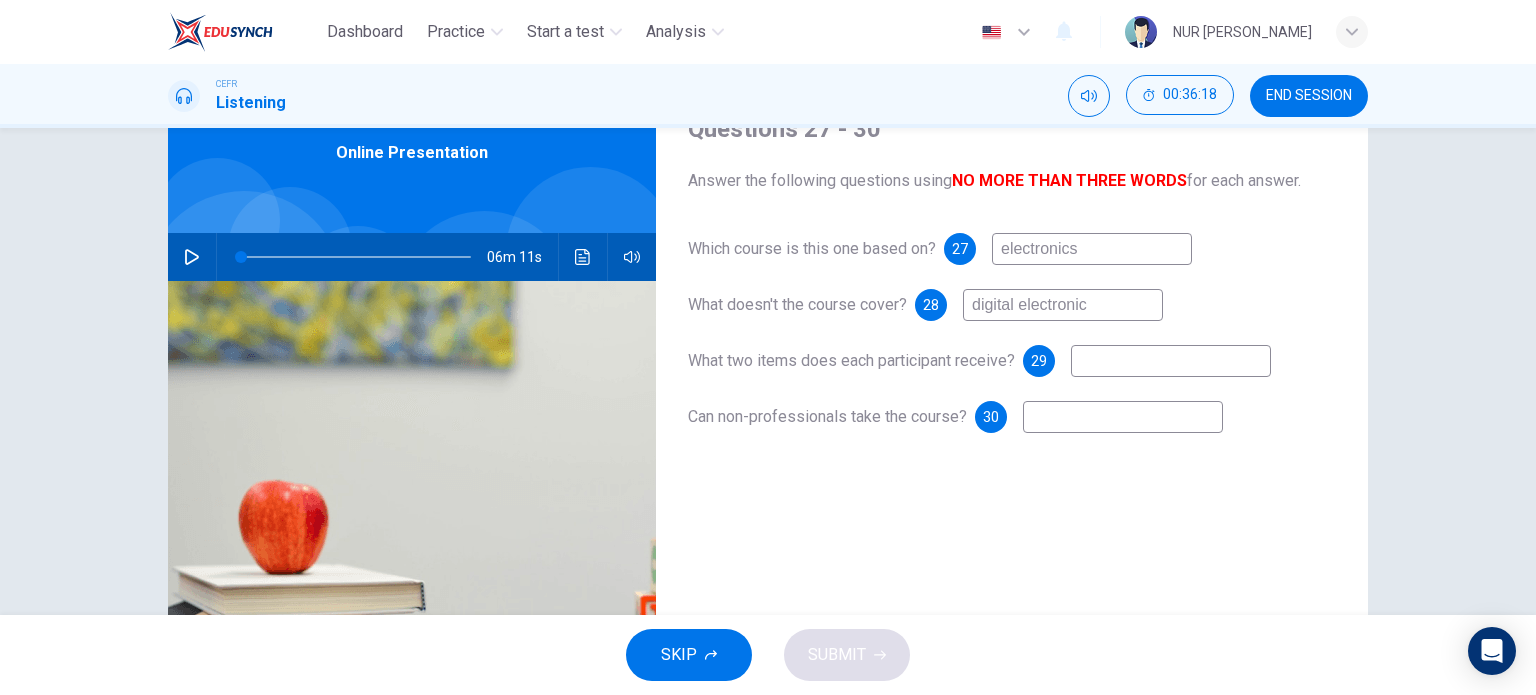 click at bounding box center [1123, 417] 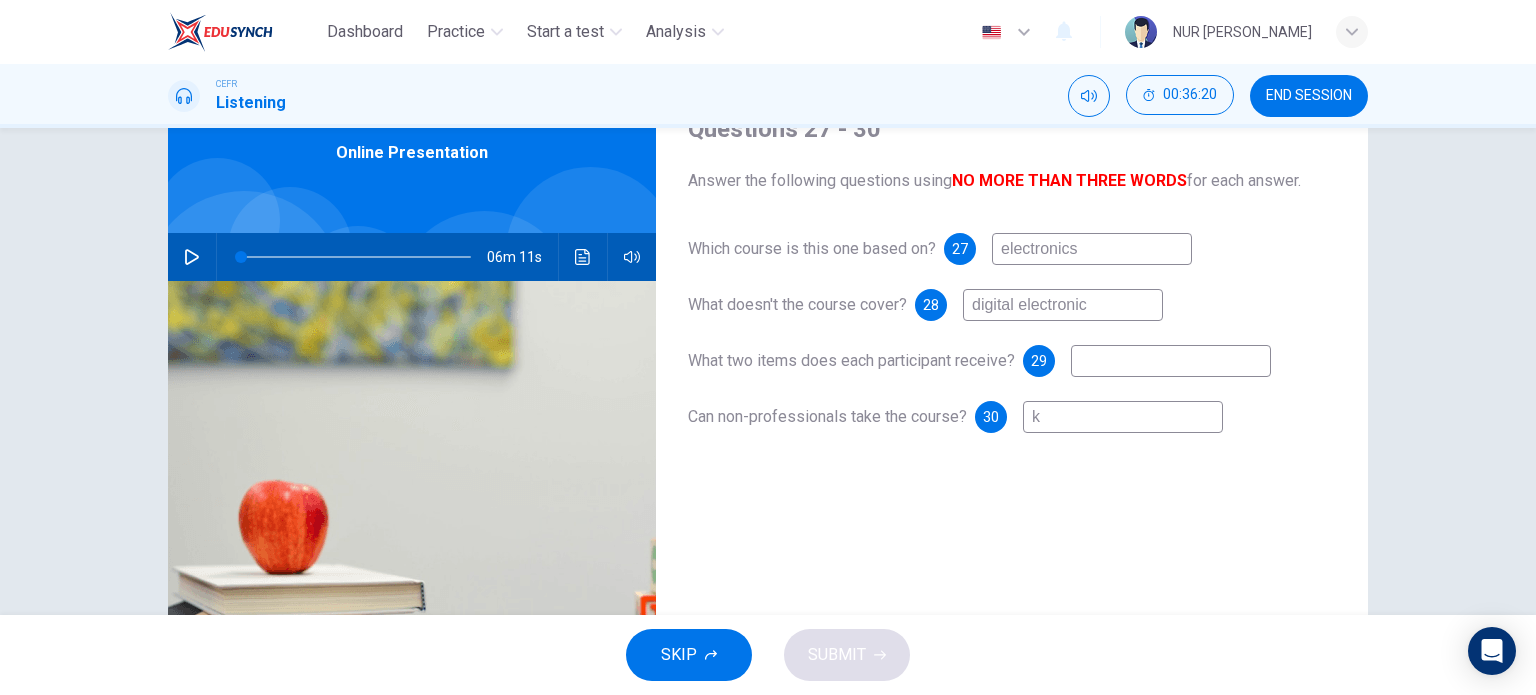 type on "k" 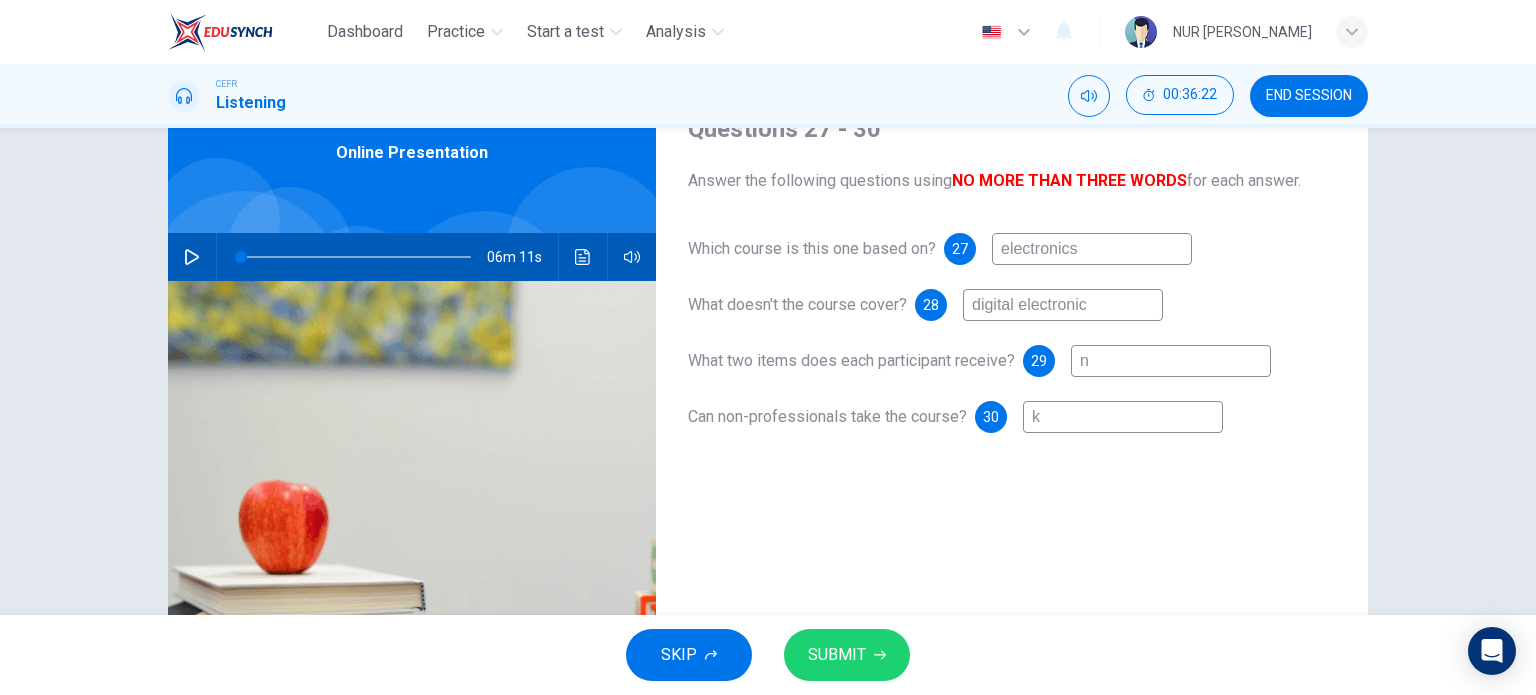 type on "n" 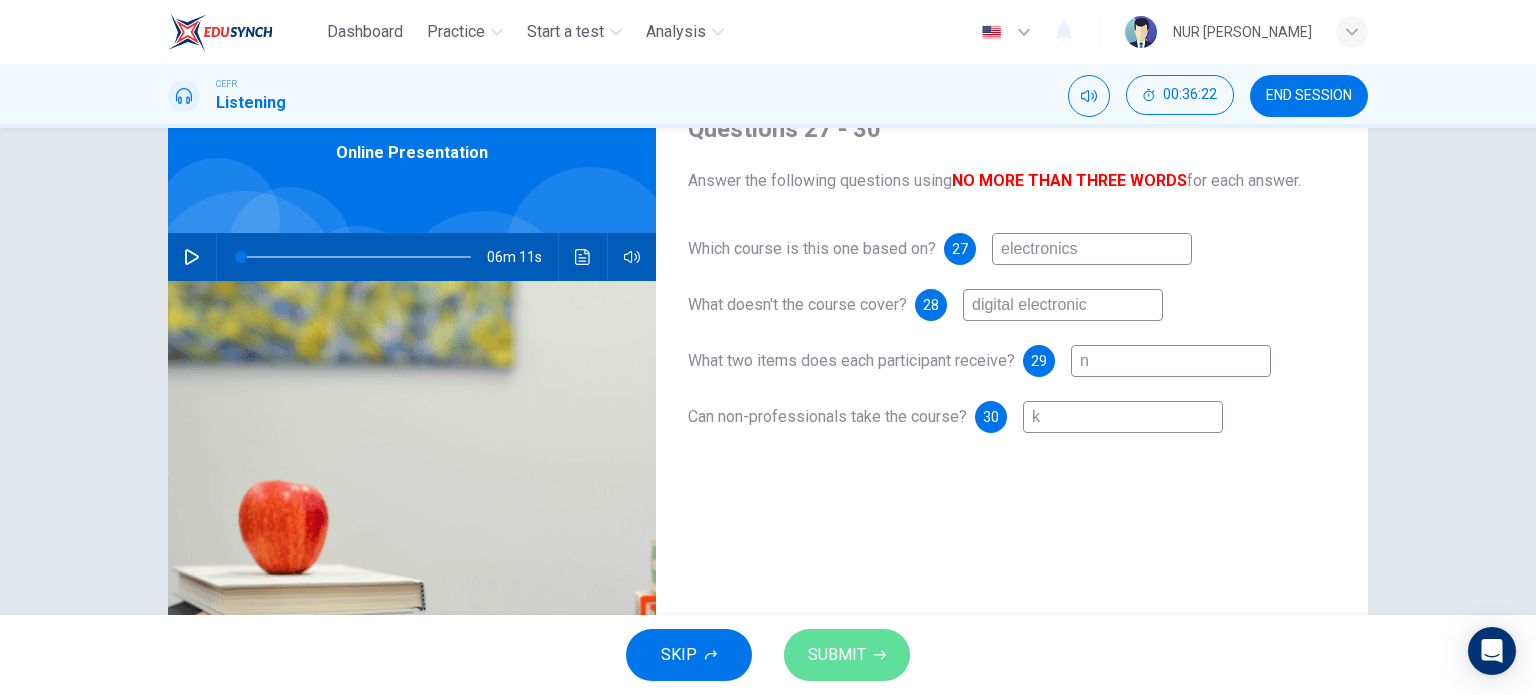 click on "SUBMIT" at bounding box center [837, 655] 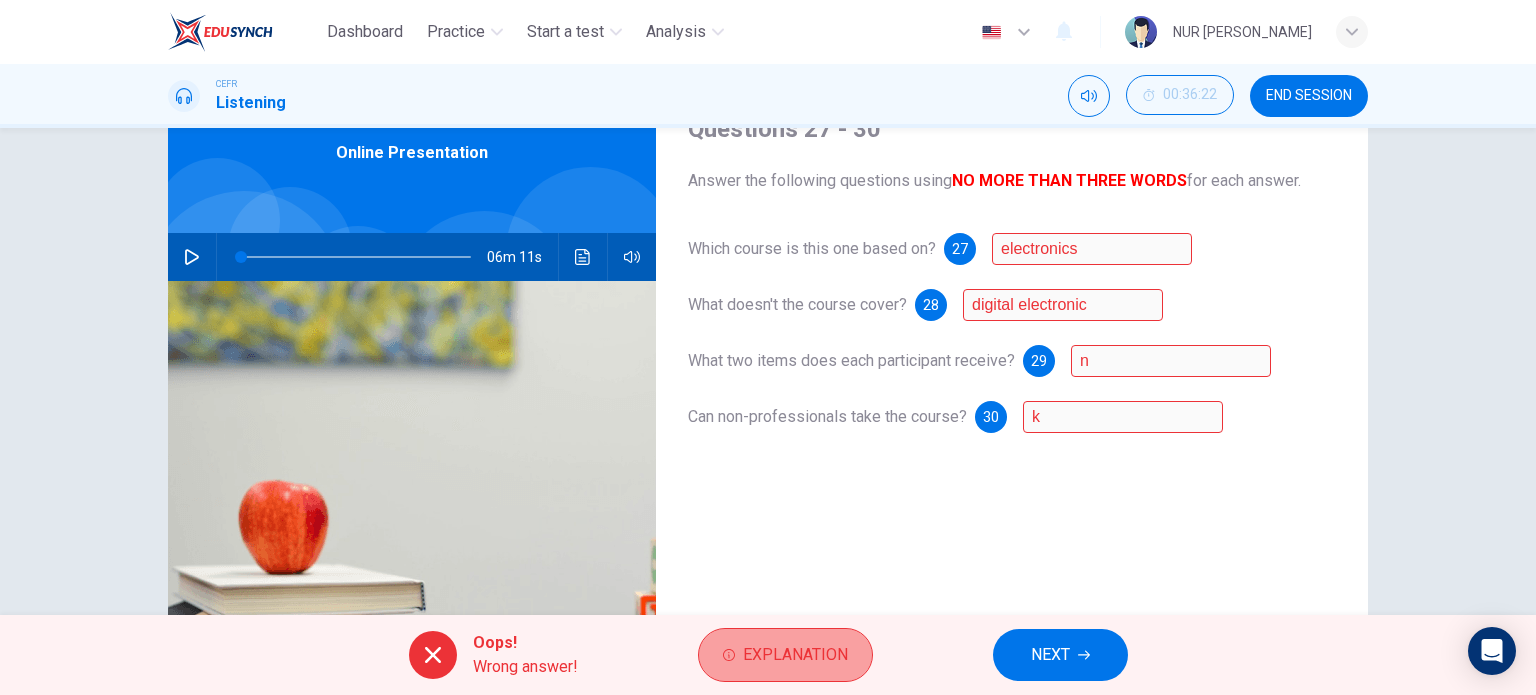 click on "Explanation" at bounding box center (795, 655) 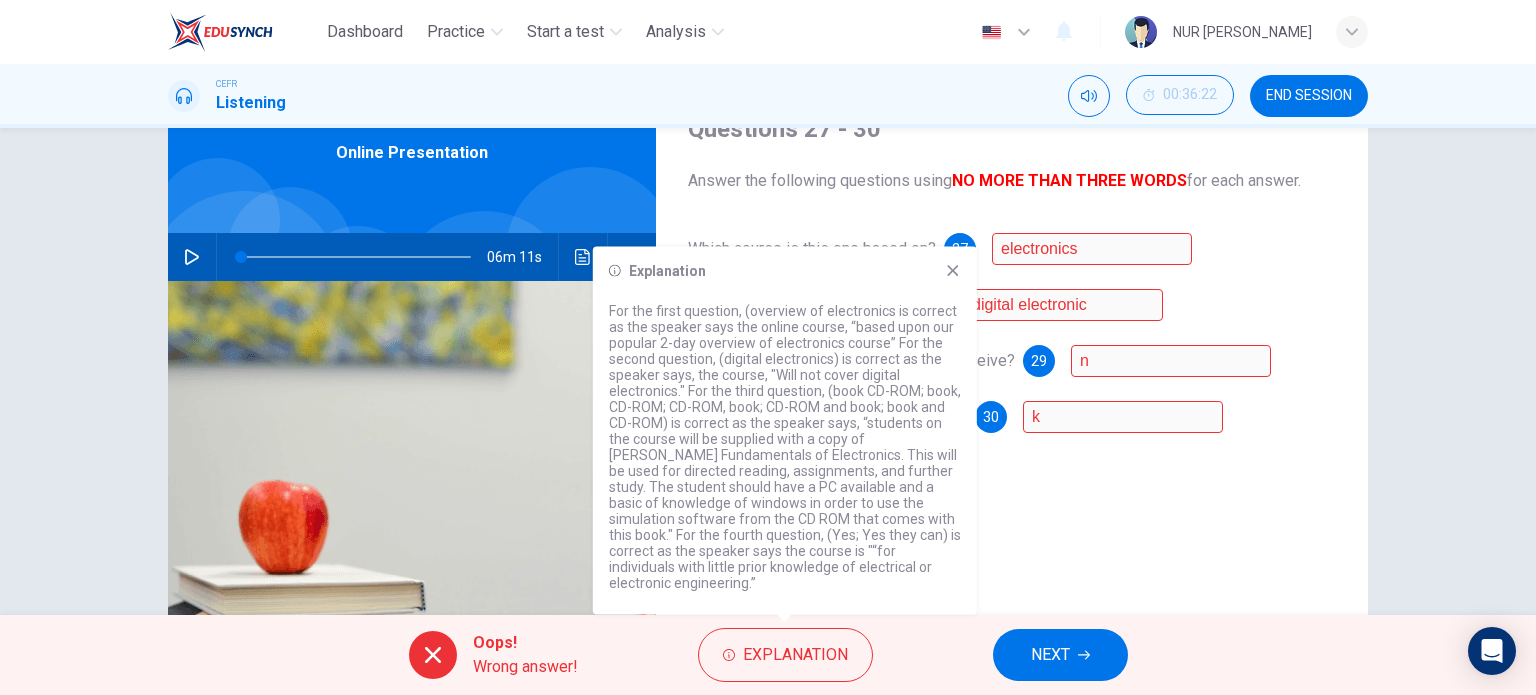 click 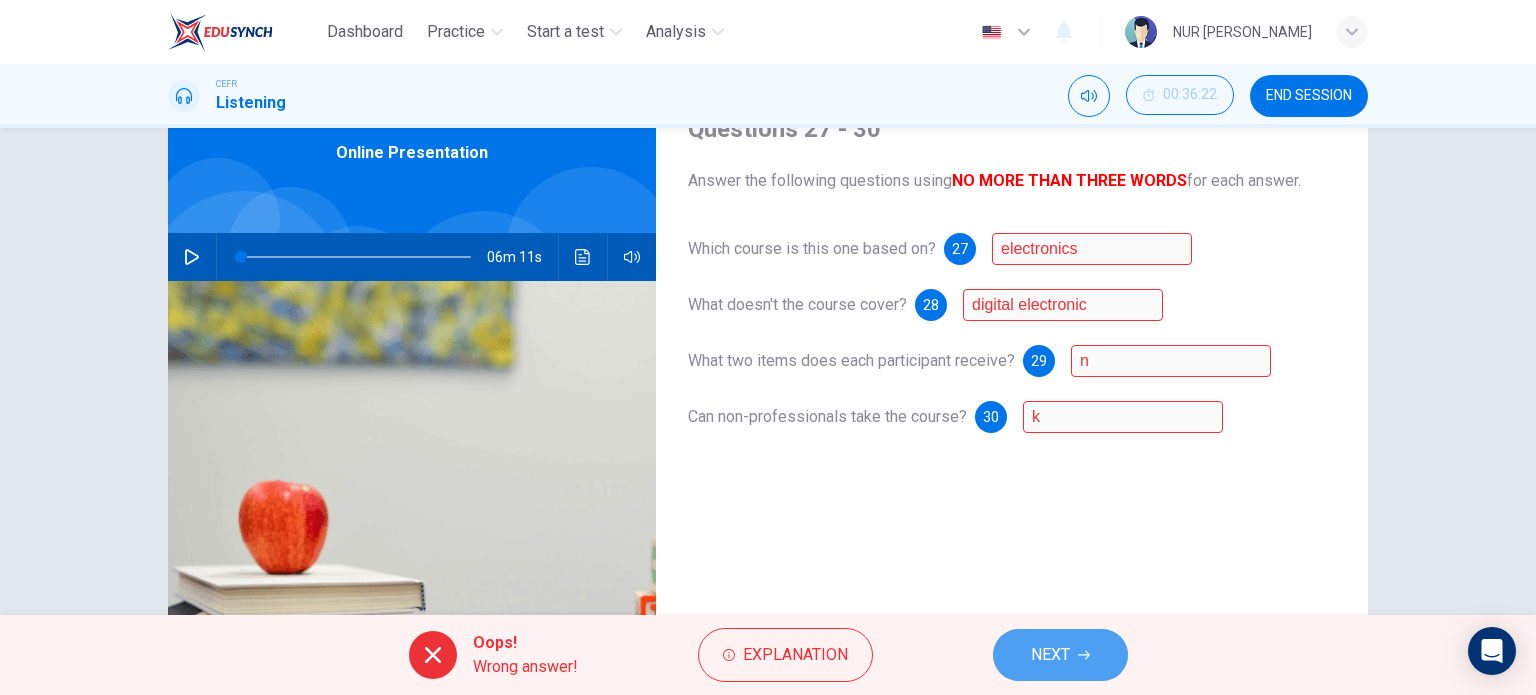 click on "NEXT" at bounding box center [1050, 655] 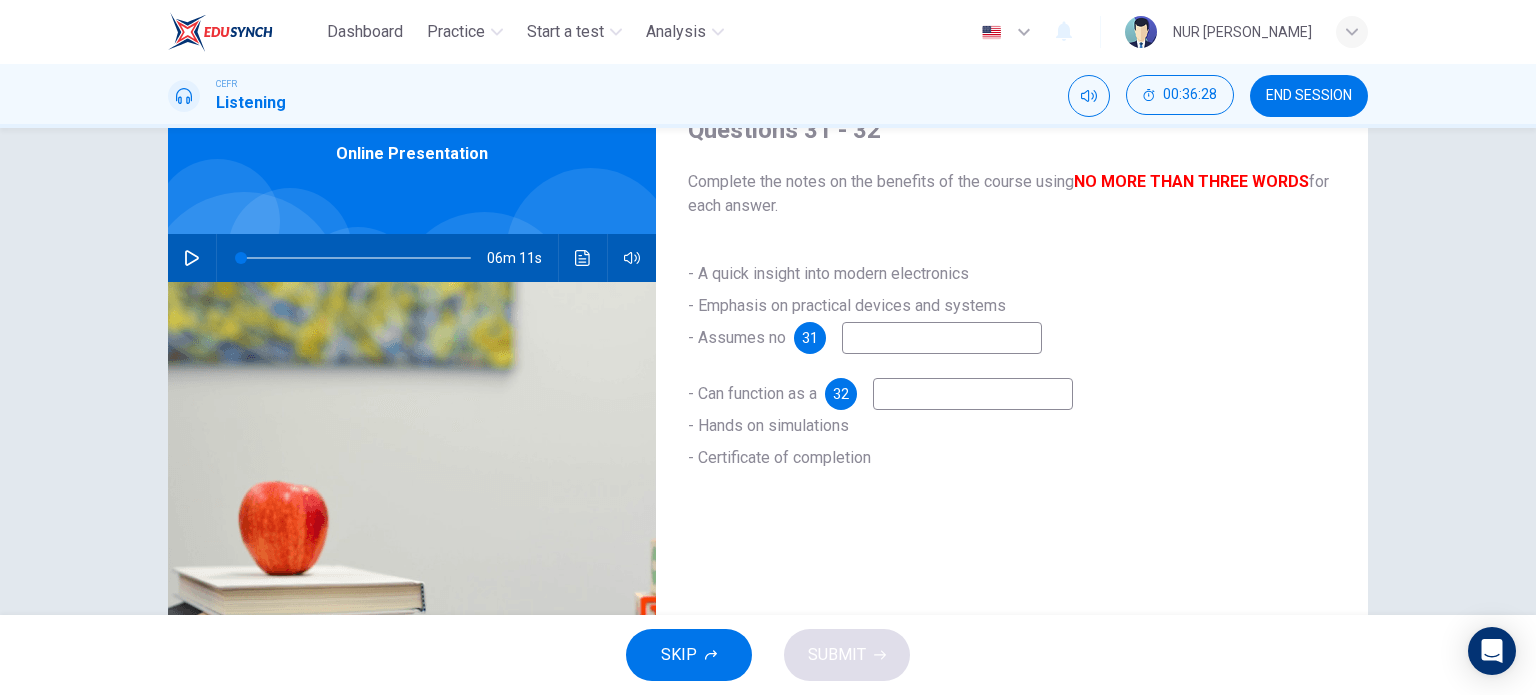 scroll, scrollTop: 92, scrollLeft: 0, axis: vertical 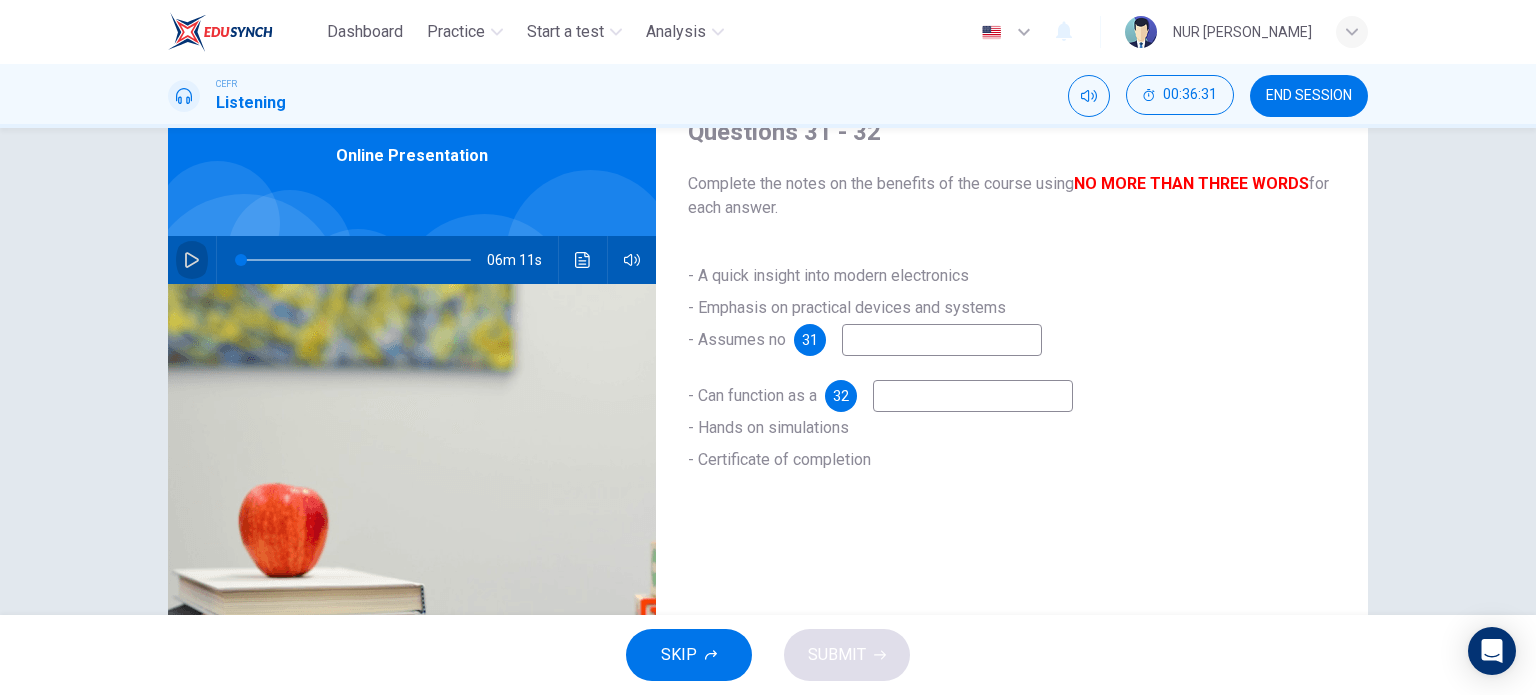 click at bounding box center (192, 260) 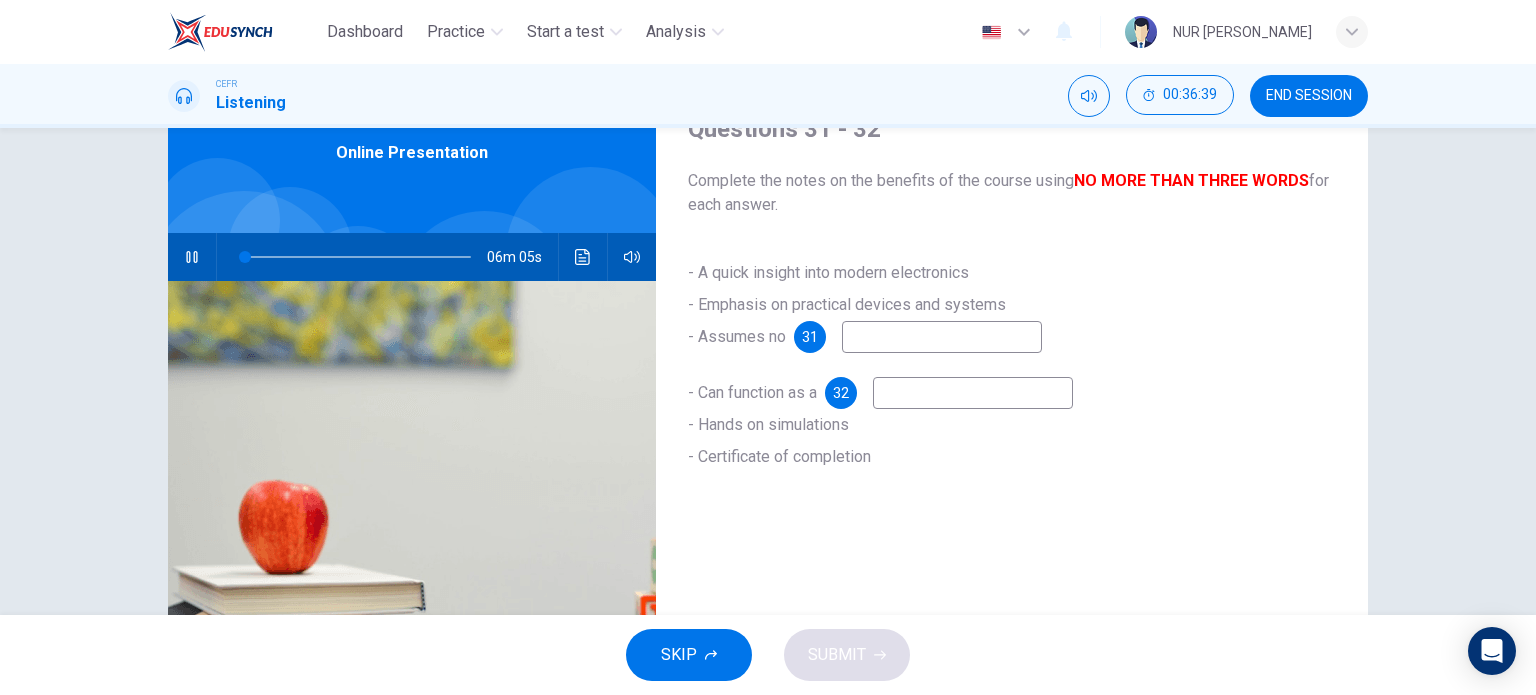 scroll, scrollTop: 94, scrollLeft: 0, axis: vertical 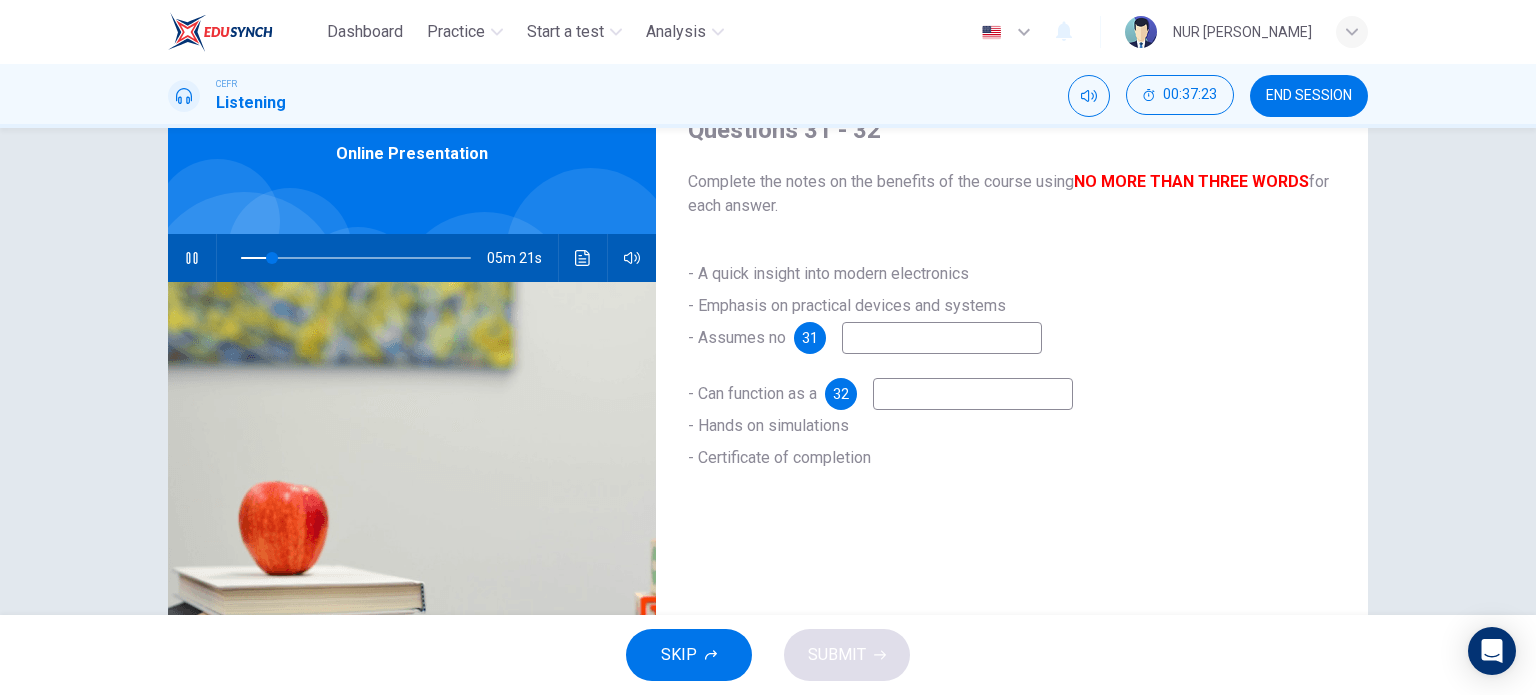 type on "14" 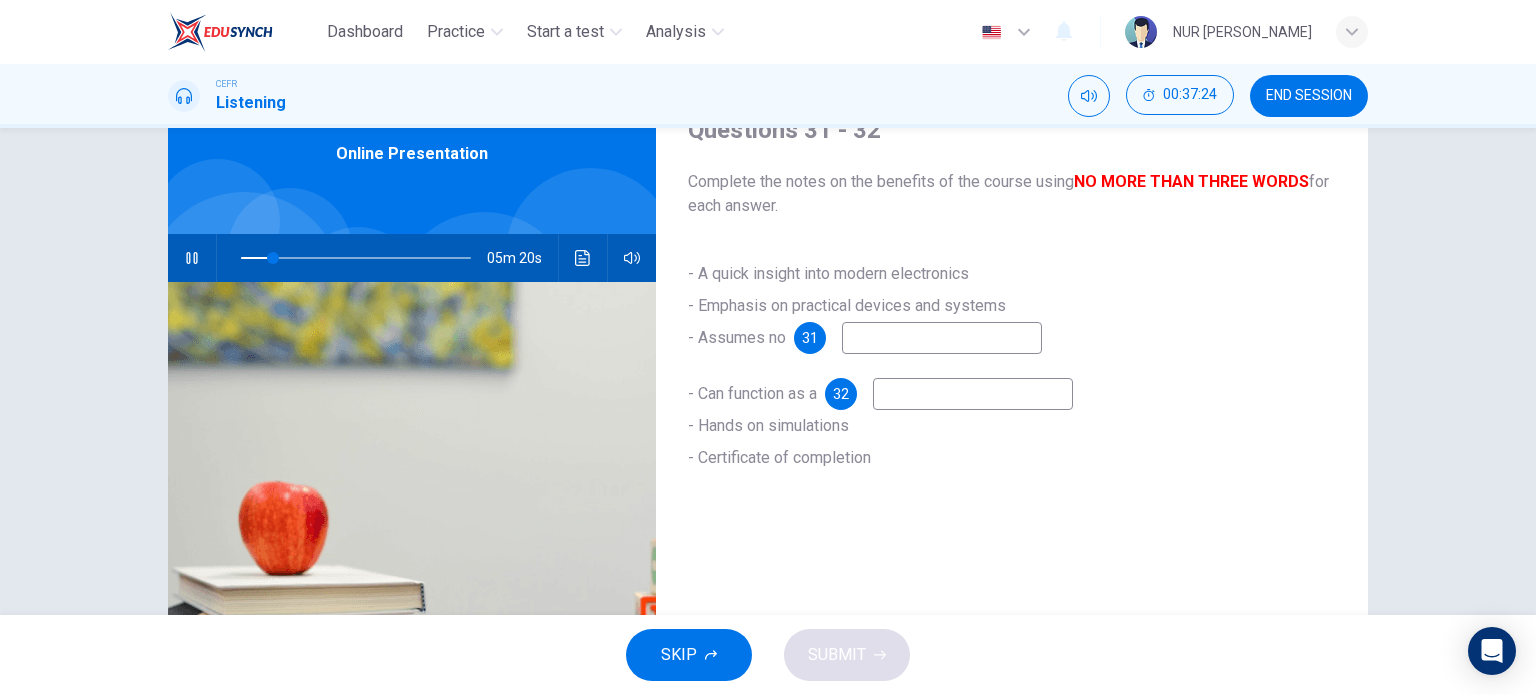 click at bounding box center [942, 338] 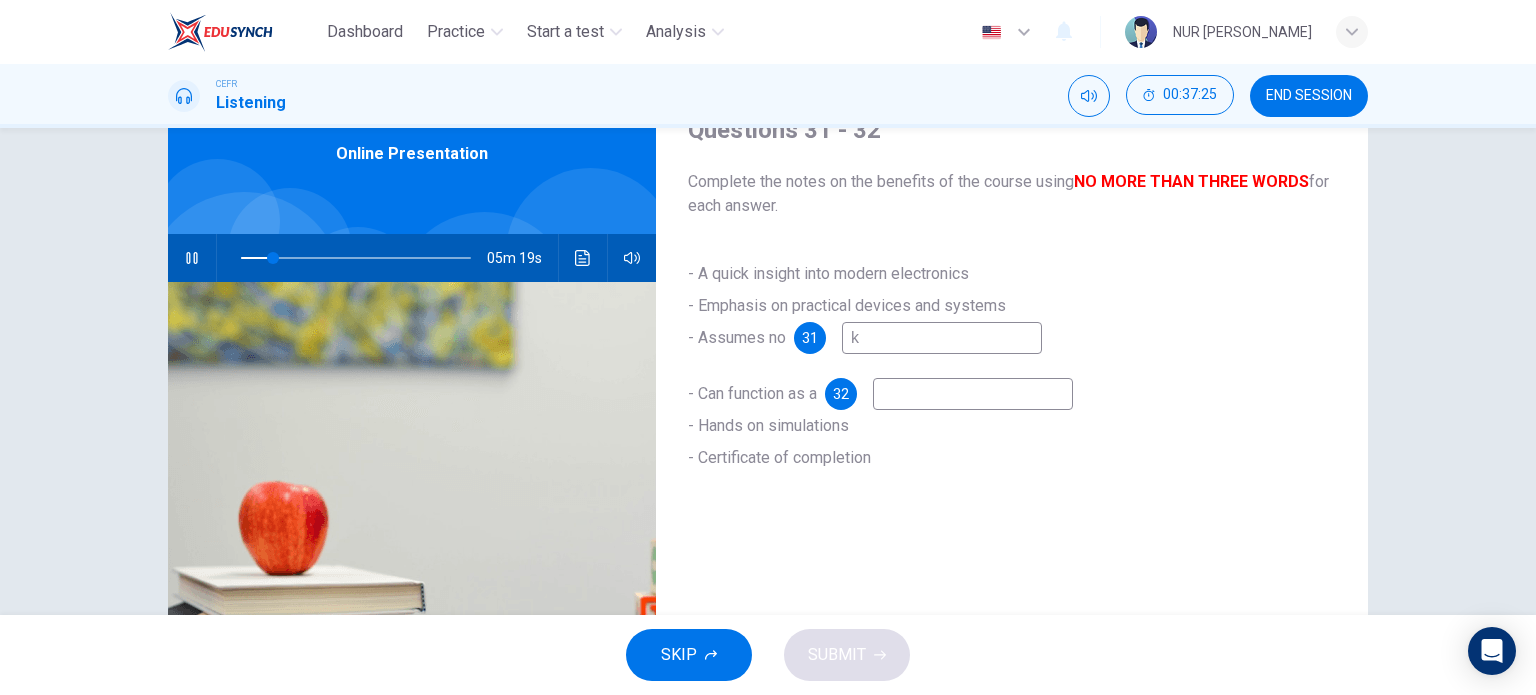 type on "14" 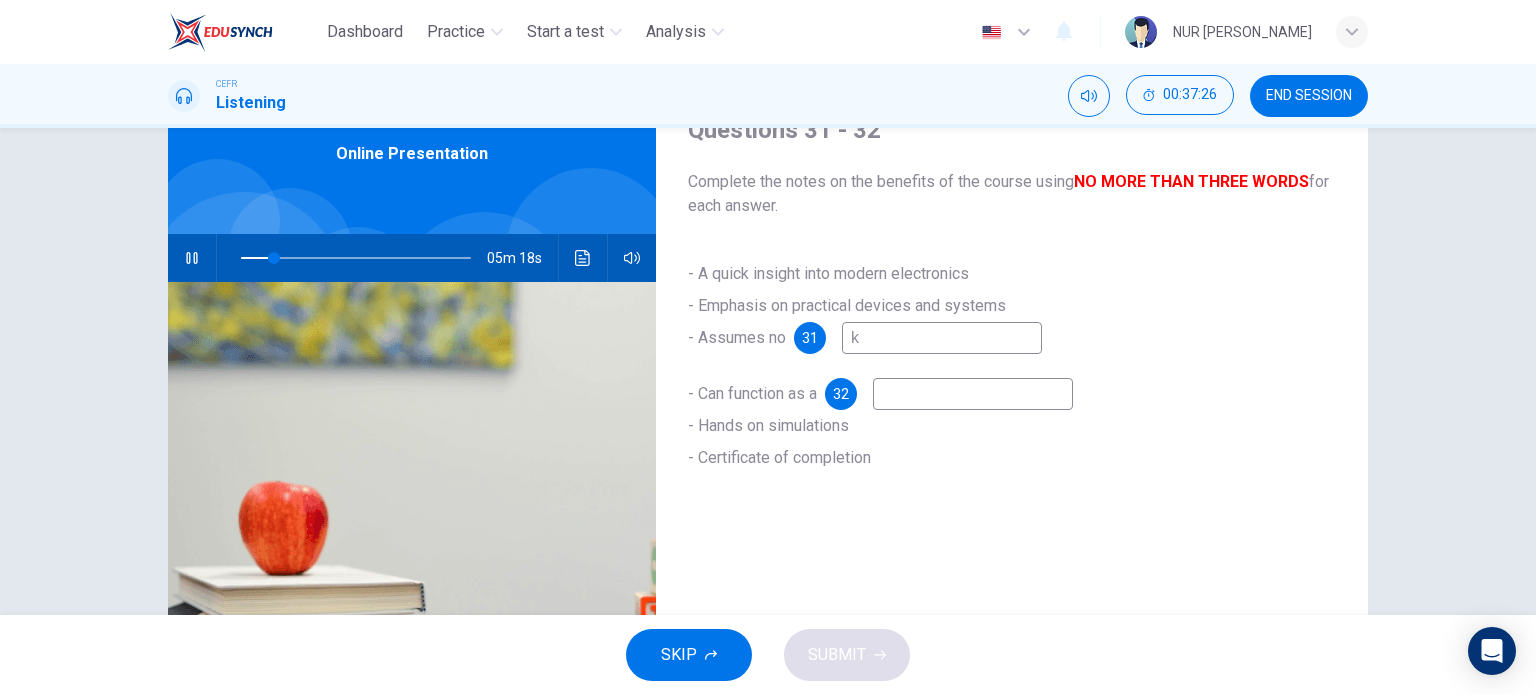 type on "k" 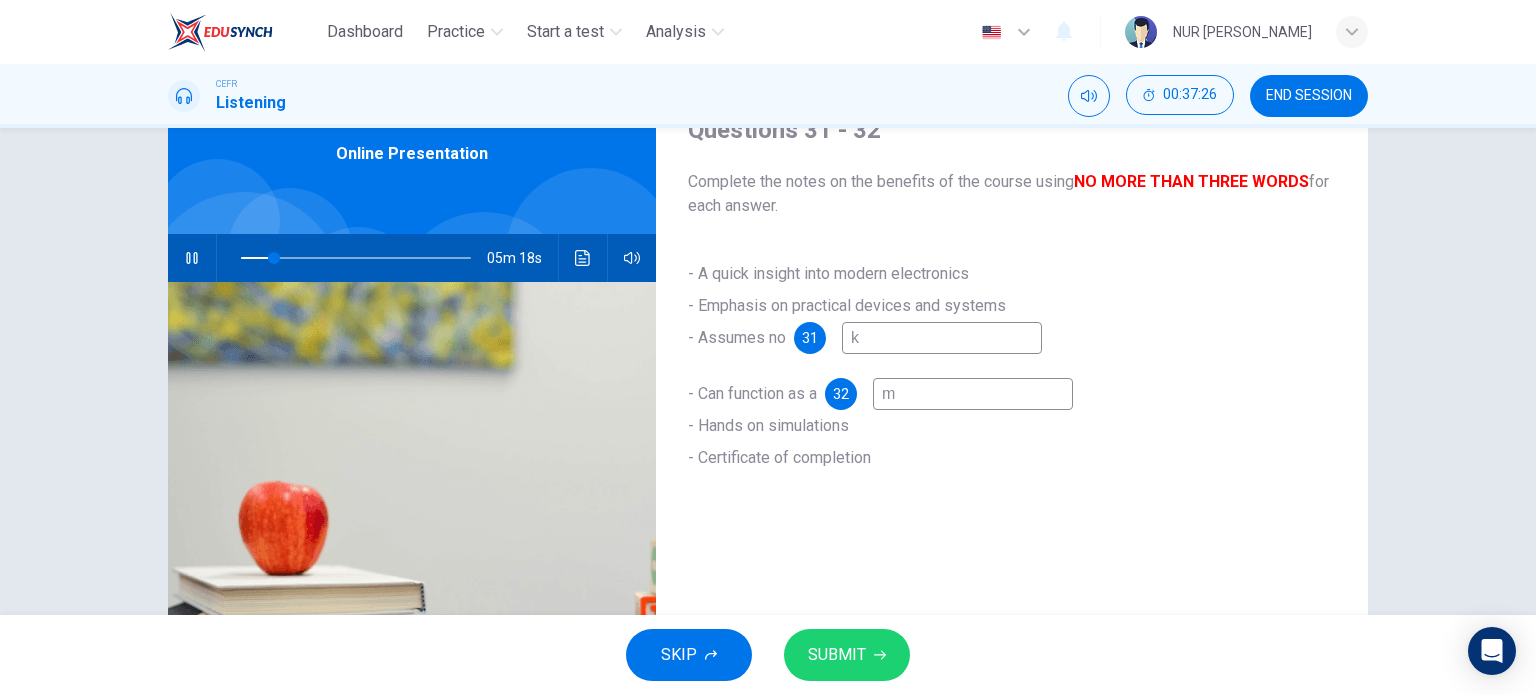 type on "15" 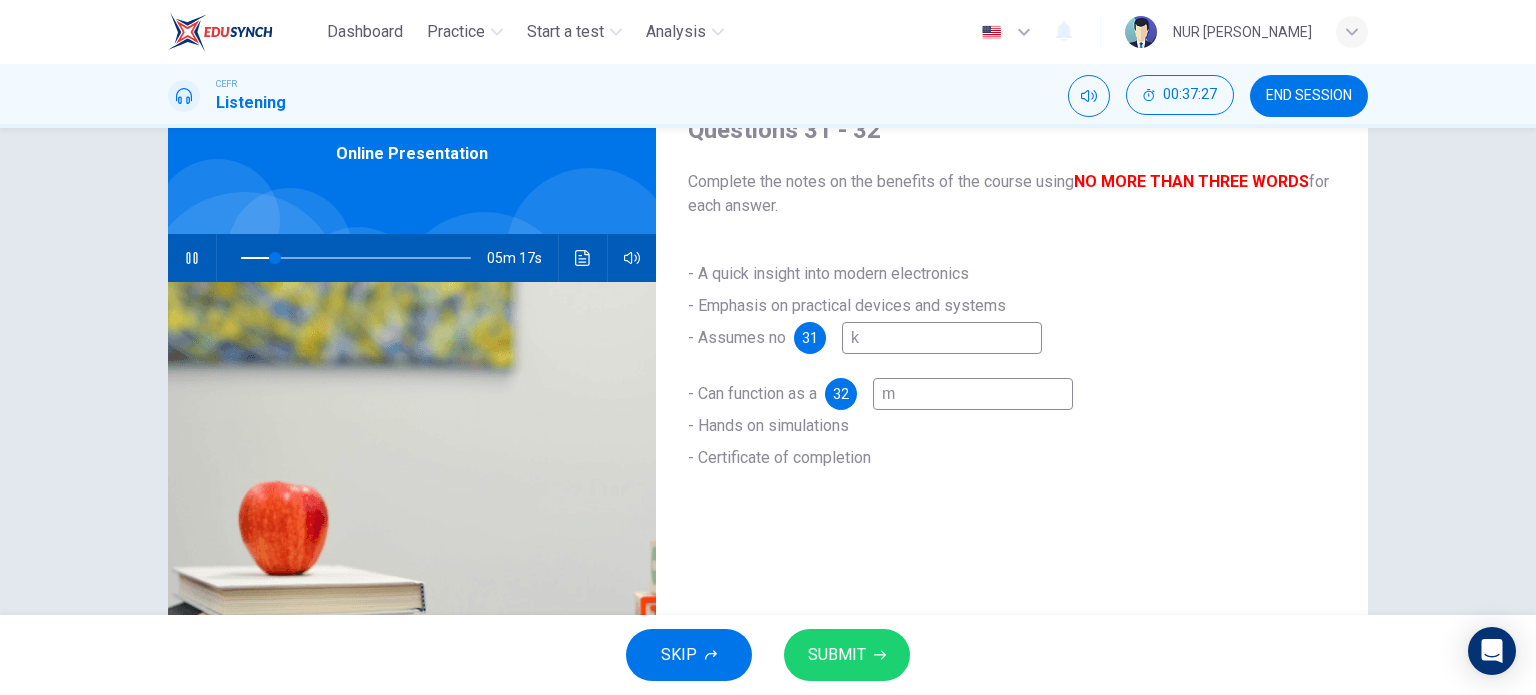 type on "m" 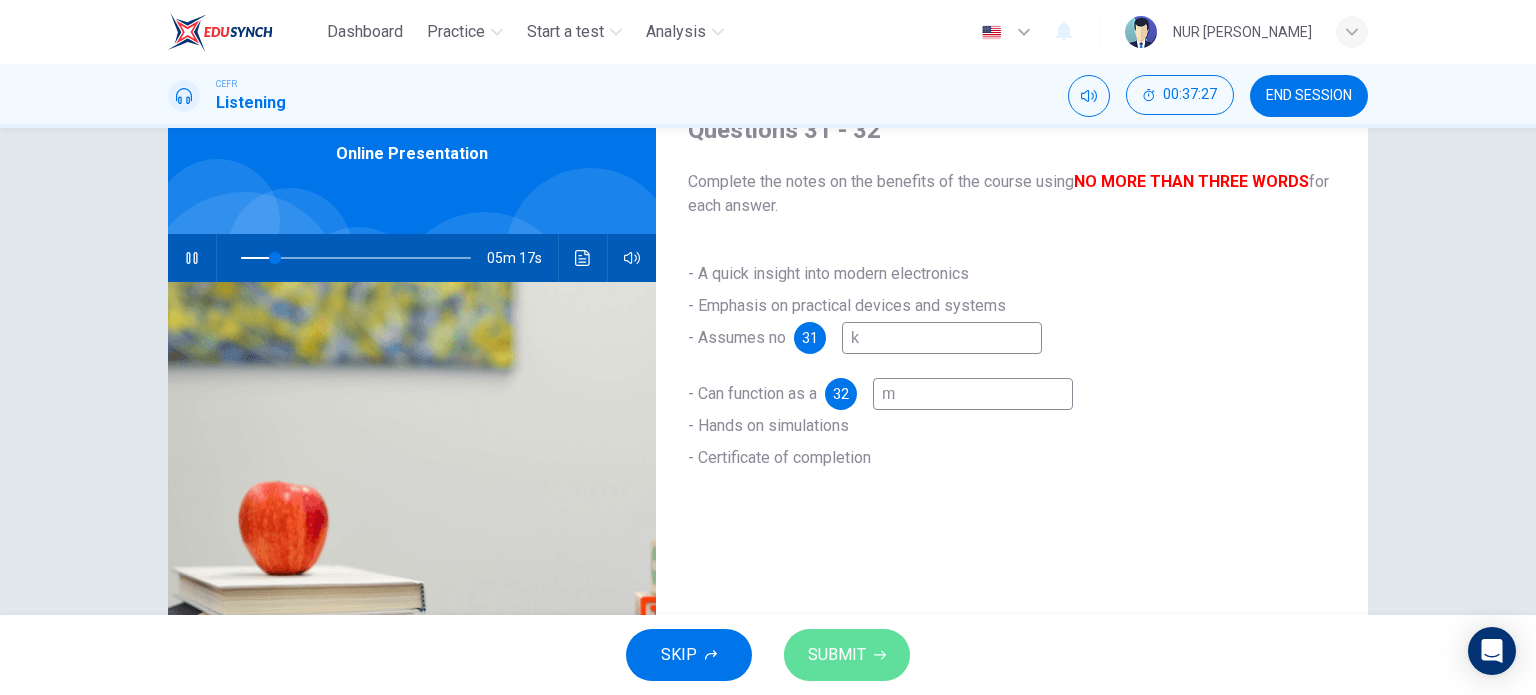 click on "SUBMIT" at bounding box center [847, 655] 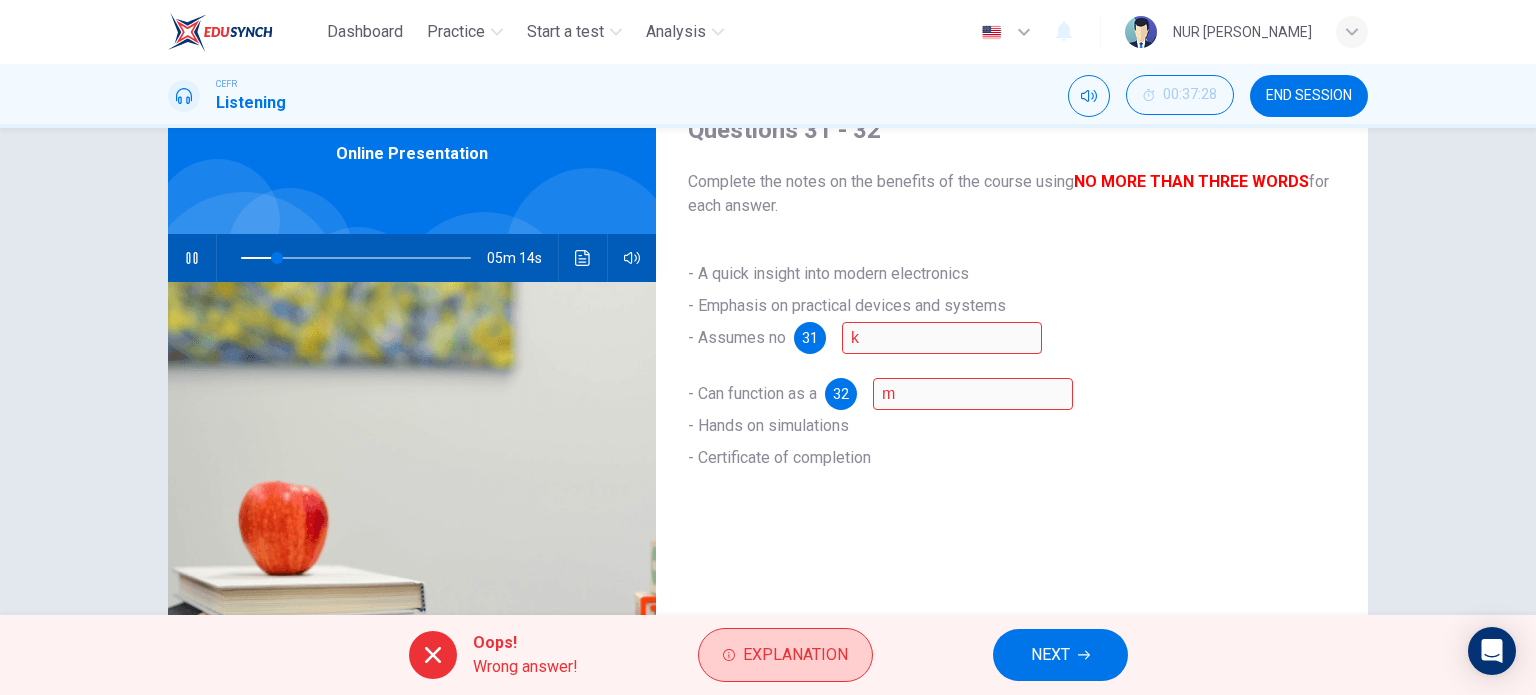 click on "Explanation" at bounding box center [785, 655] 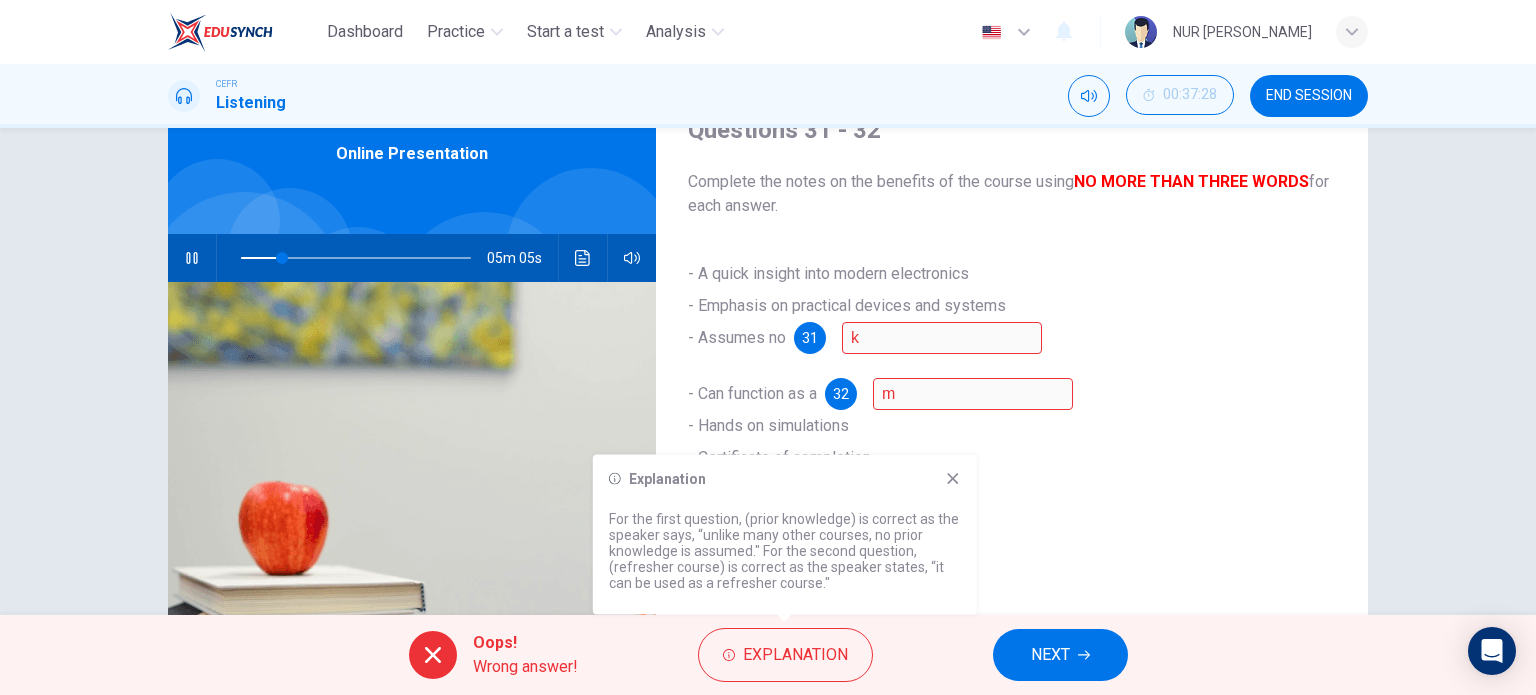 click 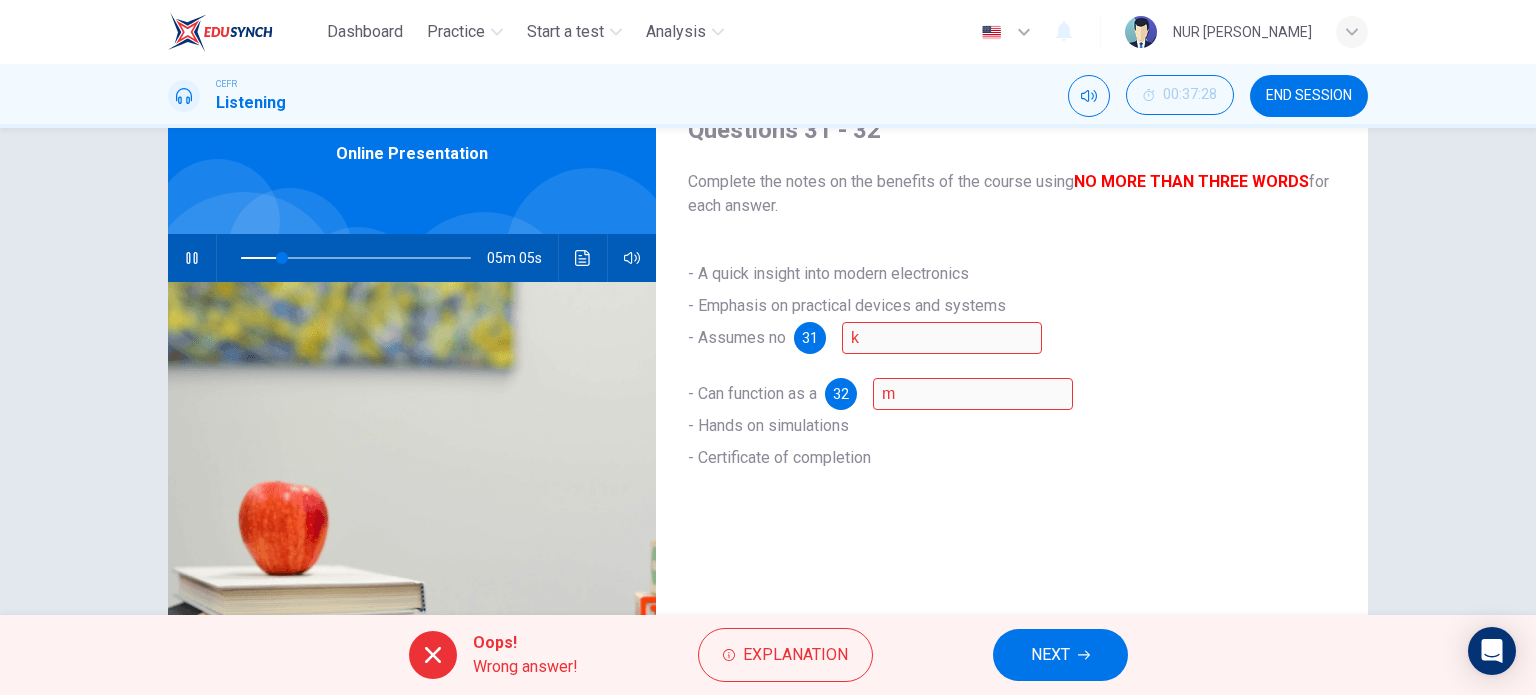 type on "18" 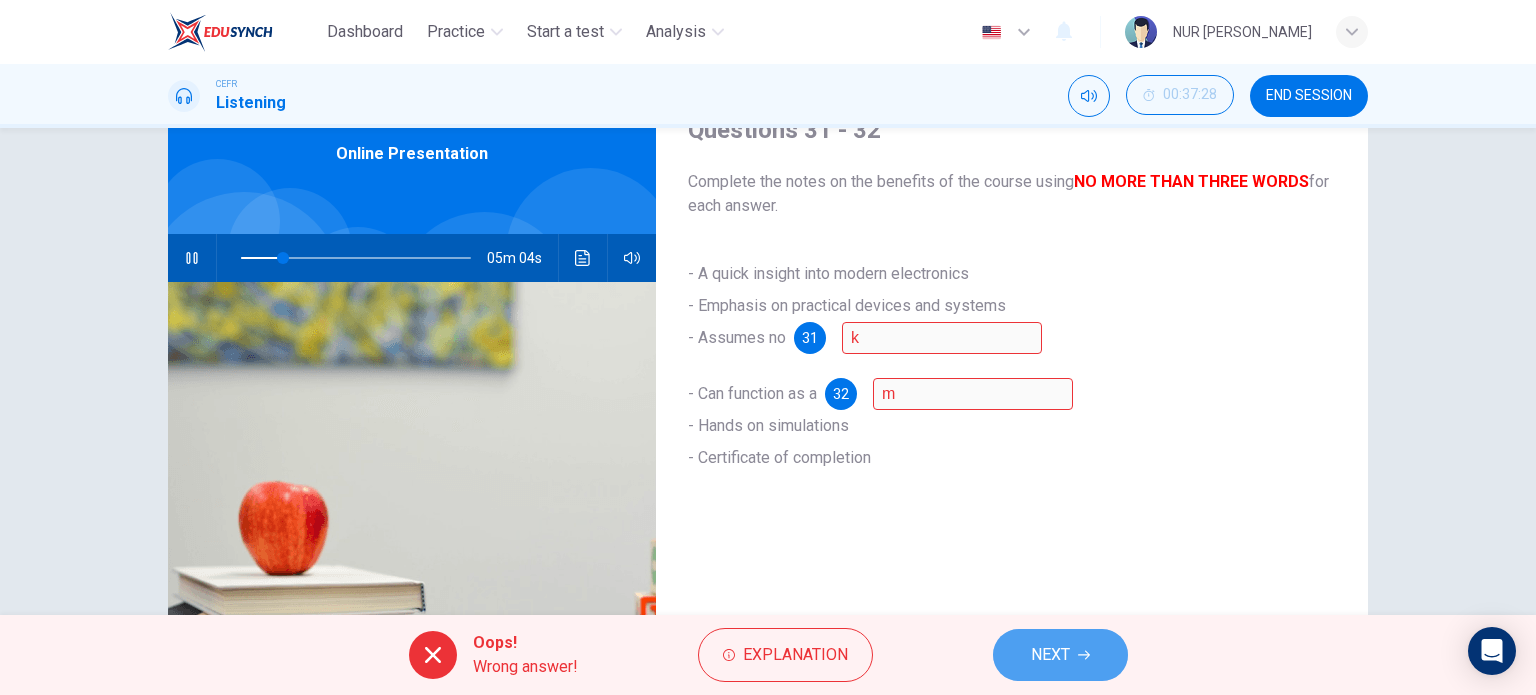 click on "NEXT" at bounding box center [1060, 655] 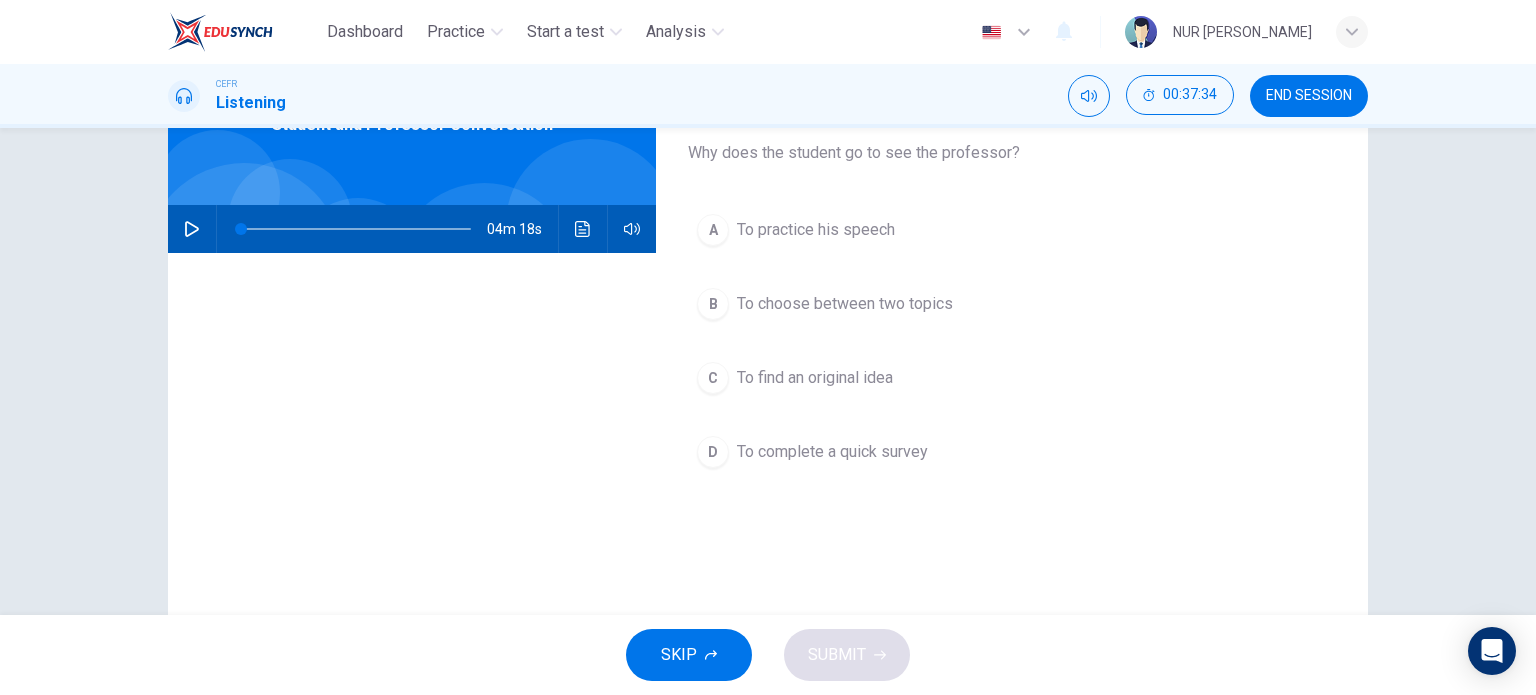 scroll, scrollTop: 48, scrollLeft: 0, axis: vertical 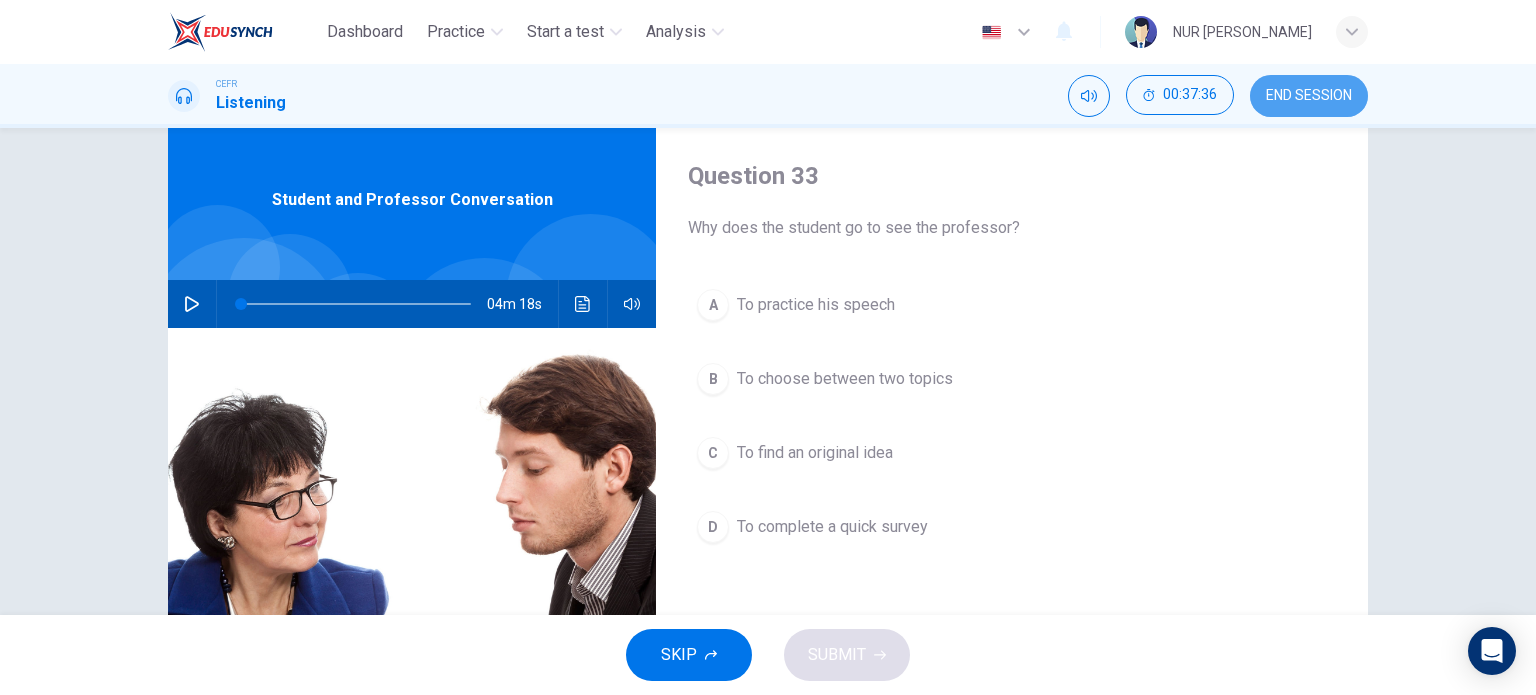 click on "END SESSION" at bounding box center (1309, 96) 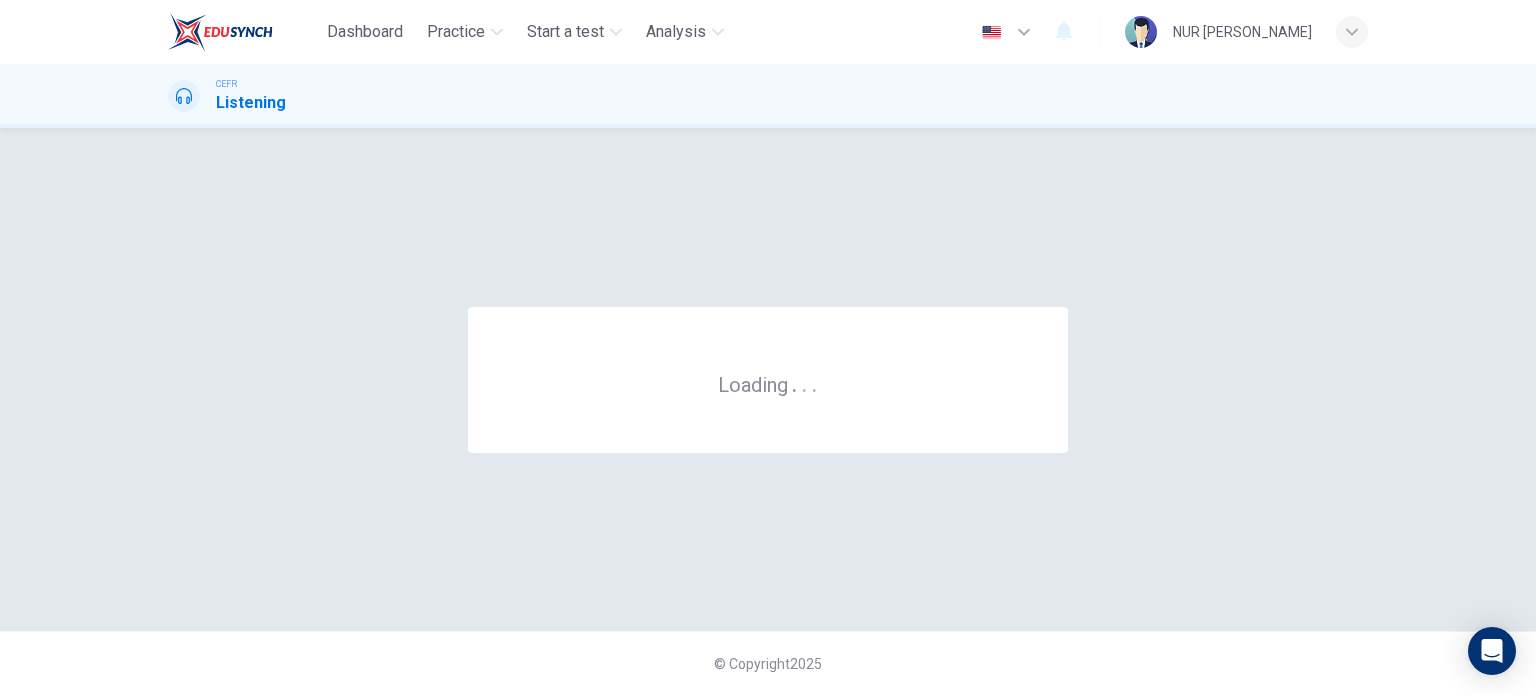 scroll, scrollTop: 0, scrollLeft: 0, axis: both 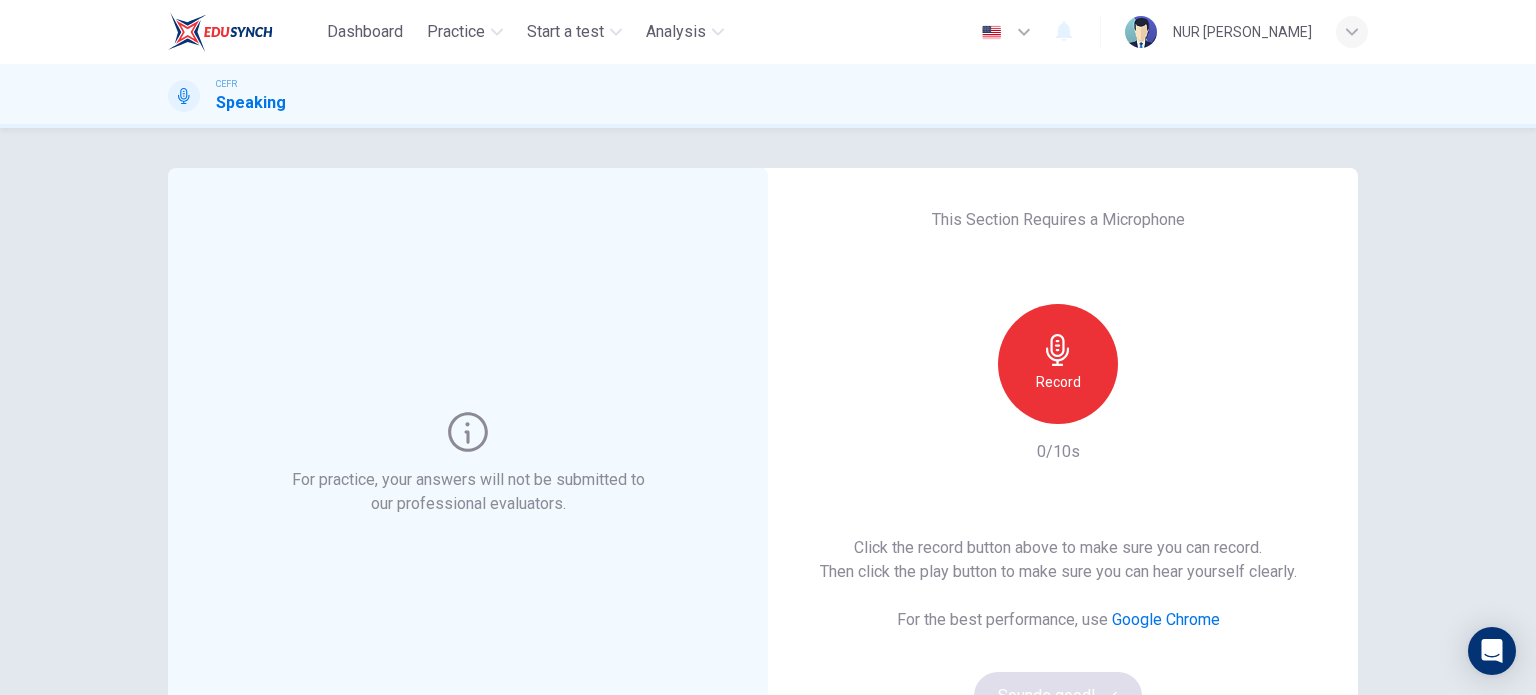 click on "0/10s" at bounding box center [1058, 452] 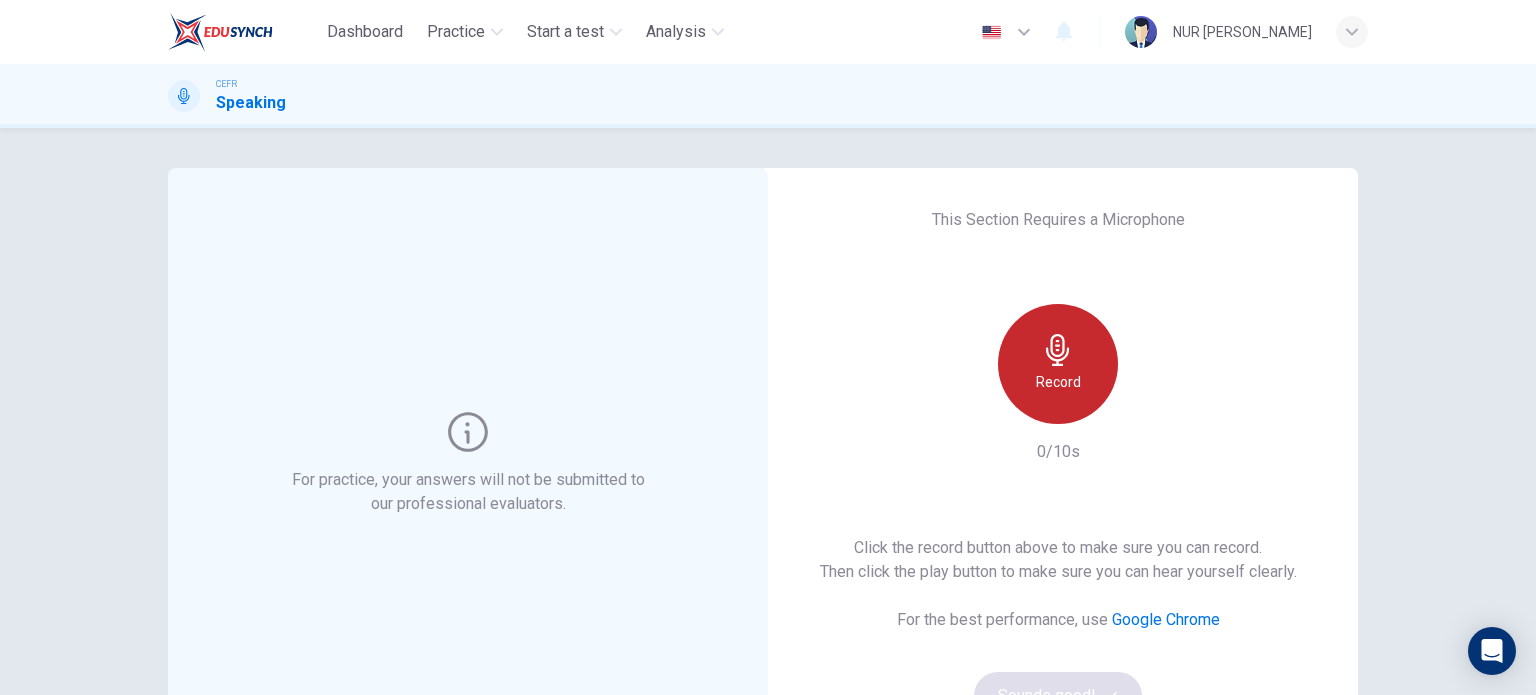 click on "Record" at bounding box center [1058, 382] 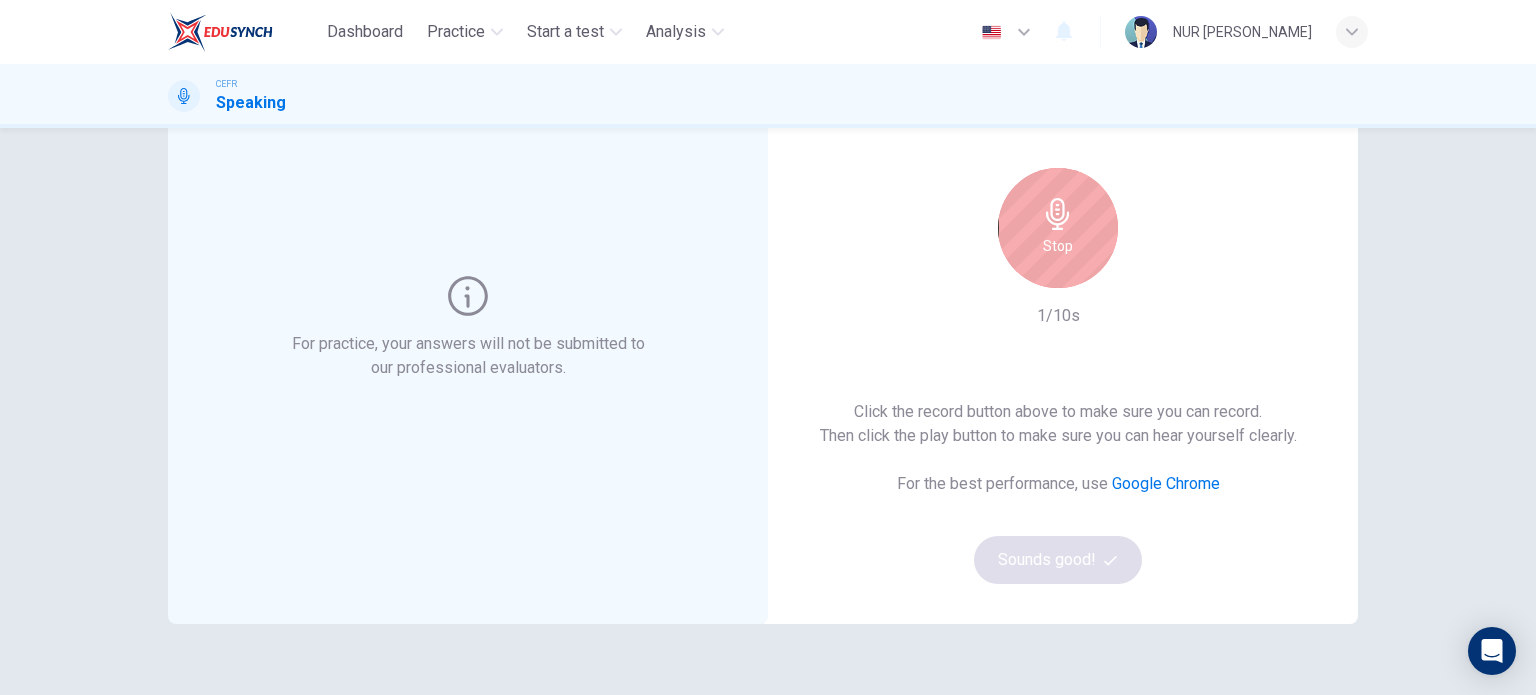 scroll, scrollTop: 88, scrollLeft: 0, axis: vertical 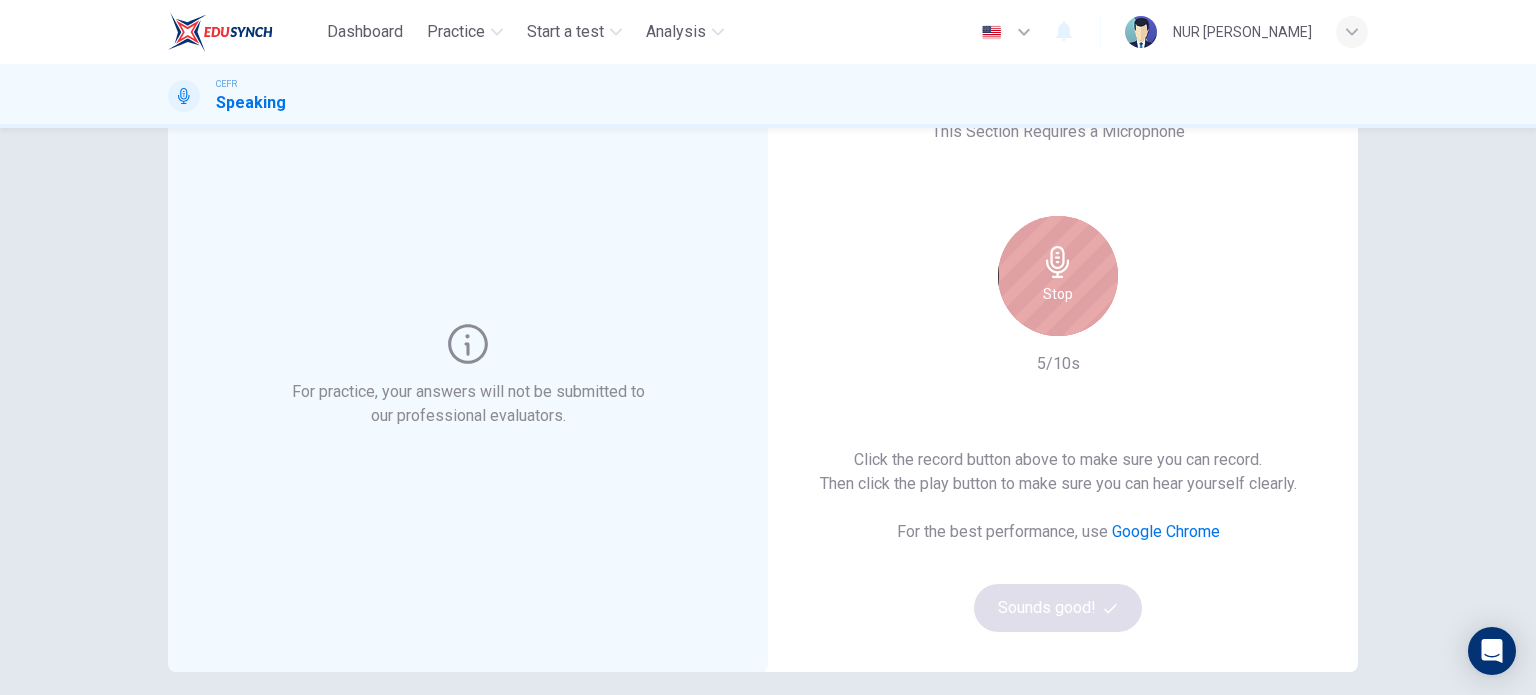 click 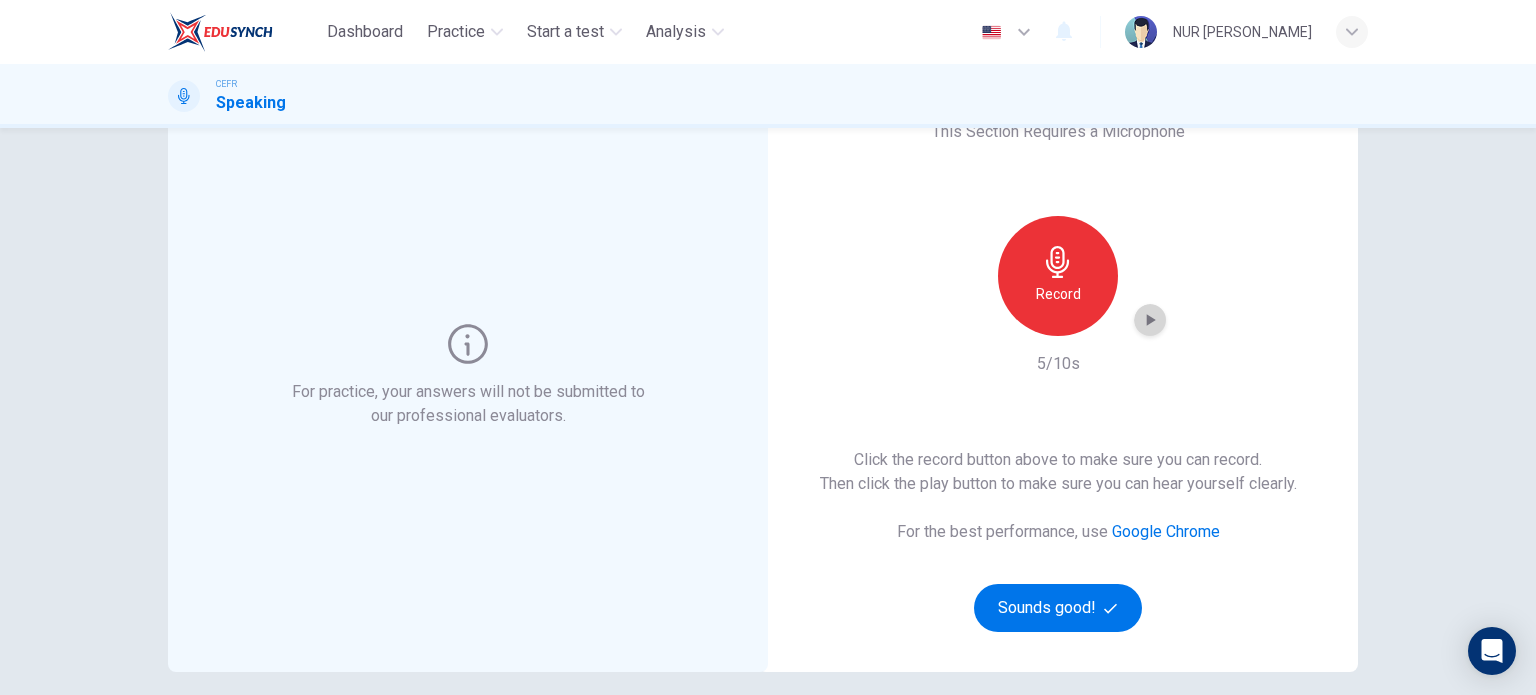click 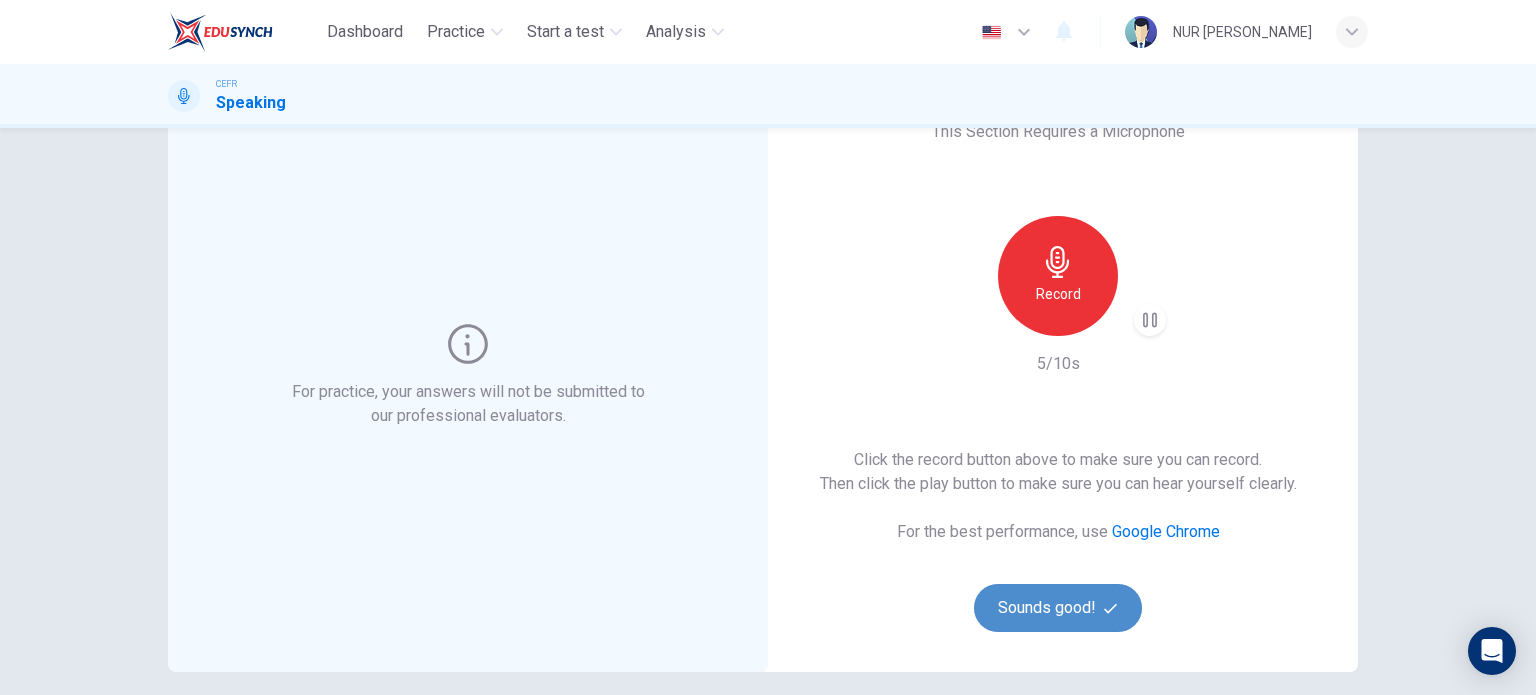 click on "Sounds good!" at bounding box center (1058, 608) 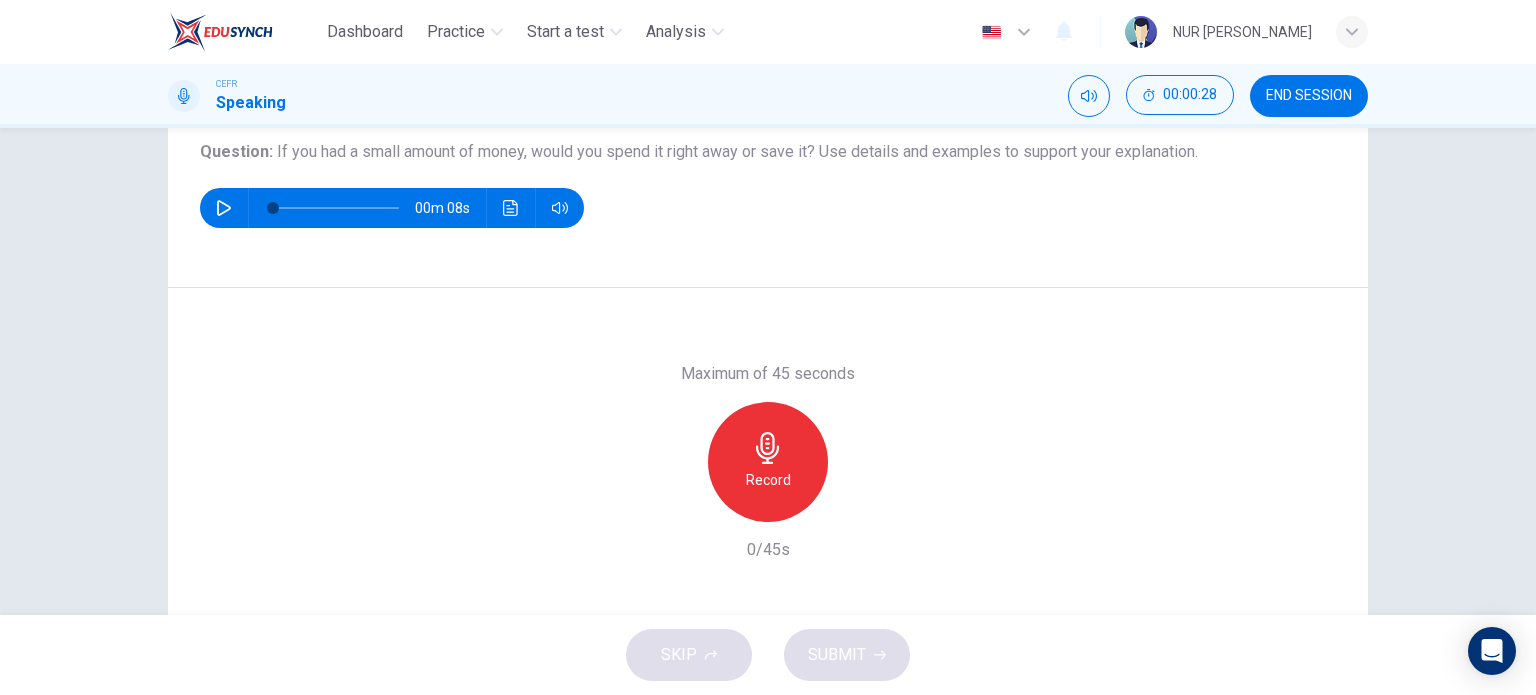 scroll, scrollTop: 216, scrollLeft: 0, axis: vertical 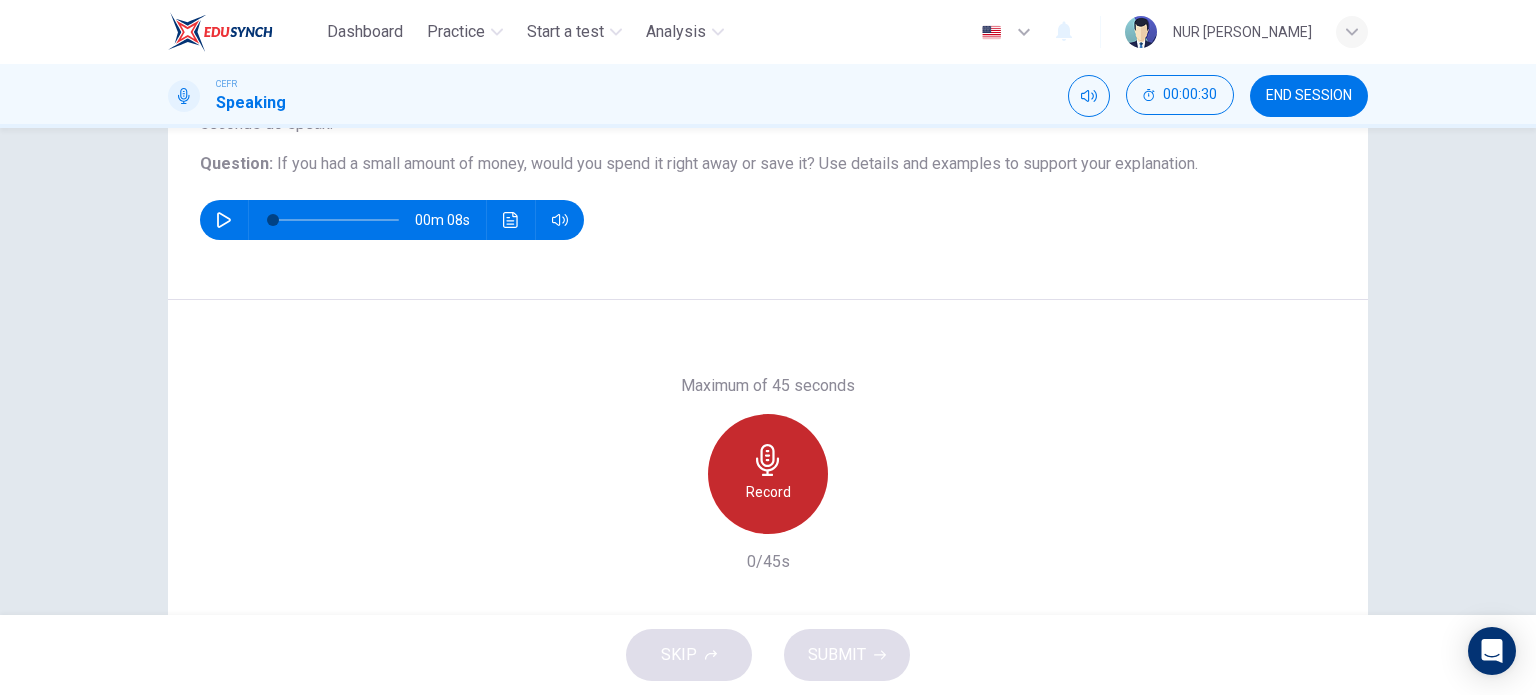 click on "Record" at bounding box center (768, 492) 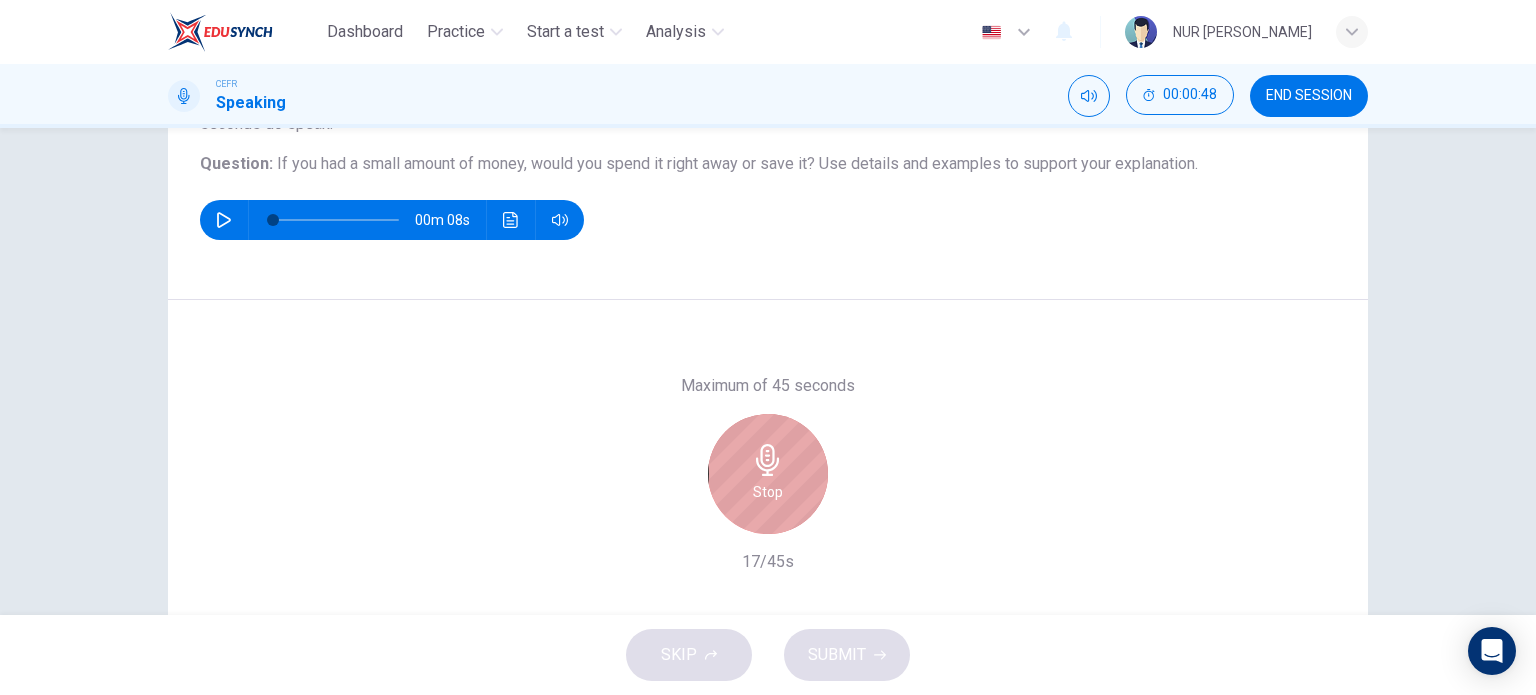 click 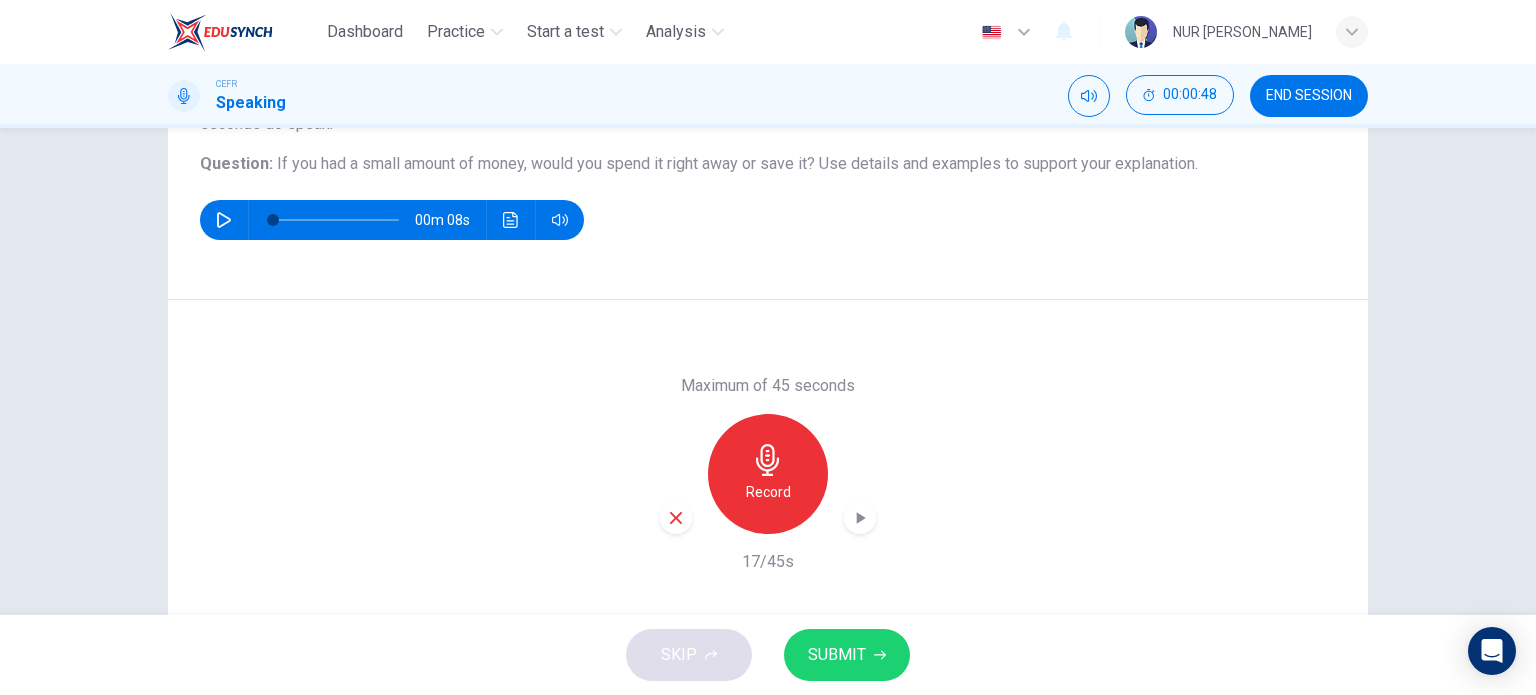 scroll, scrollTop: 288, scrollLeft: 0, axis: vertical 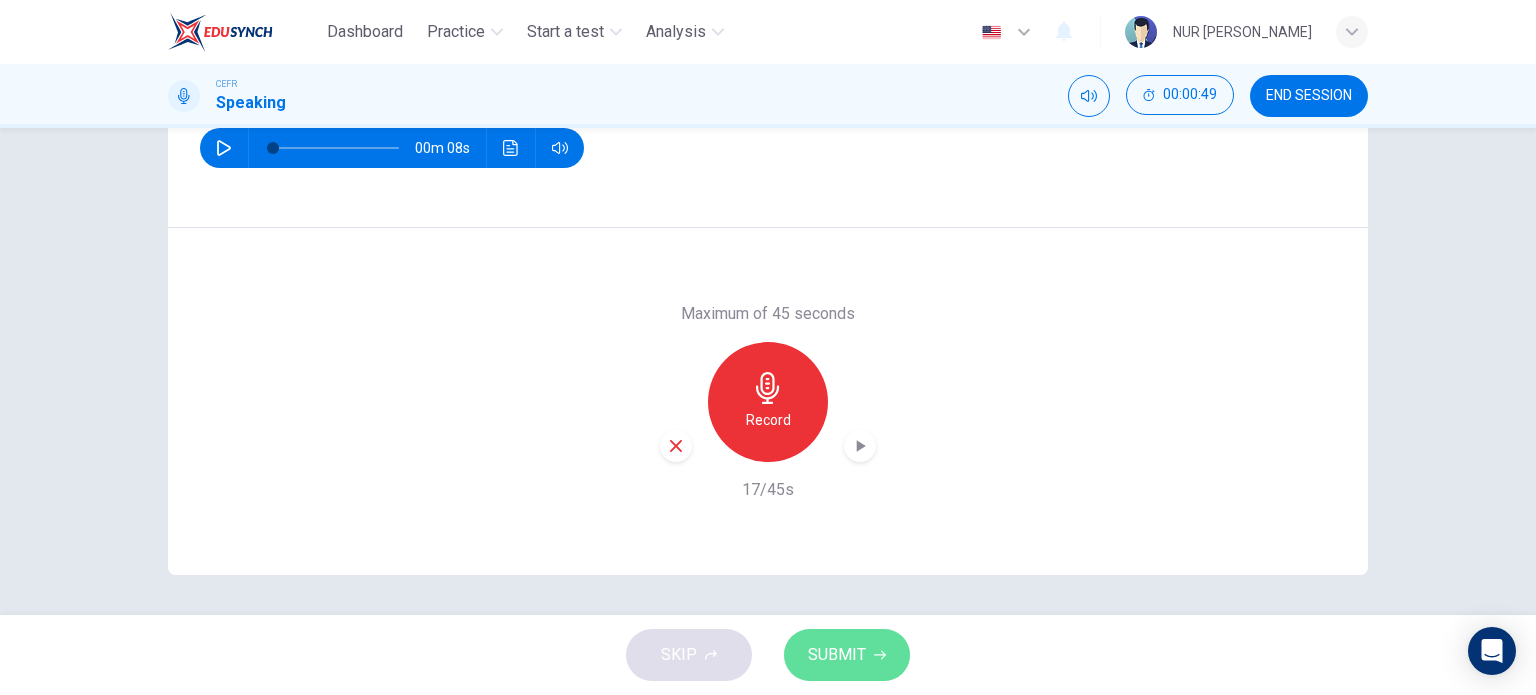 click on "SUBMIT" at bounding box center (837, 655) 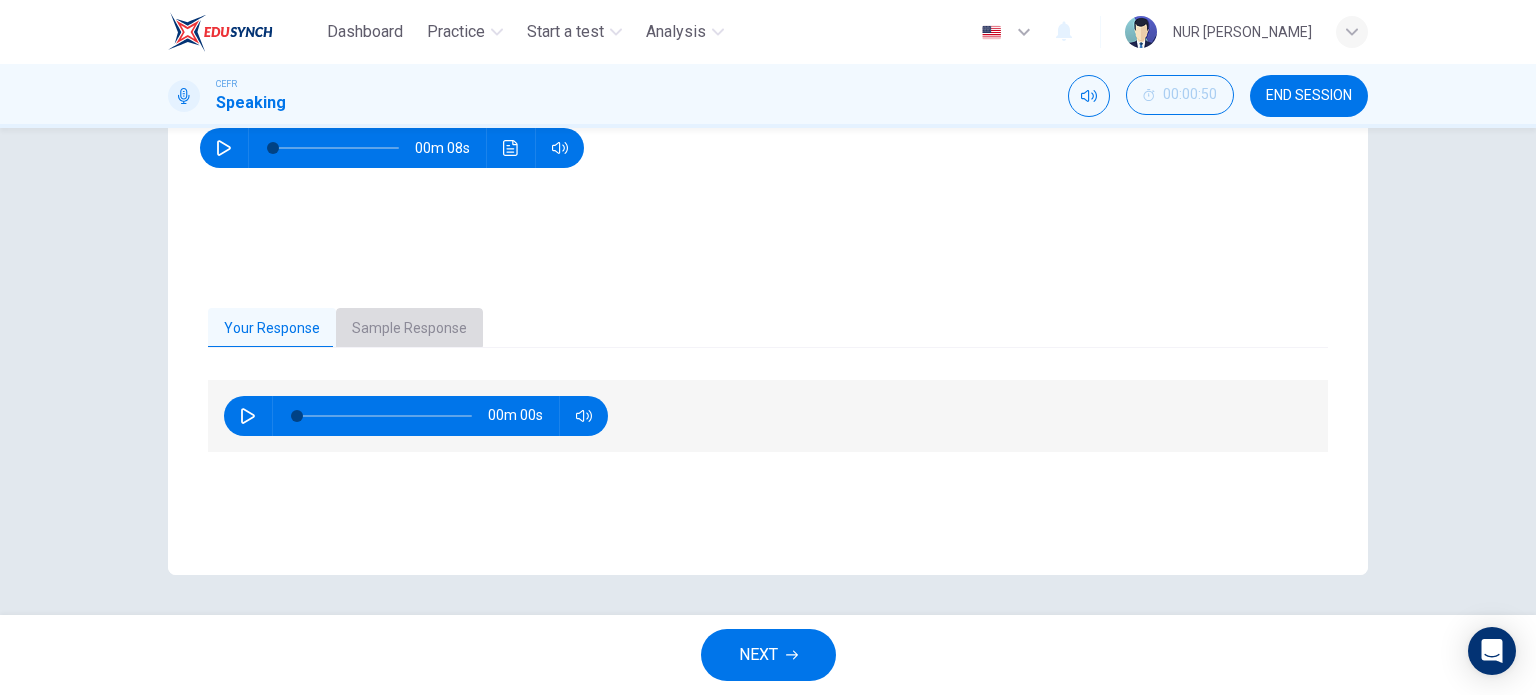 click on "Sample Response" at bounding box center [409, 329] 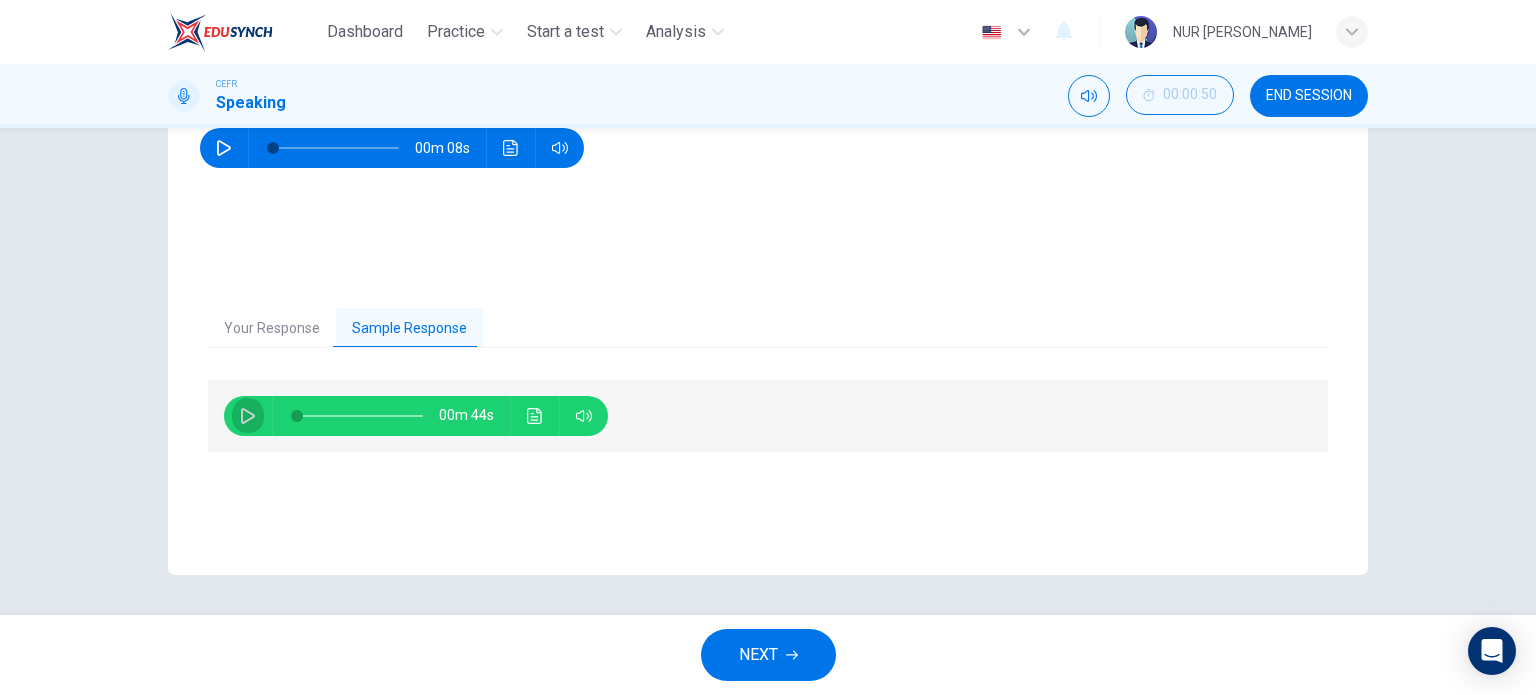 click 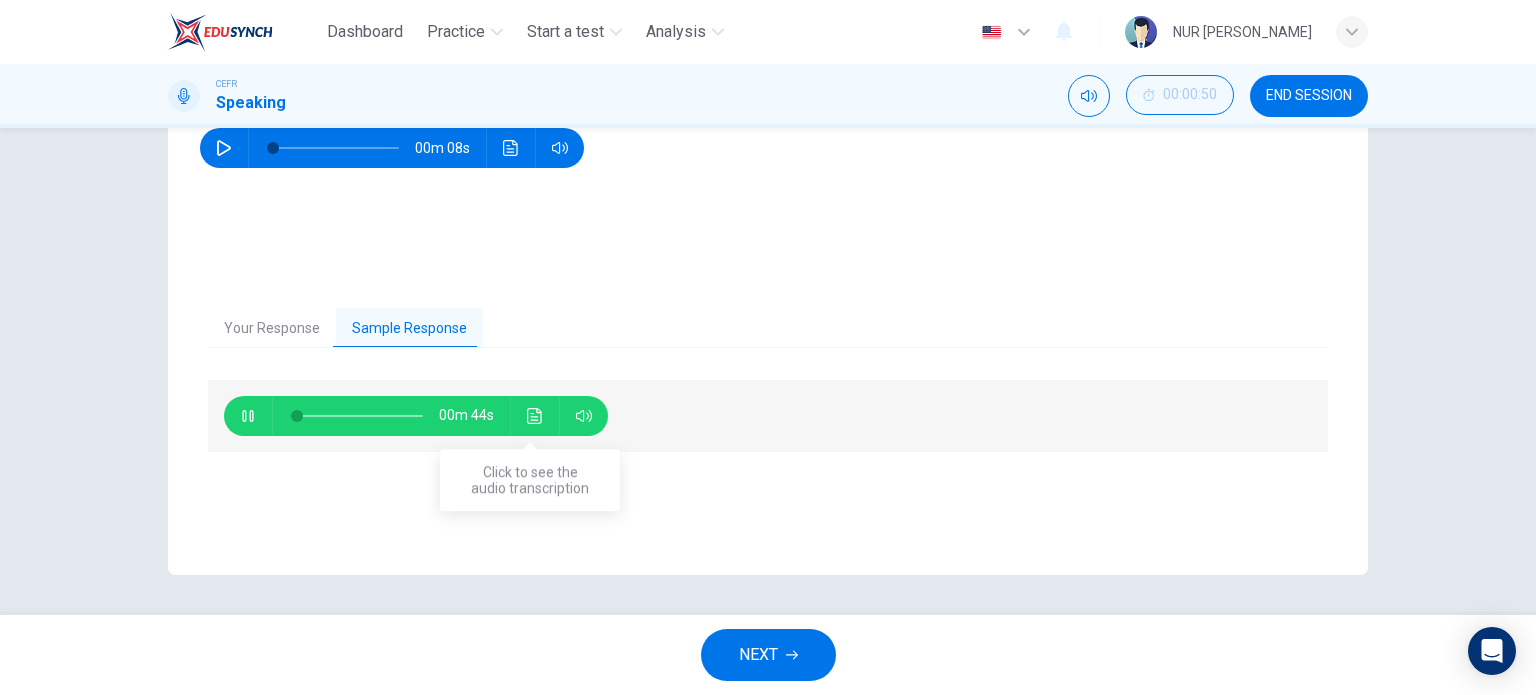 click 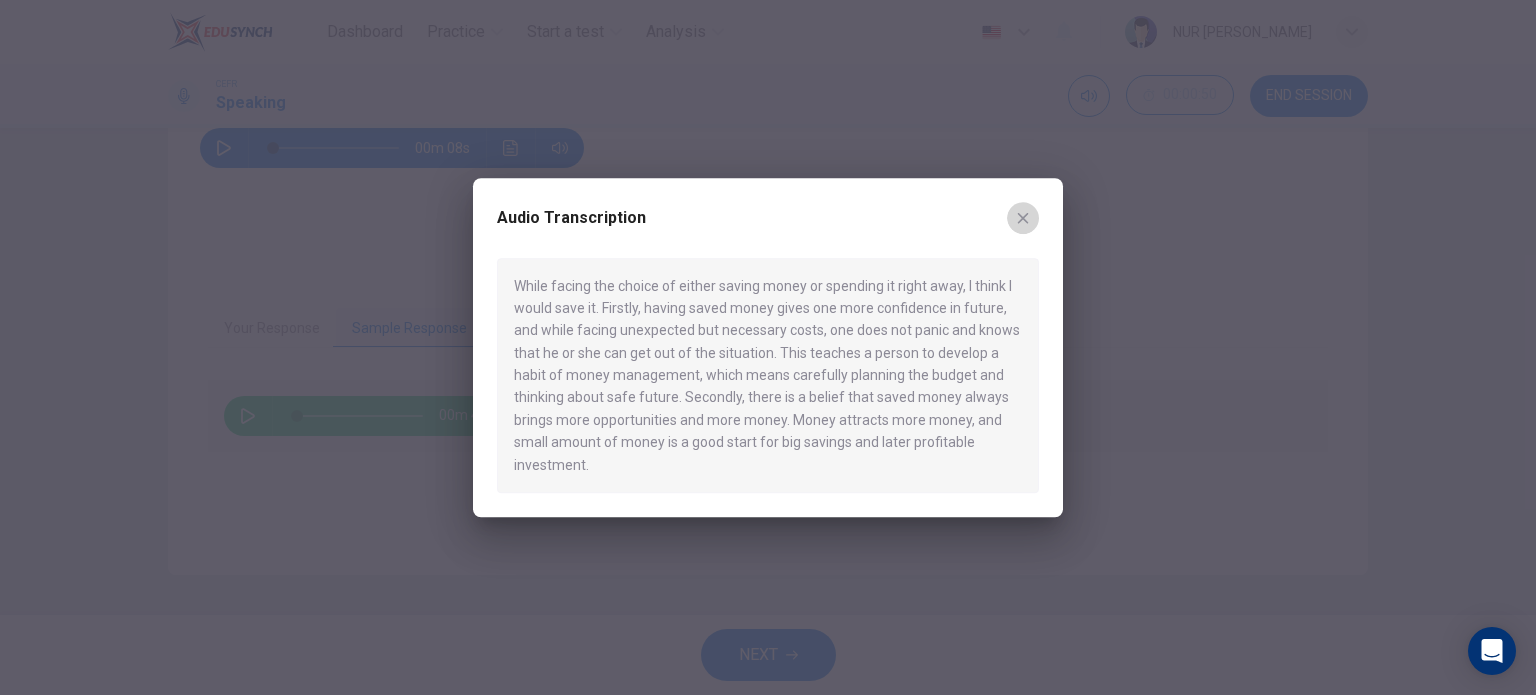 click at bounding box center [1023, 218] 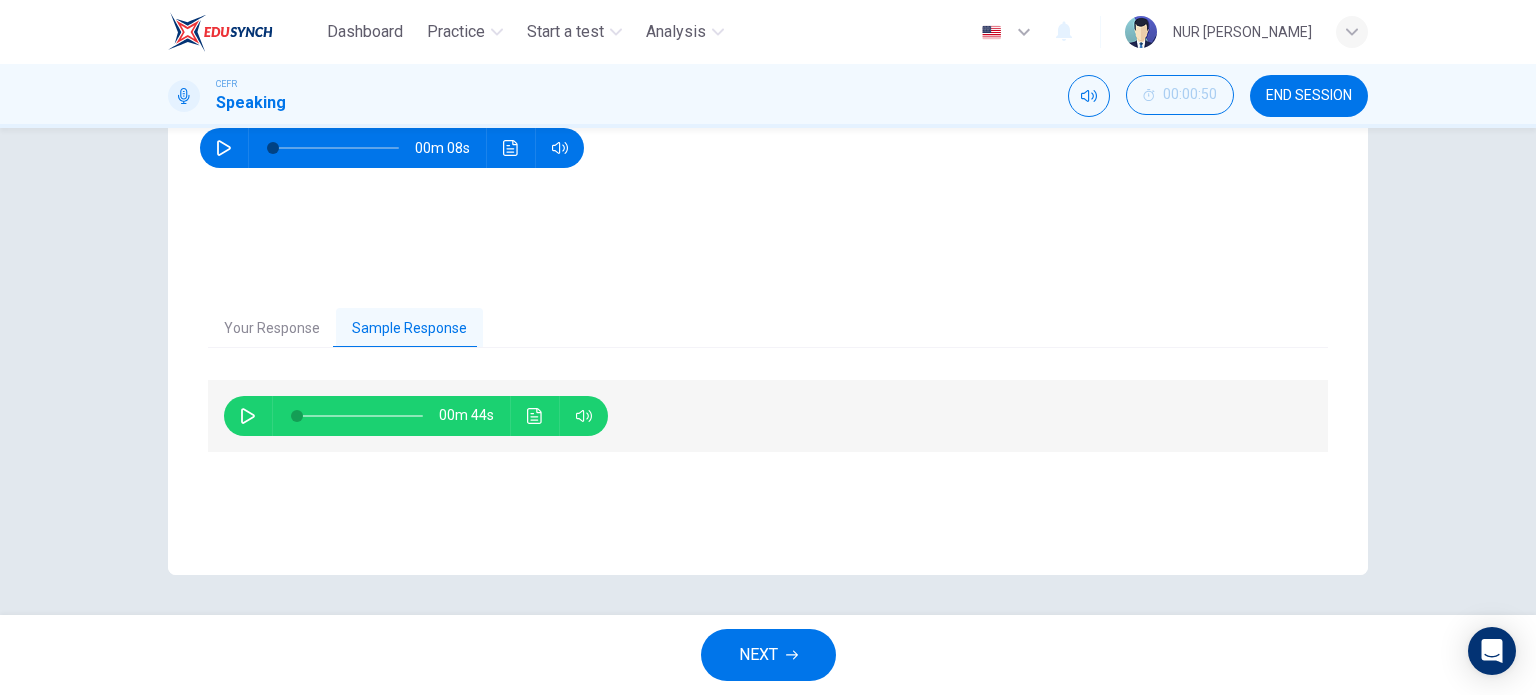click 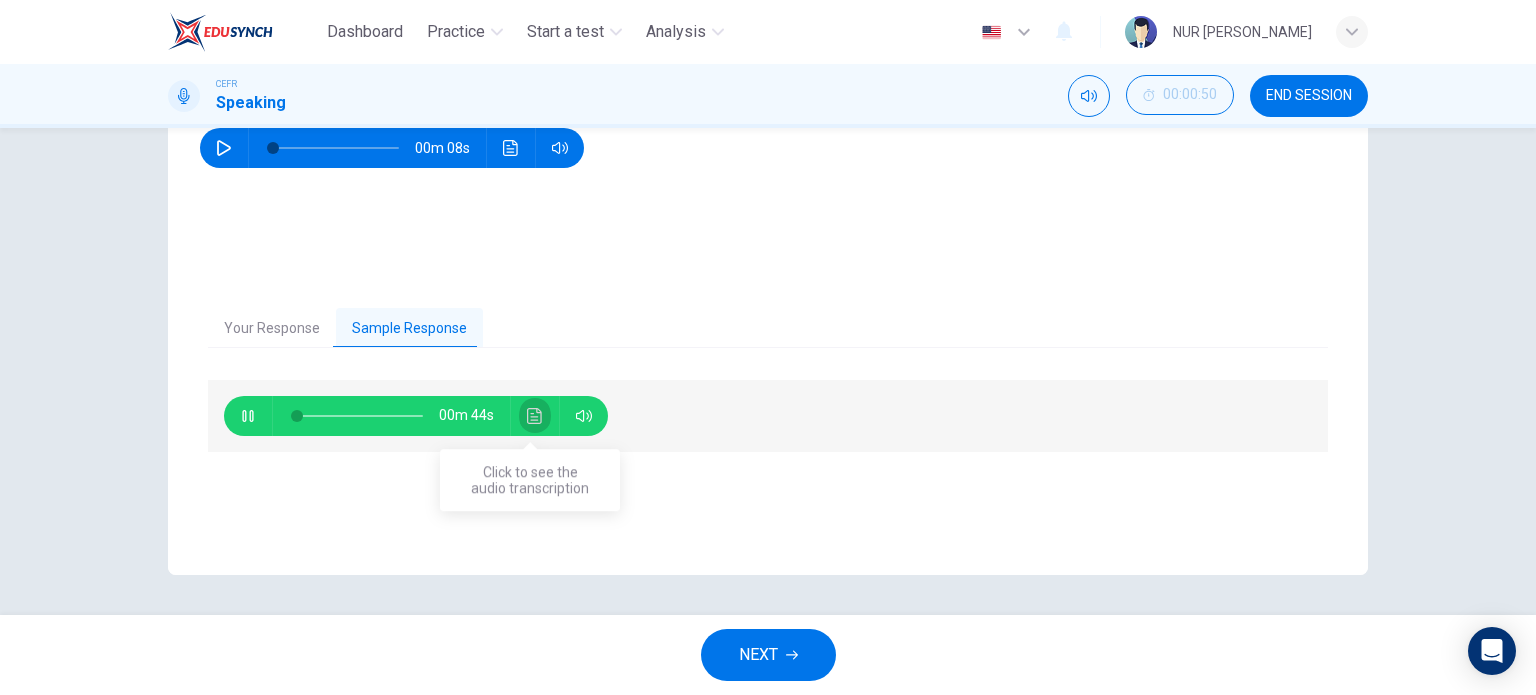 click at bounding box center [535, 416] 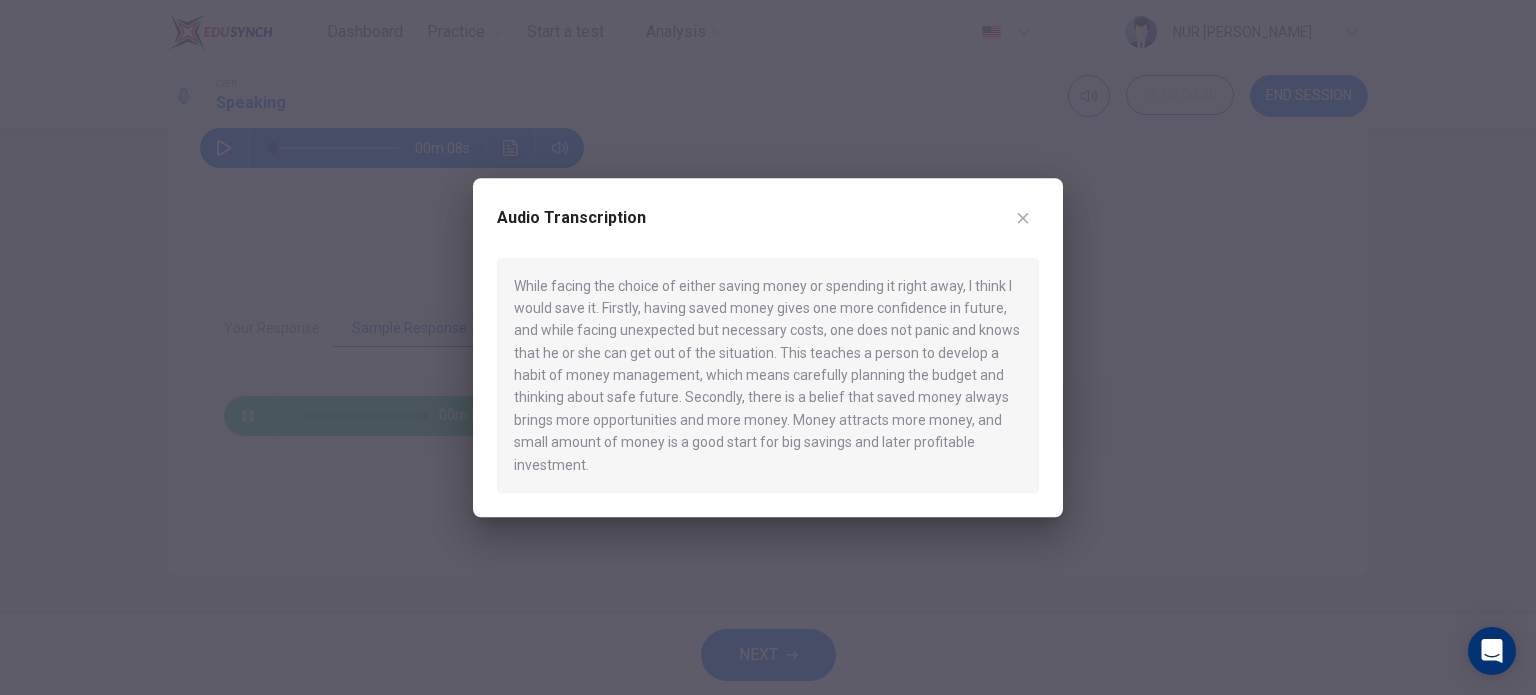 type on "0" 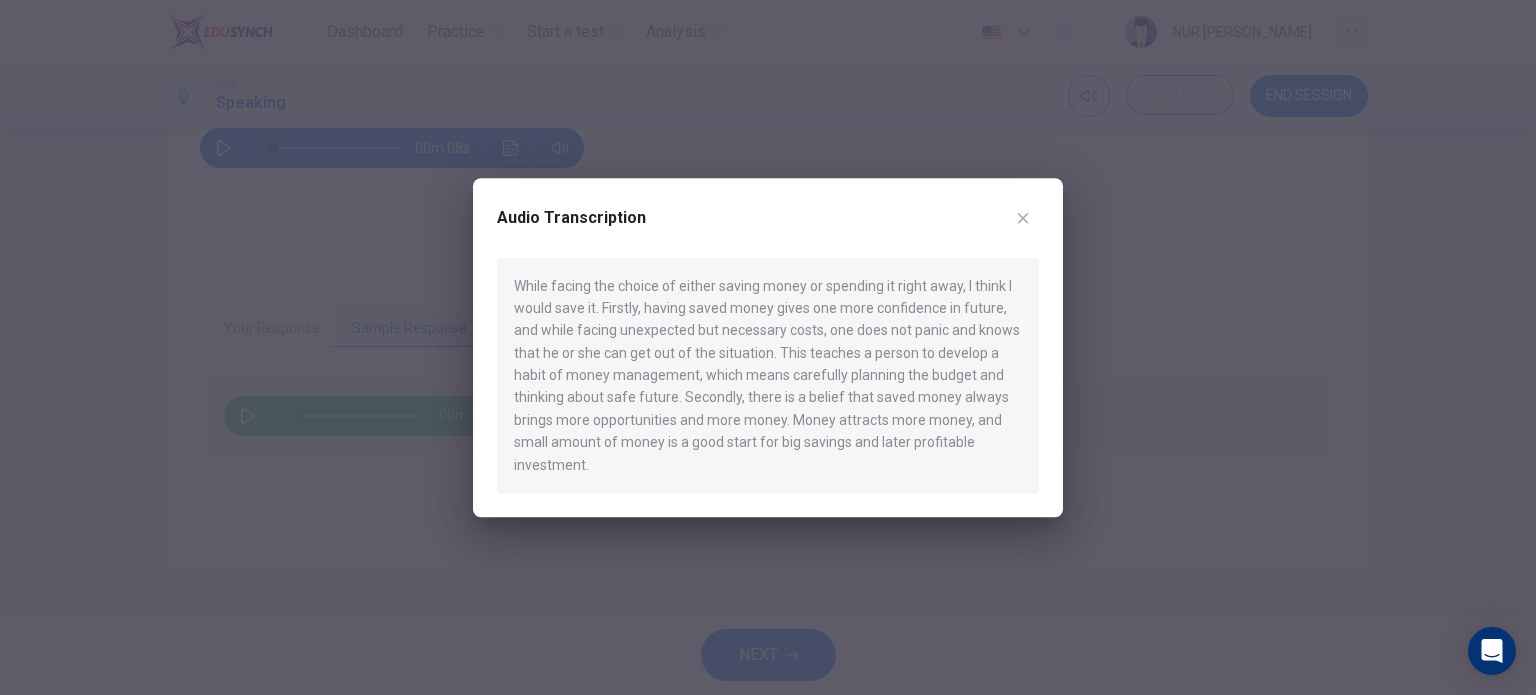 click at bounding box center [1023, 218] 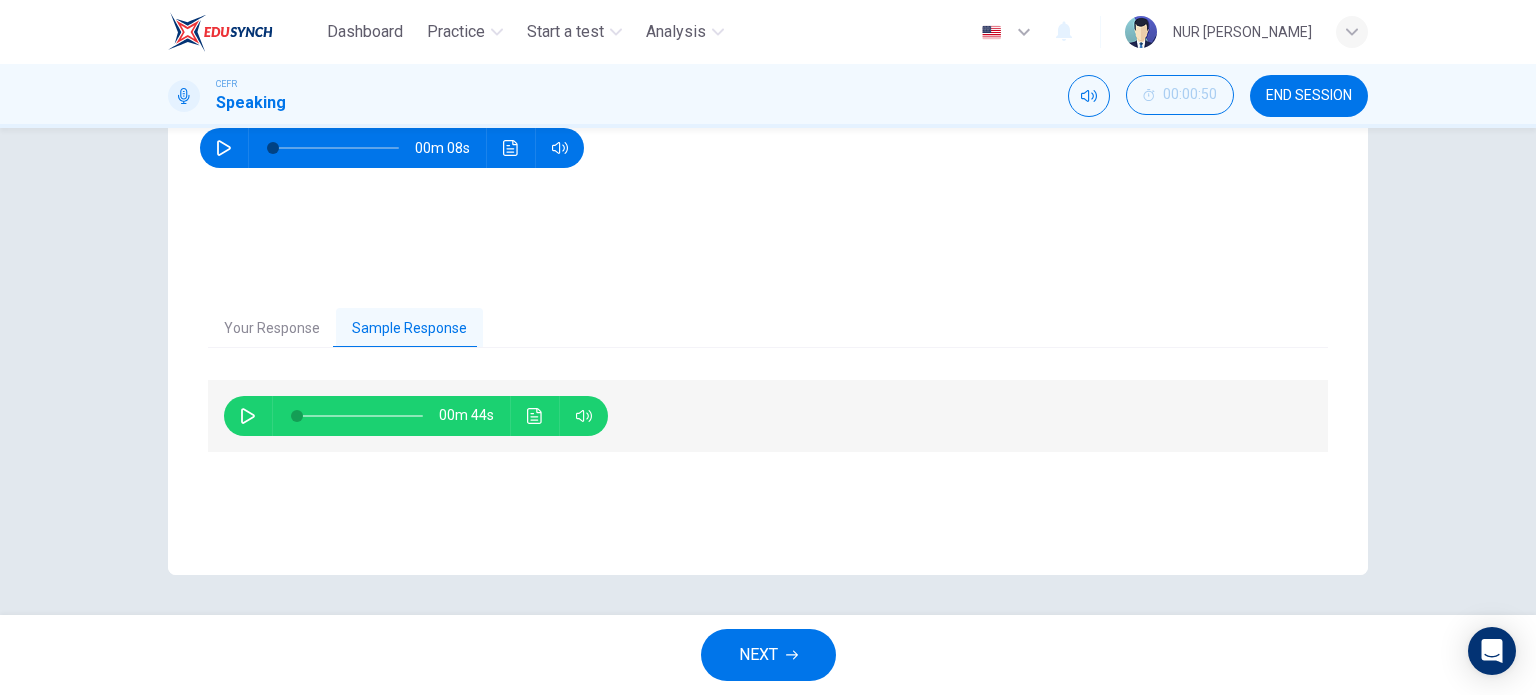 click on "NEXT" at bounding box center [758, 655] 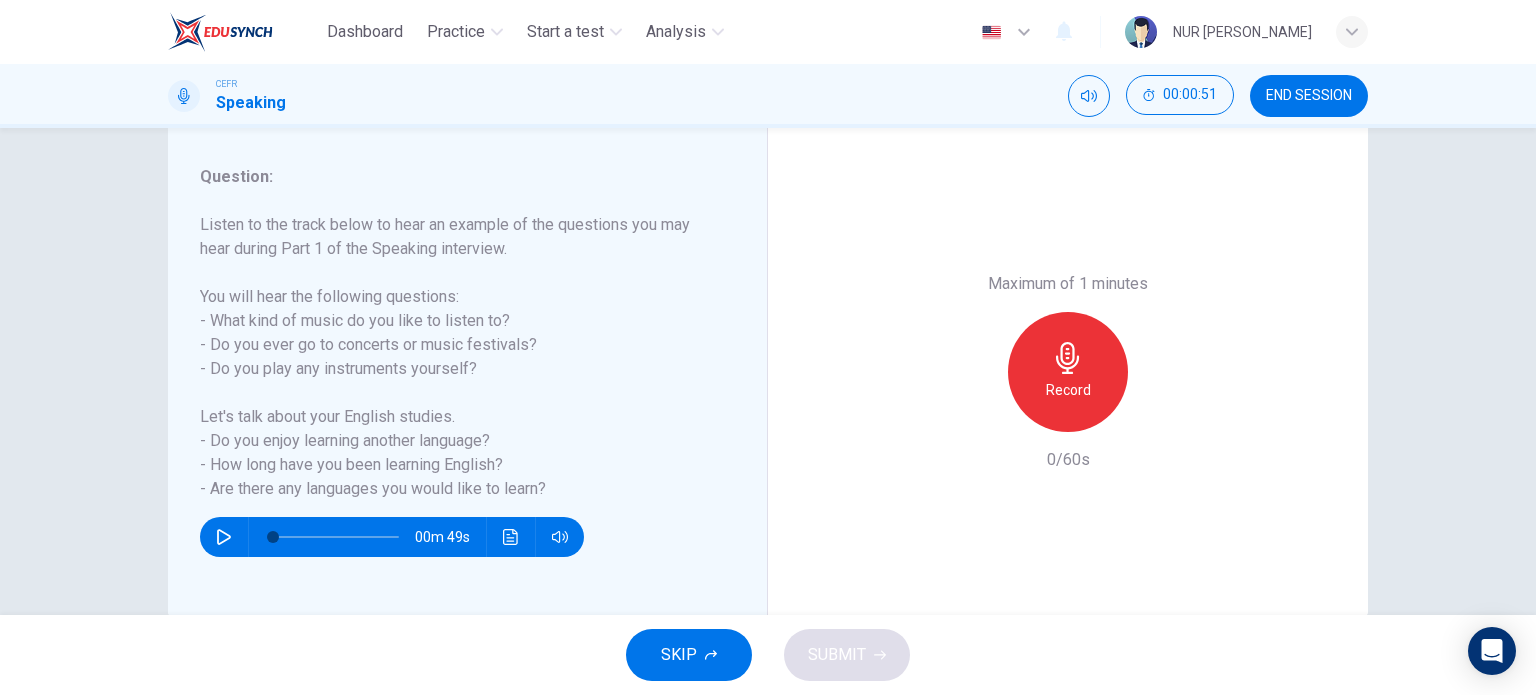 scroll, scrollTop: 246, scrollLeft: 0, axis: vertical 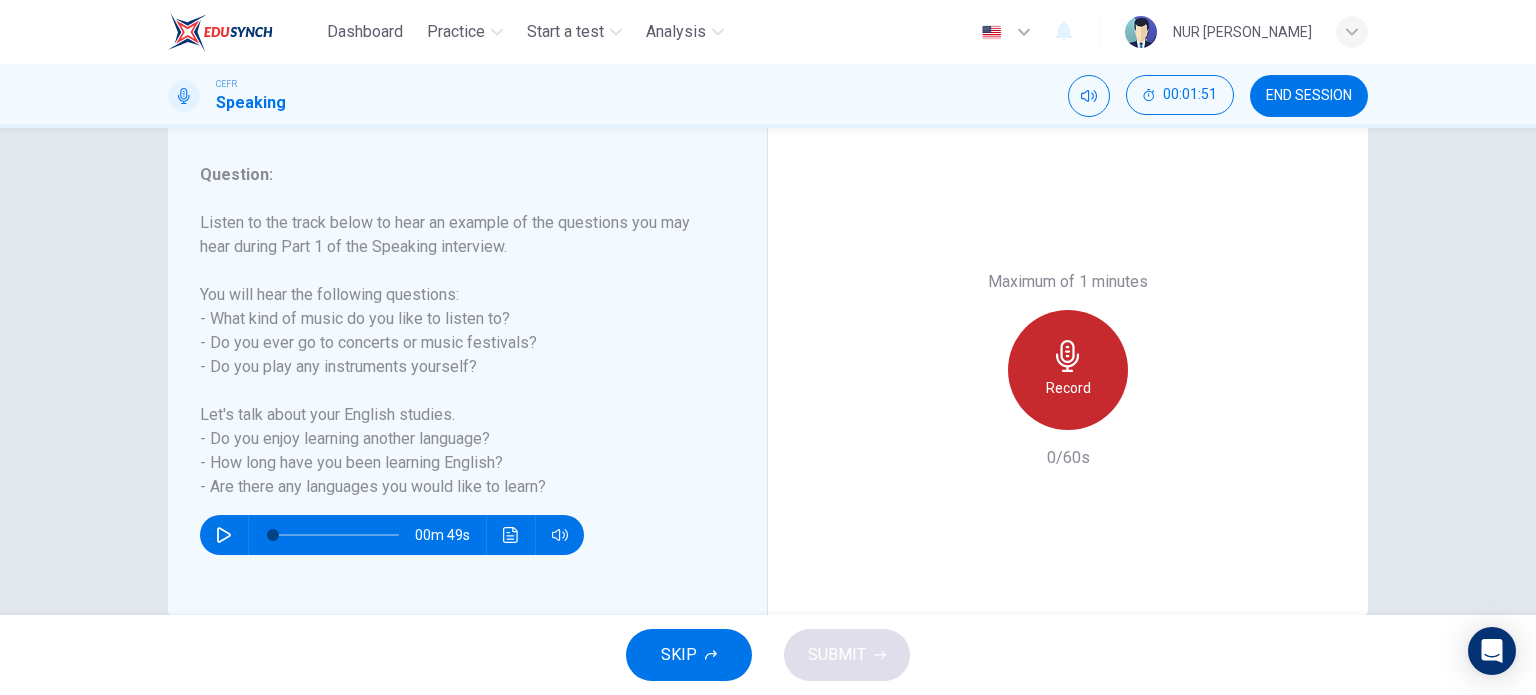 click on "Record" at bounding box center (1068, 370) 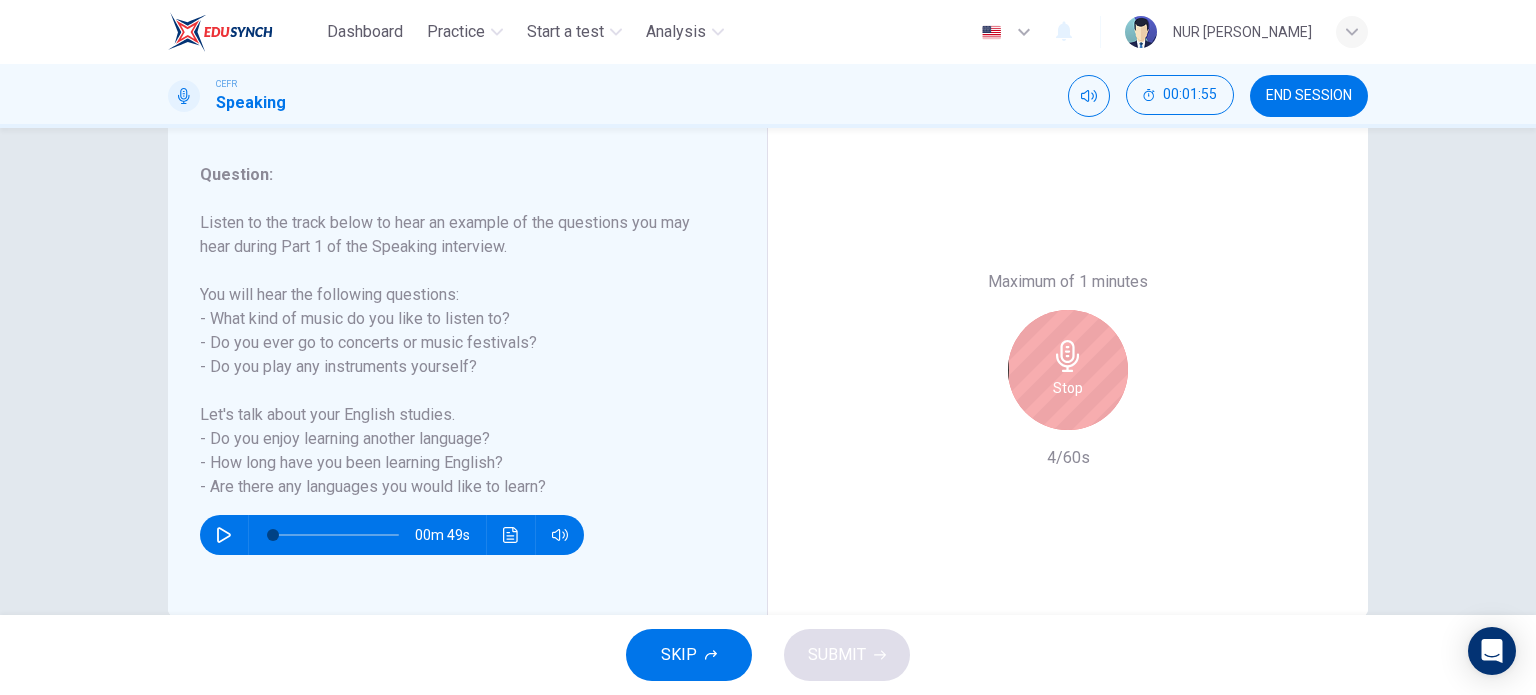 click 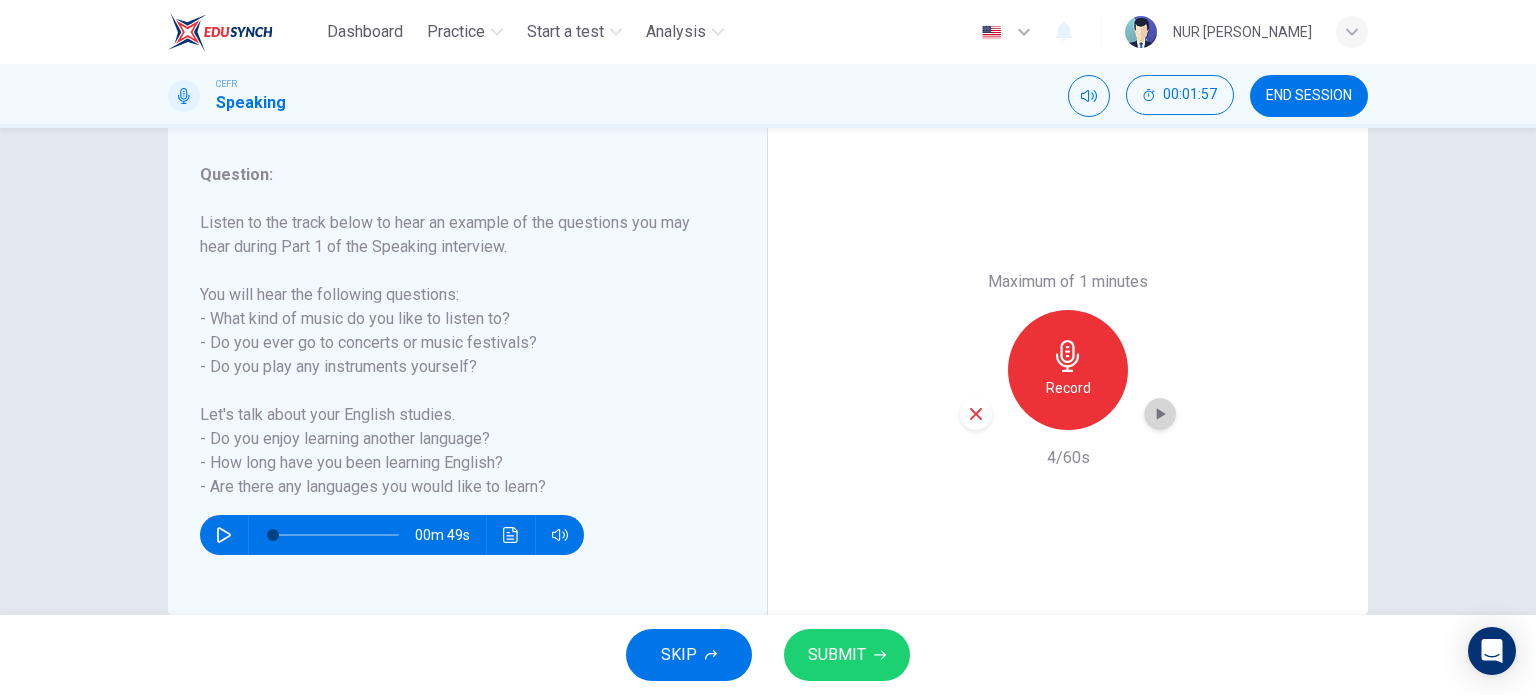 click 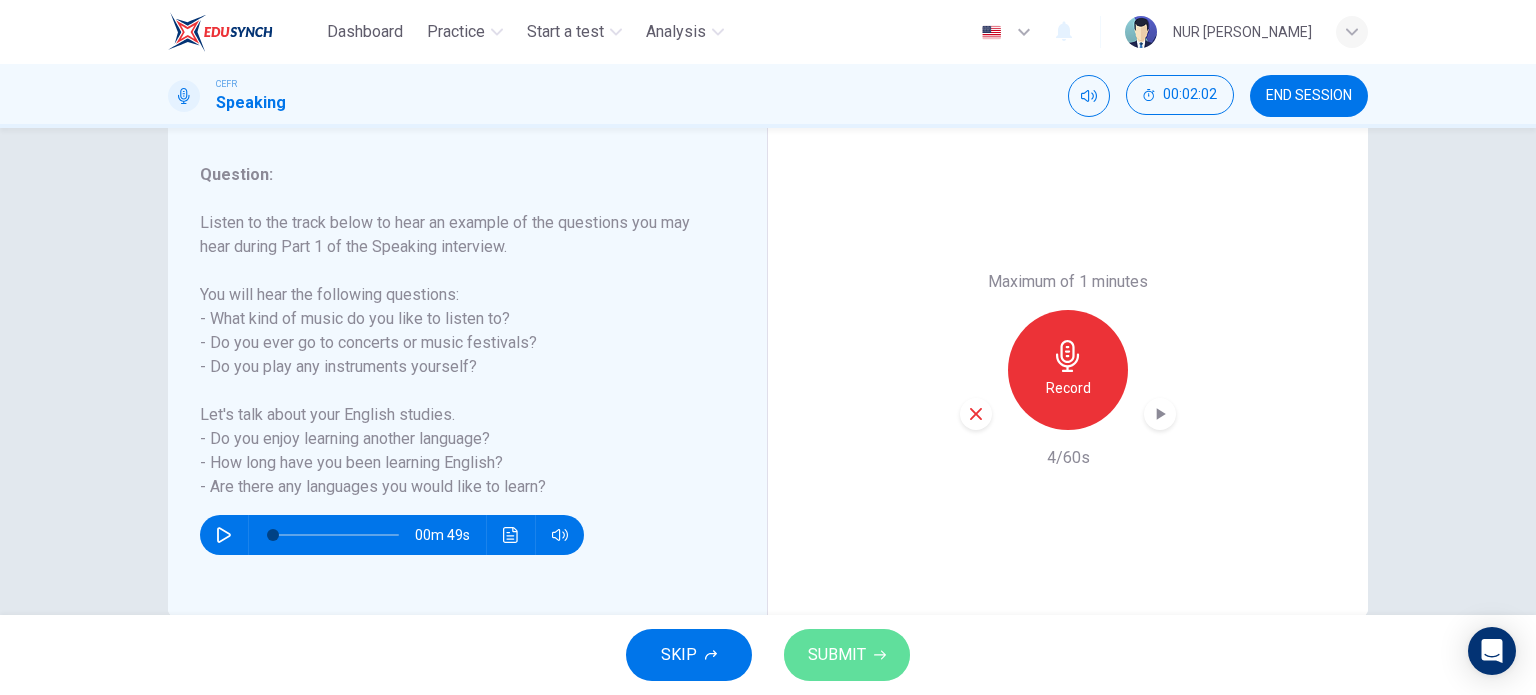 click on "SUBMIT" at bounding box center (837, 655) 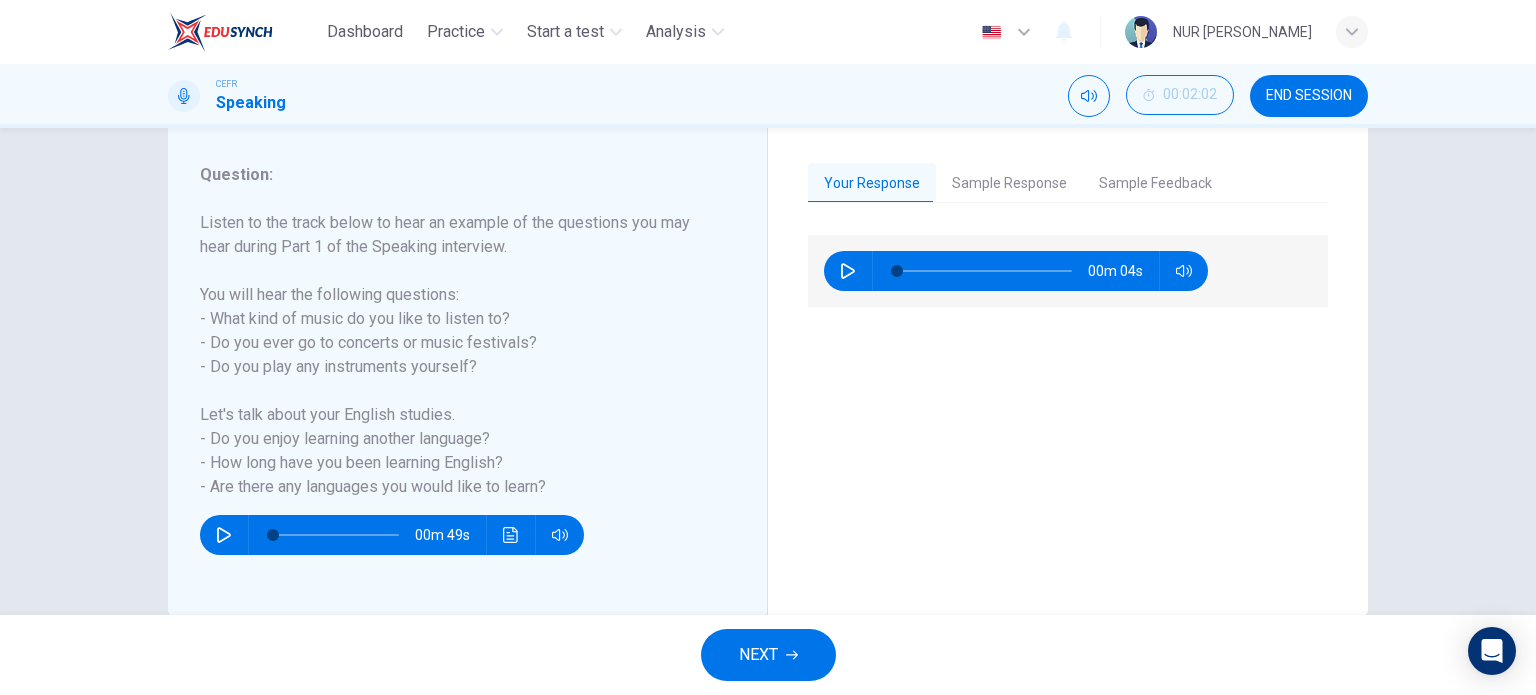 click on "Sample Feedback" at bounding box center [1155, 184] 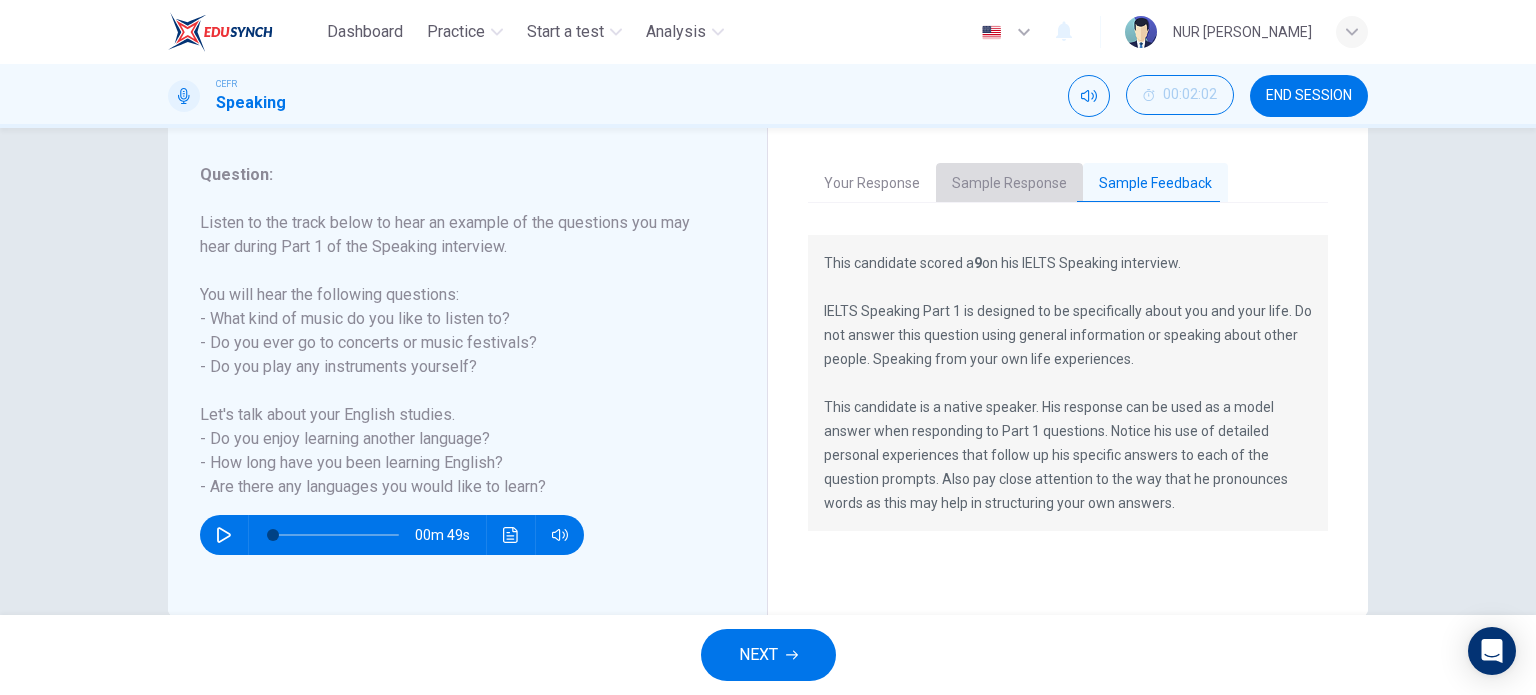 click on "Sample Response" at bounding box center [1009, 184] 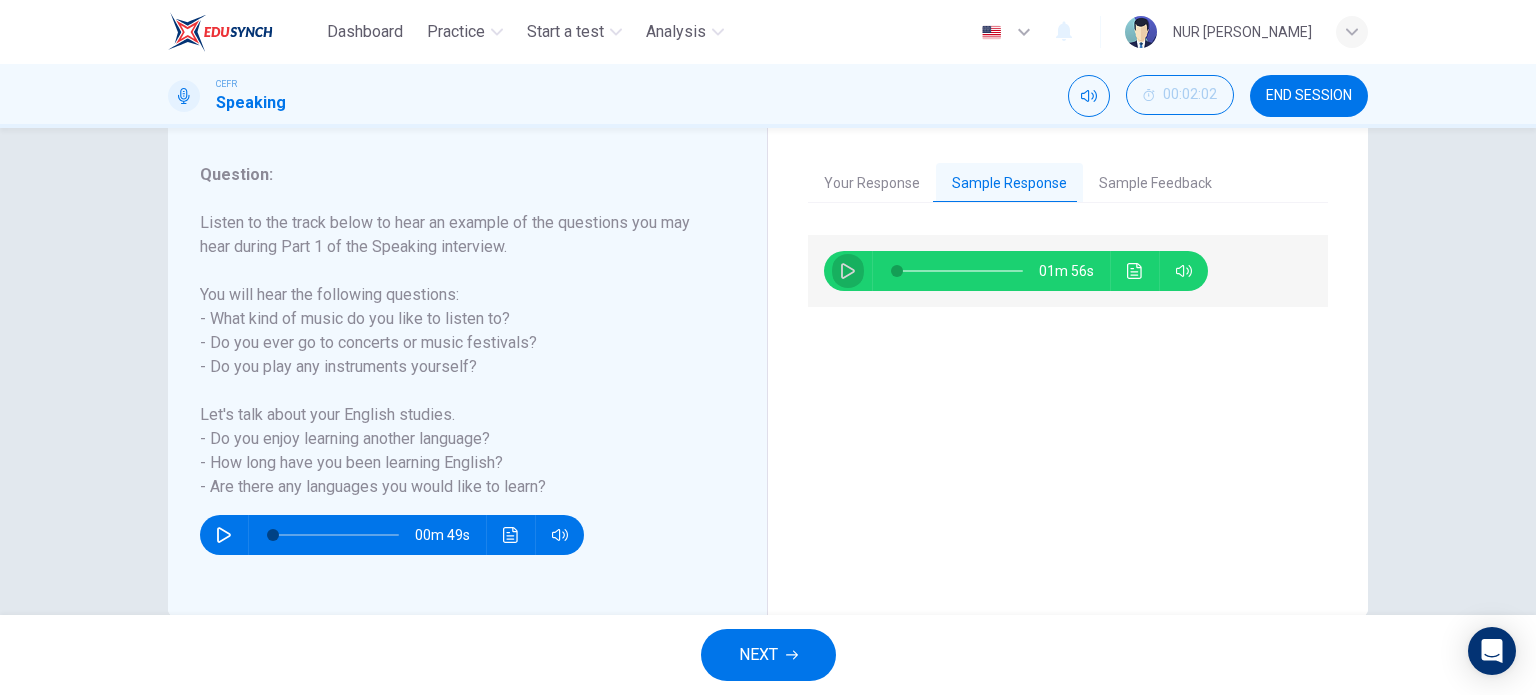 click at bounding box center [848, 271] 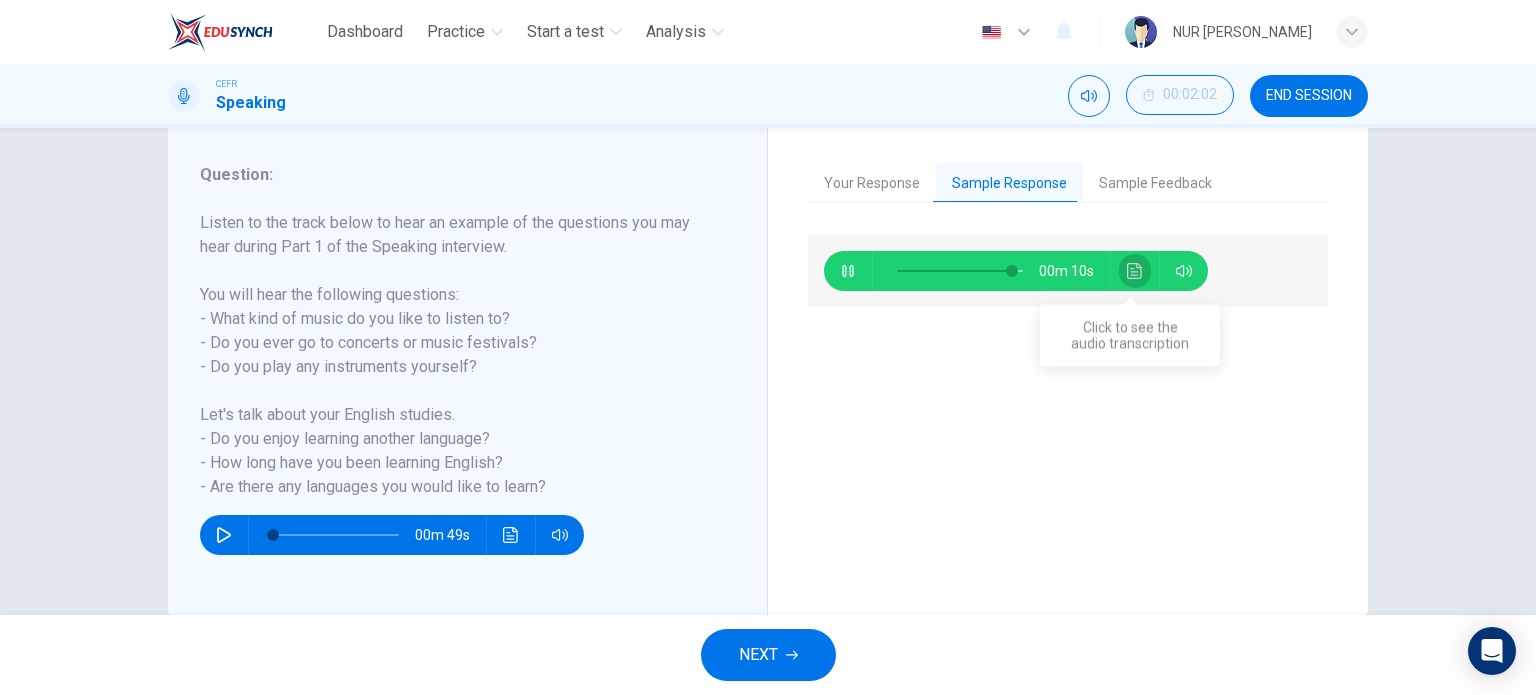 click at bounding box center (1135, 271) 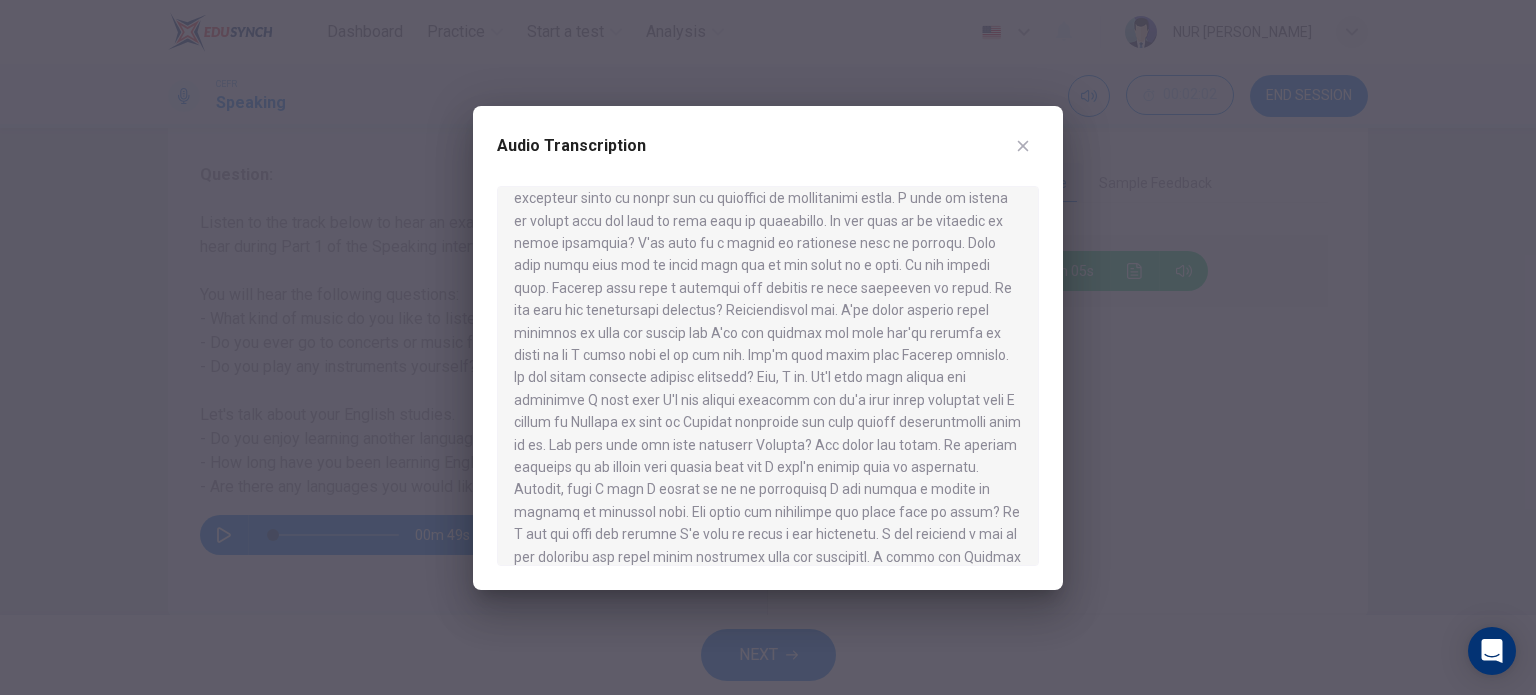 scroll, scrollTop: 0, scrollLeft: 0, axis: both 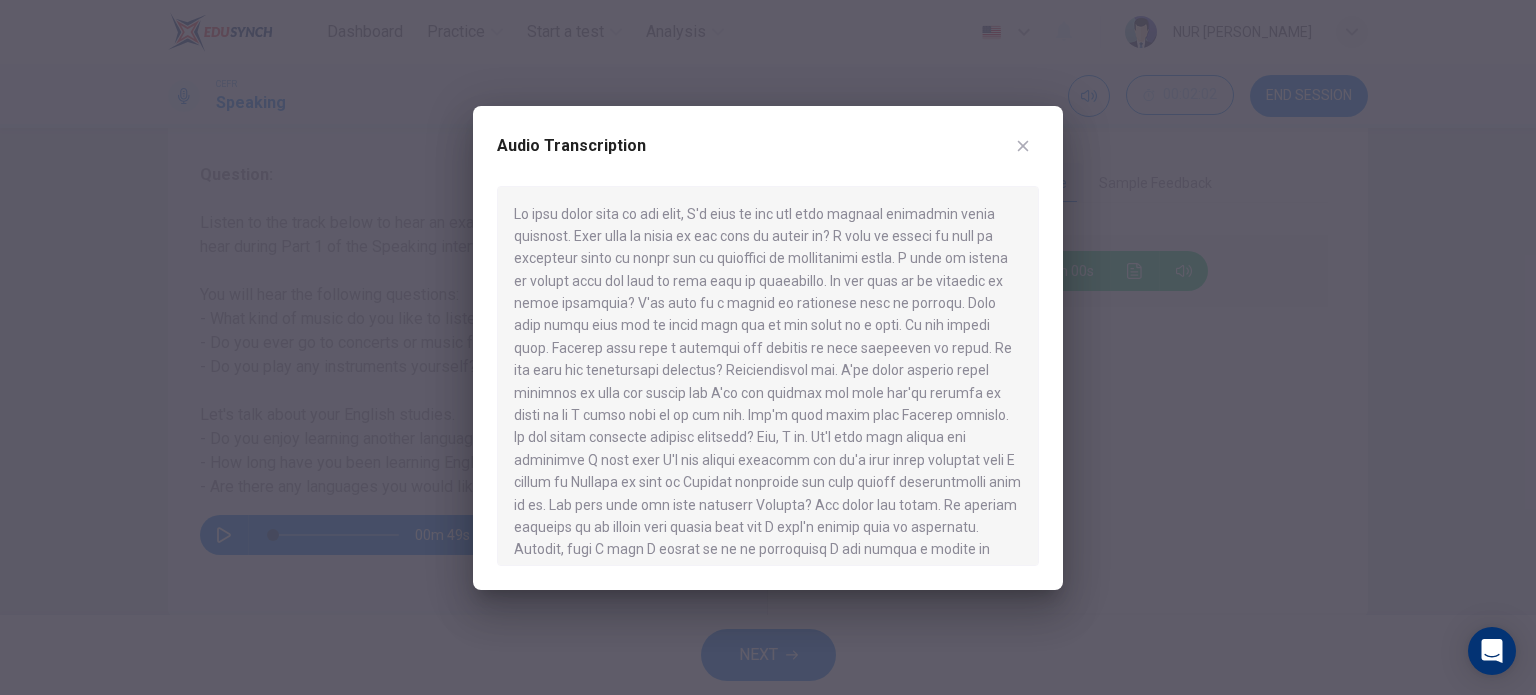 type on "0" 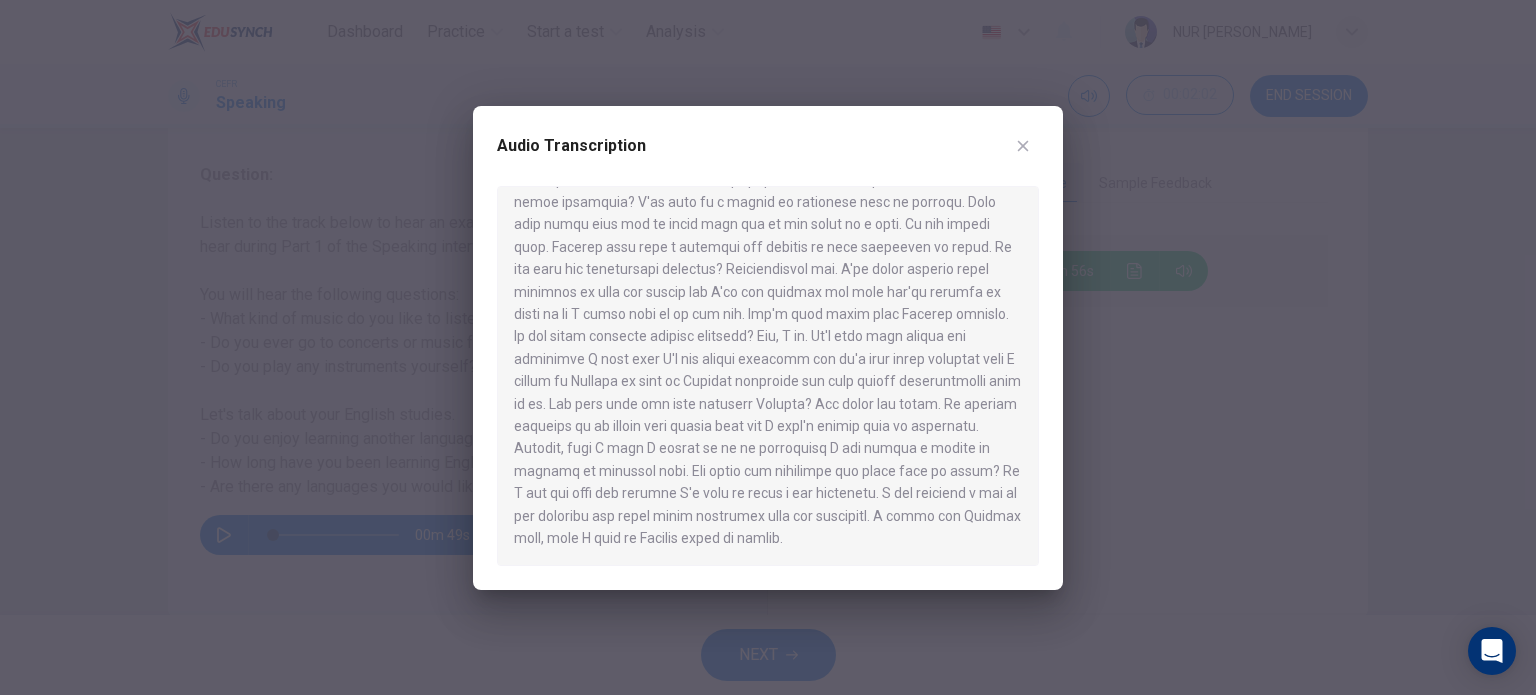 scroll, scrollTop: 0, scrollLeft: 0, axis: both 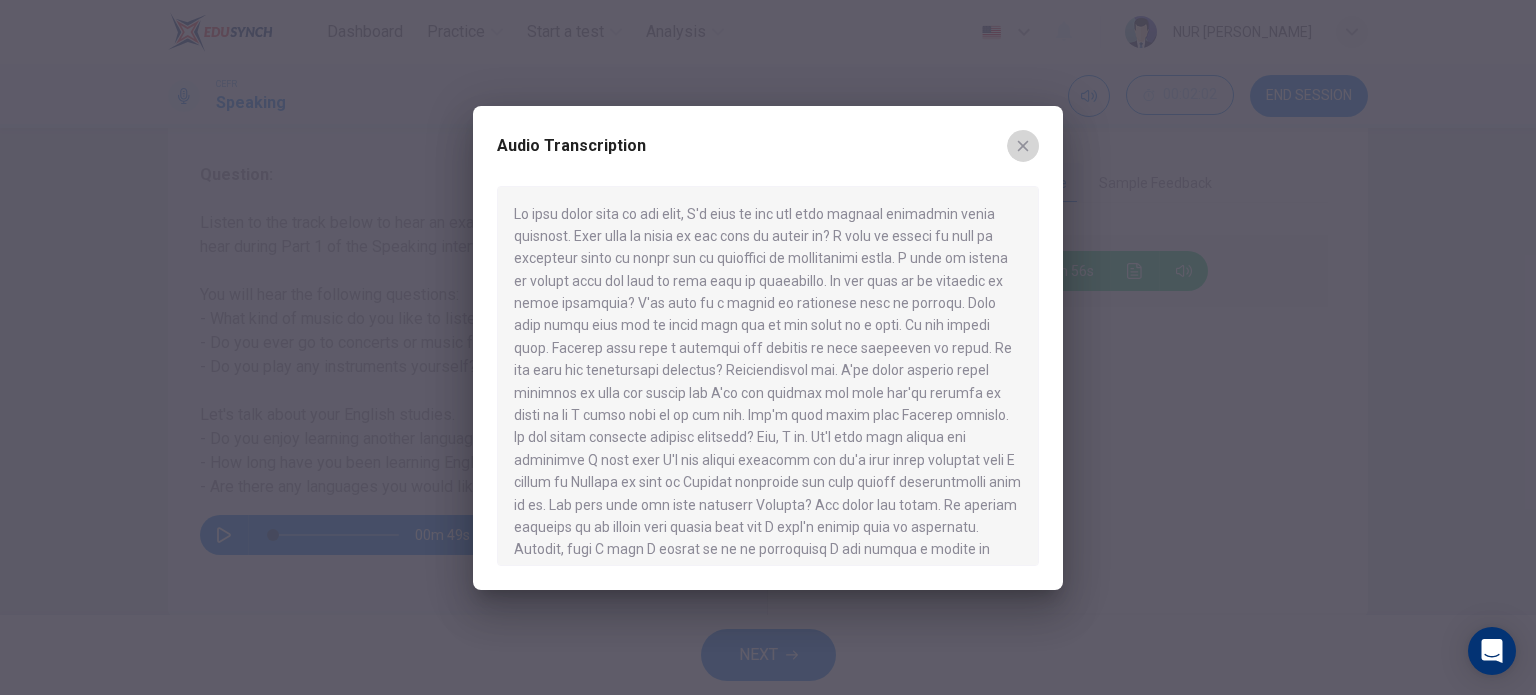 click at bounding box center (1023, 146) 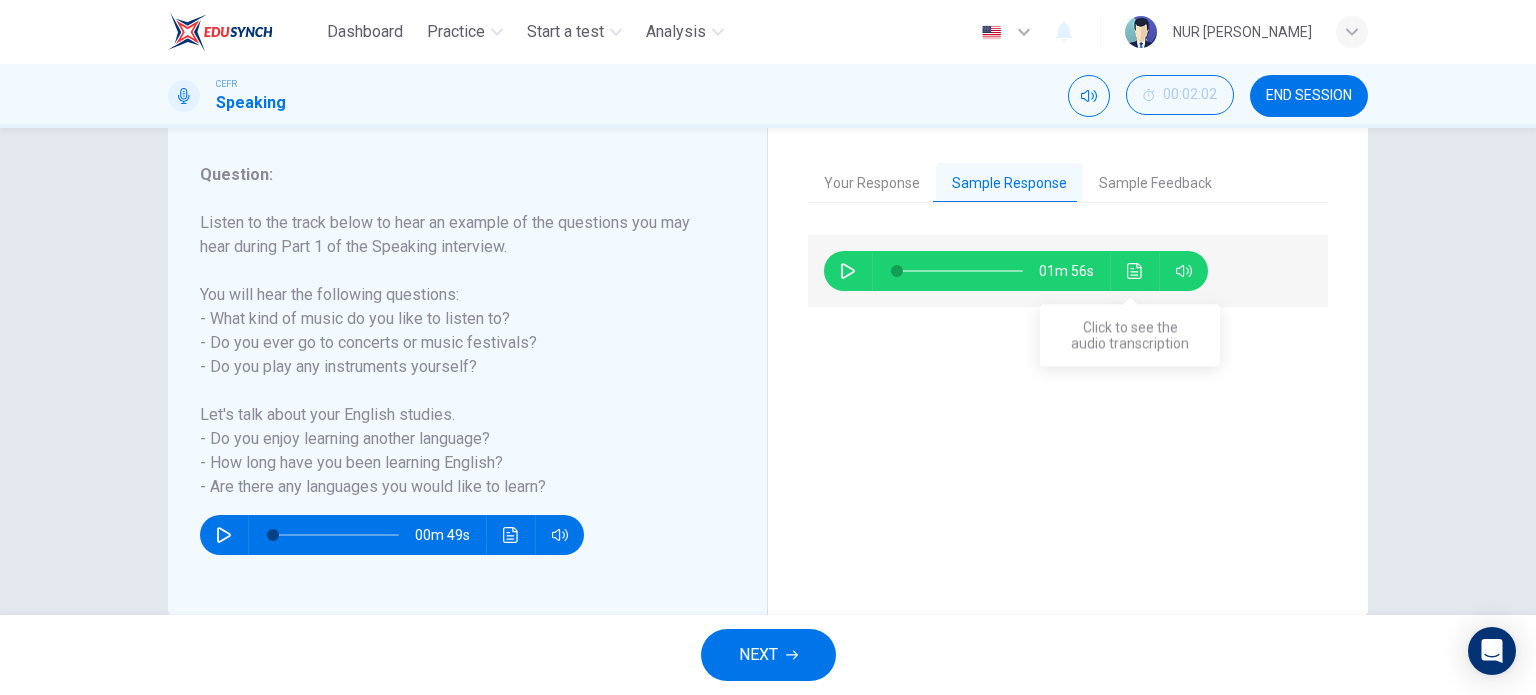 click 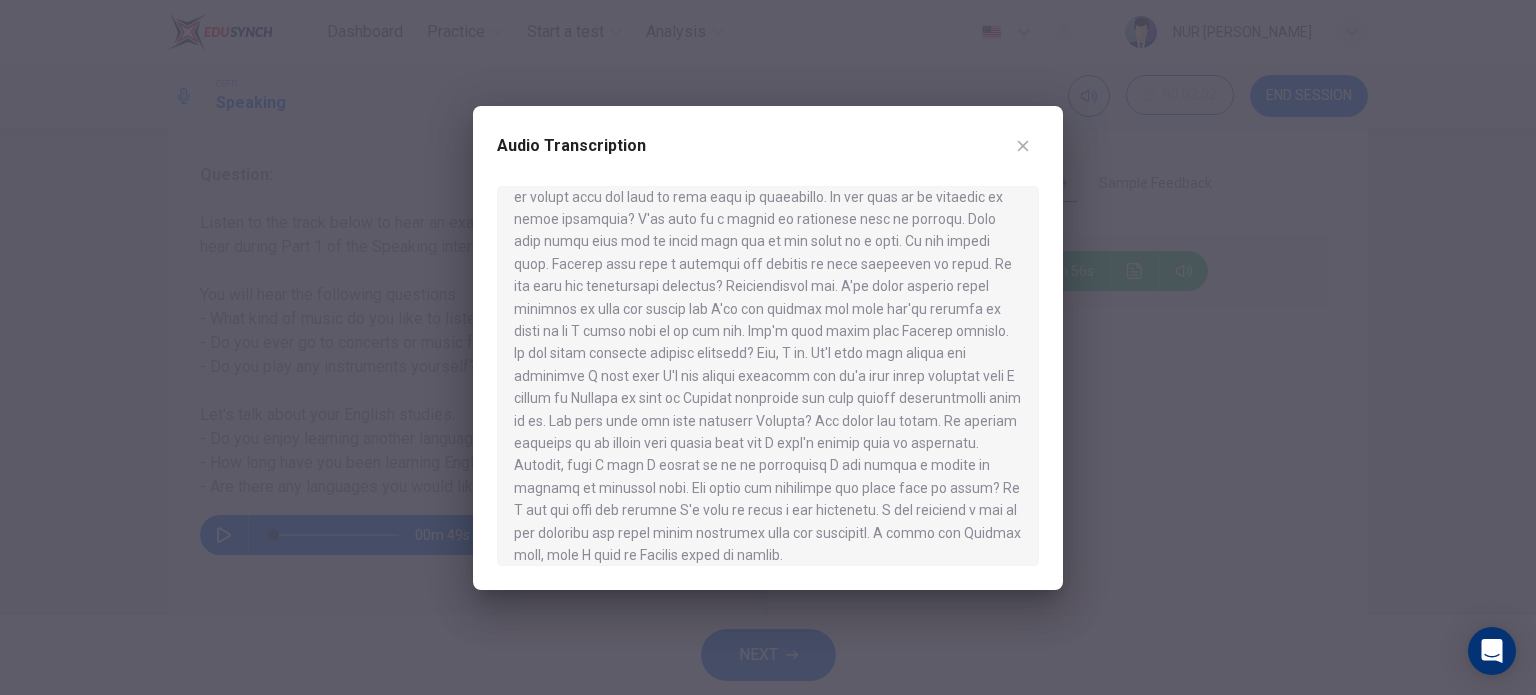 scroll, scrollTop: 101, scrollLeft: 0, axis: vertical 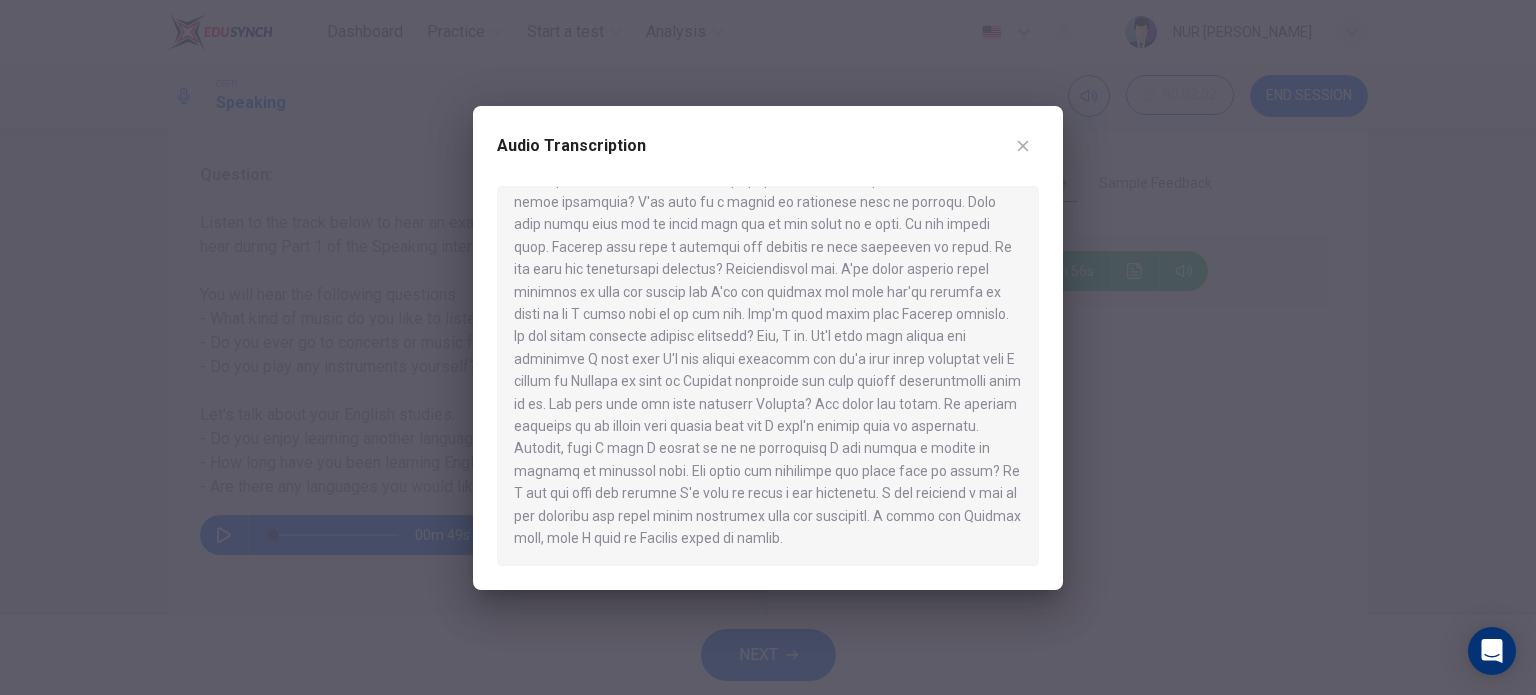 click at bounding box center [768, 347] 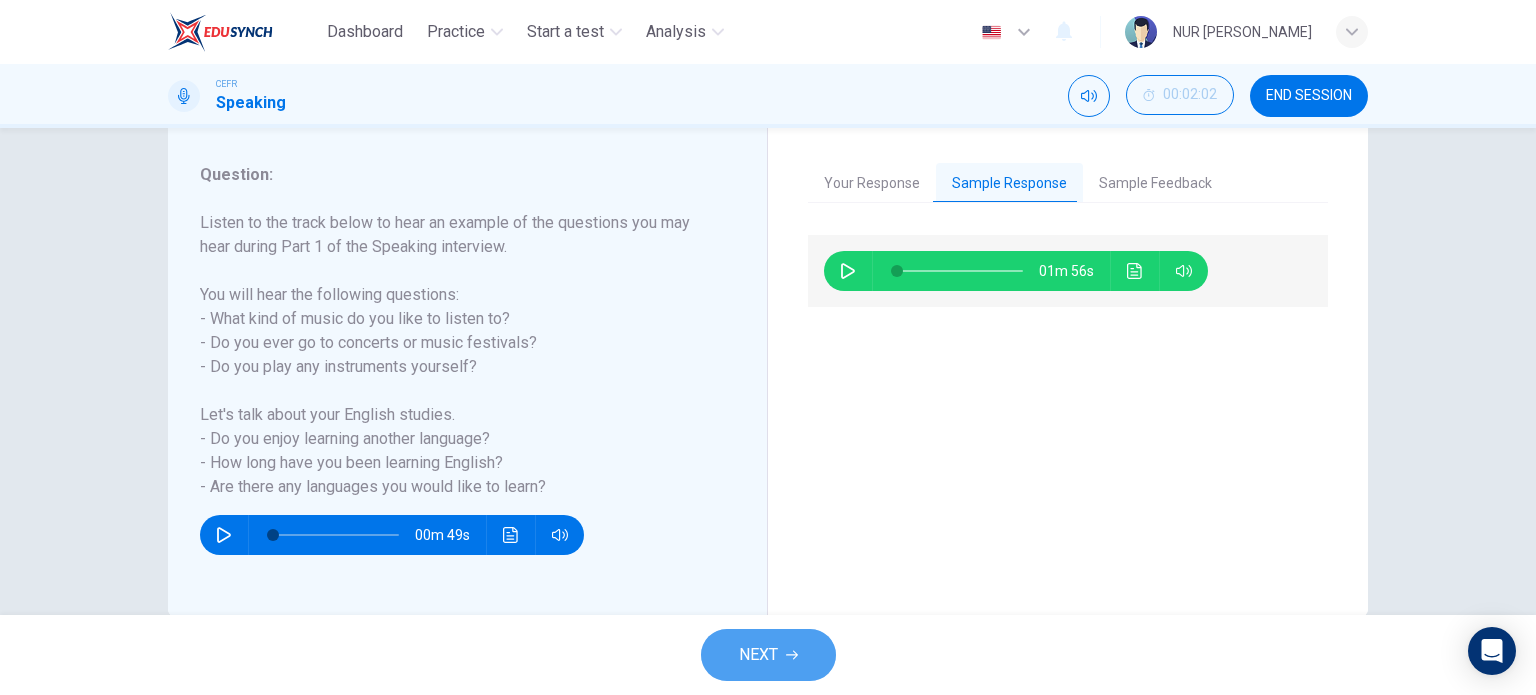 click on "NEXT" at bounding box center [758, 655] 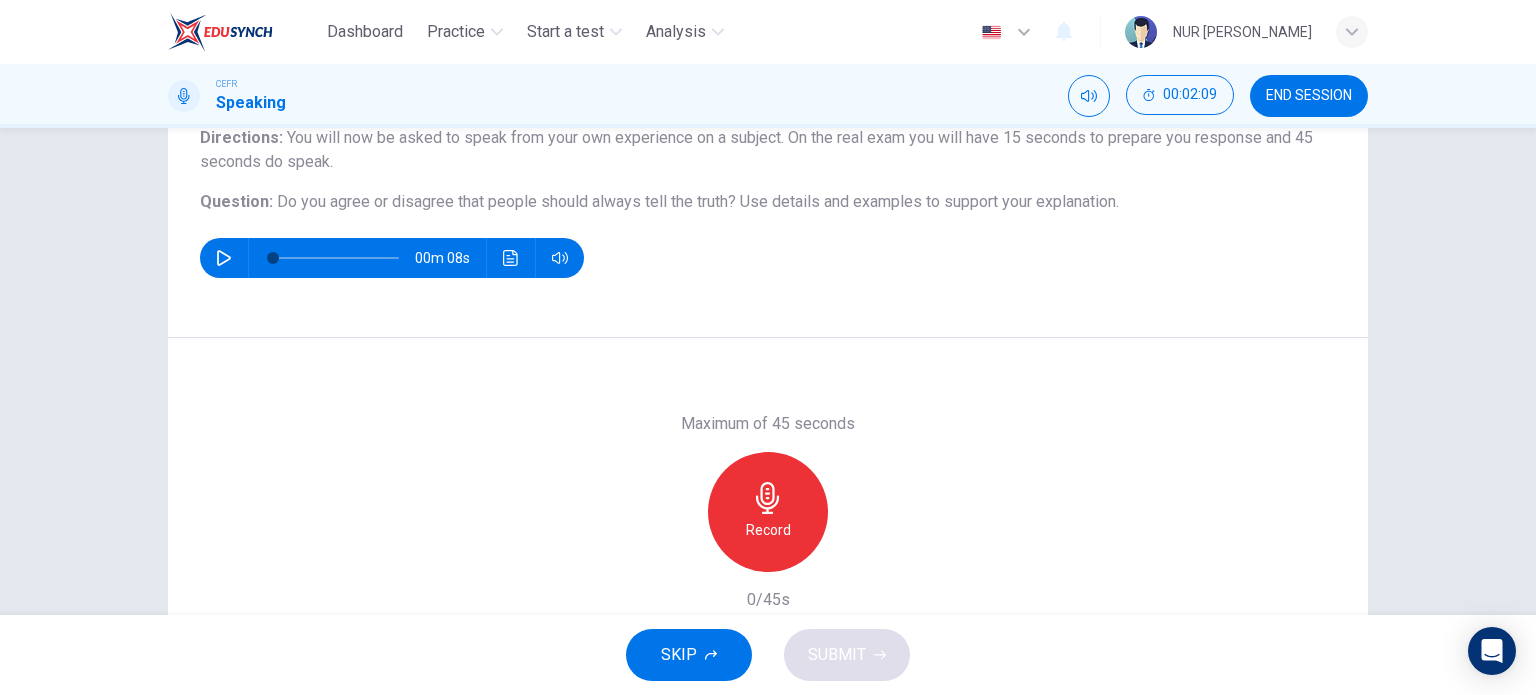 scroll, scrollTop: 288, scrollLeft: 0, axis: vertical 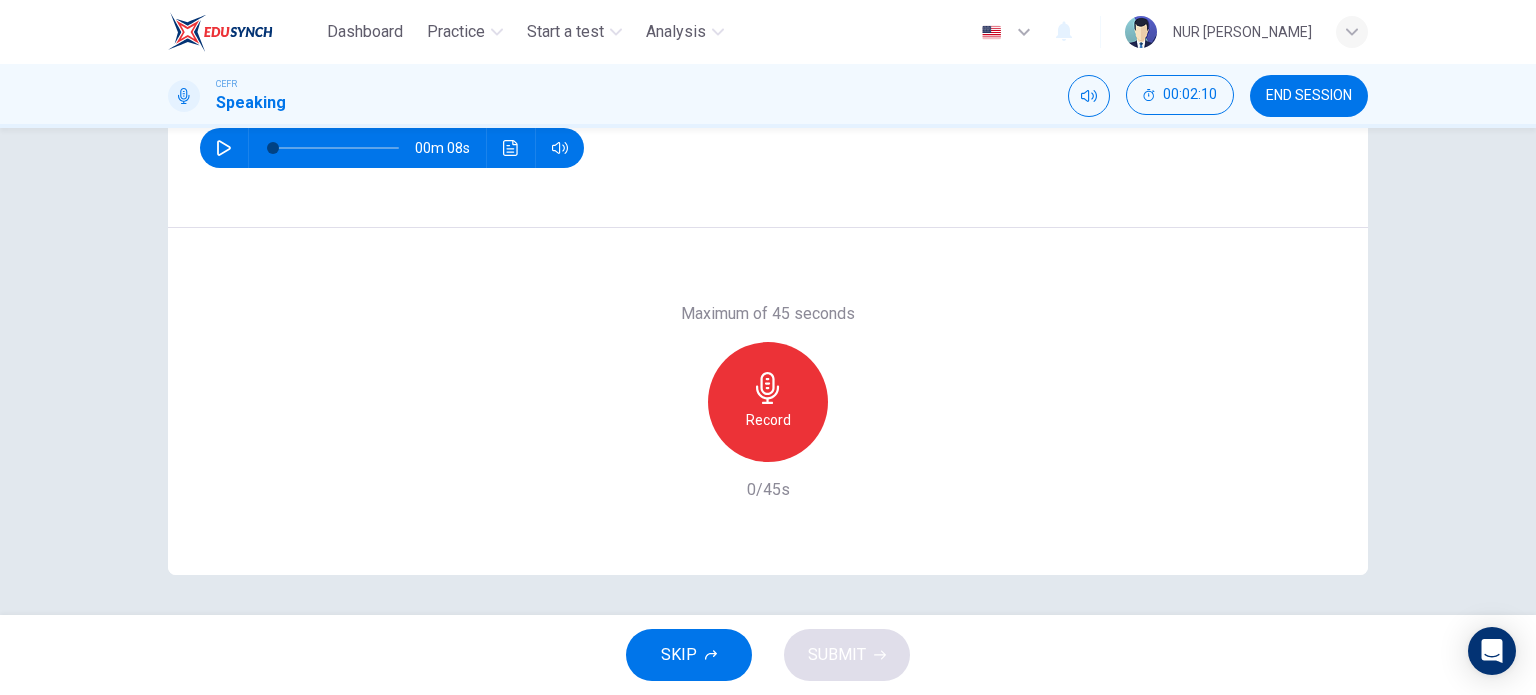 click on "Maximum of 45 seconds Record 0/45s" at bounding box center [768, 402] 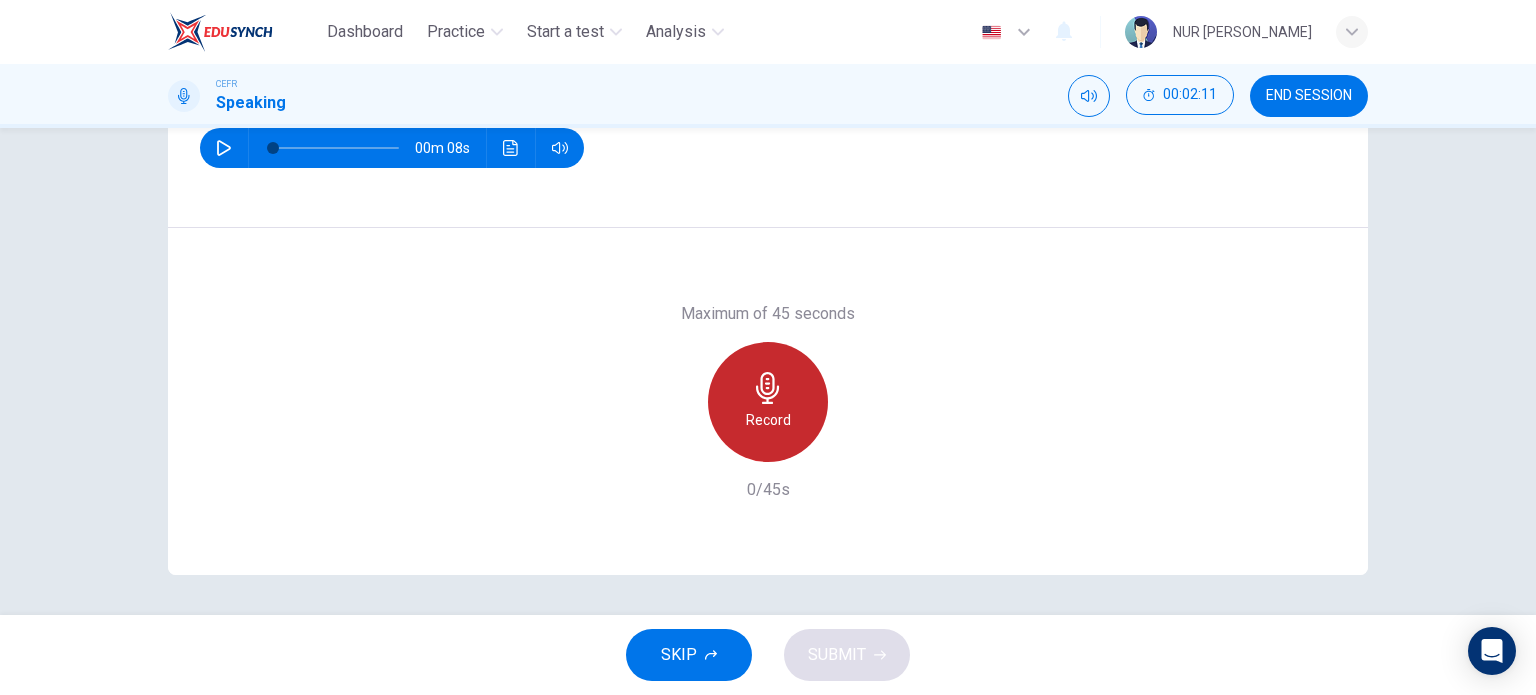 click on "Record" at bounding box center [768, 420] 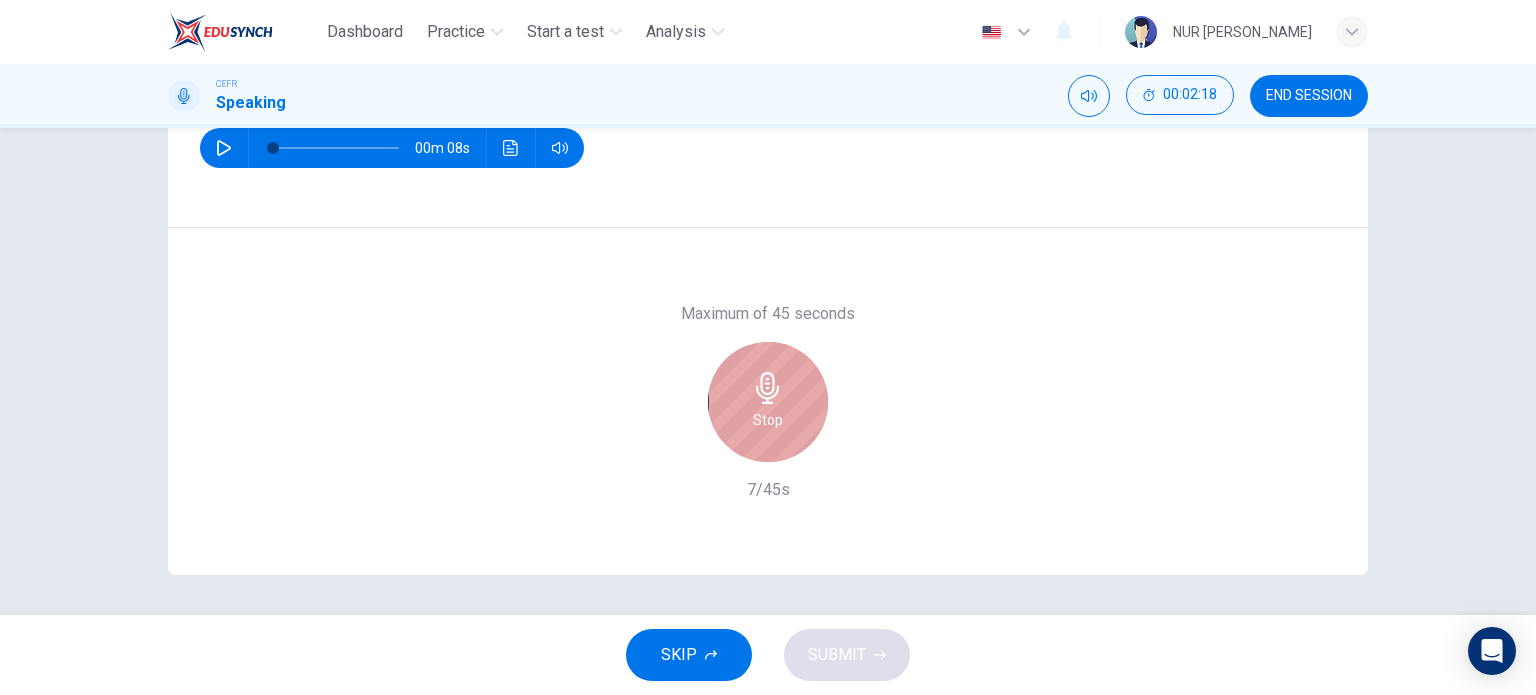 click on "Stop" at bounding box center (768, 420) 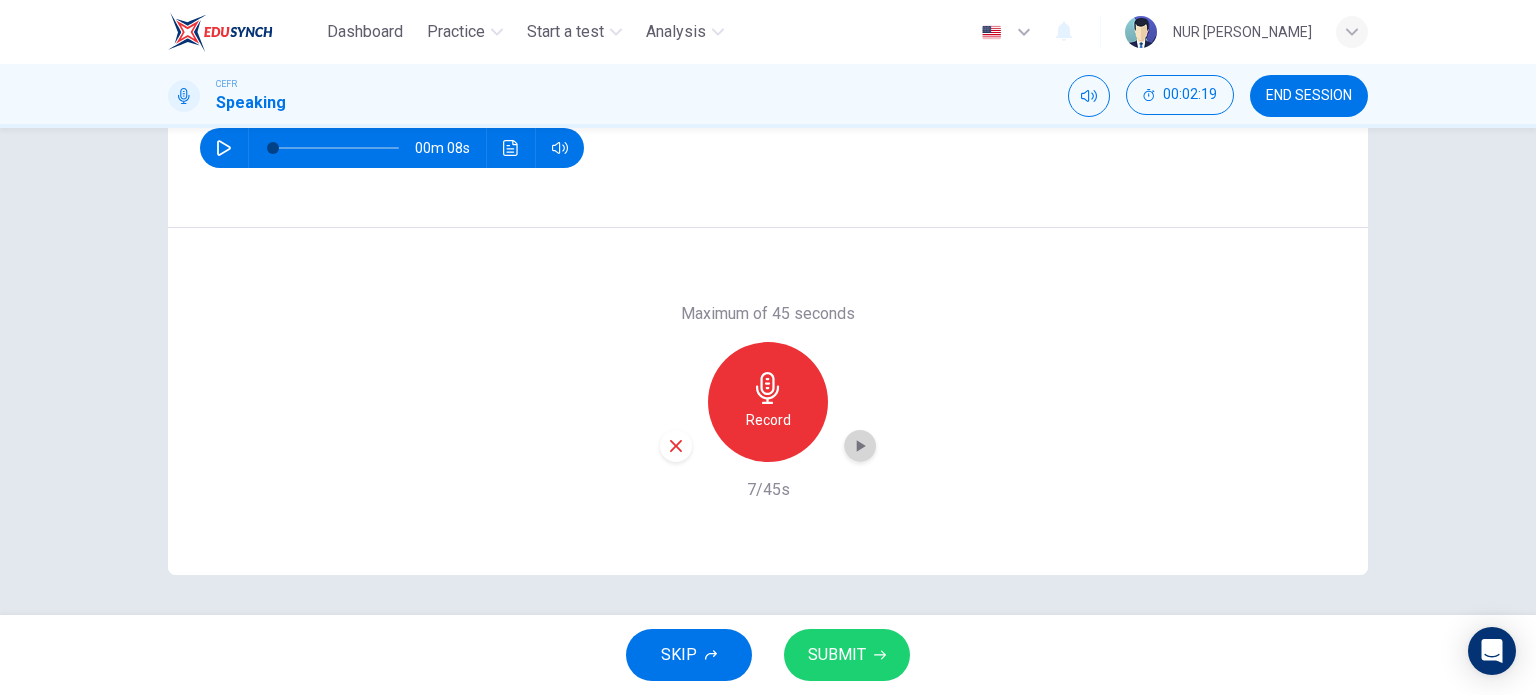 click at bounding box center [860, 446] 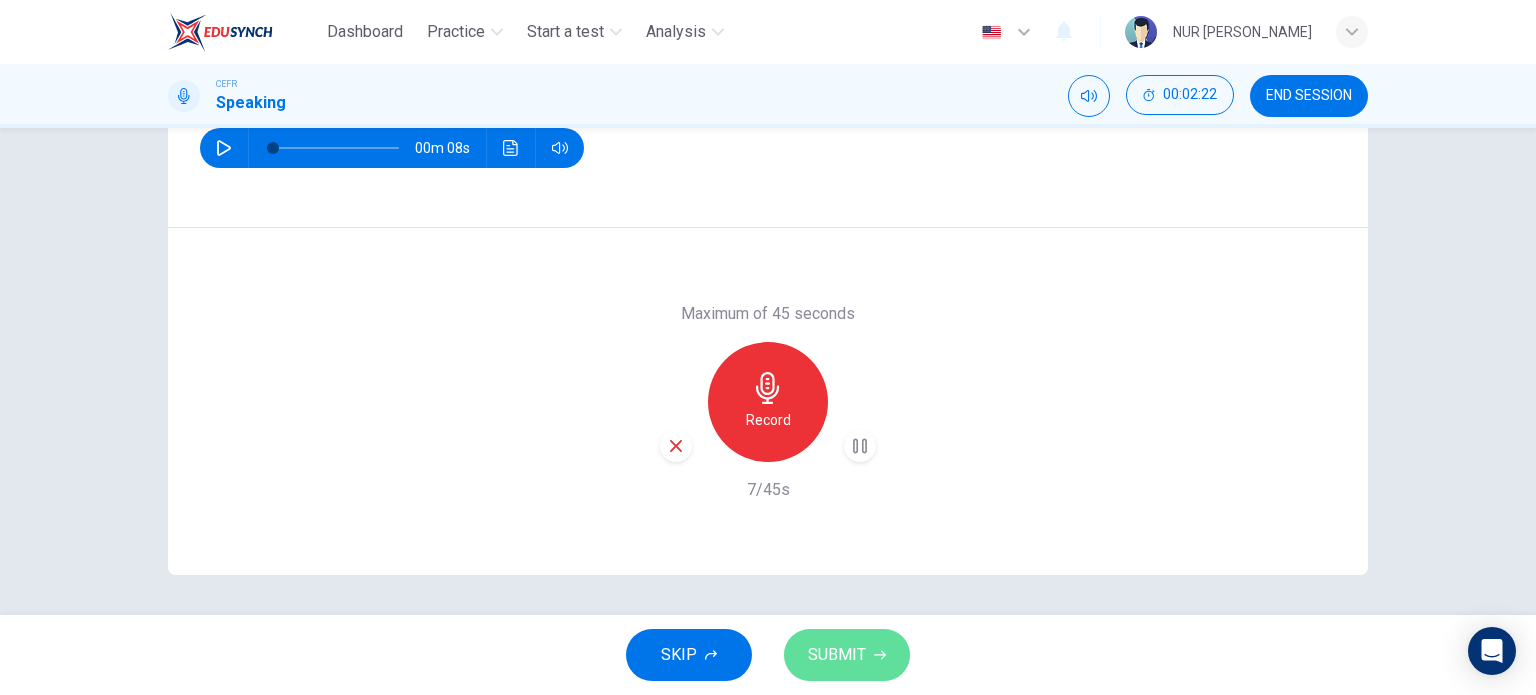 click on "SUBMIT" at bounding box center (837, 655) 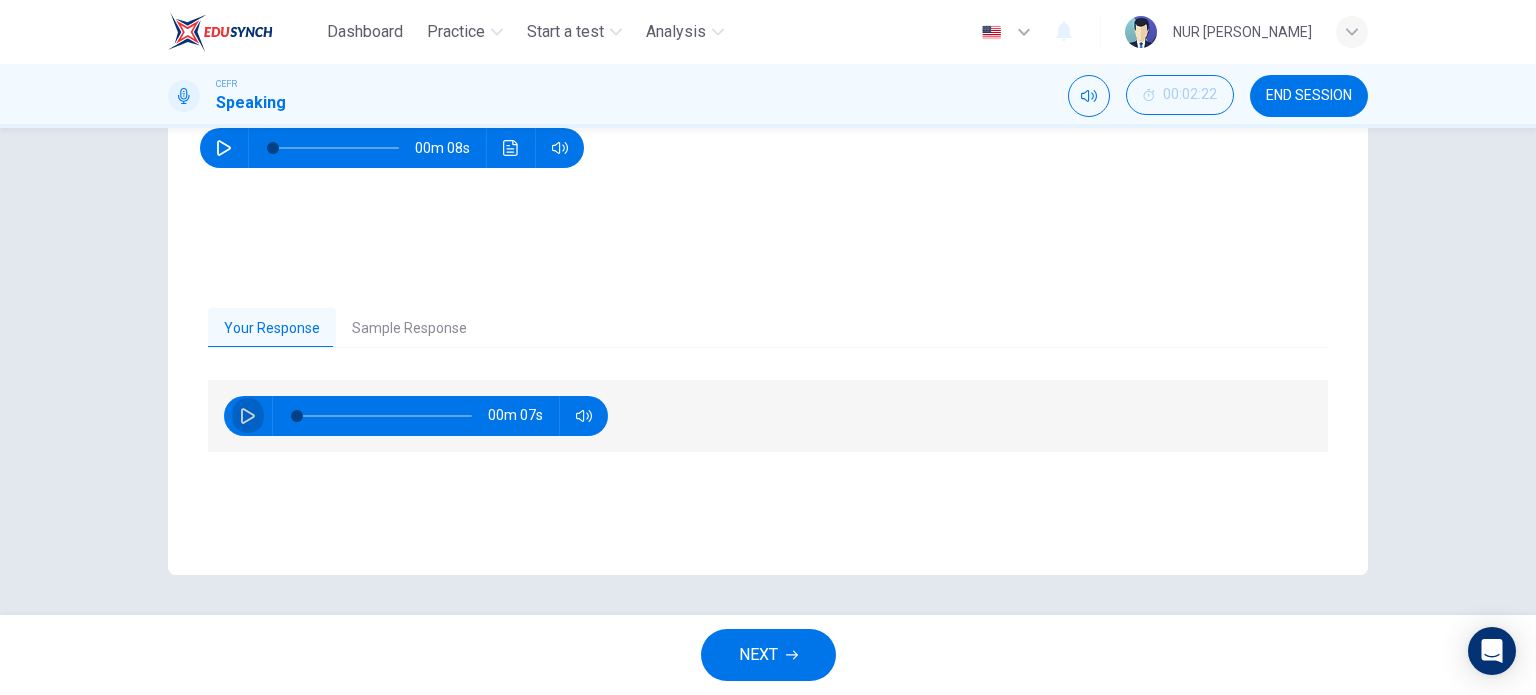 click at bounding box center (248, 416) 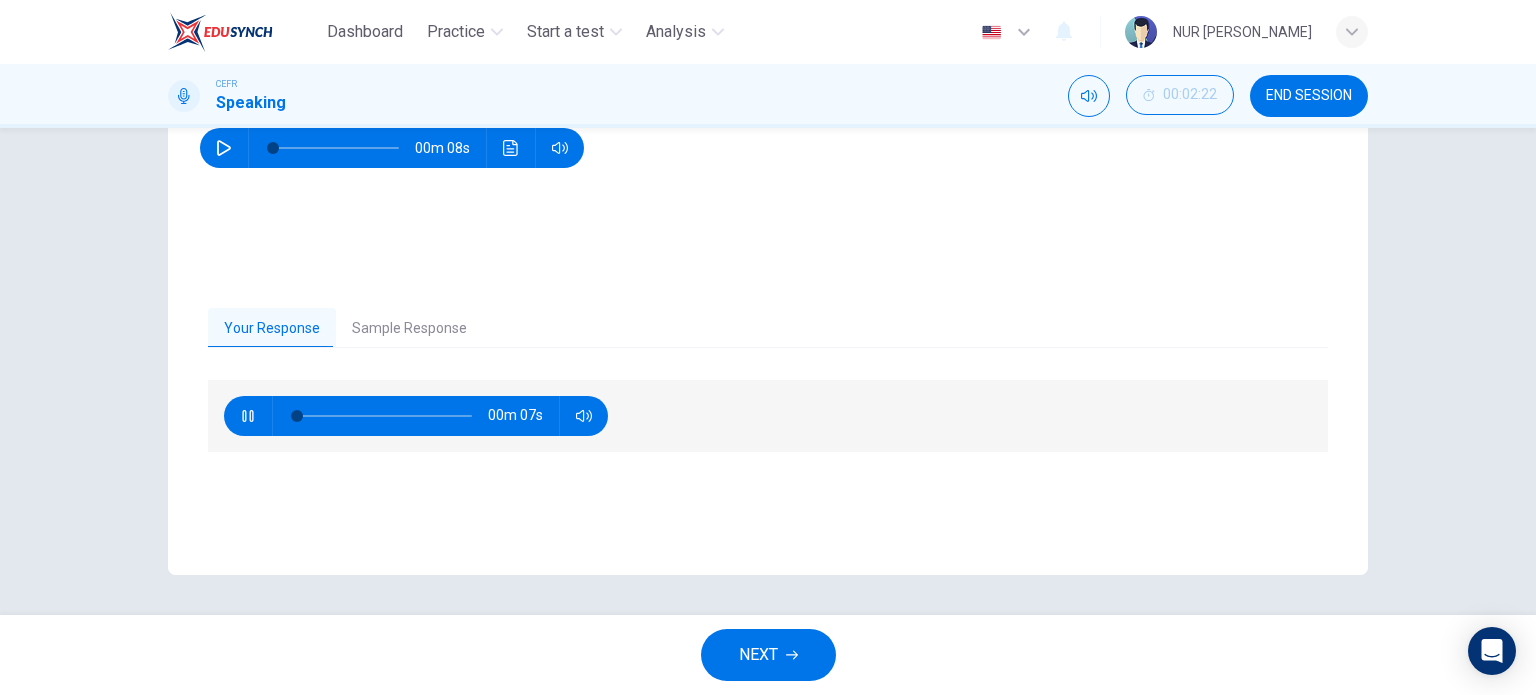 type on "14" 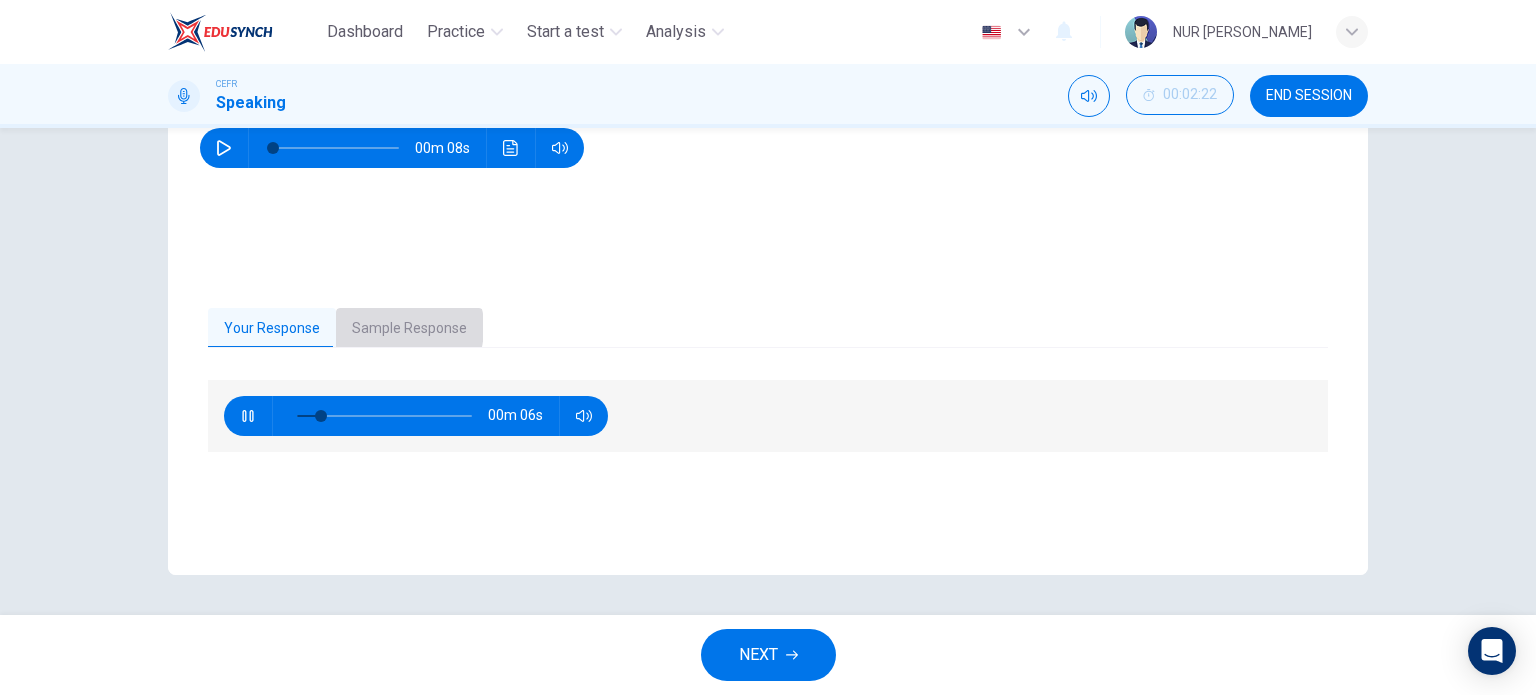 click on "Sample Response" at bounding box center [409, 329] 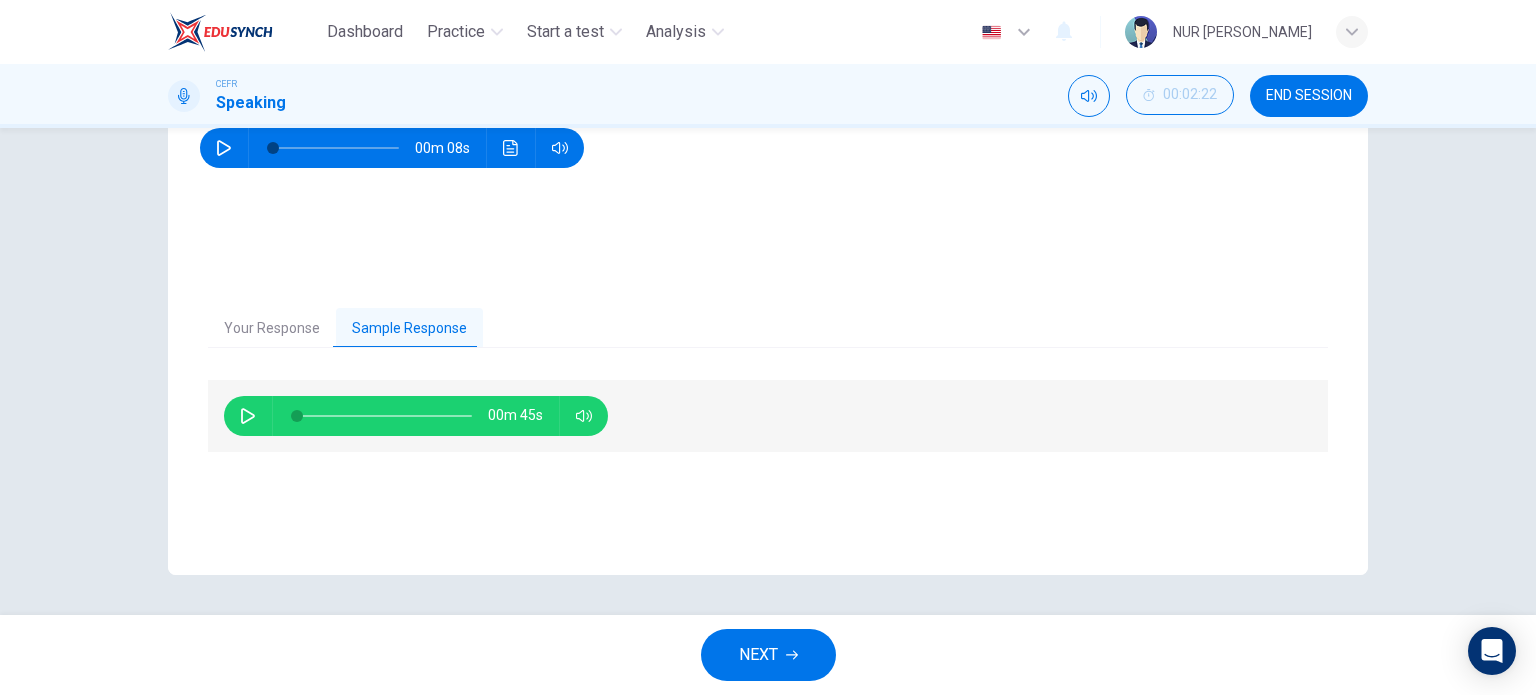 click 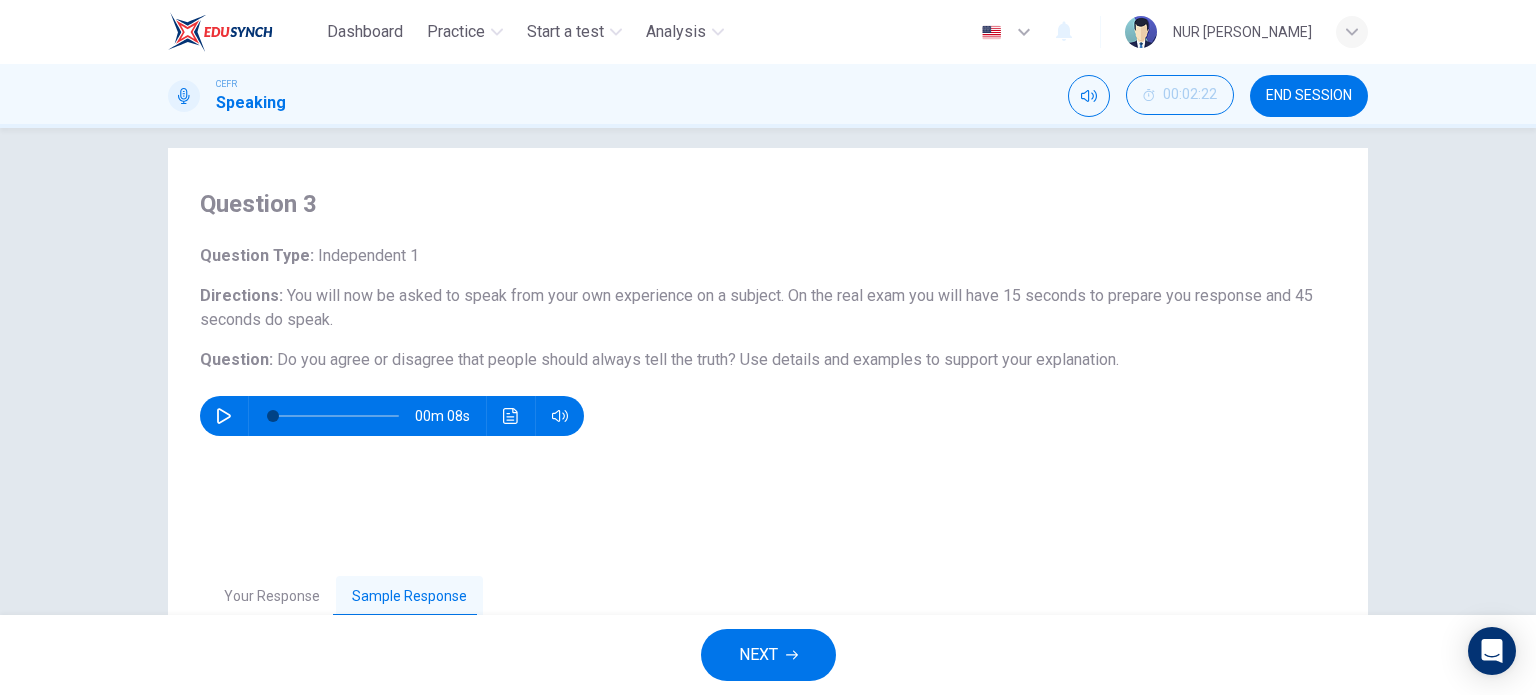 scroll, scrollTop: 20, scrollLeft: 0, axis: vertical 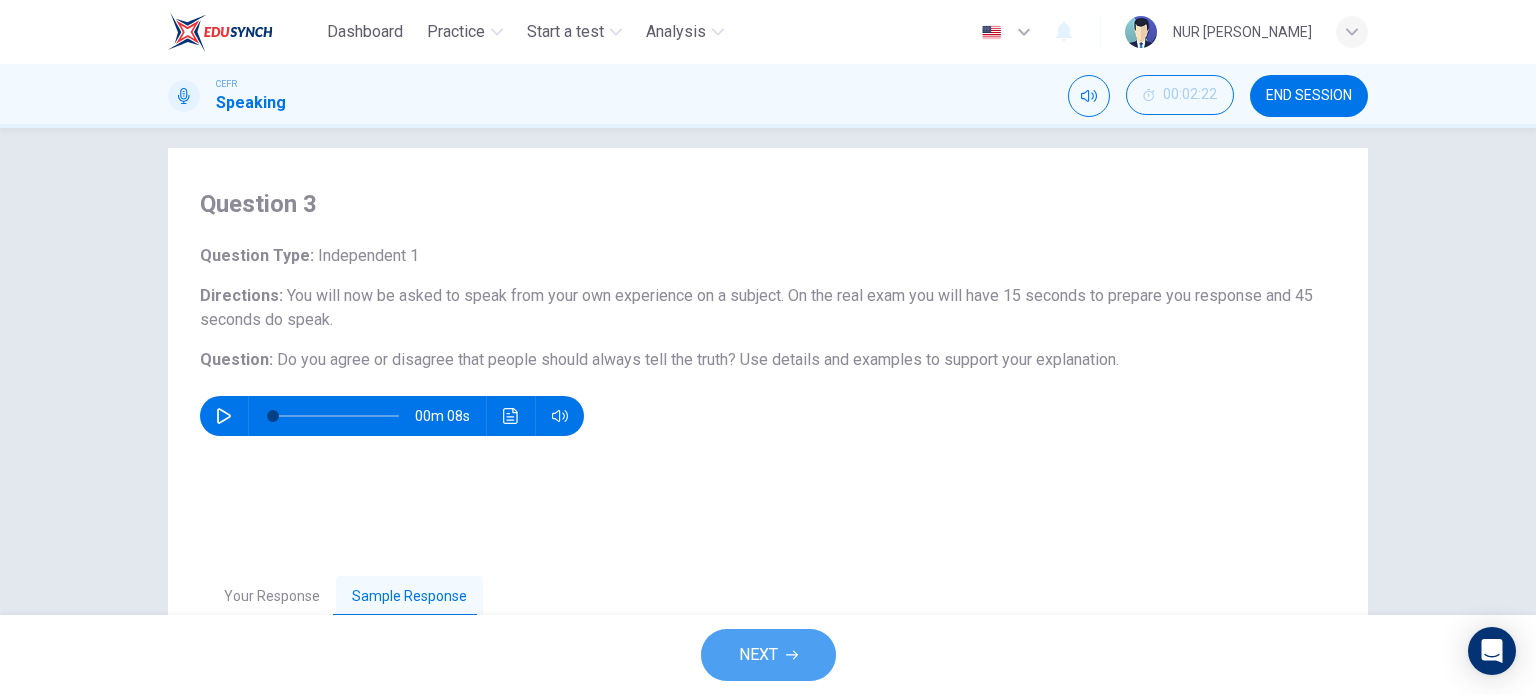 click on "NEXT" at bounding box center (758, 655) 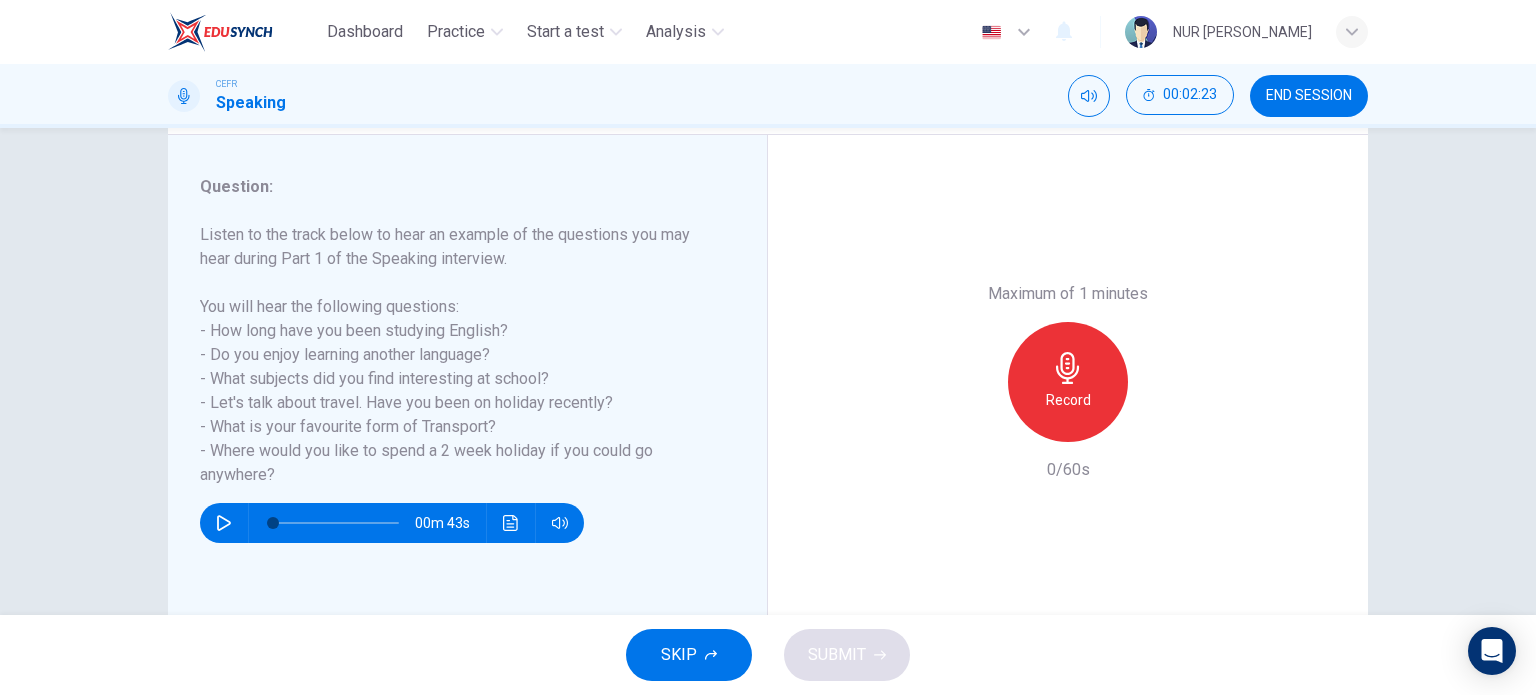 scroll, scrollTop: 232, scrollLeft: 0, axis: vertical 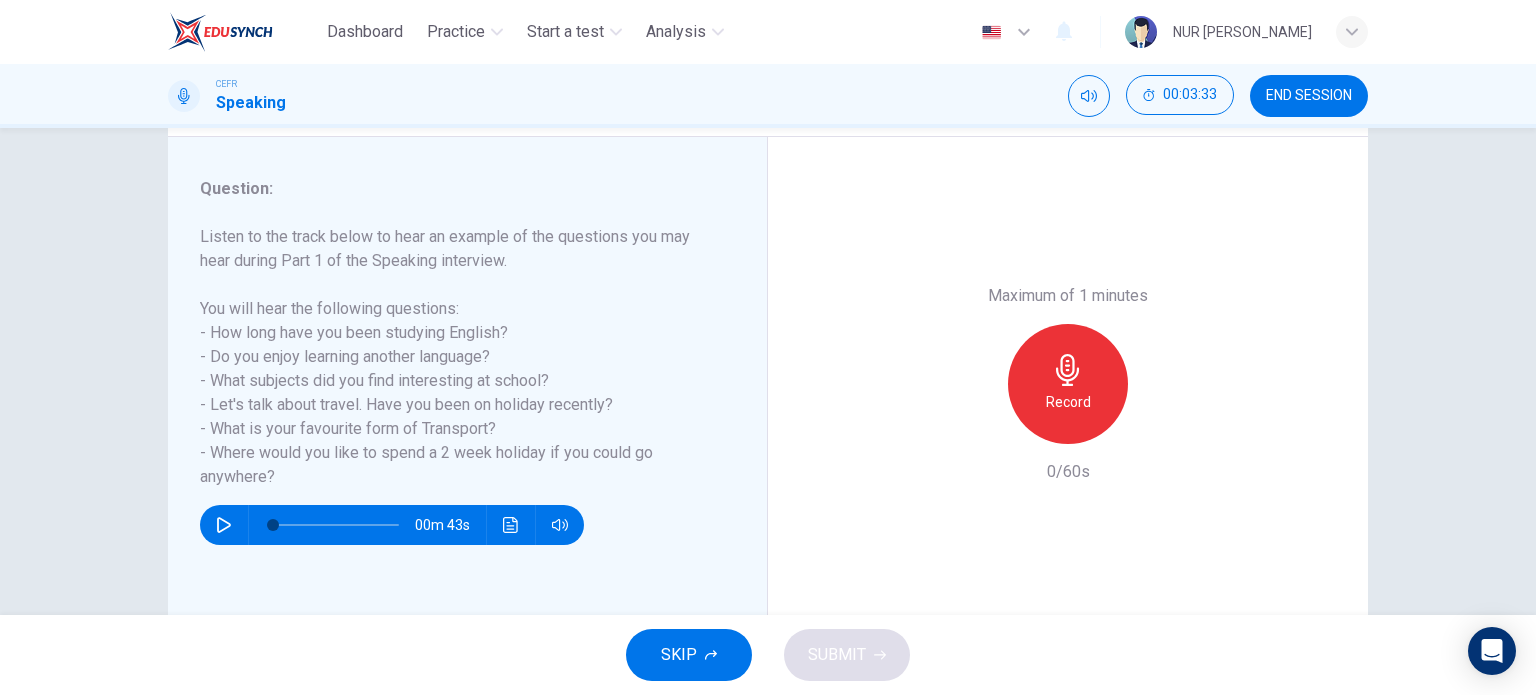 click 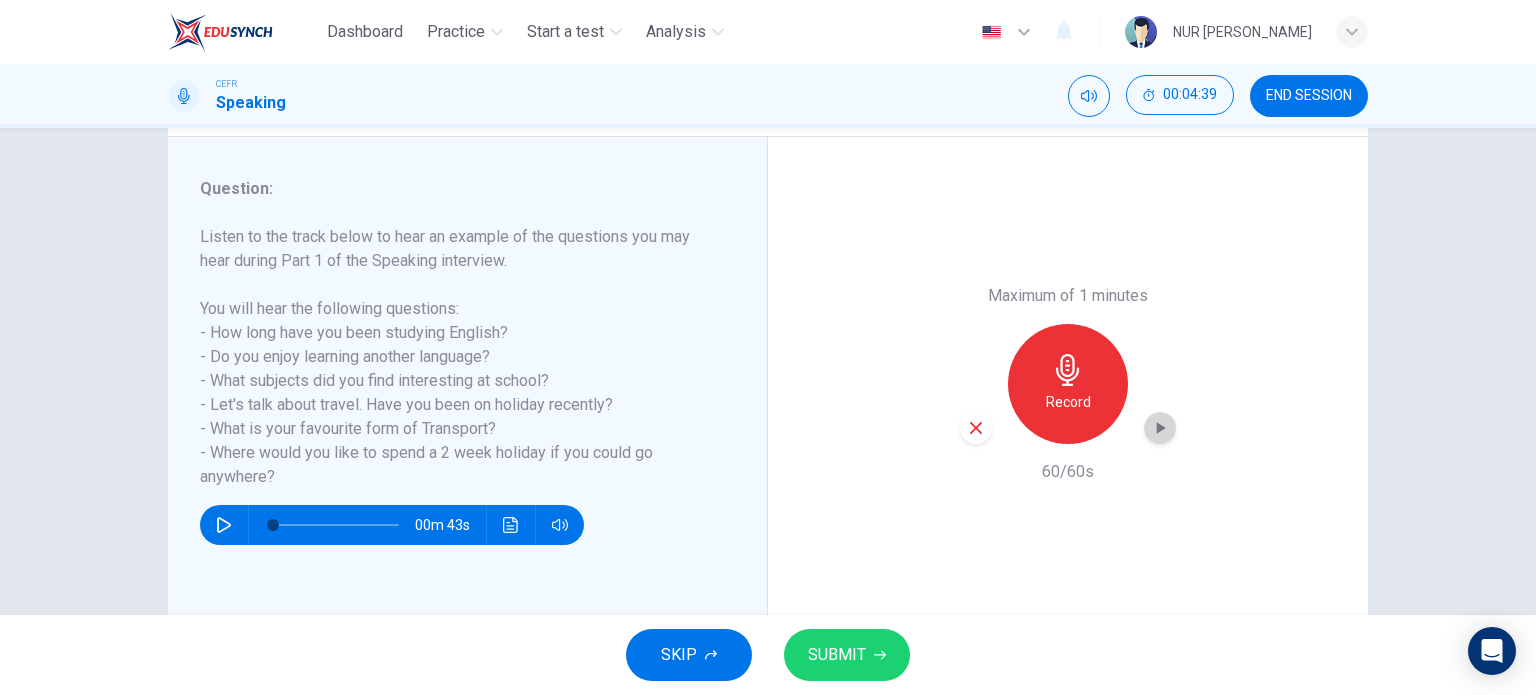 click 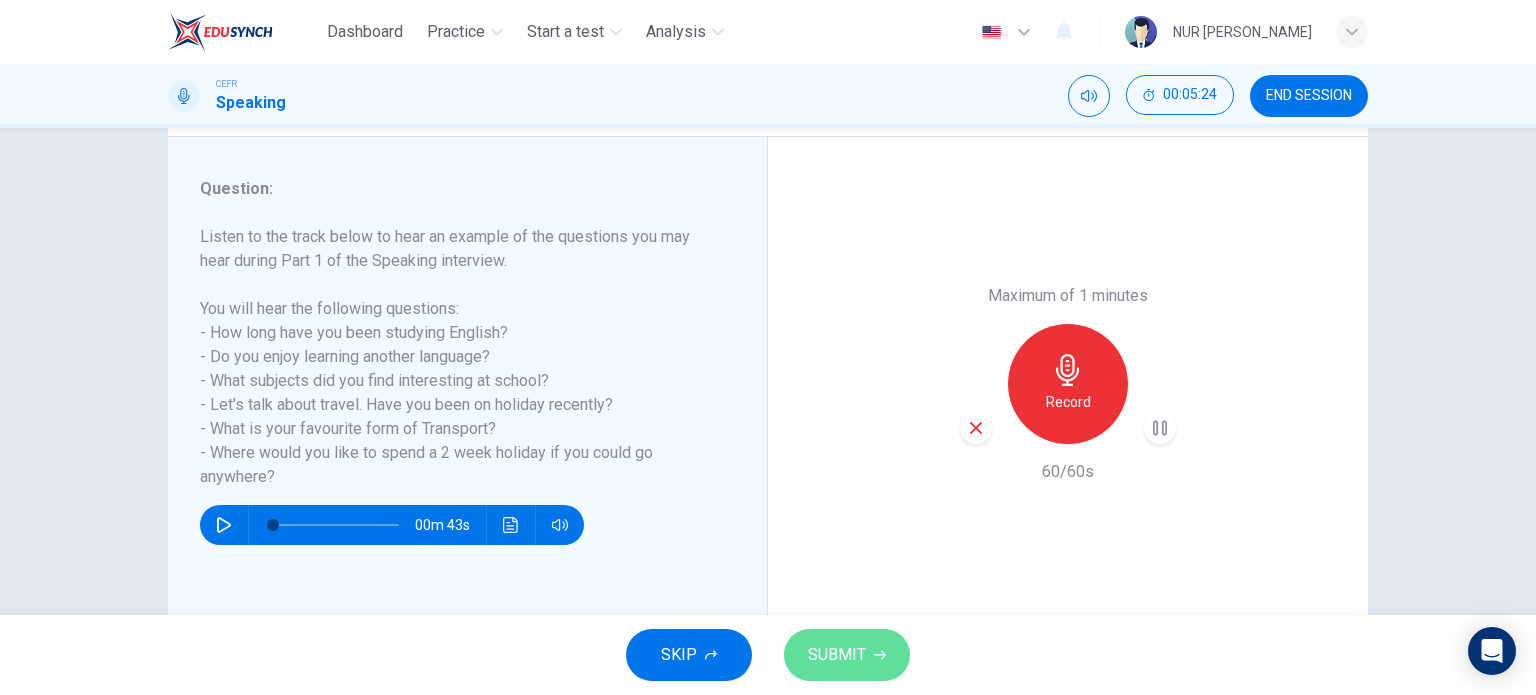 click on "SUBMIT" at bounding box center [847, 655] 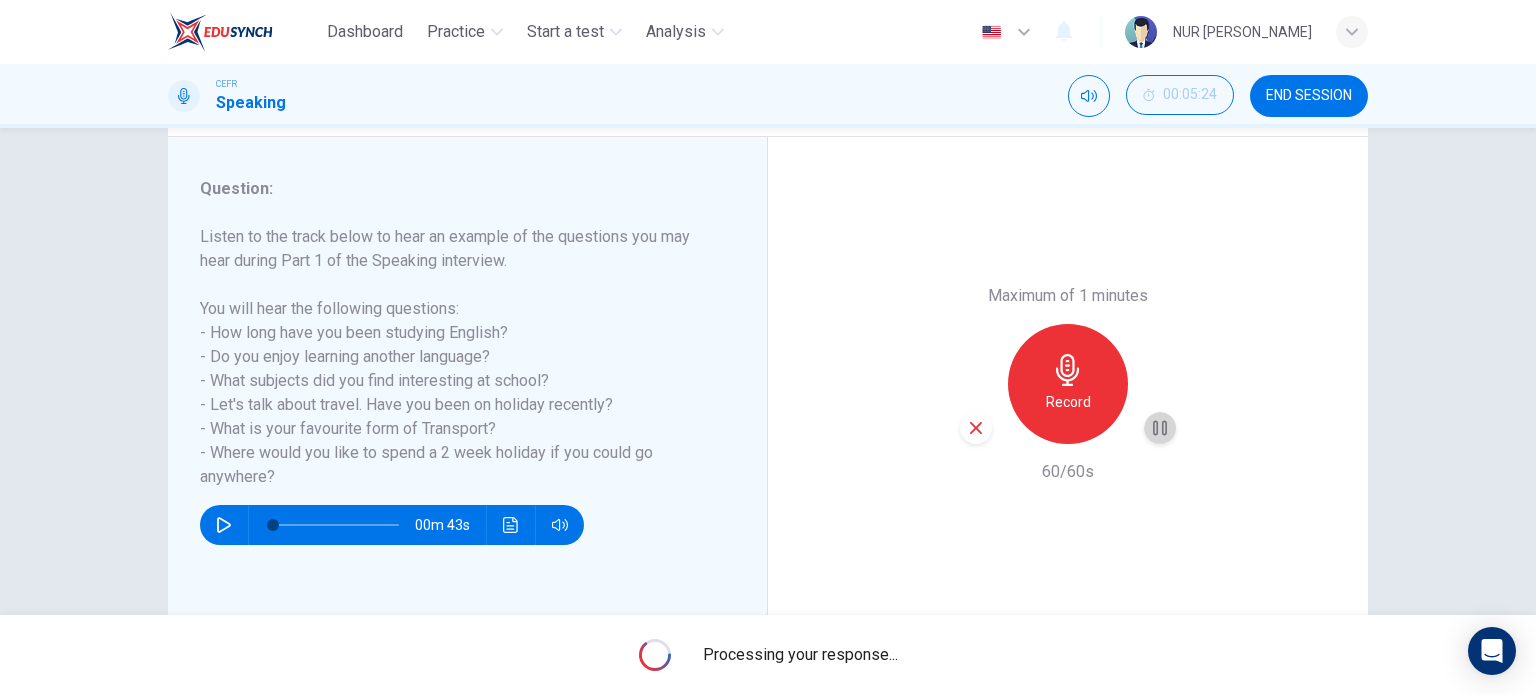 click 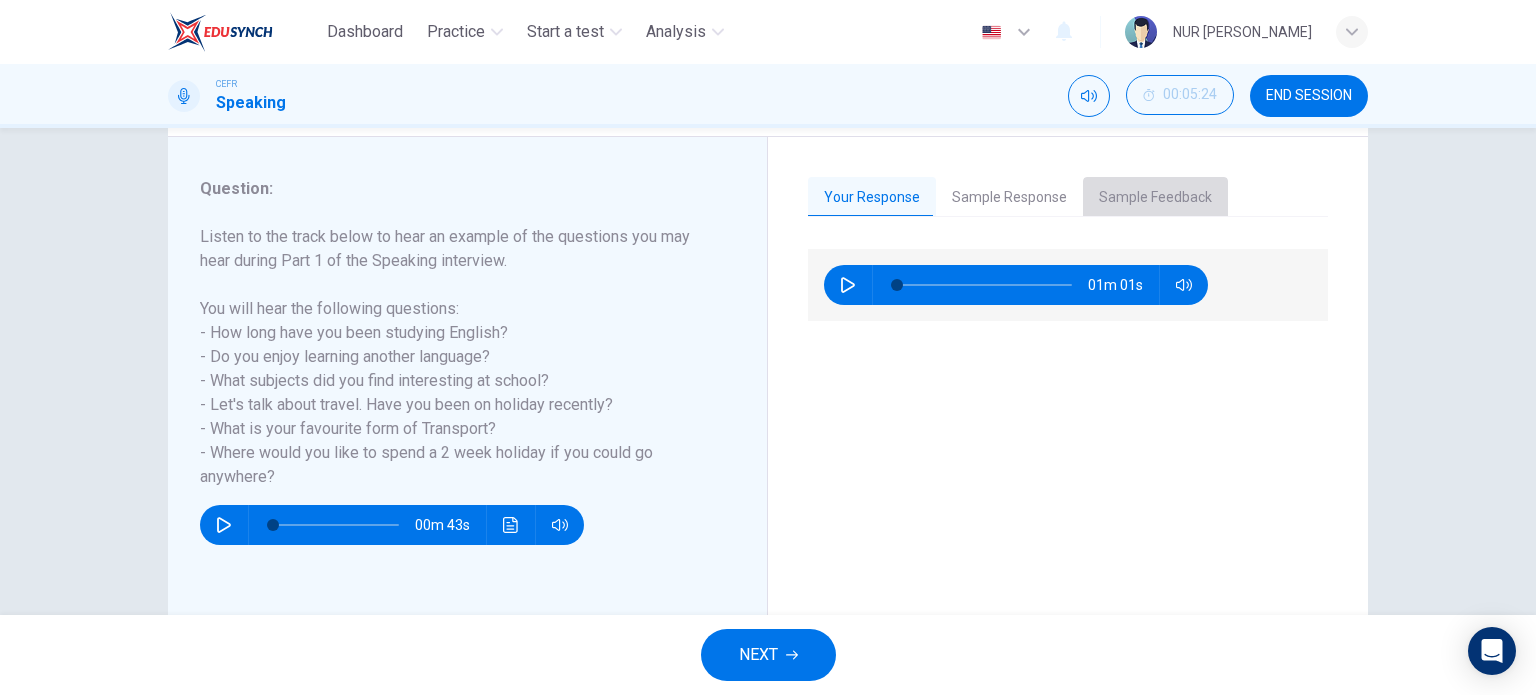 click on "Sample Feedback" at bounding box center [1155, 198] 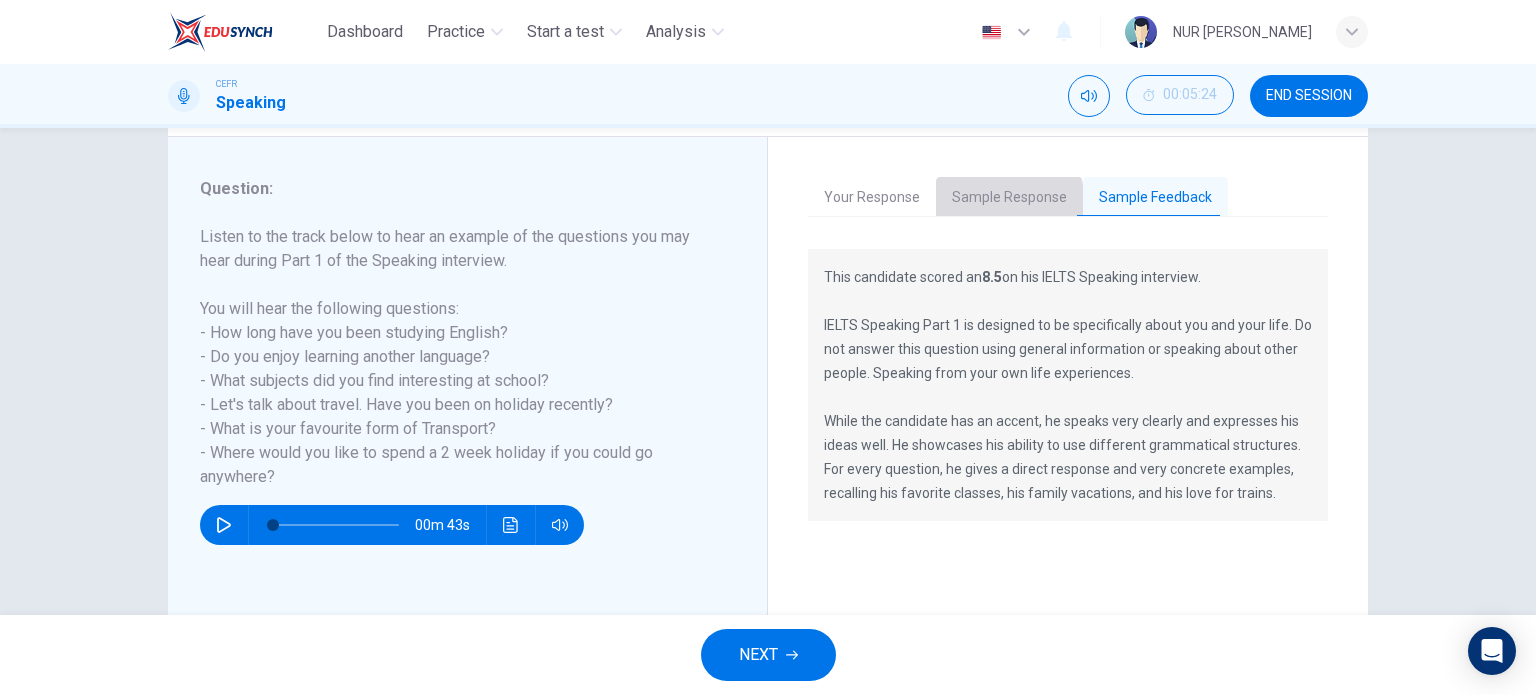 click on "Sample Response" at bounding box center (1009, 198) 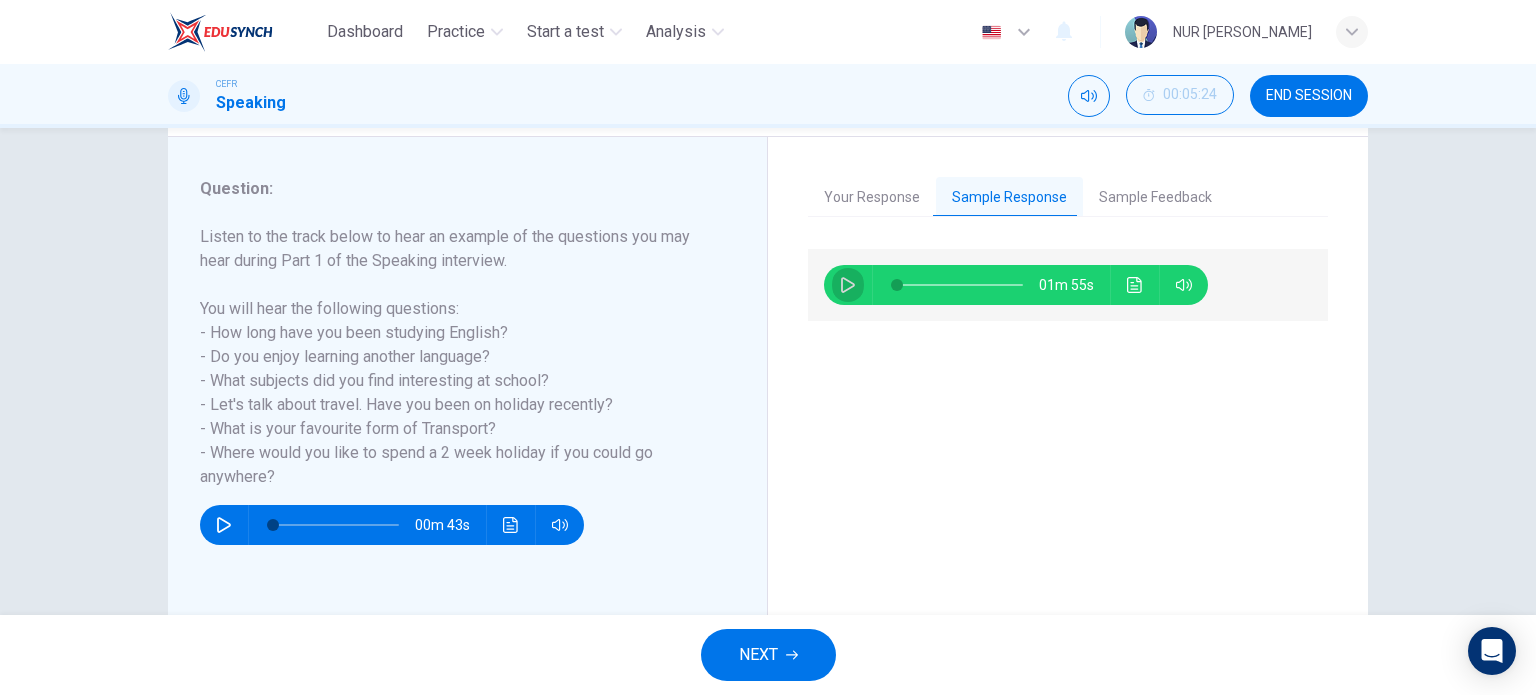 click 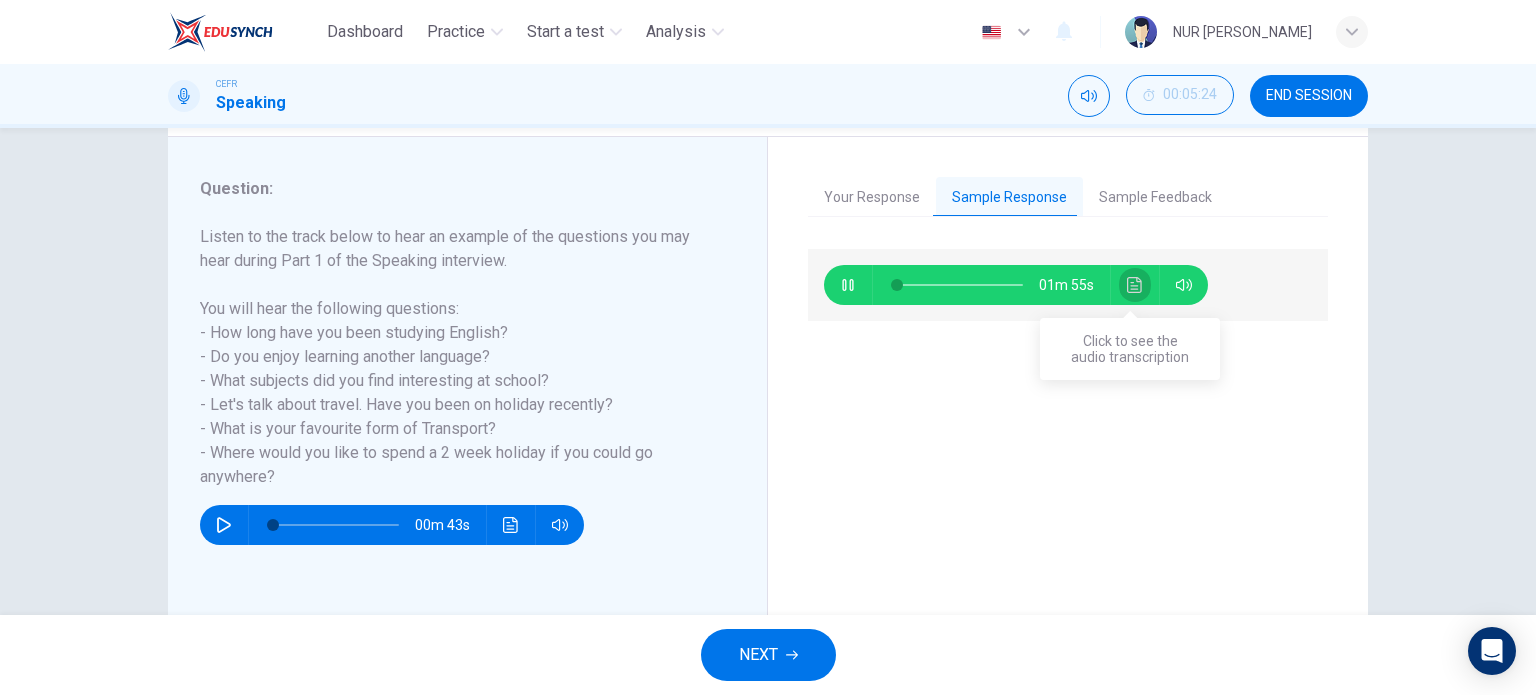click at bounding box center (1135, 285) 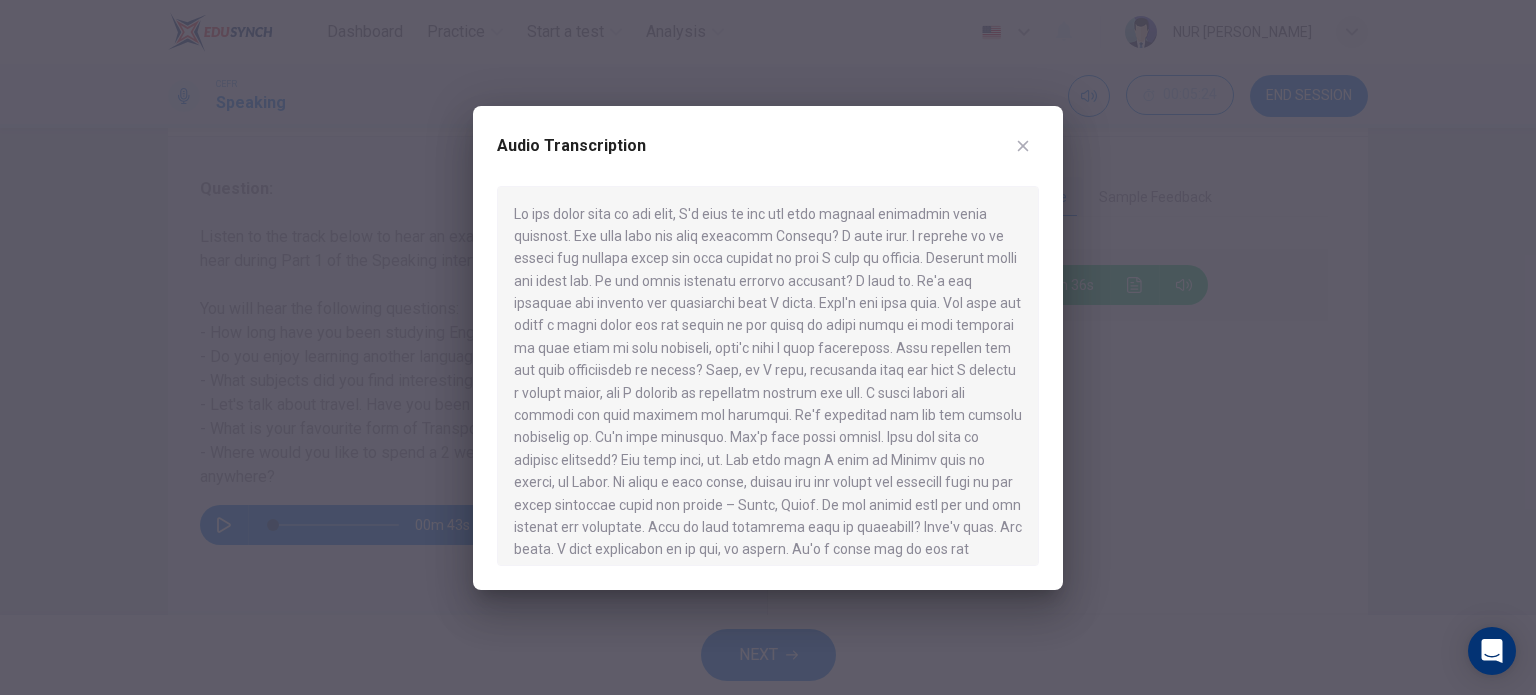 scroll, scrollTop: 0, scrollLeft: 0, axis: both 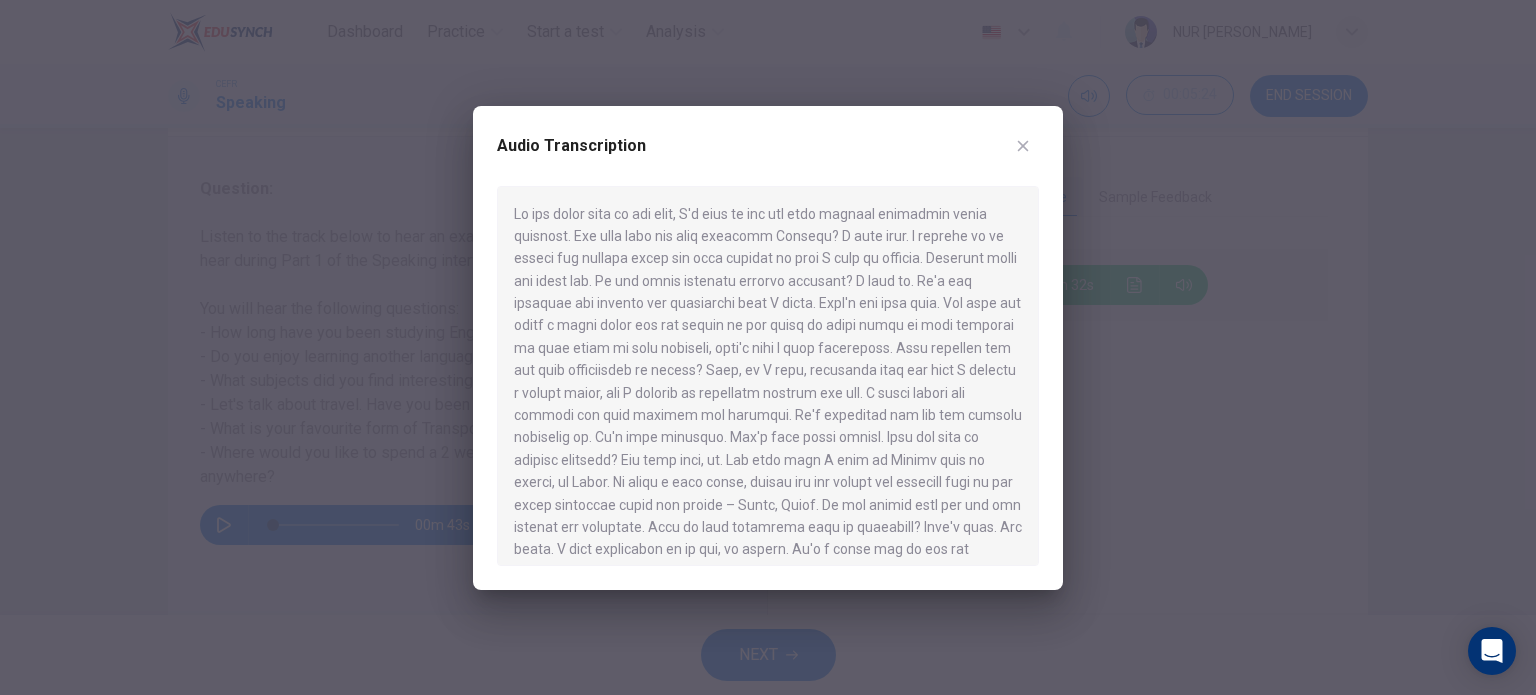 click 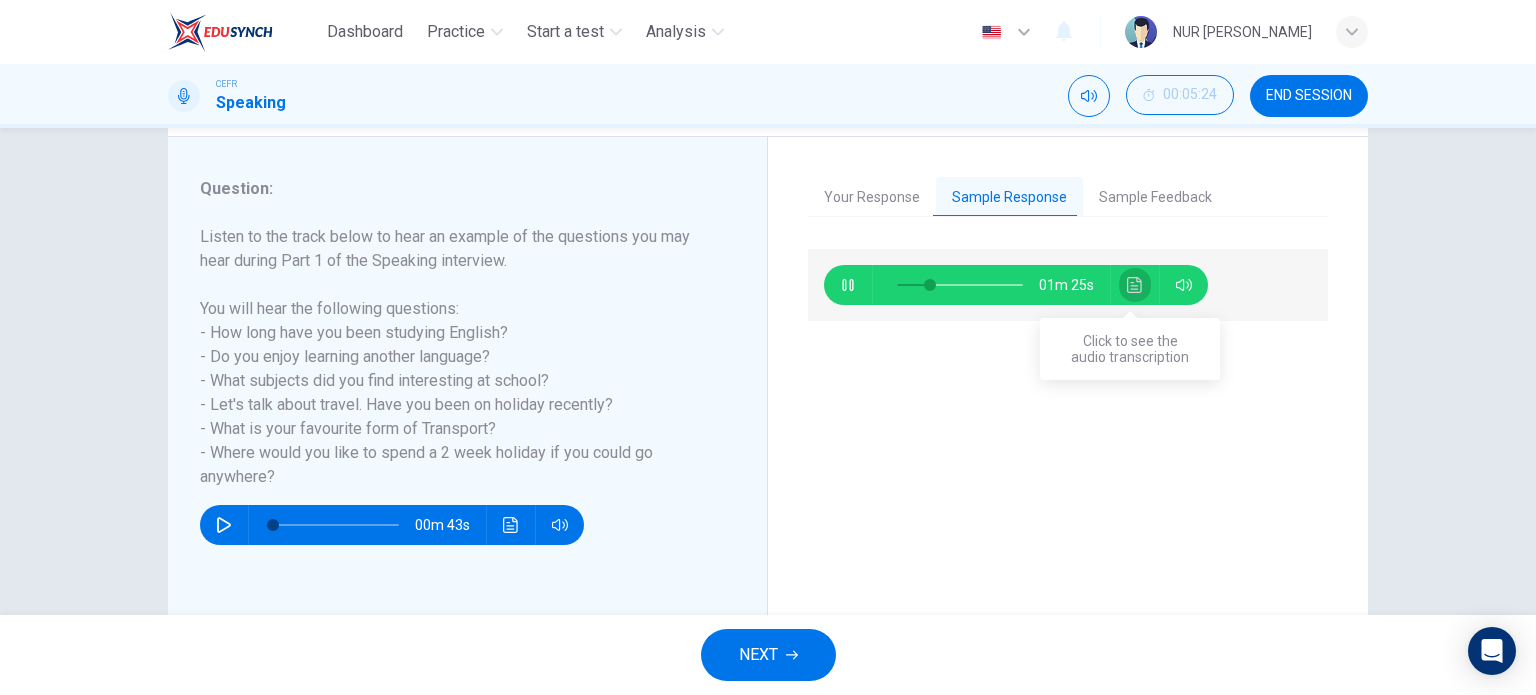 click 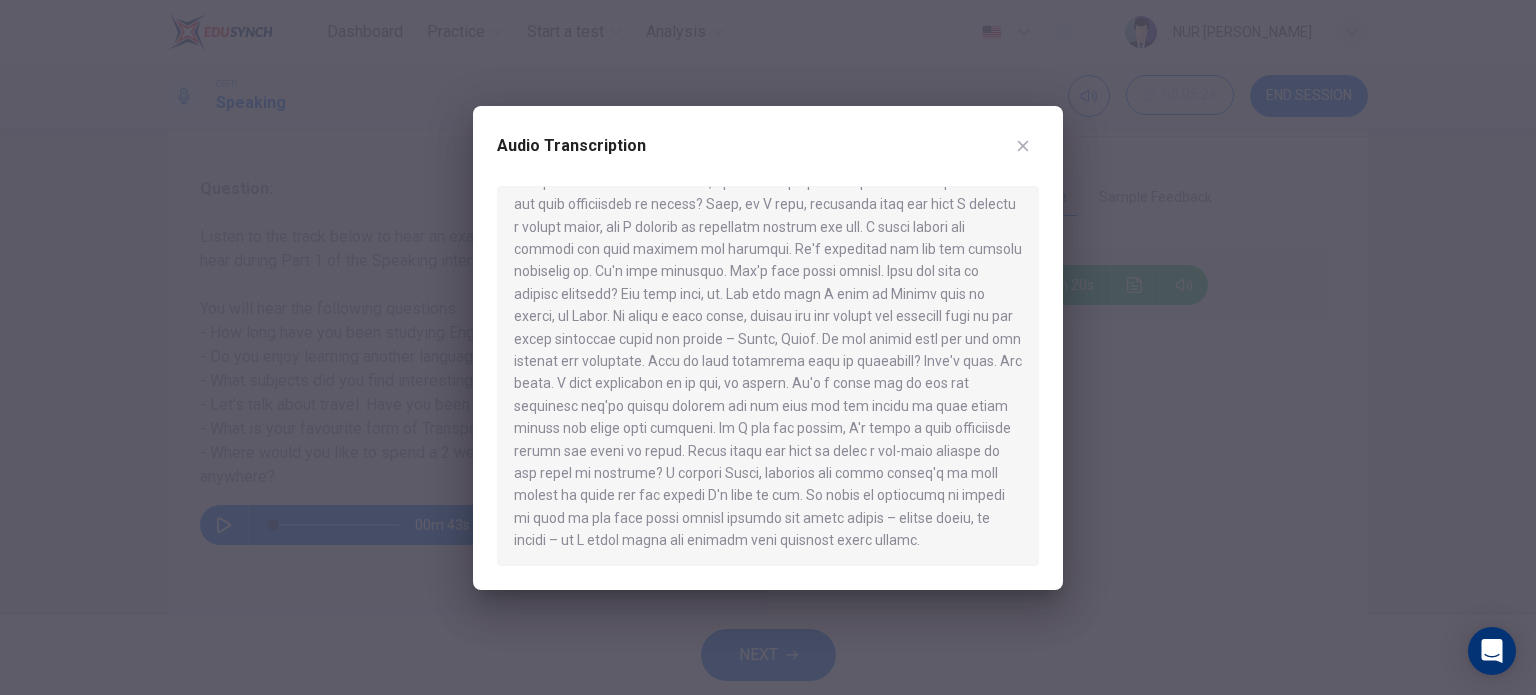 scroll, scrollTop: 168, scrollLeft: 0, axis: vertical 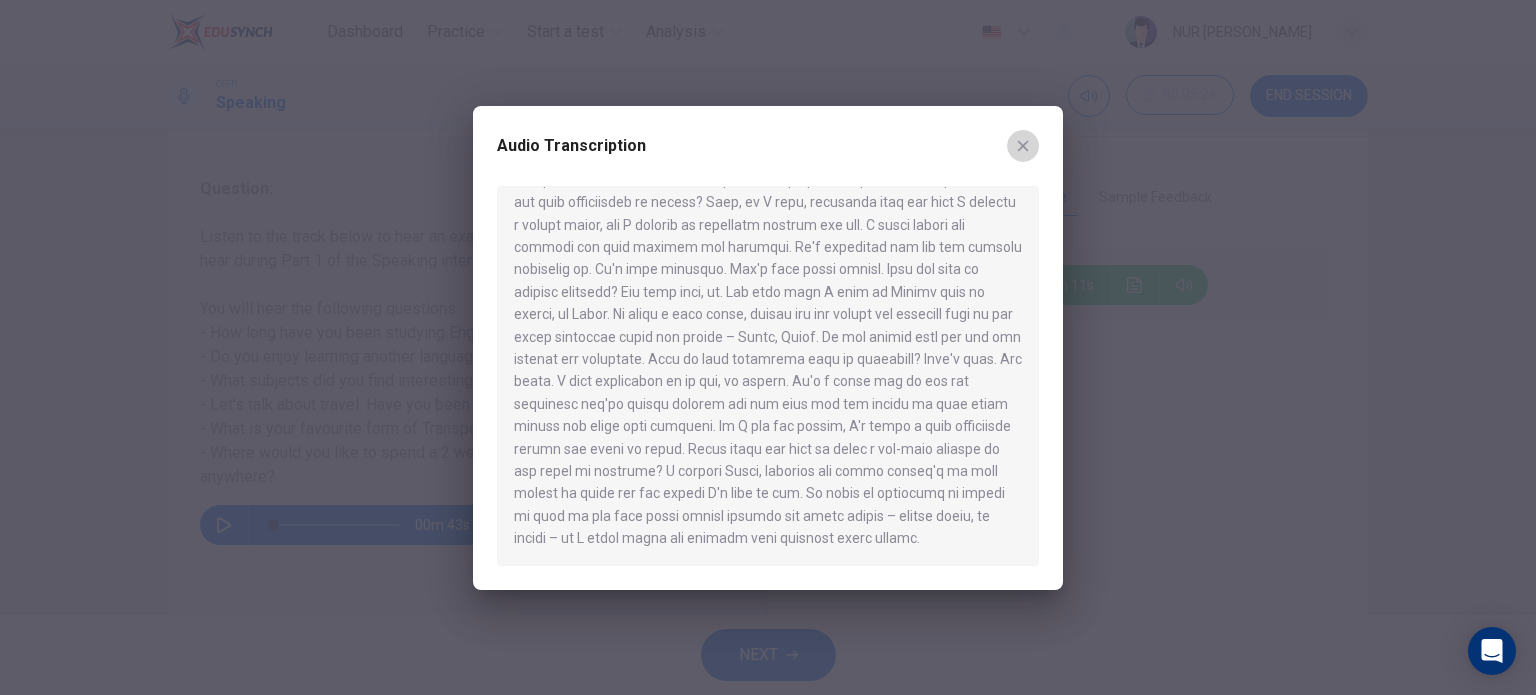 click at bounding box center (1023, 146) 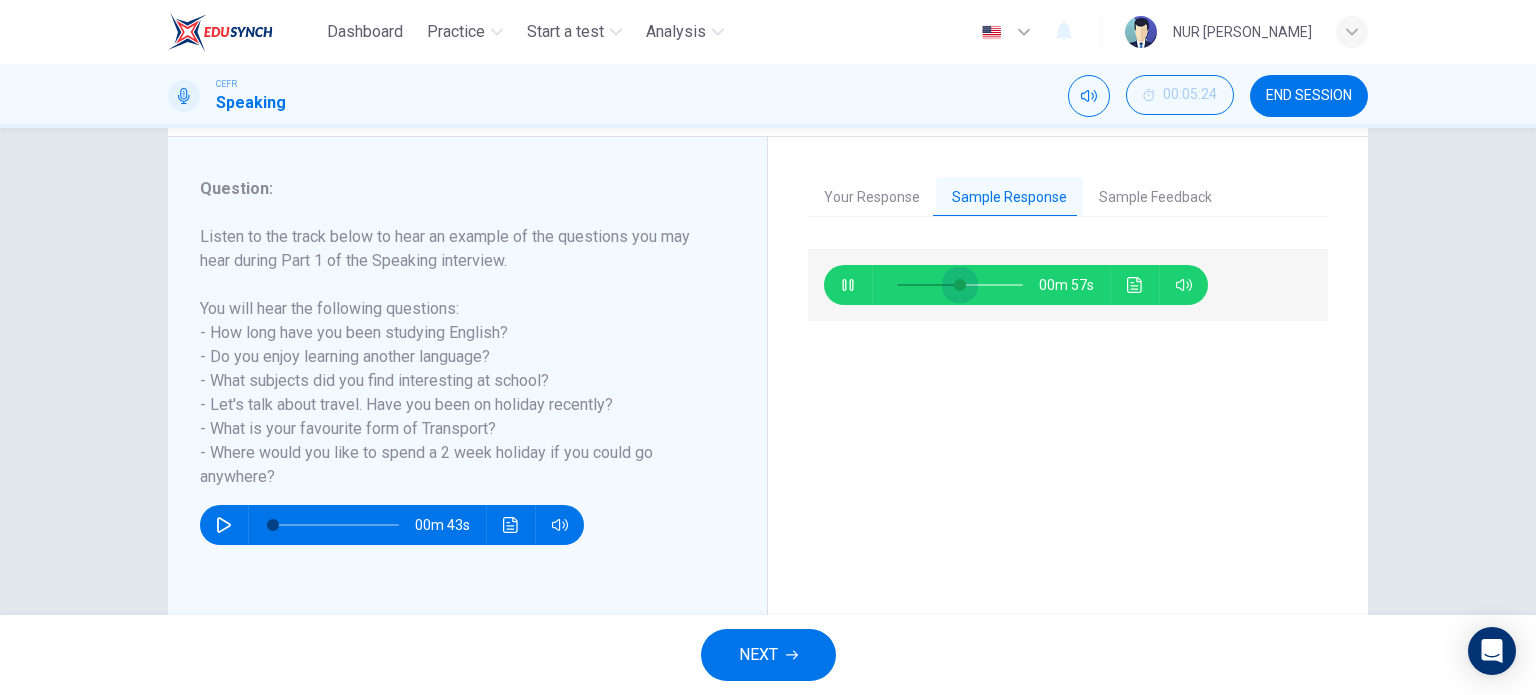 click at bounding box center [960, 285] 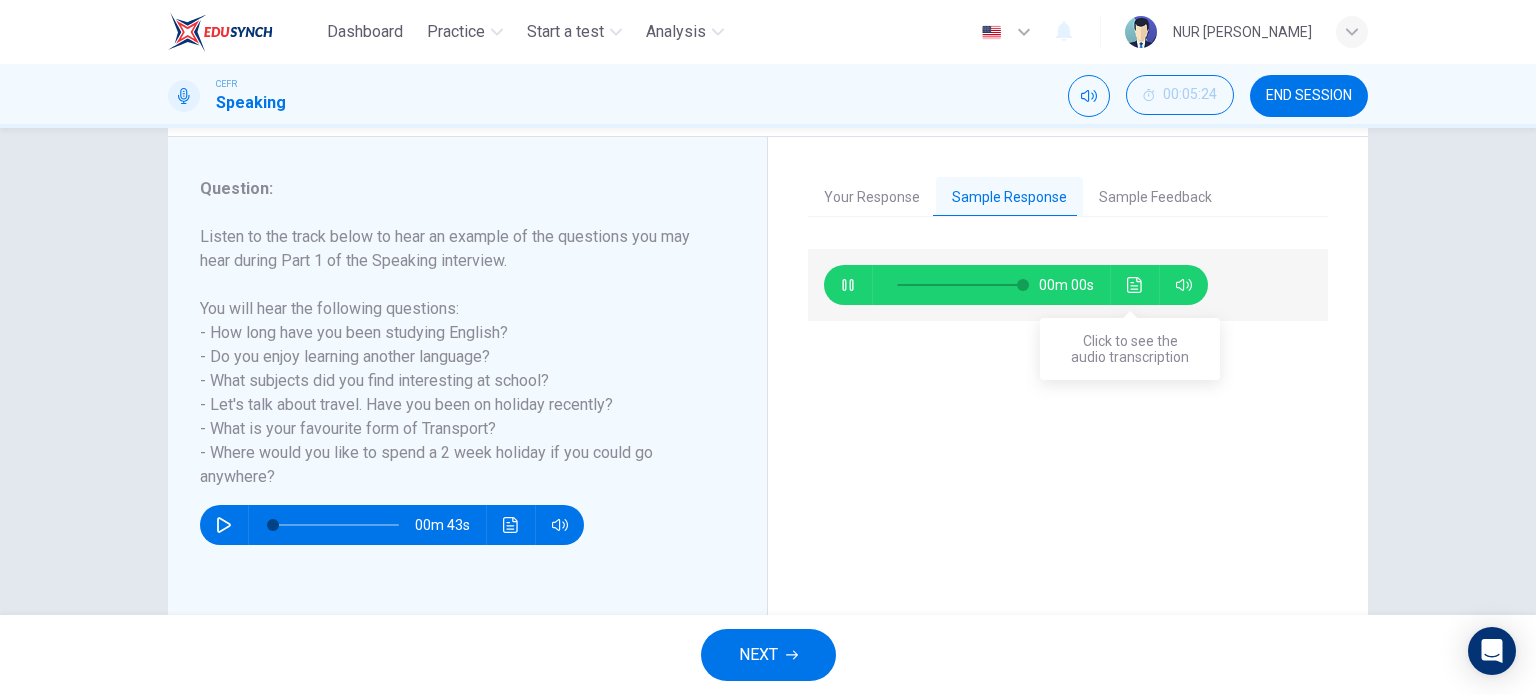 type on "0" 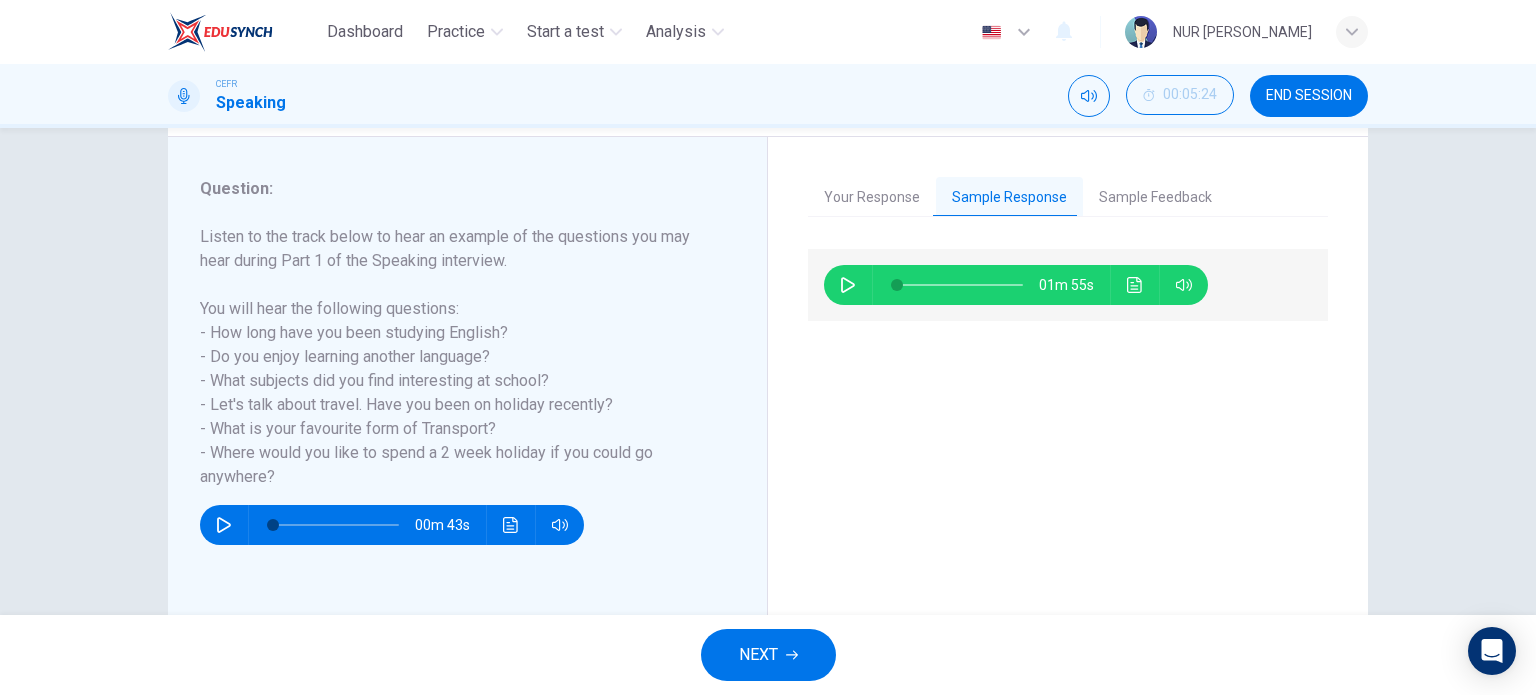 click on "NEXT" at bounding box center [758, 655] 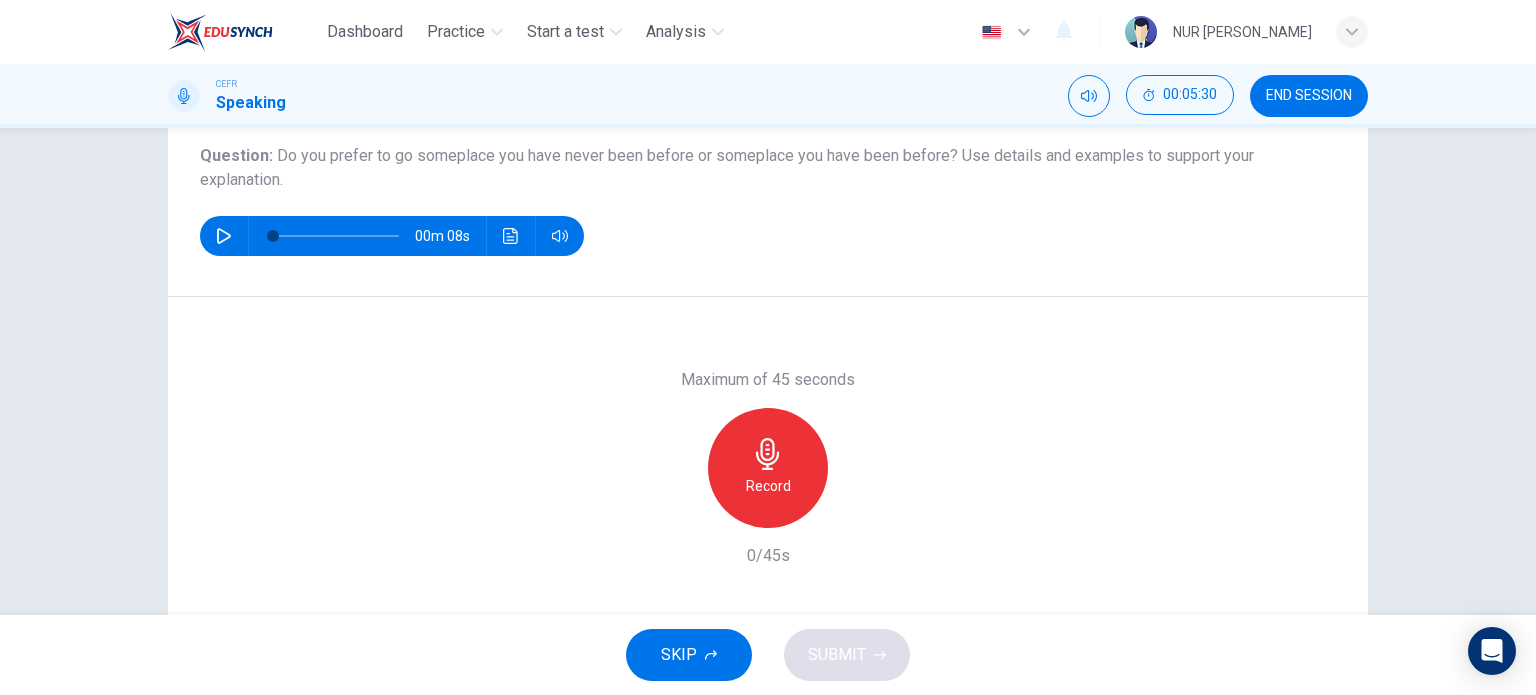 scroll, scrollTop: 224, scrollLeft: 0, axis: vertical 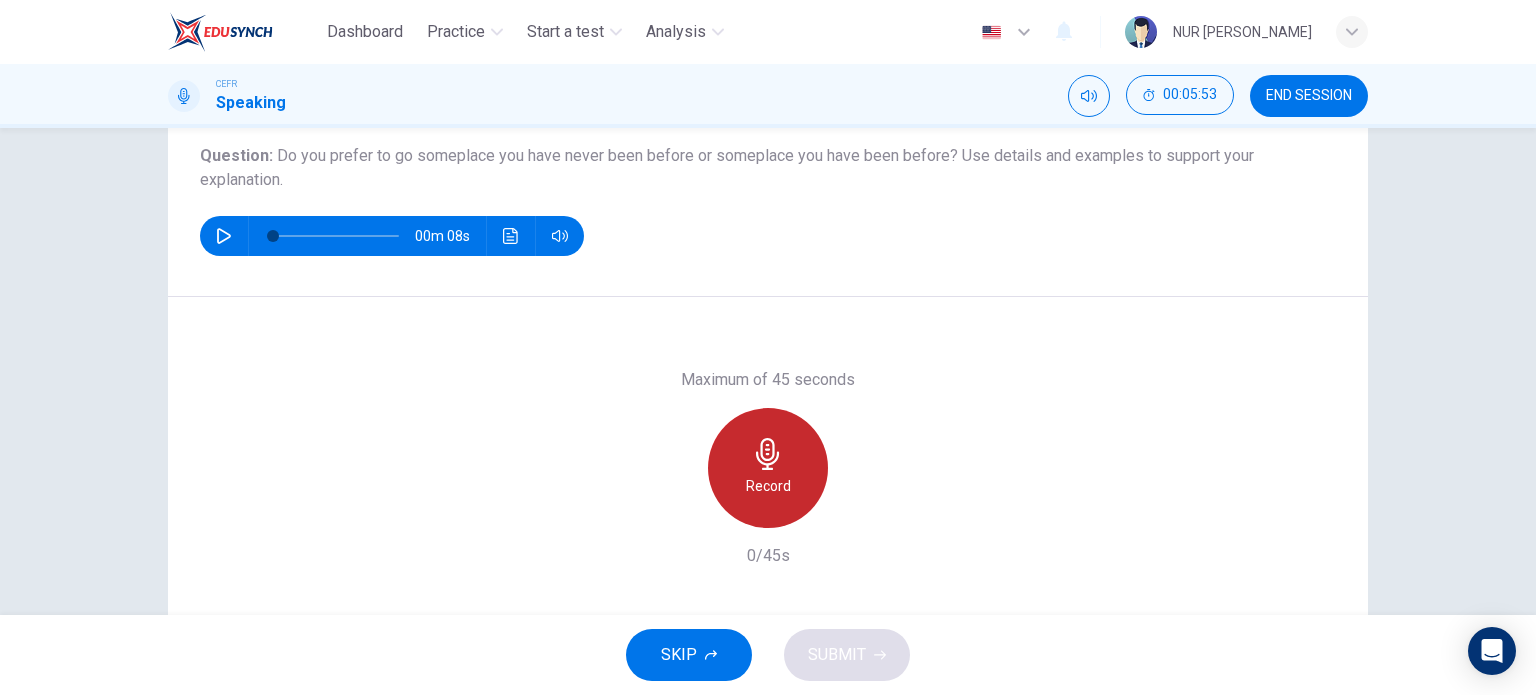 click 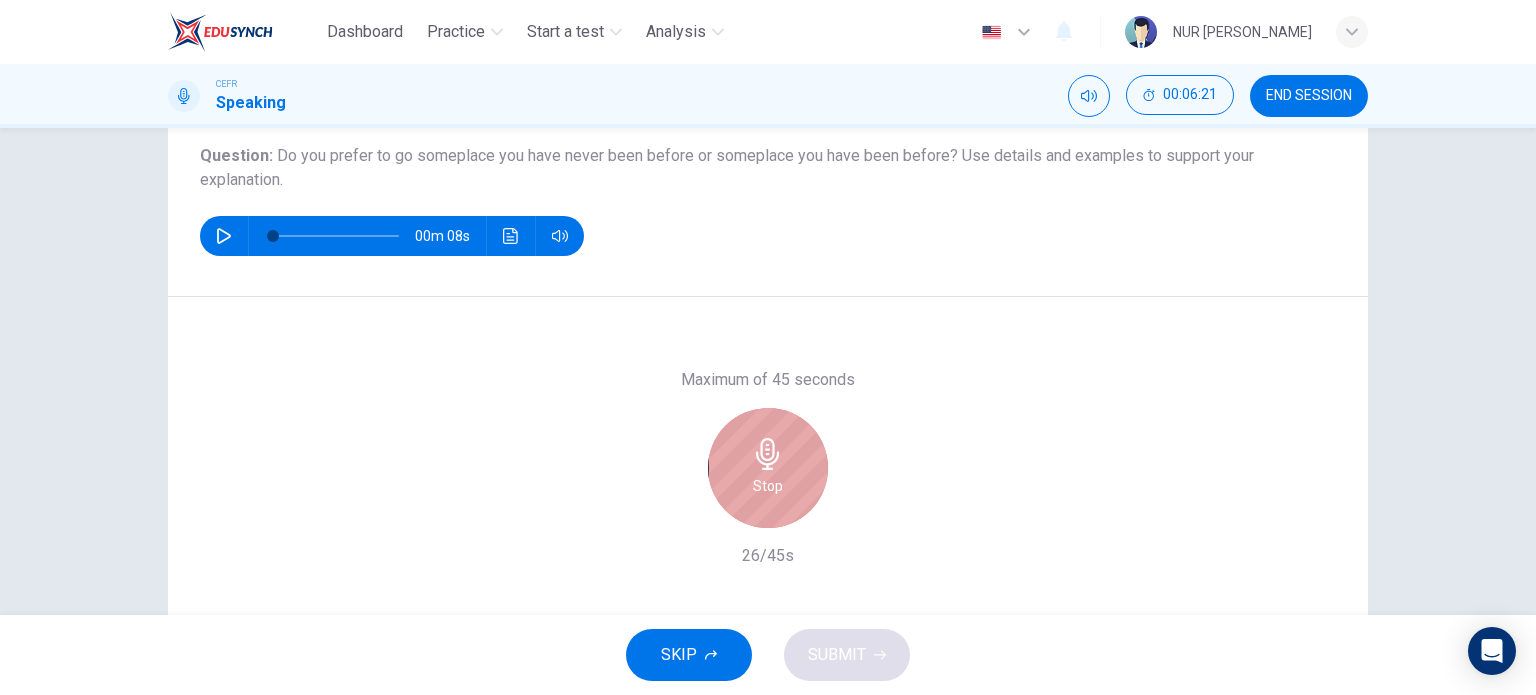 click 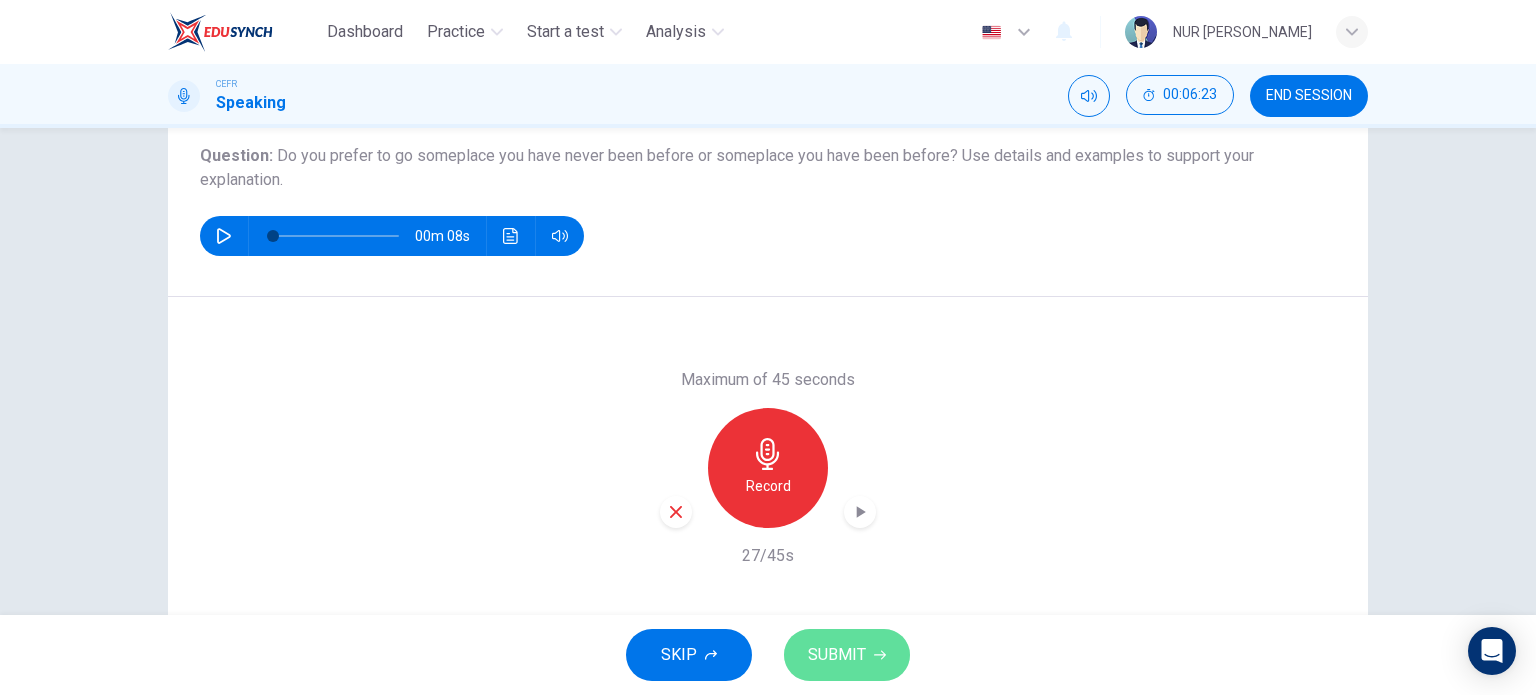 click on "SUBMIT" at bounding box center [847, 655] 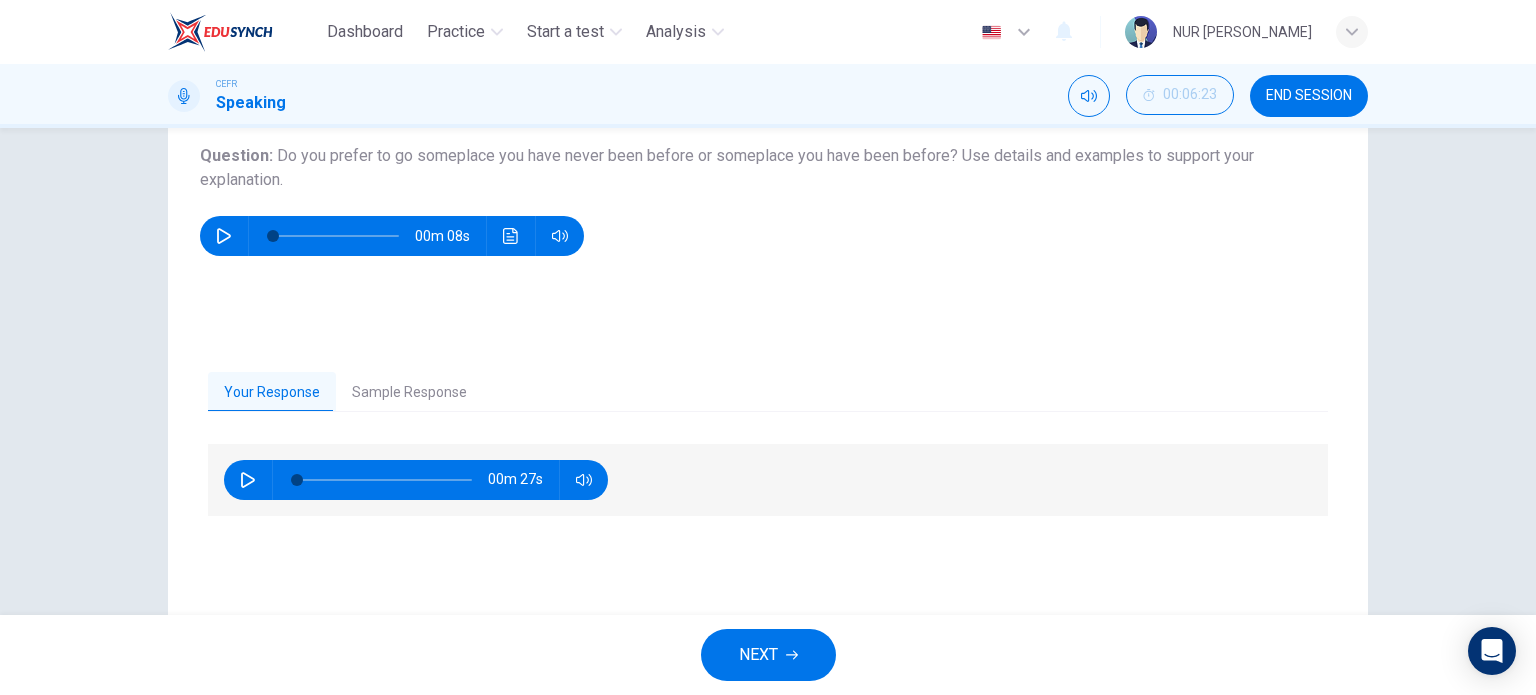 click on "Sample Response" at bounding box center [409, 393] 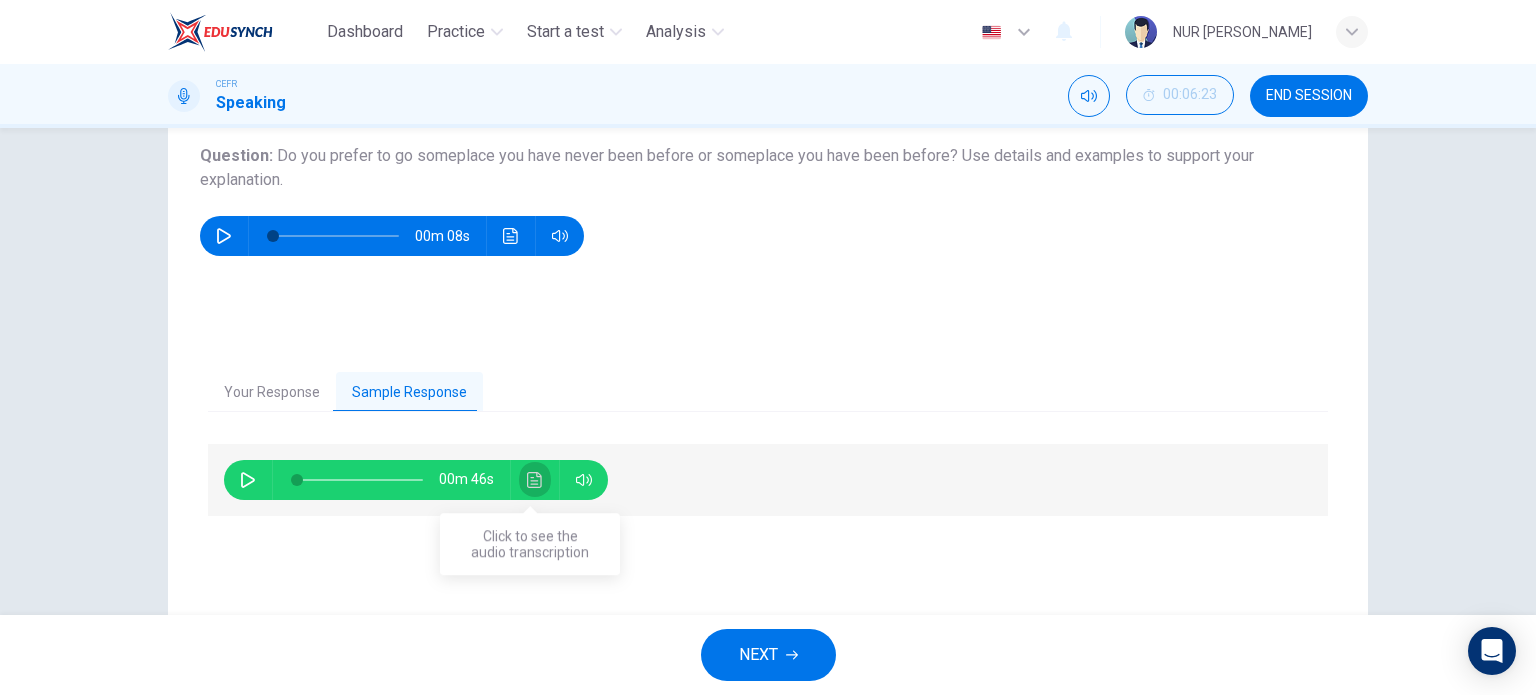 click at bounding box center [535, 480] 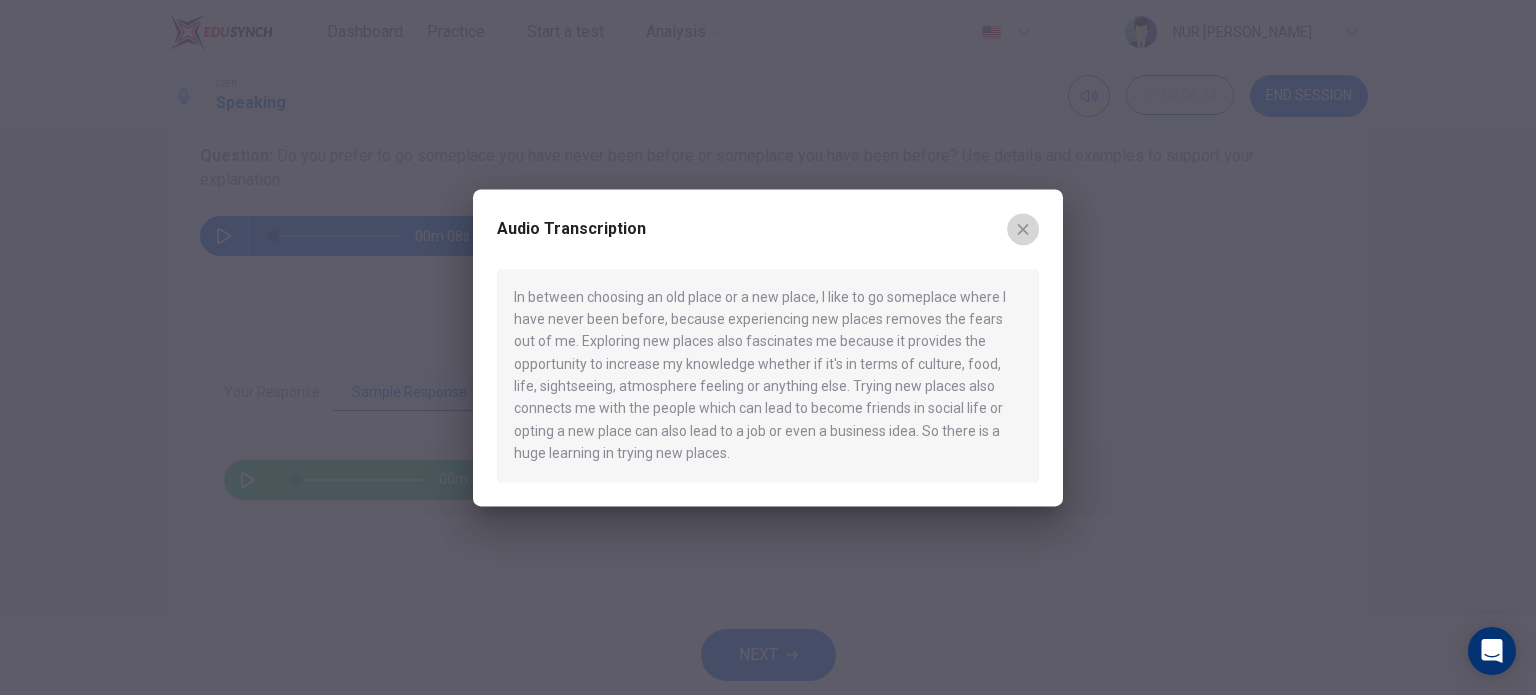 click at bounding box center [1023, 229] 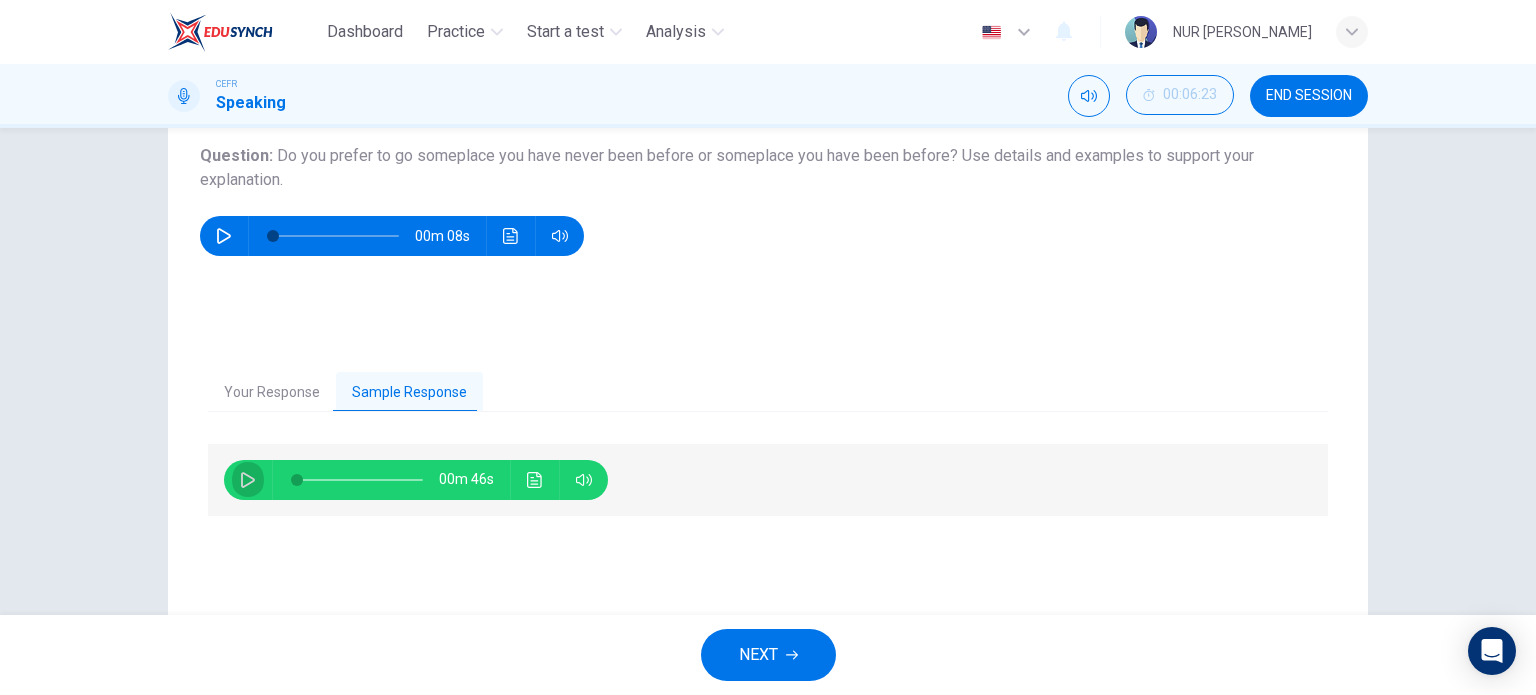 click 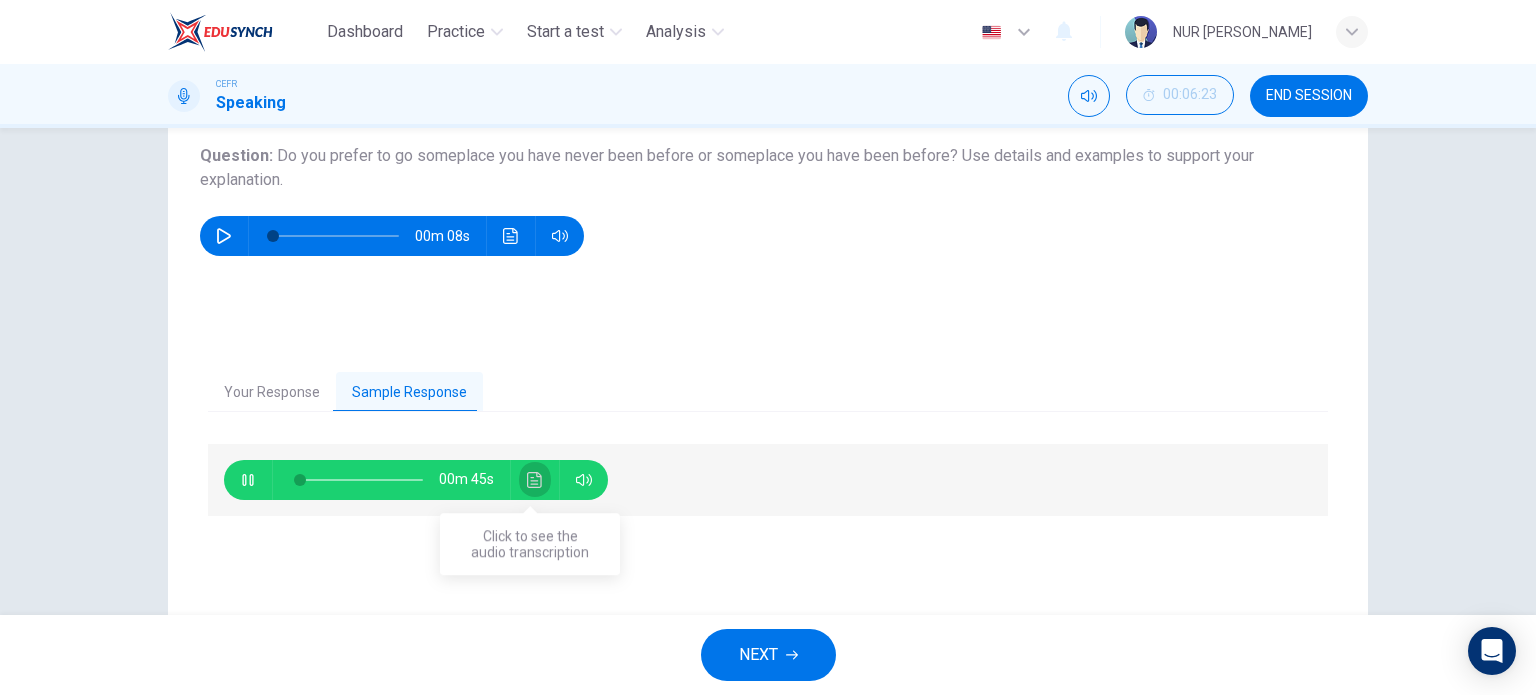 click at bounding box center [535, 480] 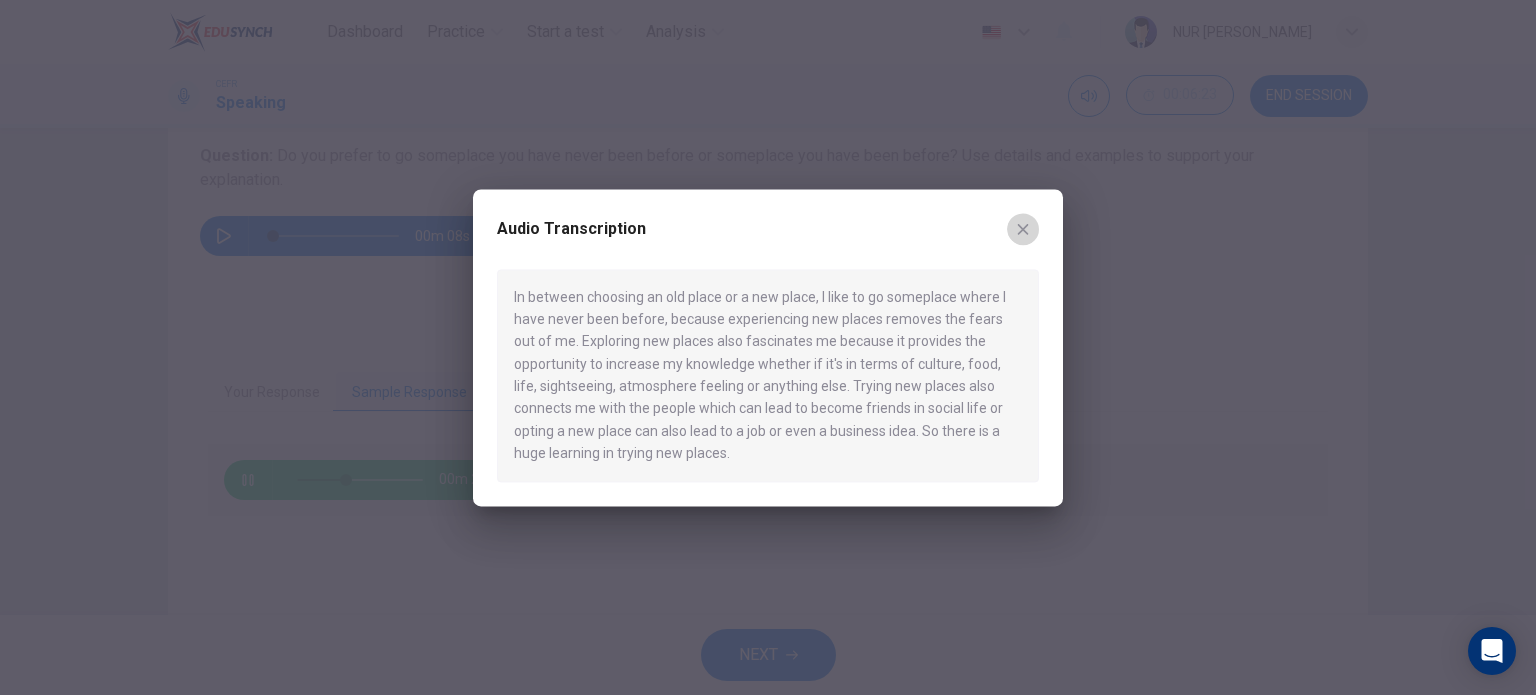 click at bounding box center [1023, 229] 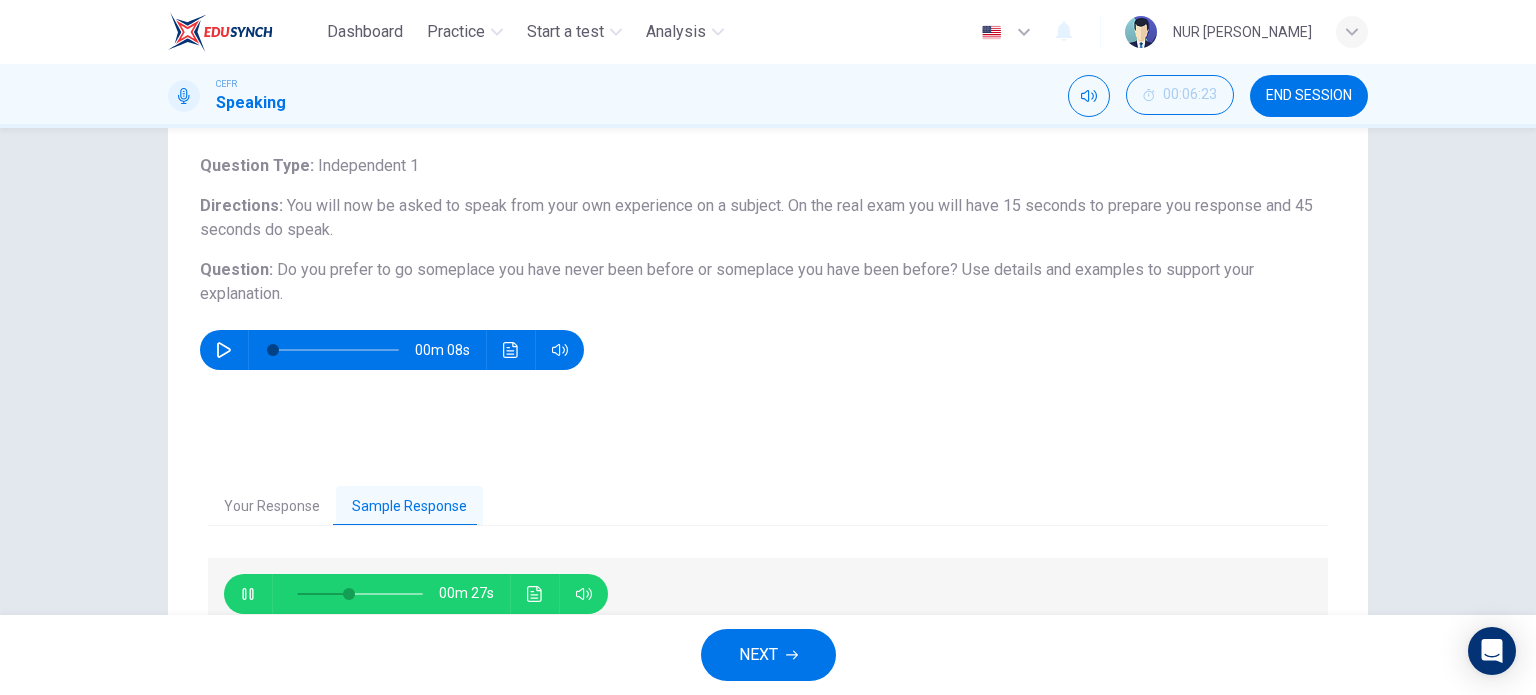 scroll, scrollTop: 168, scrollLeft: 0, axis: vertical 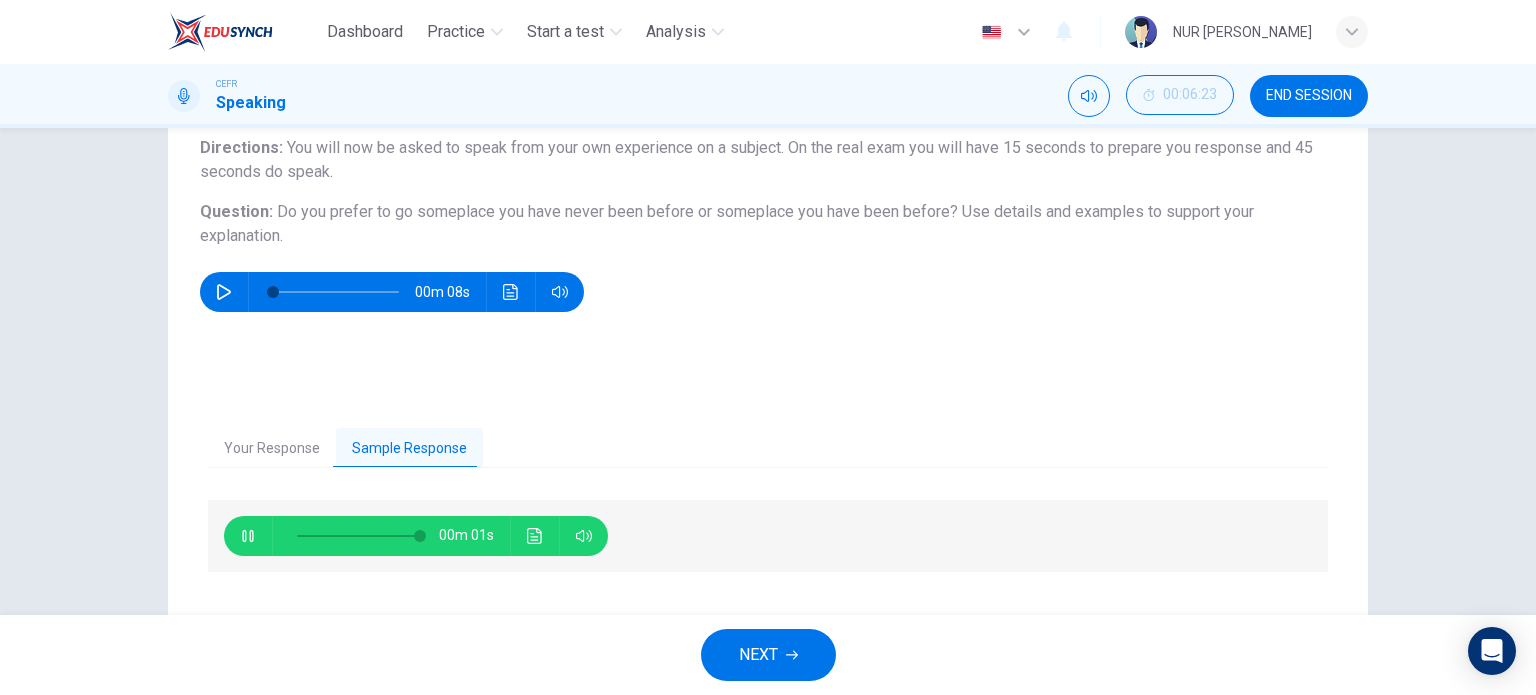 type on "0" 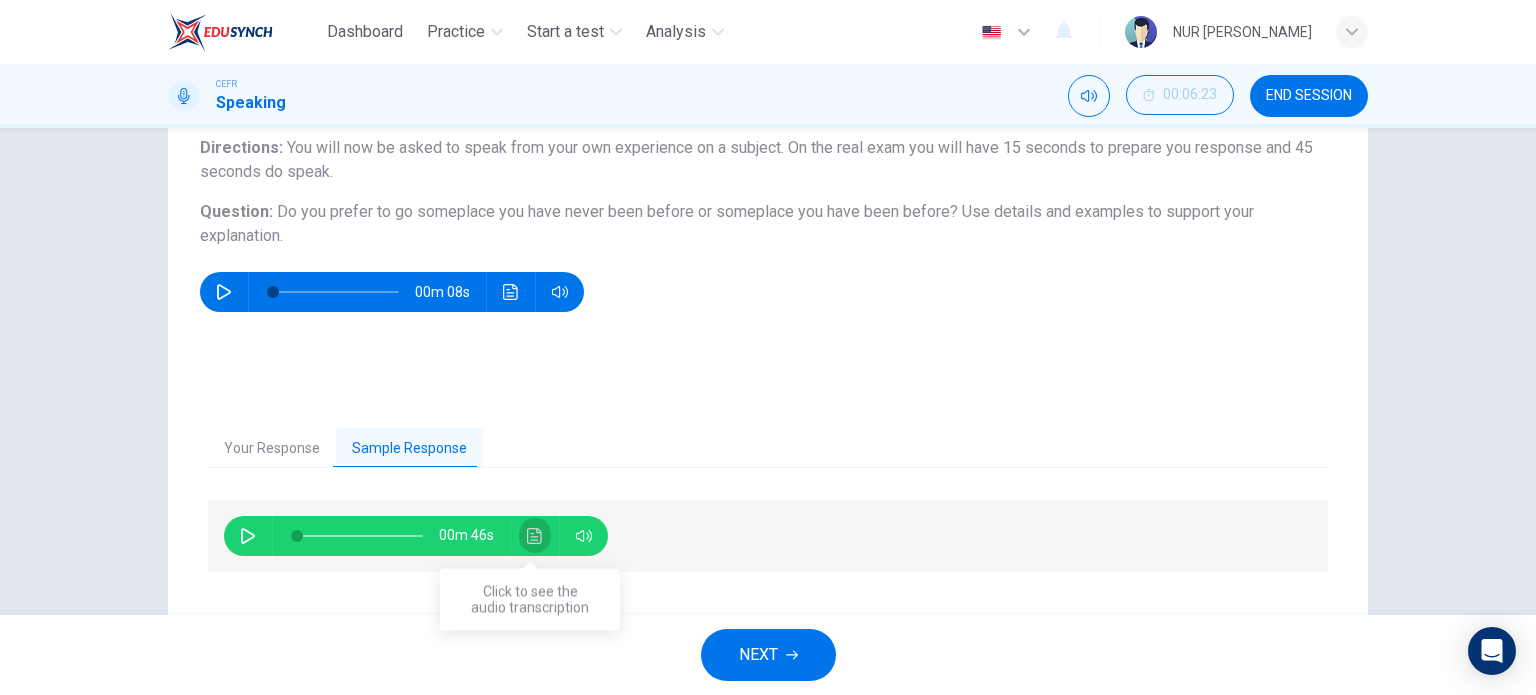 click 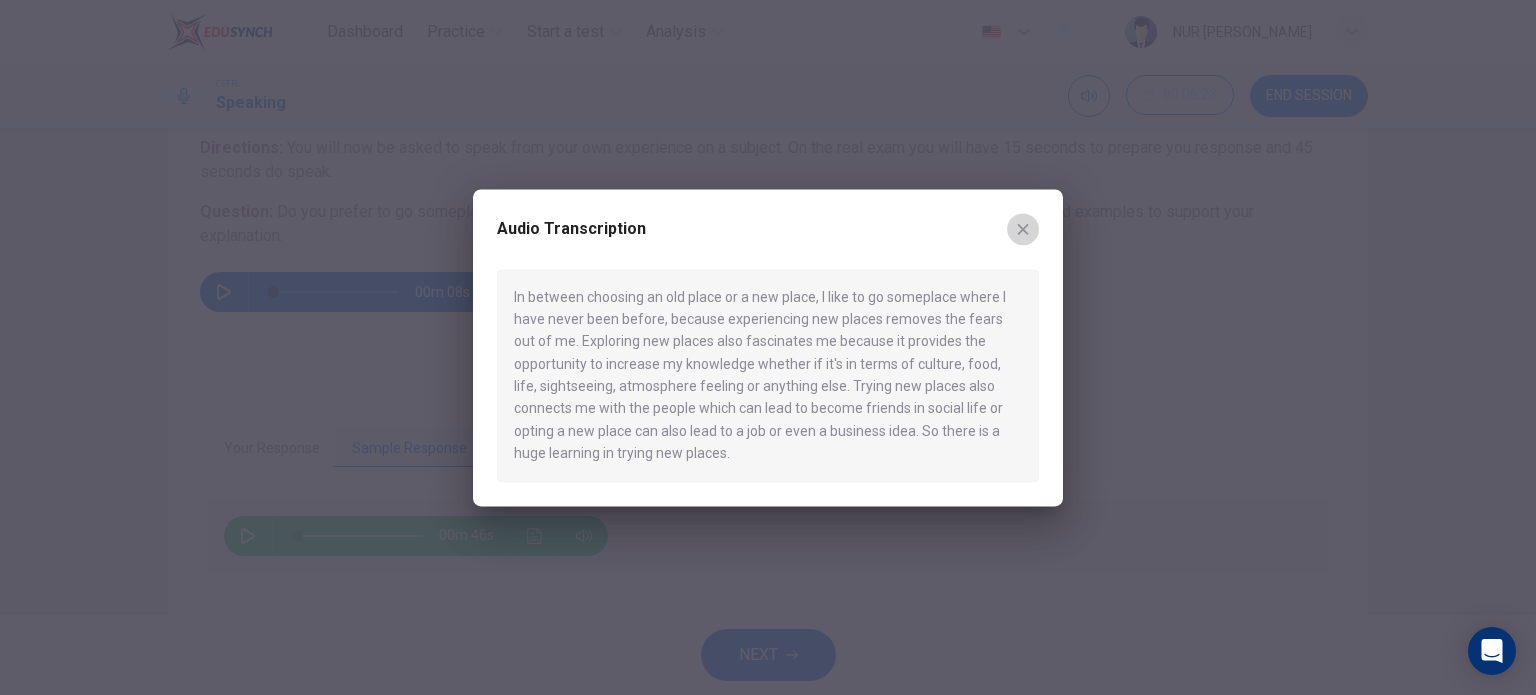 click at bounding box center [1023, 229] 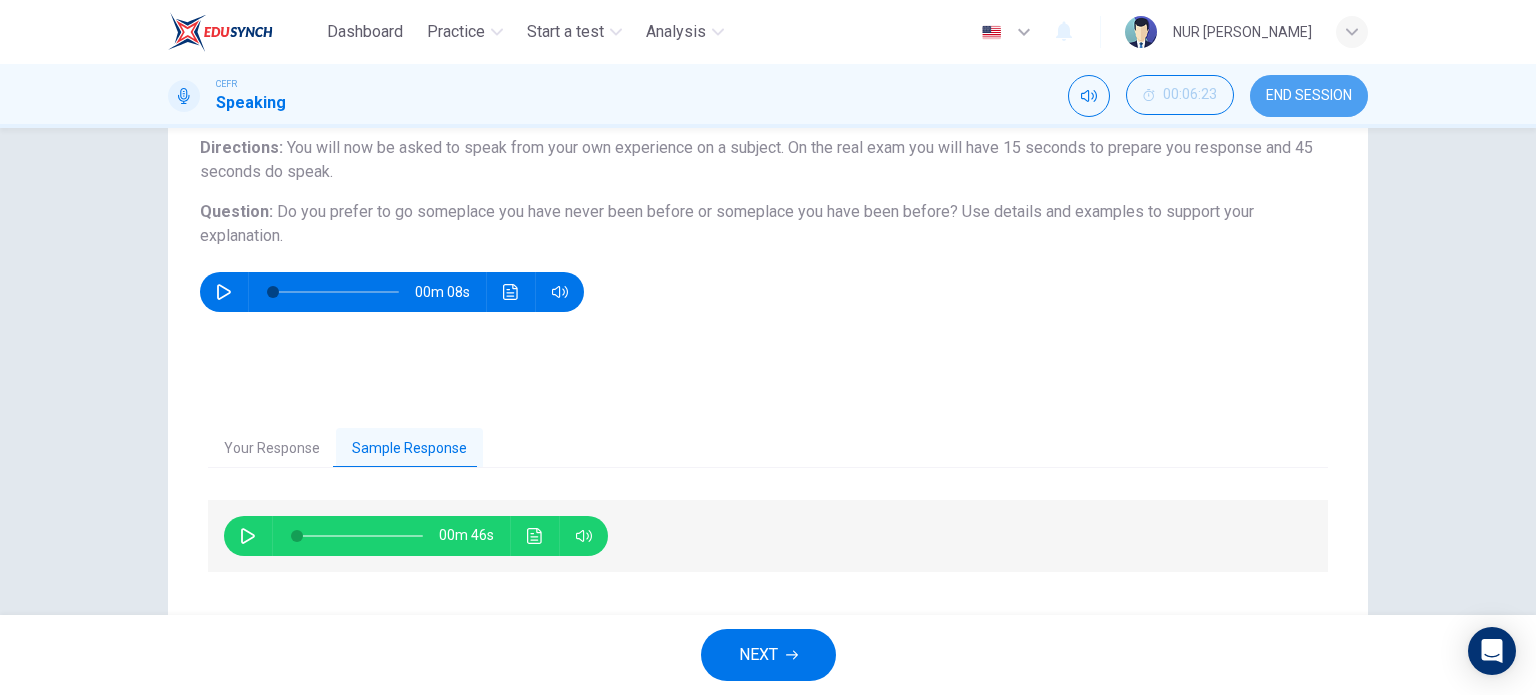 click on "END SESSION" at bounding box center [1309, 96] 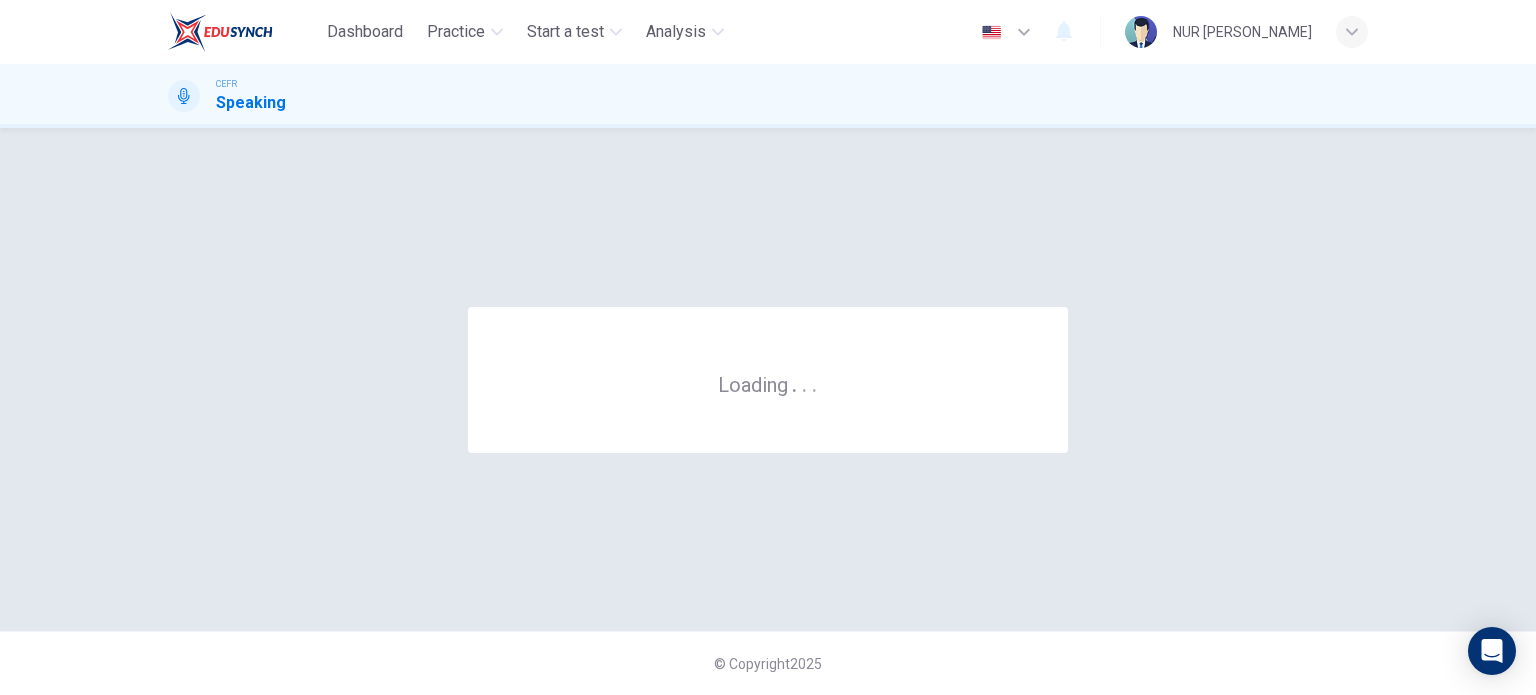 scroll, scrollTop: 0, scrollLeft: 0, axis: both 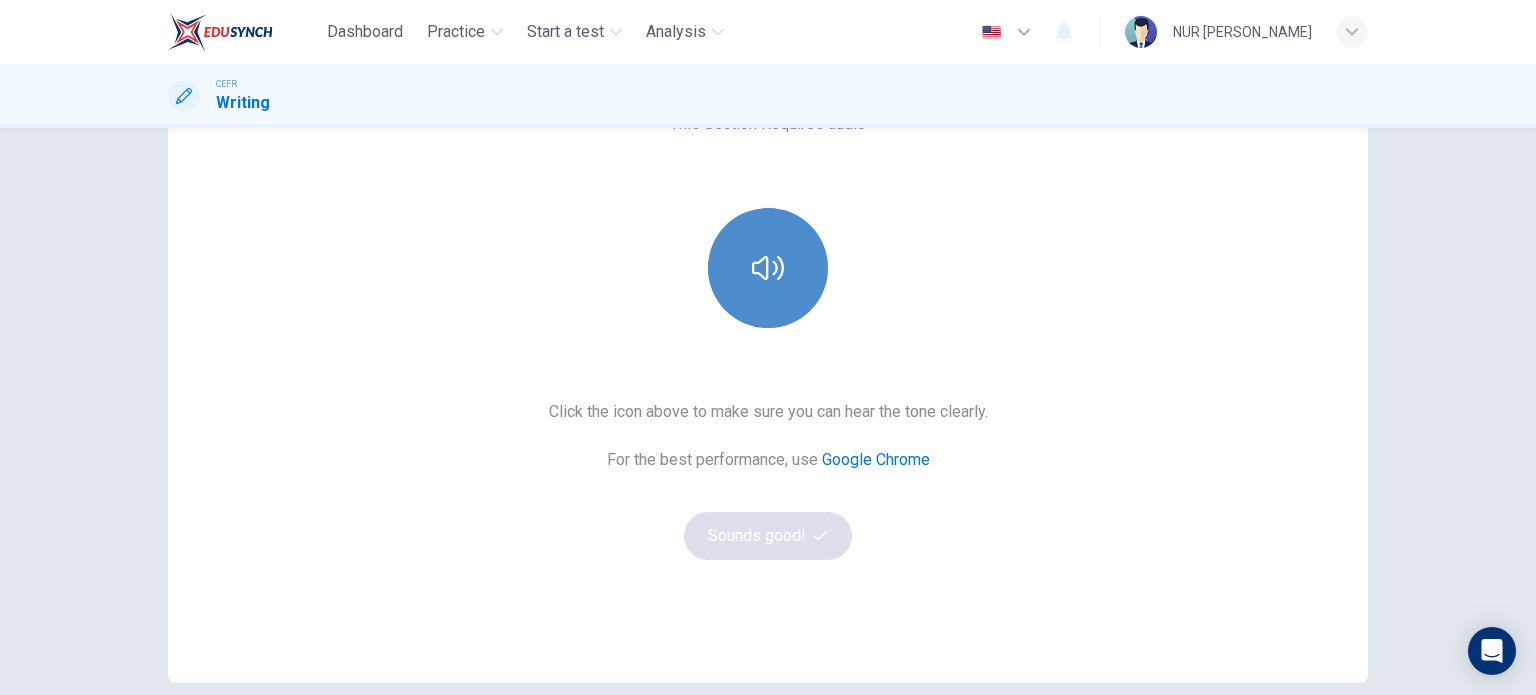 click 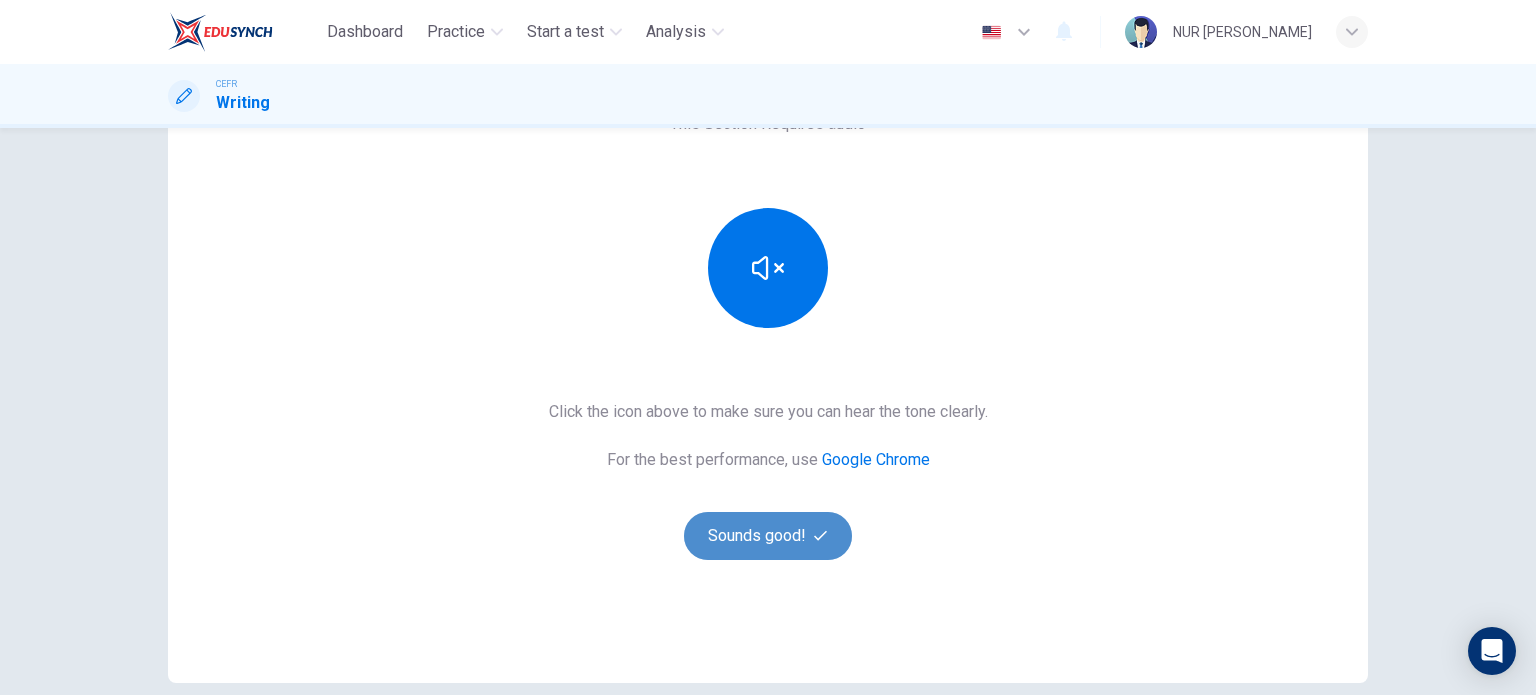 click on "Sounds good!" at bounding box center (768, 536) 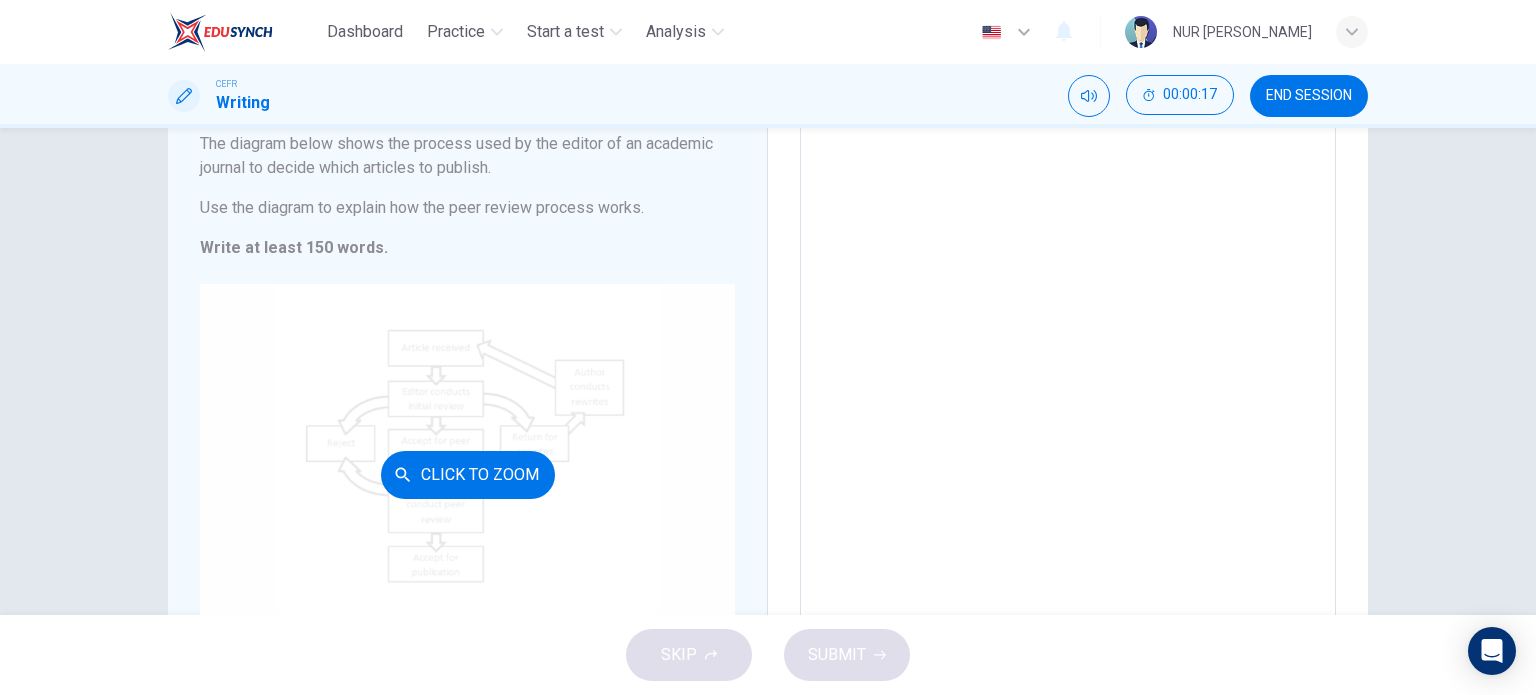 scroll, scrollTop: 172, scrollLeft: 0, axis: vertical 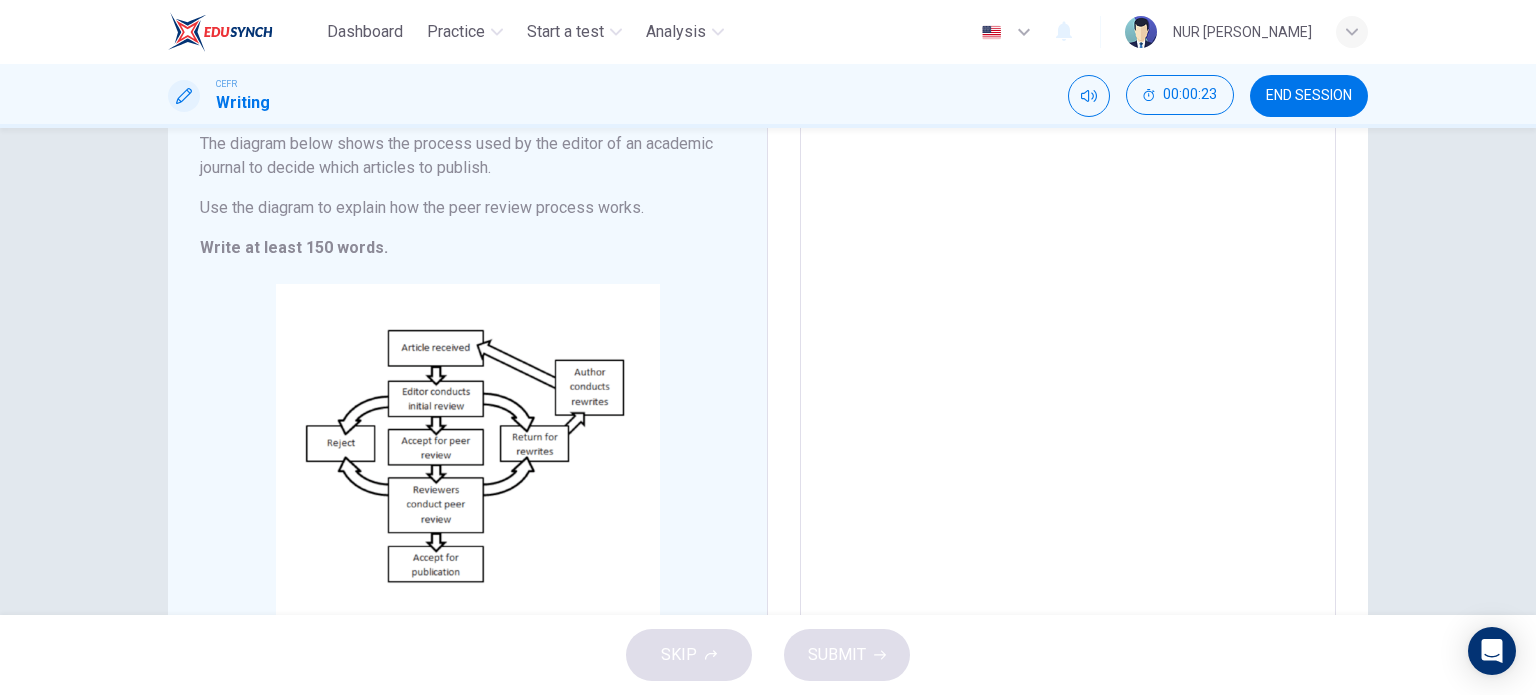 click at bounding box center [1068, 350] 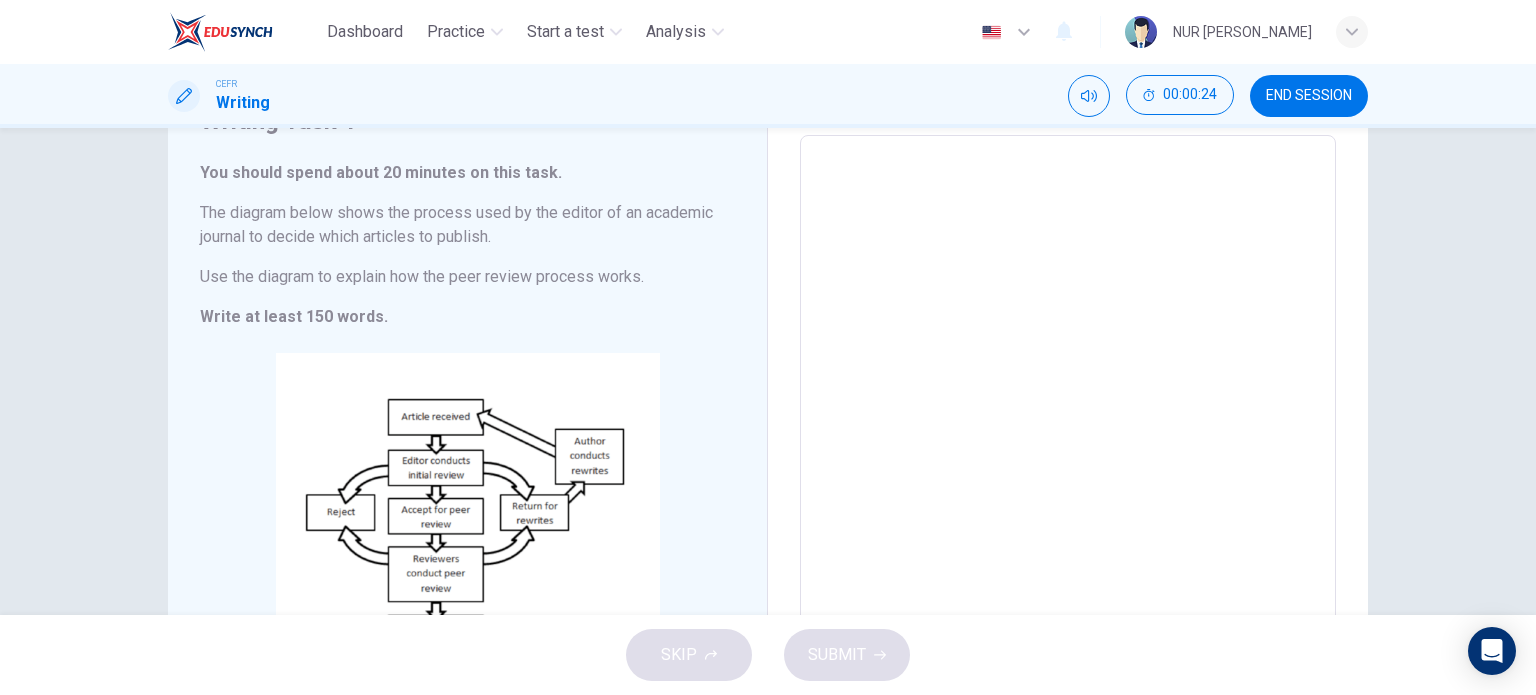 scroll, scrollTop: 100, scrollLeft: 0, axis: vertical 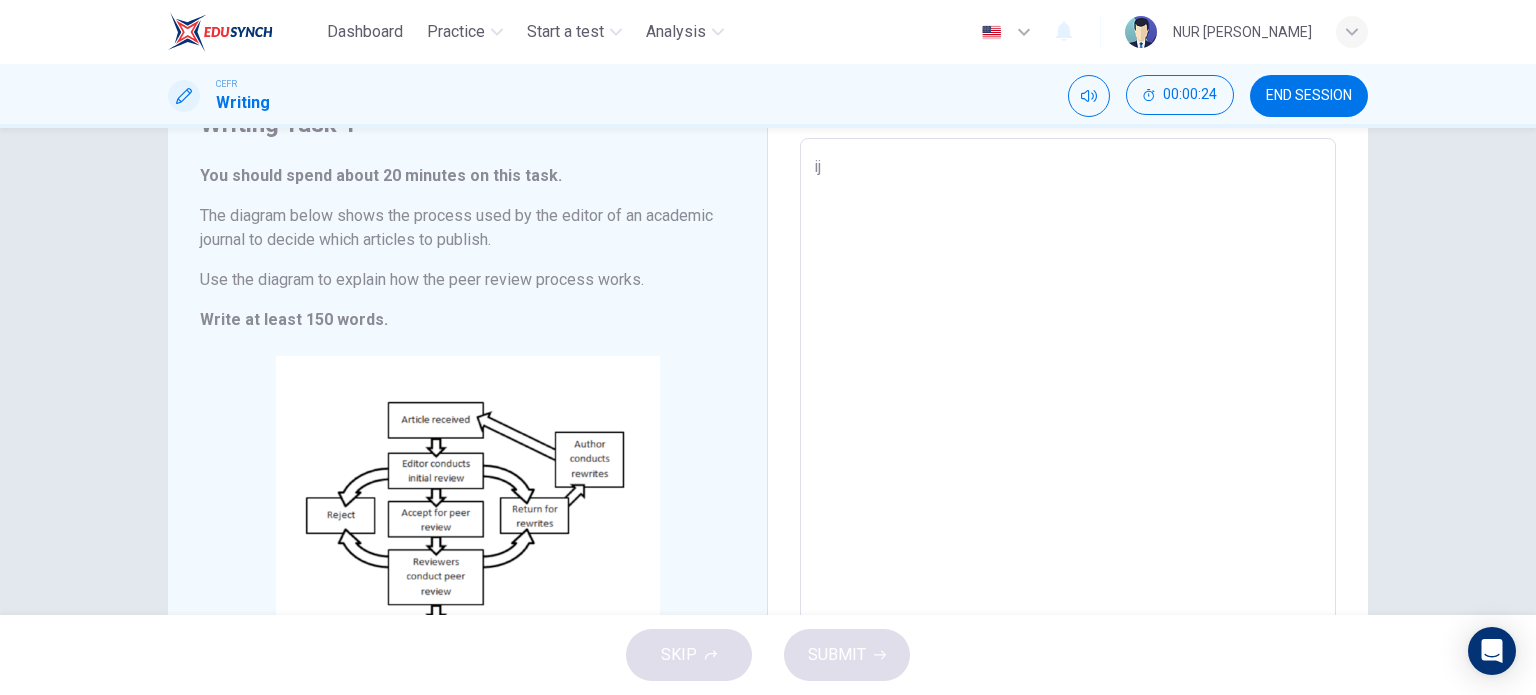 type on "ijt" 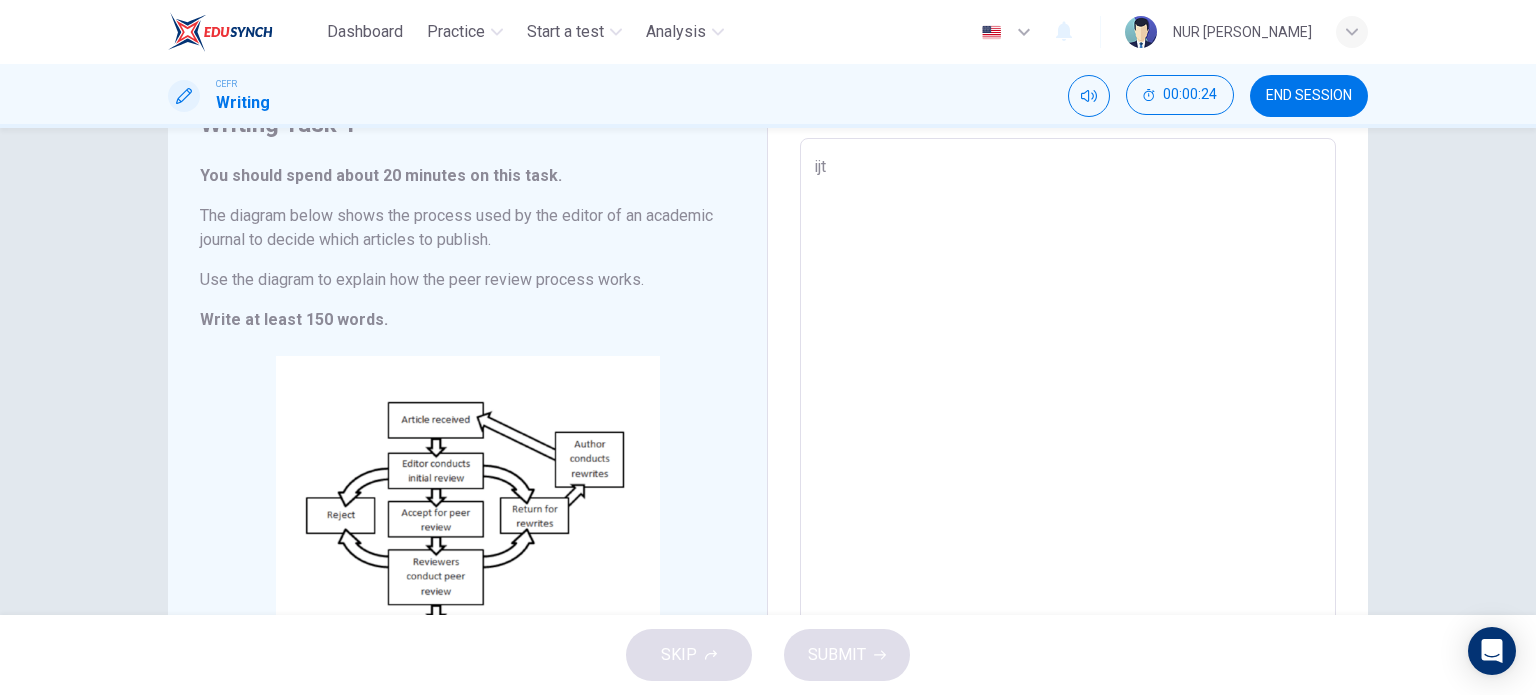 type on "x" 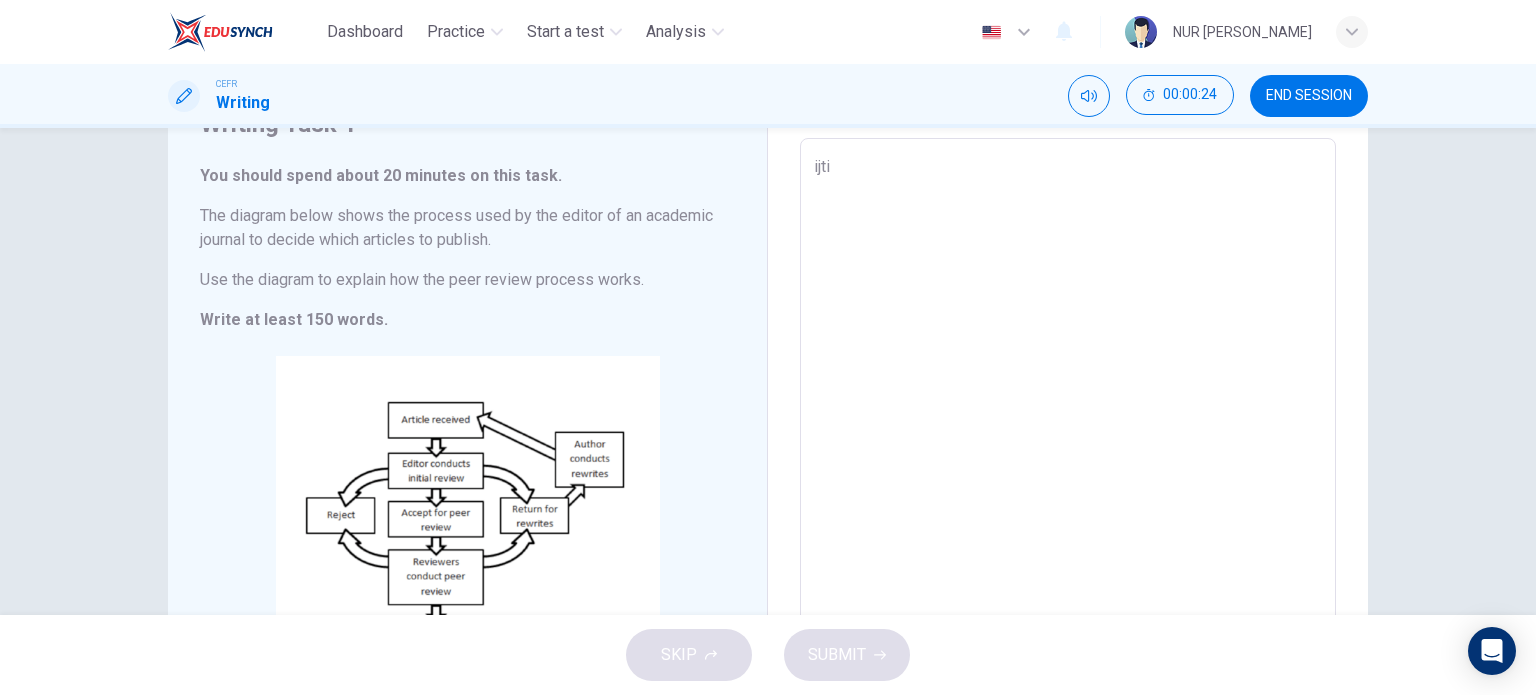 type on "ijtiu" 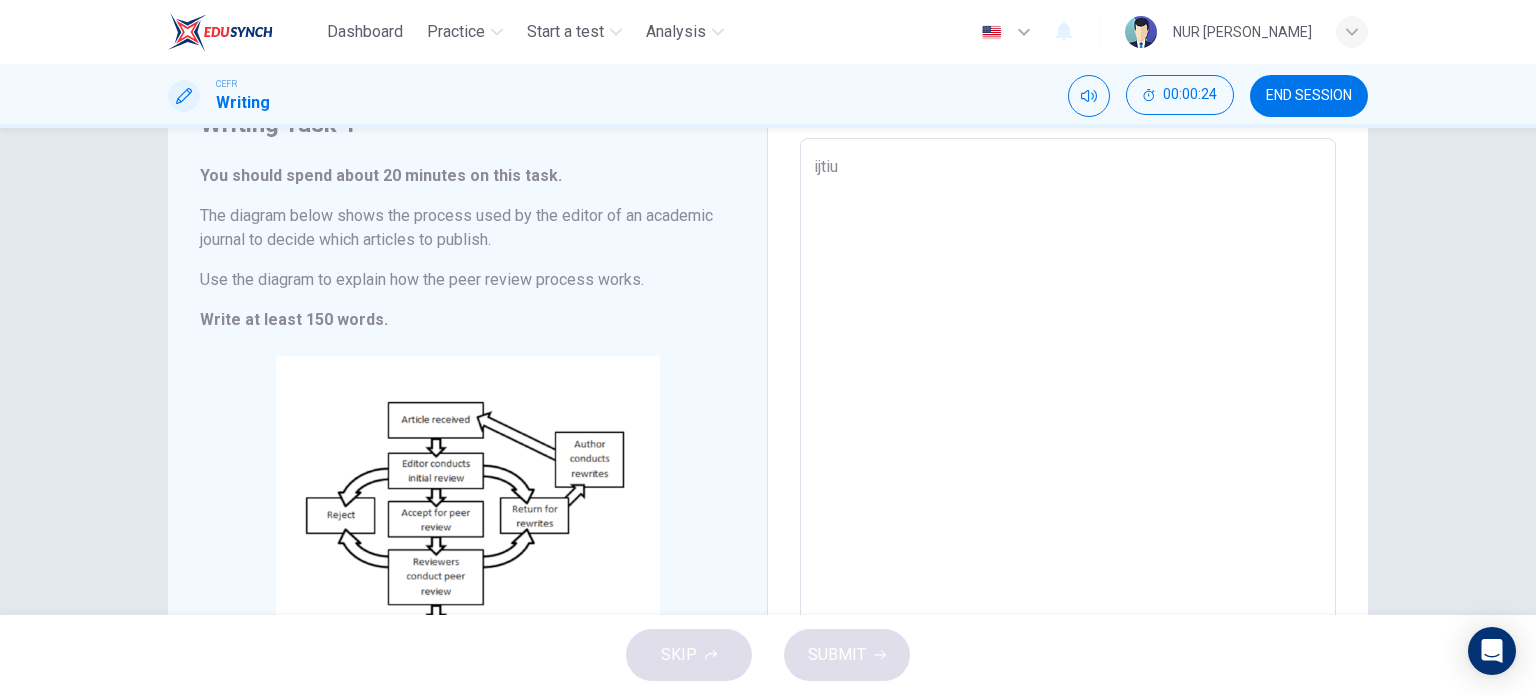 type on "ijtiur" 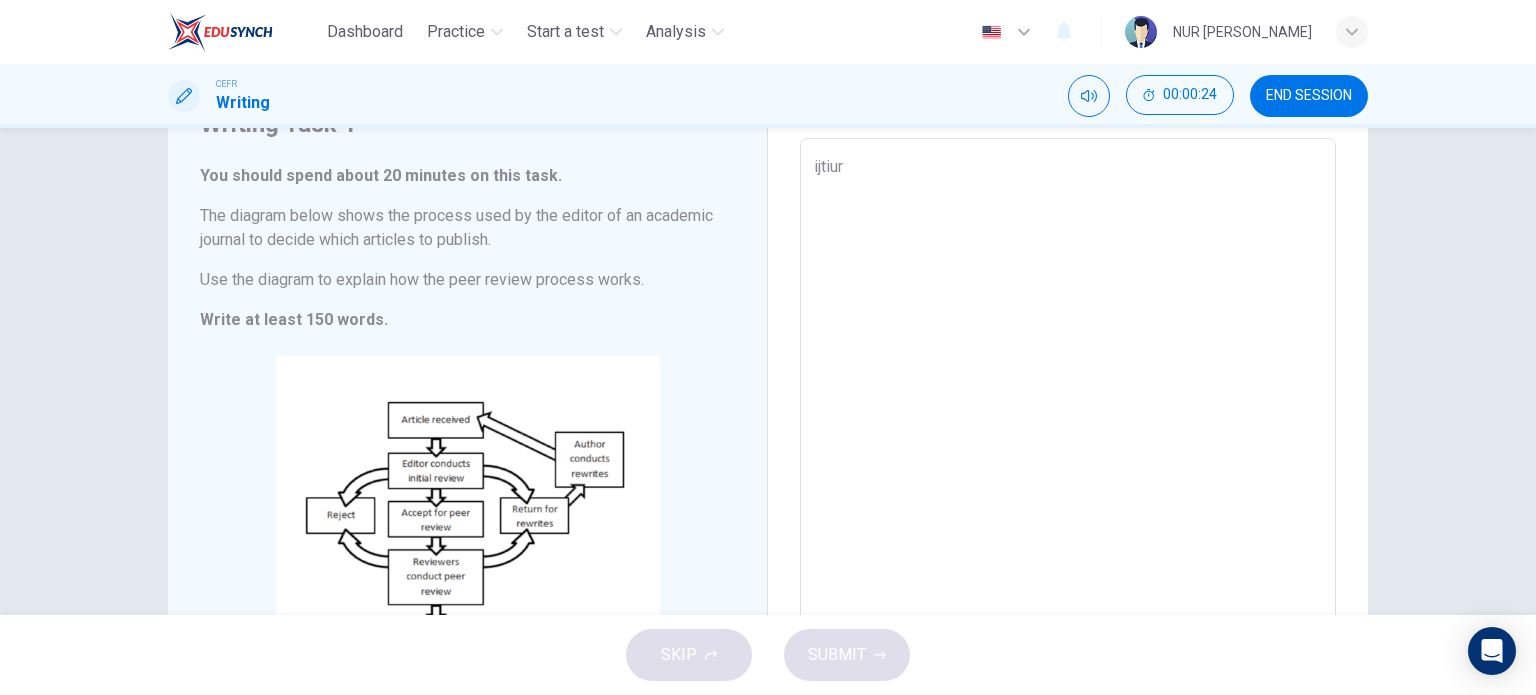 type on "x" 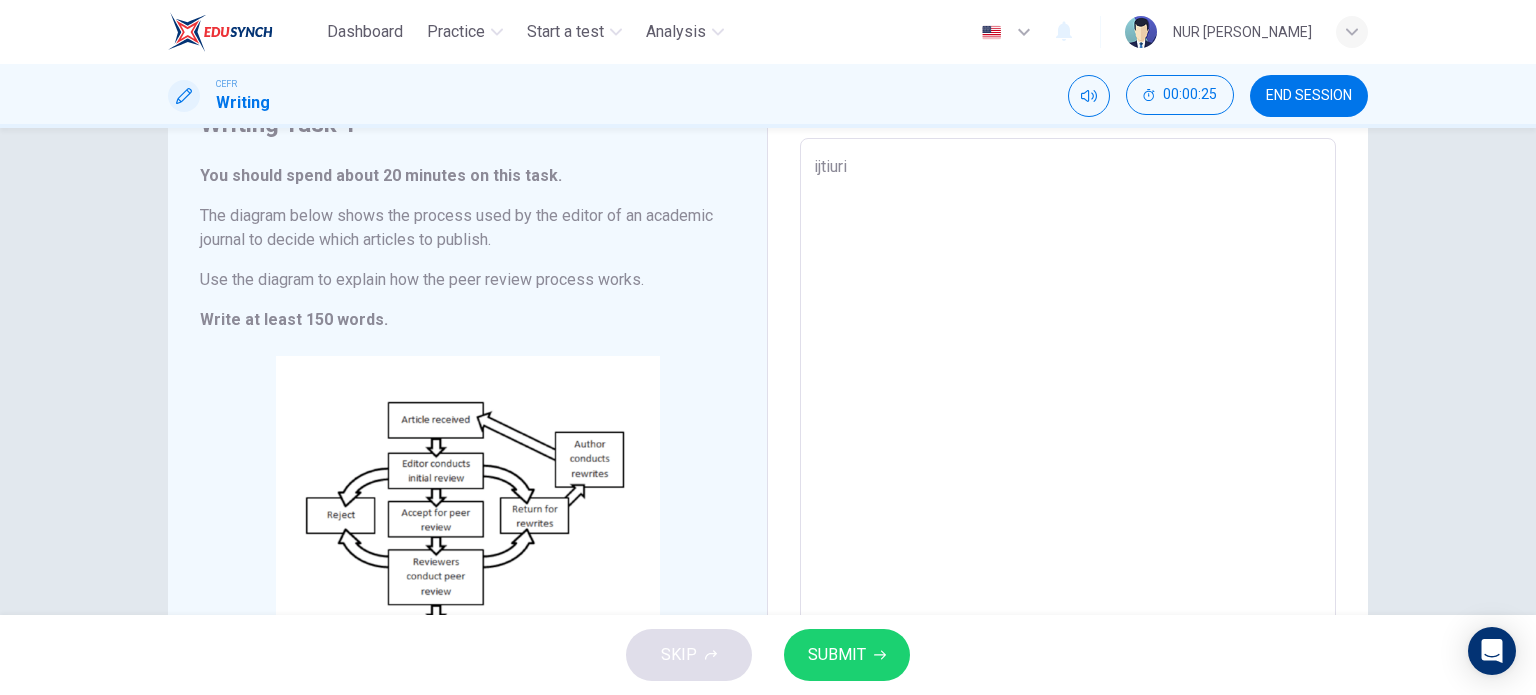type on "ijtiuriu" 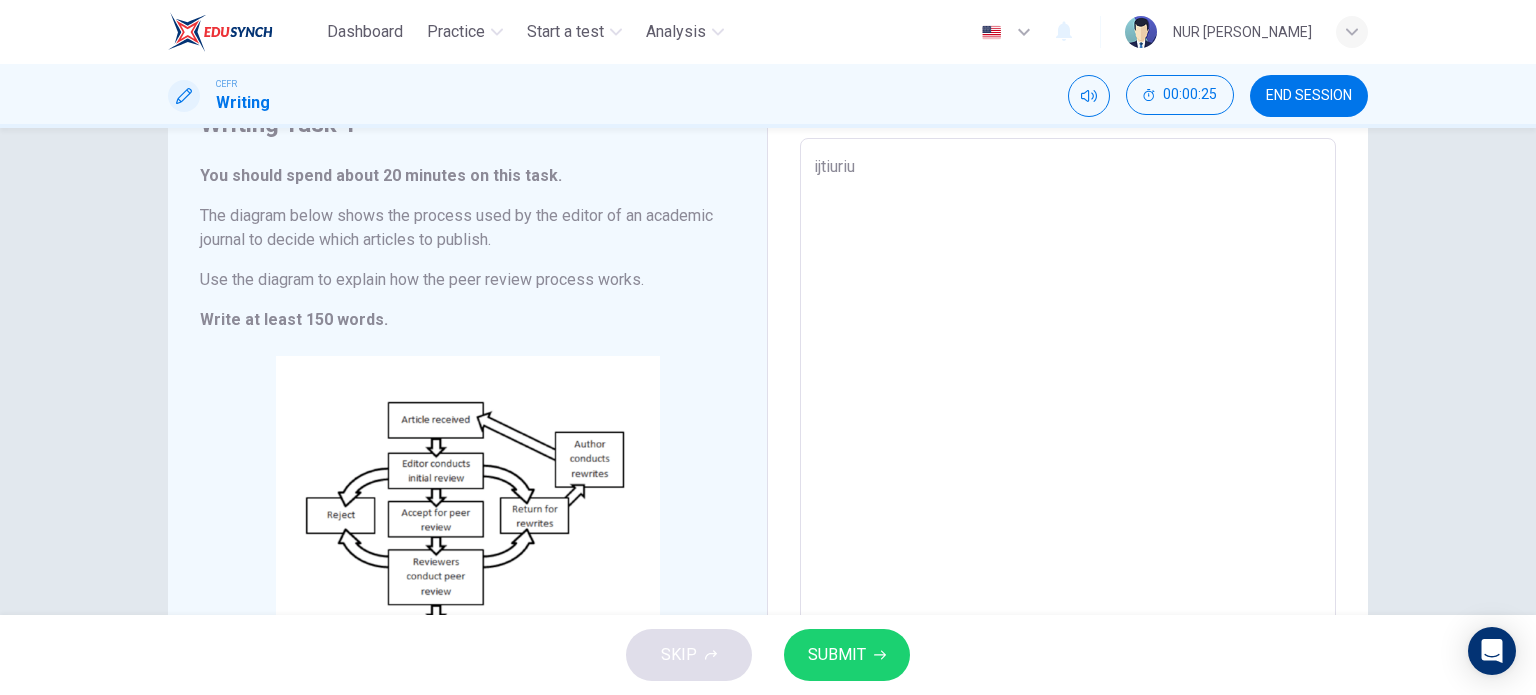 type on "x" 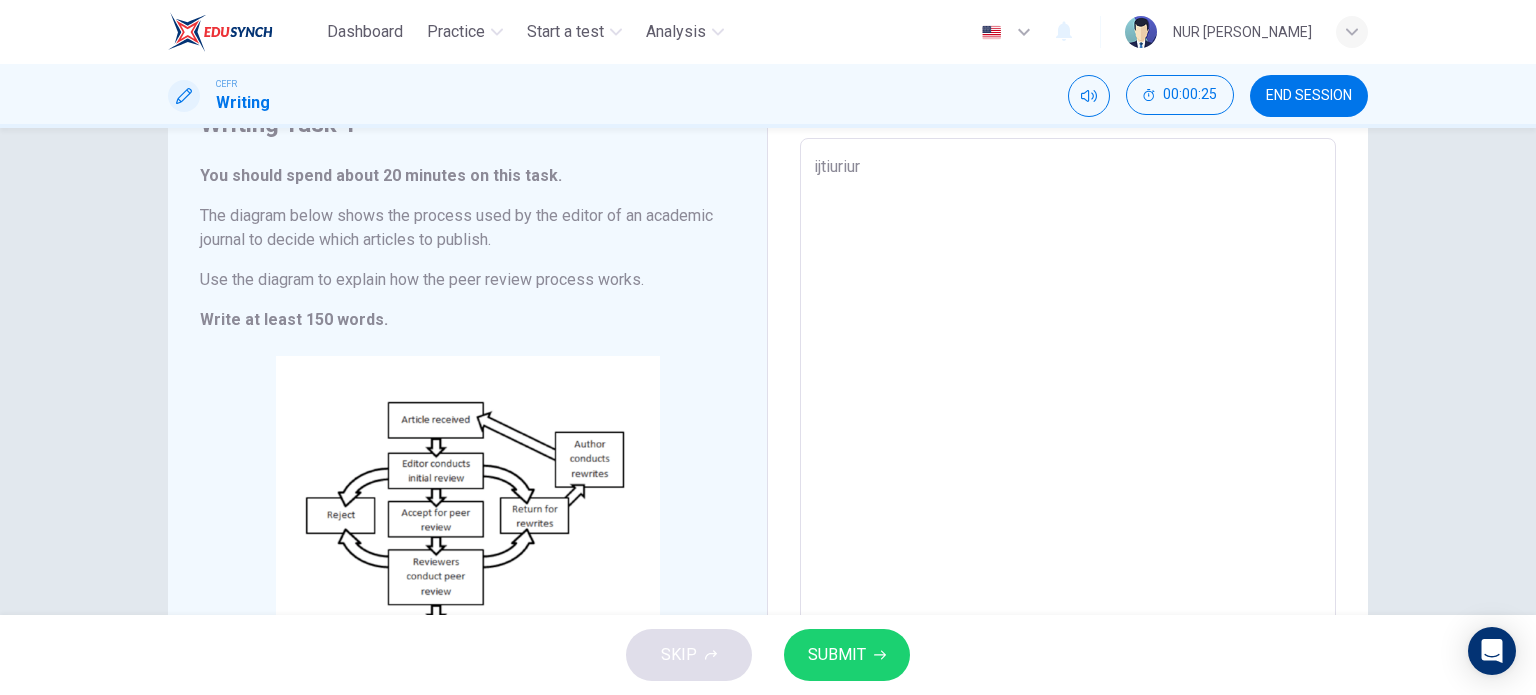 type on "x" 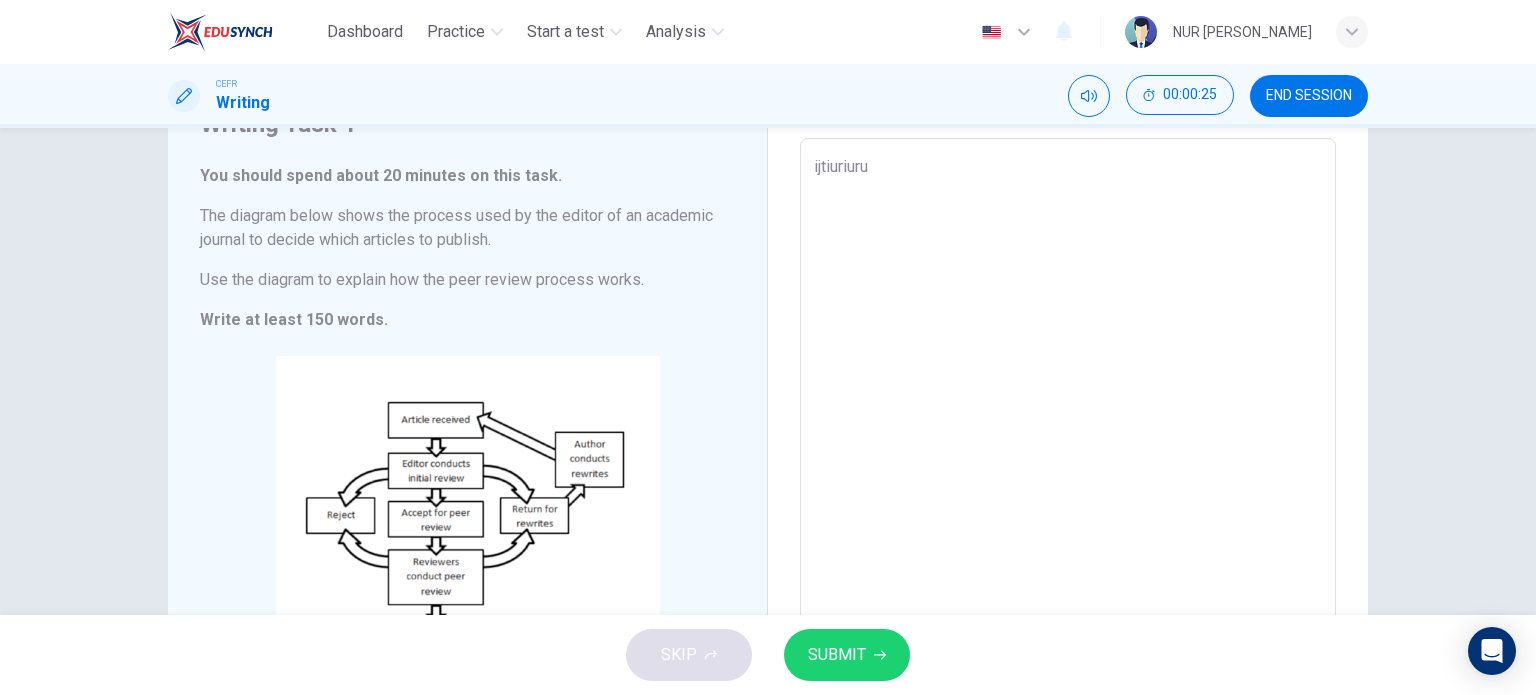 type on "ijtiuriurui" 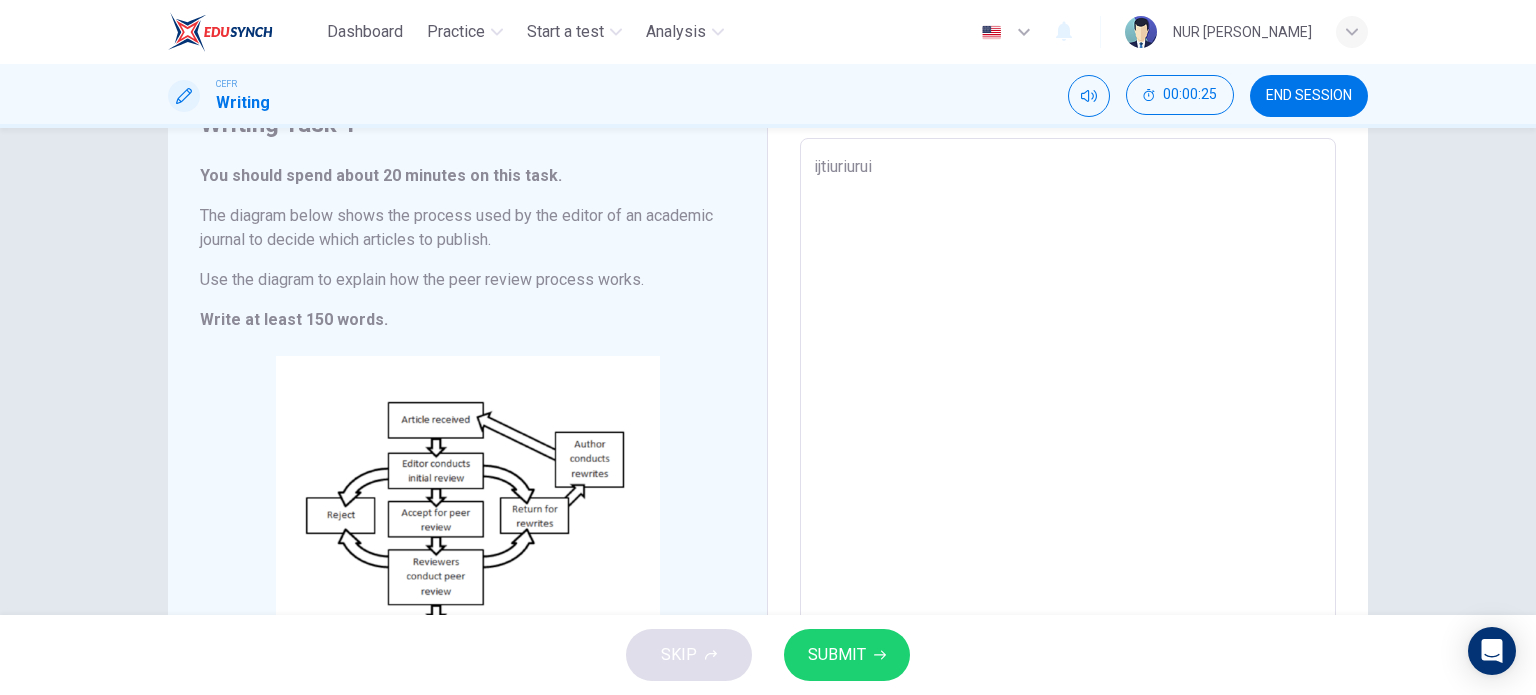 type on "x" 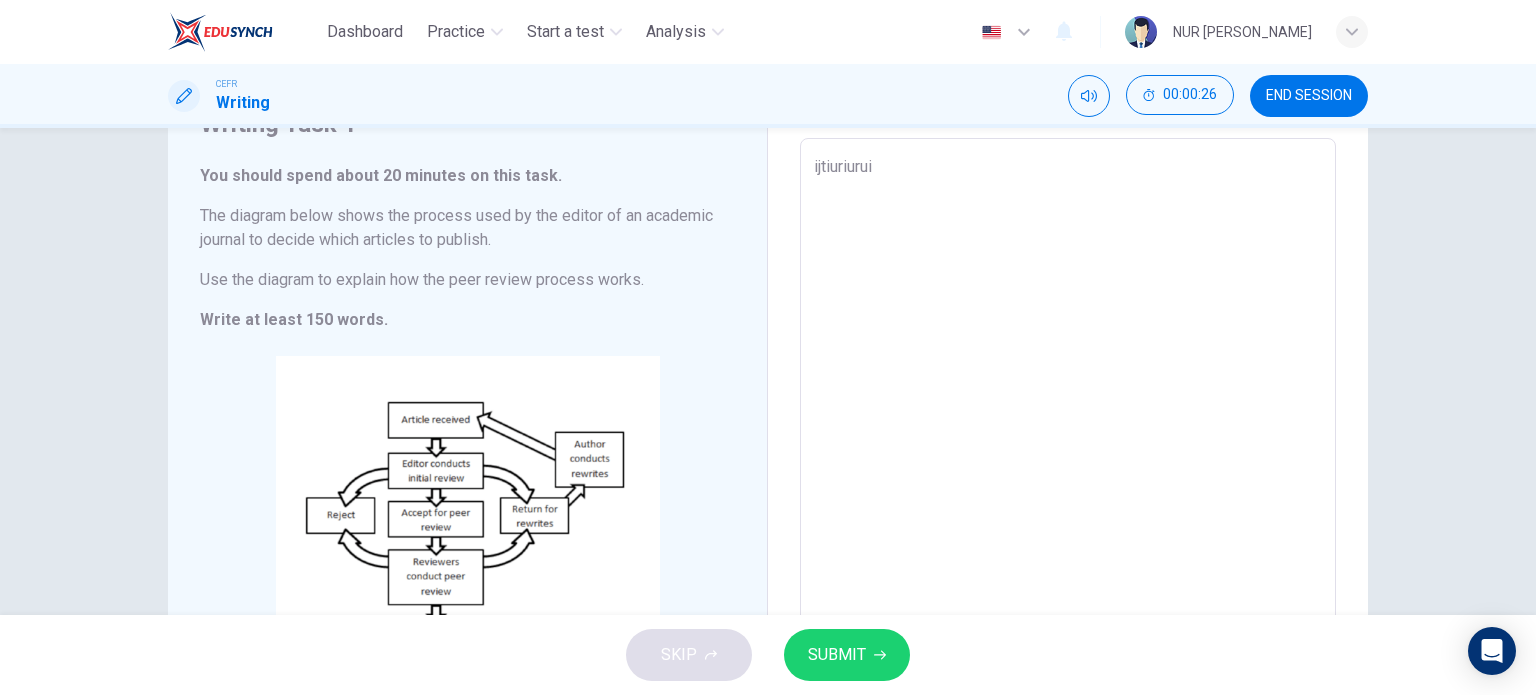 type on "ijtiuriurui" 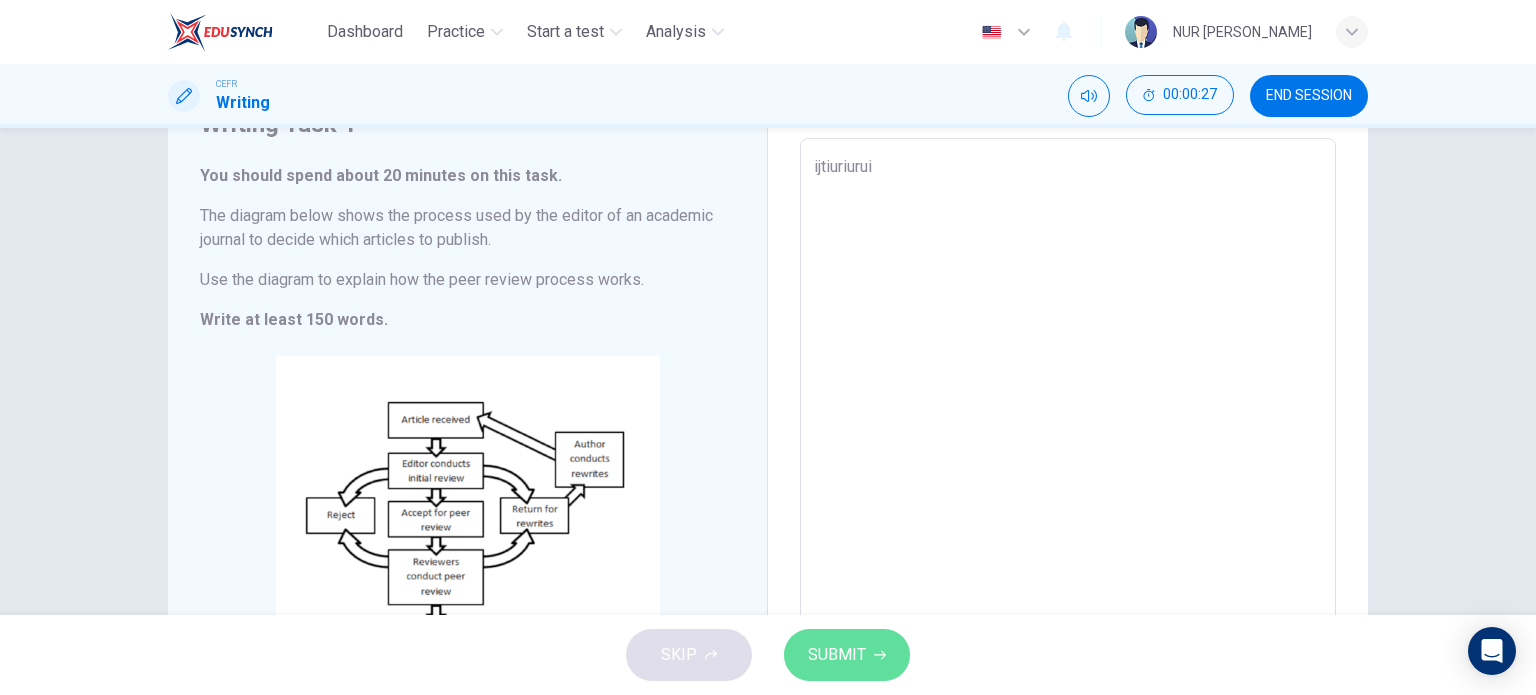 click on "SUBMIT" at bounding box center [837, 655] 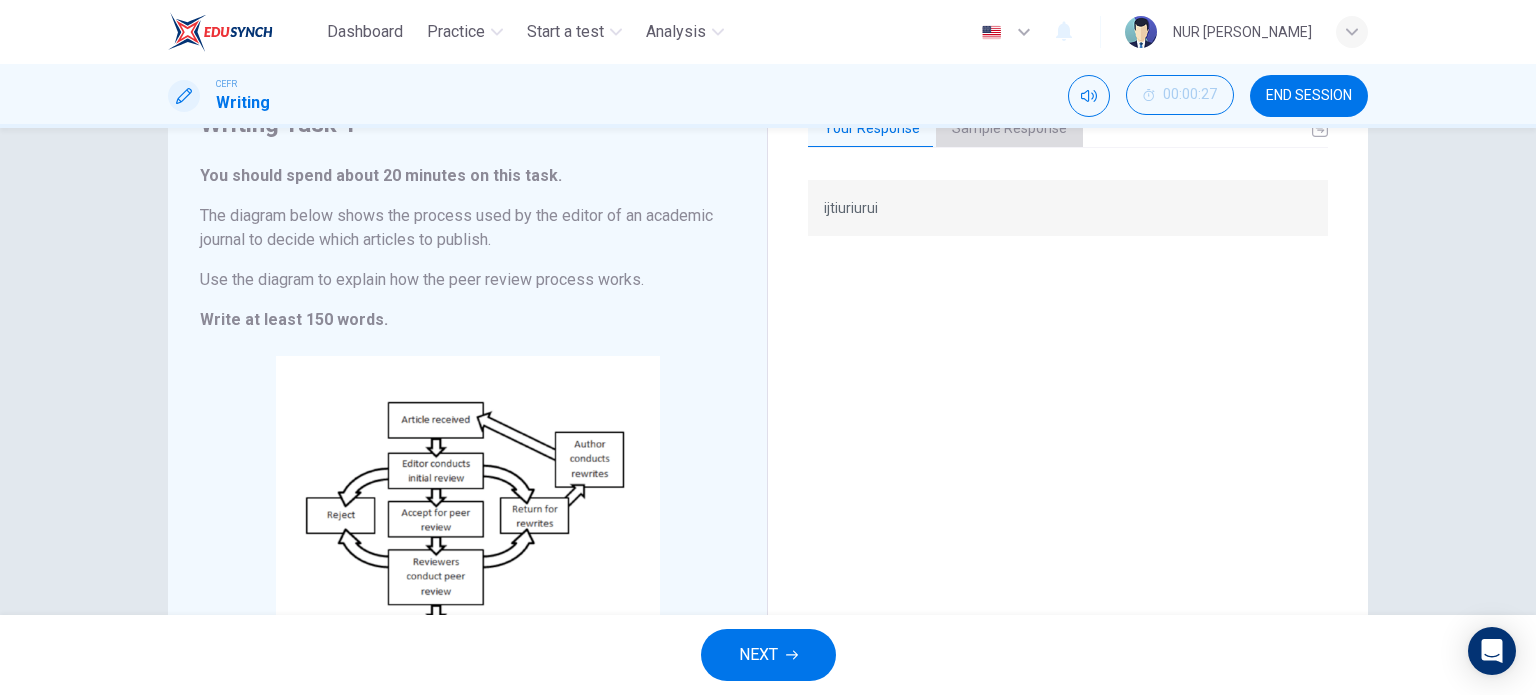 click on "Sample Response" at bounding box center [1009, 129] 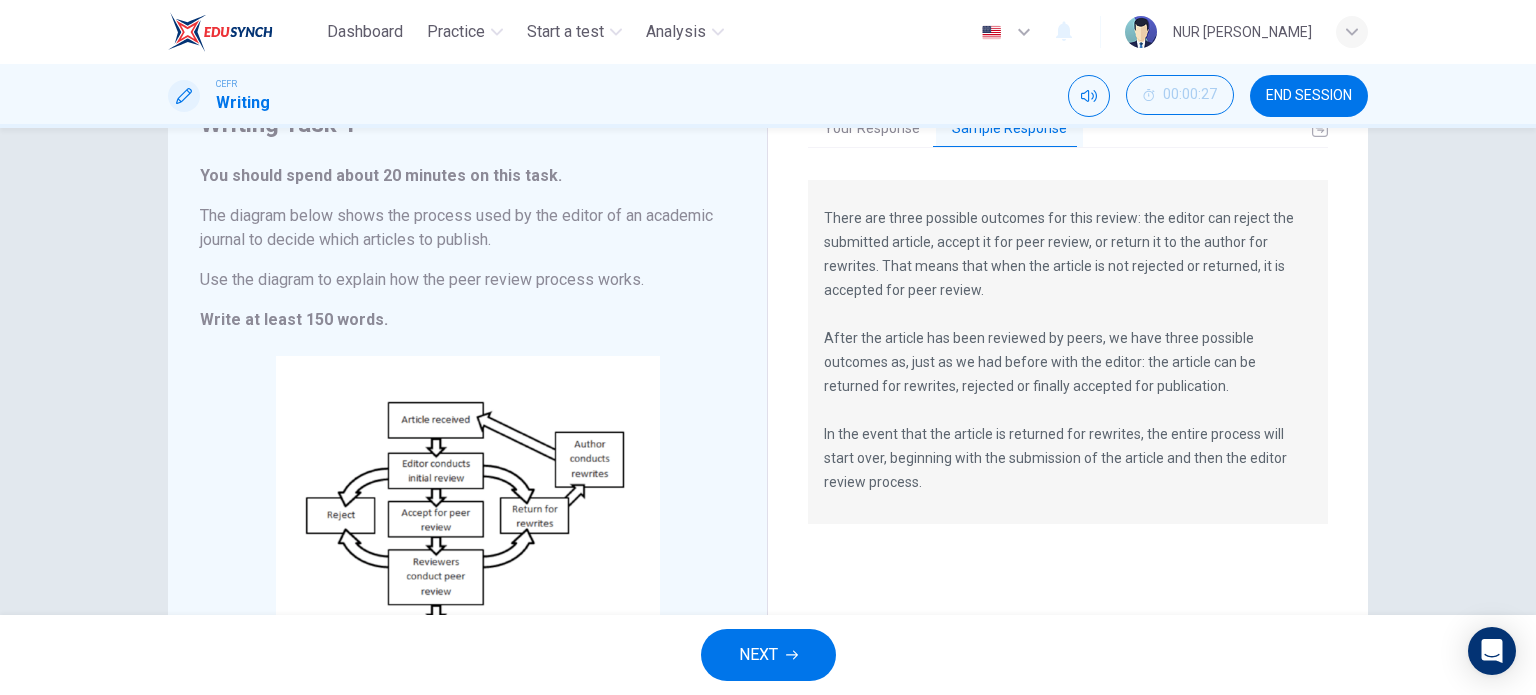scroll, scrollTop: 64, scrollLeft: 0, axis: vertical 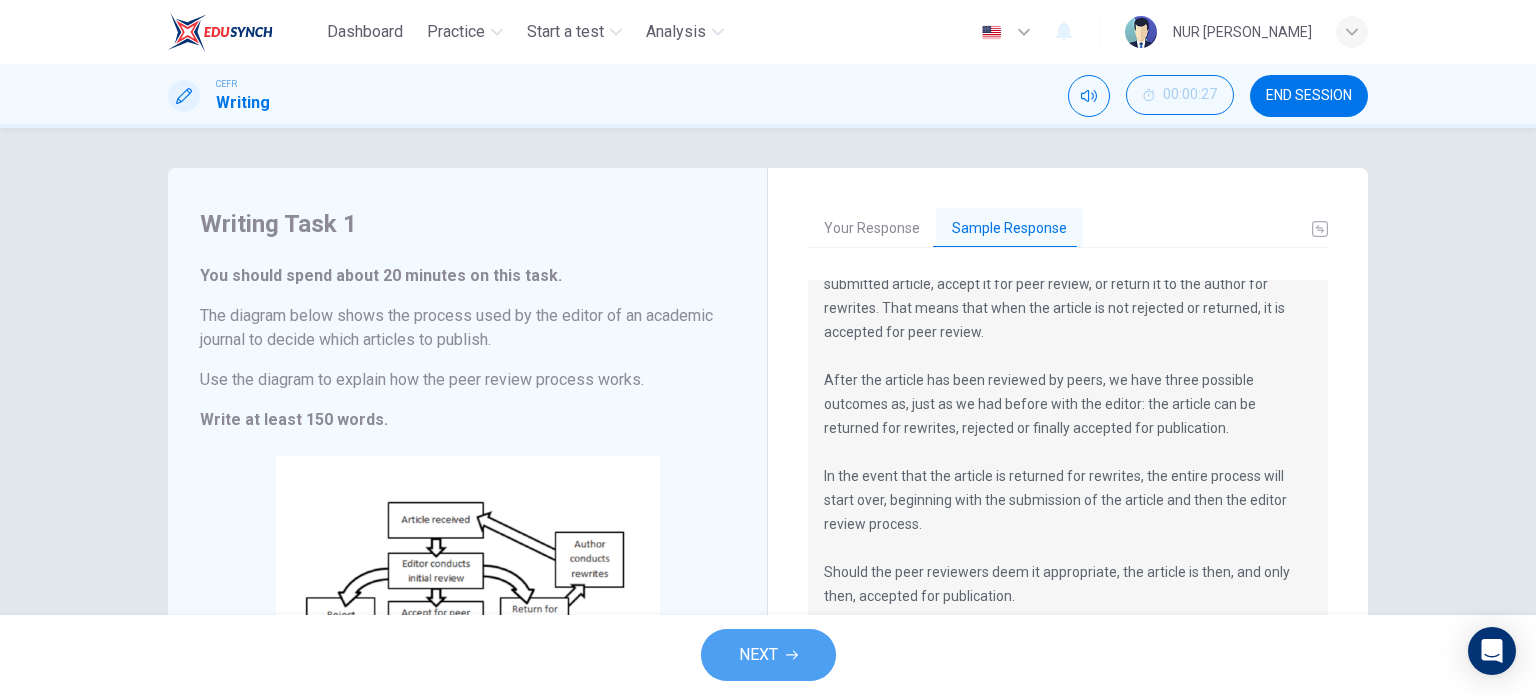 click on "NEXT" at bounding box center [758, 655] 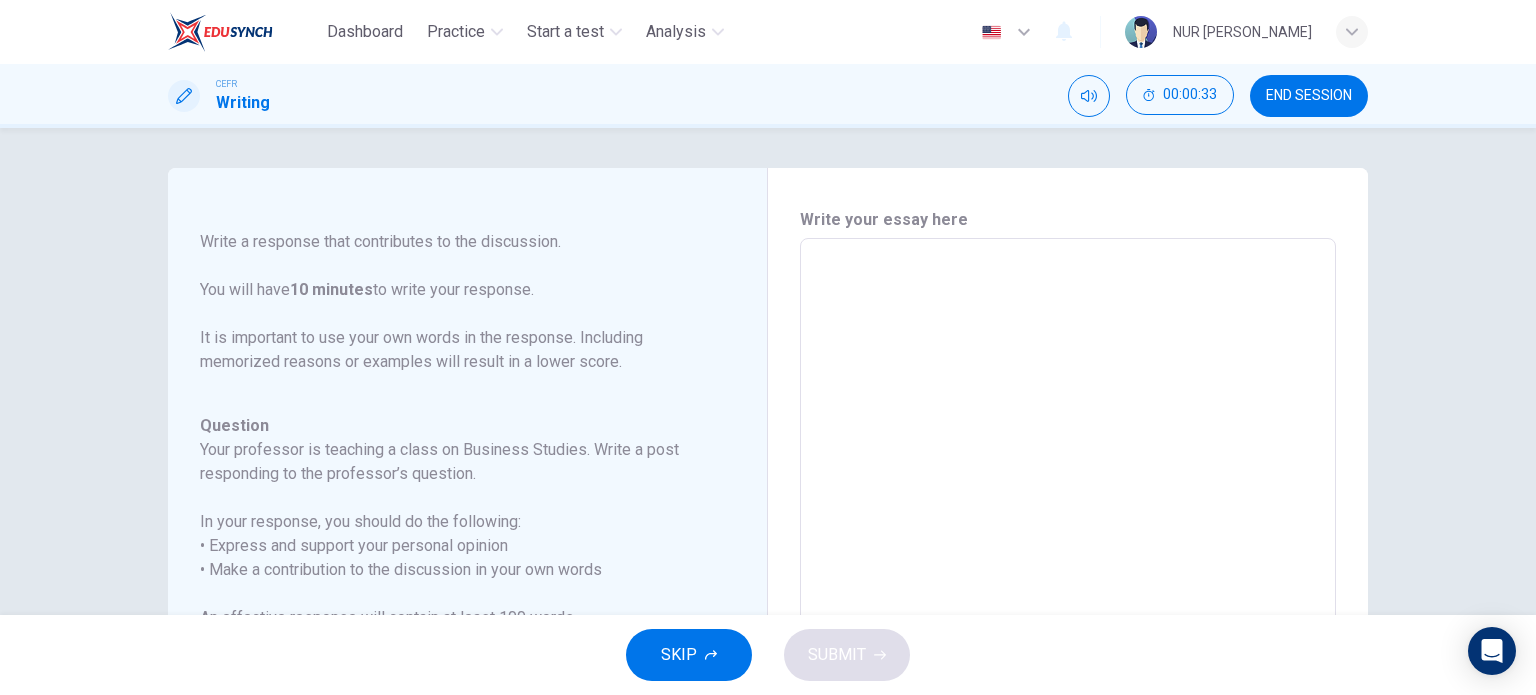 scroll, scrollTop: 269, scrollLeft: 0, axis: vertical 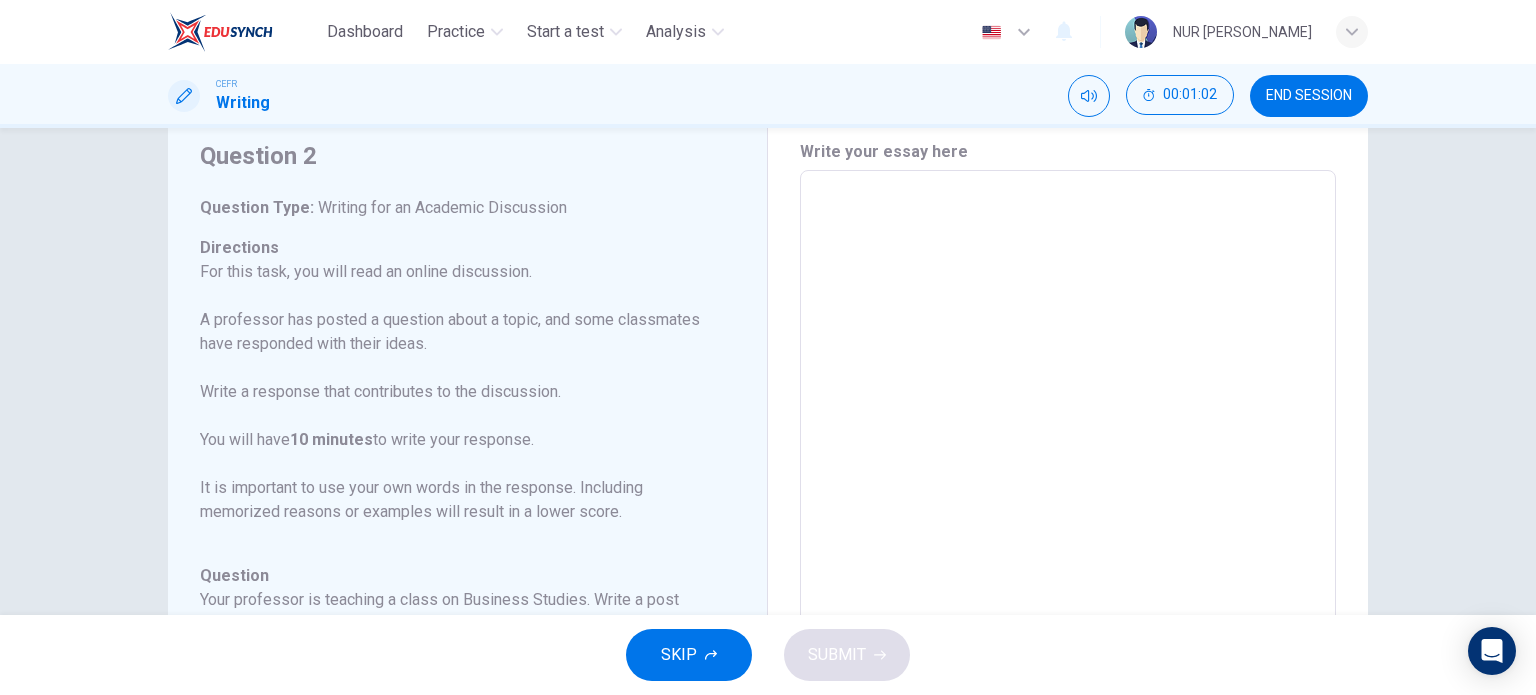 click at bounding box center (1068, 504) 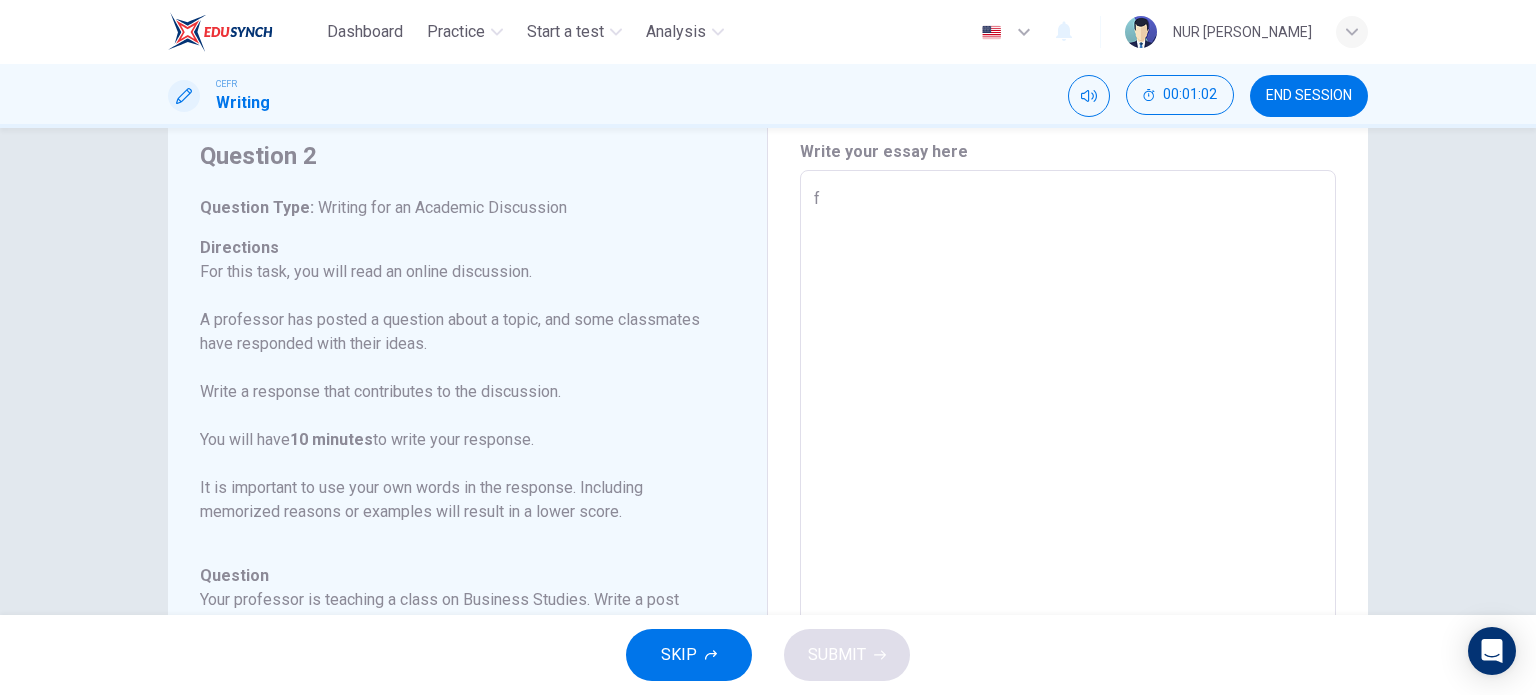 type on "x" 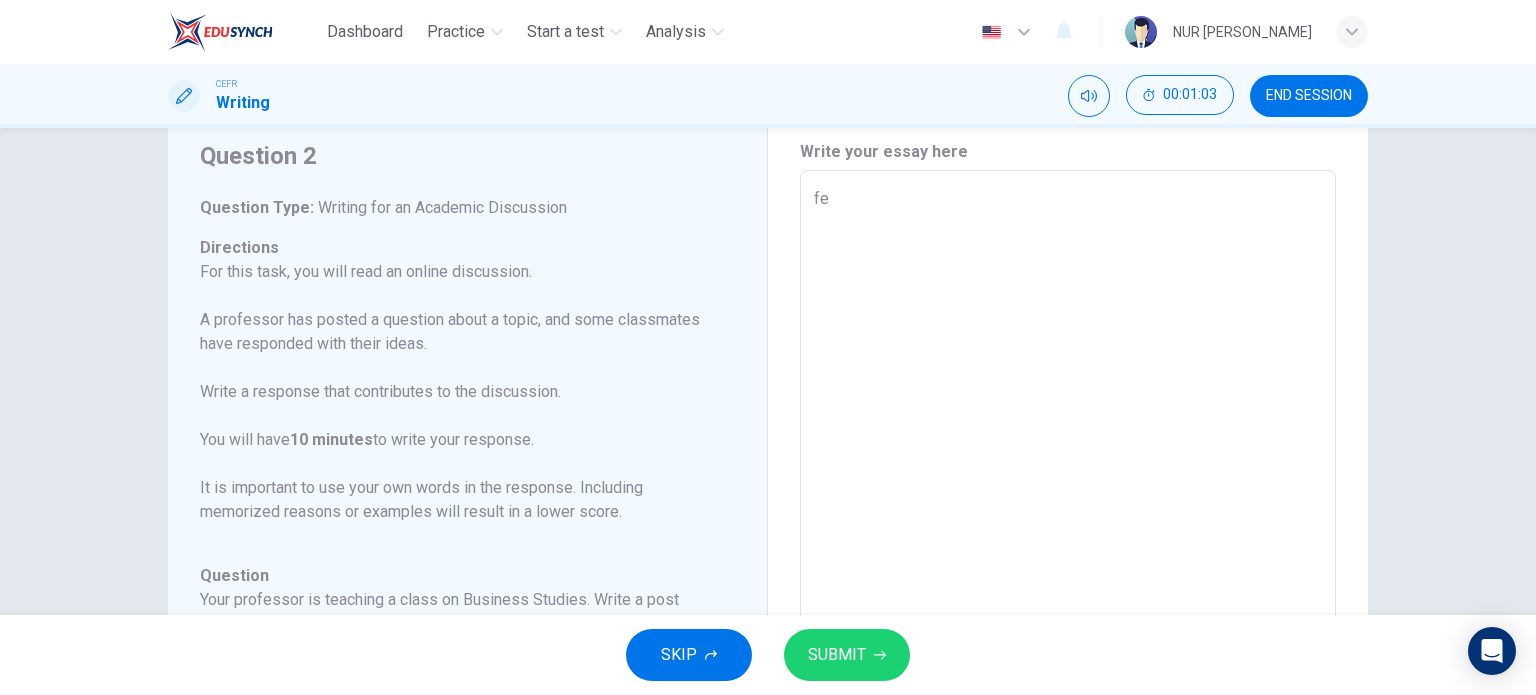 type on "fed" 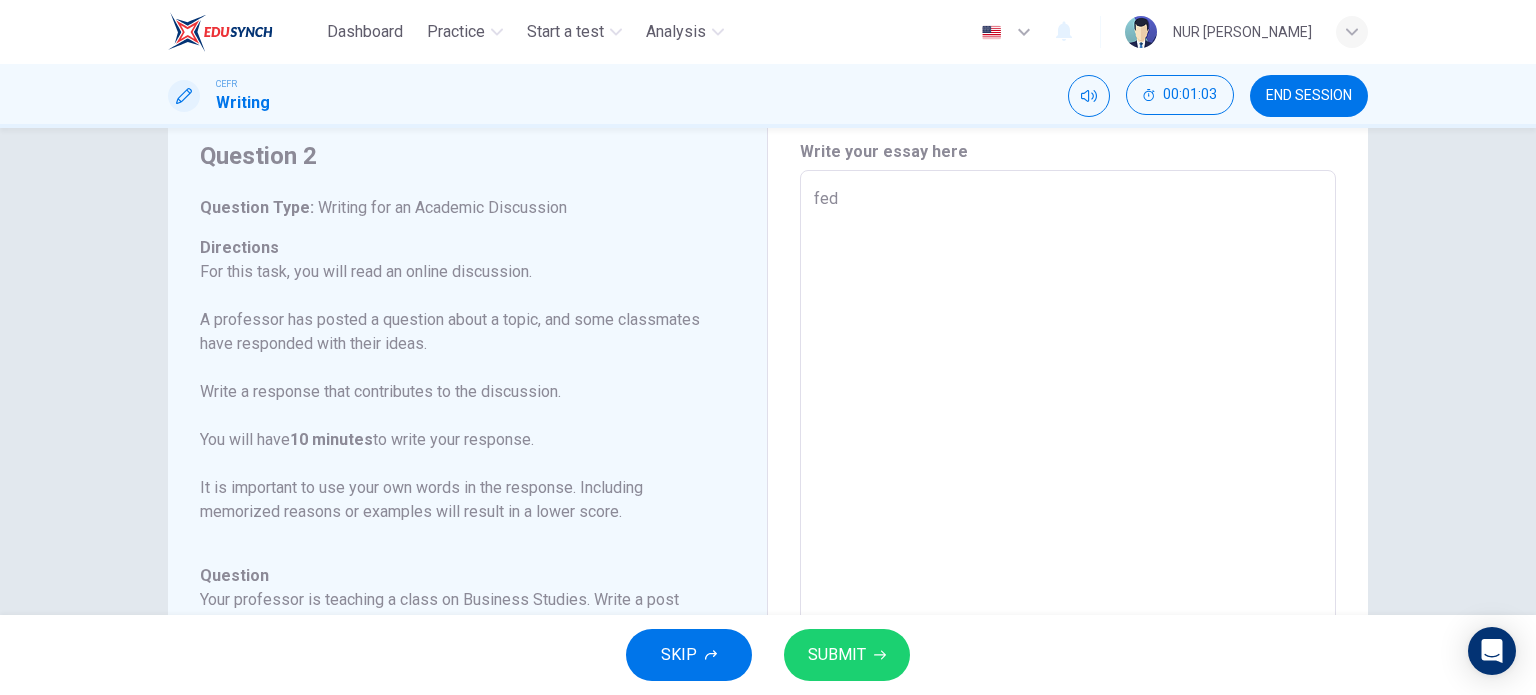 type on "x" 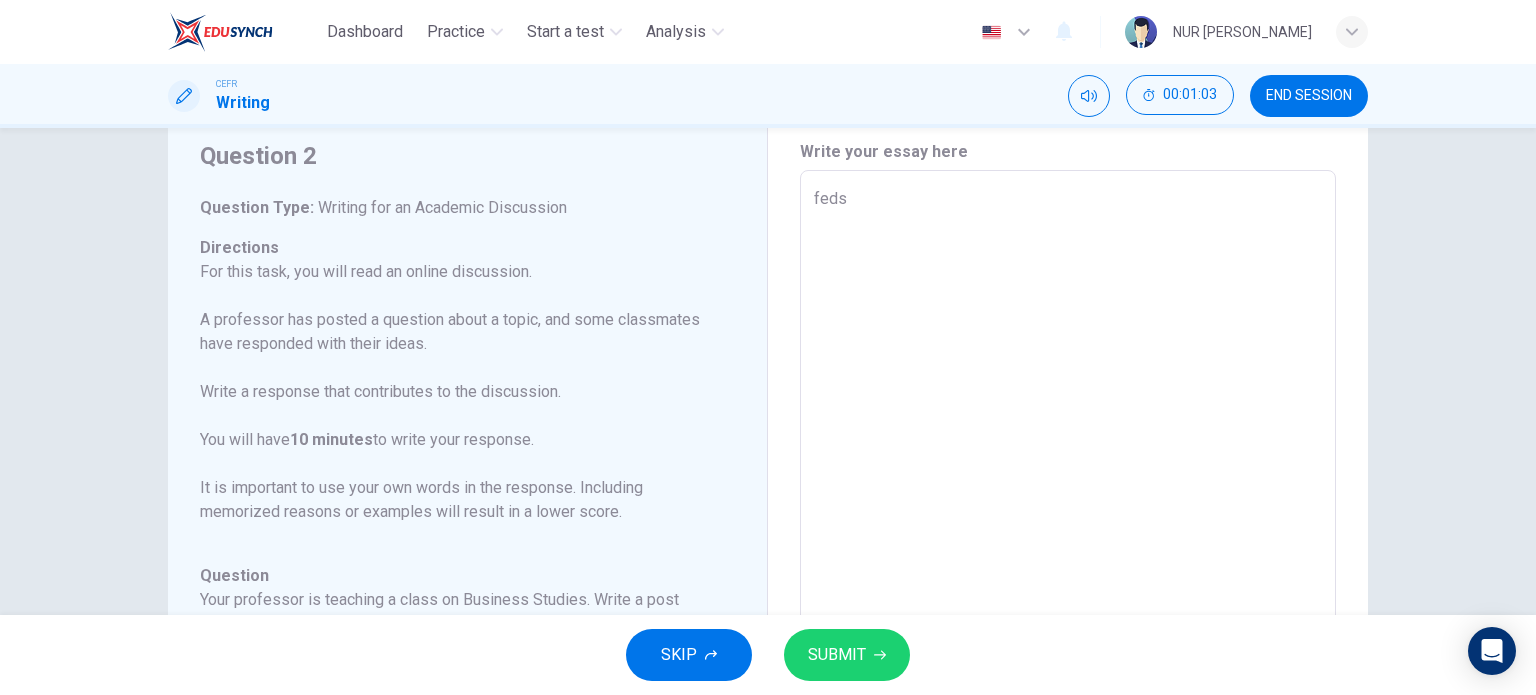 type on "x" 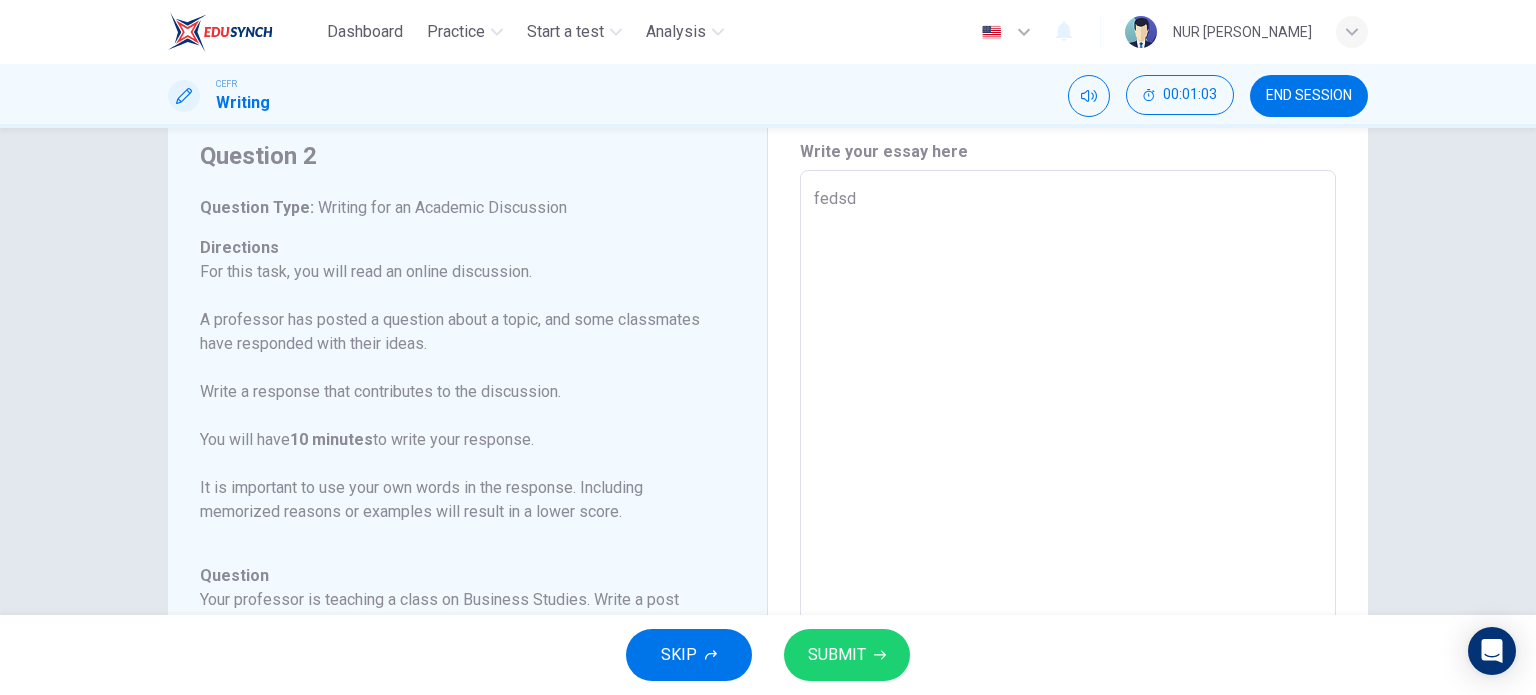 type on "x" 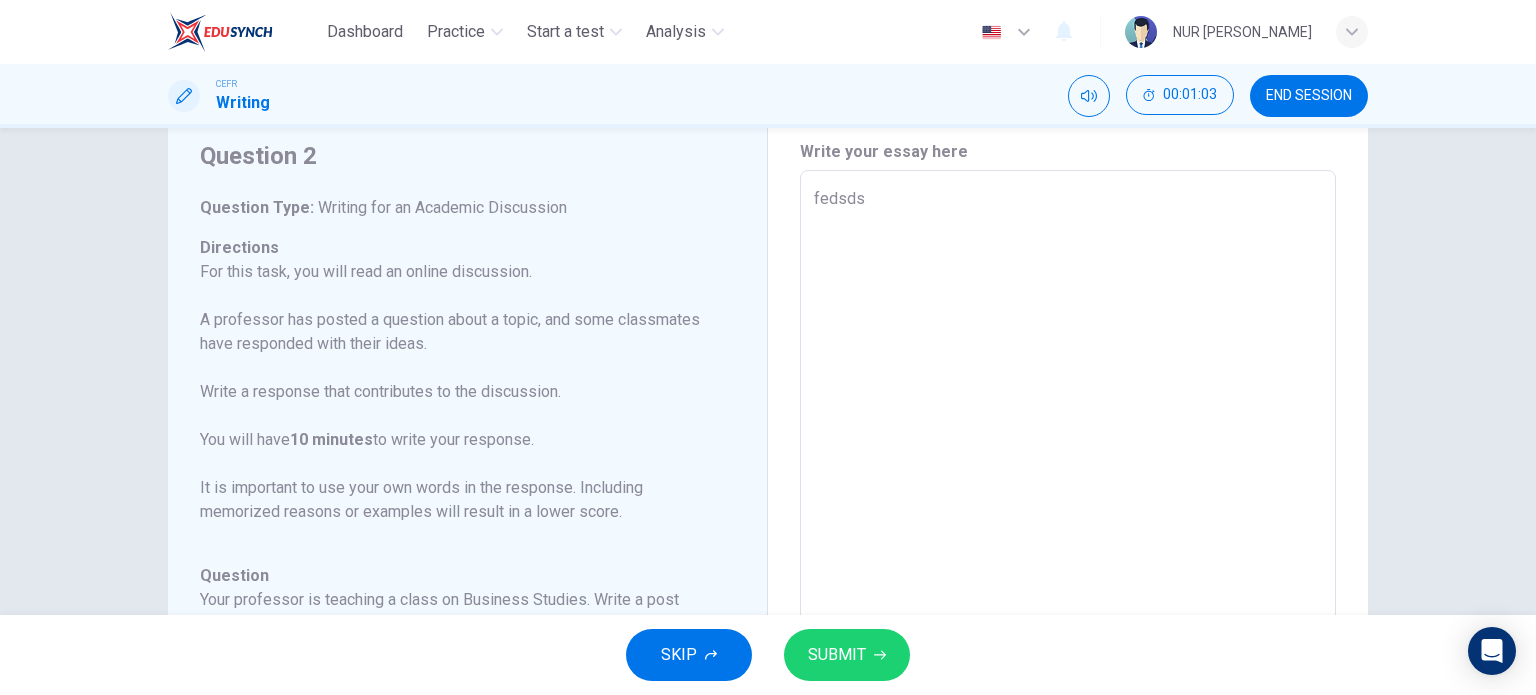 type on "x" 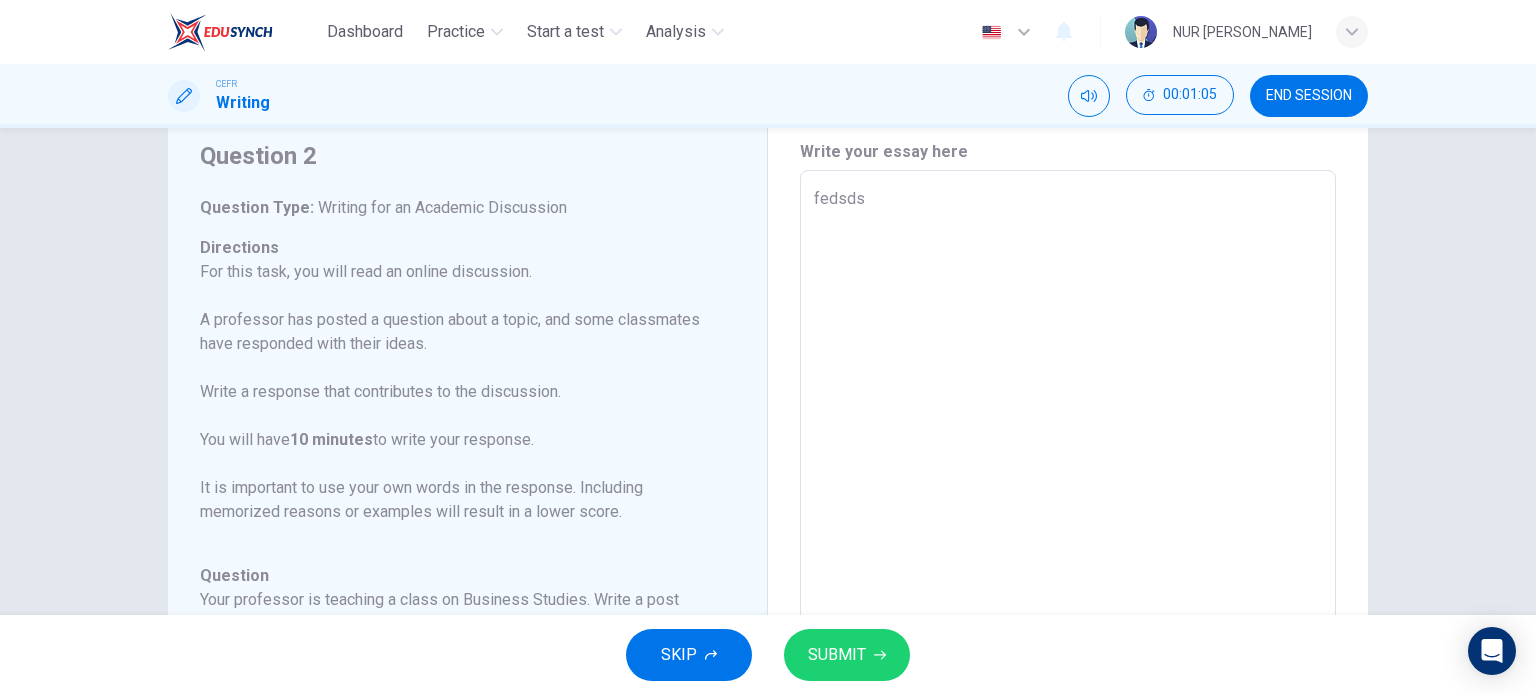 type on "fedsds" 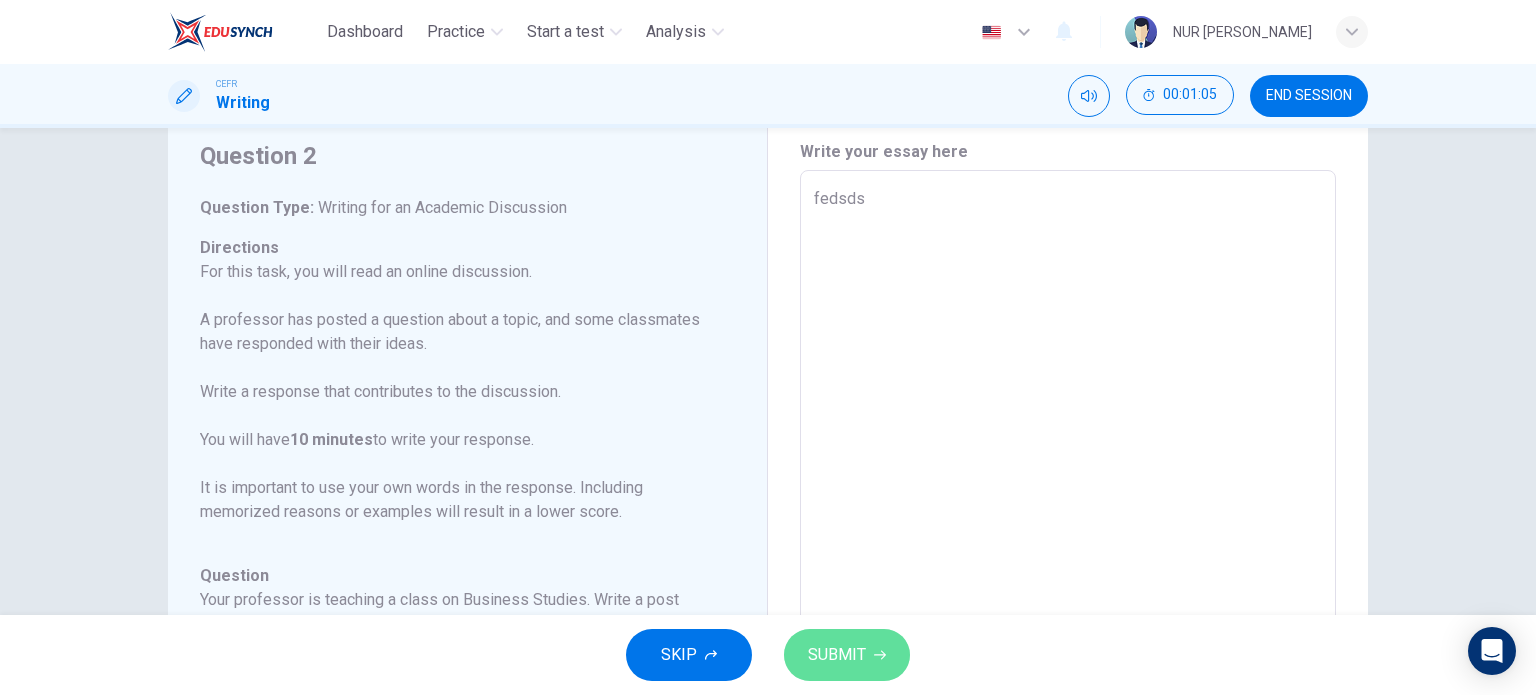 click on "SUBMIT" at bounding box center [837, 655] 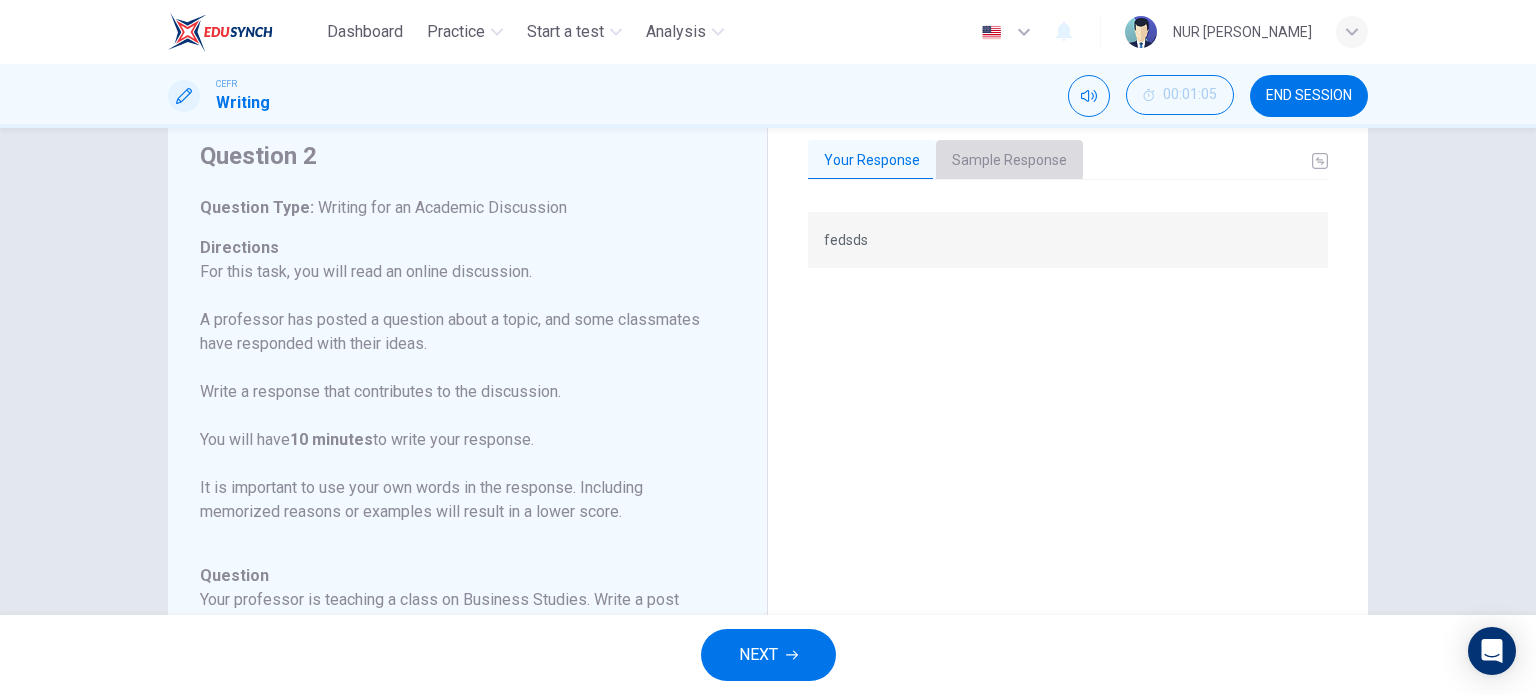 click on "Sample Response" at bounding box center [1009, 161] 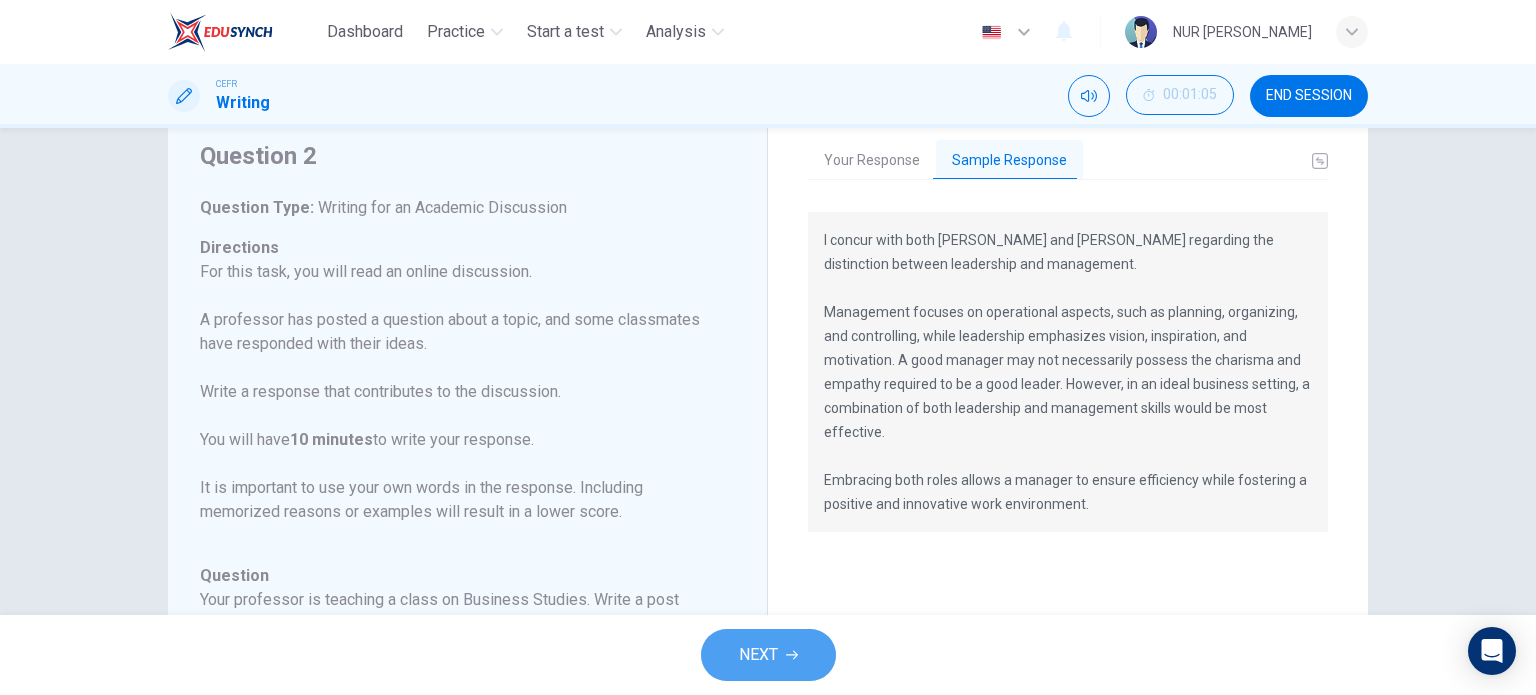click on "NEXT" at bounding box center (768, 655) 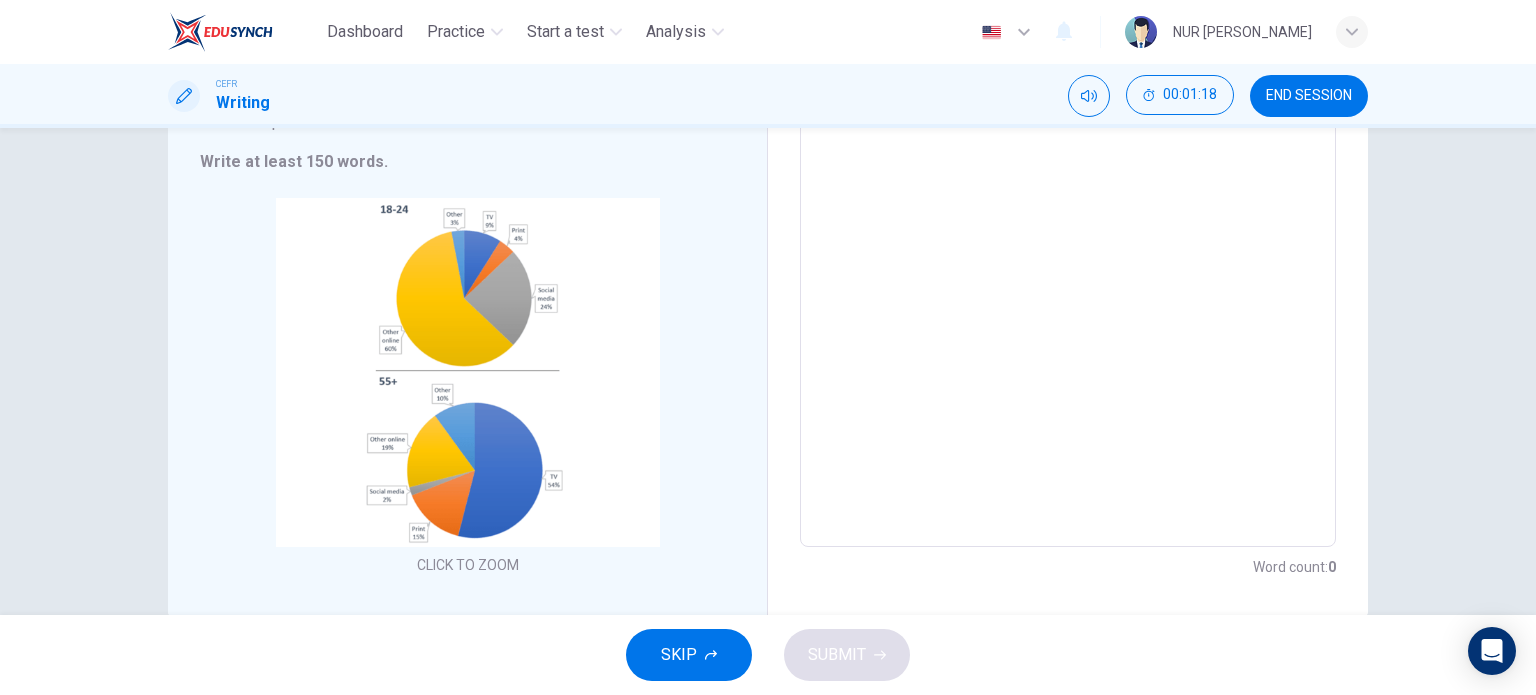 scroll, scrollTop: 0, scrollLeft: 0, axis: both 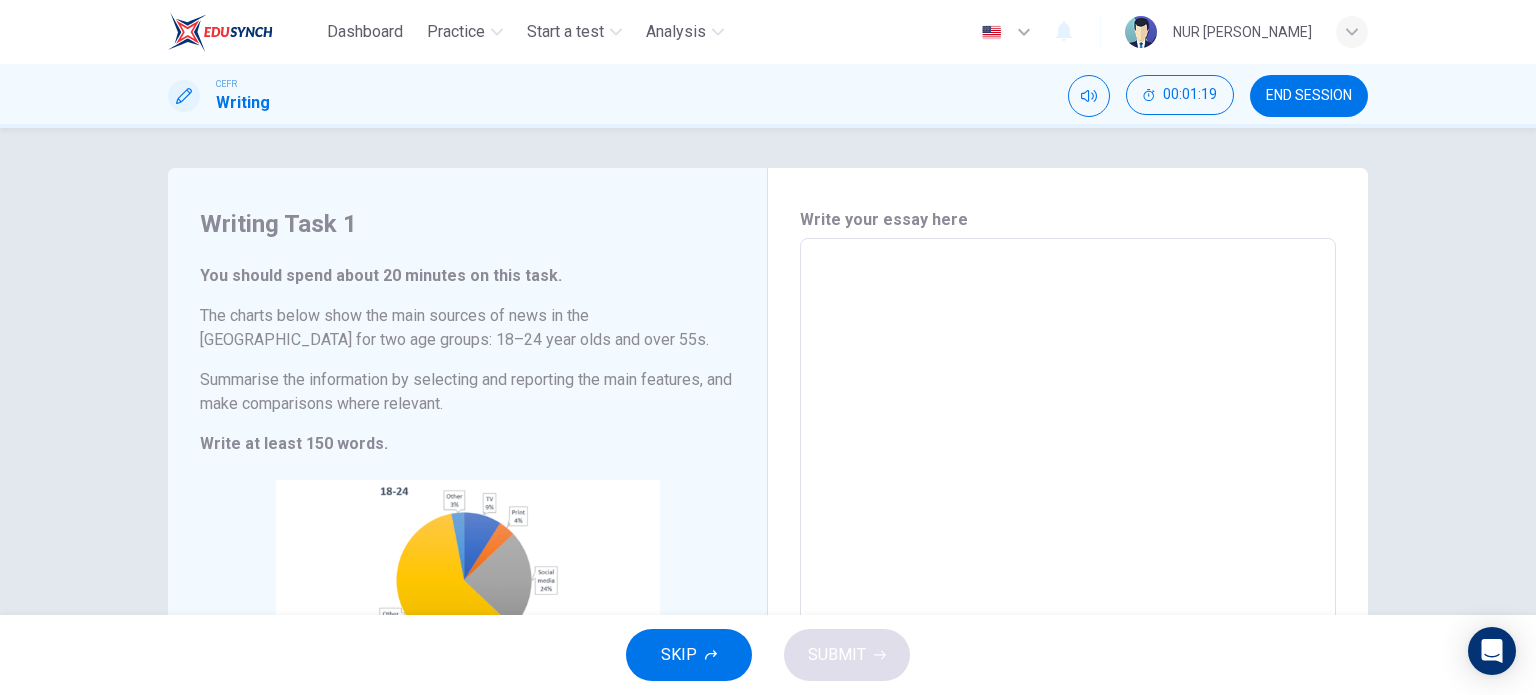 click at bounding box center (1068, 534) 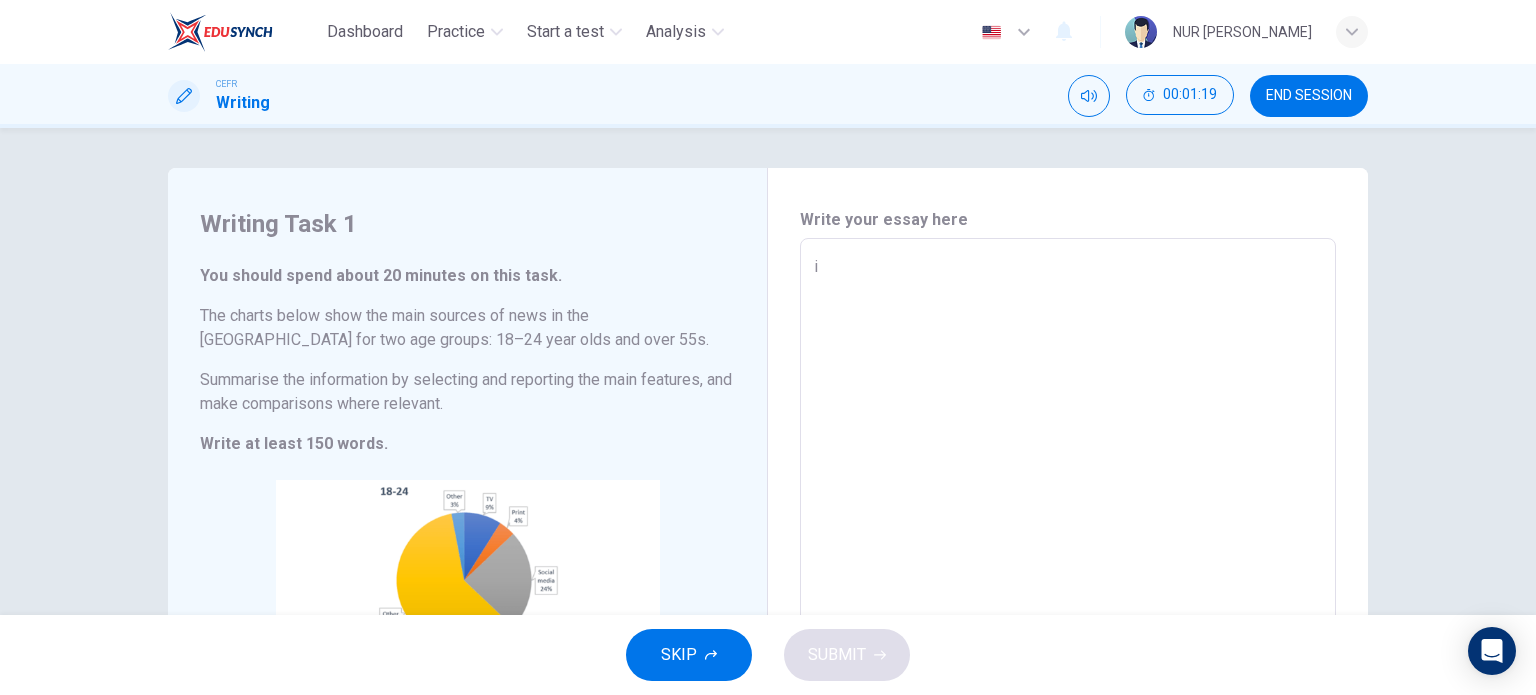 type on "iu" 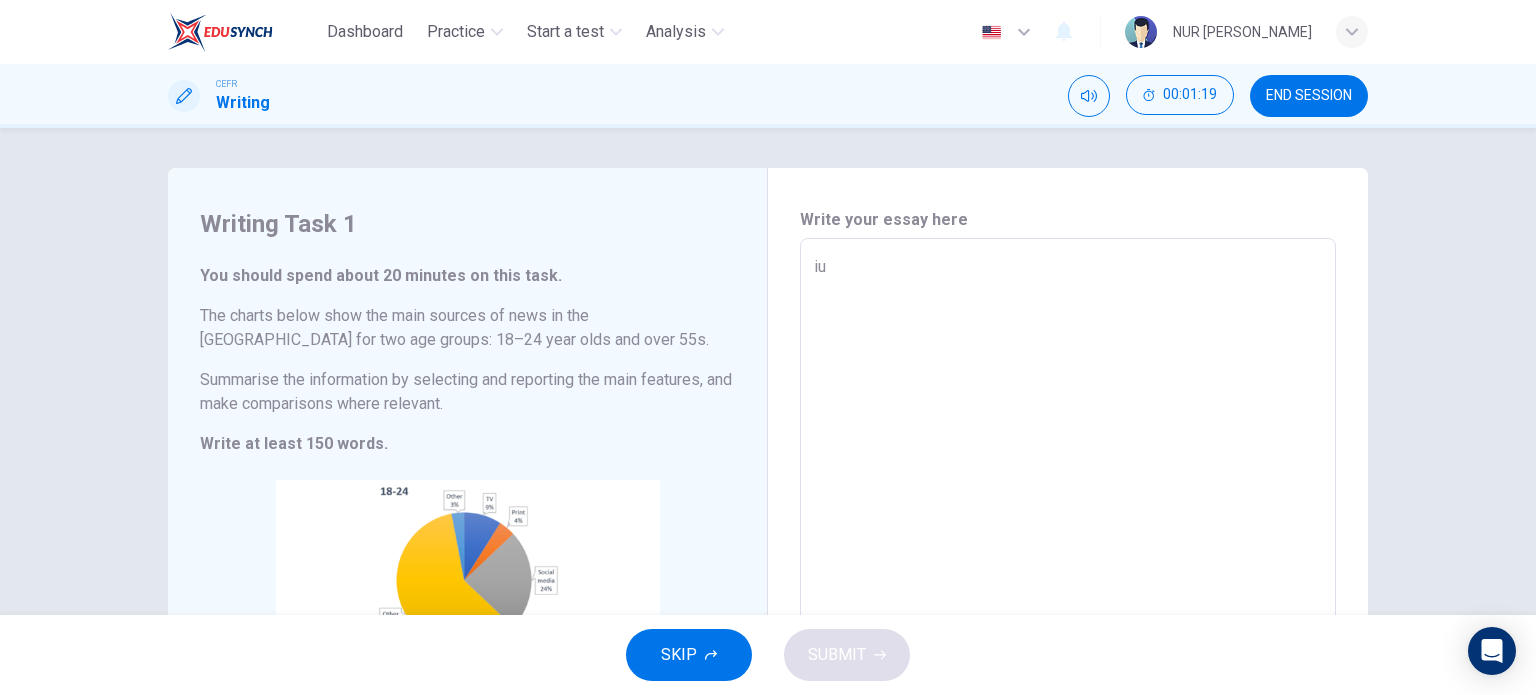 type on "x" 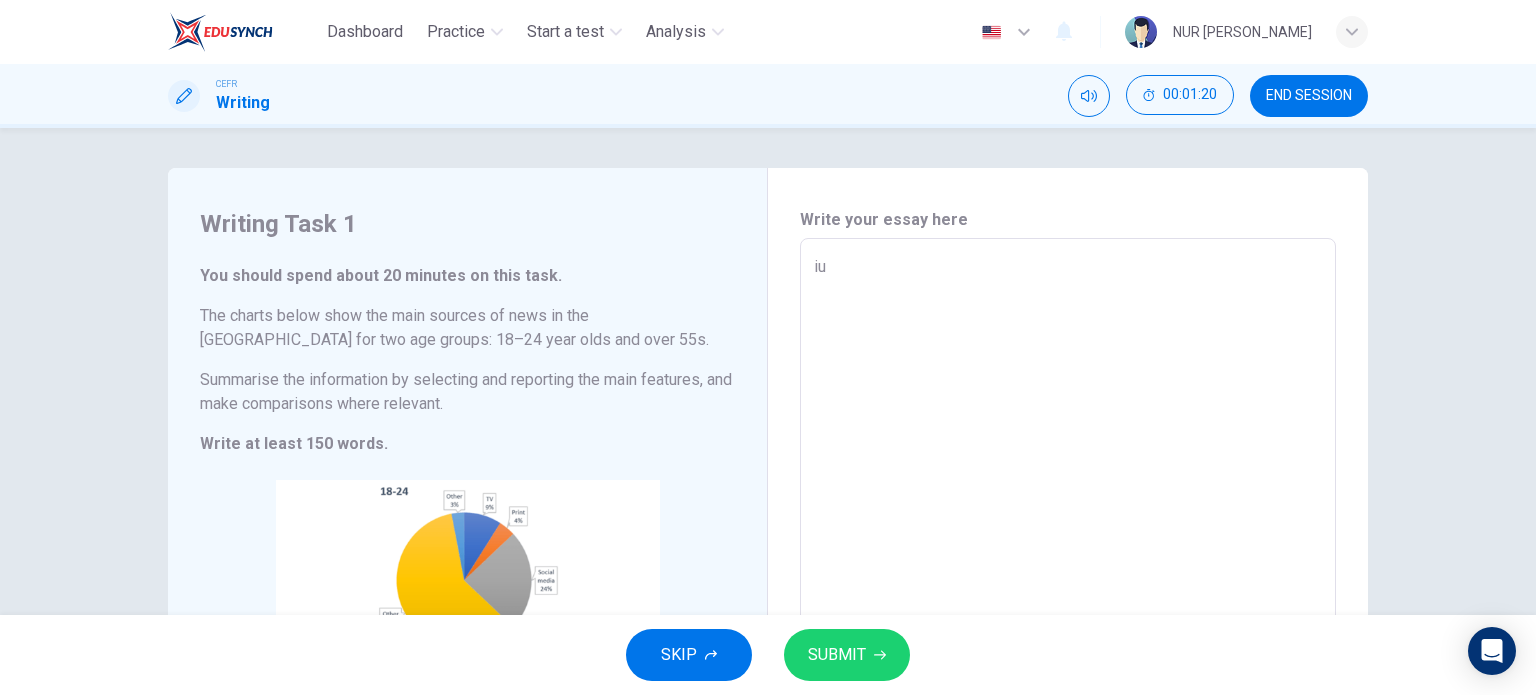 type on "iug" 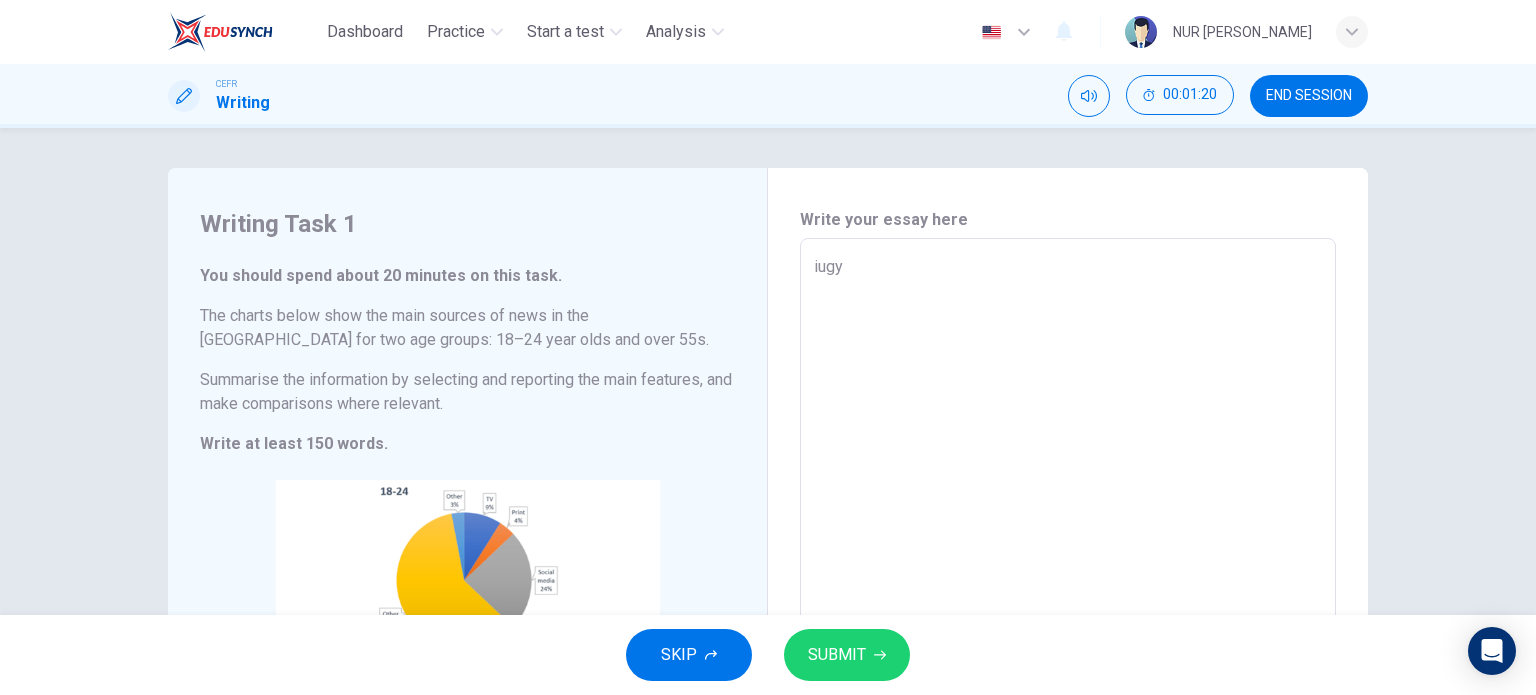 type on "iugyu" 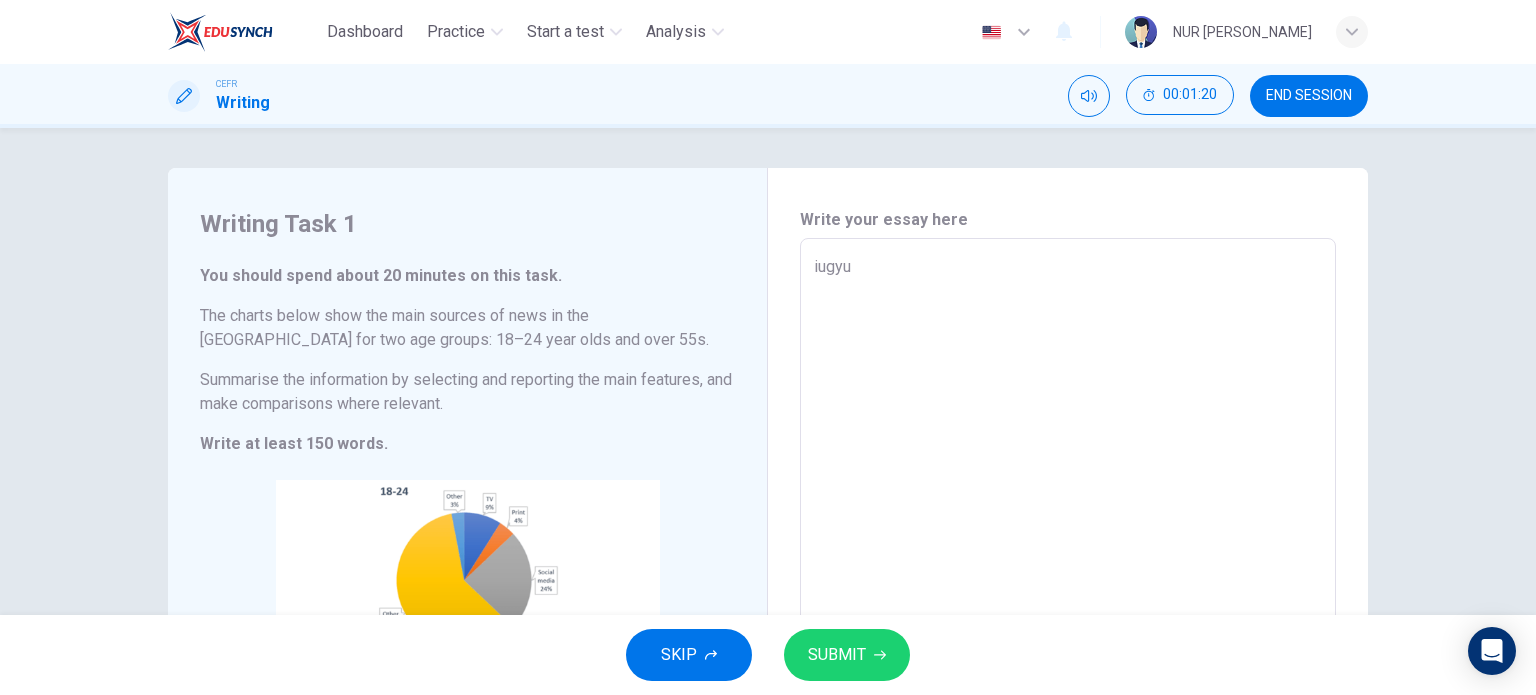 type on "x" 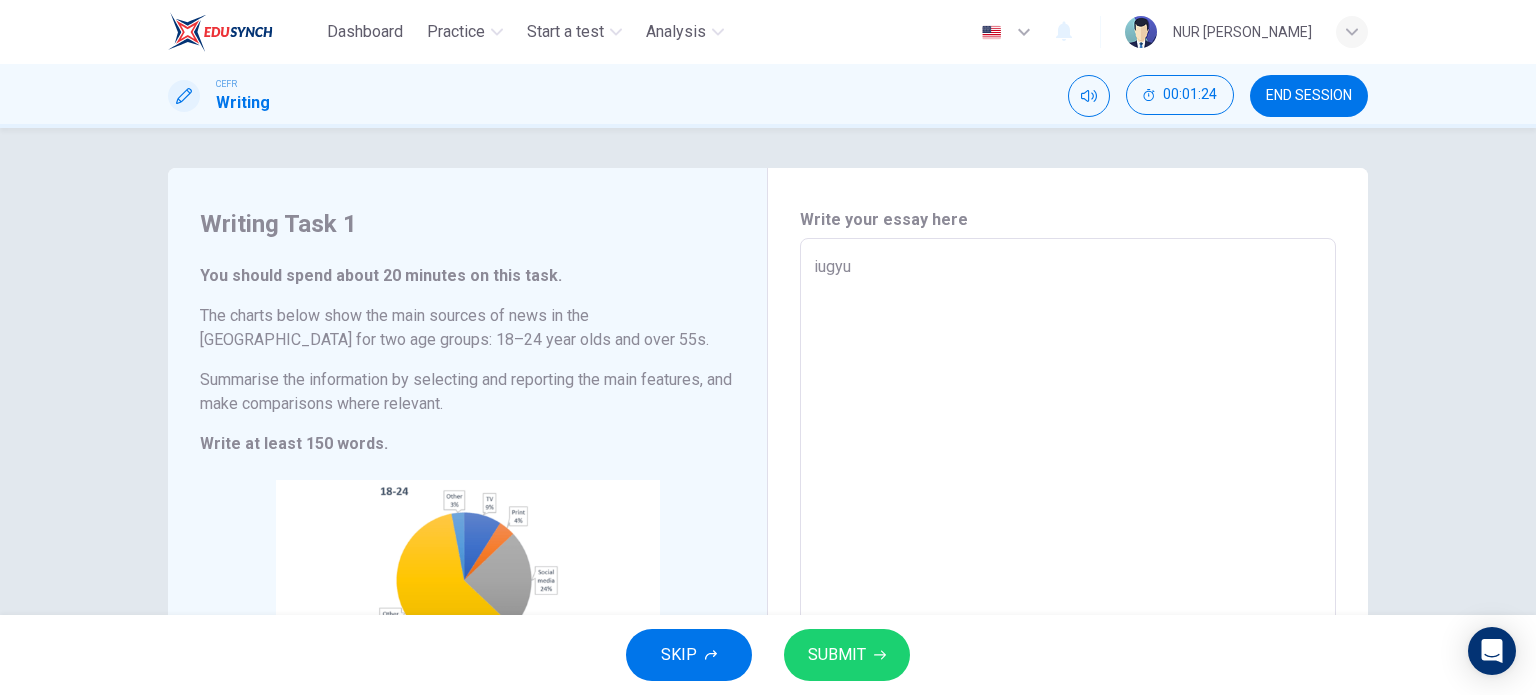 scroll, scrollTop: 156, scrollLeft: 0, axis: vertical 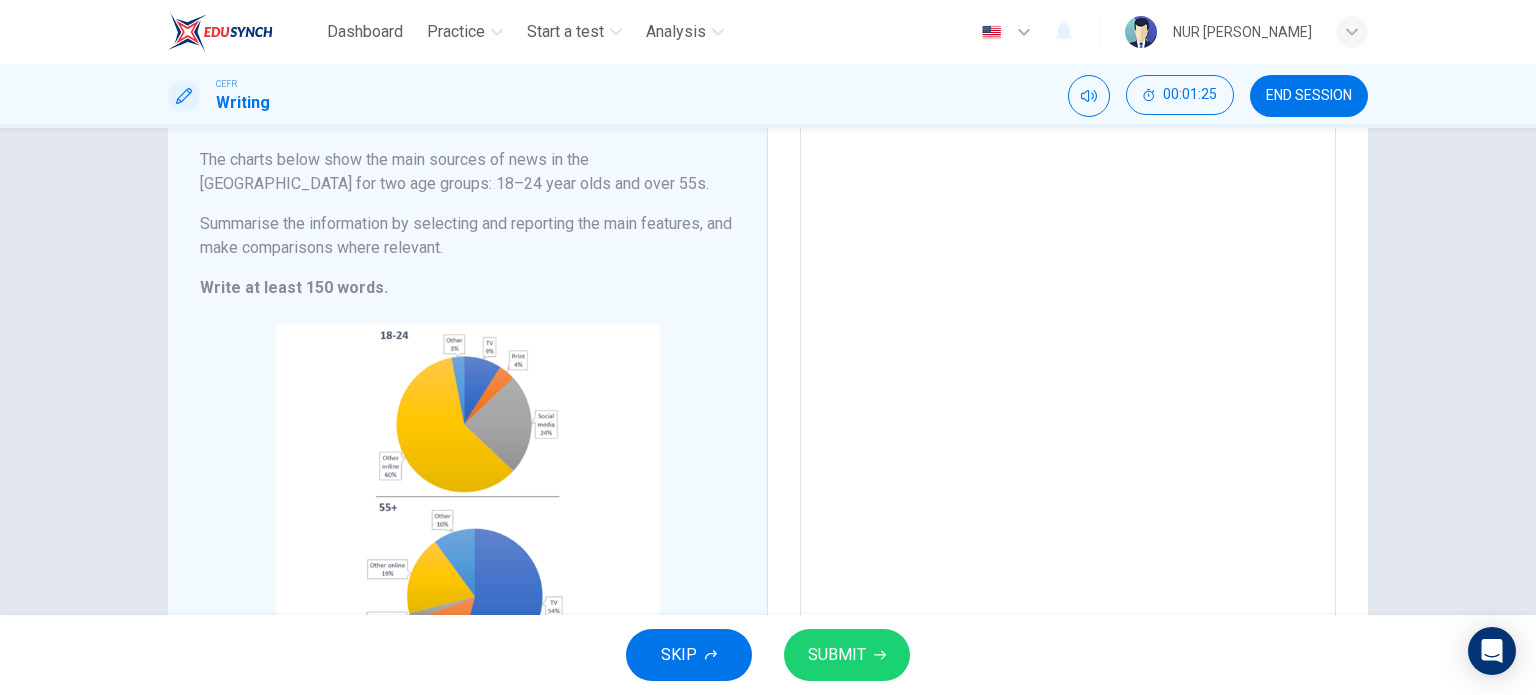 type on "iugyu" 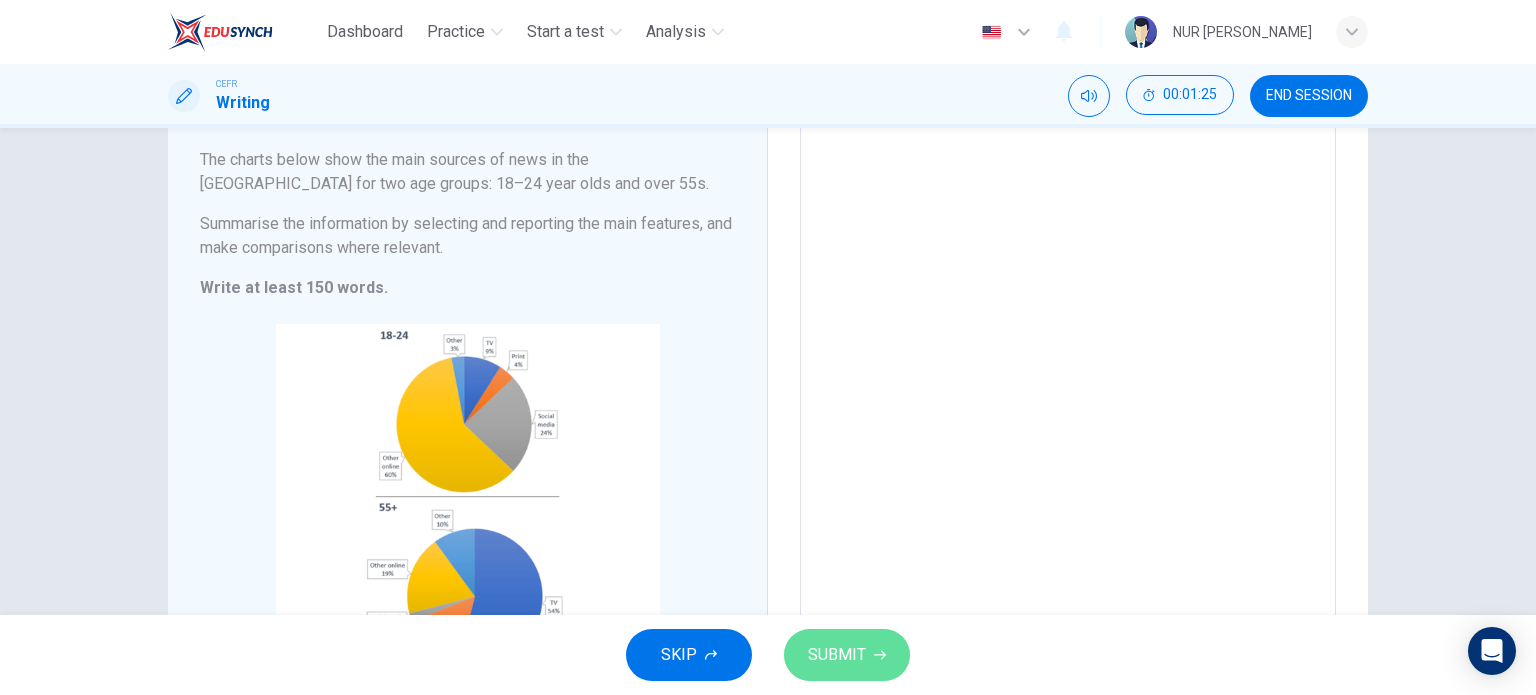 click on "SUBMIT" at bounding box center [847, 655] 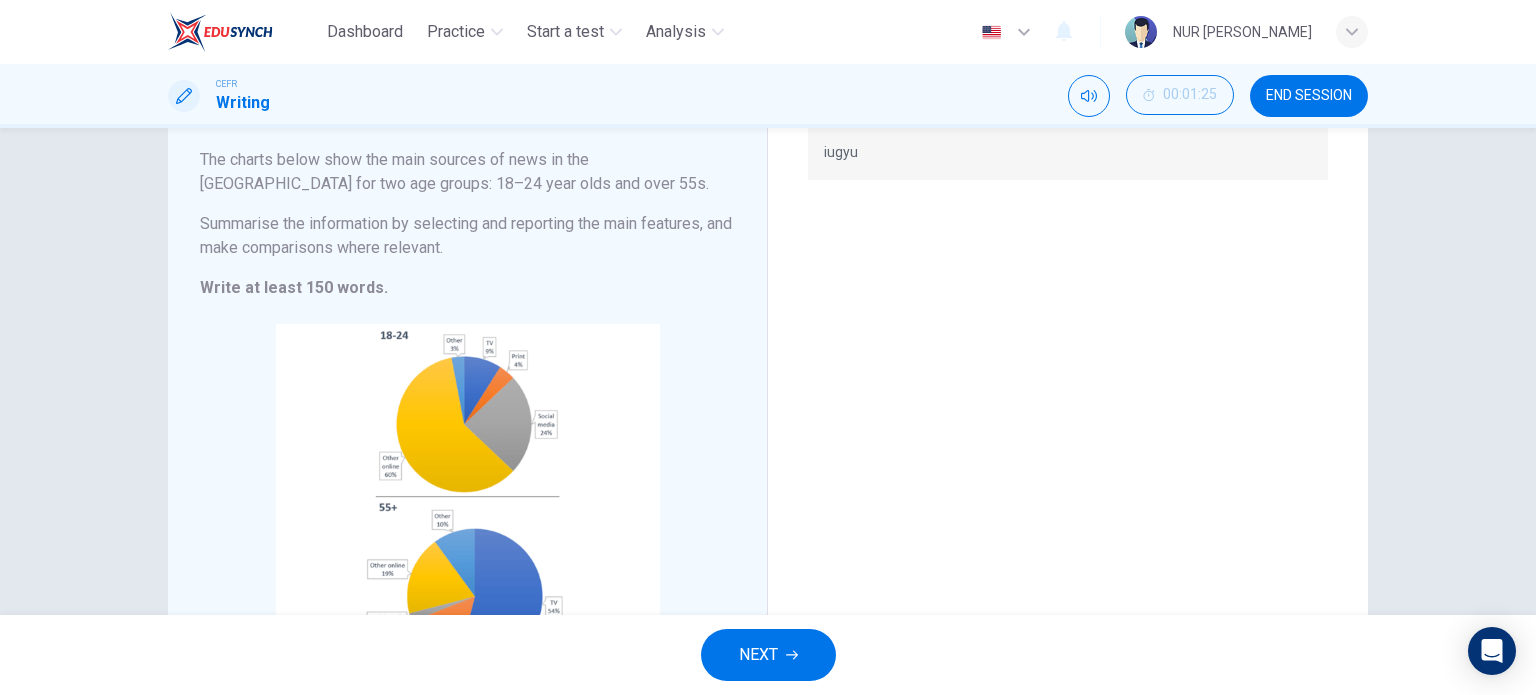 scroll, scrollTop: 46, scrollLeft: 0, axis: vertical 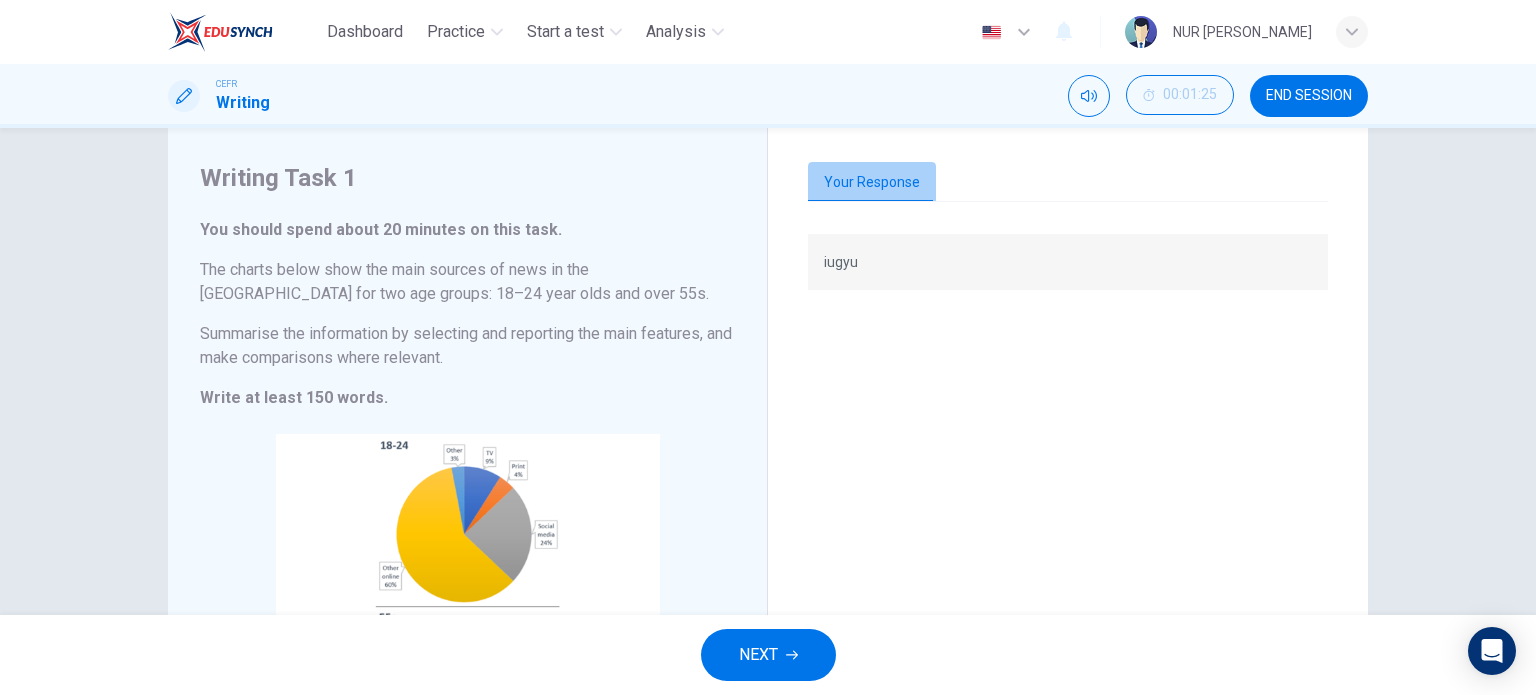 click on "Your Response" at bounding box center (872, 183) 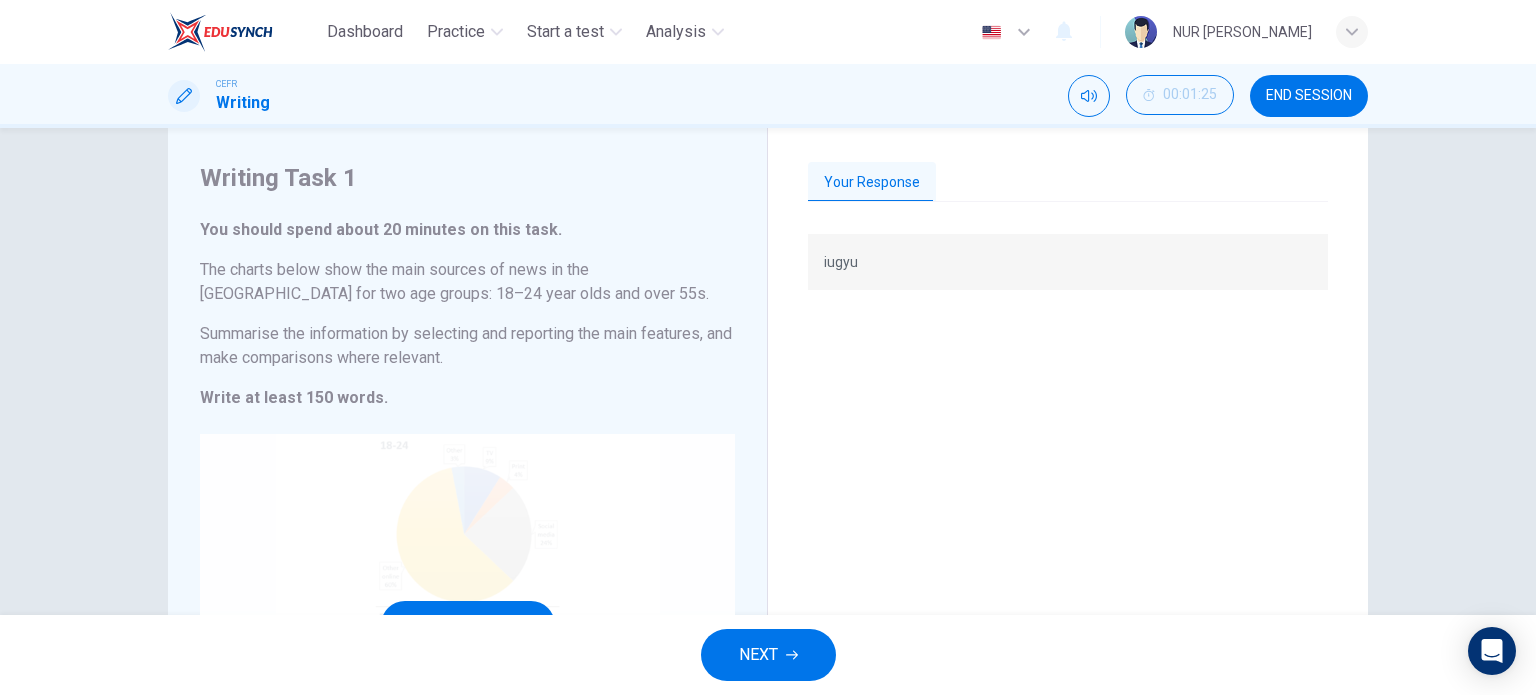 click on "Click to Zoom" at bounding box center [467, 624] 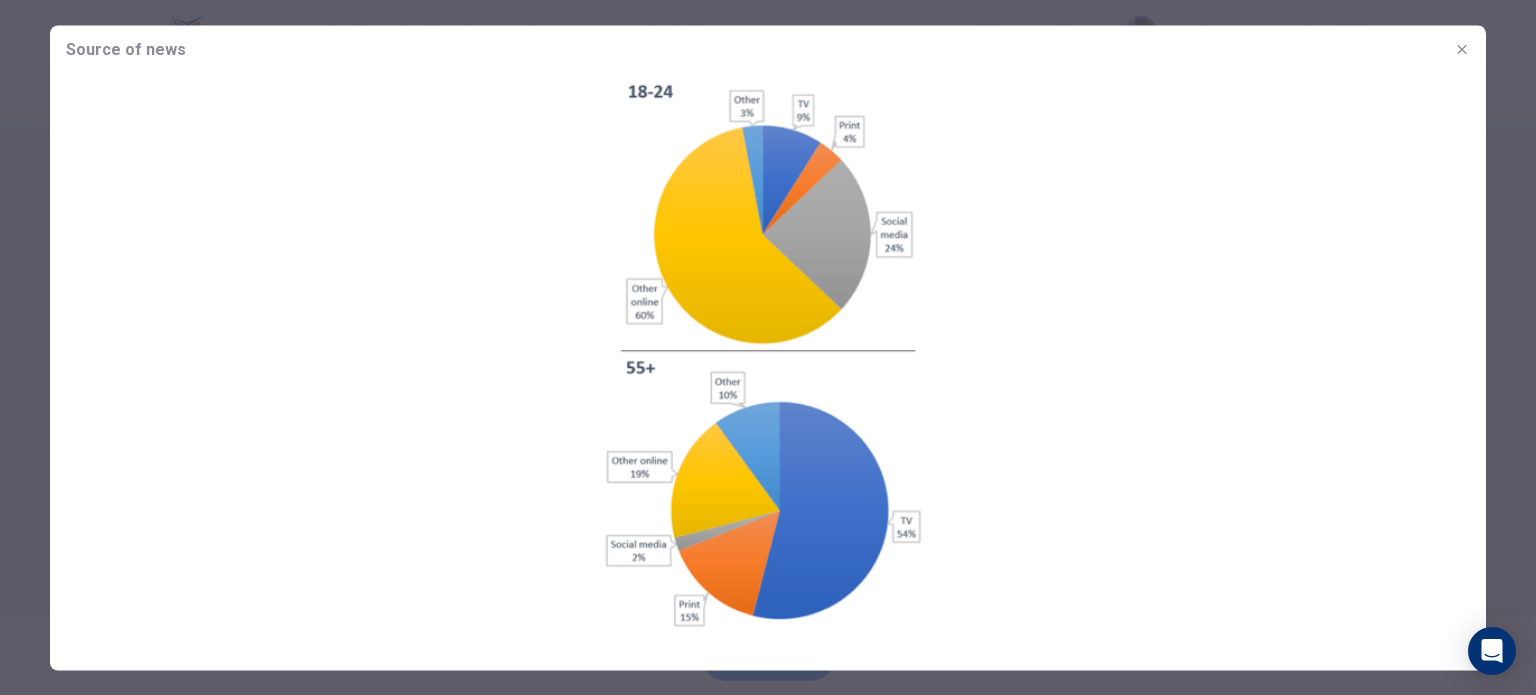 click at bounding box center (768, 347) 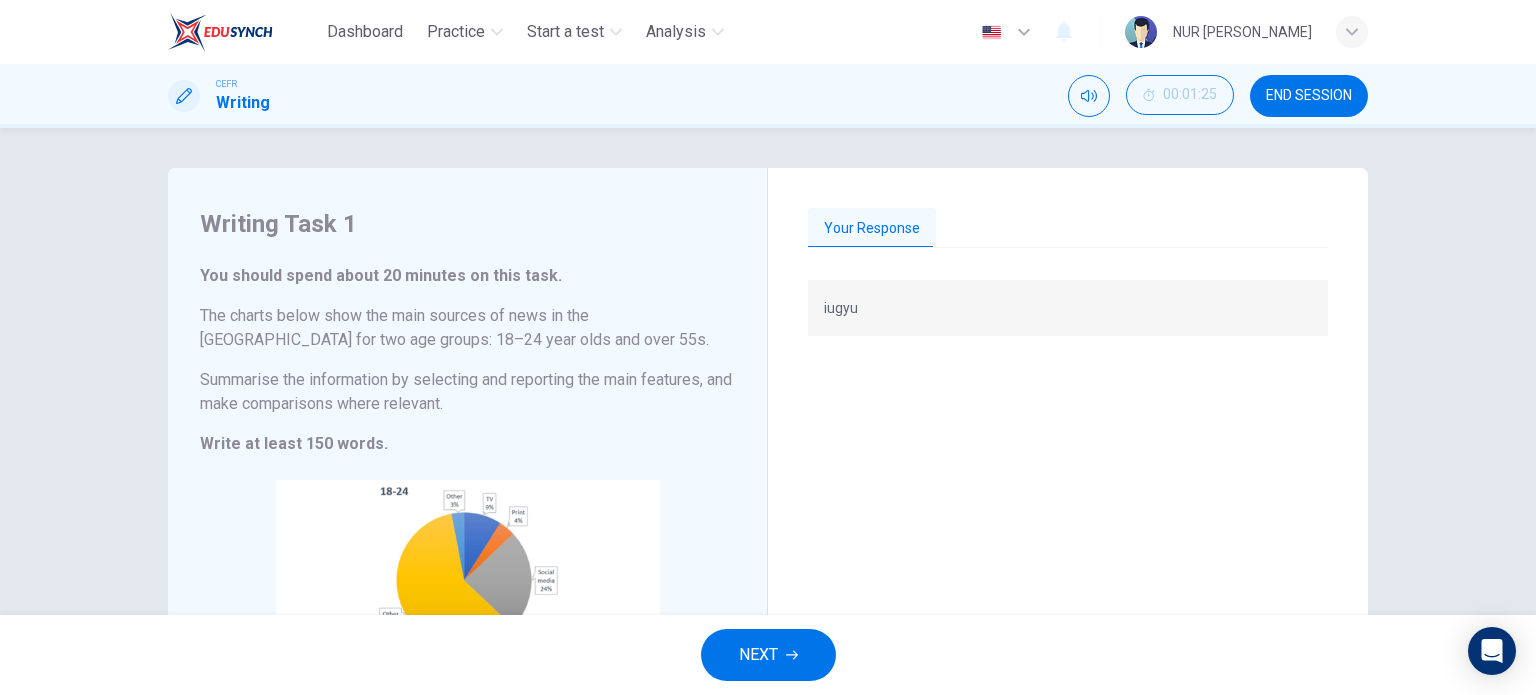 scroll, scrollTop: 0, scrollLeft: 0, axis: both 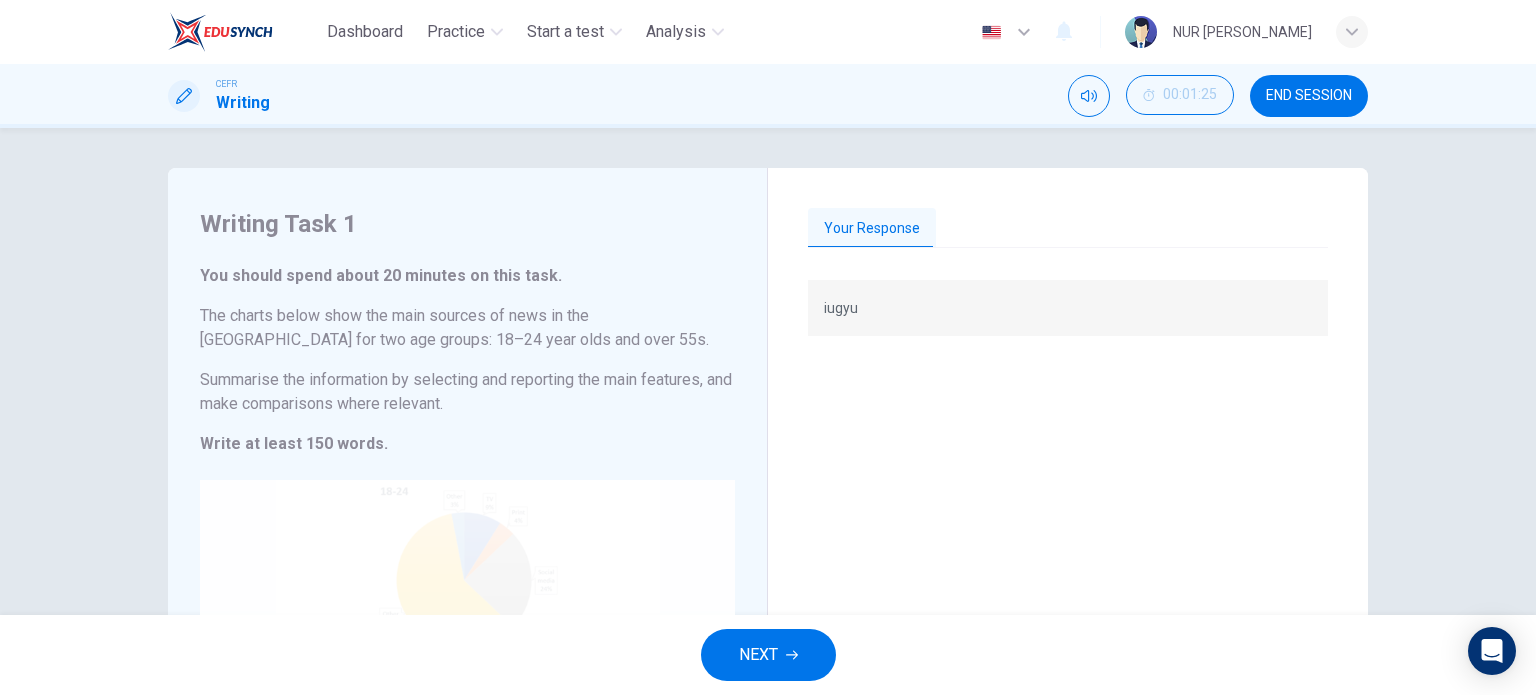 click on "Click to Zoom" at bounding box center [467, 670] 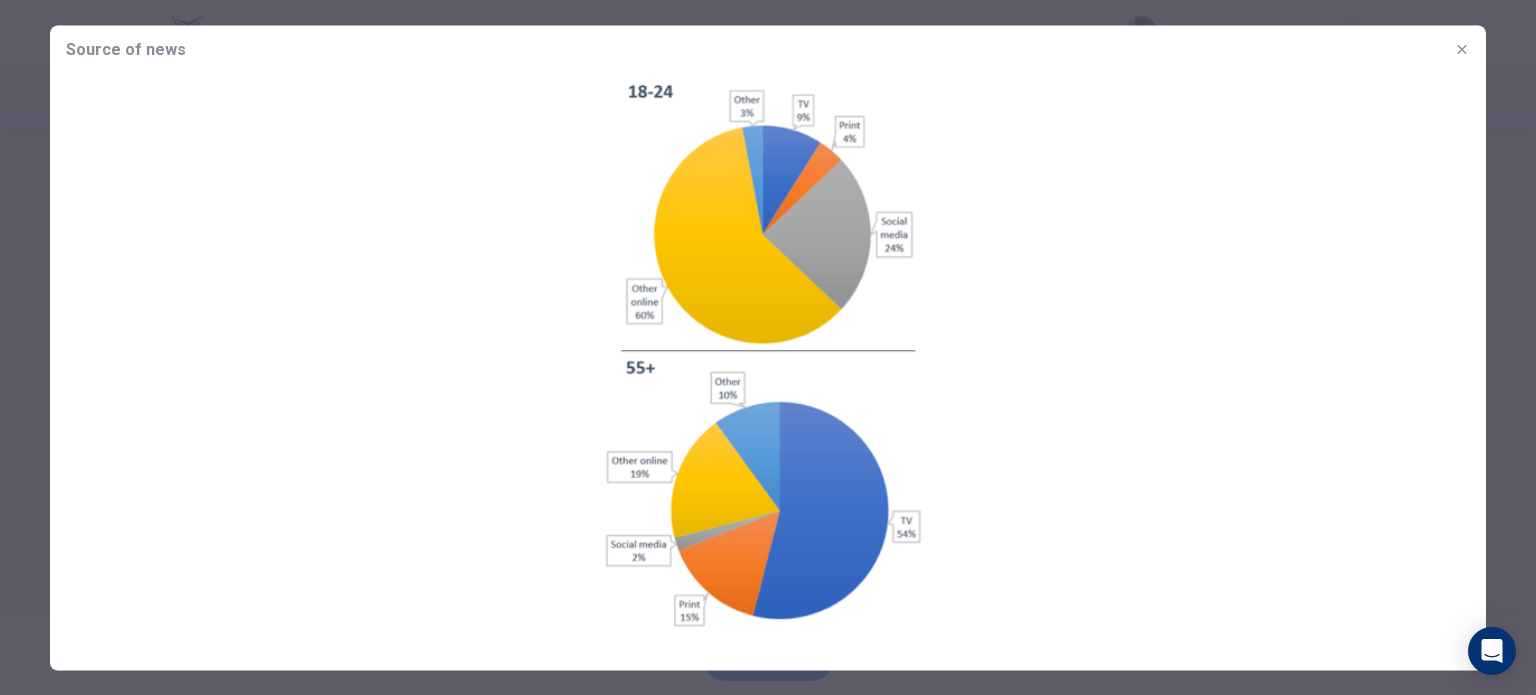 click at bounding box center [768, 347] 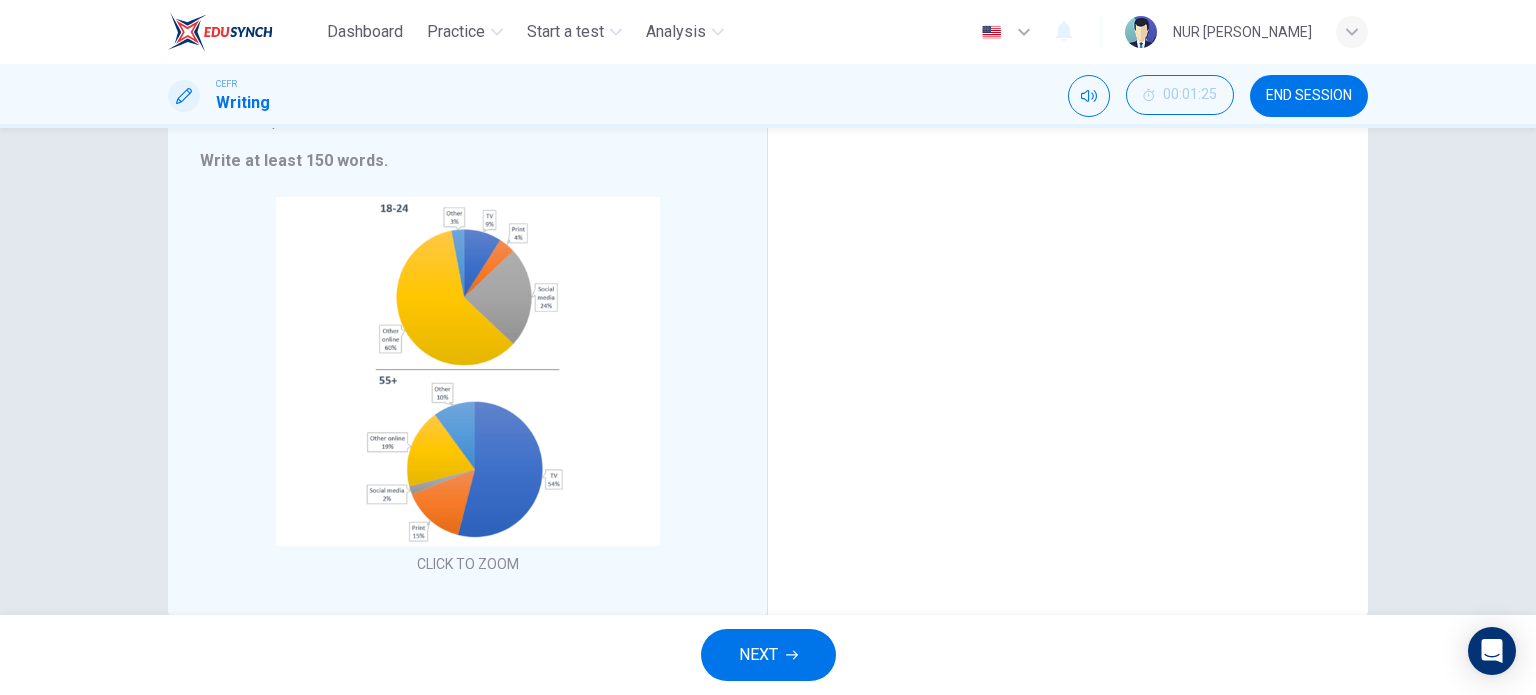 scroll, scrollTop: 310, scrollLeft: 0, axis: vertical 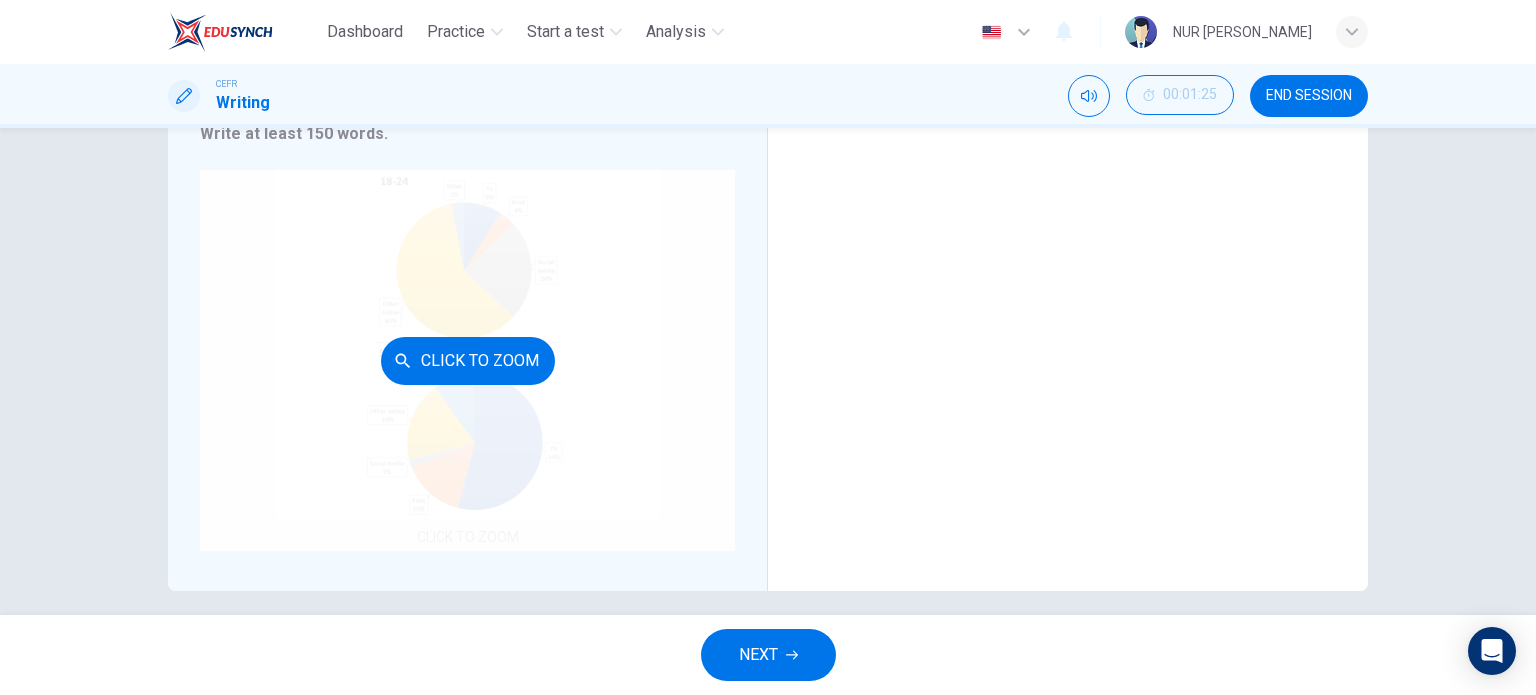 click on "Click to Zoom" at bounding box center [467, 360] 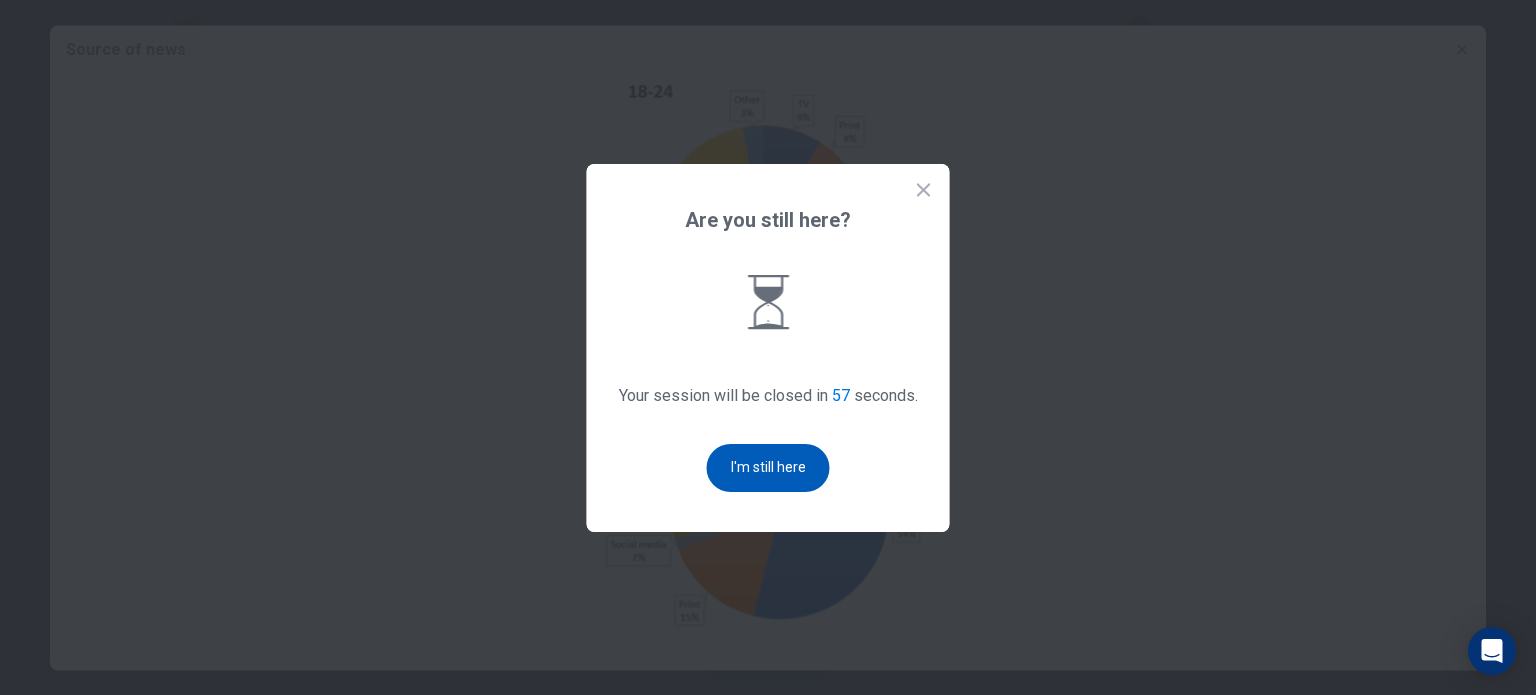 click on "I'm still here" at bounding box center (768, 468) 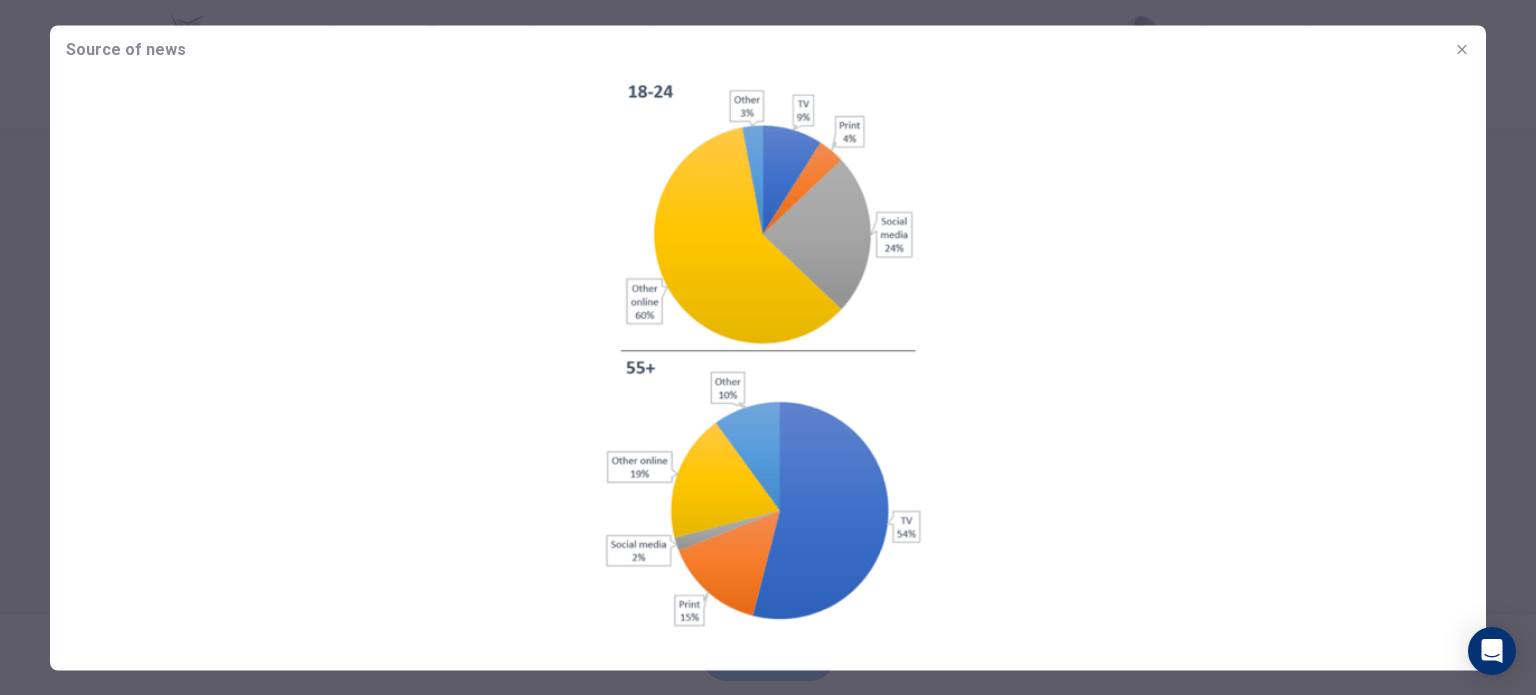 click at bounding box center (768, 347) 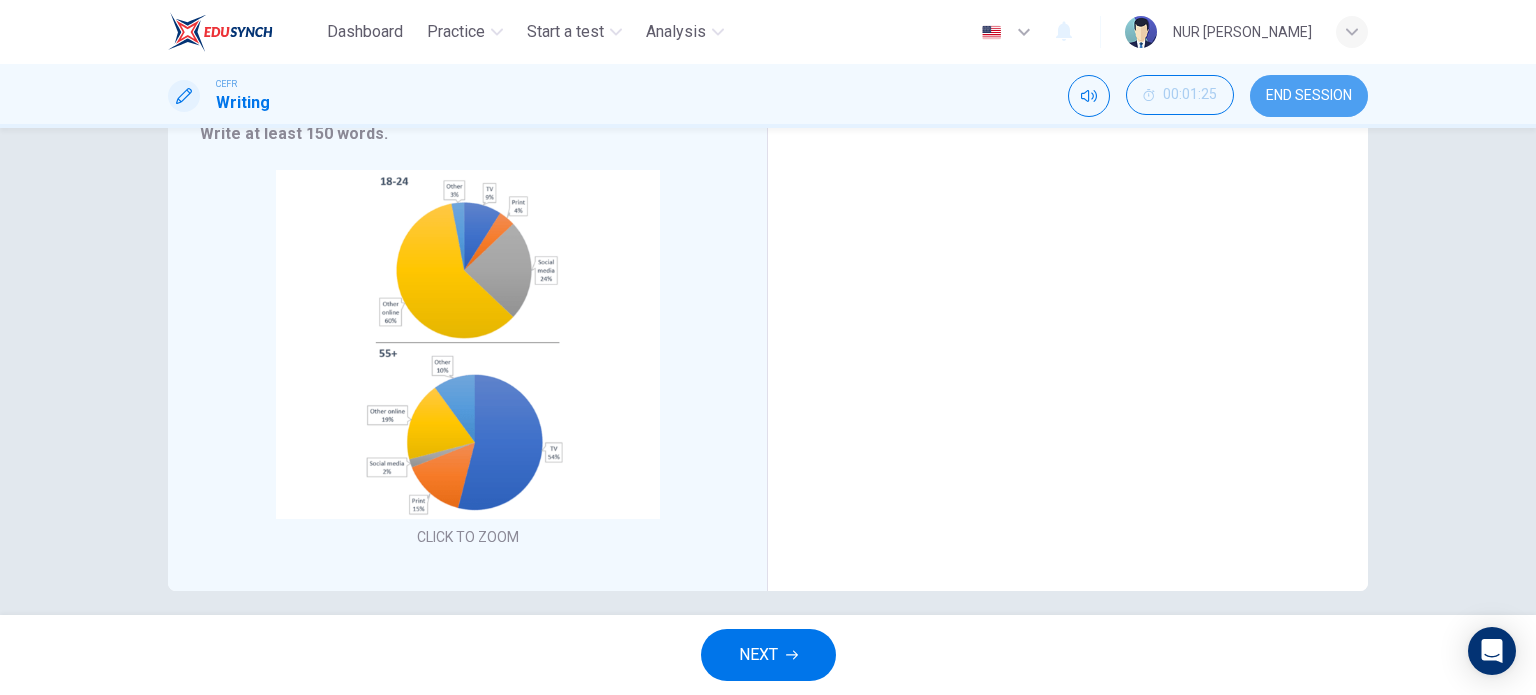 click on "END SESSION" at bounding box center [1309, 96] 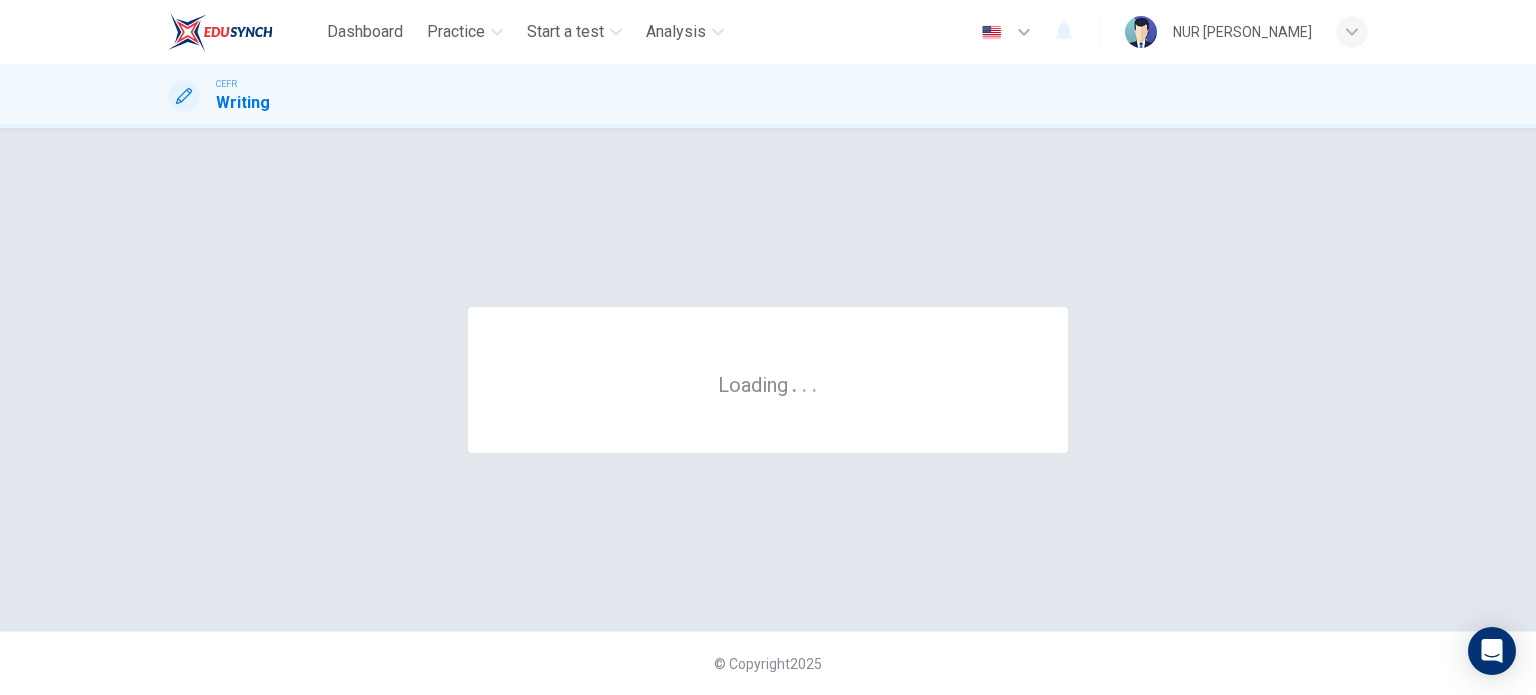 scroll, scrollTop: 0, scrollLeft: 0, axis: both 